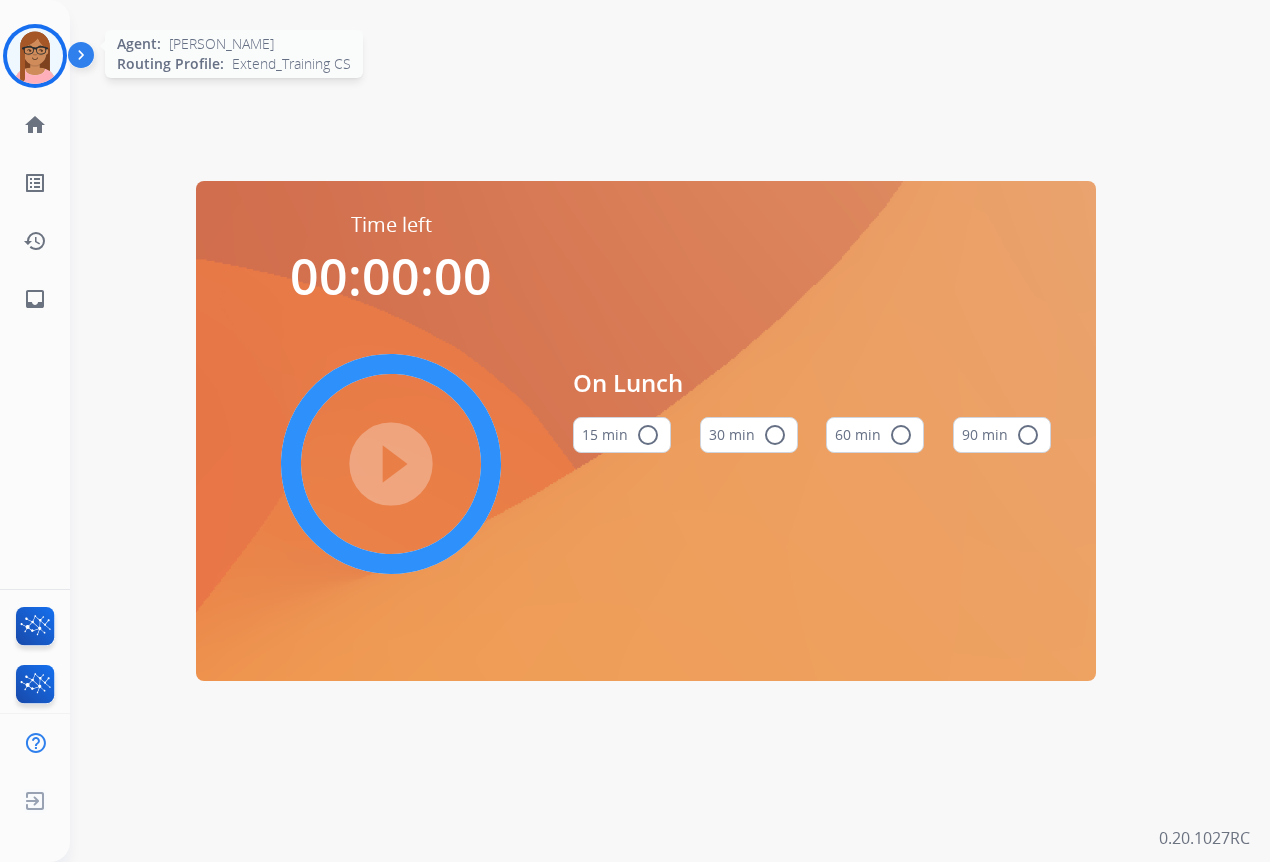 scroll, scrollTop: 0, scrollLeft: 0, axis: both 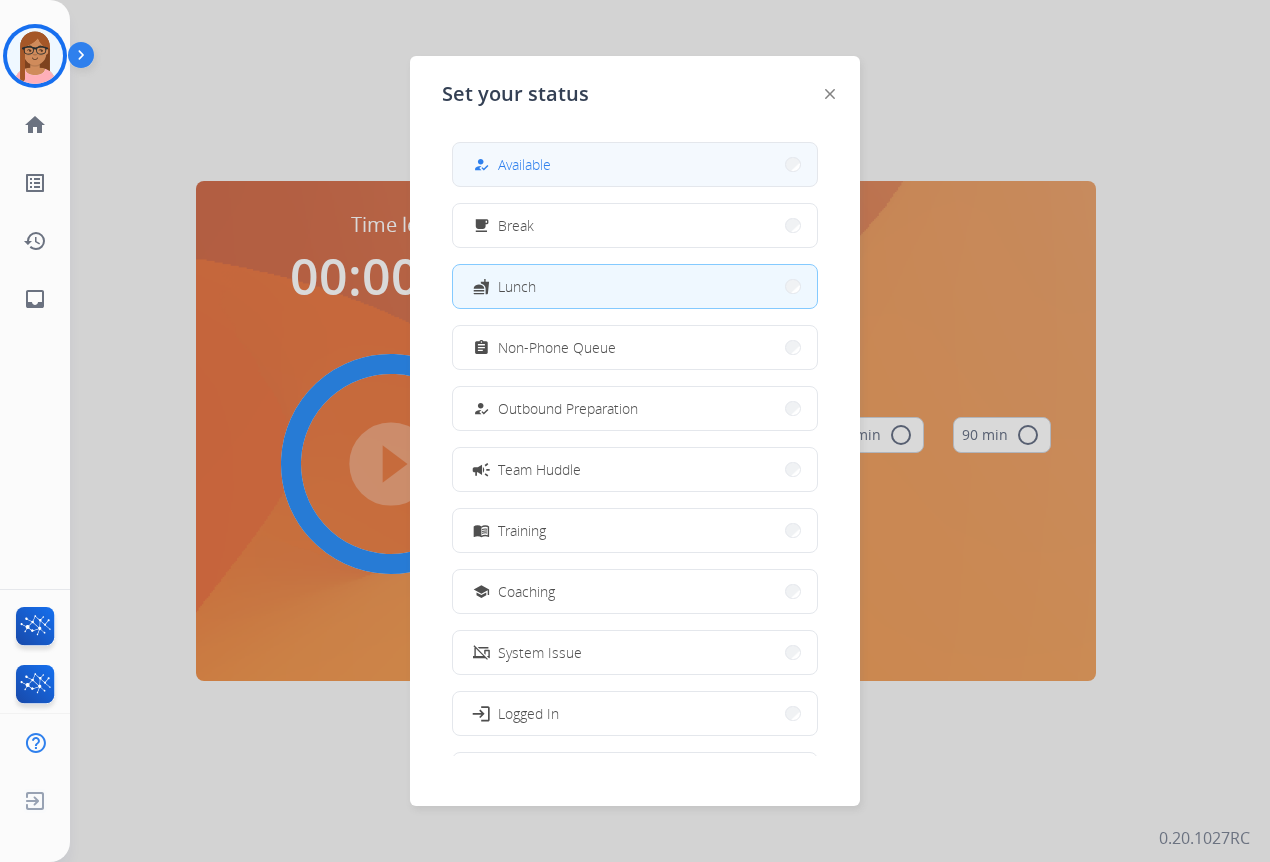 click on "how_to_reg Available" at bounding box center (635, 164) 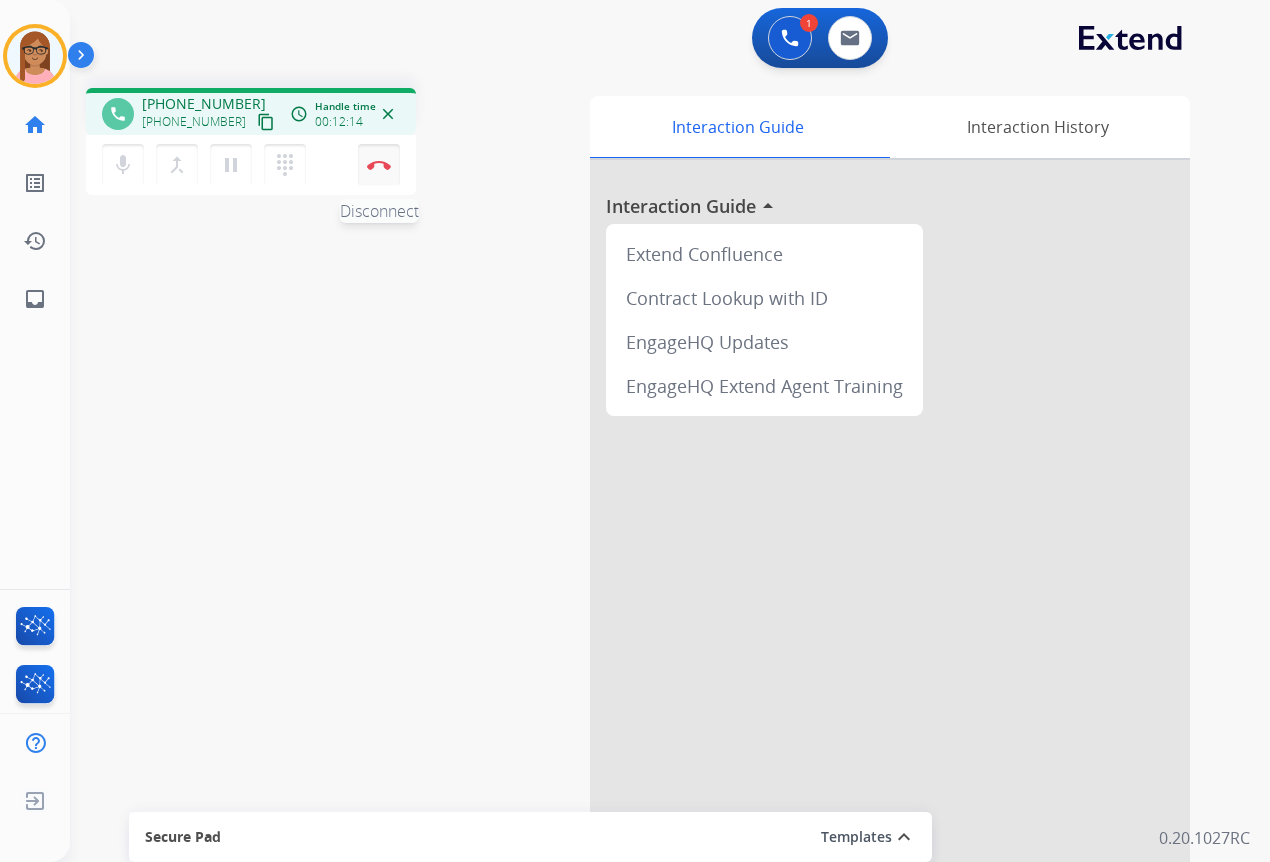 click at bounding box center (379, 165) 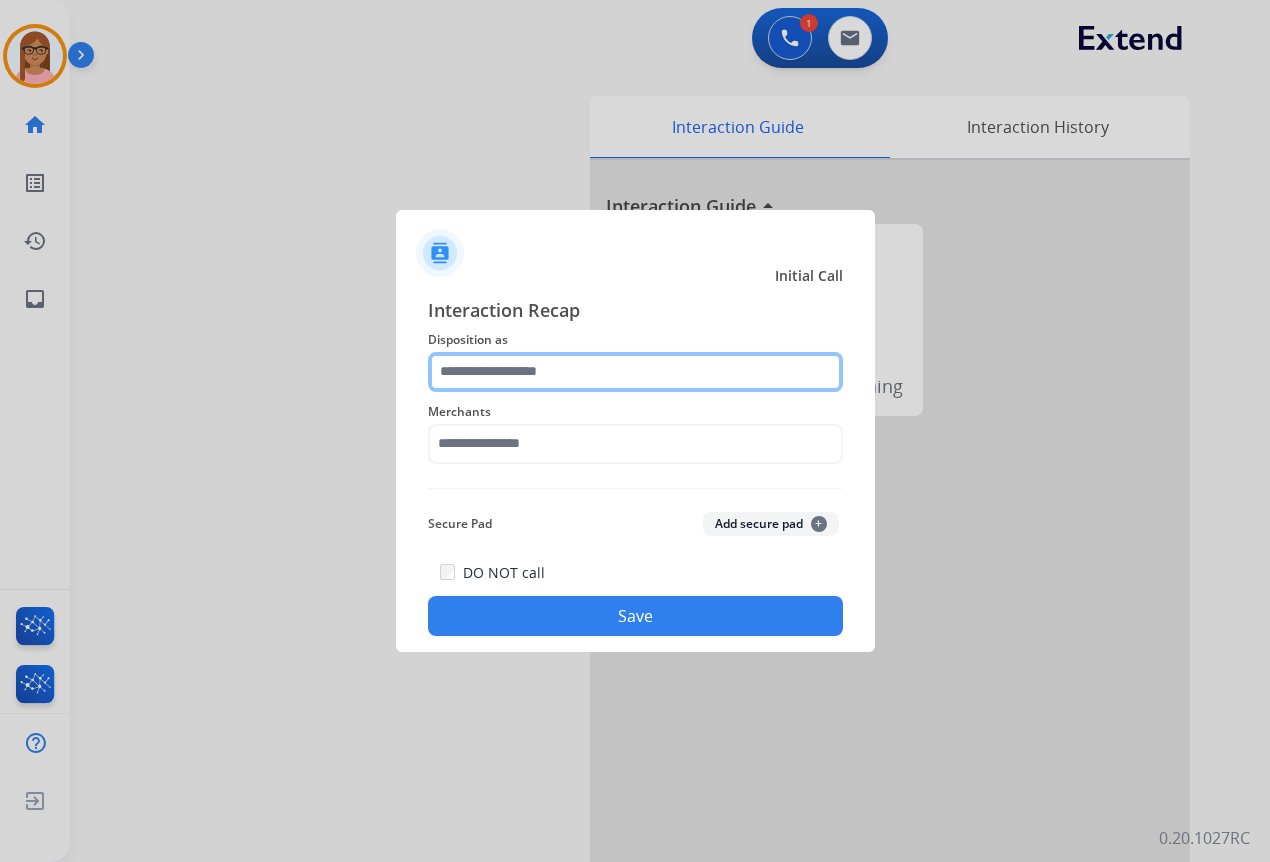 click 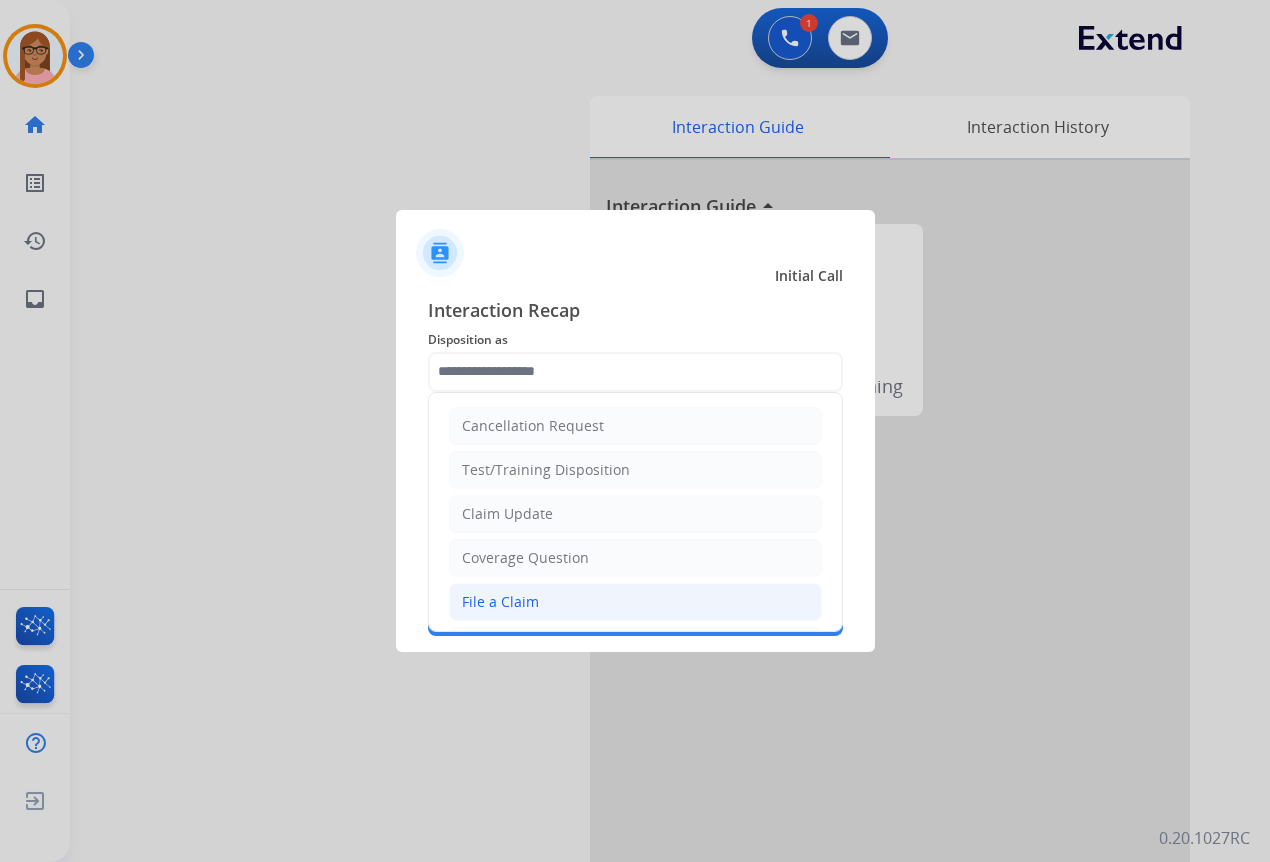 click on "File a Claim" 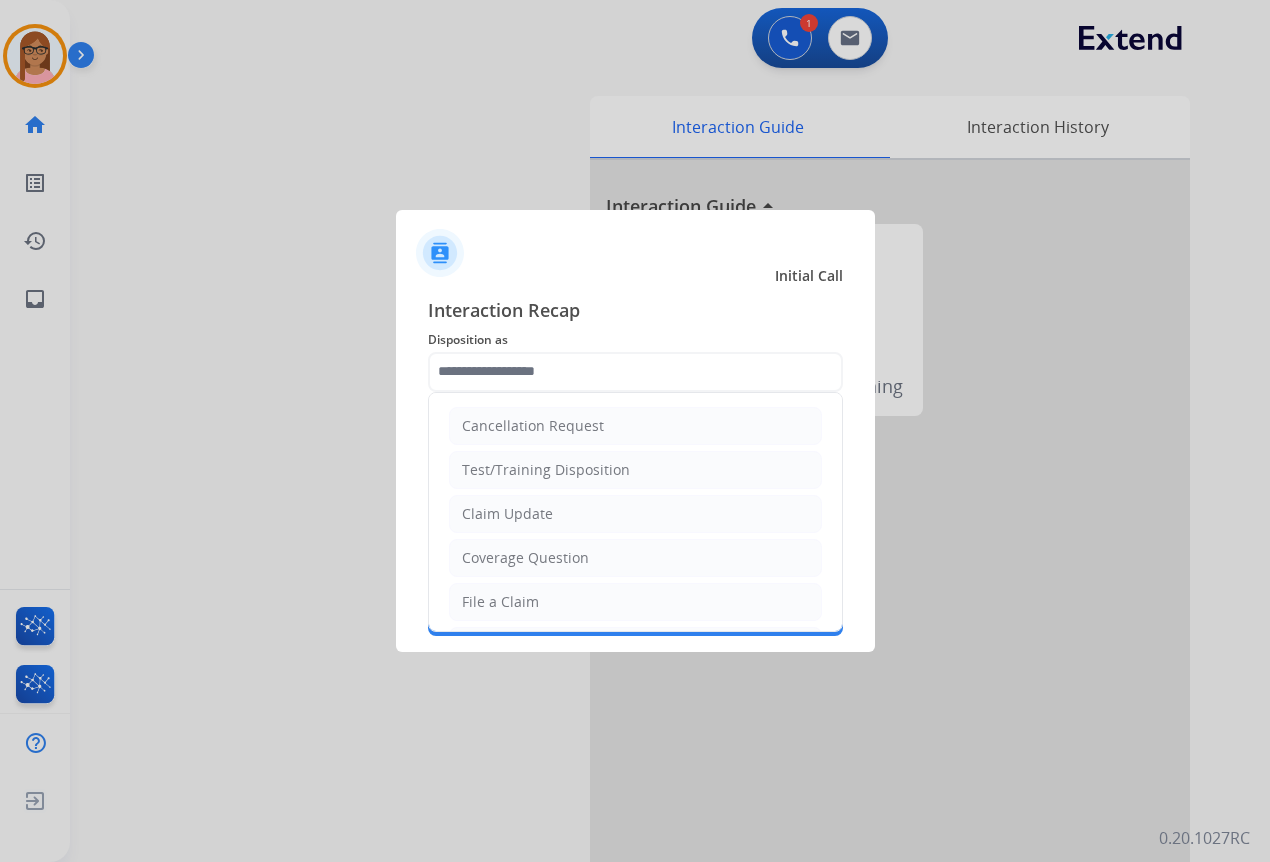 type on "**********" 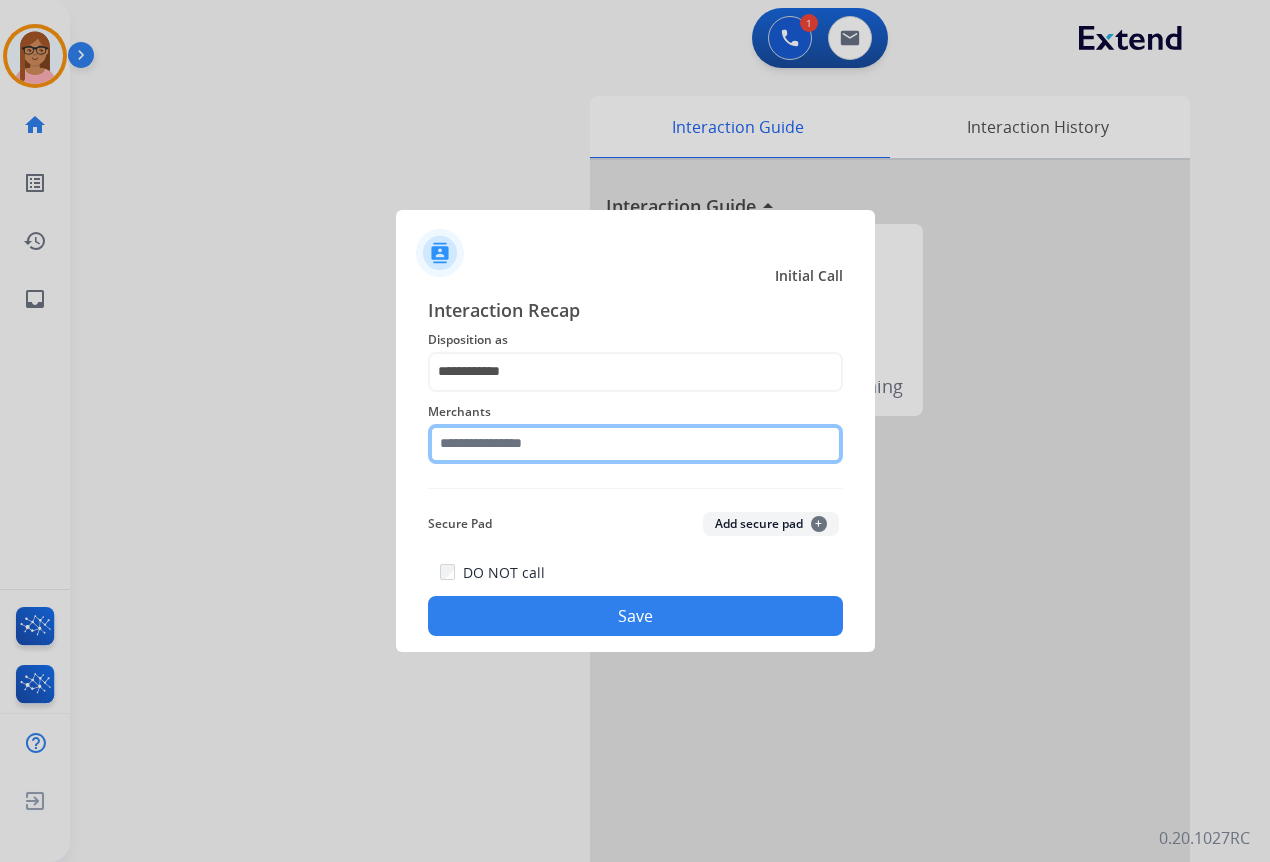 click 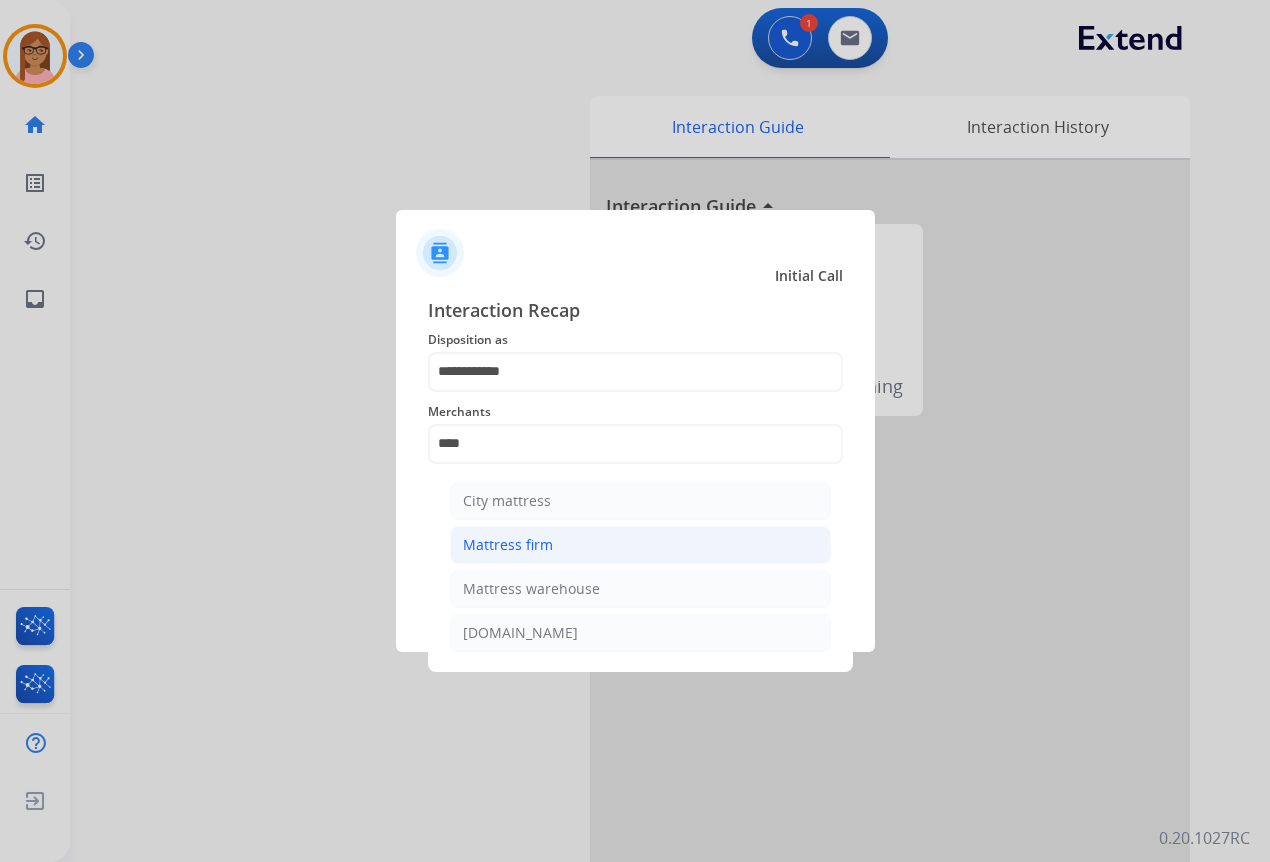 click on "Mattress firm" 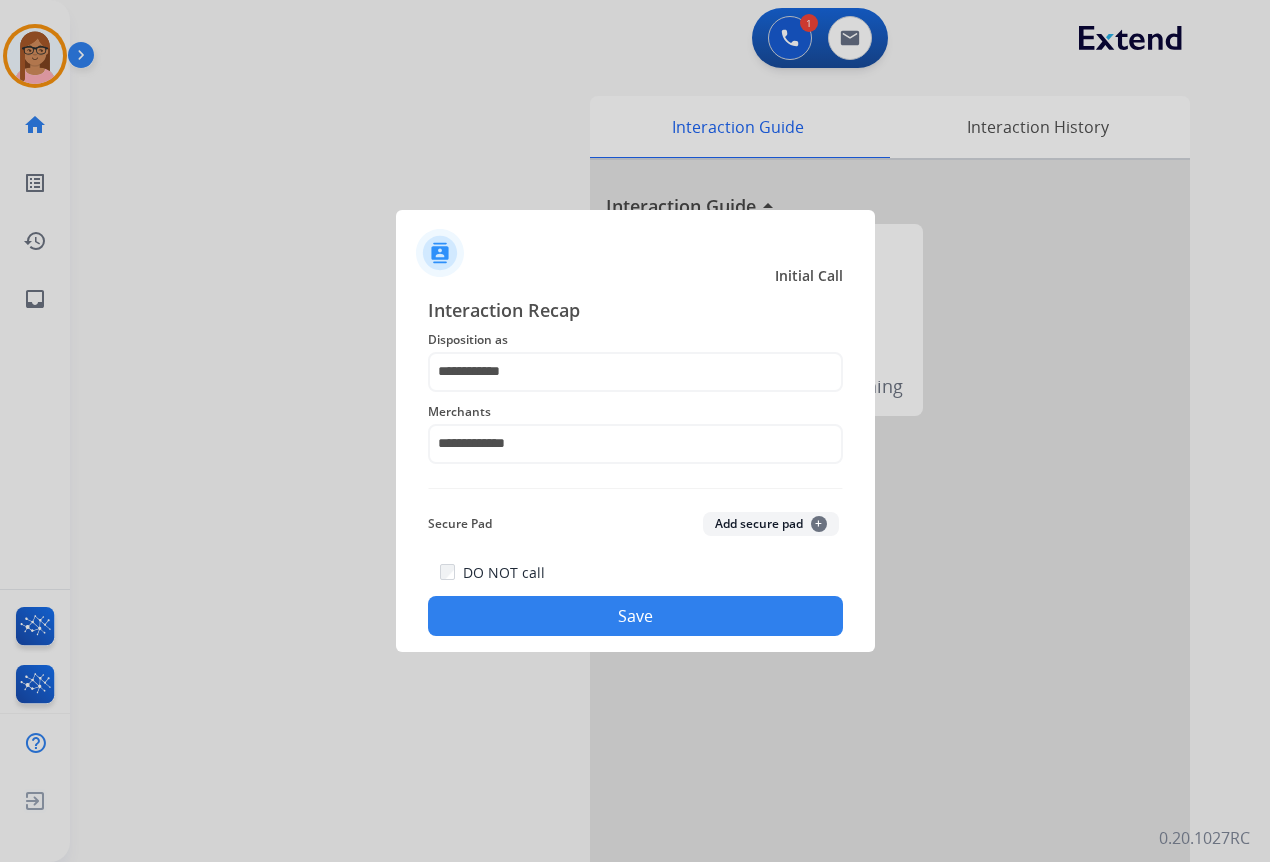 click on "Save" 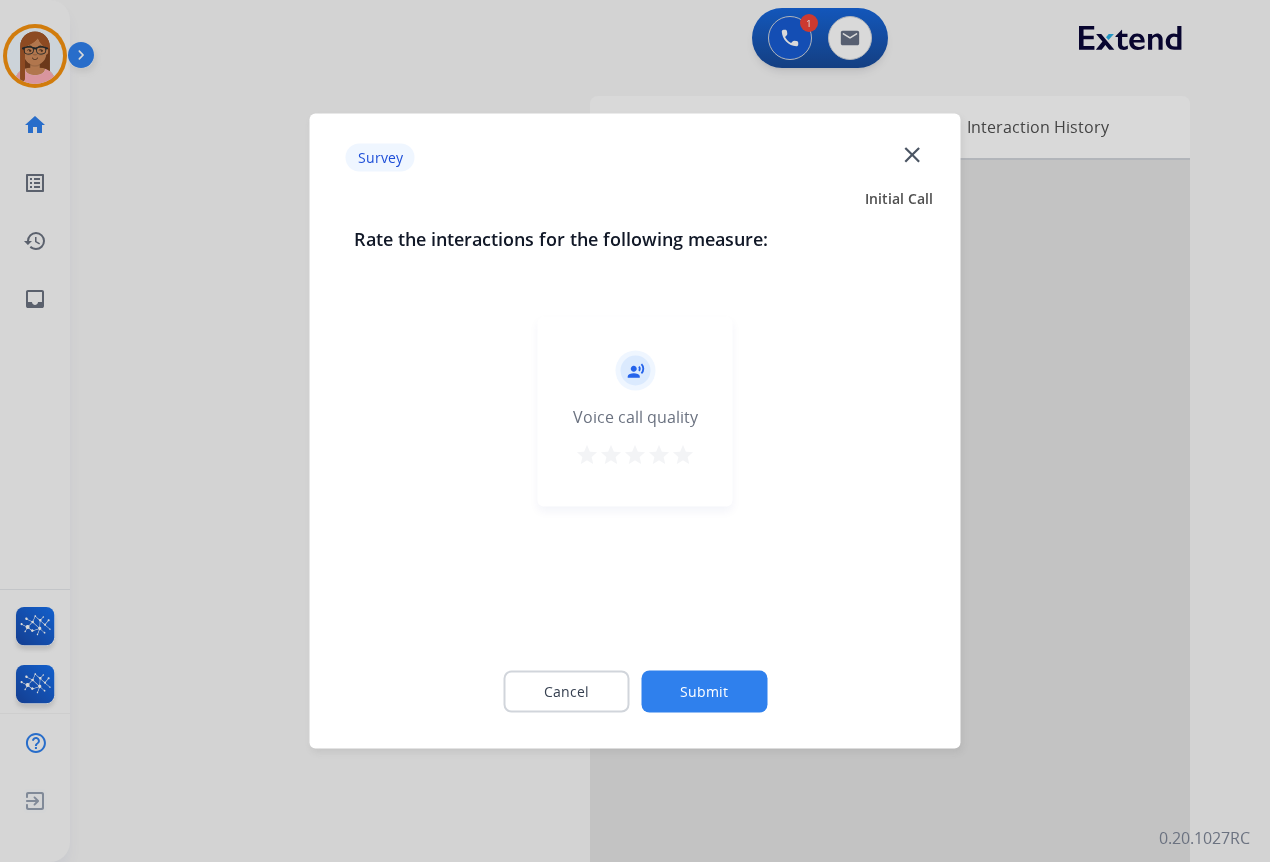 click on "star" at bounding box center [683, 455] 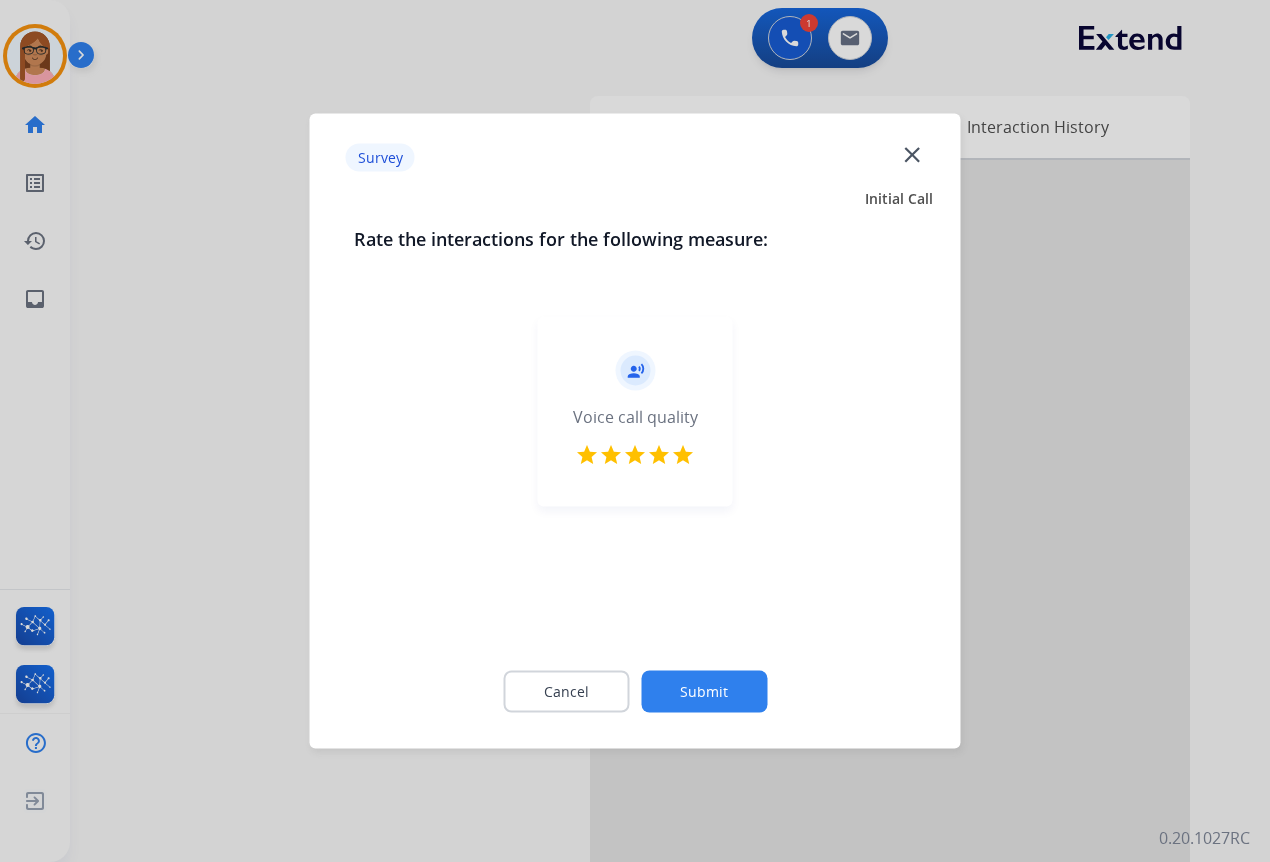 click on "Submit" 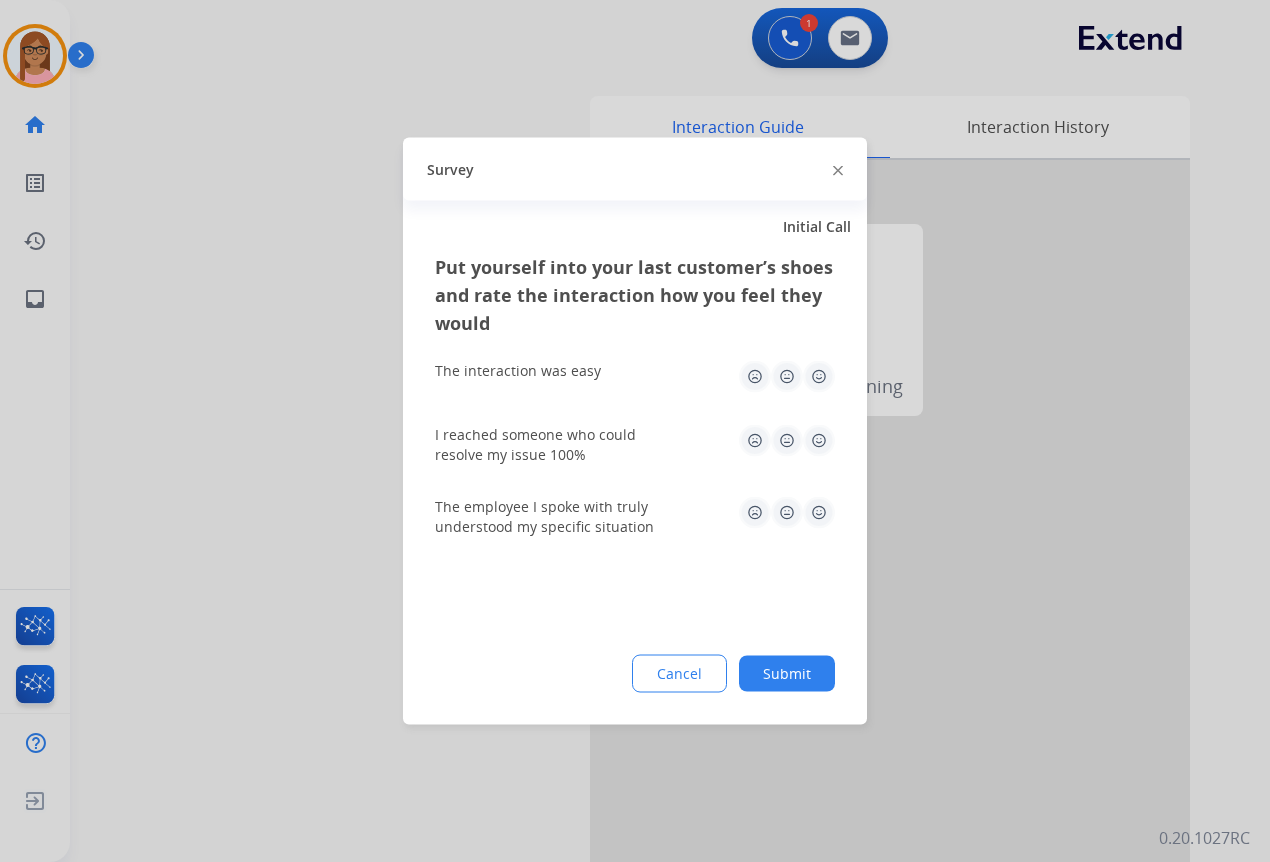 click 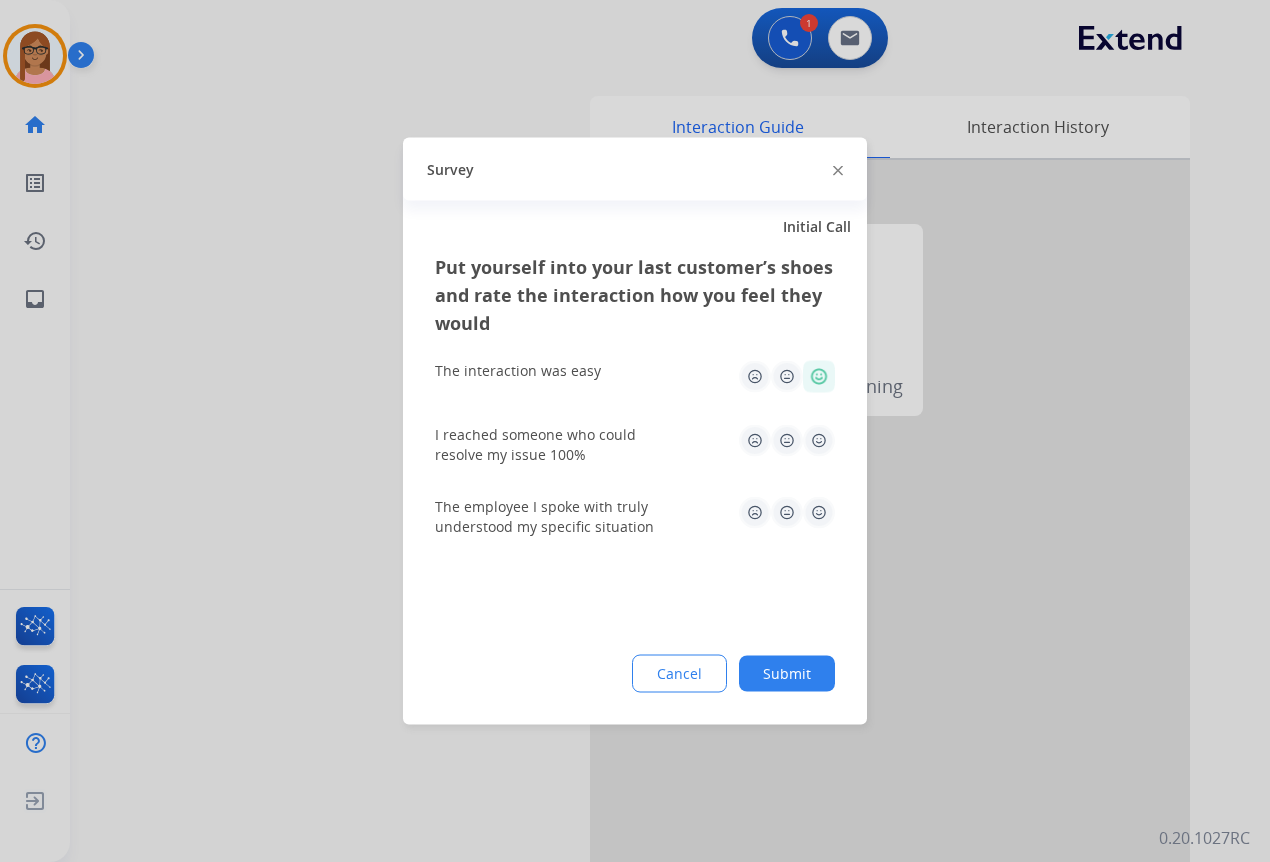 click 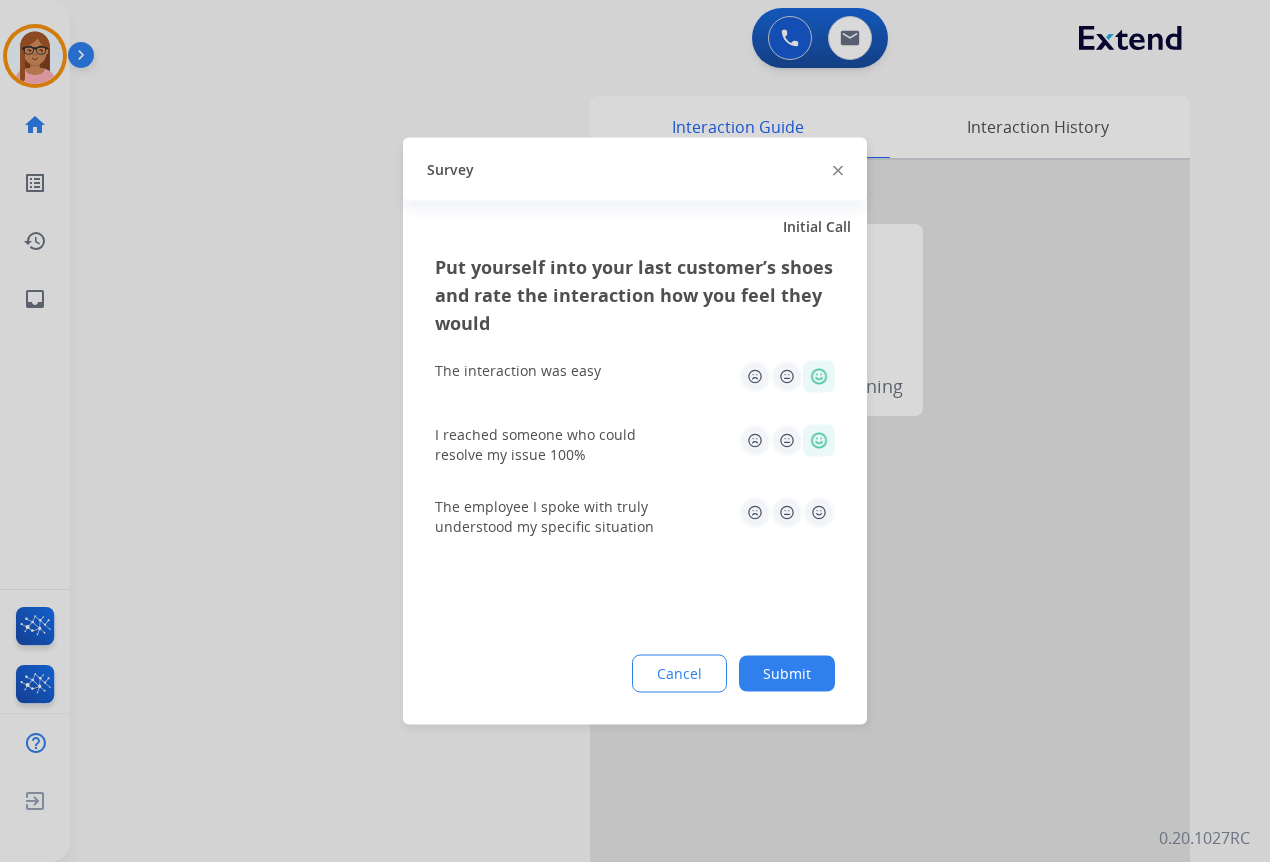 click on "The employee I spoke with truly understood my specific situation" 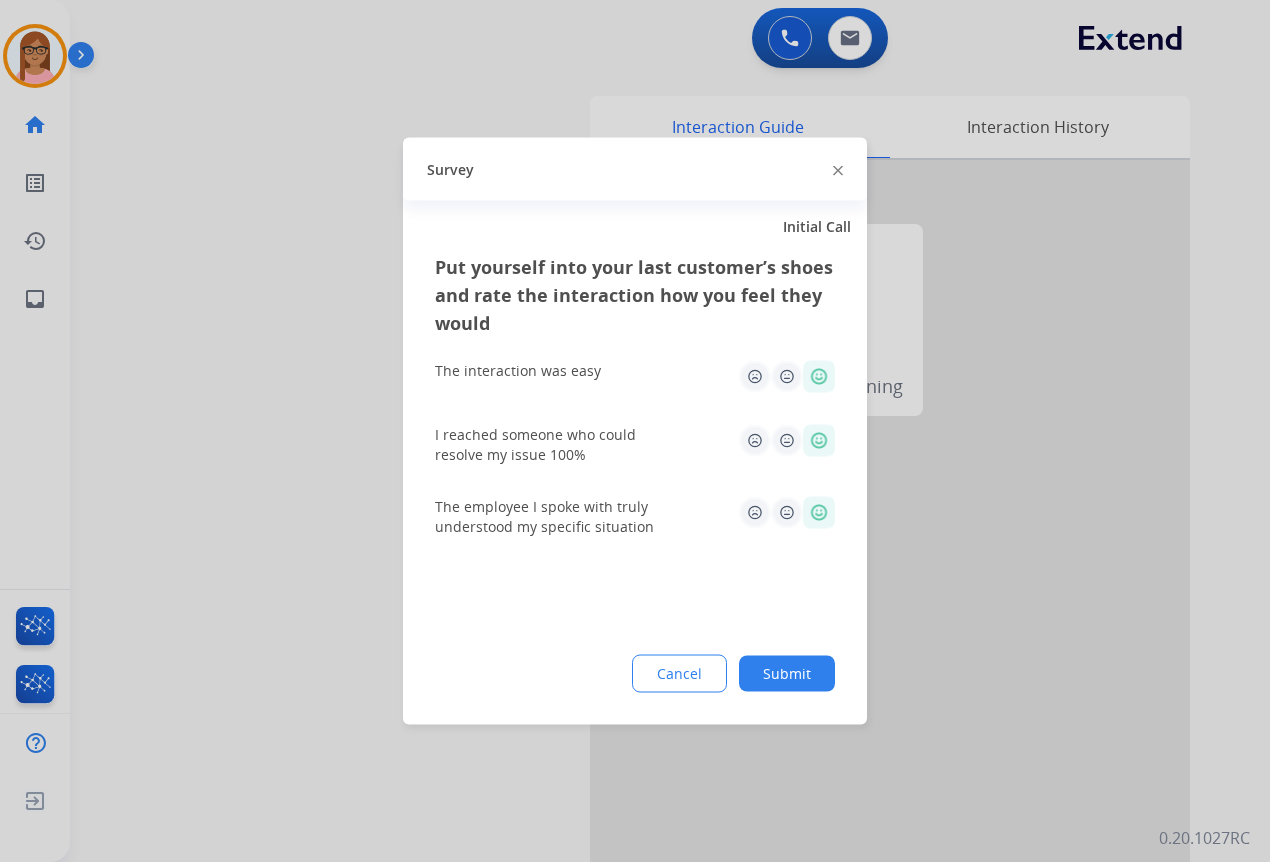 click on "Submit" 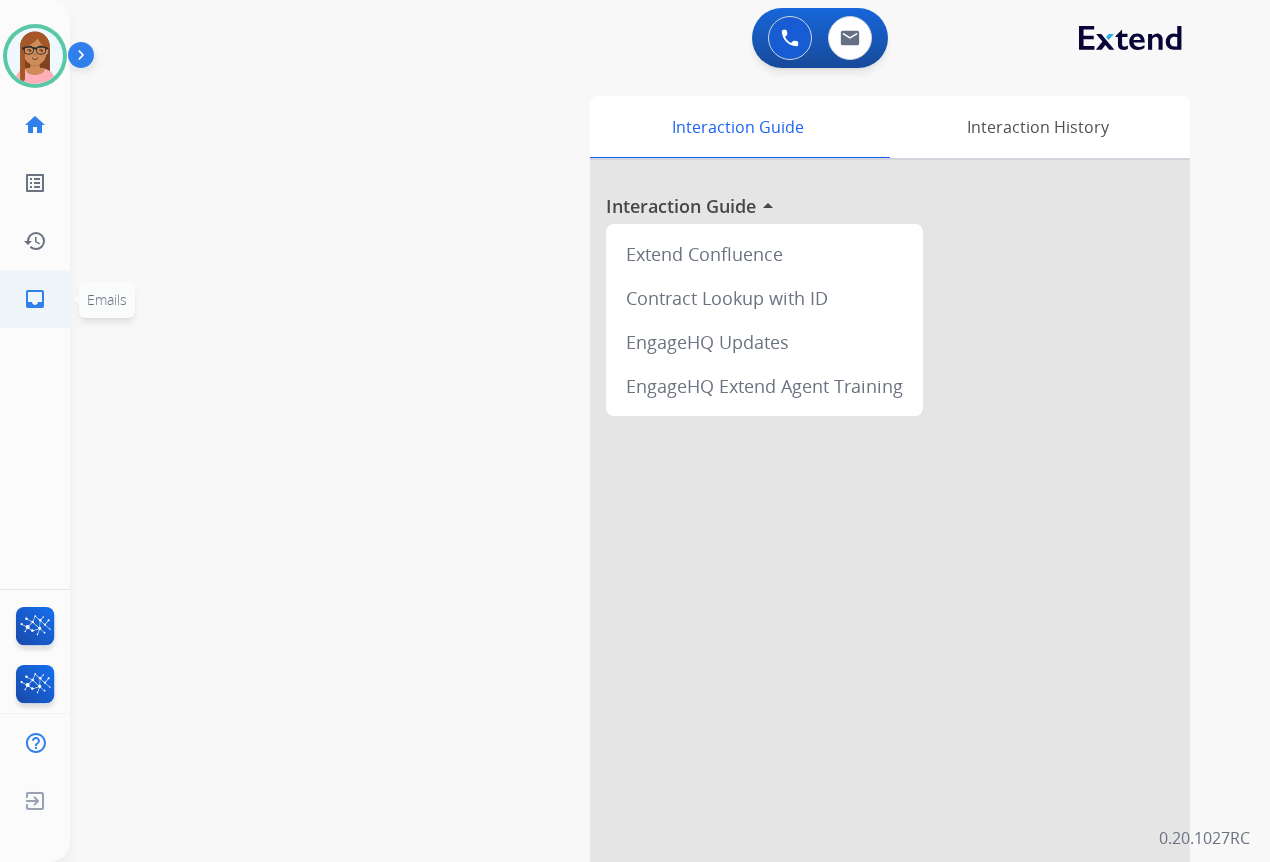 click on "inbox  Emails" 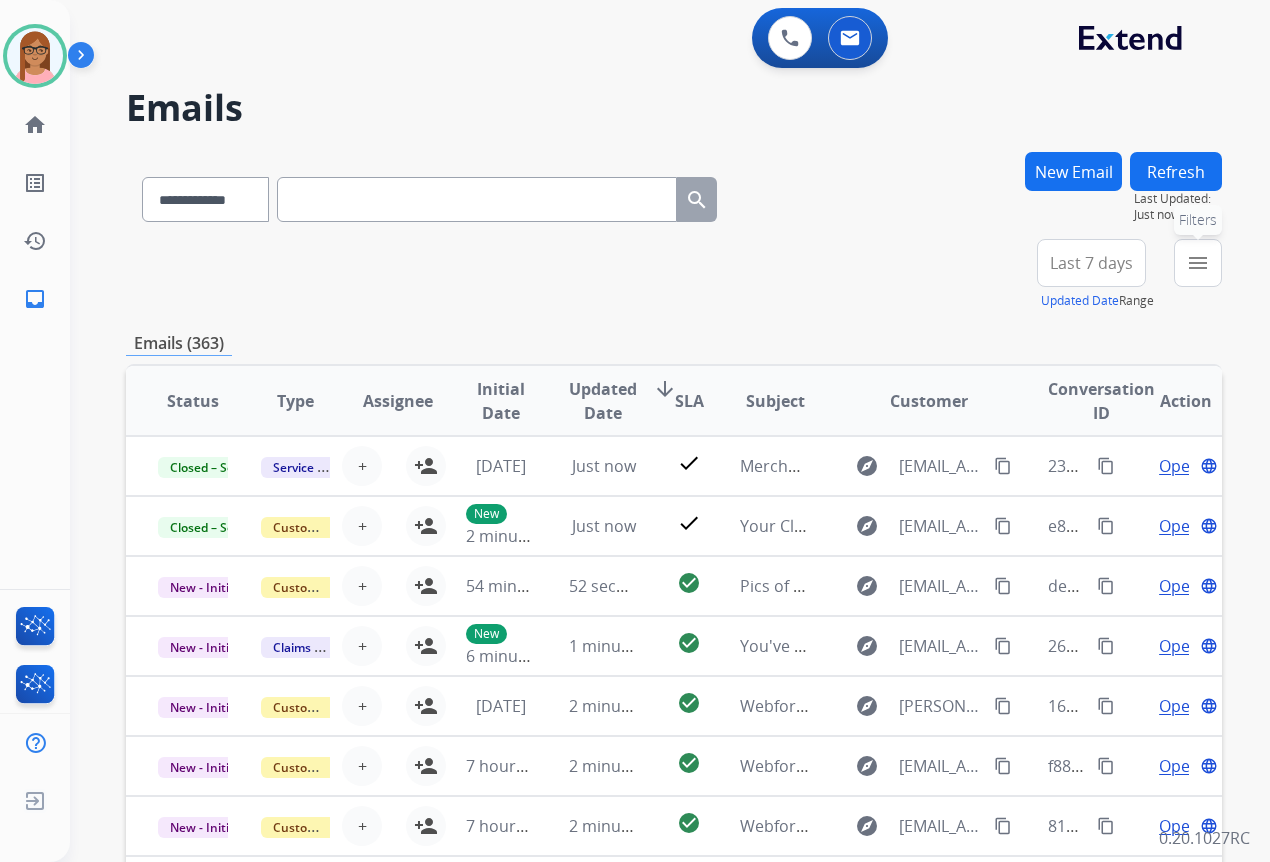 click on "menu  Filters" at bounding box center [1198, 263] 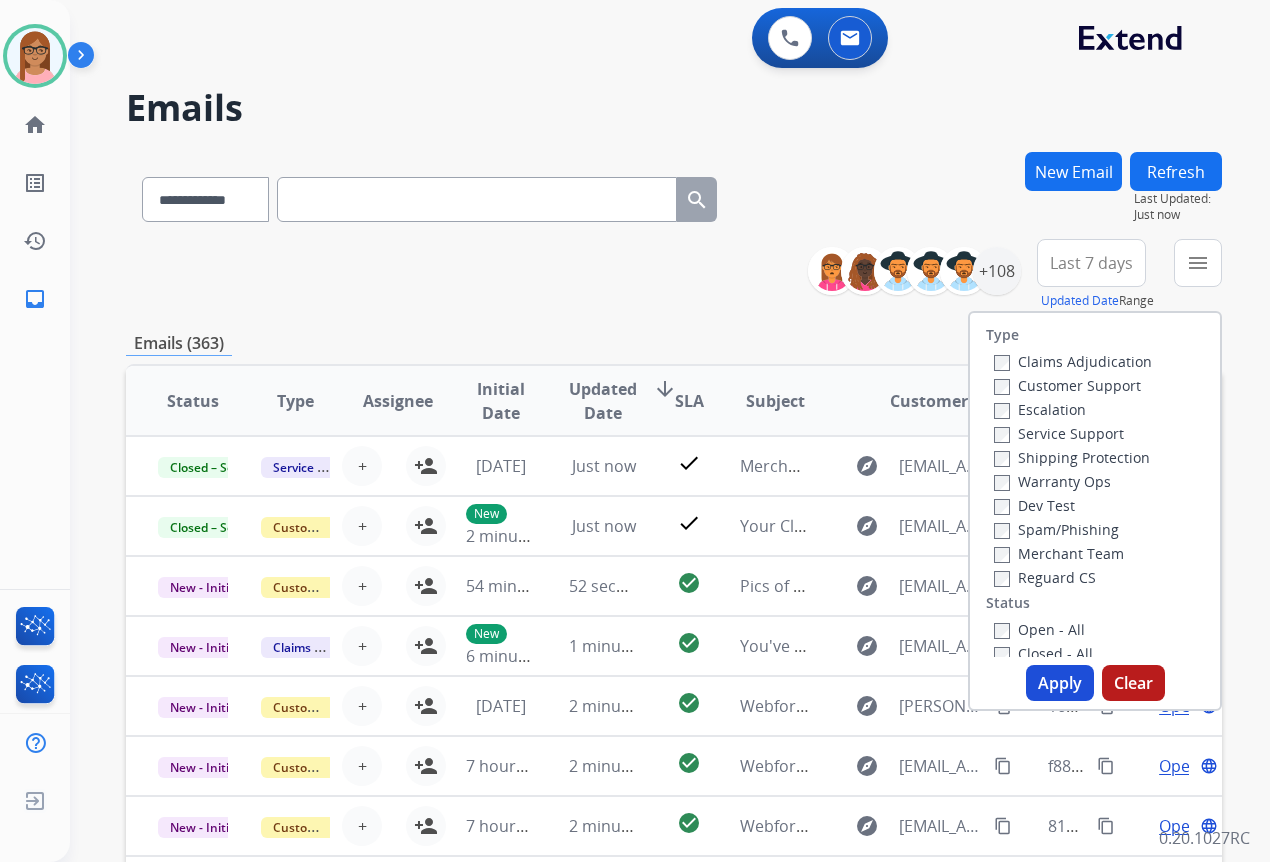 click on "Claims Adjudication   Customer Support   Escalation   Service Support   Shipping Protection   Warranty Ops   Dev Test   Spam/Phishing   Merchant Team   Reguard CS" at bounding box center (1069, 469) 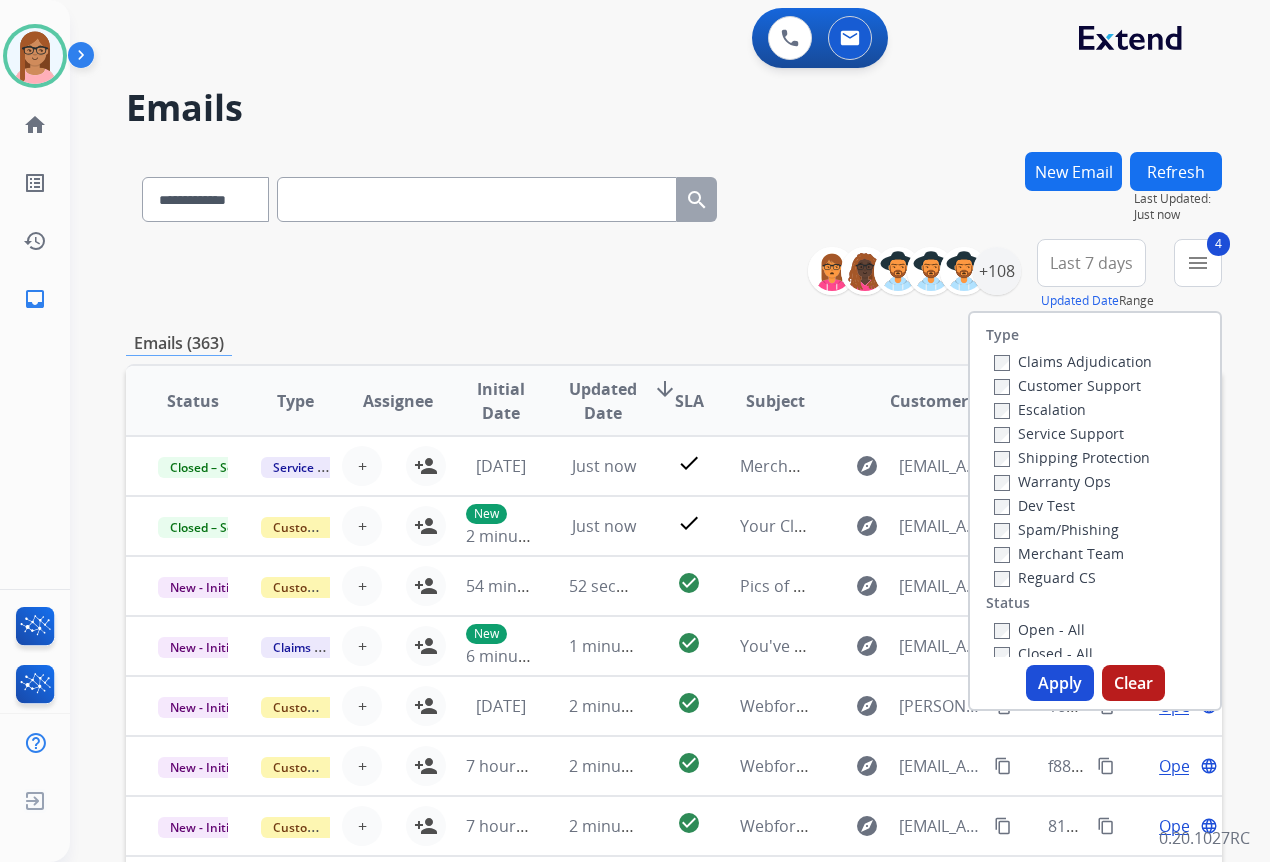 click on "Type  Claims Adjudication   Customer Support   Escalation   Service Support   Shipping Protection   Warranty Ops   Dev Test   Spam/Phishing   Merchant Team   Reguard CS  Status  Open - All   Closed - All   New - Initial   New - Reply   On-hold – Internal   On-hold - Customer   On Hold - Pending Parts   On Hold - Servicers   Closed - Unresolved   Closed – Solved   Closed – Merchant Transfer  SLA  Within SLA   Nearing SLA   Past SLA   Critical   On Hold   Closed  Processed  Migration   Webhook   Polling   Extend.com (API)  Apply Clear" at bounding box center (1095, 511) 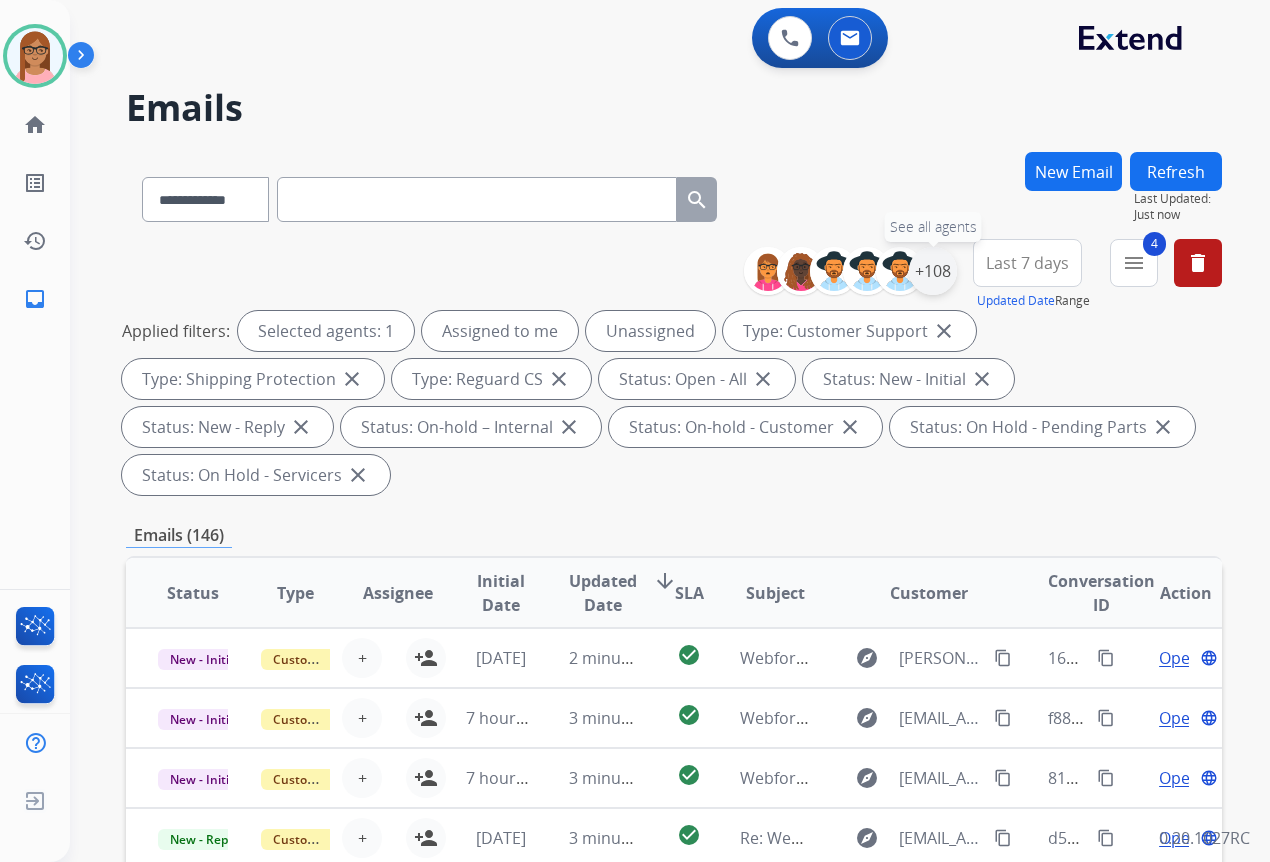 click on "+108" at bounding box center [933, 271] 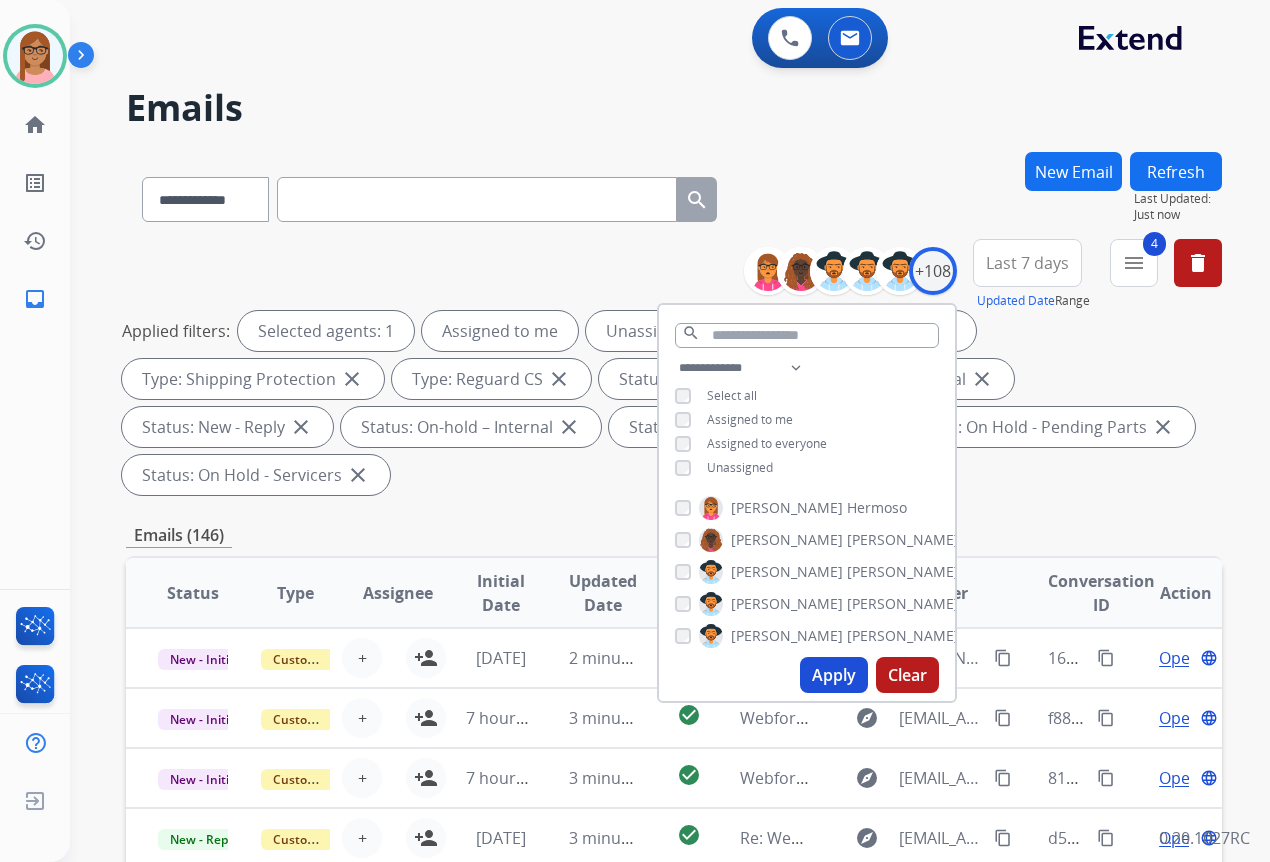 click on "Unassigned" at bounding box center (724, 468) 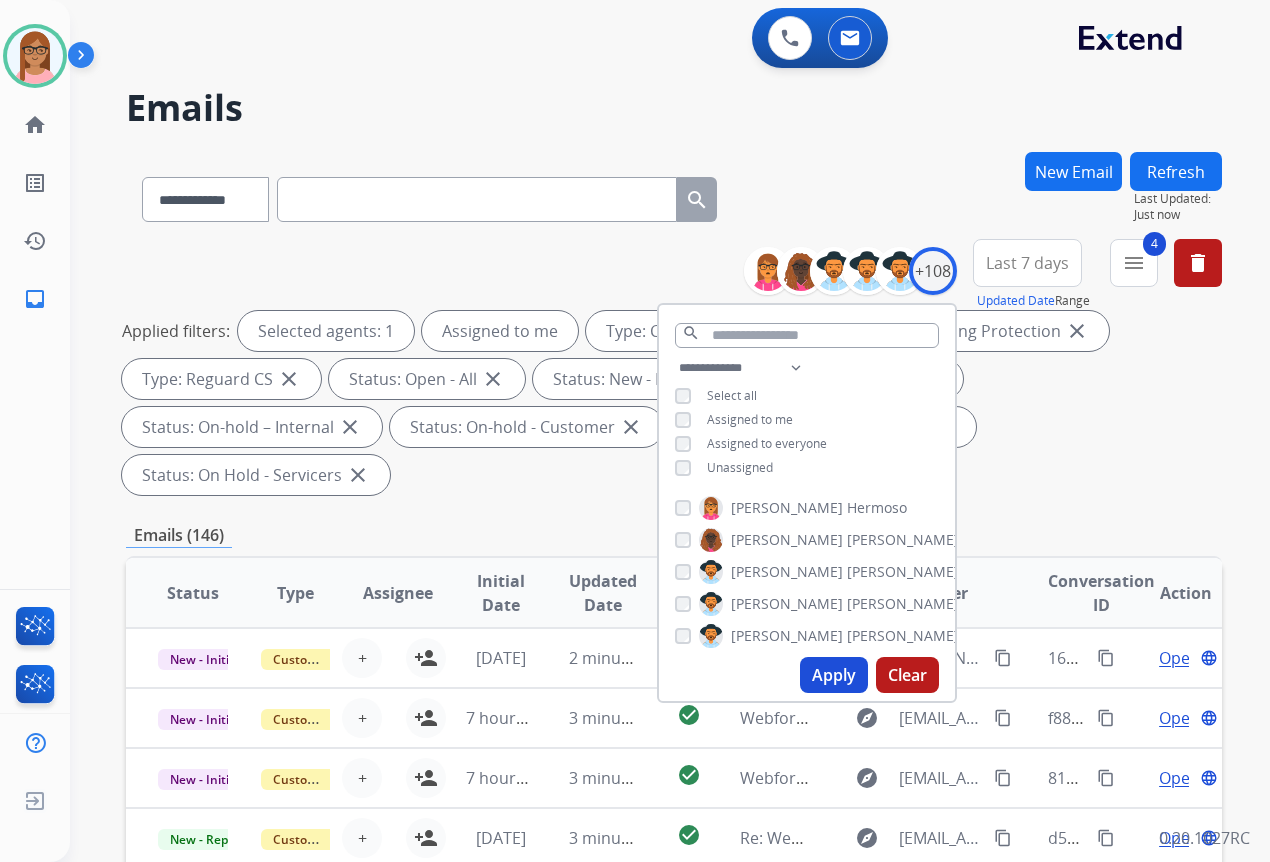 click on "Apply" at bounding box center (834, 675) 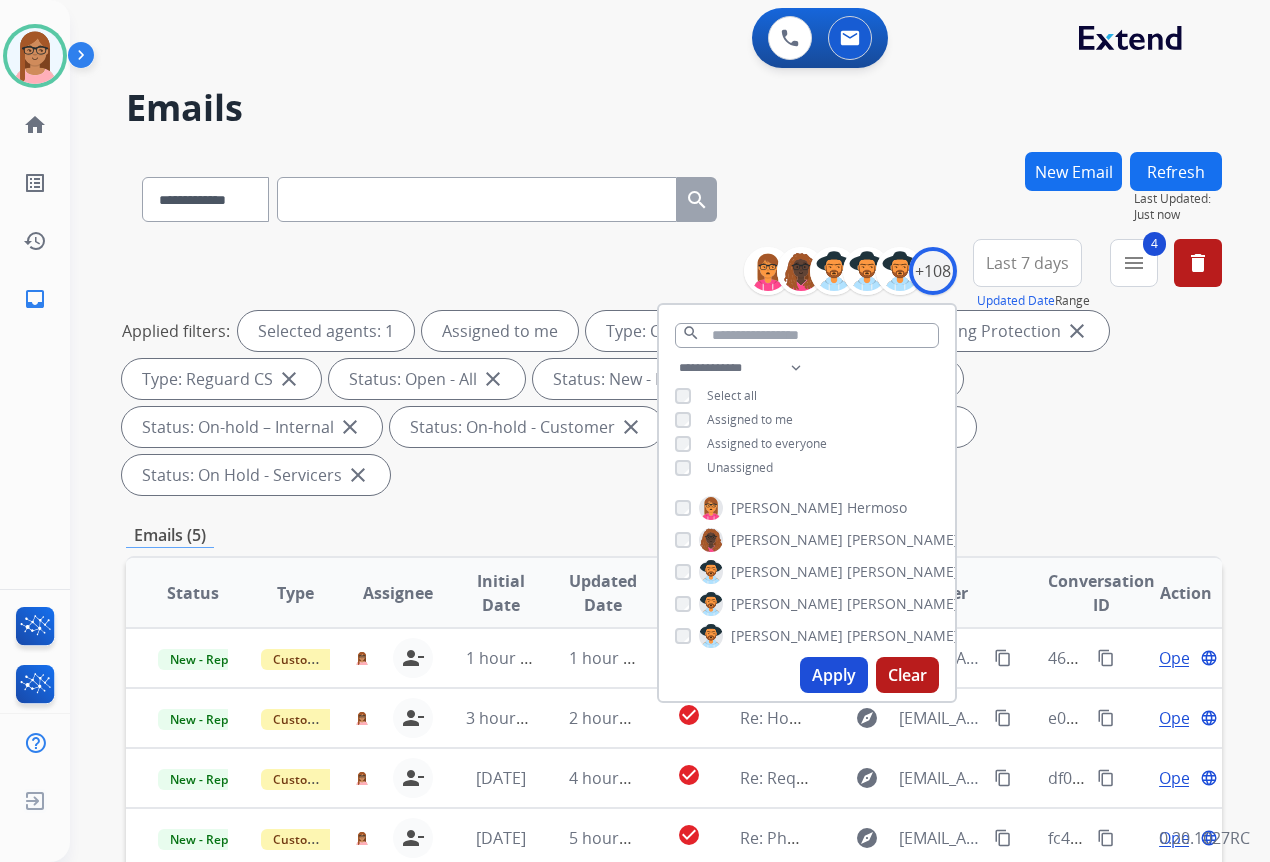 click on "Applied filters:  Selected agents: 1  Assigned to me  Type: Customer Support  close  Type: Shipping Protection  close  Type: Reguard CS  close  Status: Open - All  close  Status: New - Initial  close  Status: New - Reply  close  Status: On-hold – Internal  close  Status: On-hold - Customer  close  Status: On Hold - Pending Parts  close  Status: On Hold - Servicers  close" at bounding box center (670, 403) 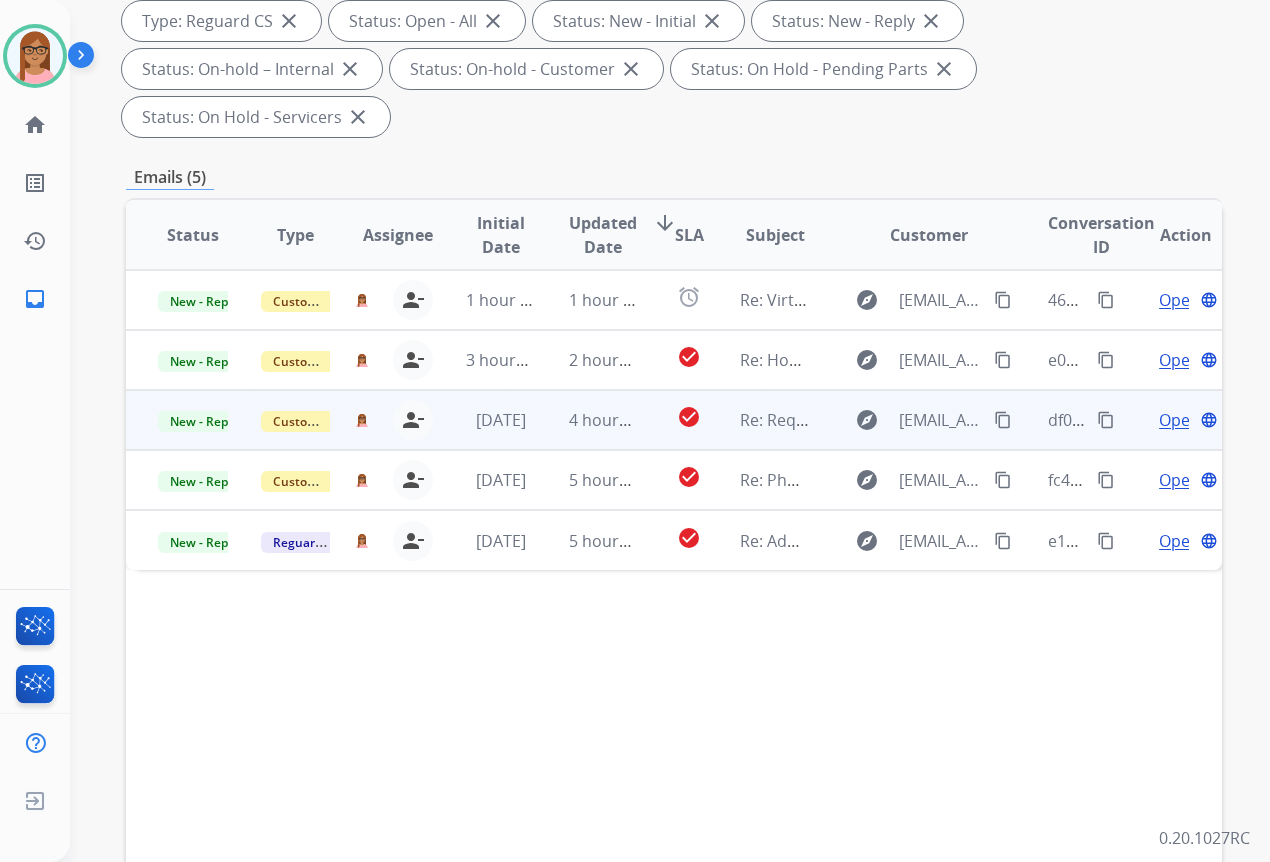 scroll, scrollTop: 467, scrollLeft: 0, axis: vertical 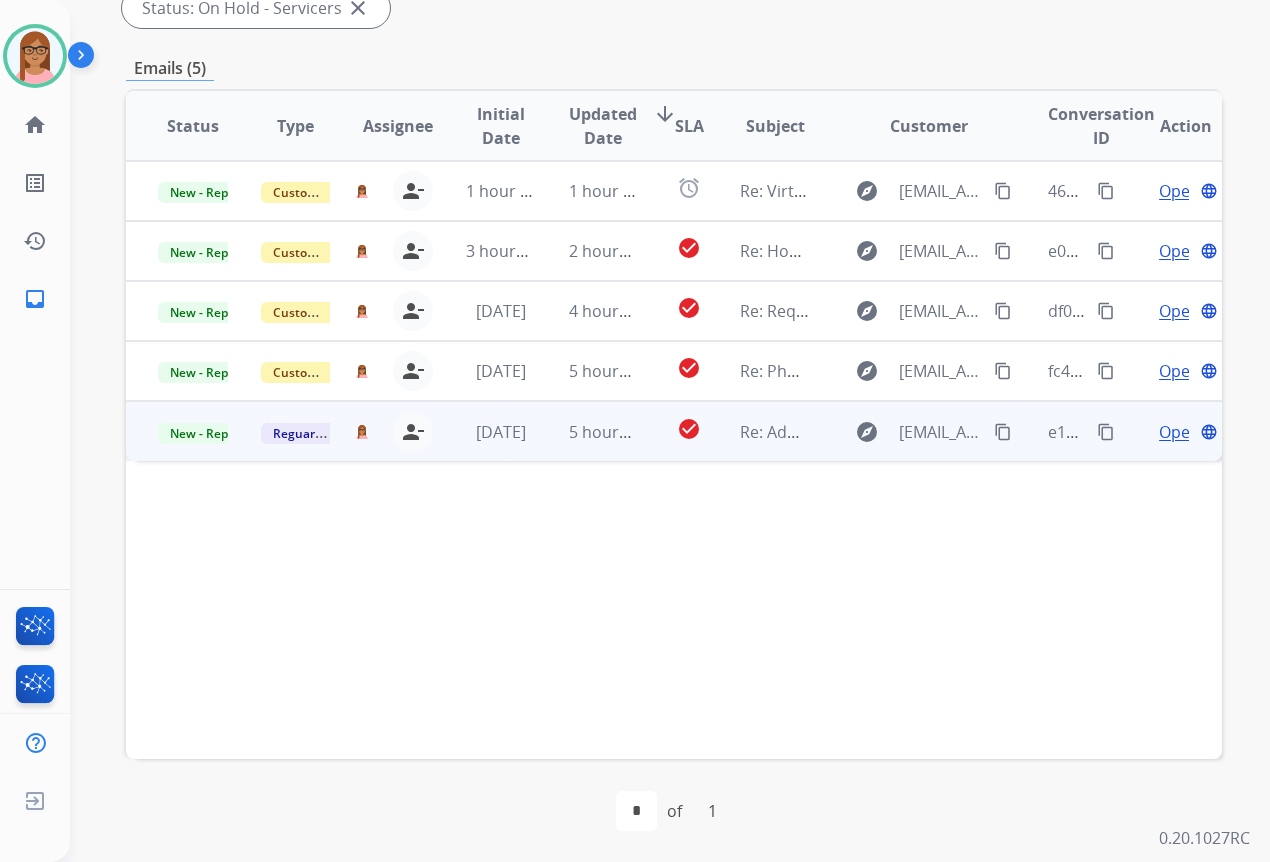 click on "Open" at bounding box center (1179, 432) 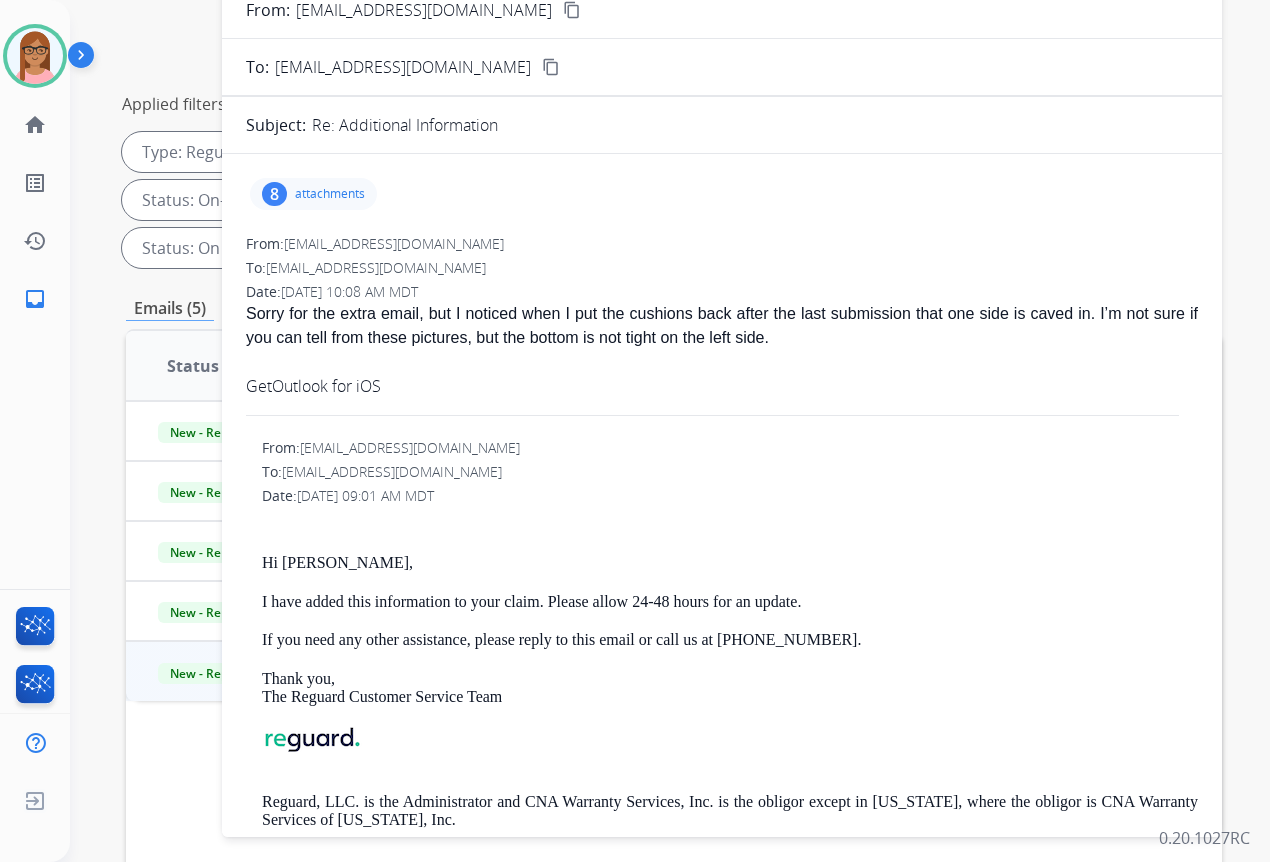 scroll, scrollTop: 92, scrollLeft: 0, axis: vertical 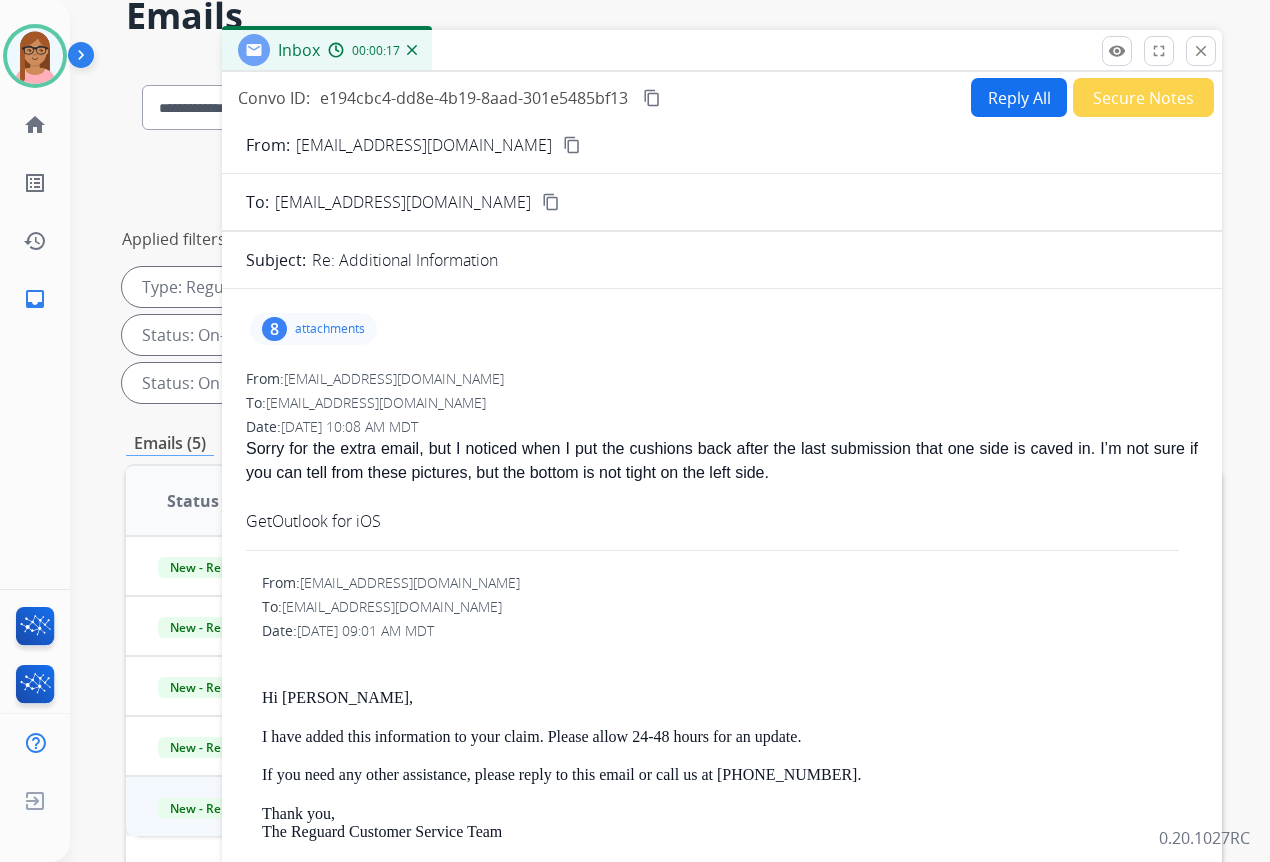 click on "attachments" at bounding box center (330, 329) 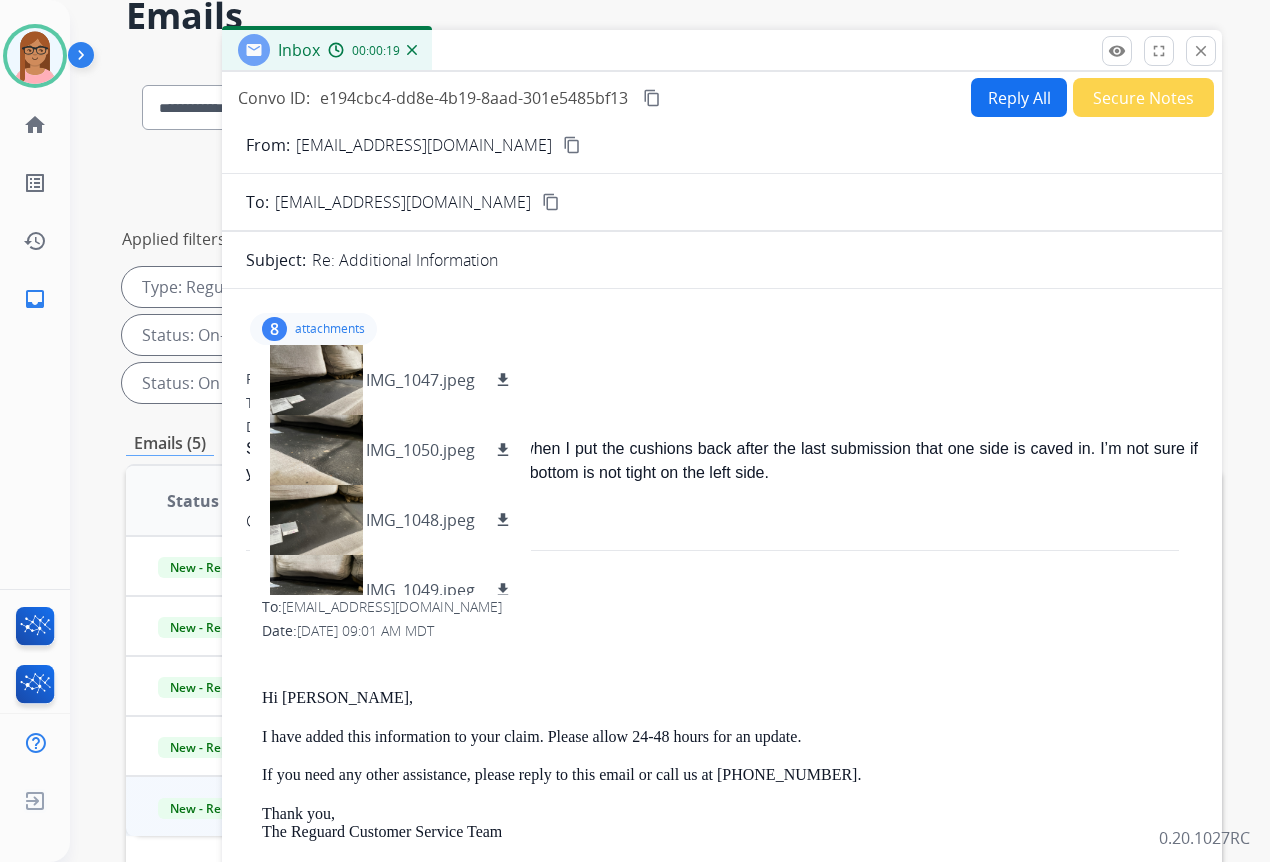 click on "8 attachments  IMG_1047.jpeg  download  IMG_1050.jpeg  download  IMG_1048.jpeg  download  IMG_1049.jpeg  download  IMG_1039.jpeg  download  IMG_1040.jpeg  download  IMG_1041.jpeg  download  IMG_0823.jpeg  download  From:  mariah.99@hotmail.com   To:  customerservice@reguardprotection.com  Date:  07/28/2025 - 10:08 AM MDT
Sorry for the extra email, but I noticed when I put the cushions back after the last submission that one side is caved in. I’m not sure if you can tell from these pictures, but the bottom is not tight on the left side.
Get  Outlook for iOS
From:  customerservice@reguardprotection.com   To:  mariah.99@hotmail.com  Date:  07/28/2025 - 09:01 AM MDT   Hi Mariah, I have added this information to your claim. Please allow 24-48 hours for an update. If you need any other assistance, please reply to this email or call us at (877) 348-2730. Thank you, The Reguard Customer Service Team  From:  mariah.99@hotmail.com   To:  customerservice@reguardprotection.com  Date:
Get" at bounding box center [722, 1528] 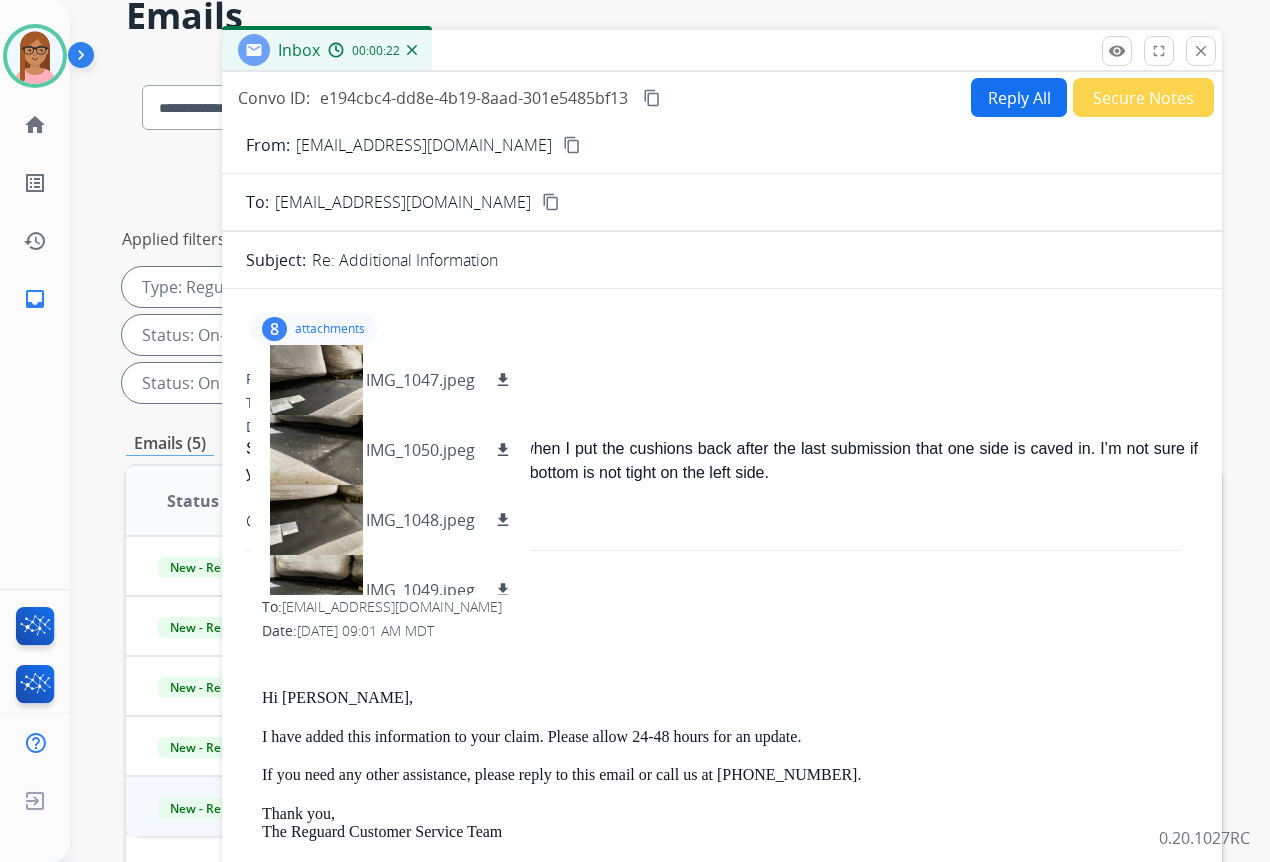 click on "content_copy" at bounding box center (572, 145) 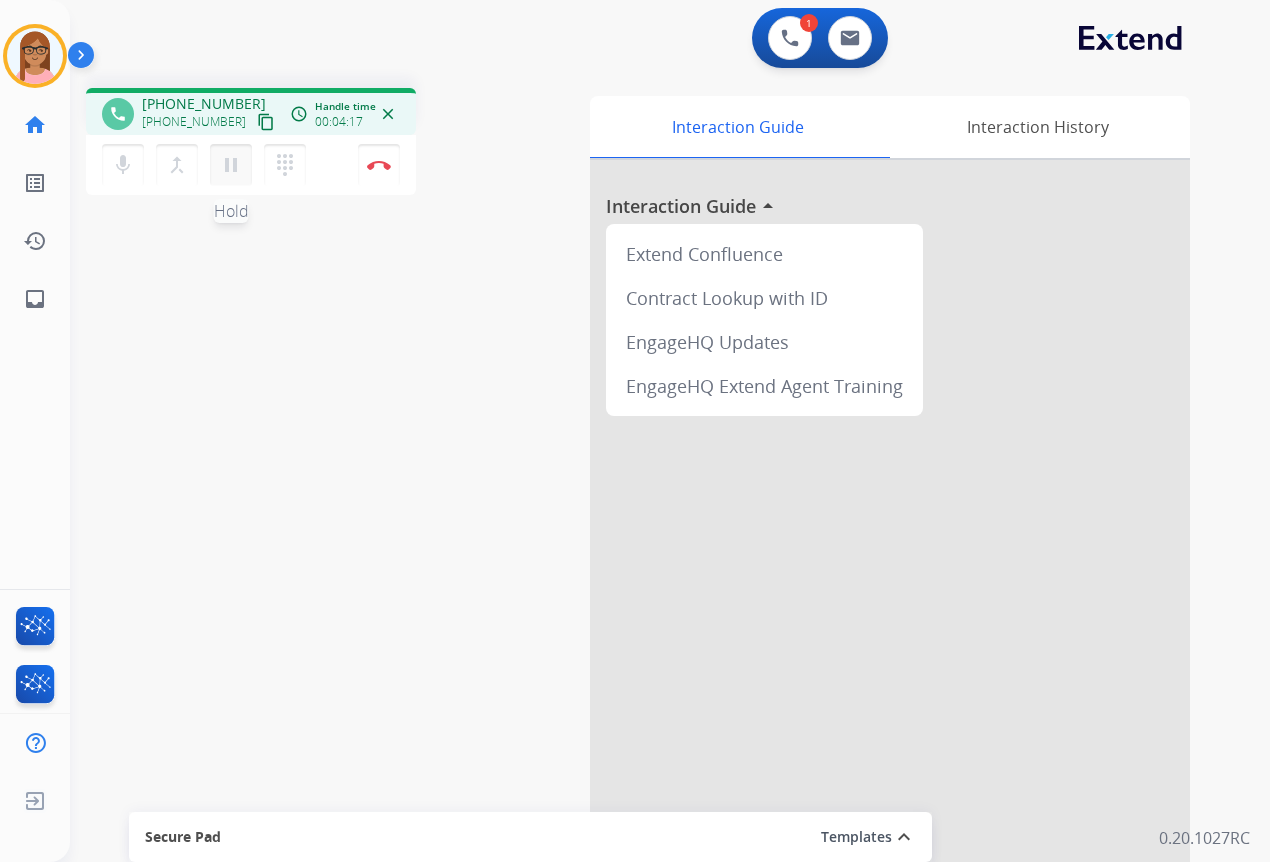 click on "pause" at bounding box center [231, 165] 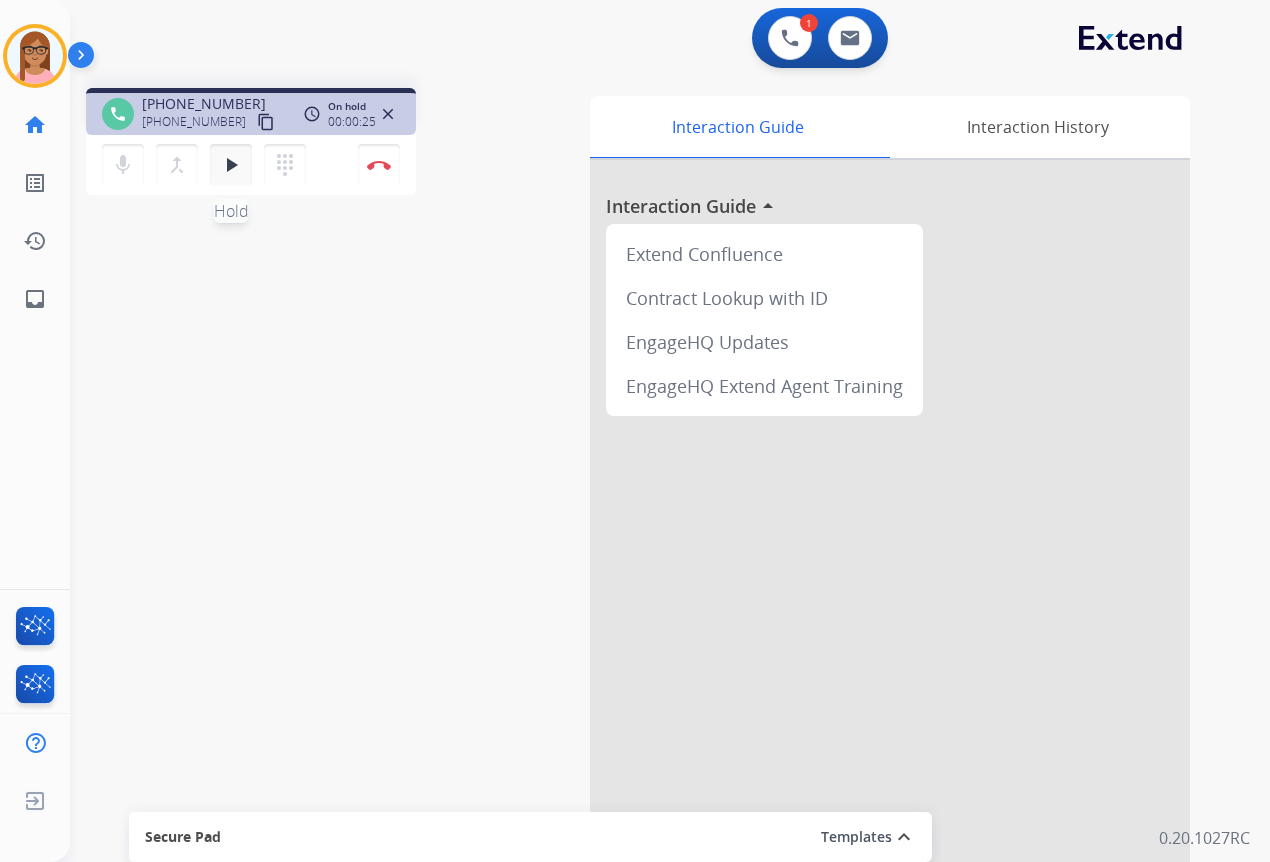 click on "play_arrow Hold" at bounding box center [231, 165] 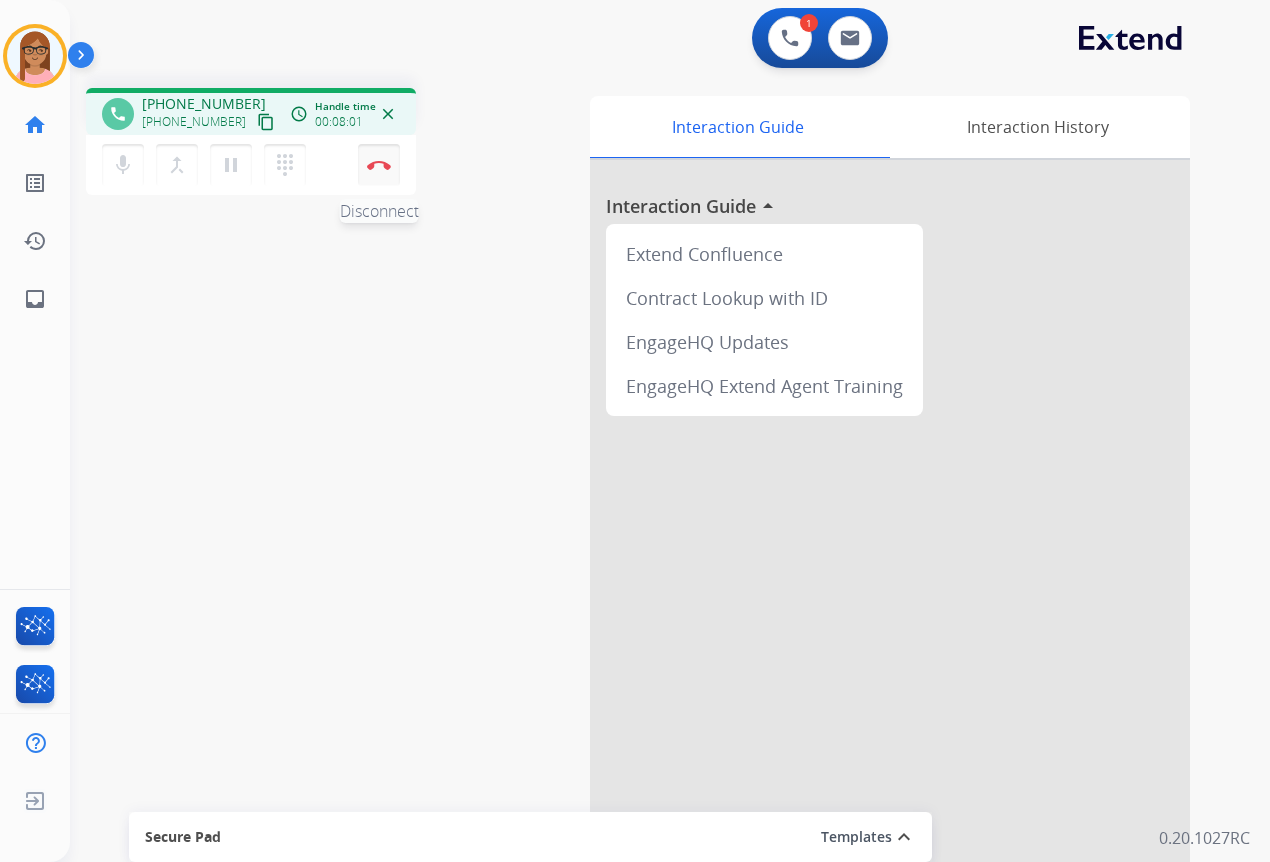 click at bounding box center (379, 165) 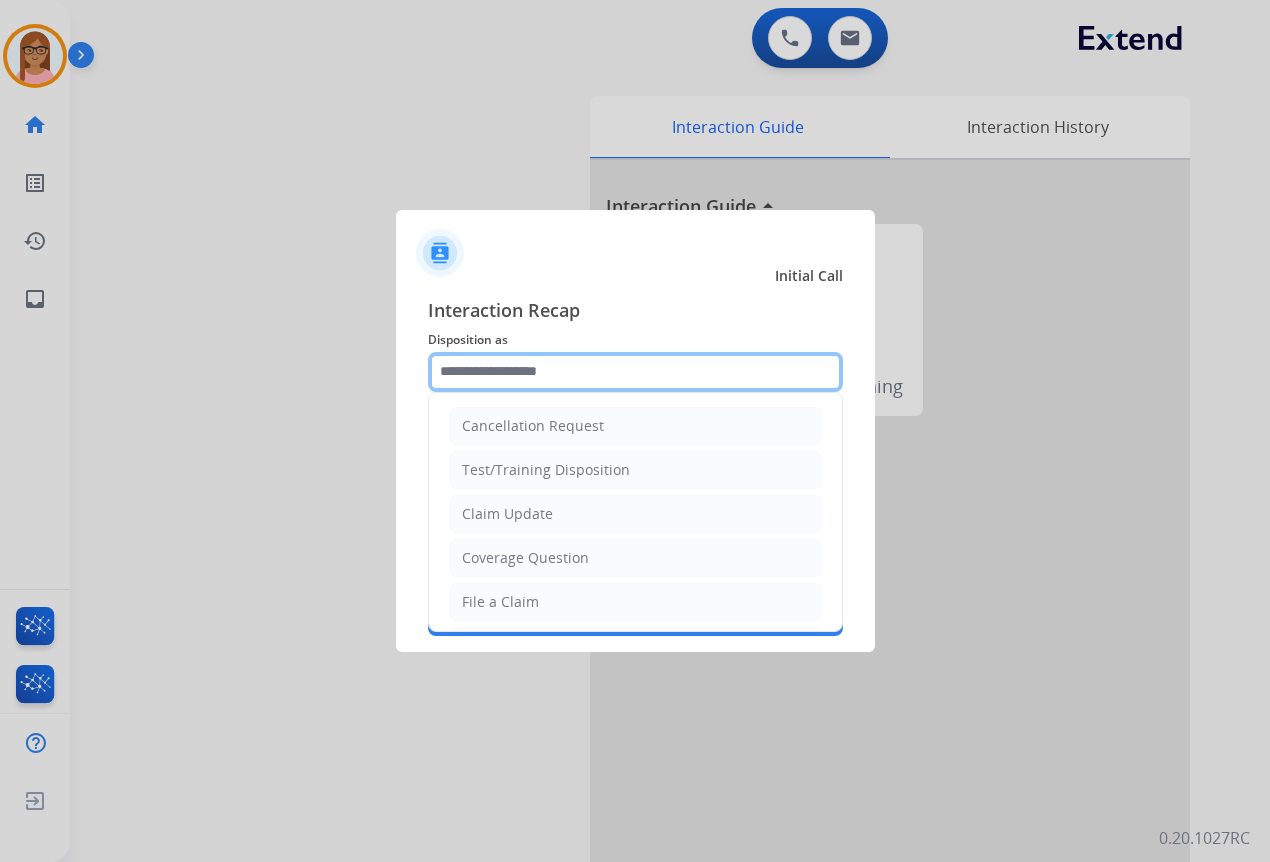 click 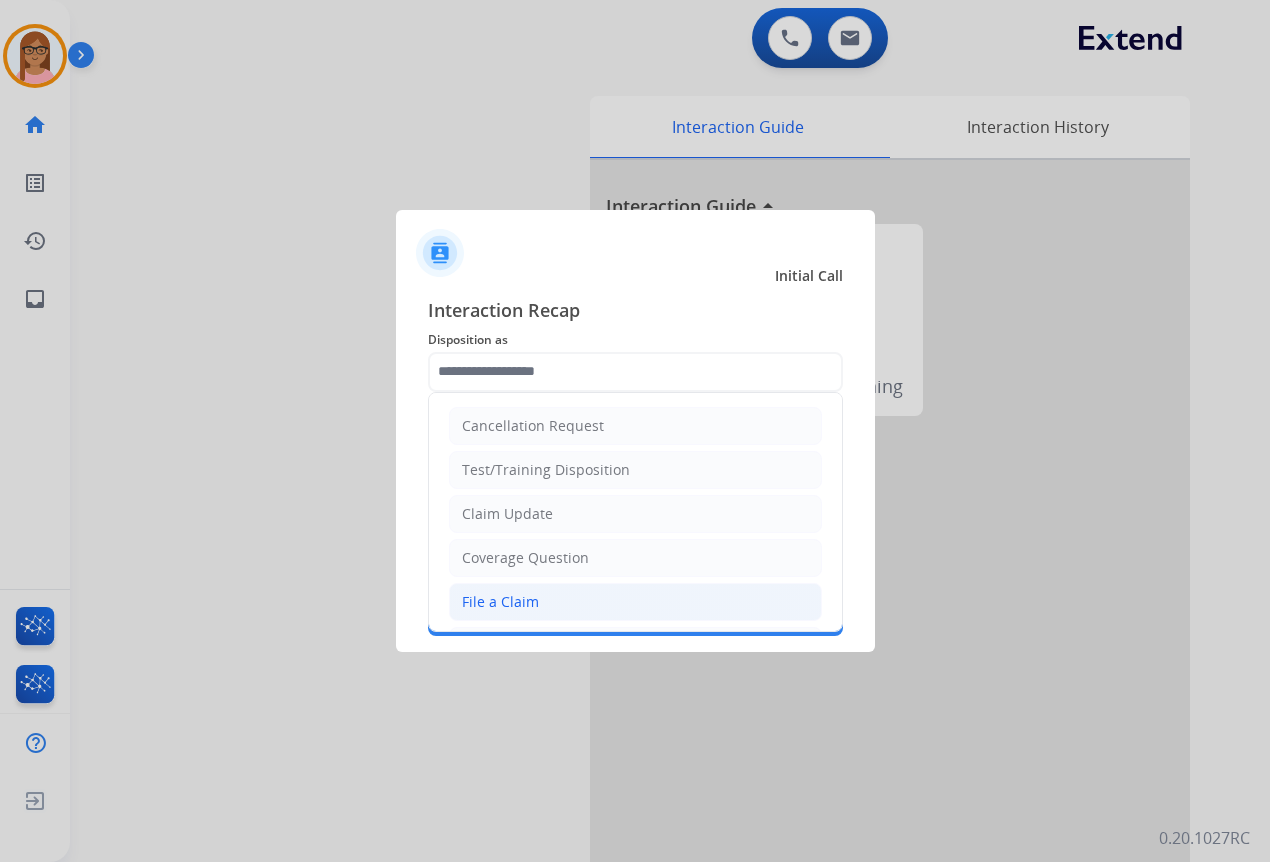 click on "File a Claim" 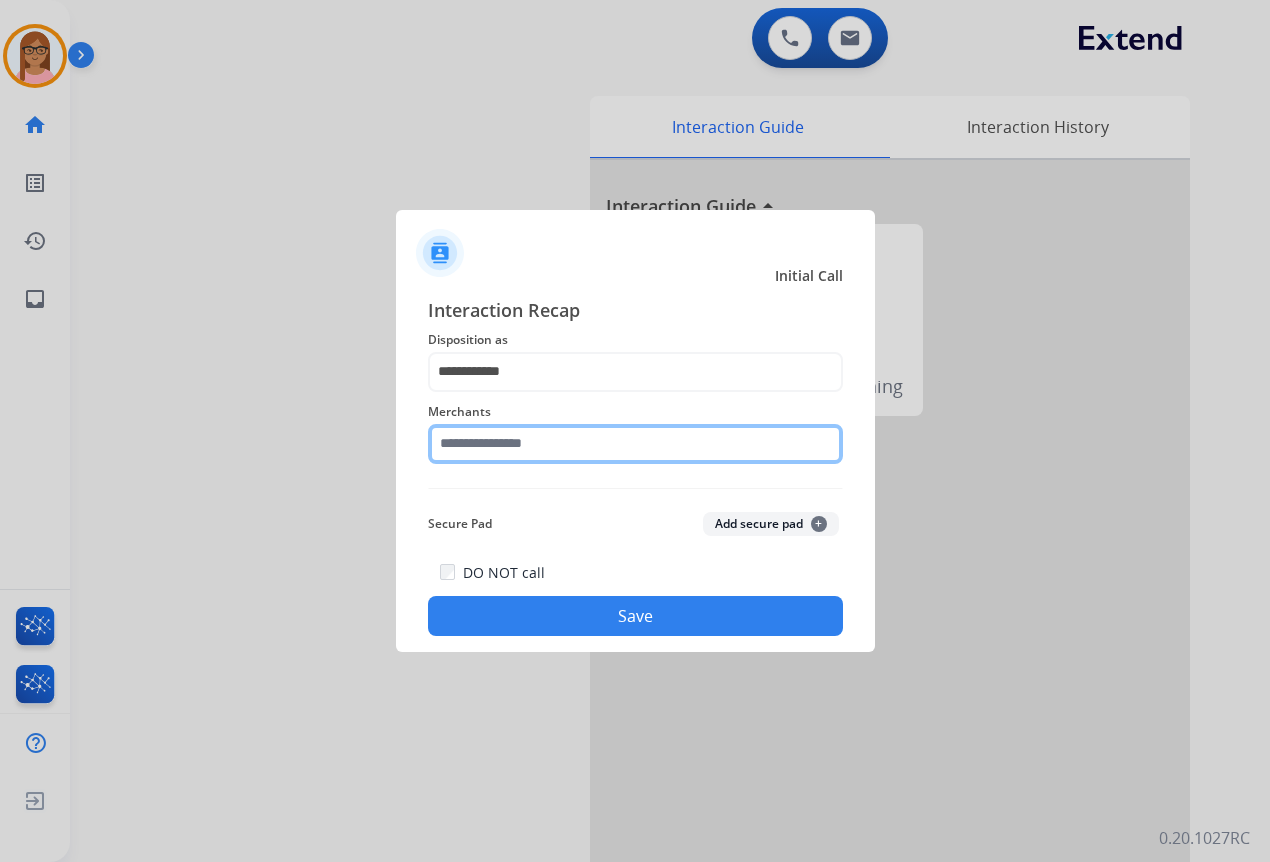 click 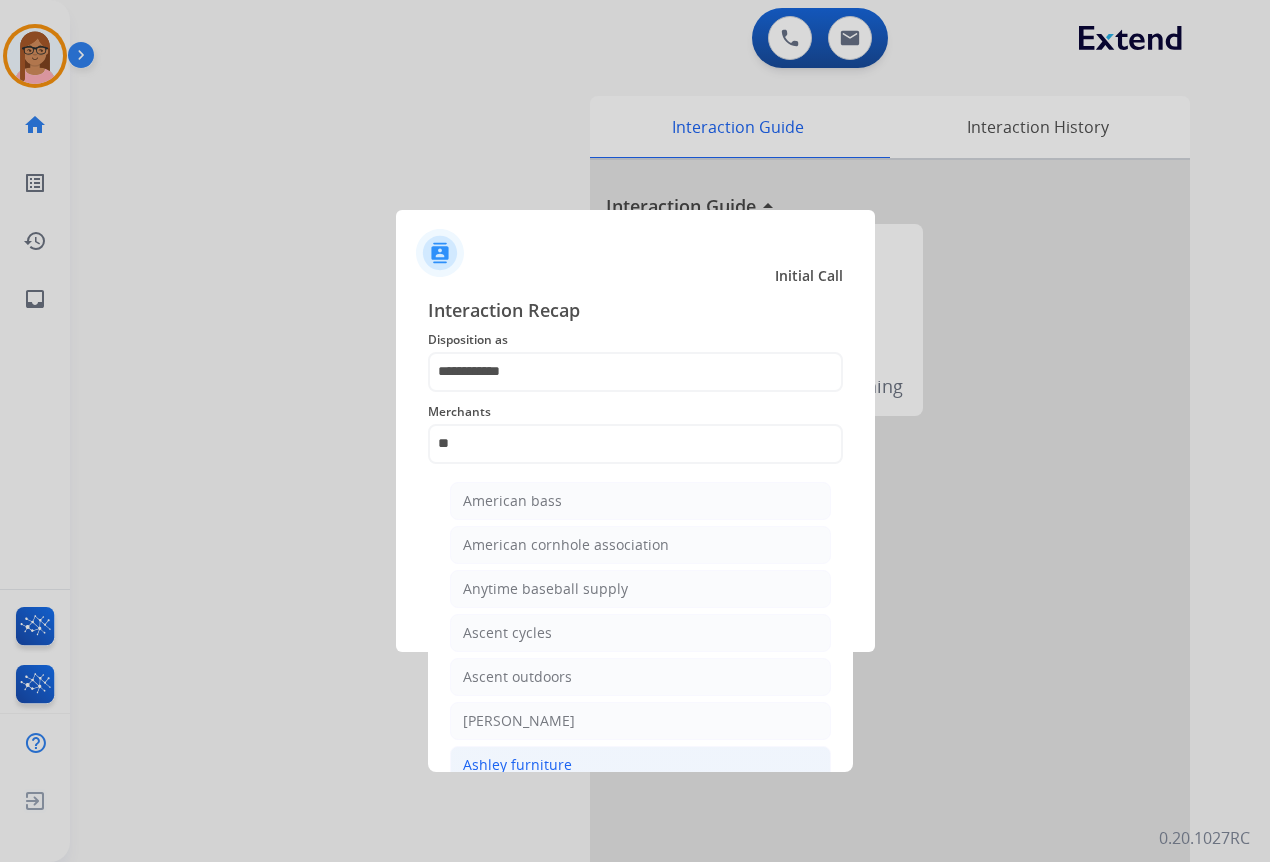 click on "Ashley furniture" 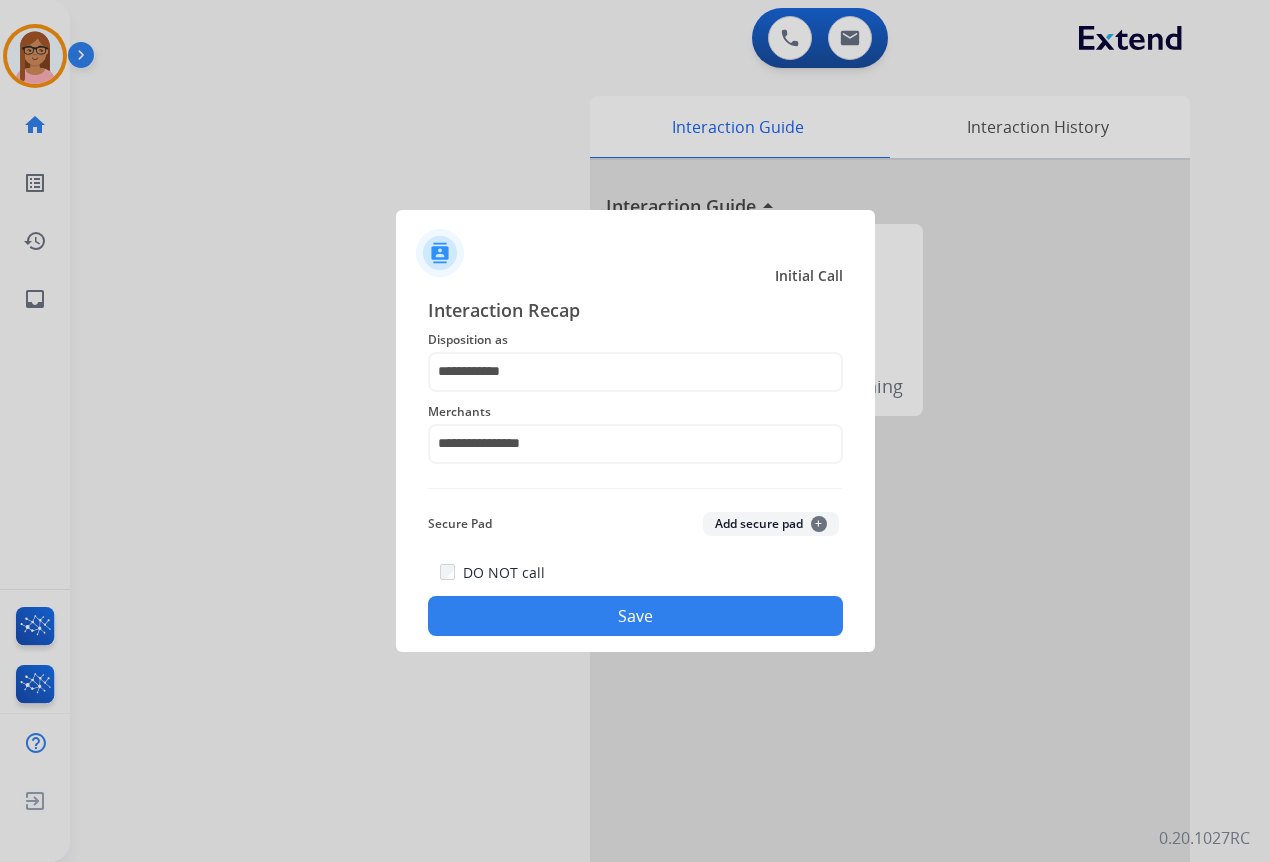 click on "Save" 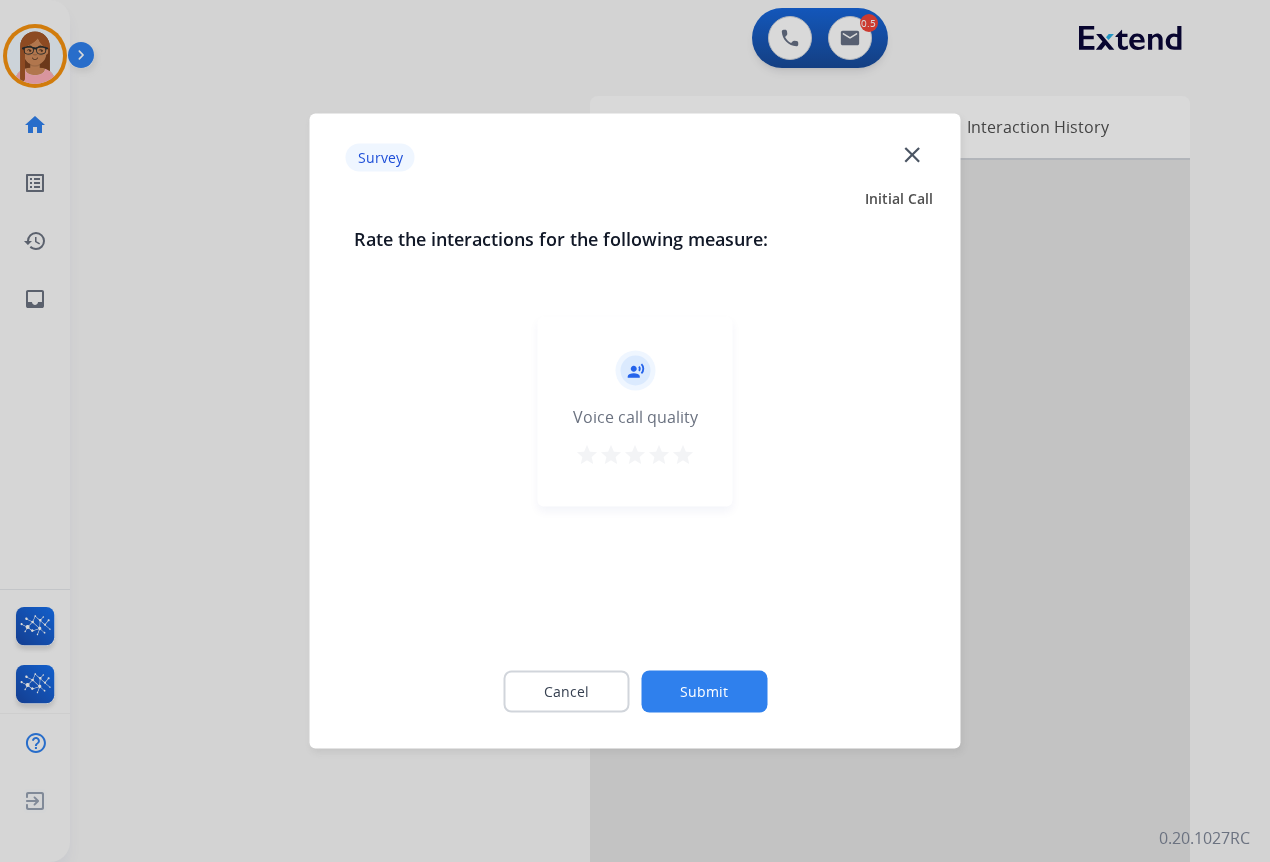 click on "star" at bounding box center [683, 455] 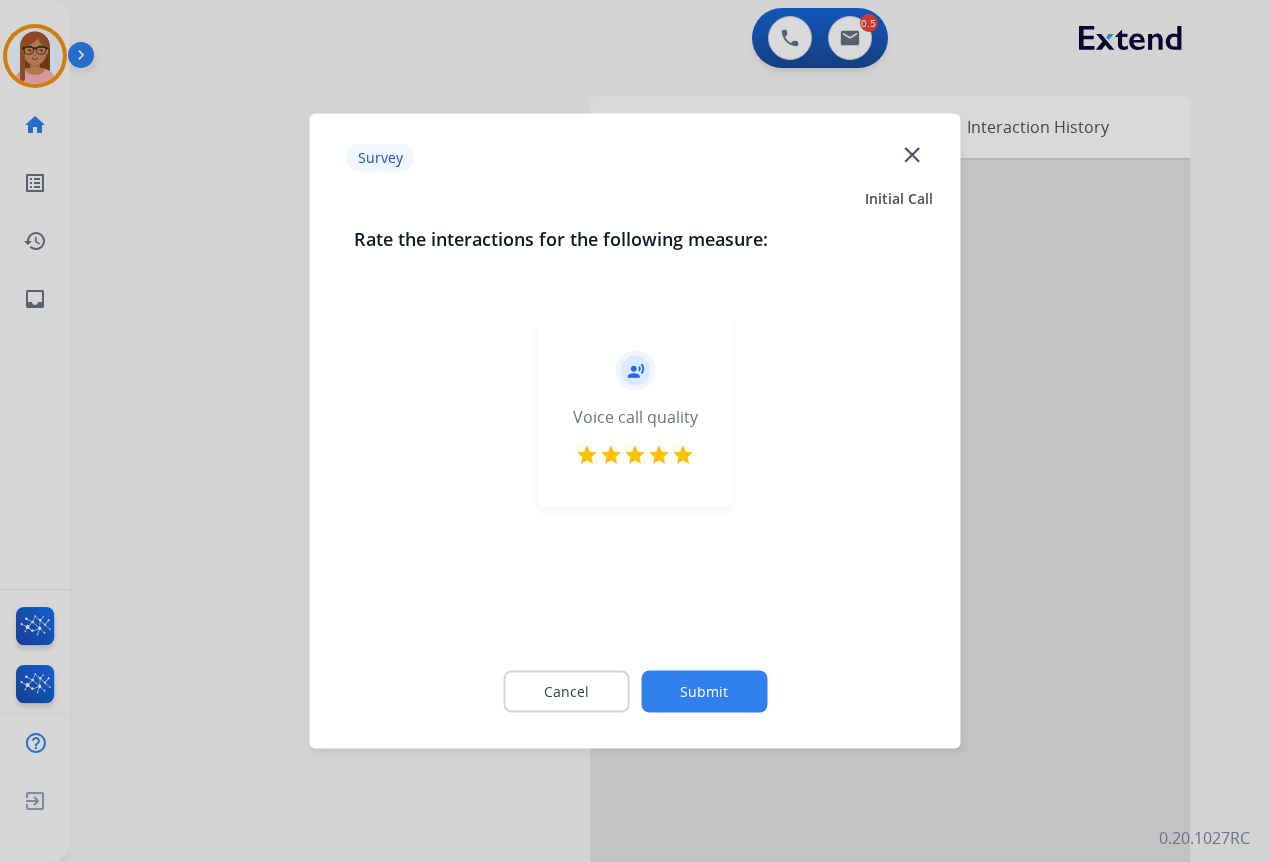 click on "Submit" 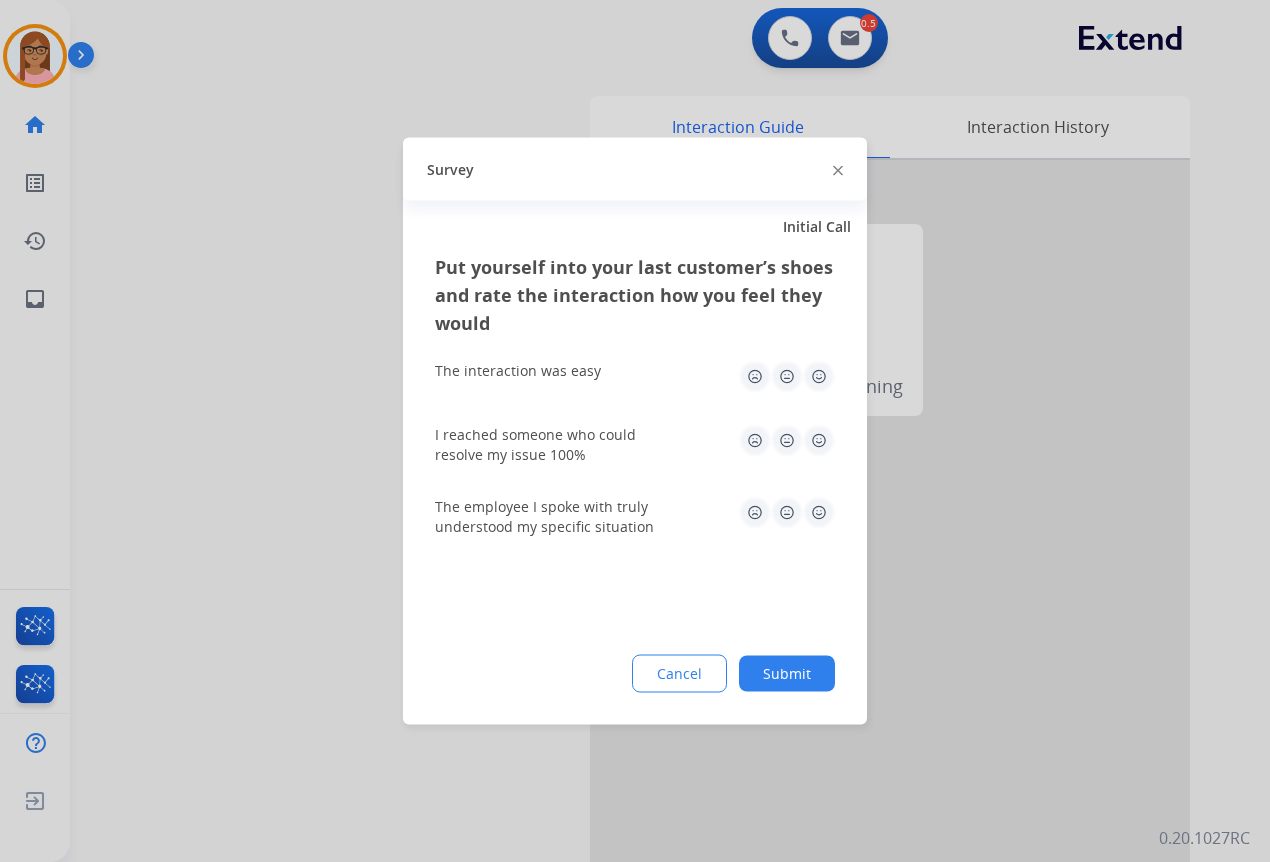 click 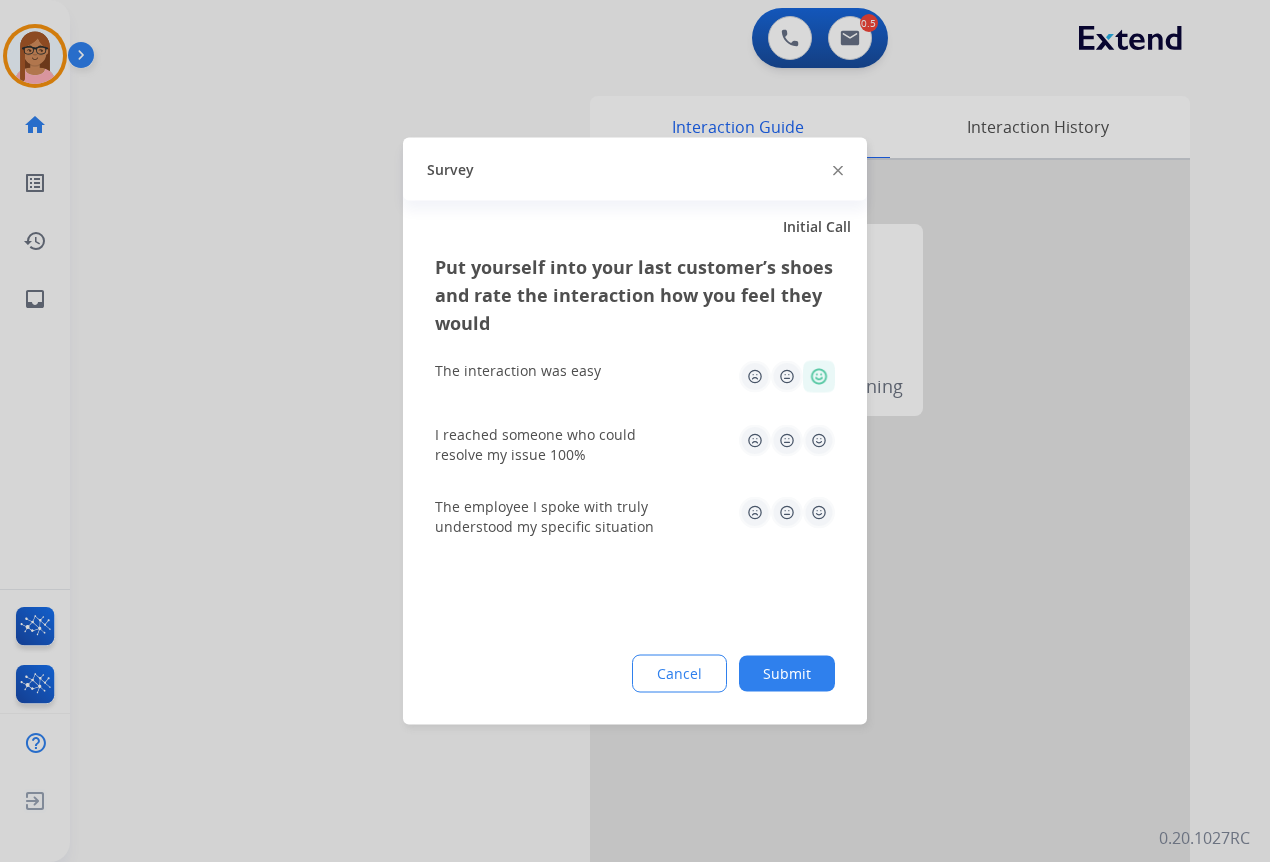 click 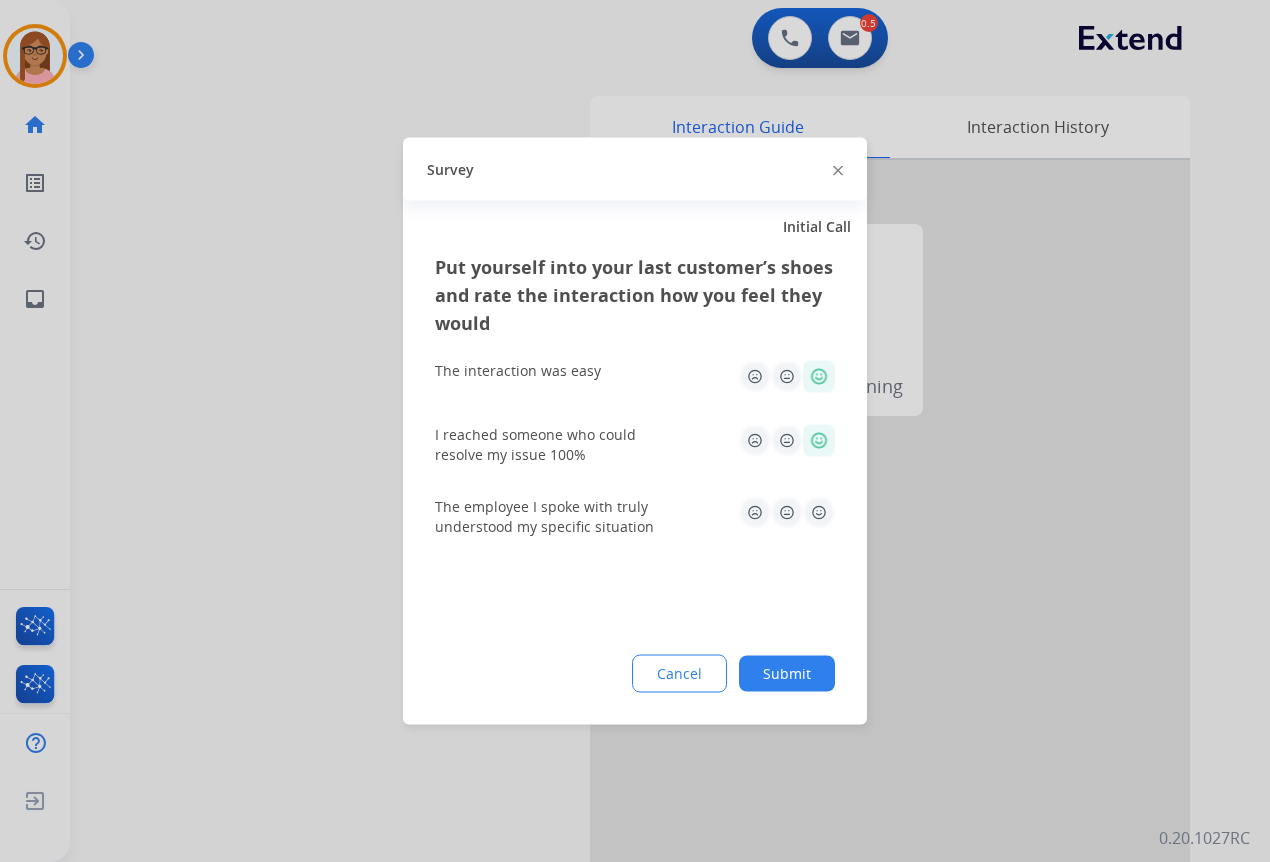 click on "The employee I spoke with truly understood my specific situation" 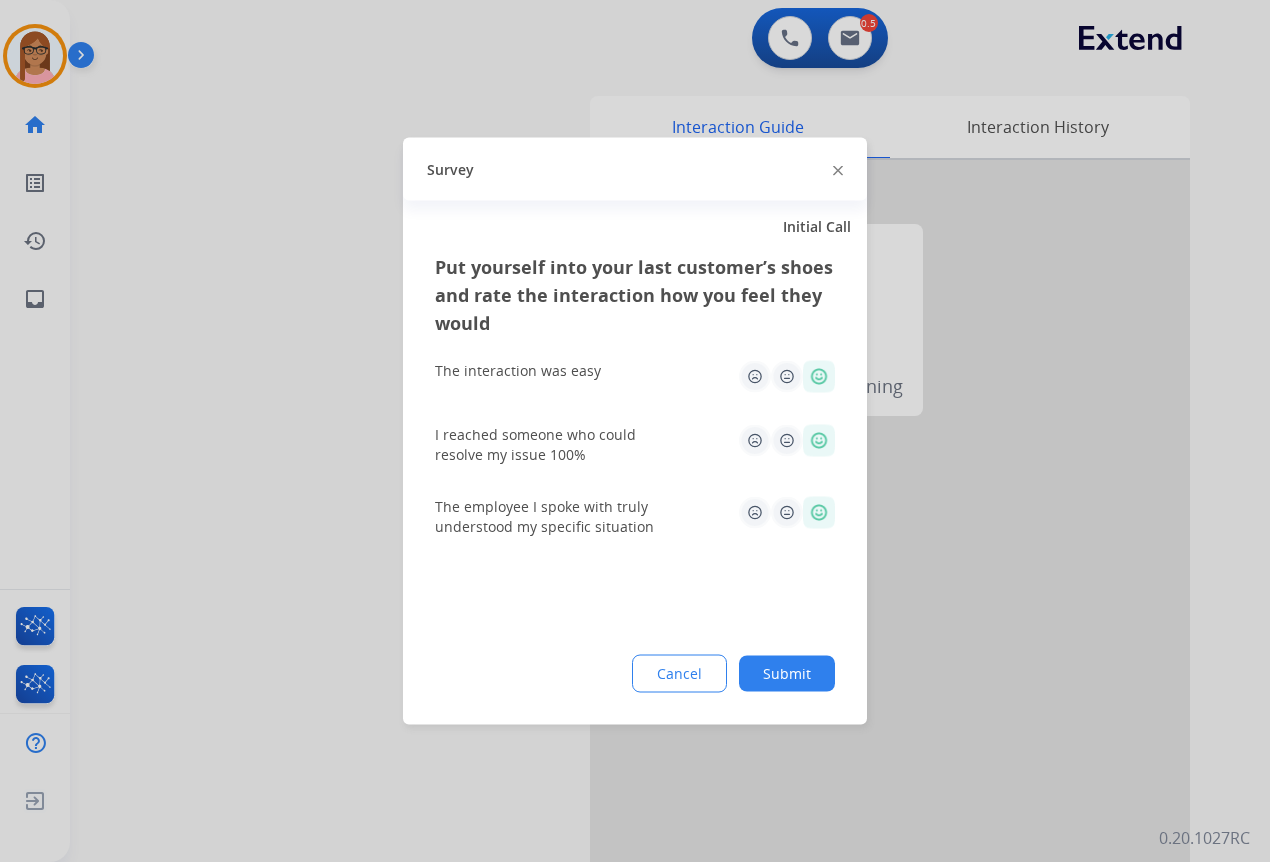 click on "Submit" 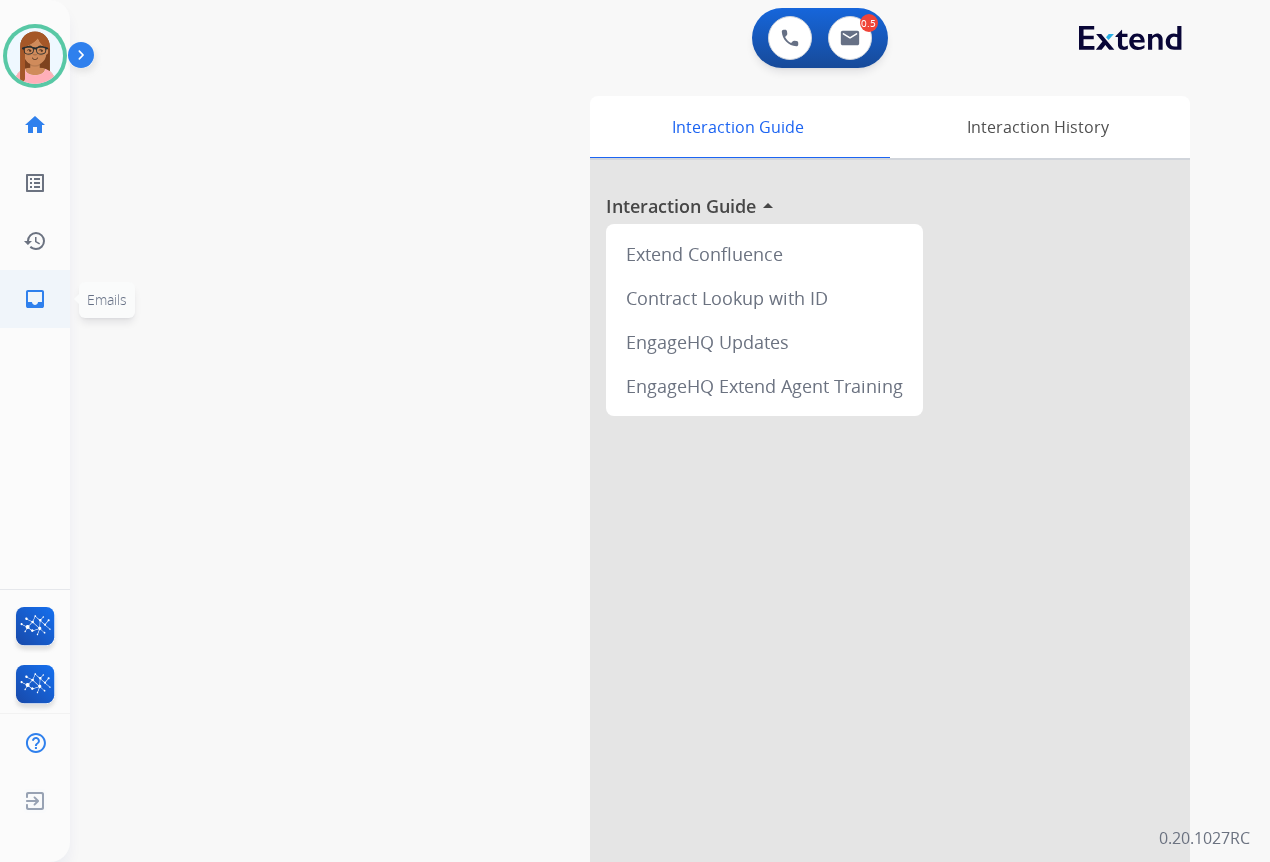 click on "inbox" 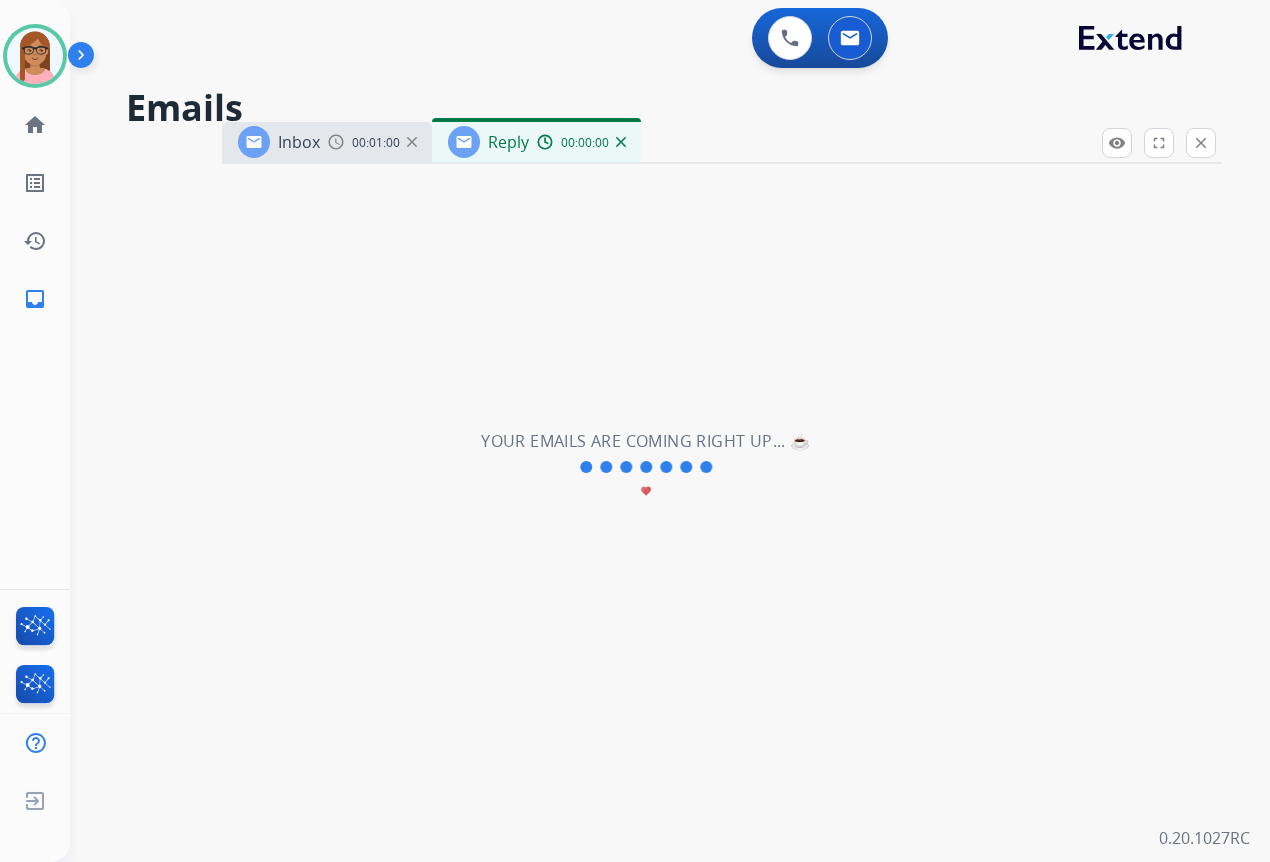 select on "**********" 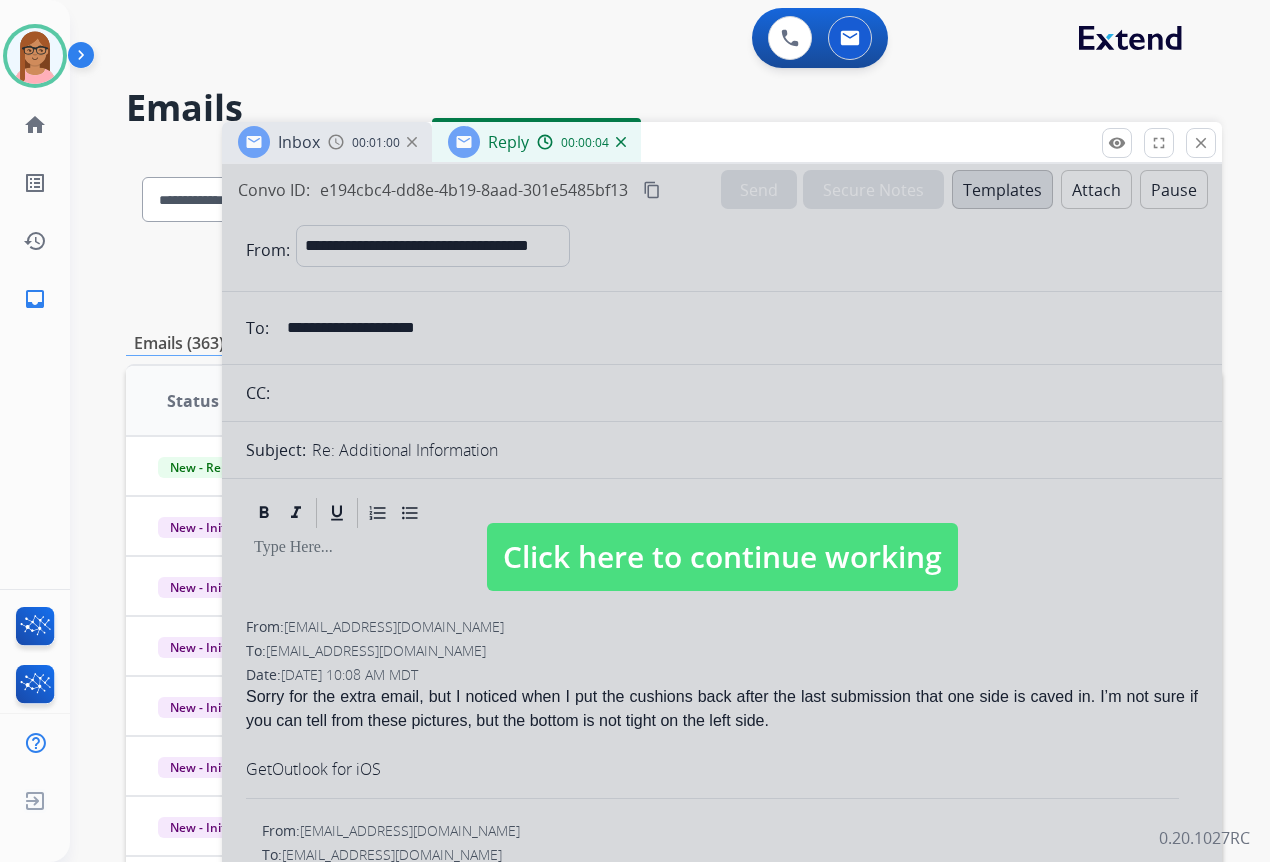 click at bounding box center (722, 537) 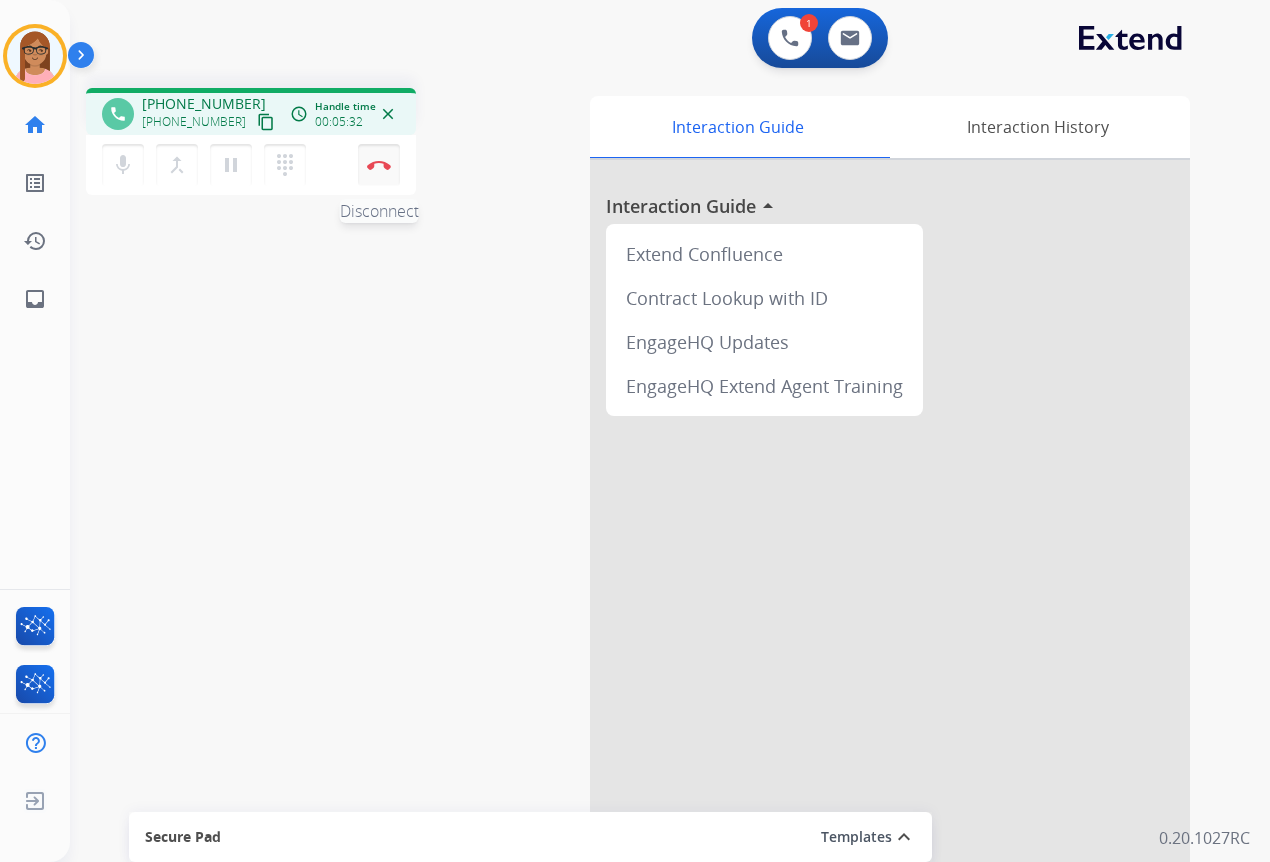 click on "Disconnect" at bounding box center [379, 165] 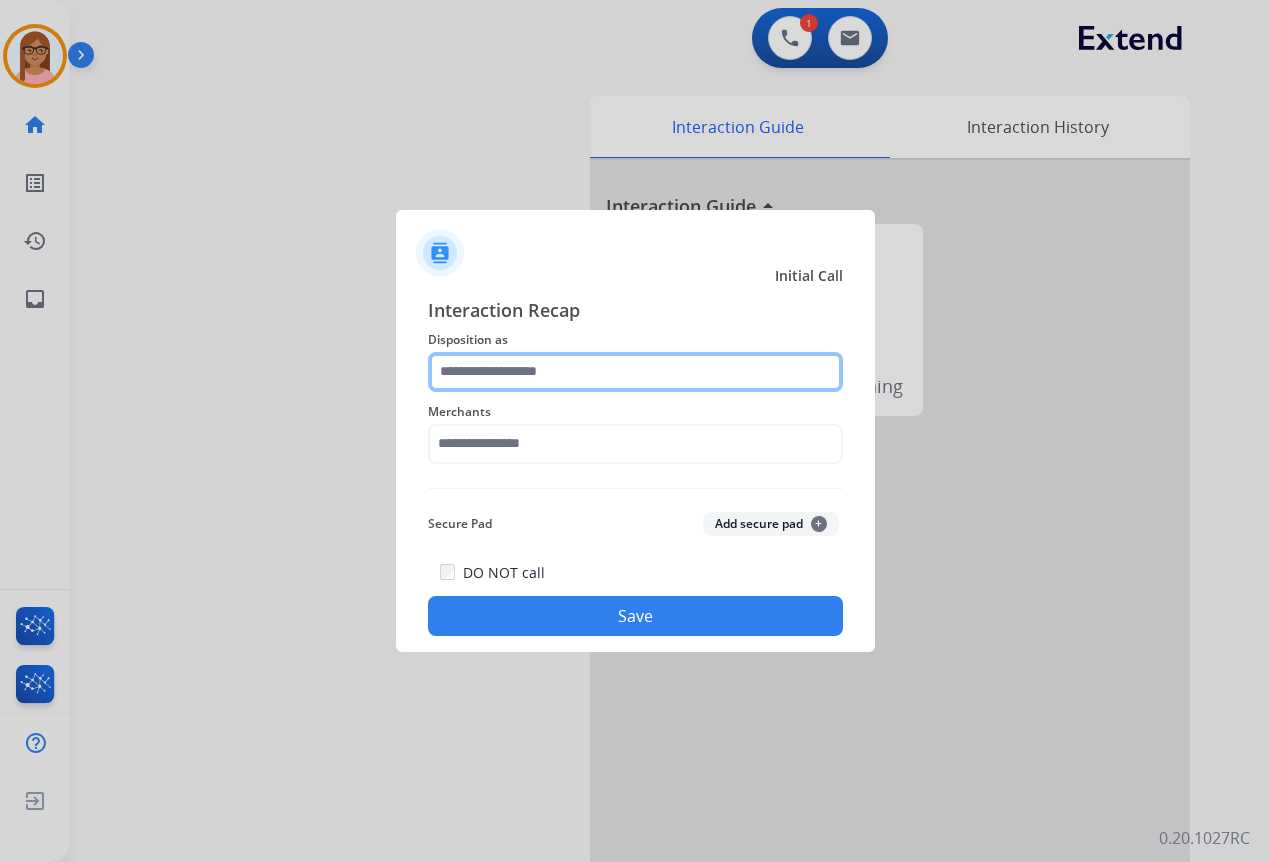 click 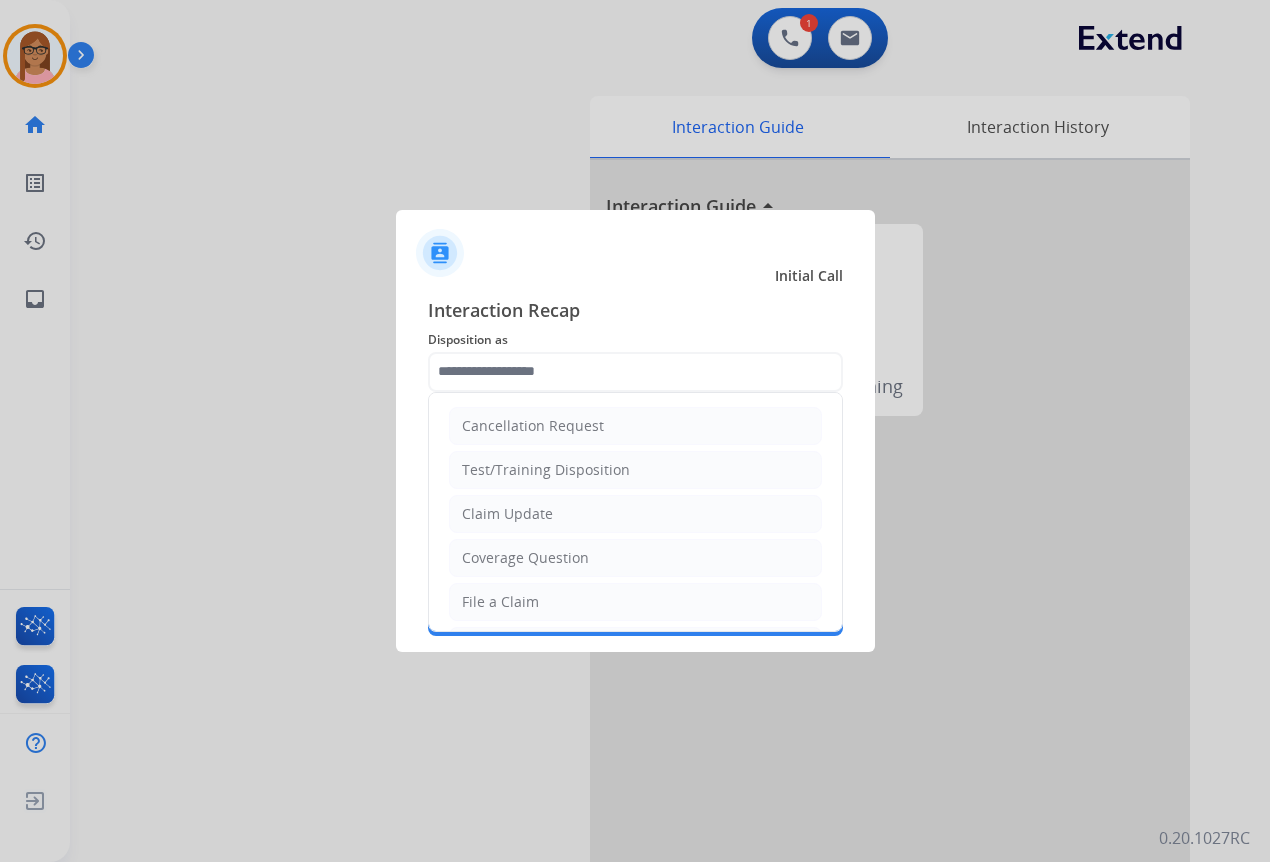 drag, startPoint x: 545, startPoint y: 612, endPoint x: 543, endPoint y: 602, distance: 10.198039 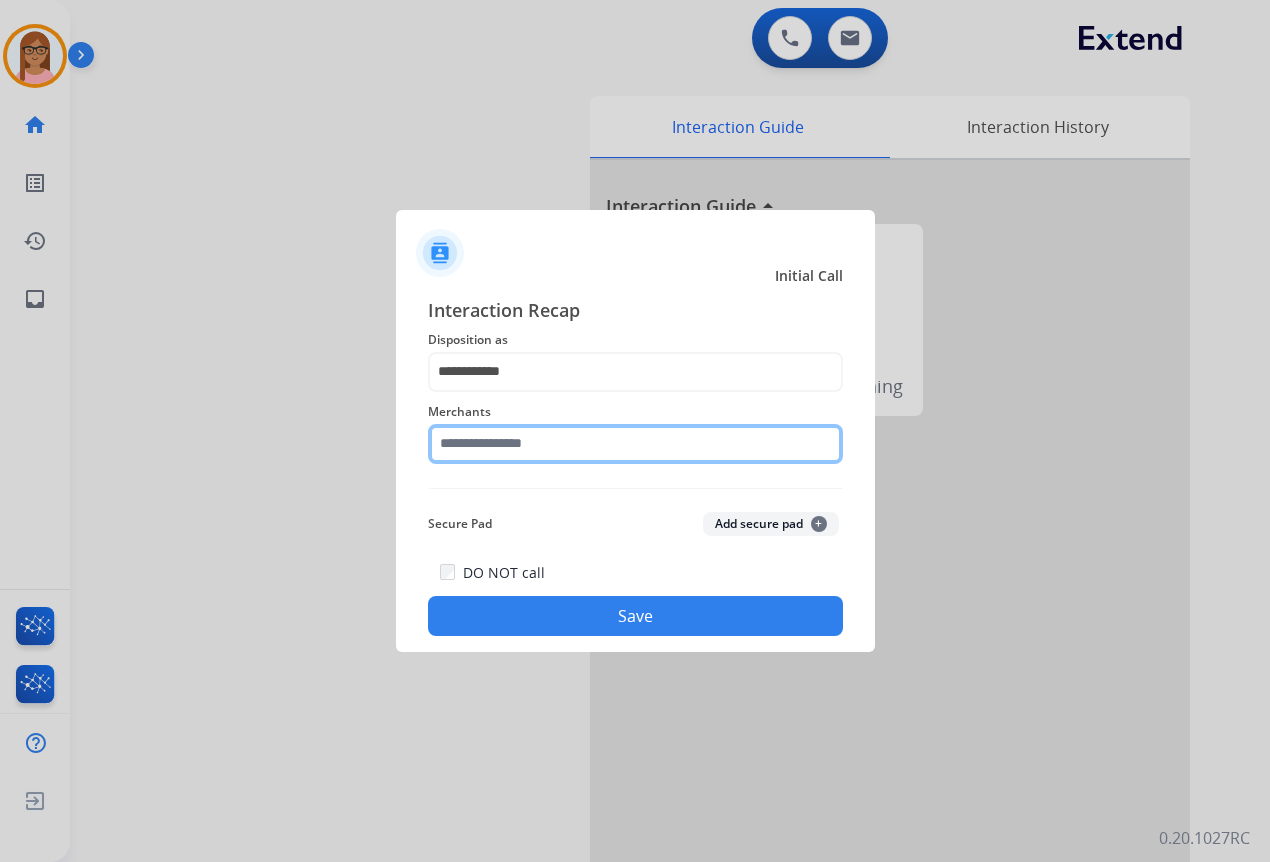 click 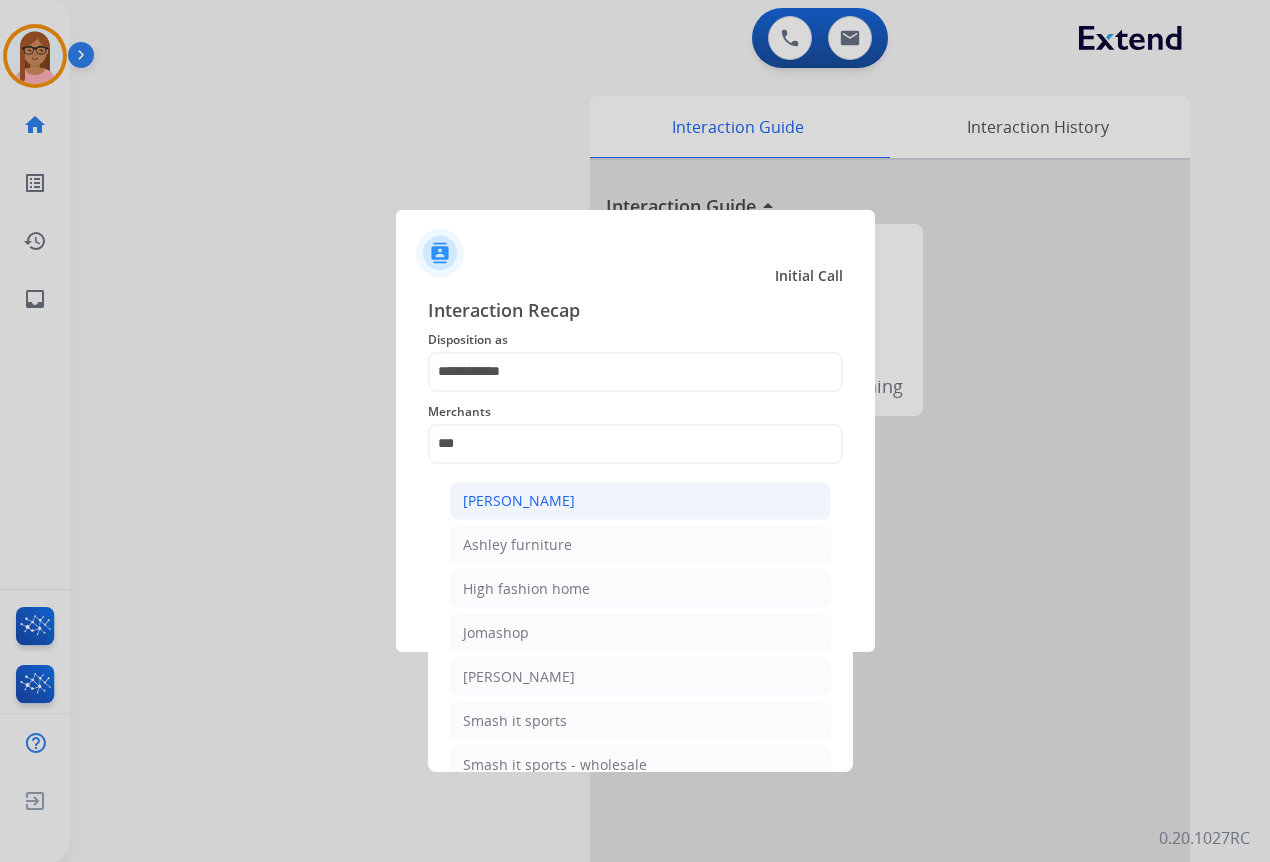 click on "[PERSON_NAME]" 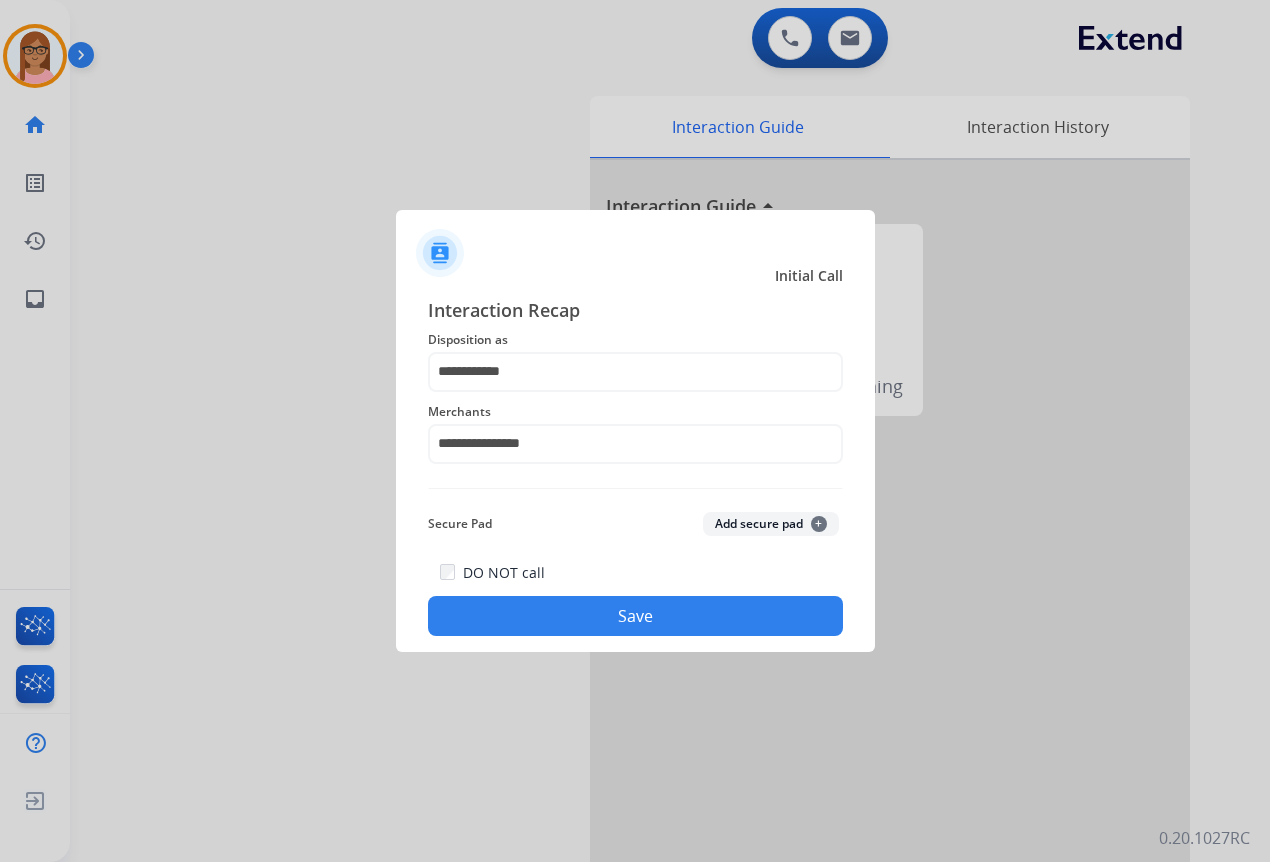 click on "Save" 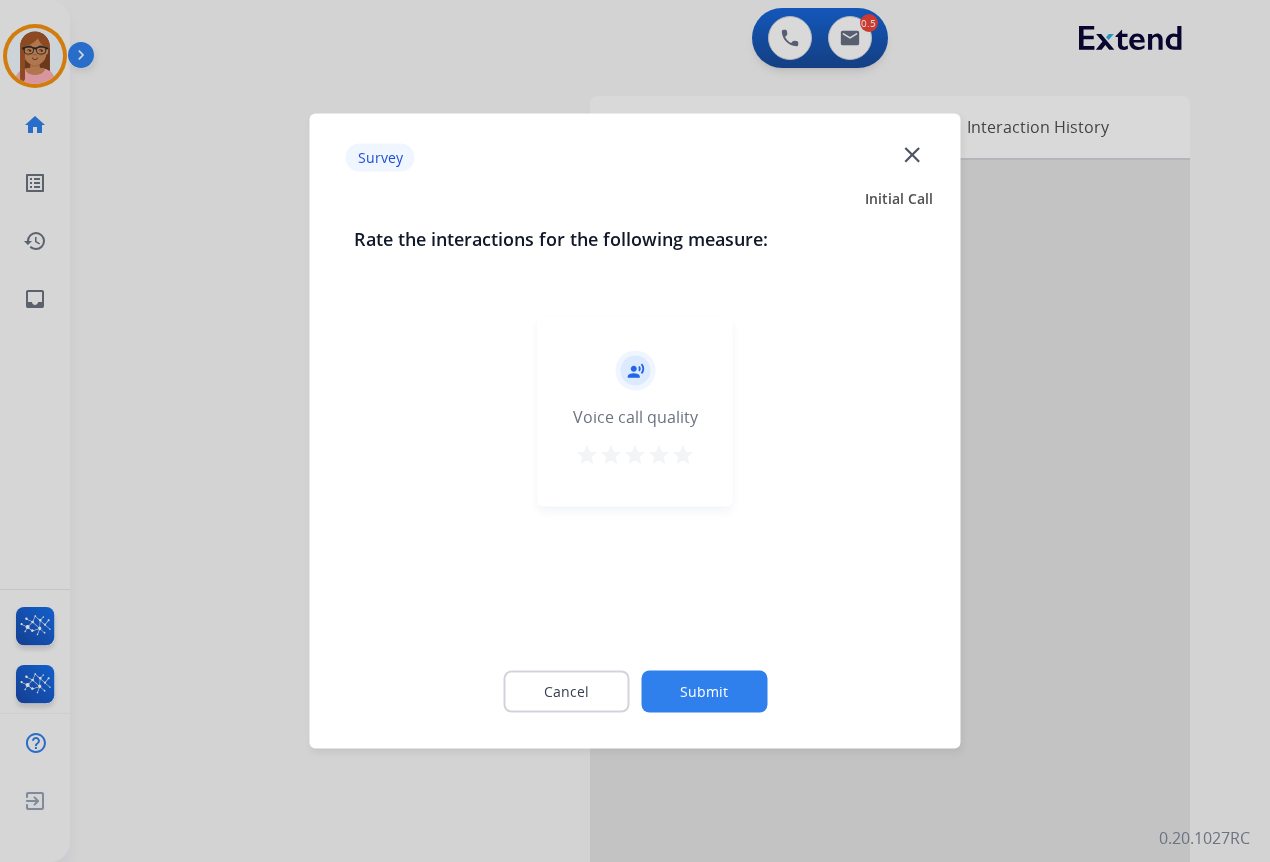 click on "star" at bounding box center [683, 455] 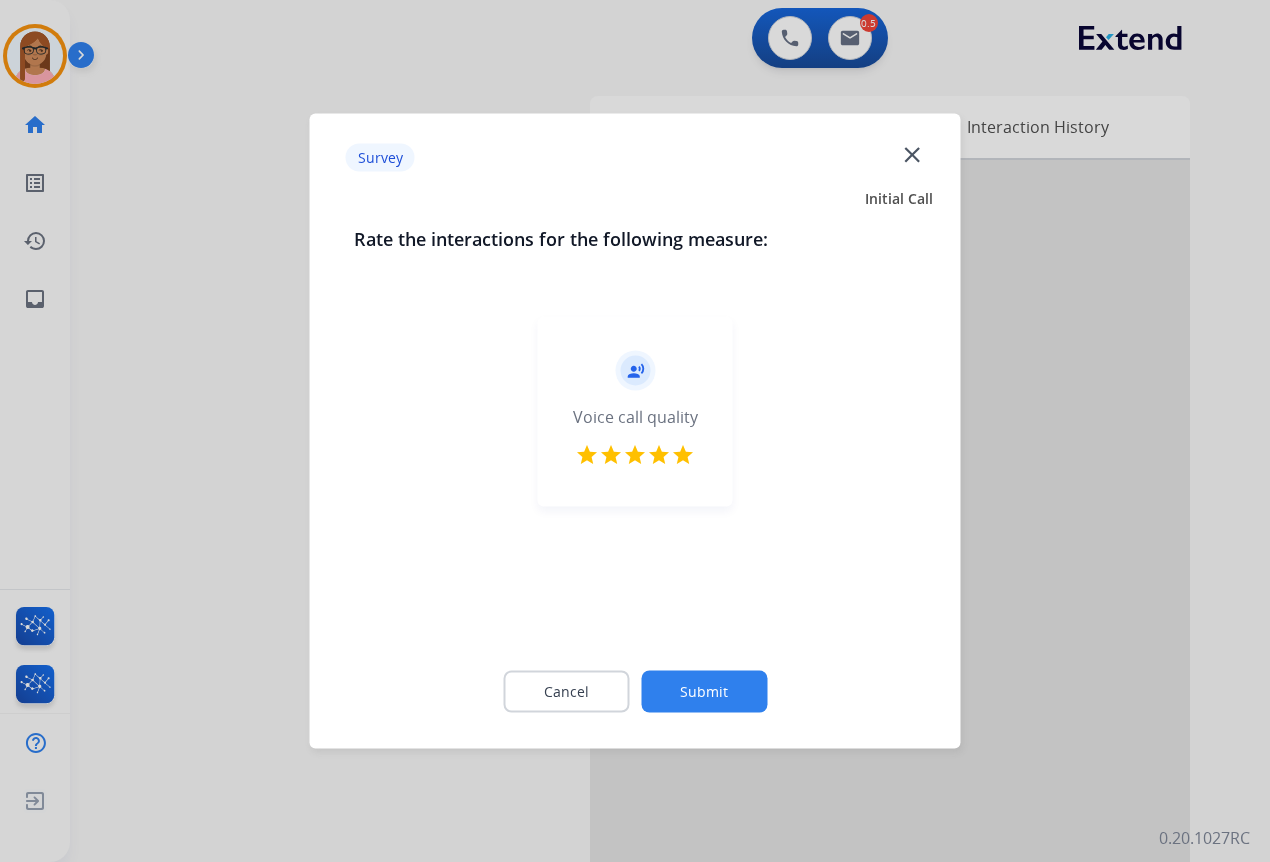 click on "Submit" 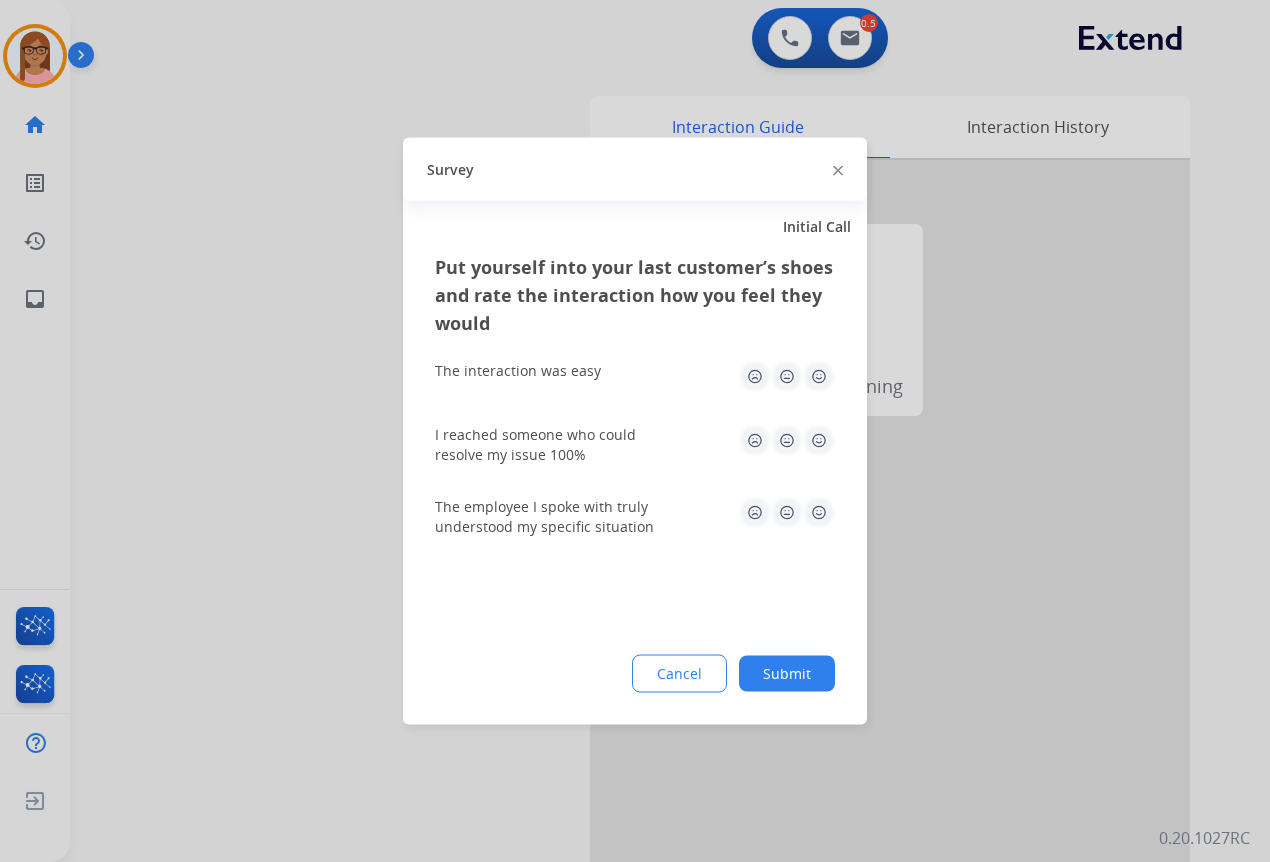 click 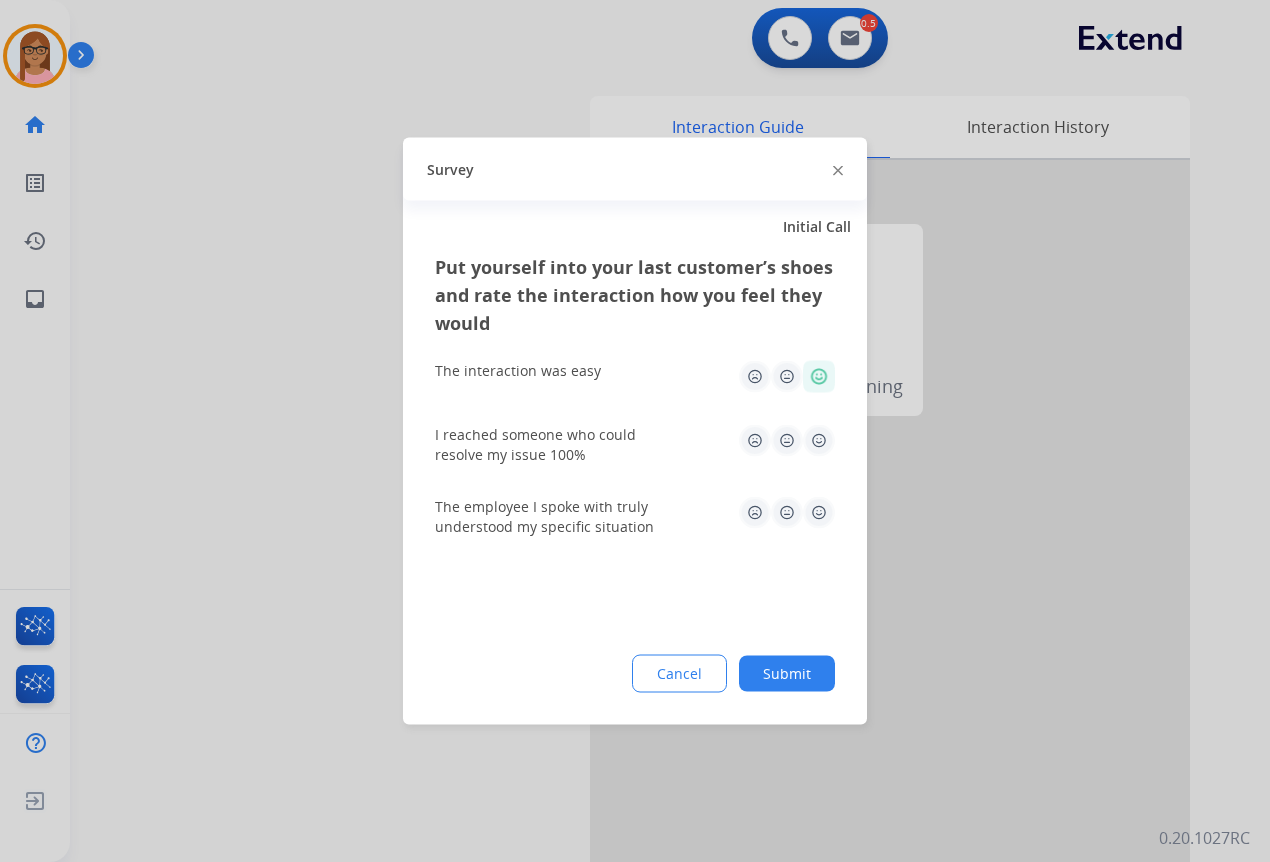 click 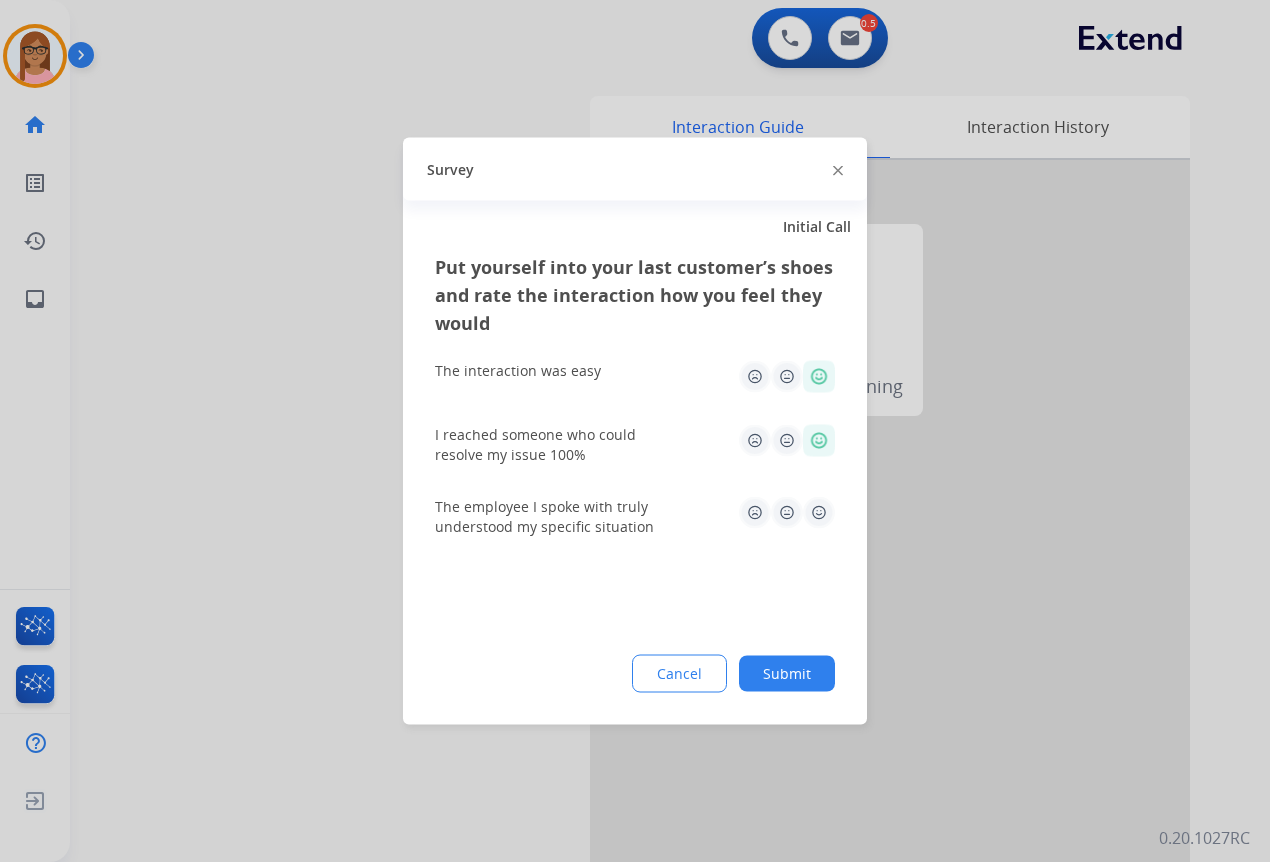 click 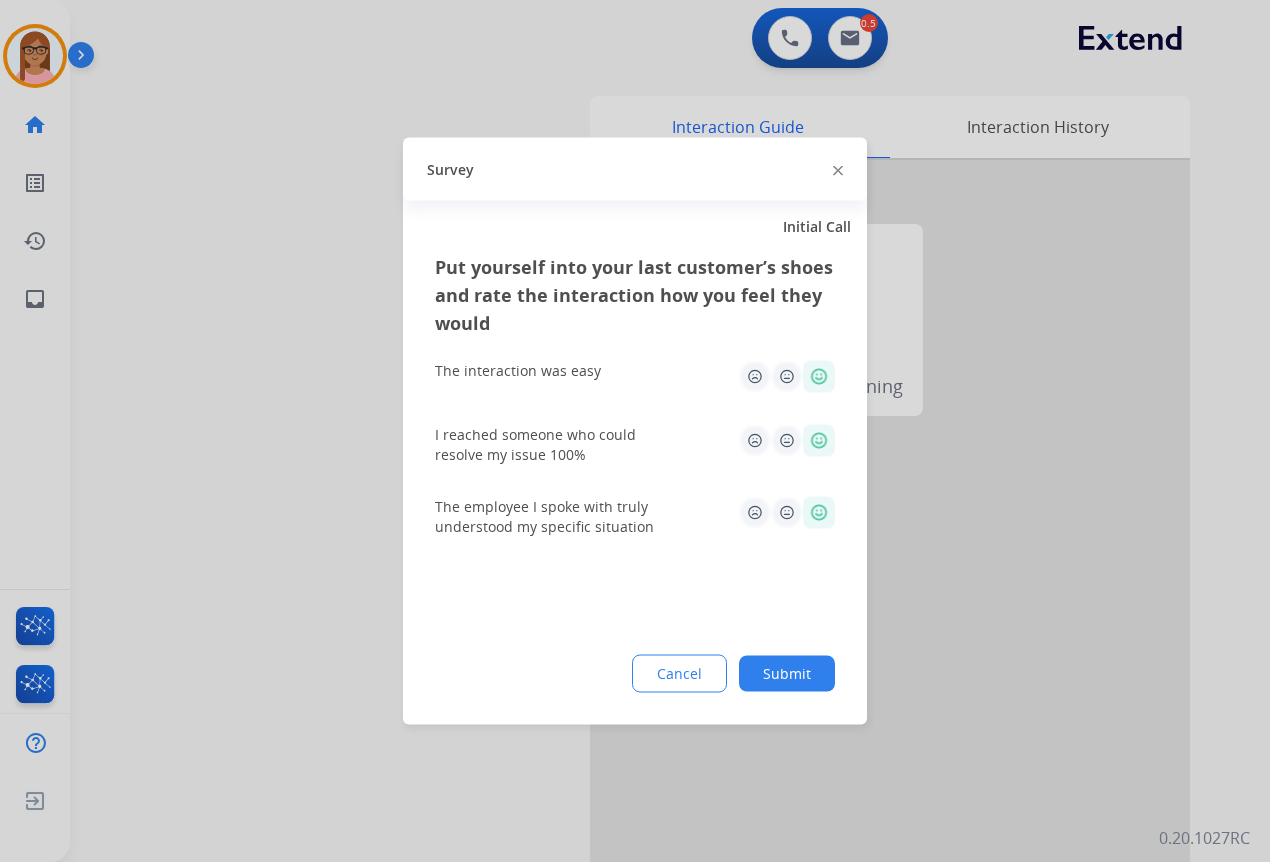 click on "Submit" 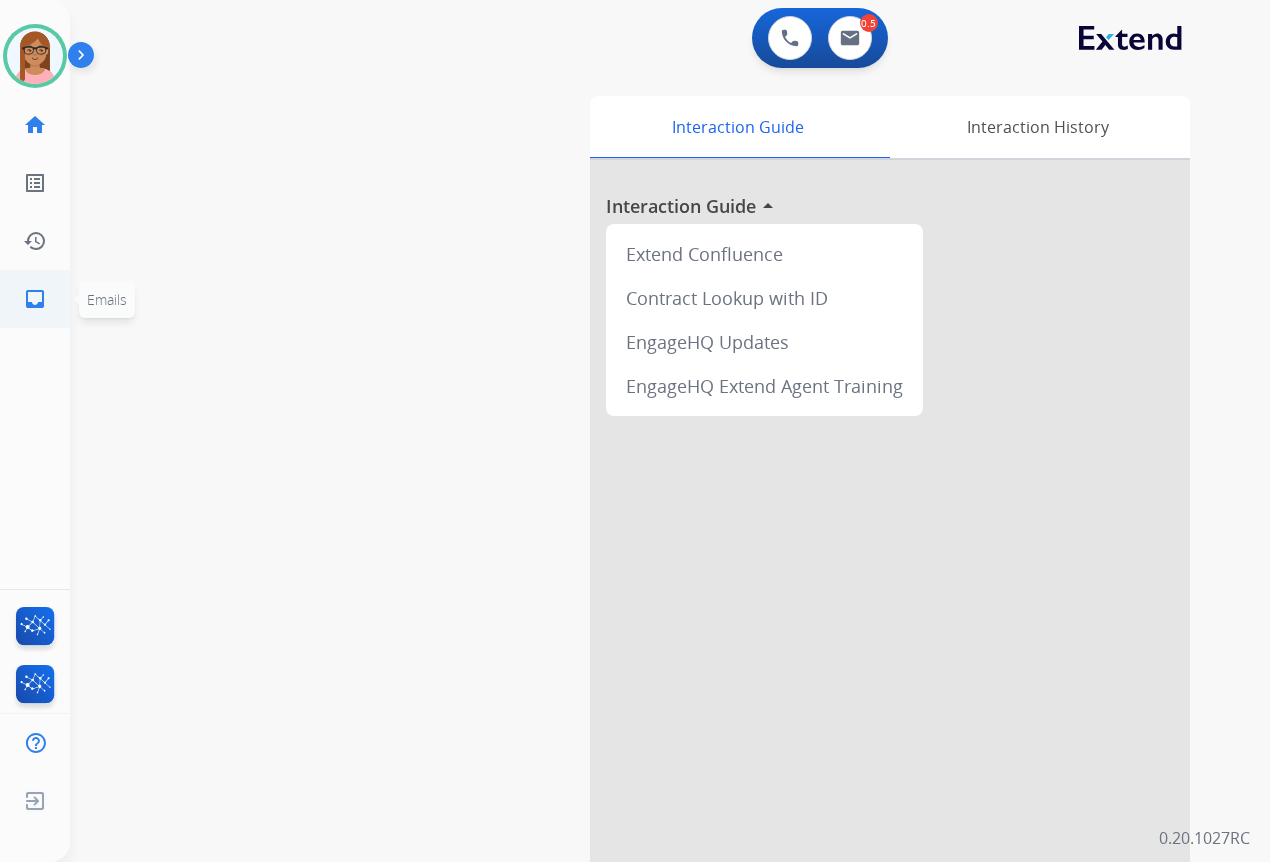 click on "inbox" 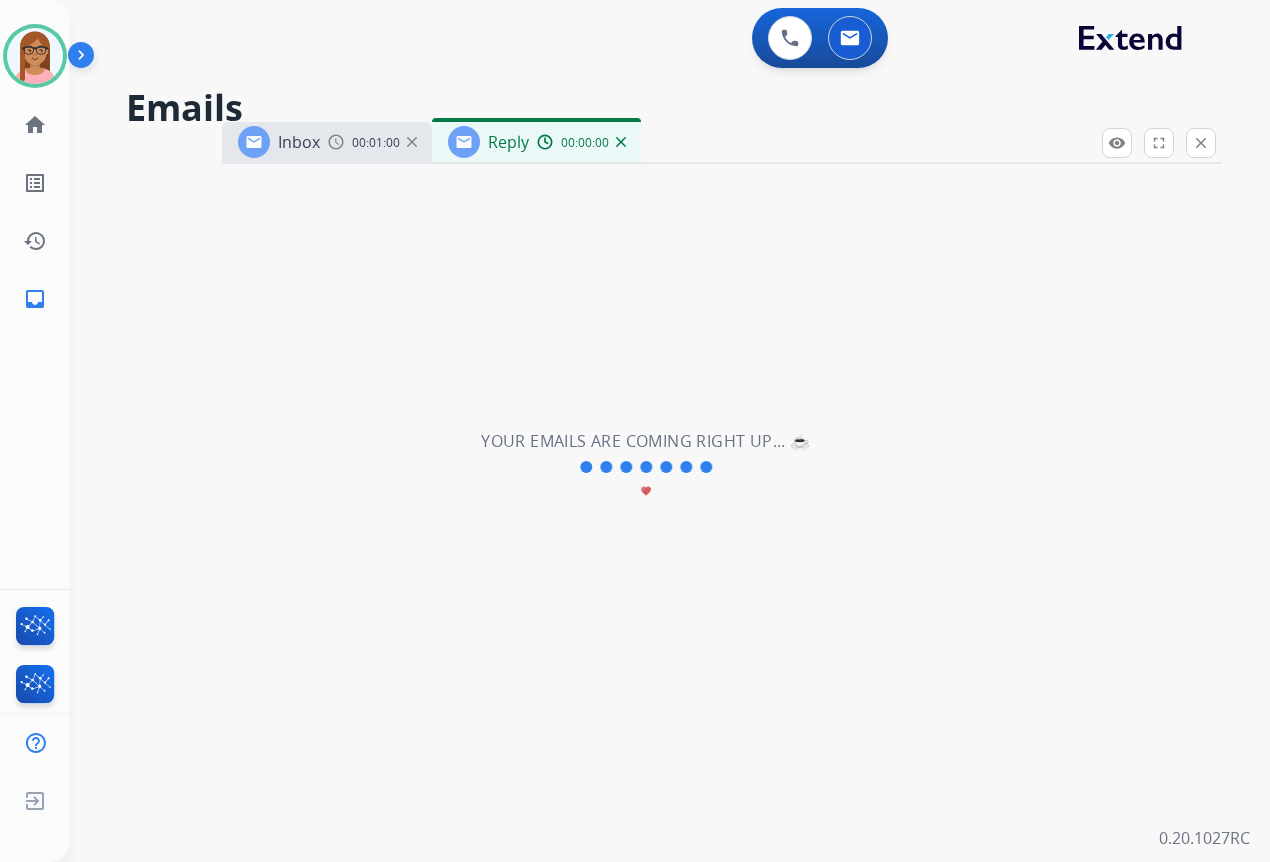select on "**********" 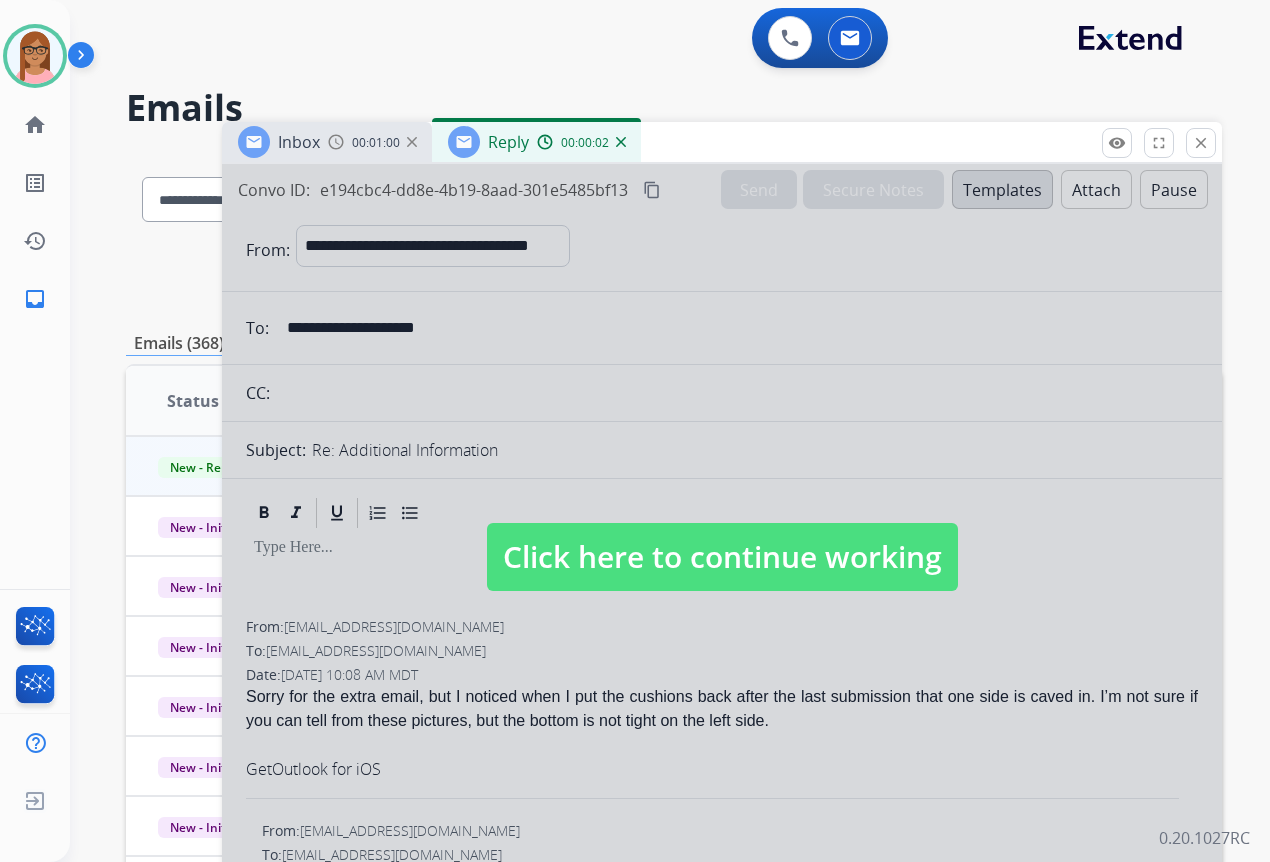 click at bounding box center [722, 537] 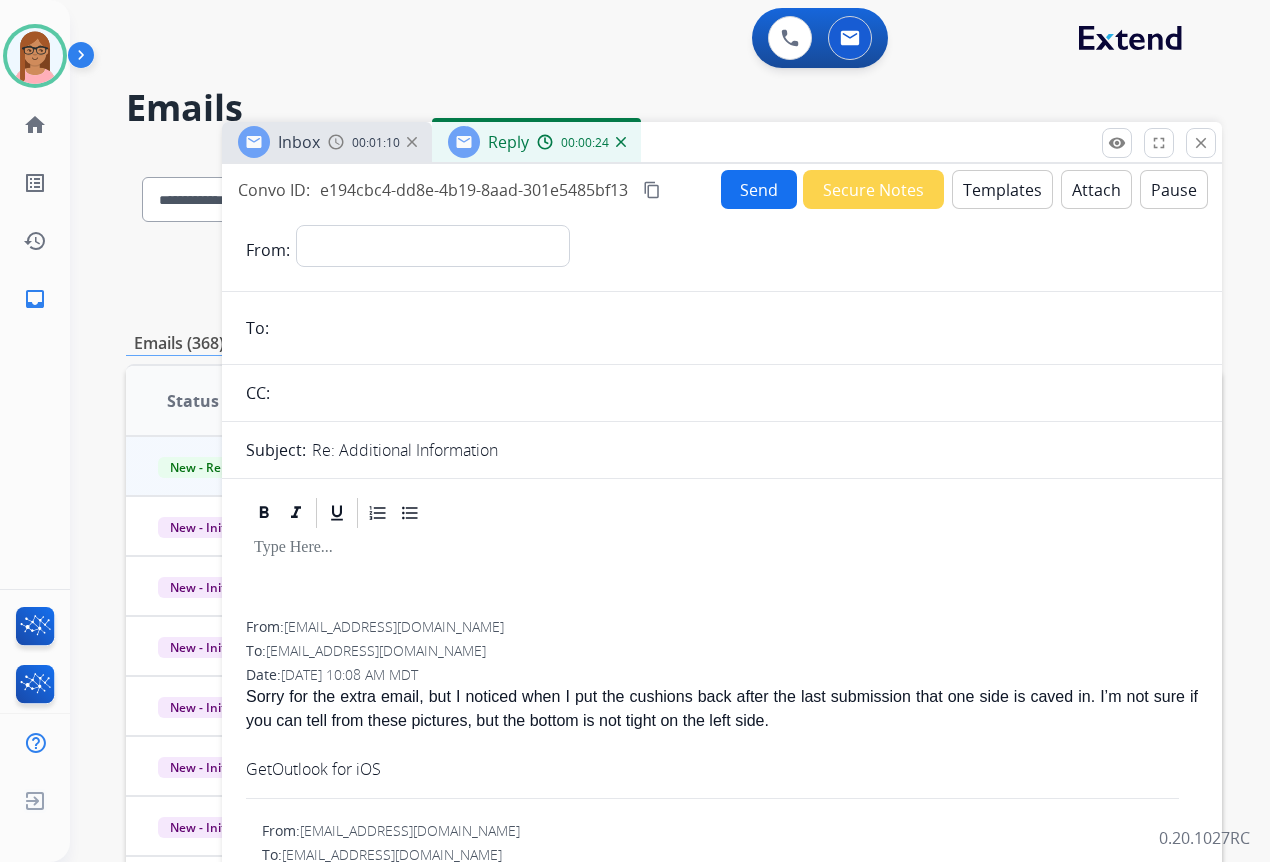 click at bounding box center (722, 576) 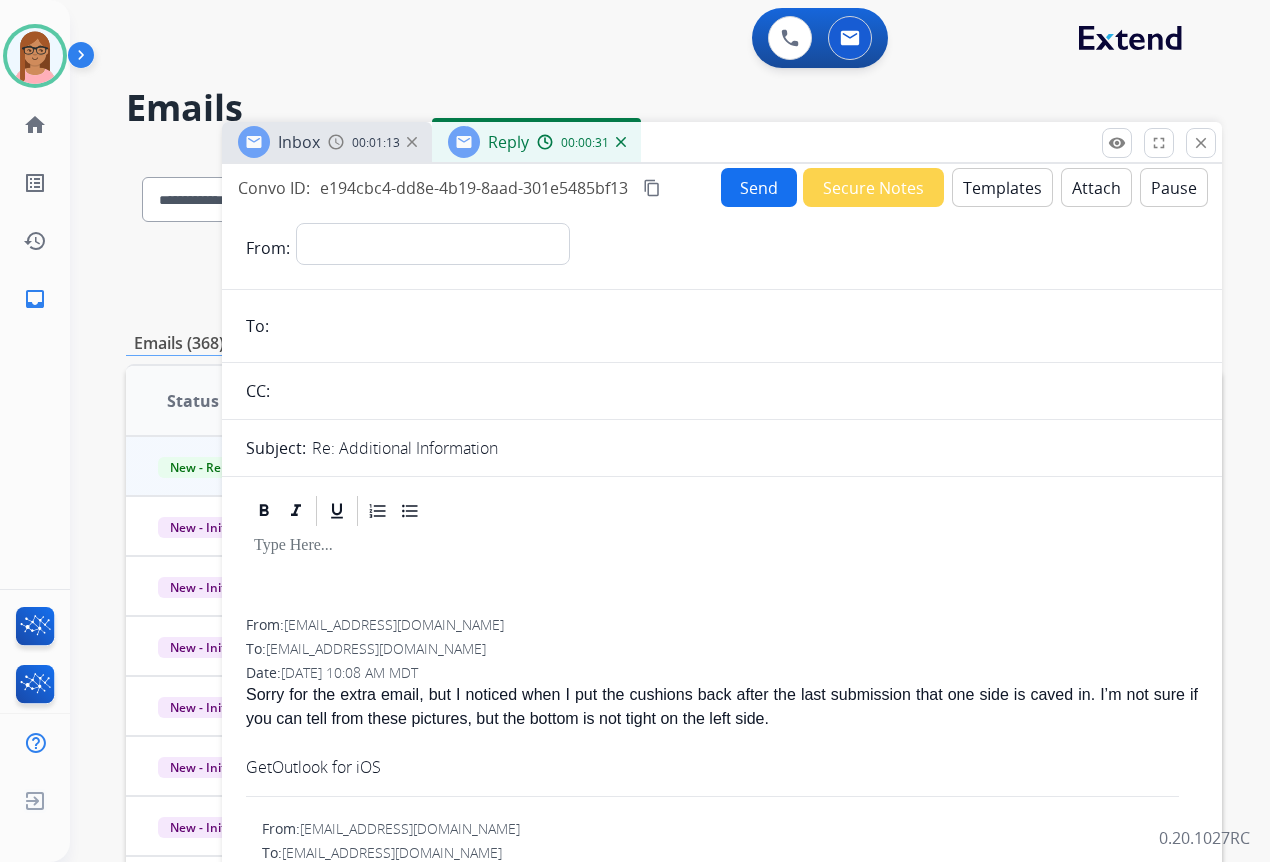 scroll, scrollTop: 0, scrollLeft: 0, axis: both 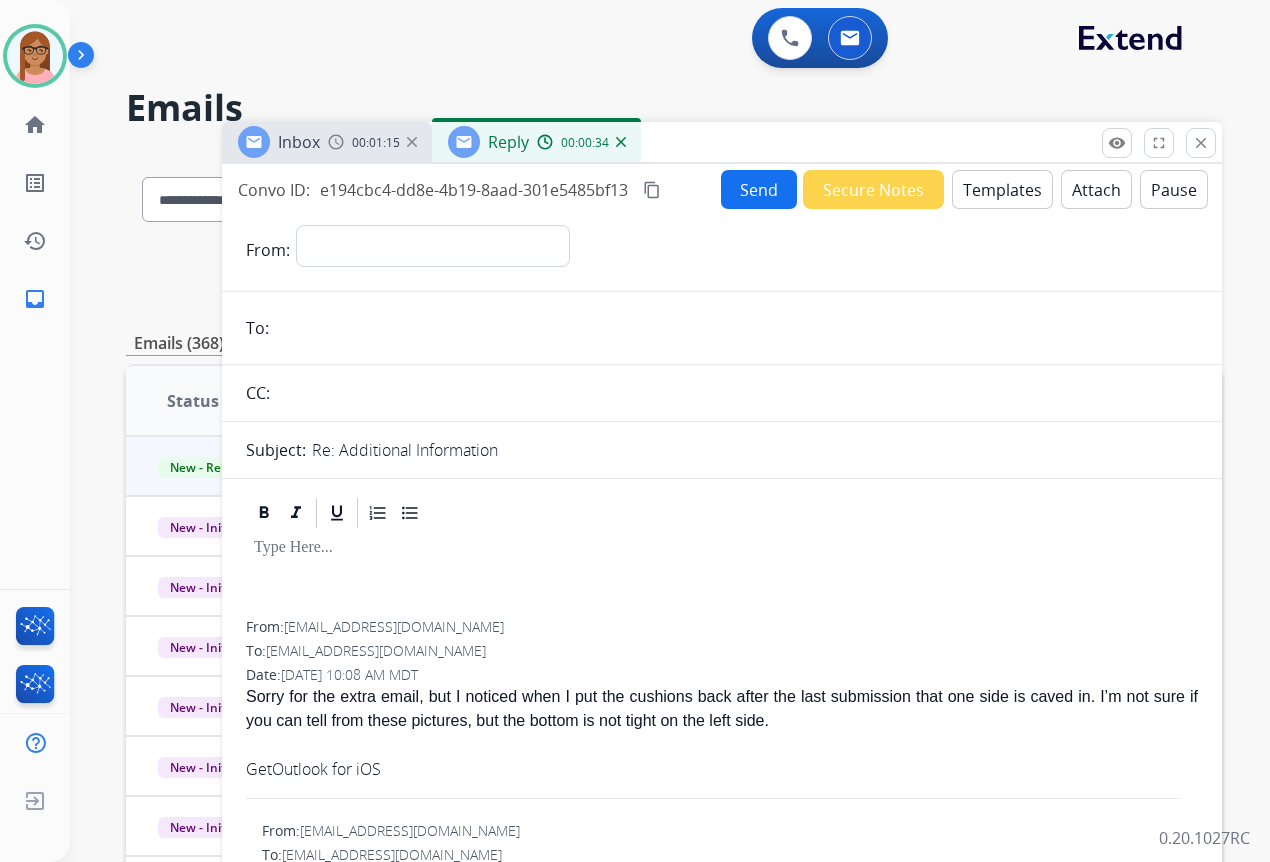 click on "**********" at bounding box center [722, 1613] 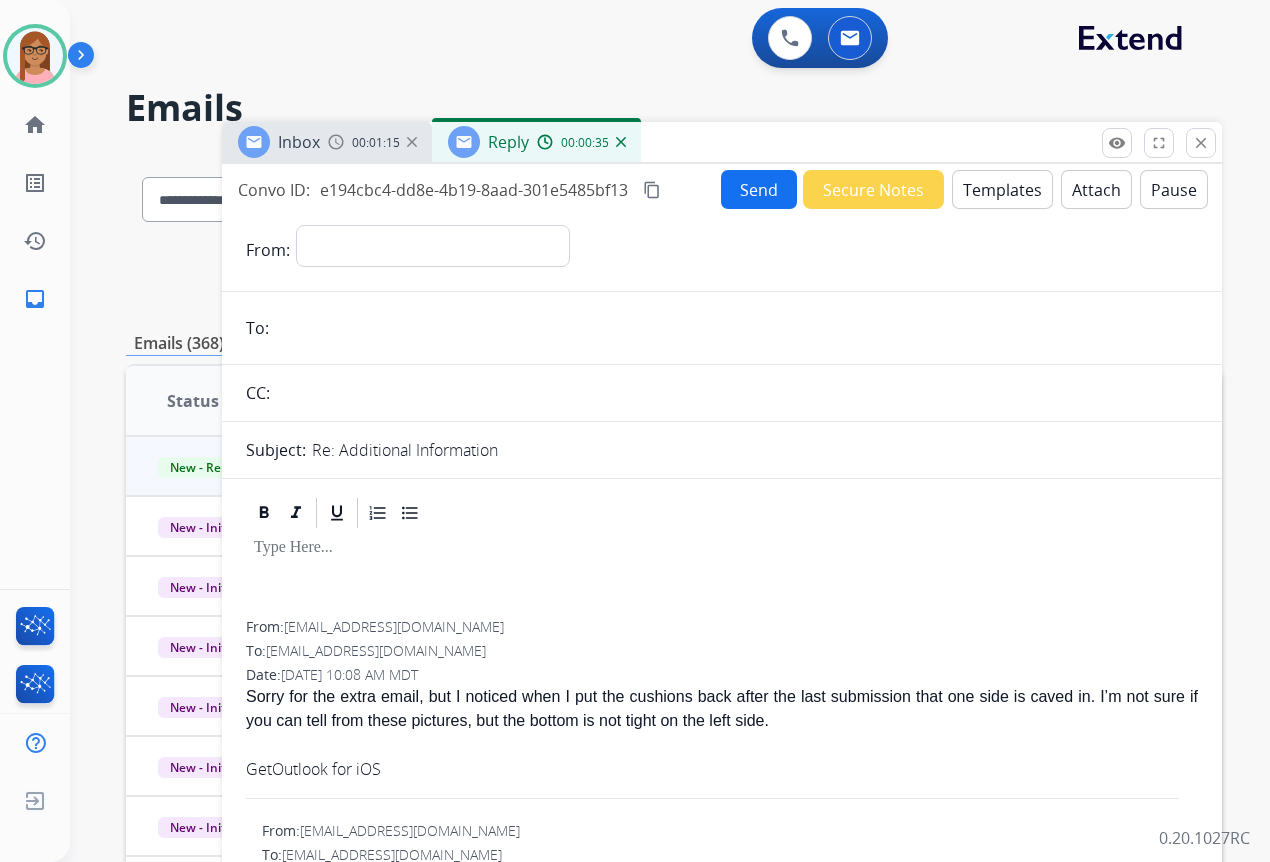 click on "Templates" at bounding box center (1002, 189) 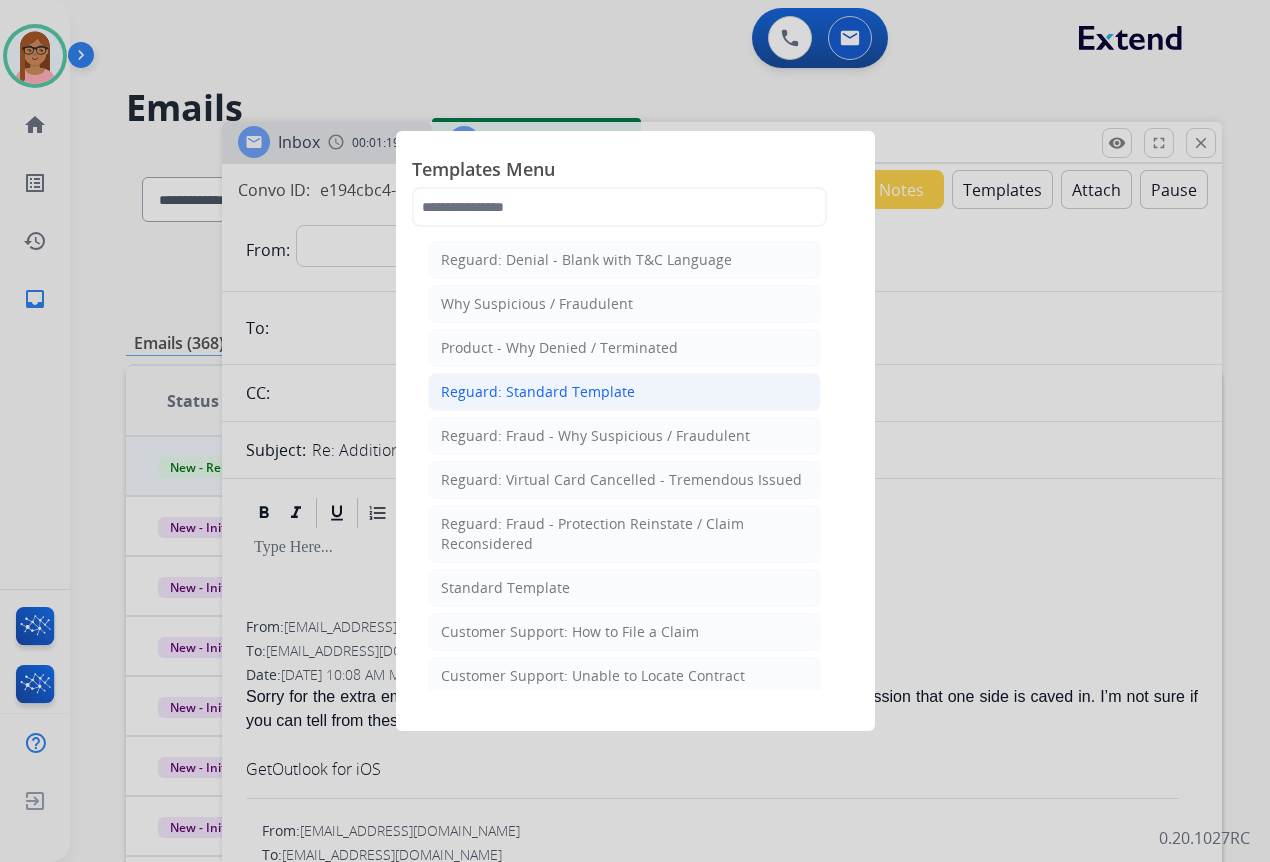 click on "Reguard: Standard Template" 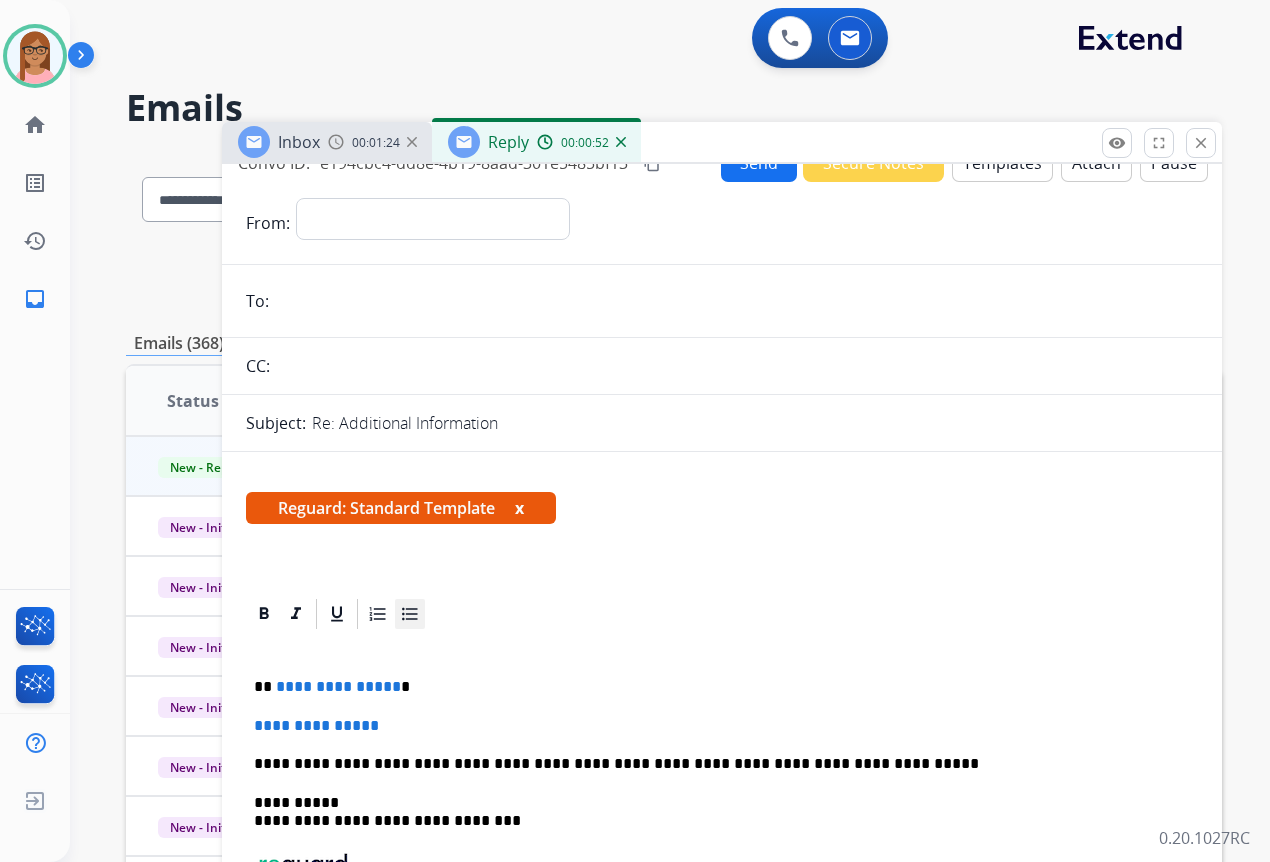 scroll, scrollTop: 0, scrollLeft: 0, axis: both 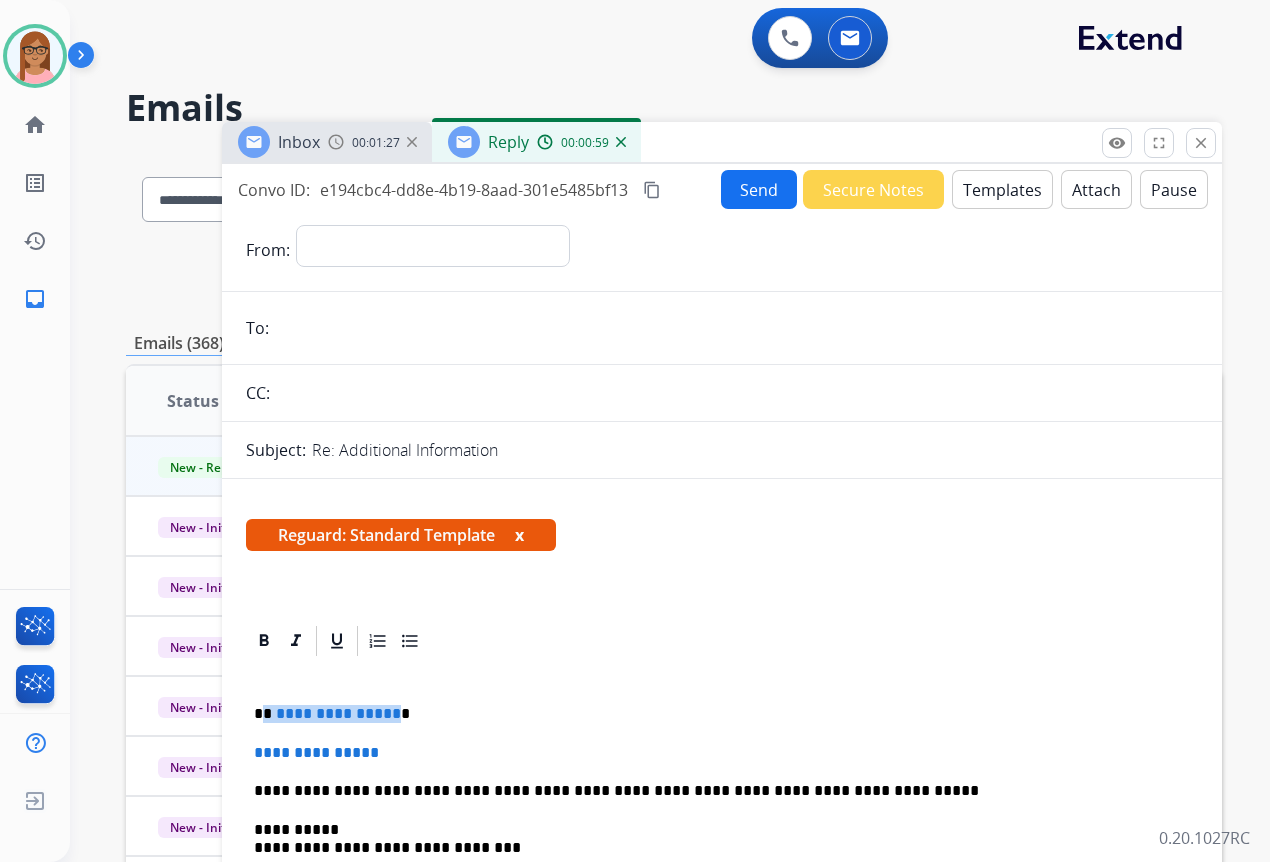 drag, startPoint x: 265, startPoint y: 715, endPoint x: 387, endPoint y: 711, distance: 122.06556 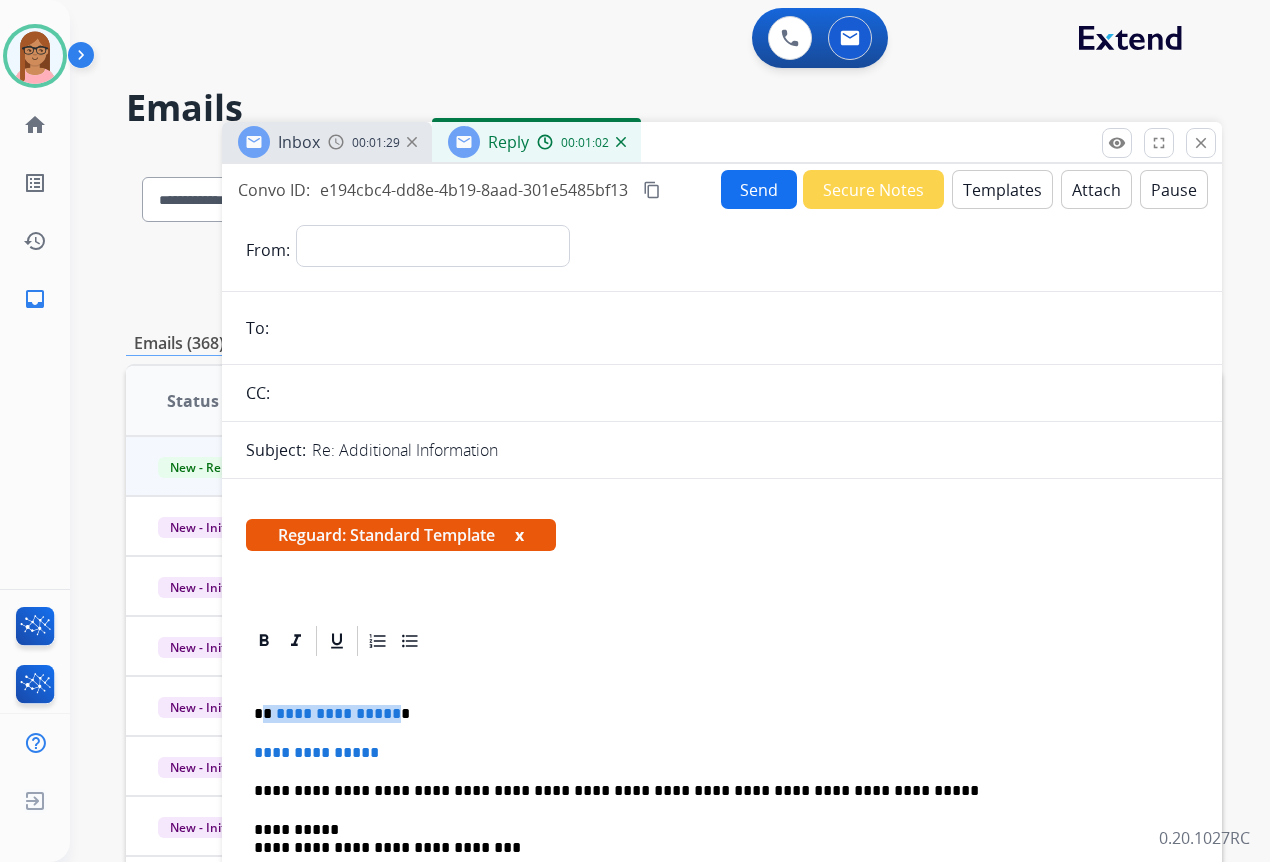 type 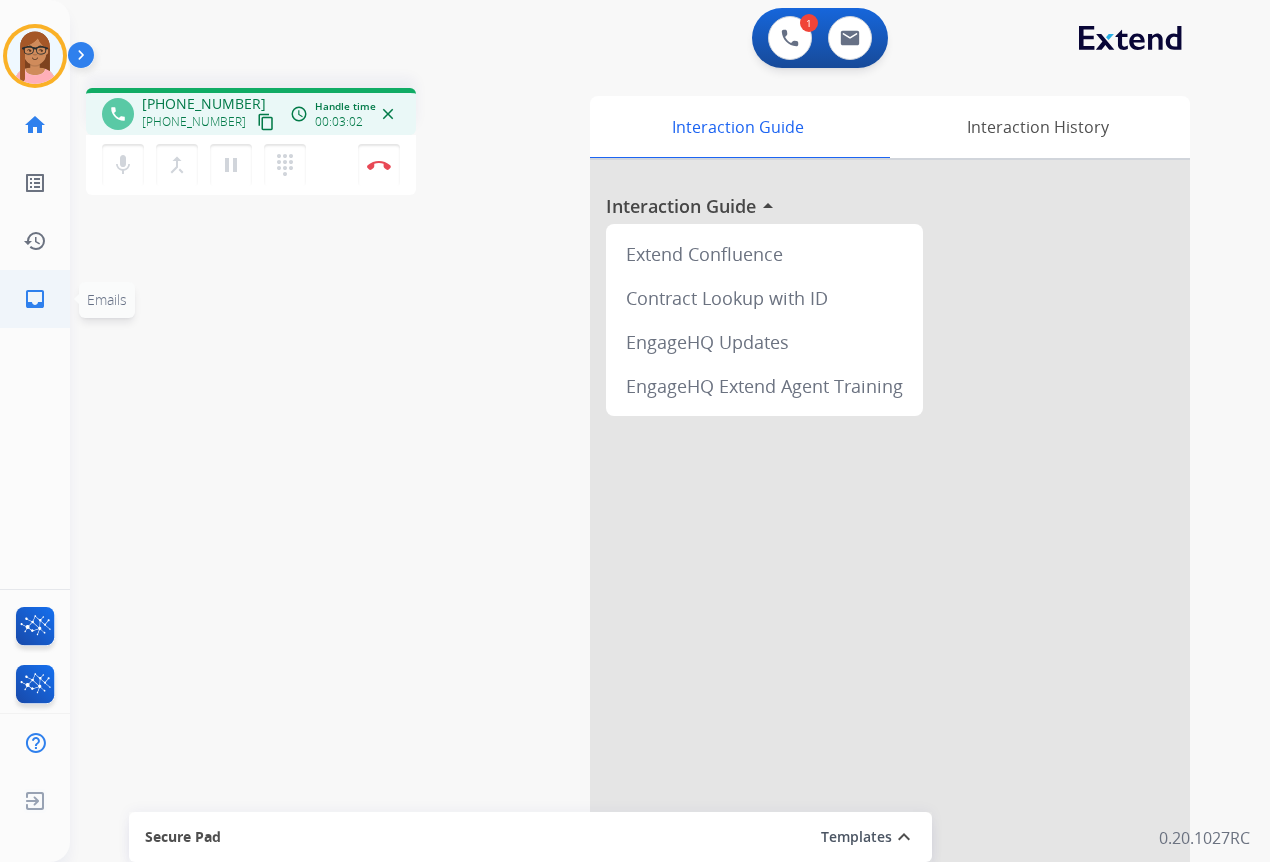 click on "inbox" 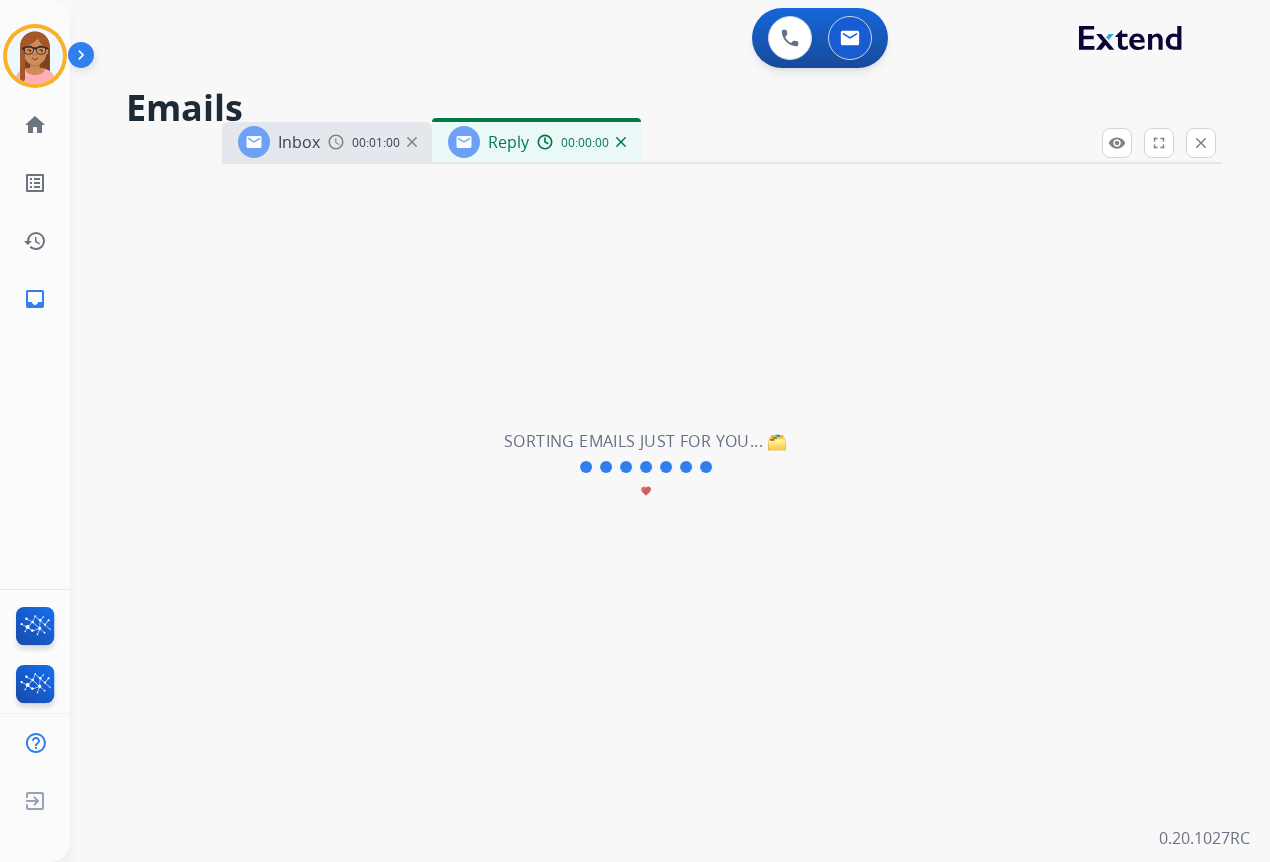 select on "**********" 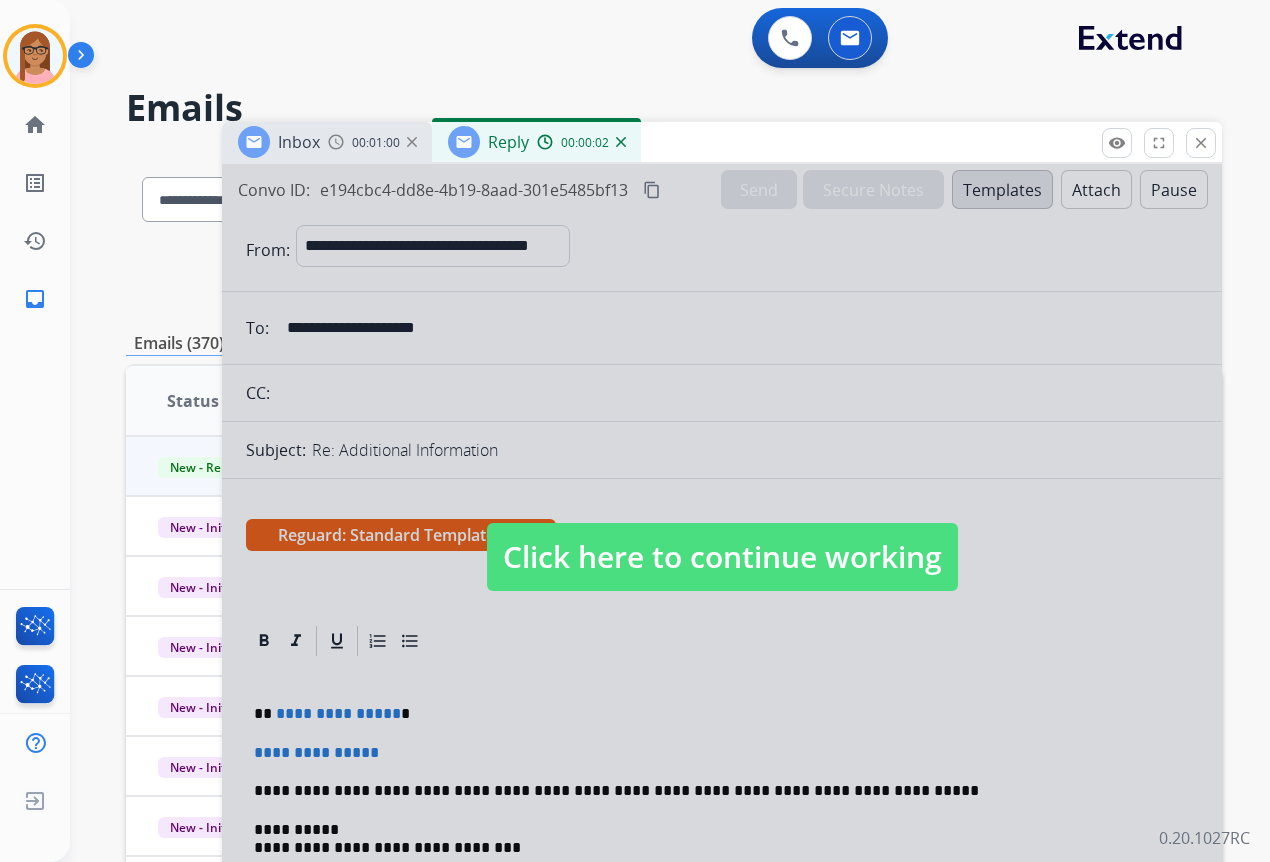 click at bounding box center (722, 537) 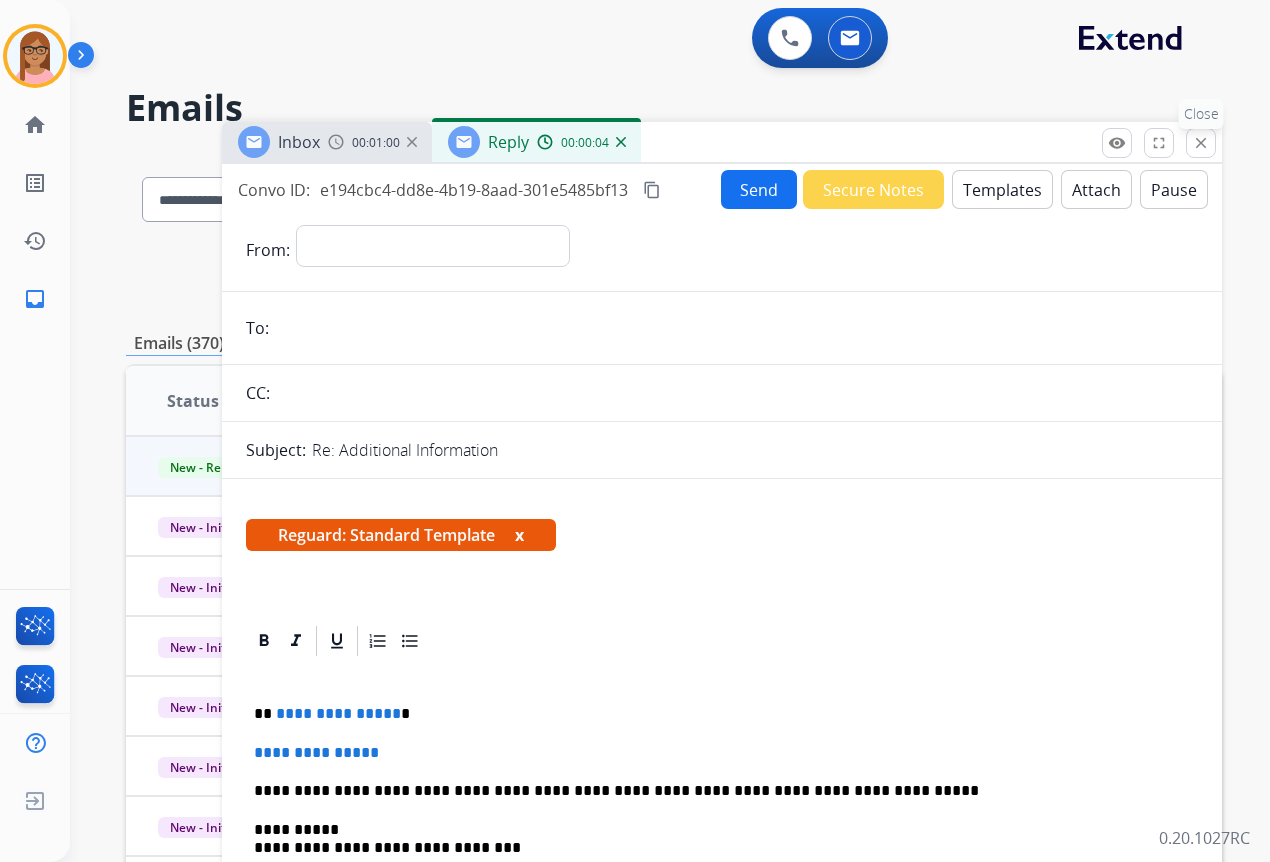 click on "close" at bounding box center [1201, 143] 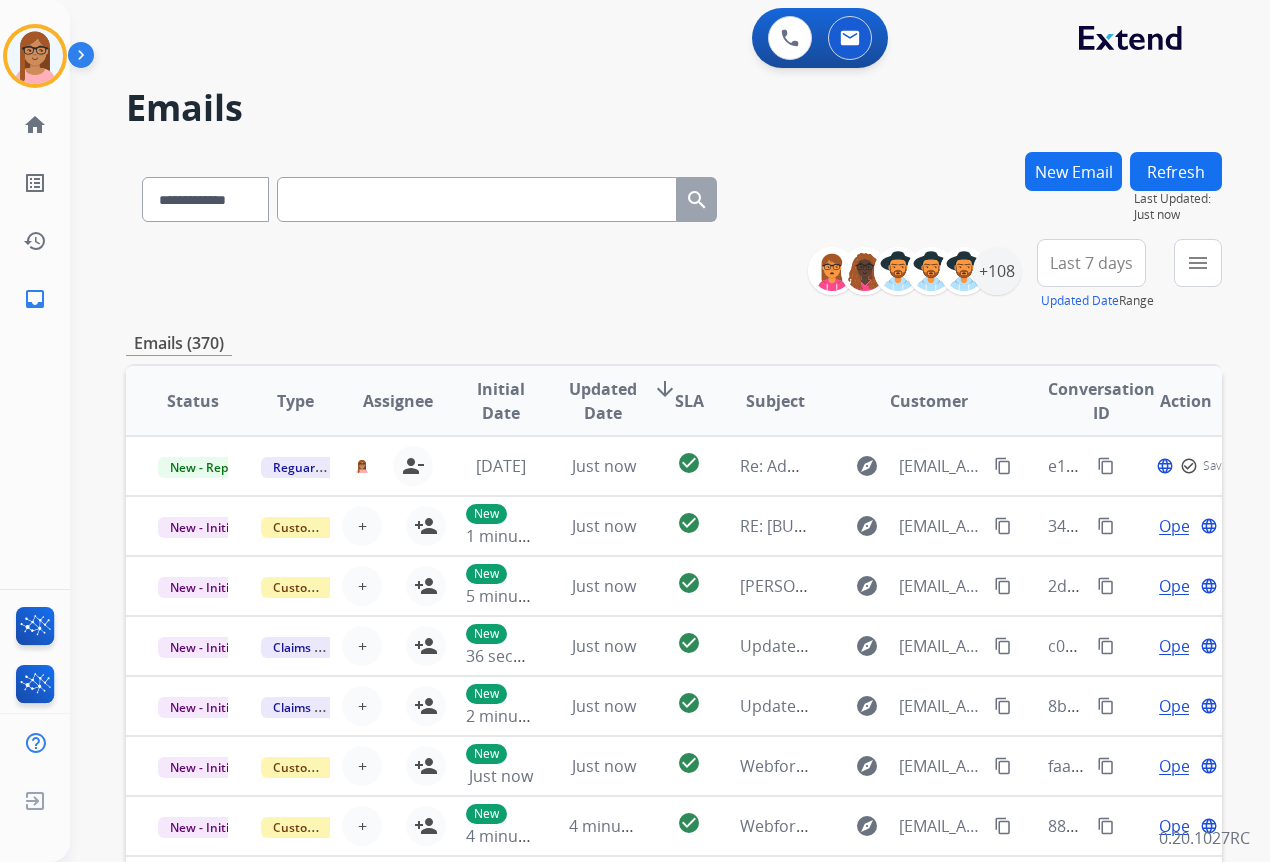 click on "New Email" at bounding box center [1073, 171] 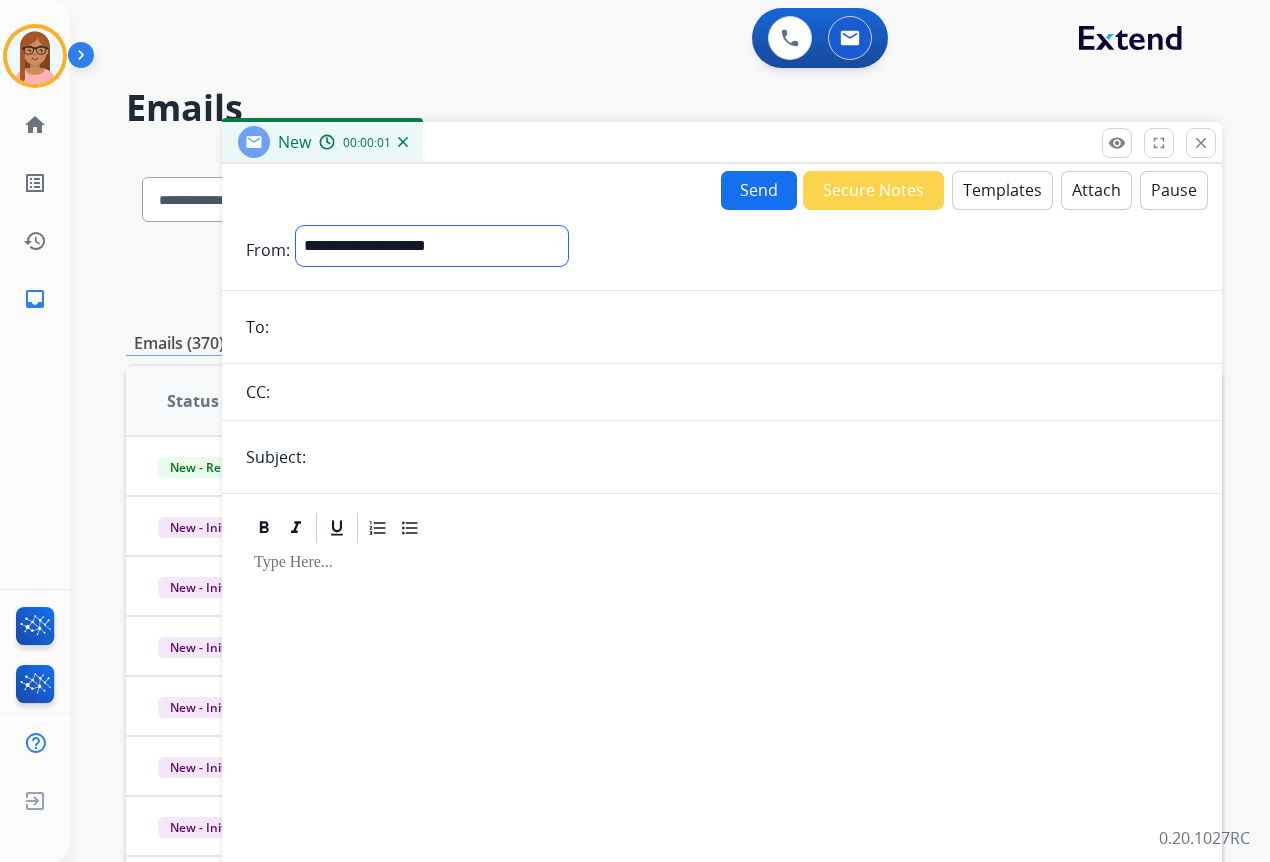 click on "**********" at bounding box center (432, 246) 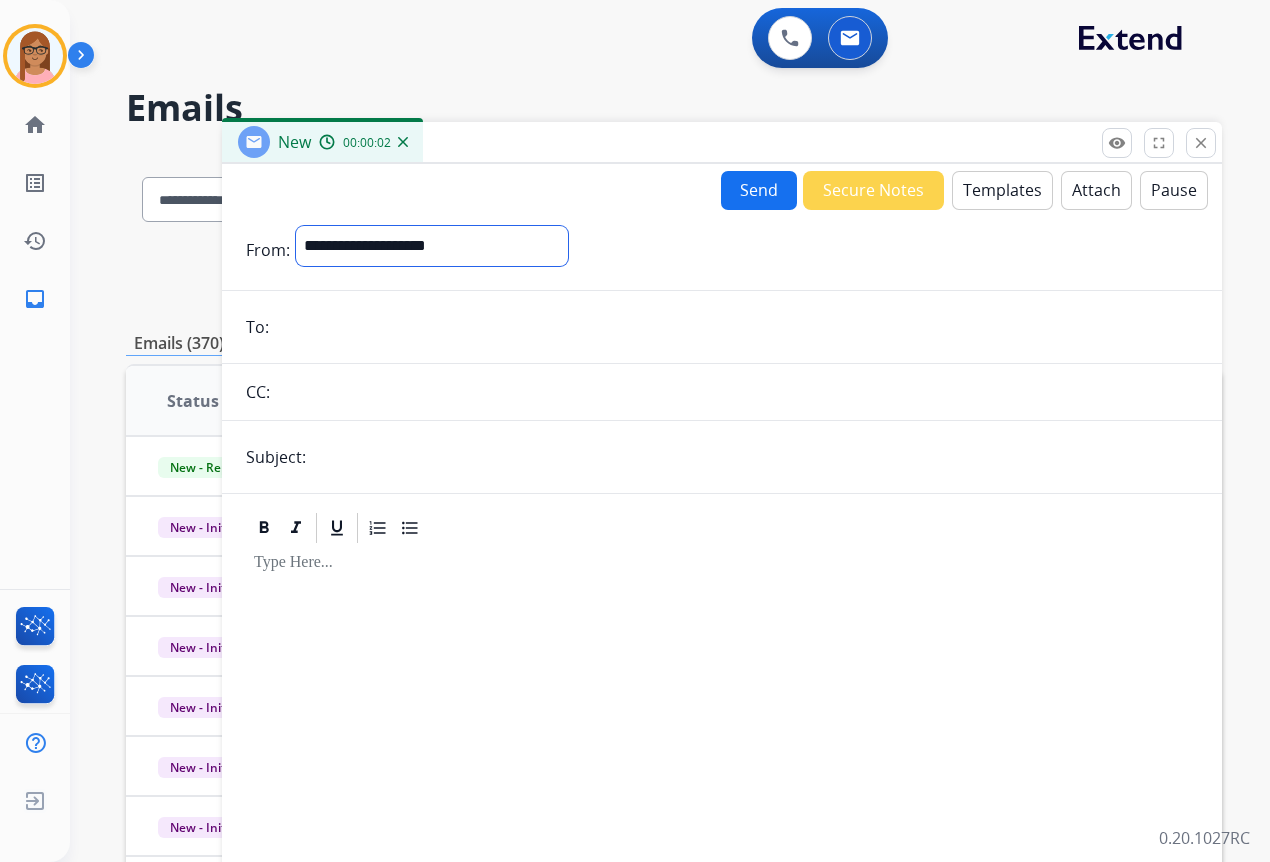 select on "**********" 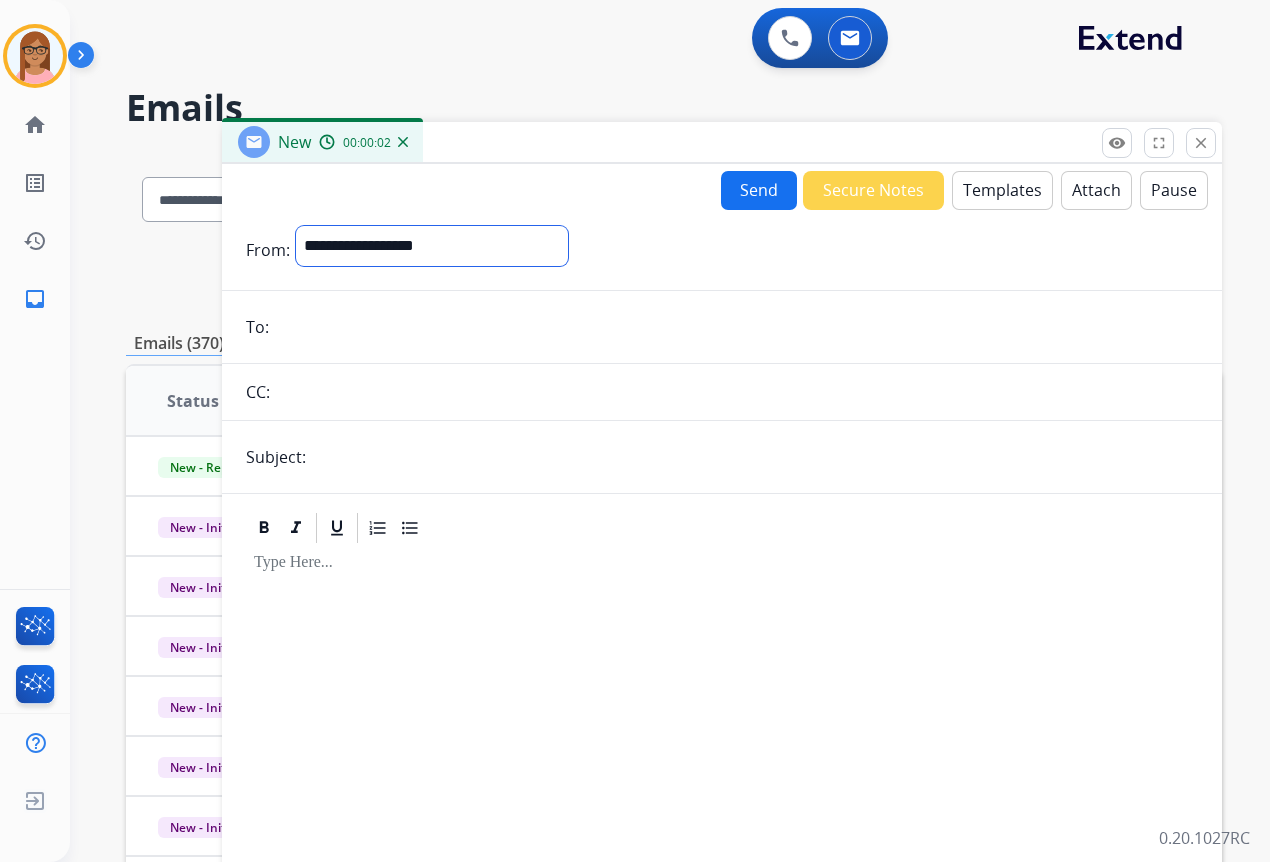 click on "**********" at bounding box center [432, 246] 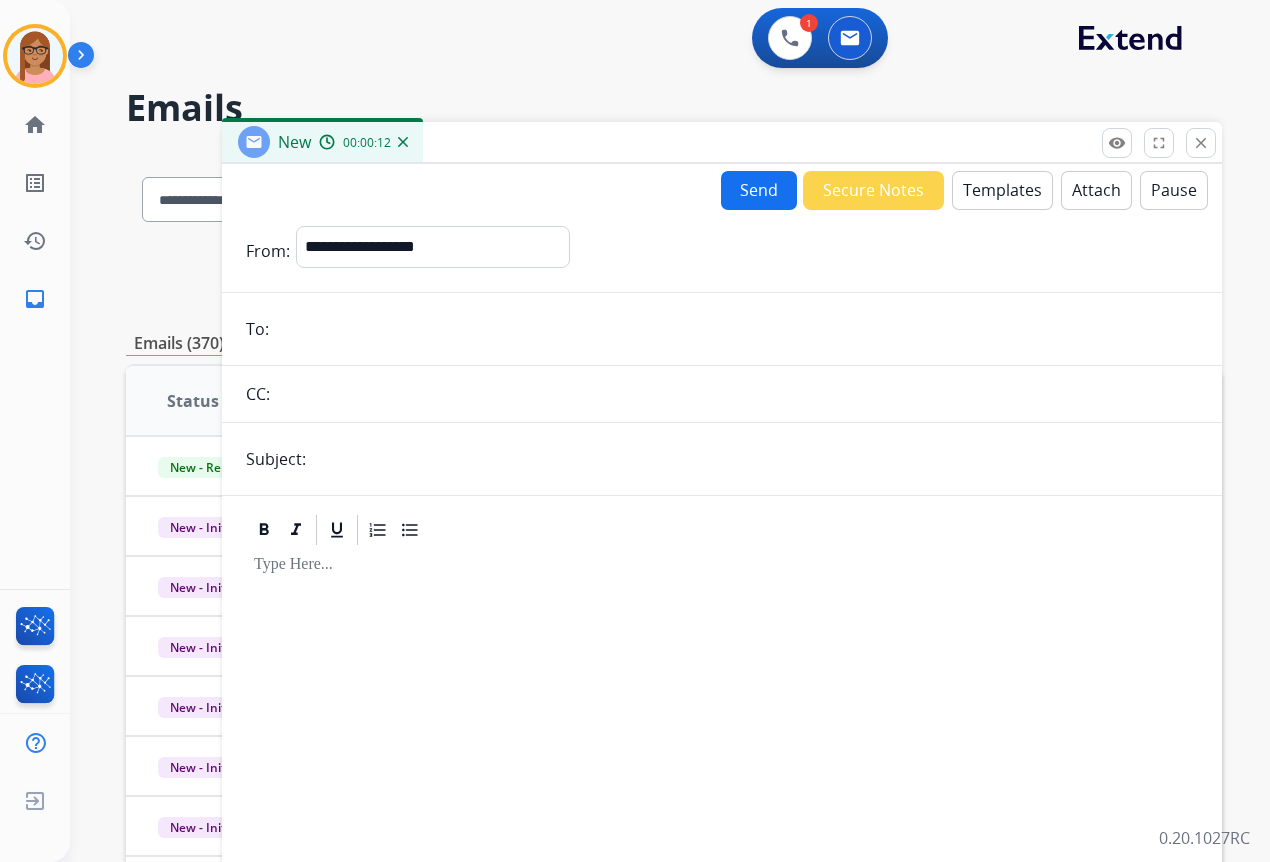 click at bounding box center (736, 329) 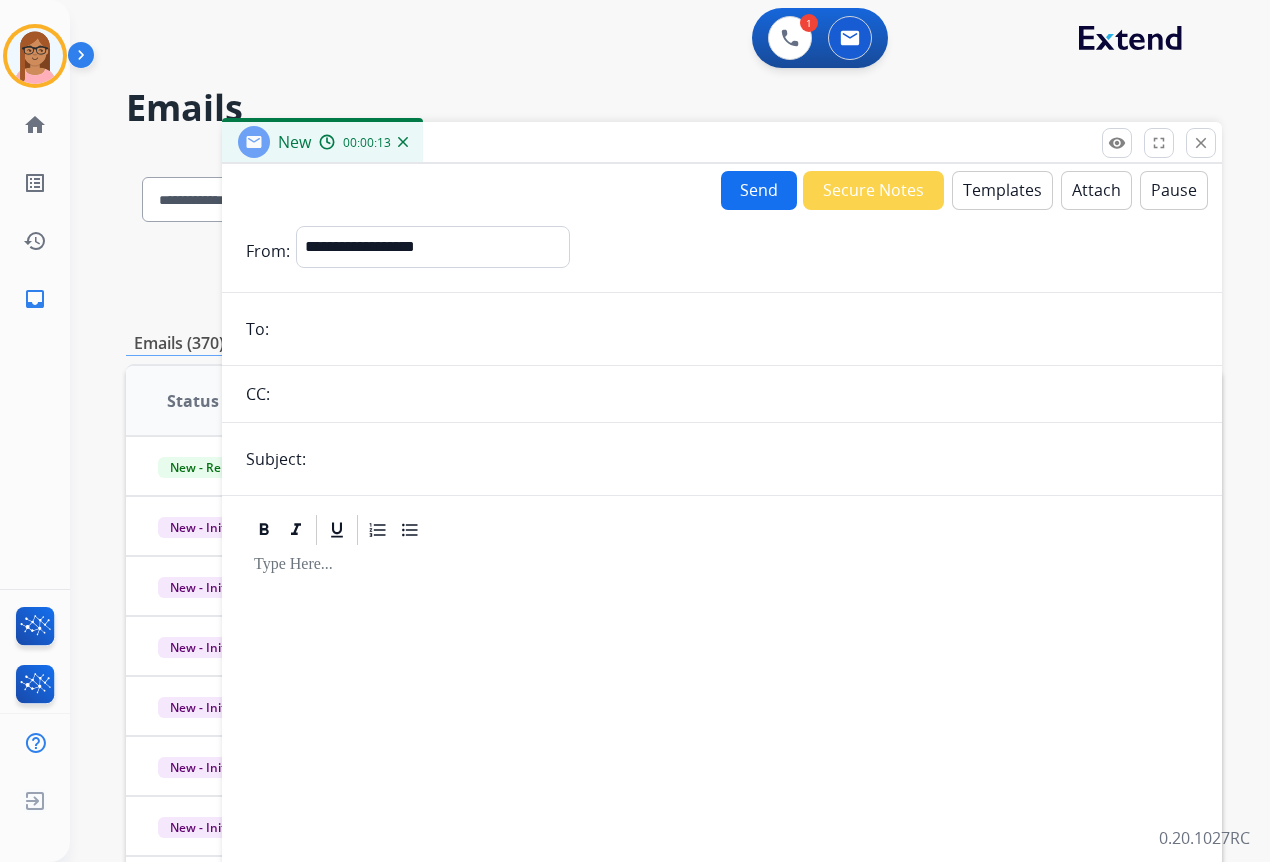 paste on "**********" 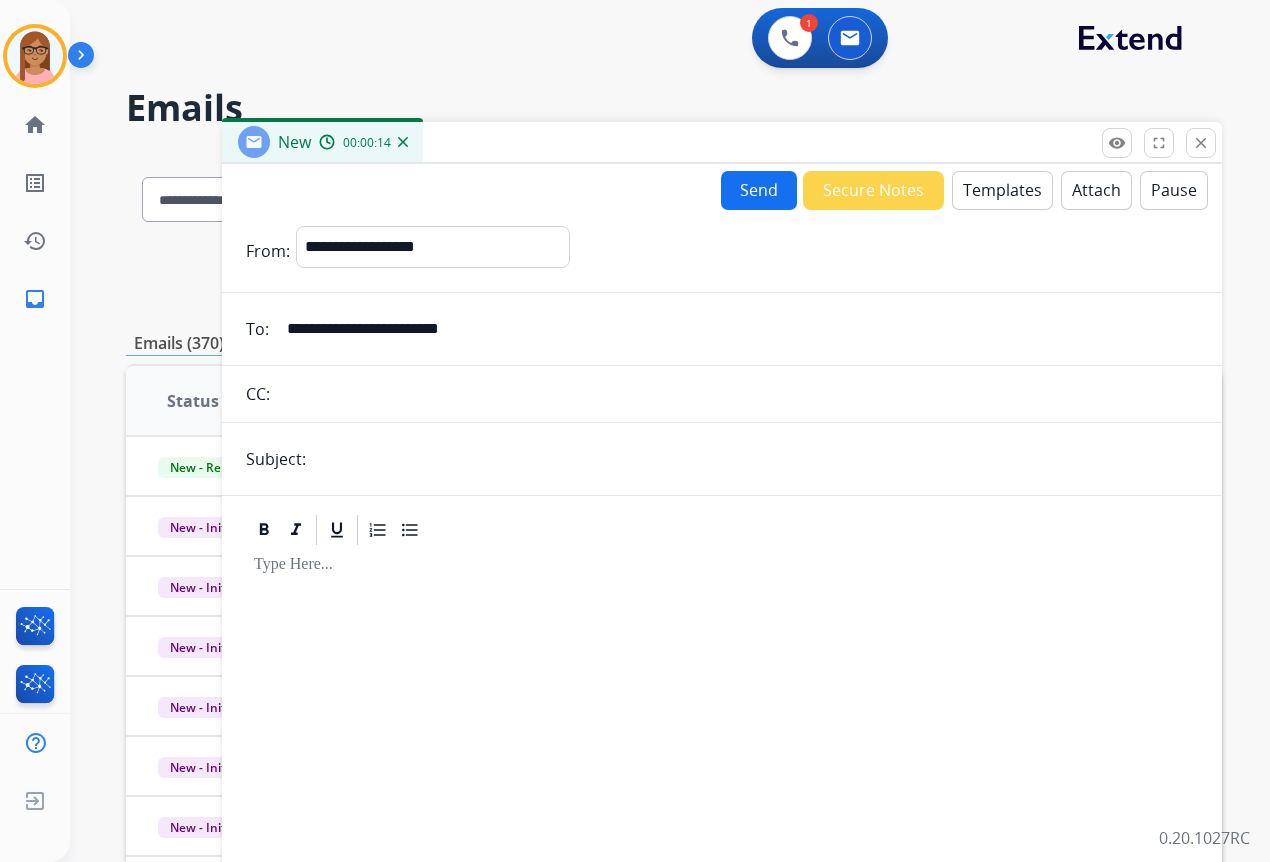 type on "**********" 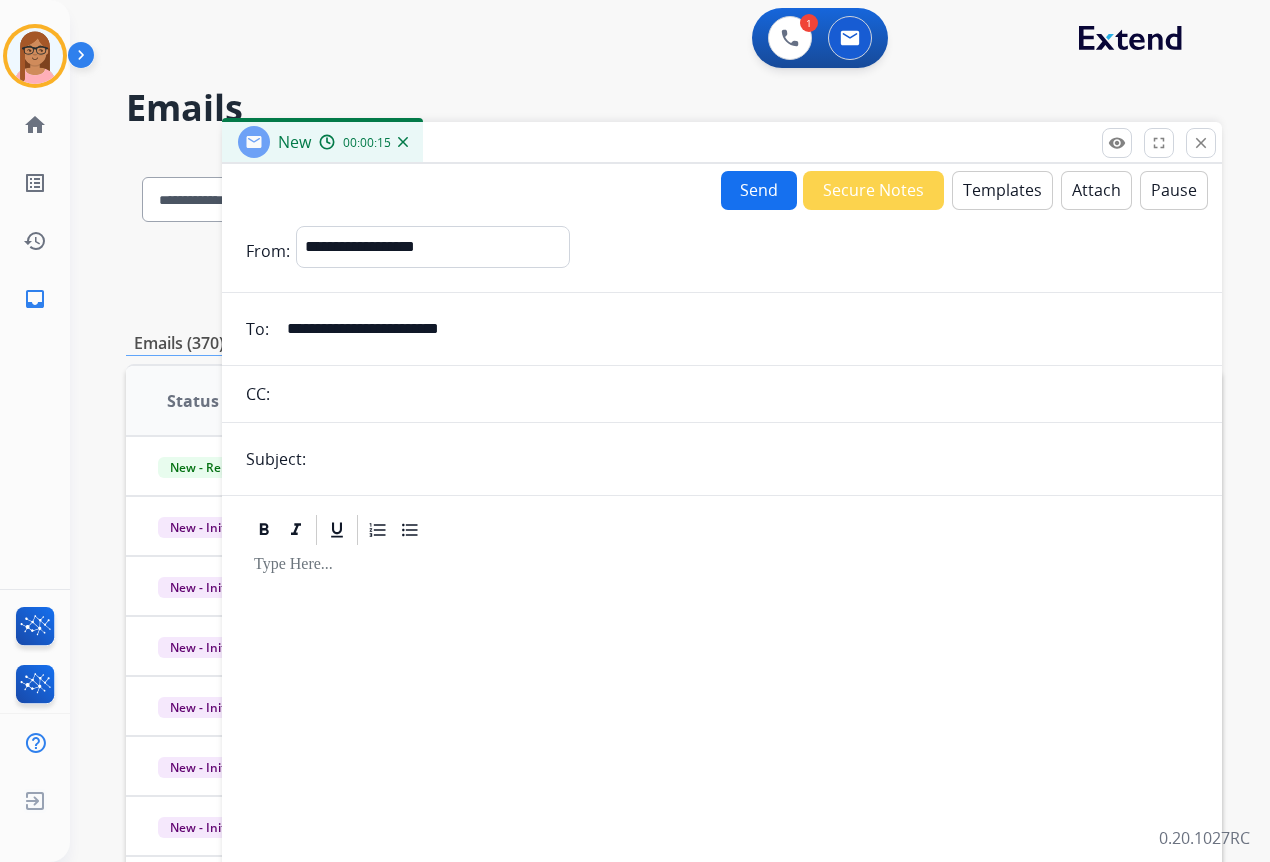 drag, startPoint x: 357, startPoint y: 465, endPoint x: 368, endPoint y: 455, distance: 14.866069 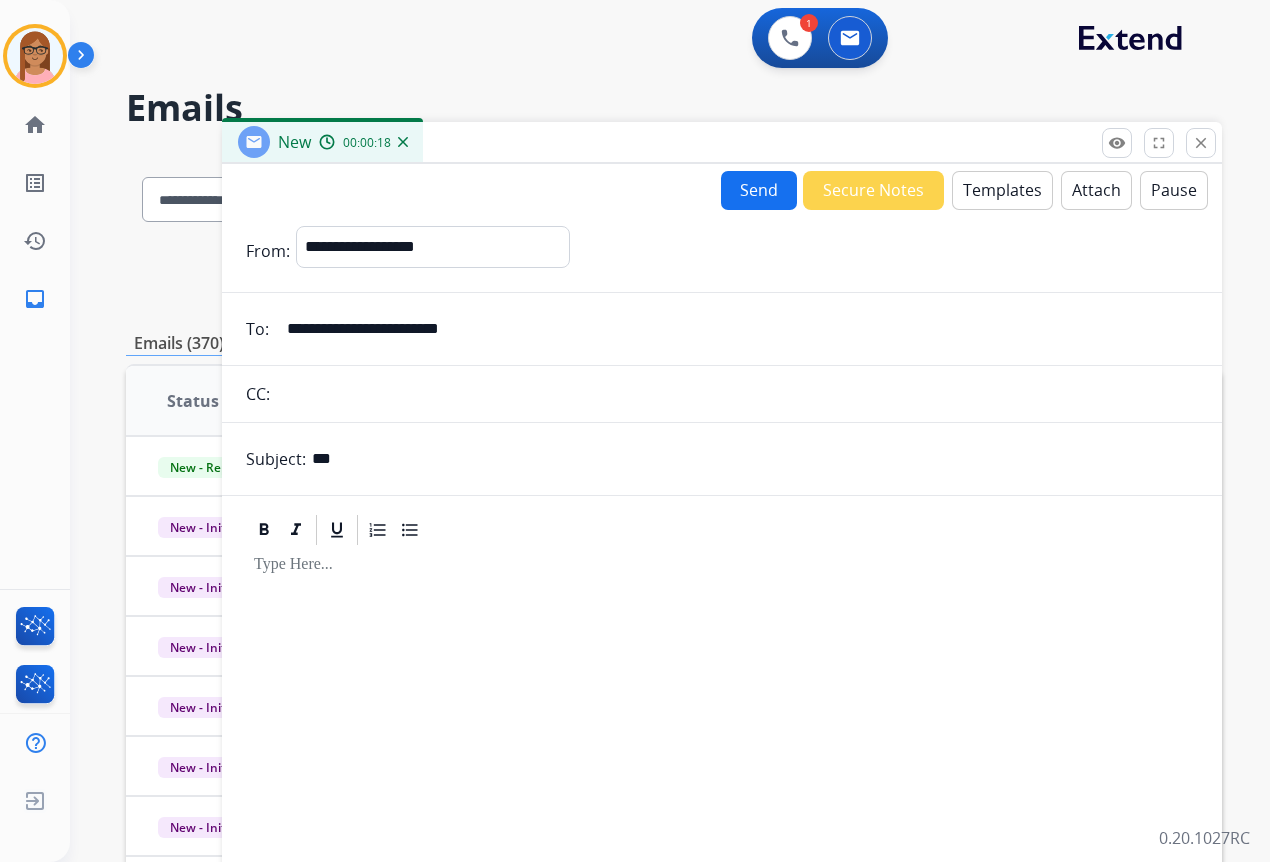 type on "**********" 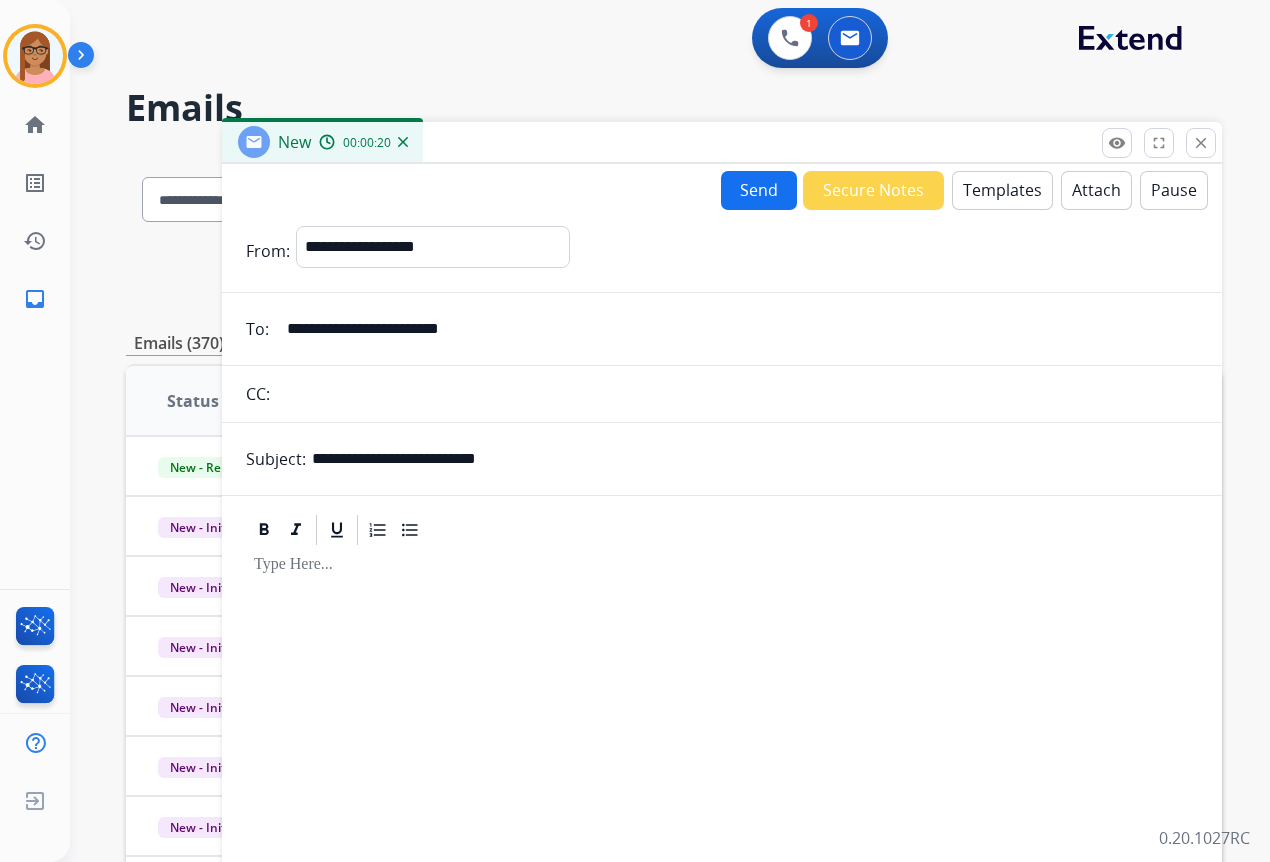 click on "Templates" at bounding box center [1002, 190] 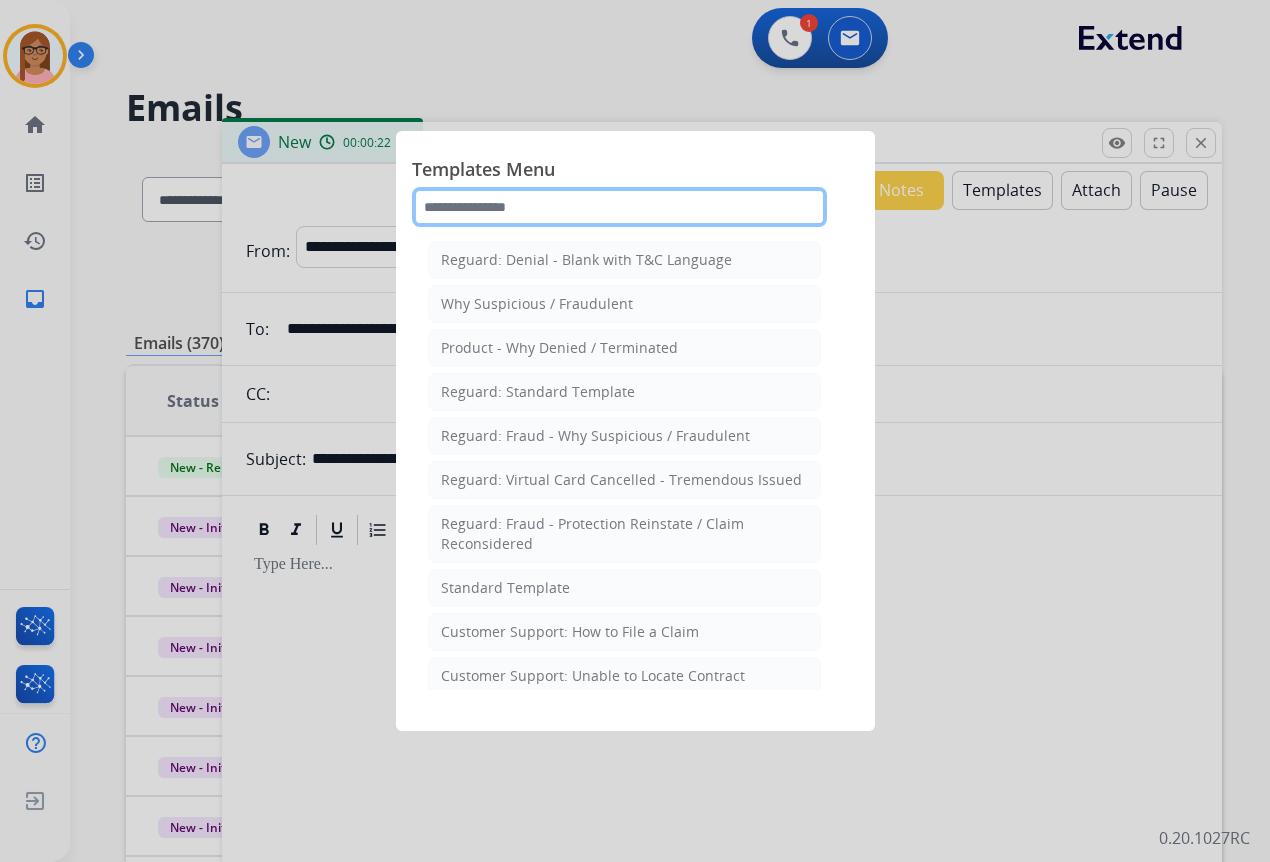 click 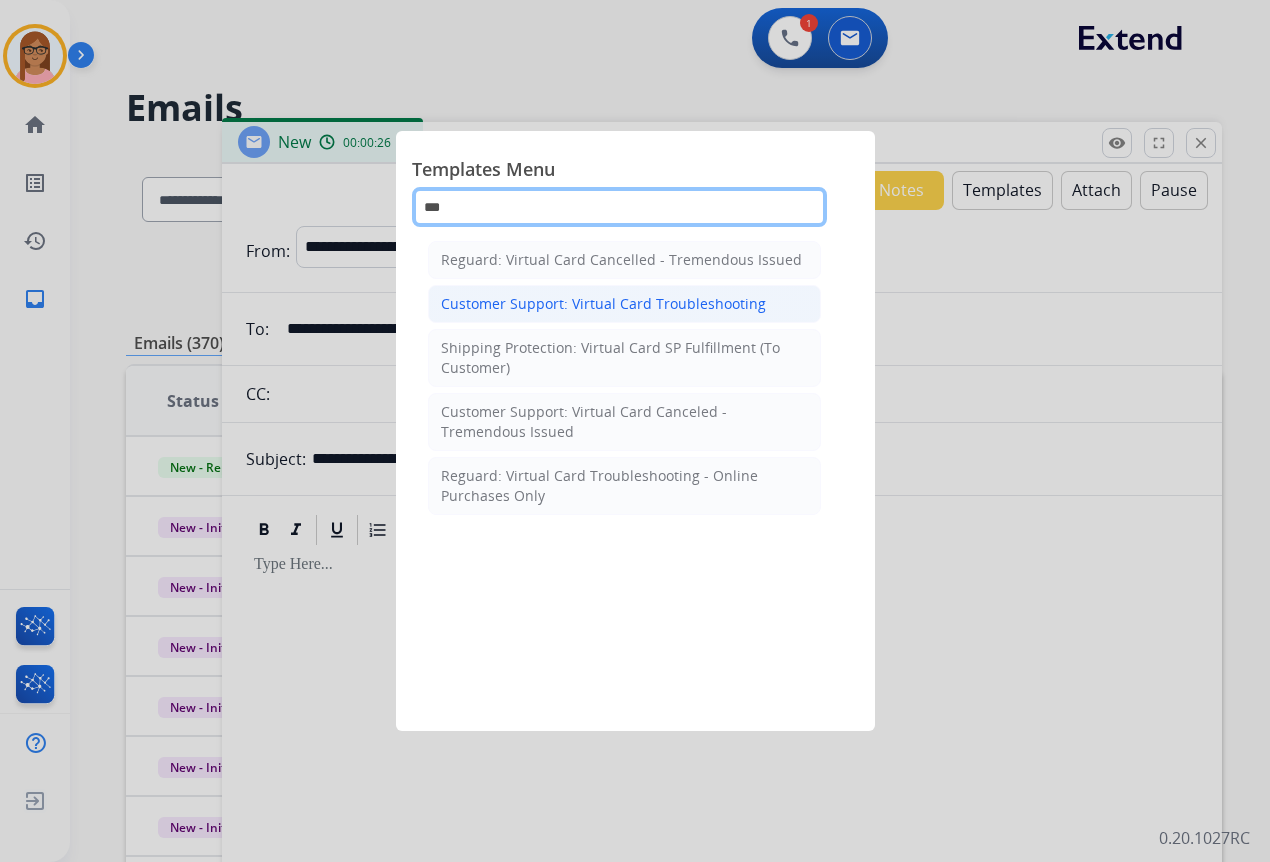 type on "***" 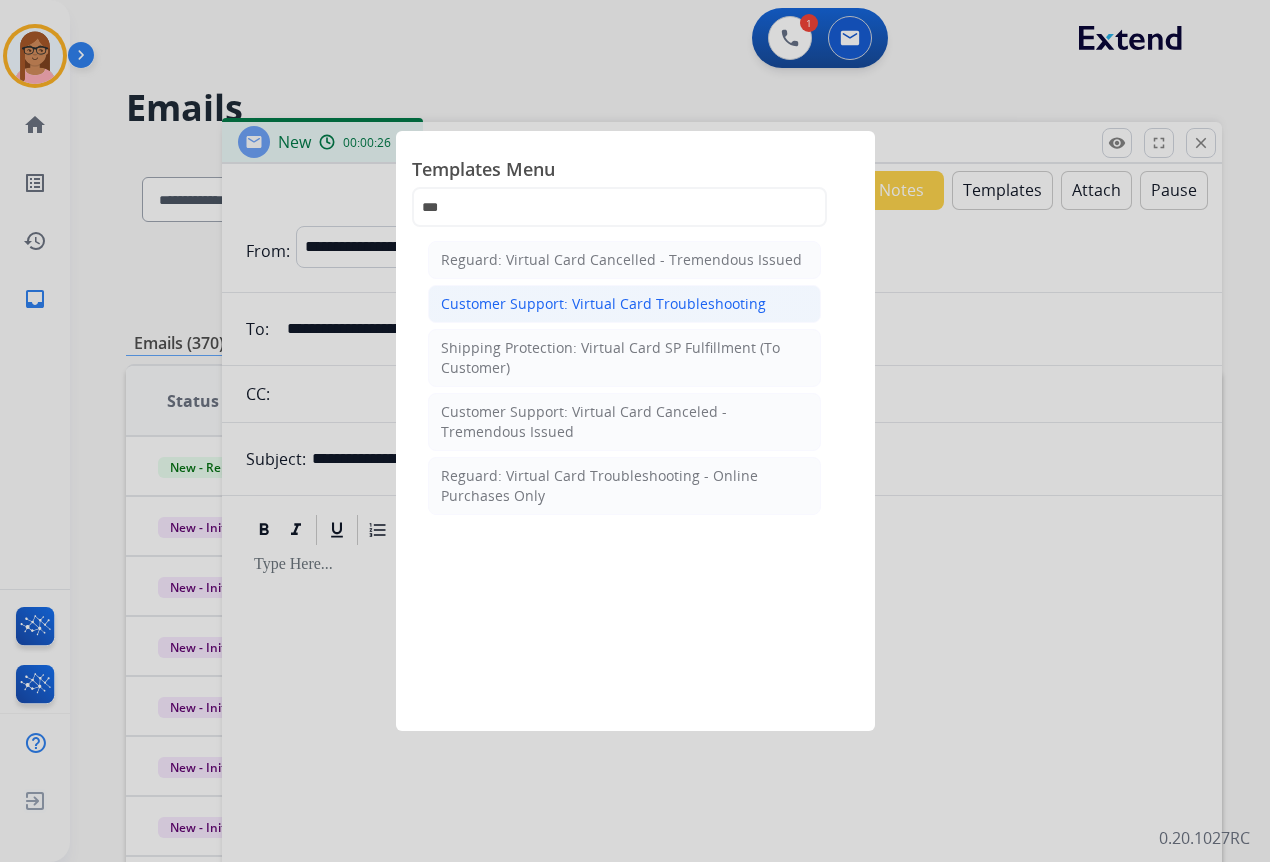 click on "Customer Support: Virtual Card Troubleshooting" 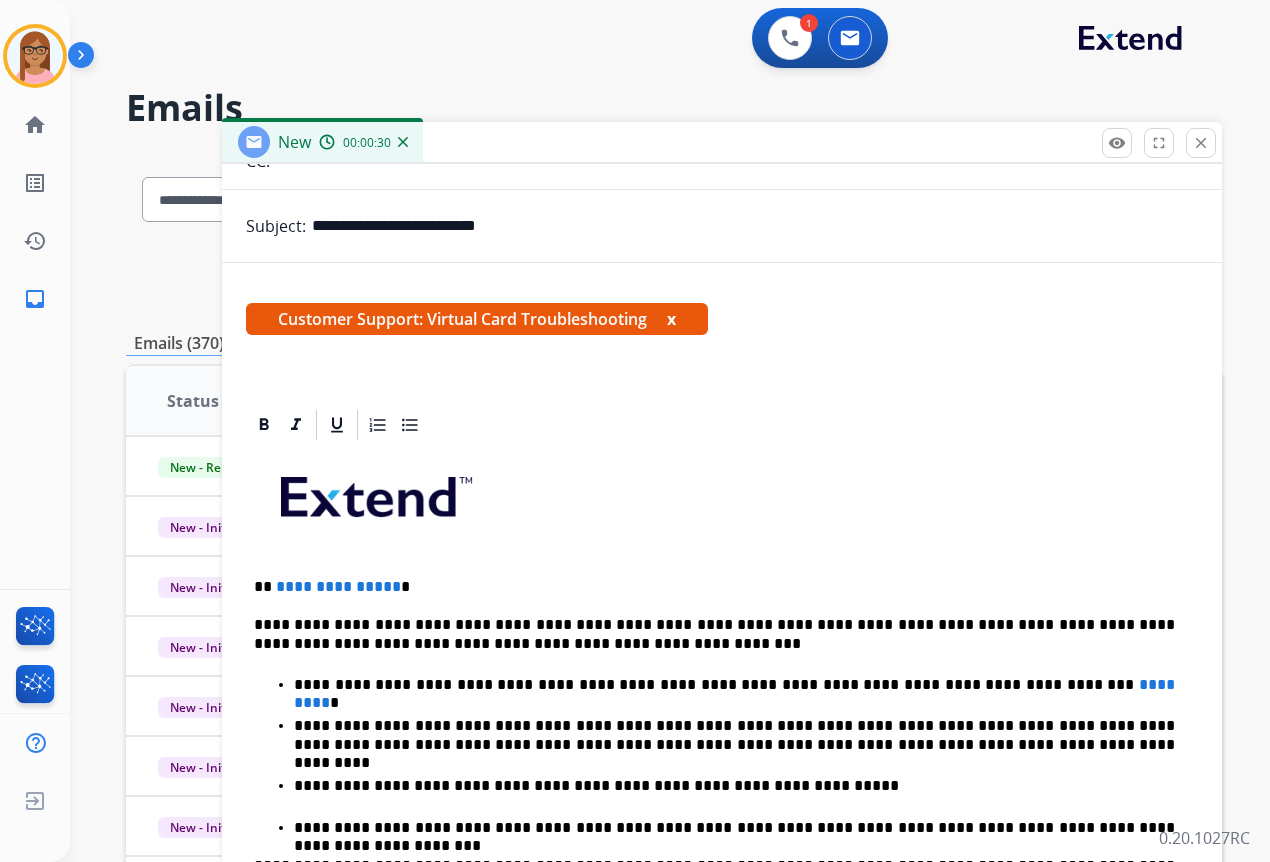 scroll, scrollTop: 250, scrollLeft: 0, axis: vertical 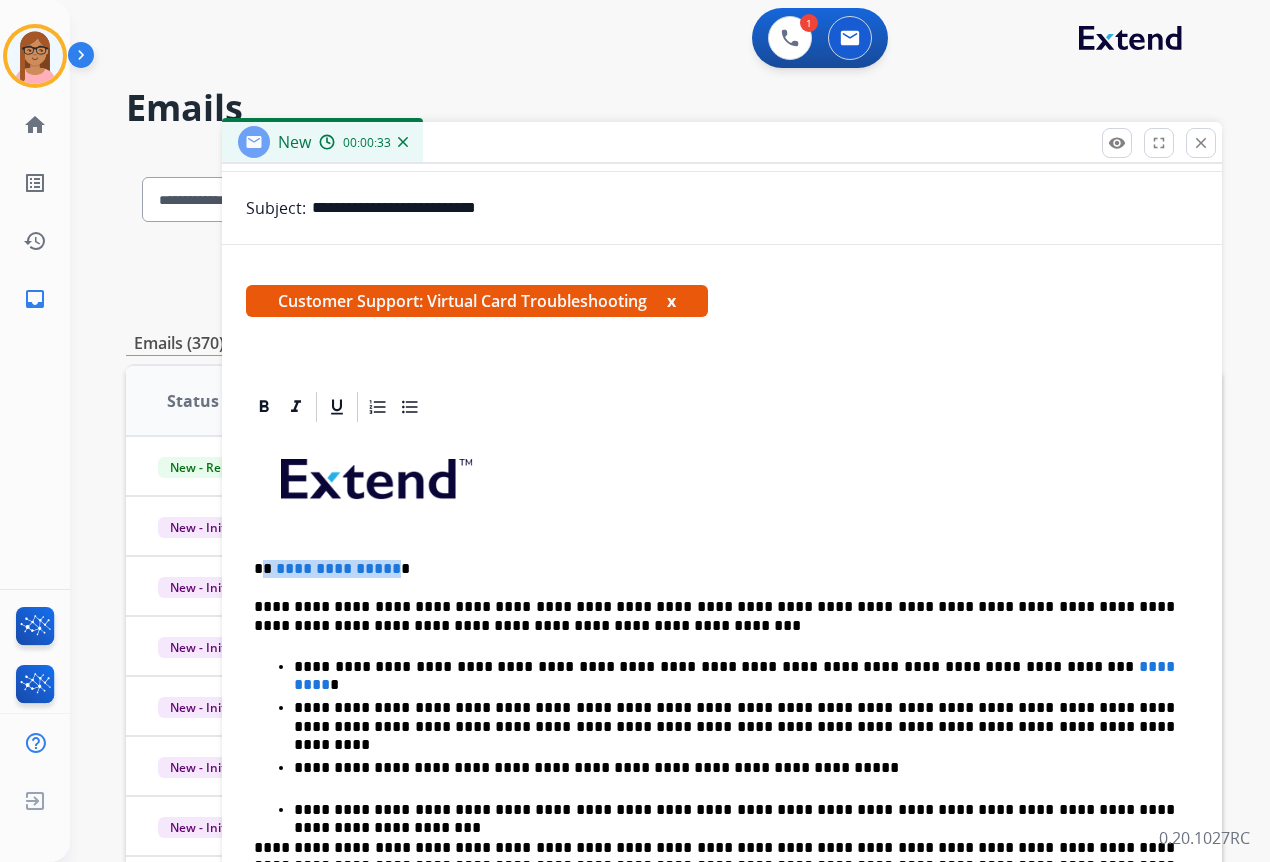 drag, startPoint x: 263, startPoint y: 572, endPoint x: 390, endPoint y: 577, distance: 127.09839 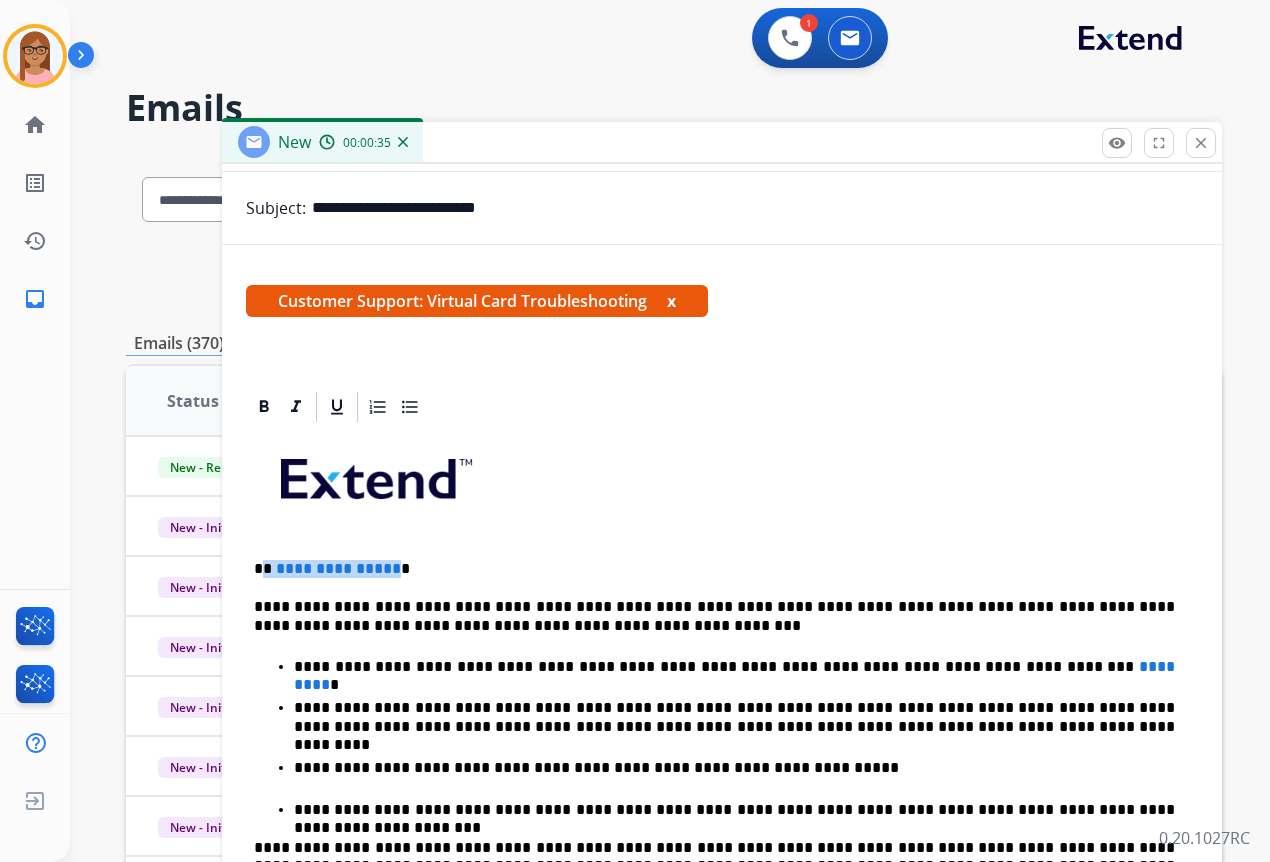 type 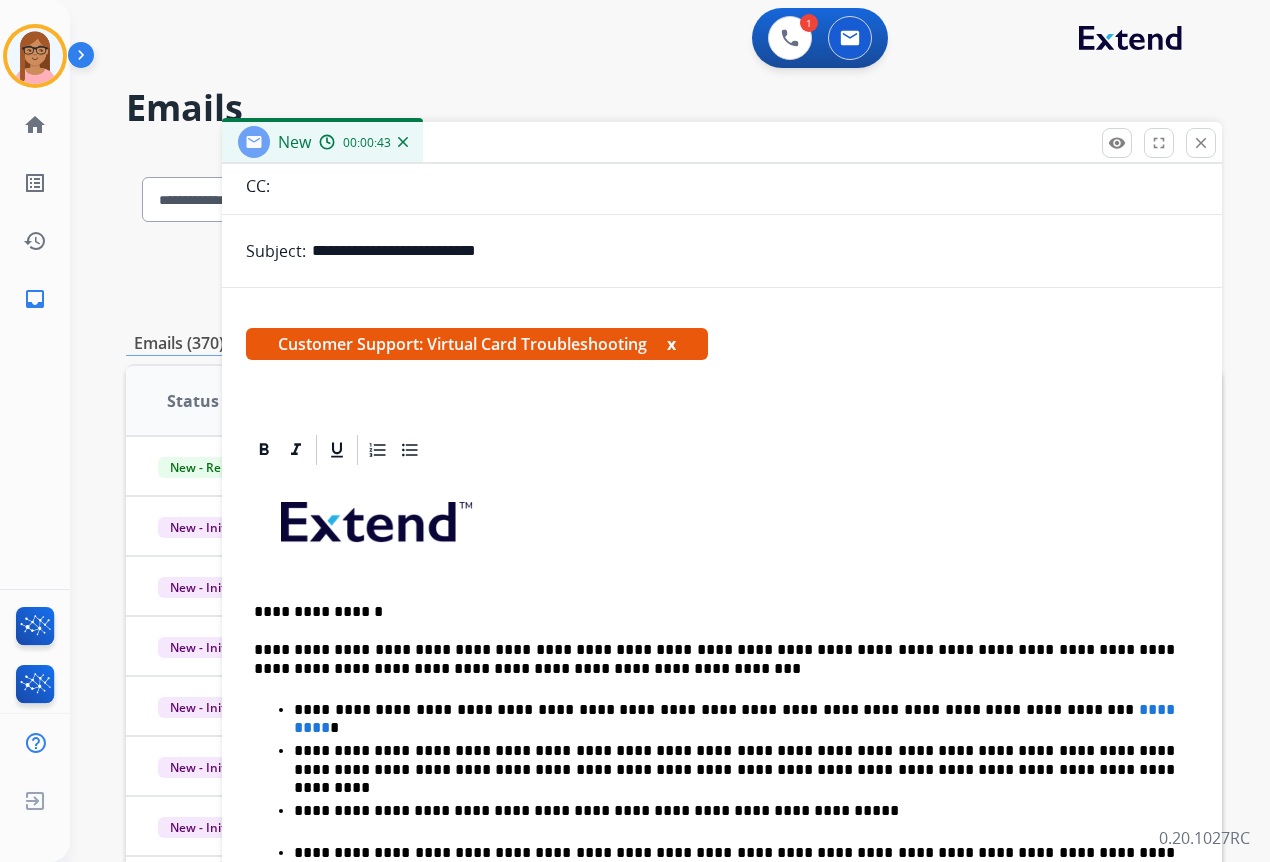 scroll, scrollTop: 172, scrollLeft: 0, axis: vertical 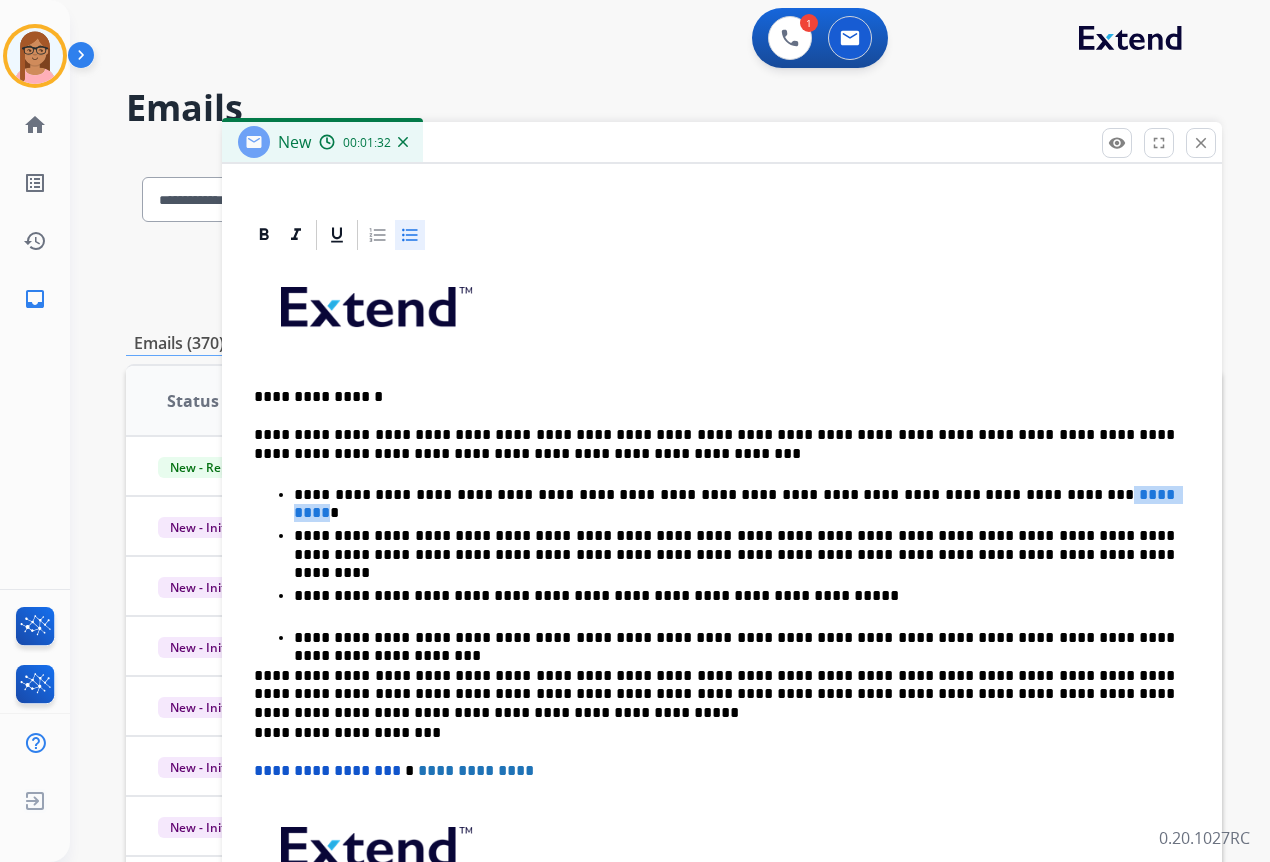 drag, startPoint x: 951, startPoint y: 496, endPoint x: 1015, endPoint y: 493, distance: 64.070274 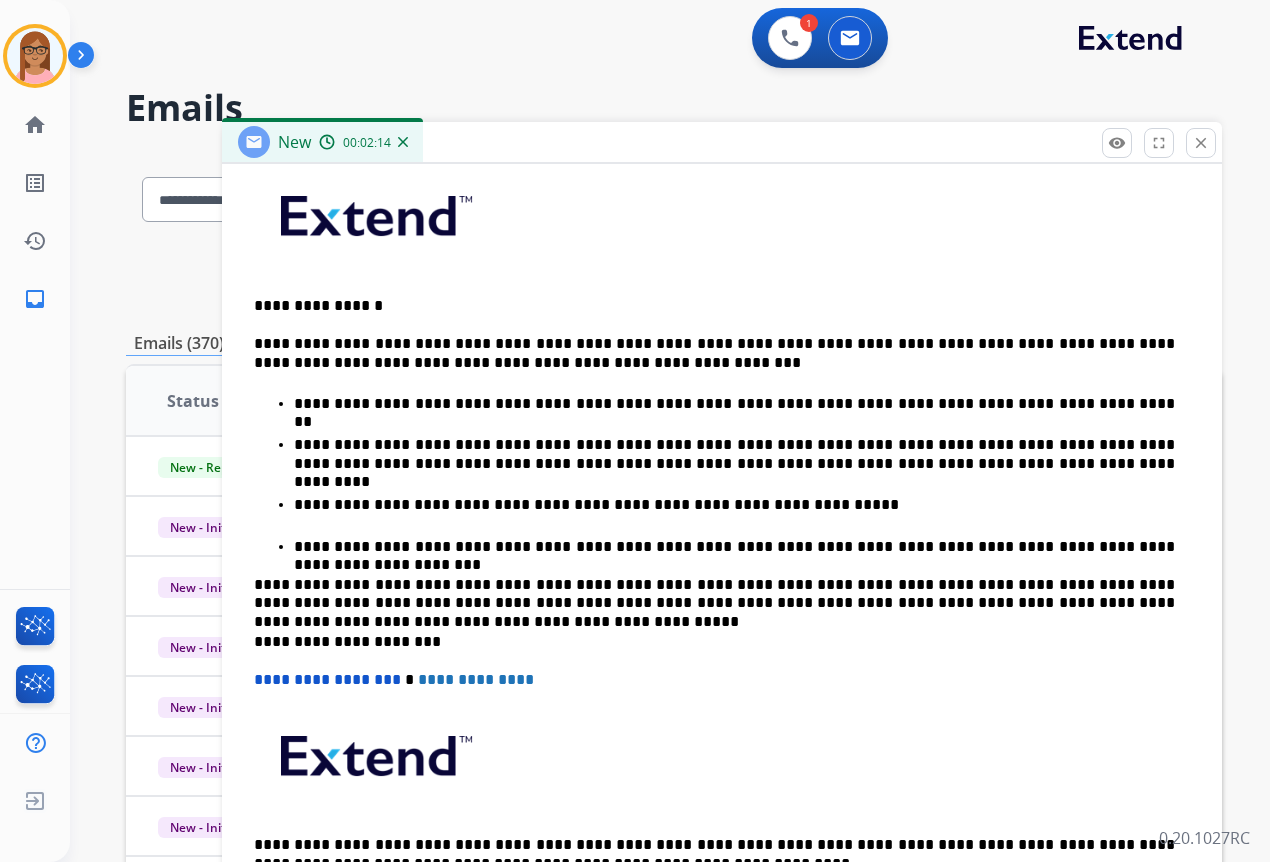 scroll, scrollTop: 547, scrollLeft: 0, axis: vertical 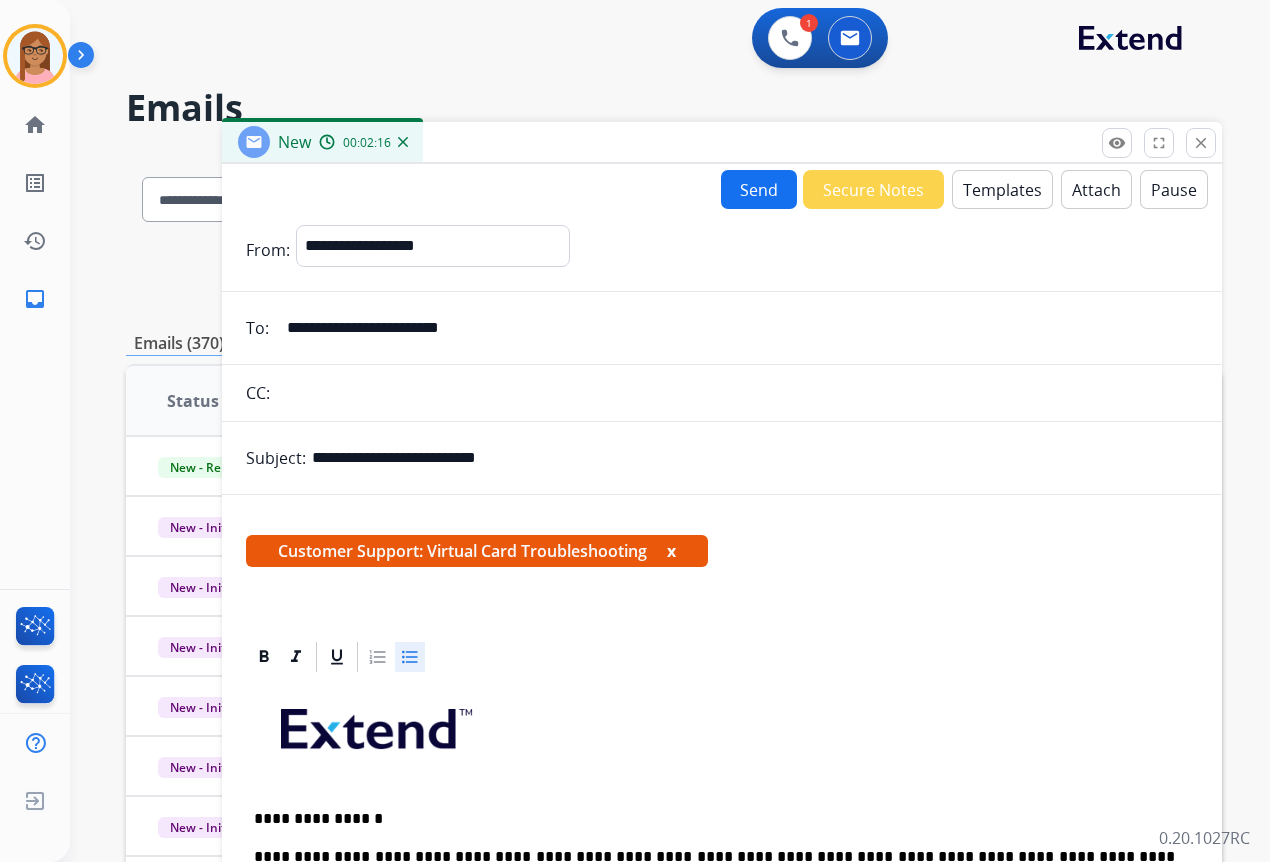 click on "Send" at bounding box center (759, 189) 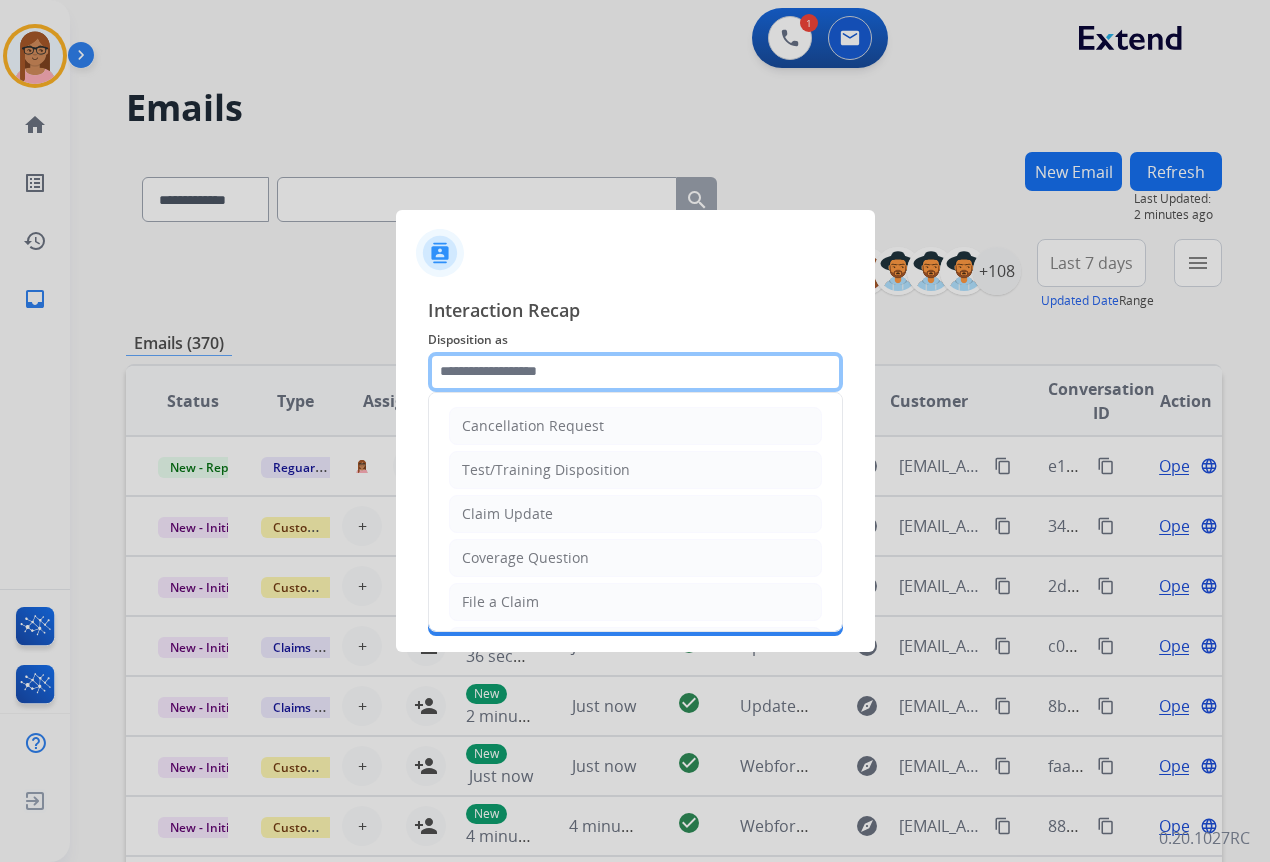 click 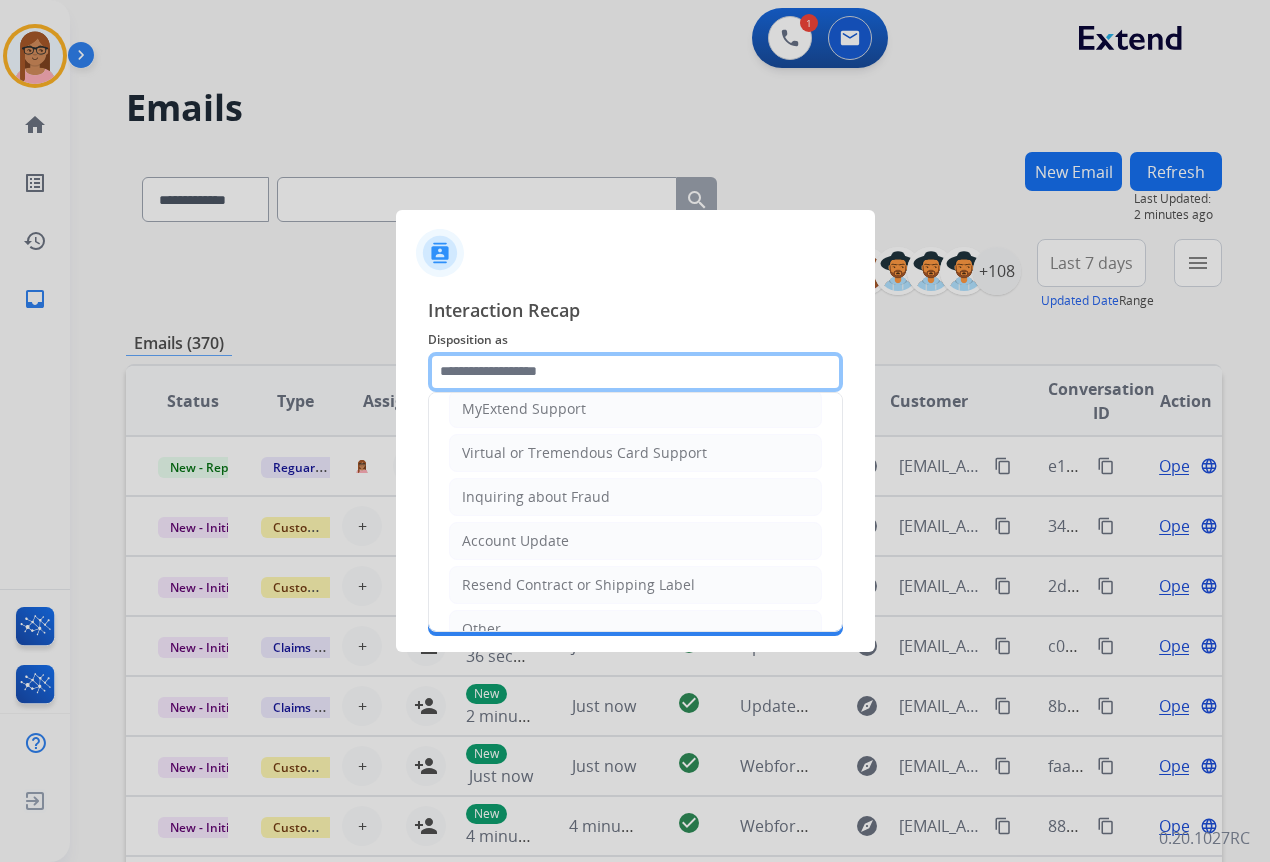 scroll, scrollTop: 193, scrollLeft: 0, axis: vertical 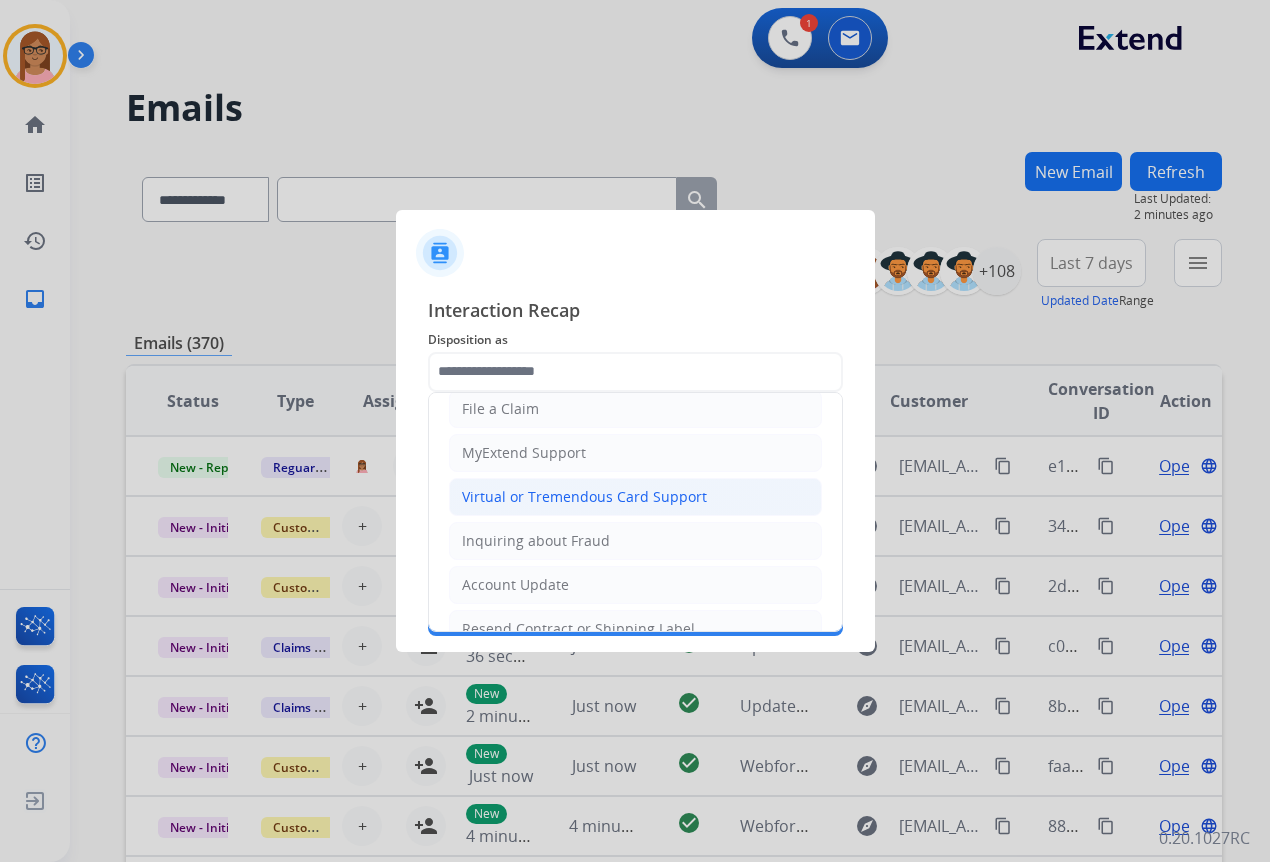 click on "Virtual or Tremendous Card Support" 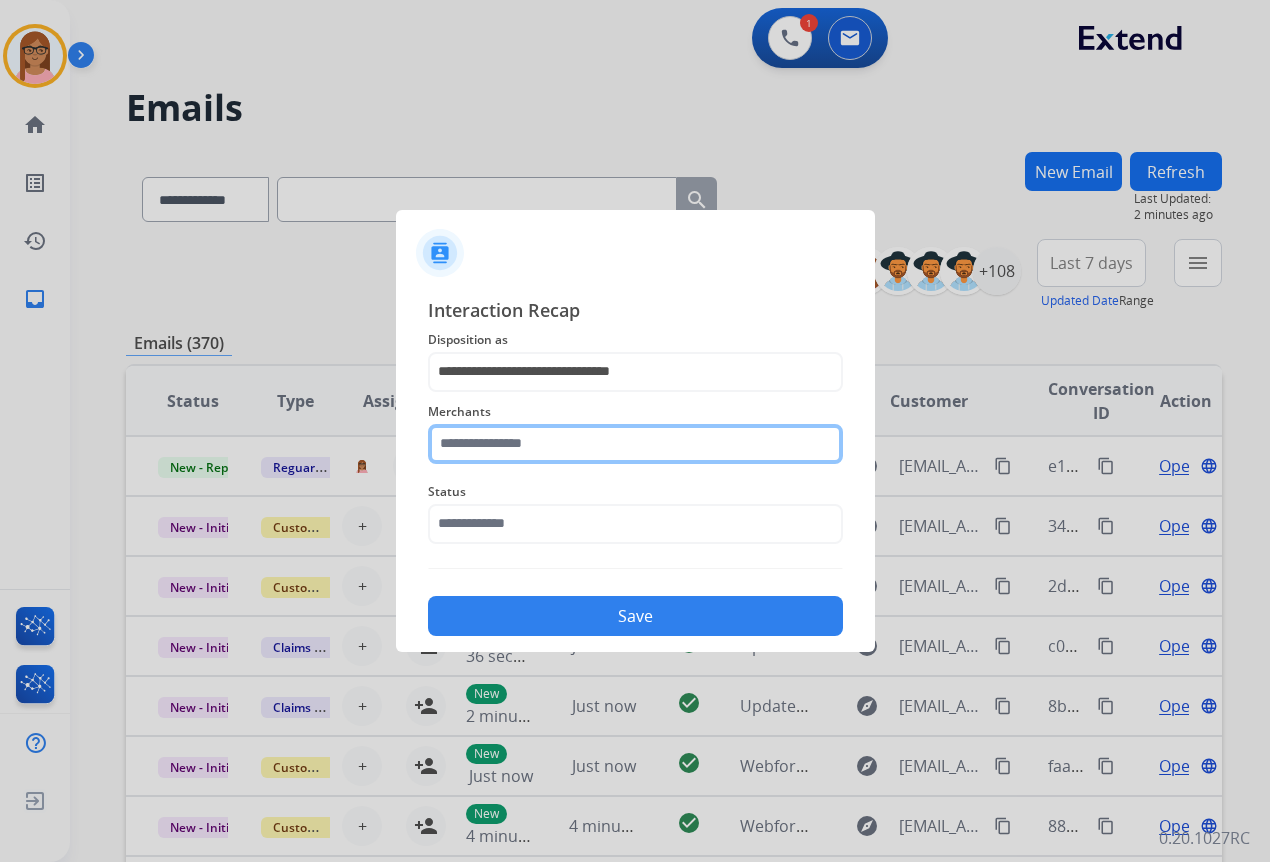 click 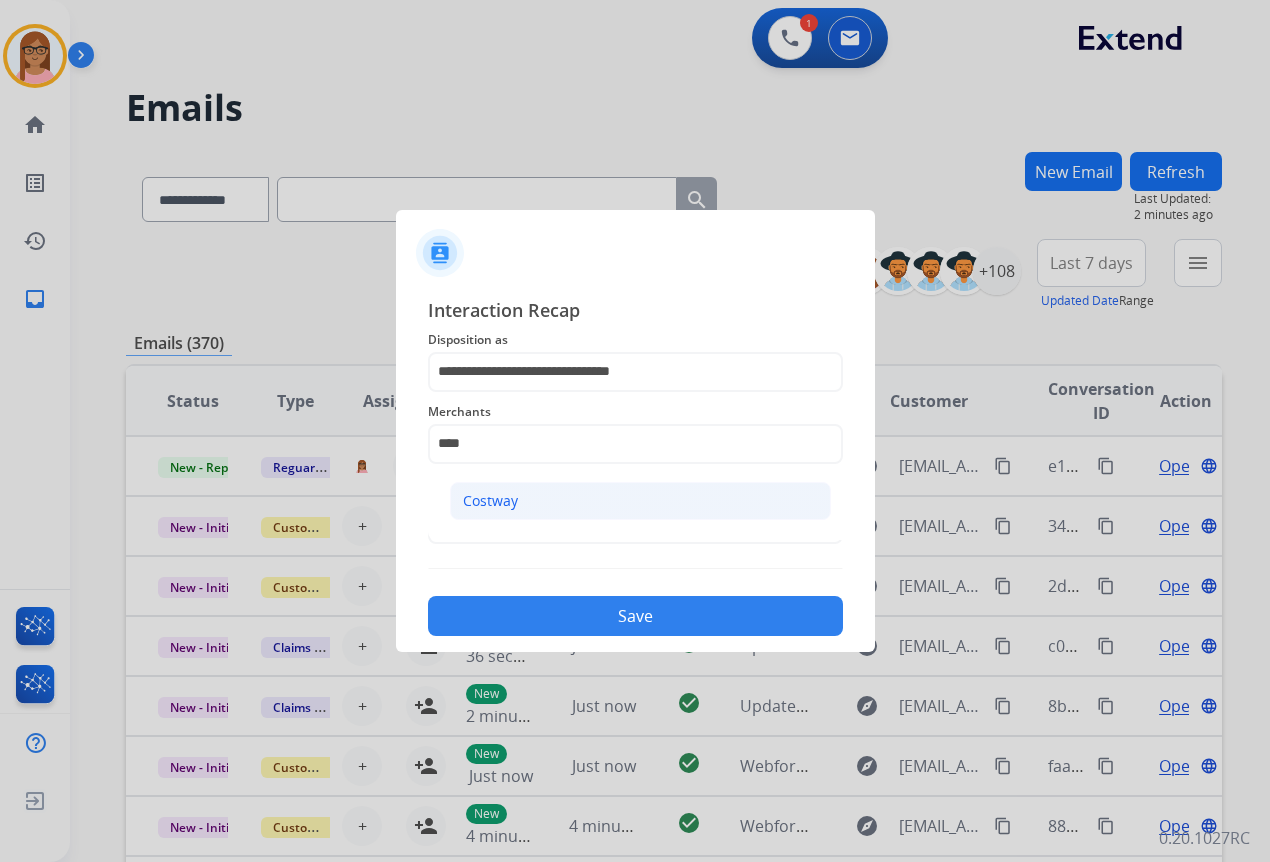 click on "Costway" 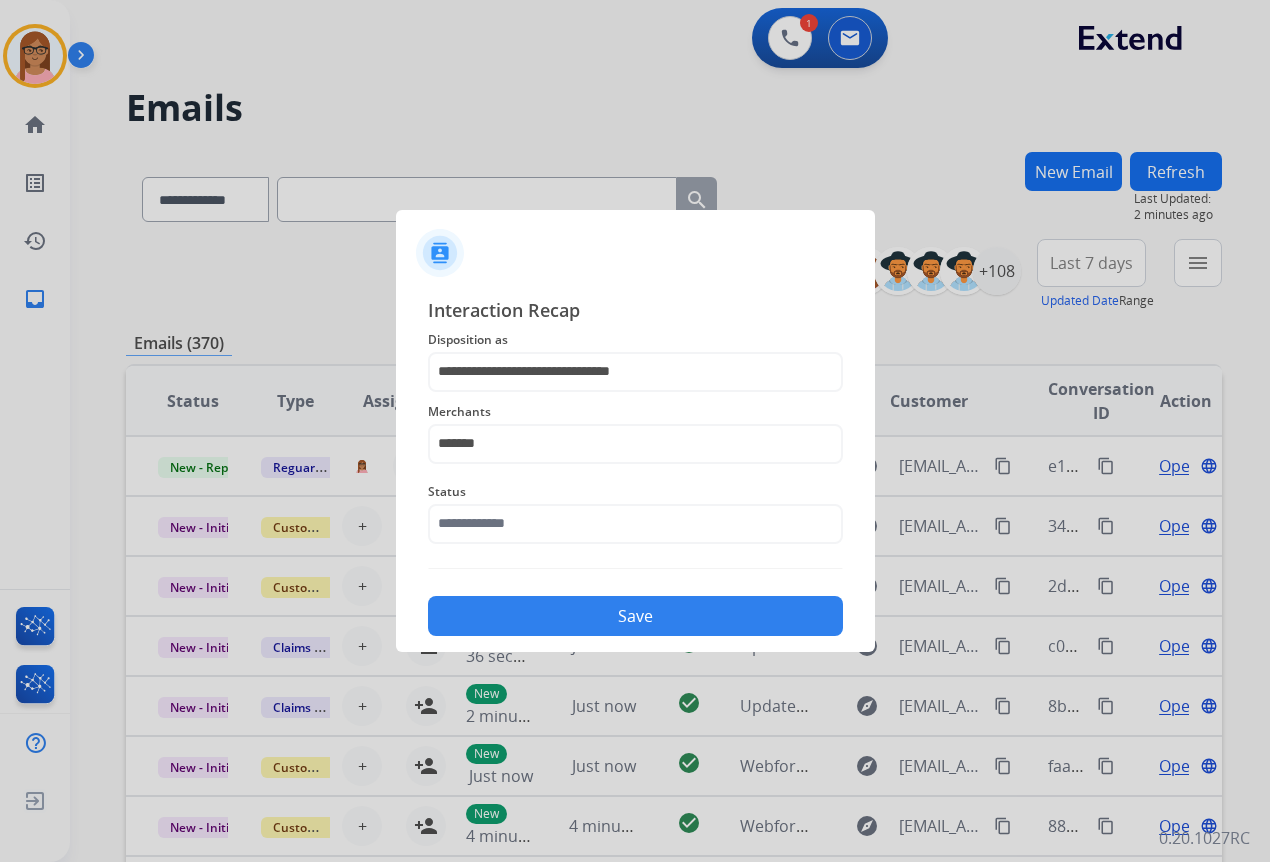 click on "Save" 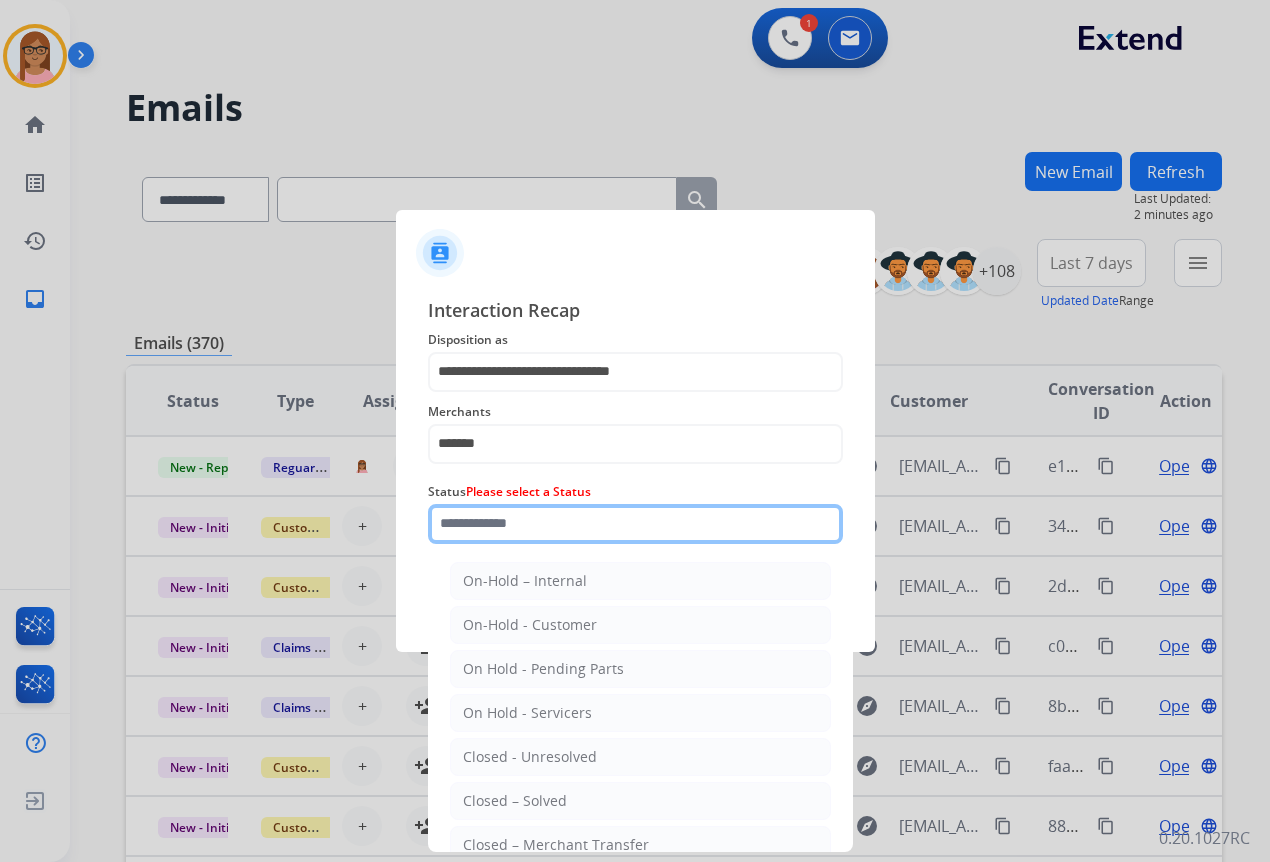 click 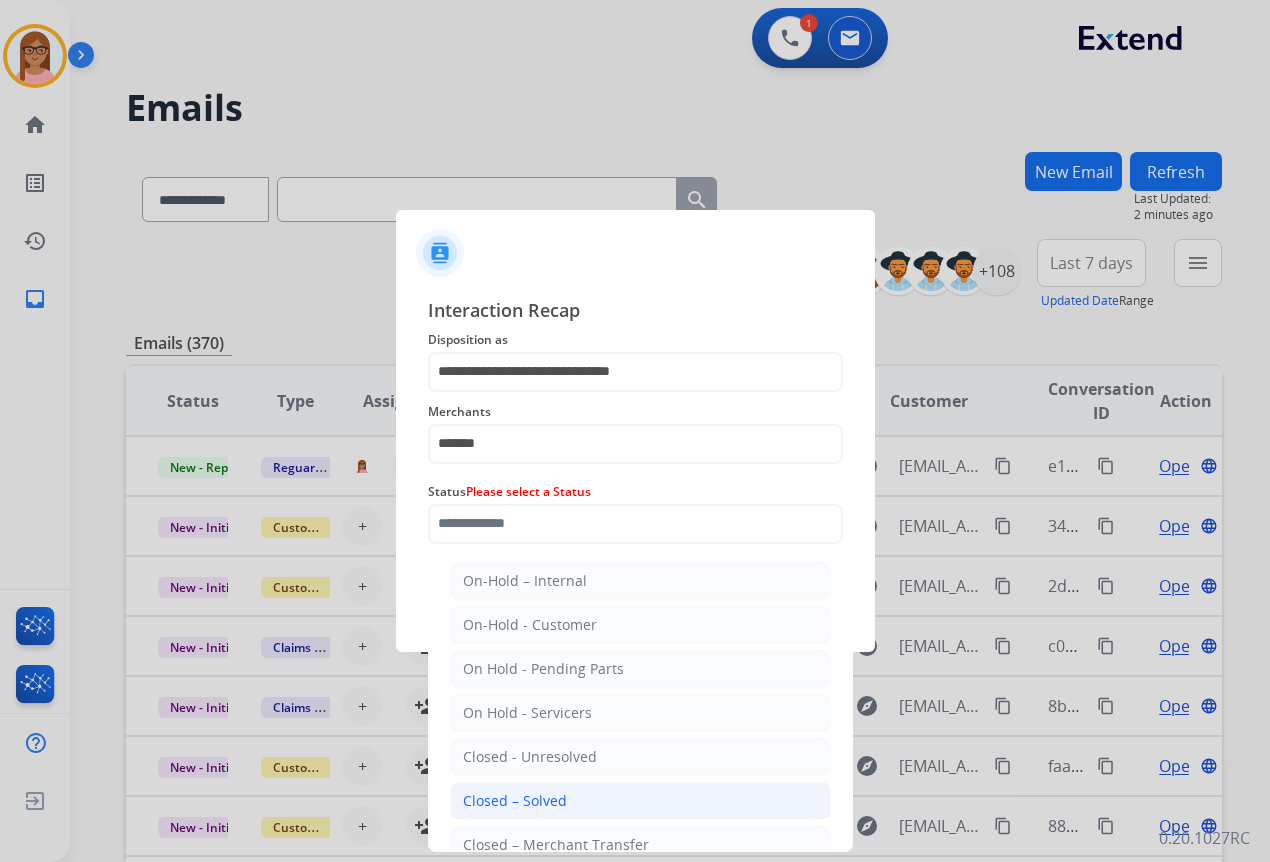 click on "Closed – Solved" 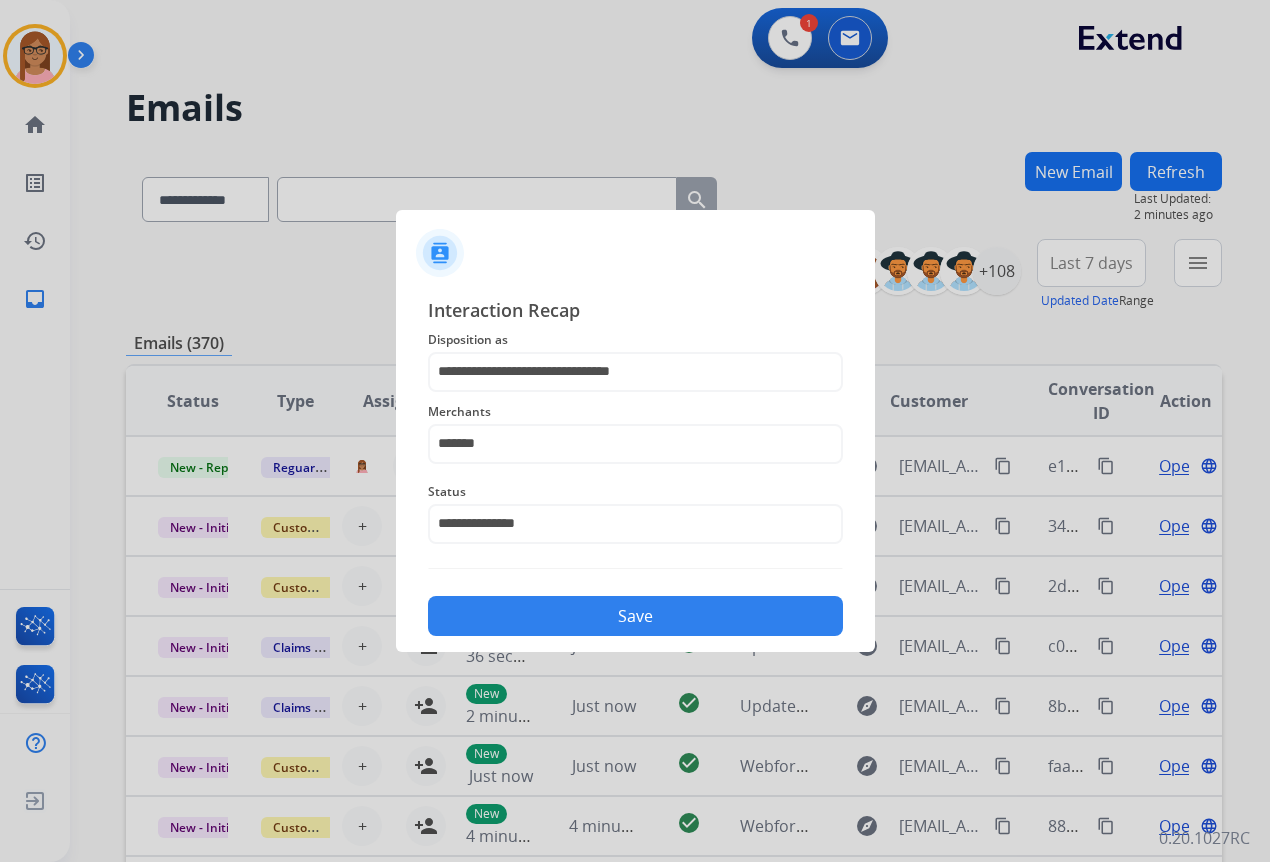 click on "Save" 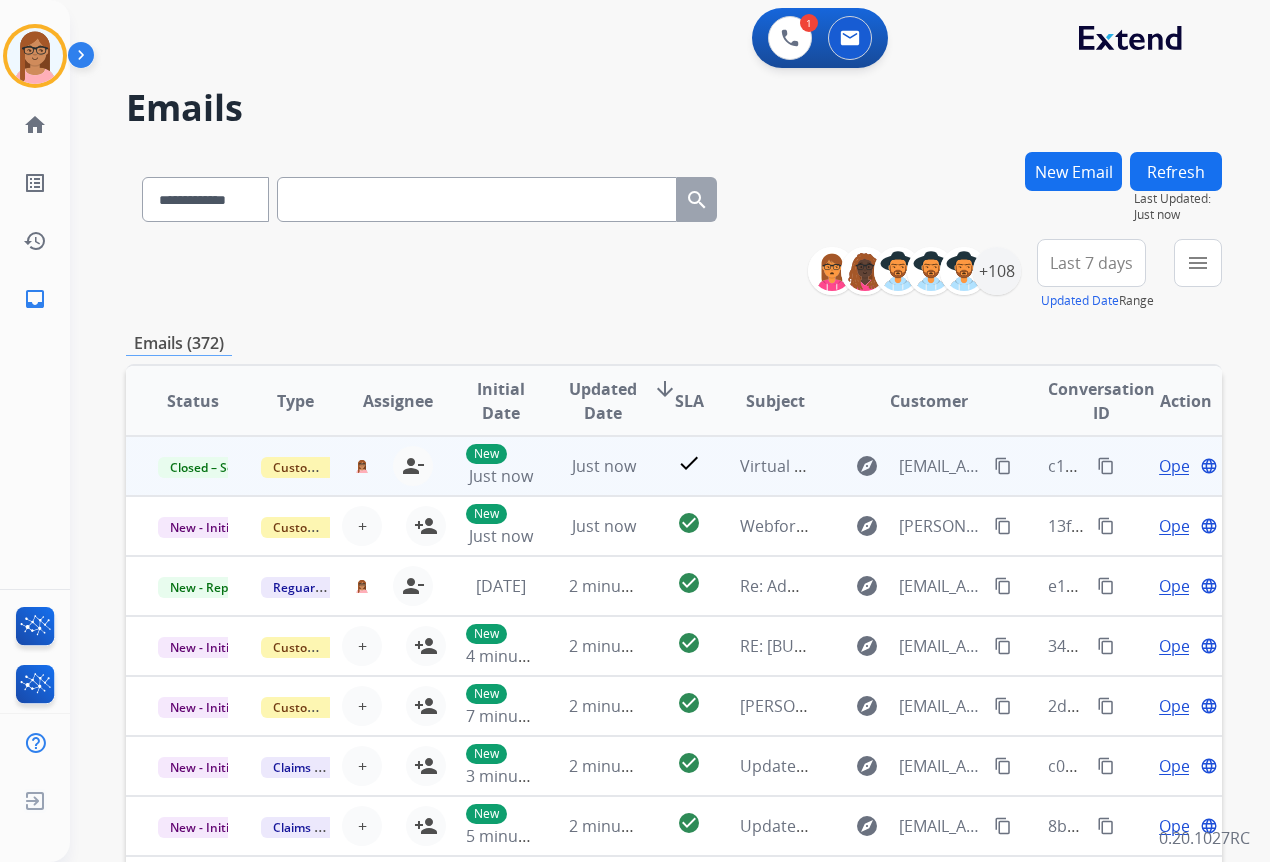click on "content_copy" at bounding box center [1106, 466] 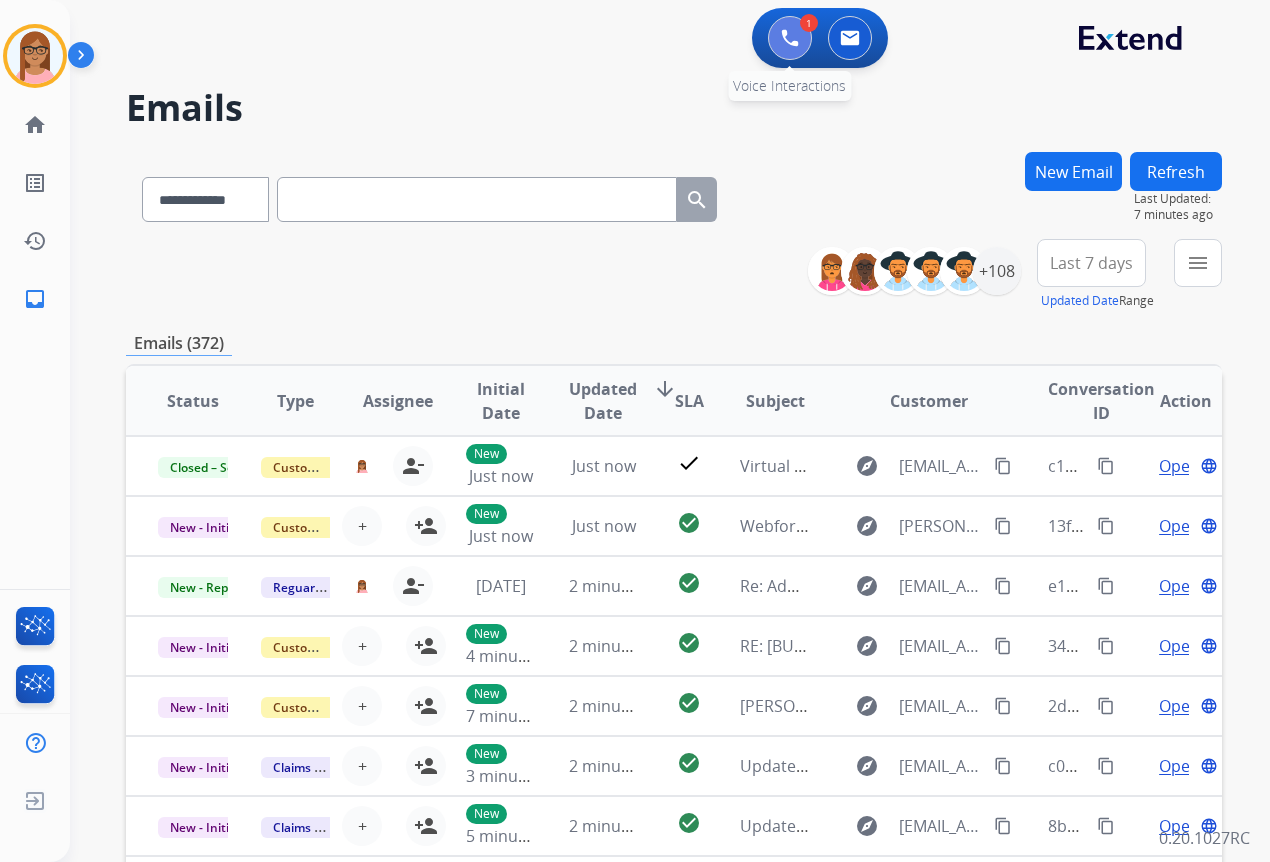 click at bounding box center [790, 38] 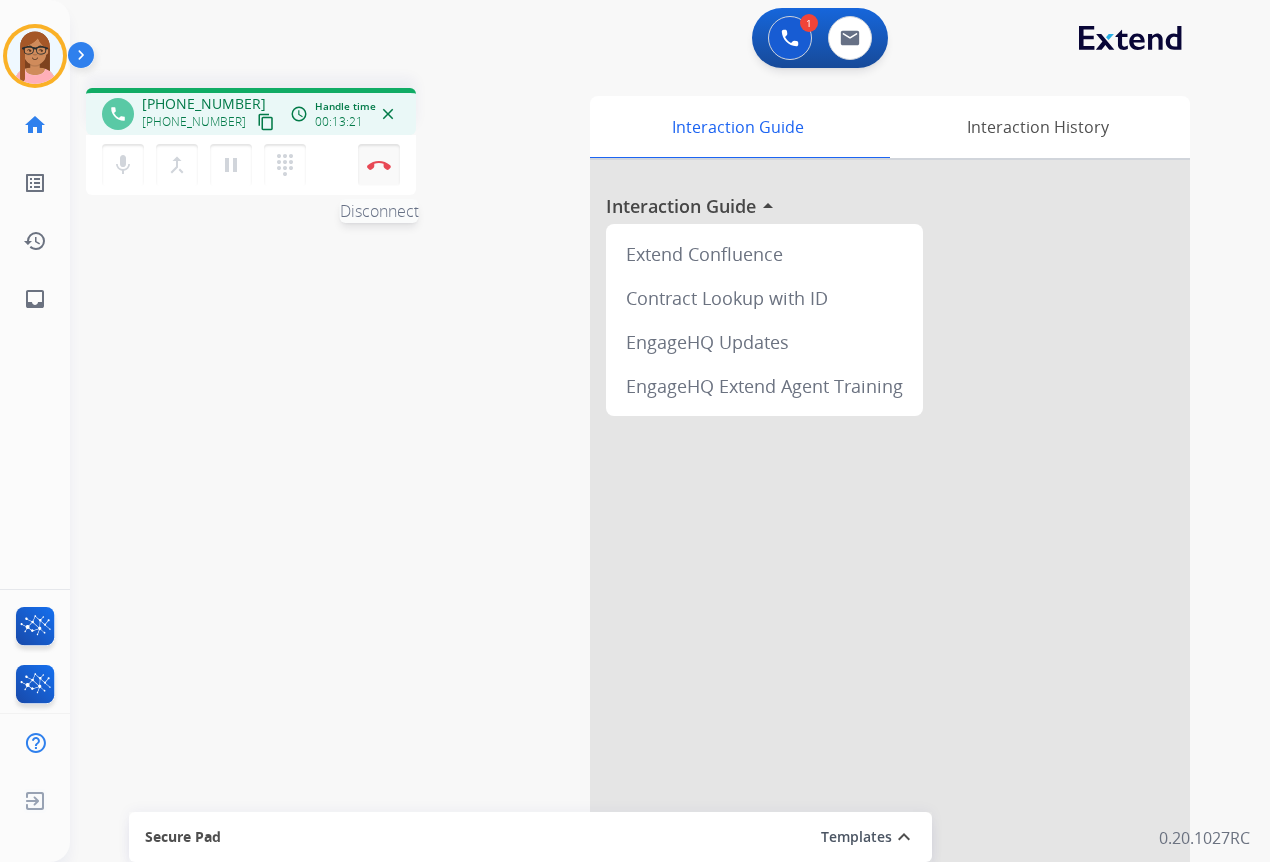 click on "Disconnect" at bounding box center (379, 165) 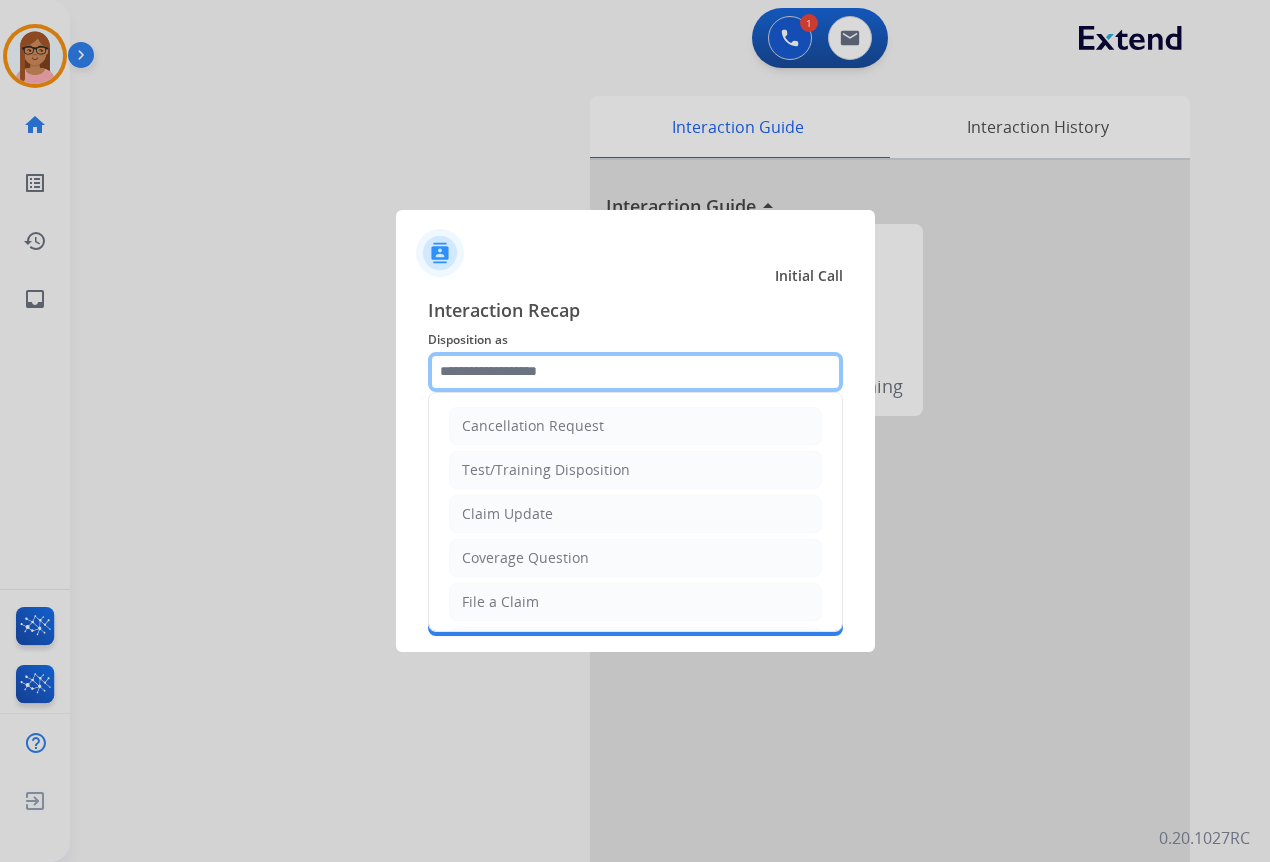 click 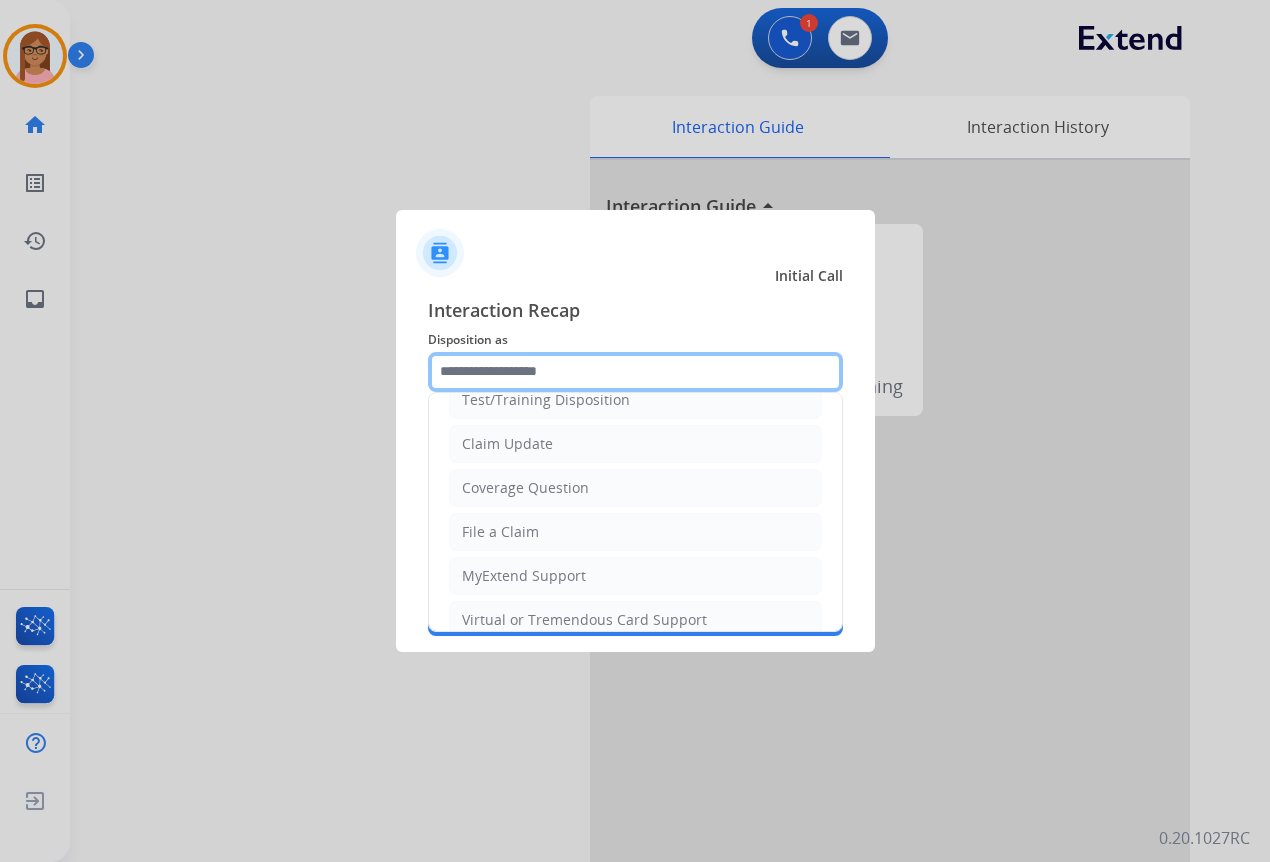 scroll, scrollTop: 125, scrollLeft: 0, axis: vertical 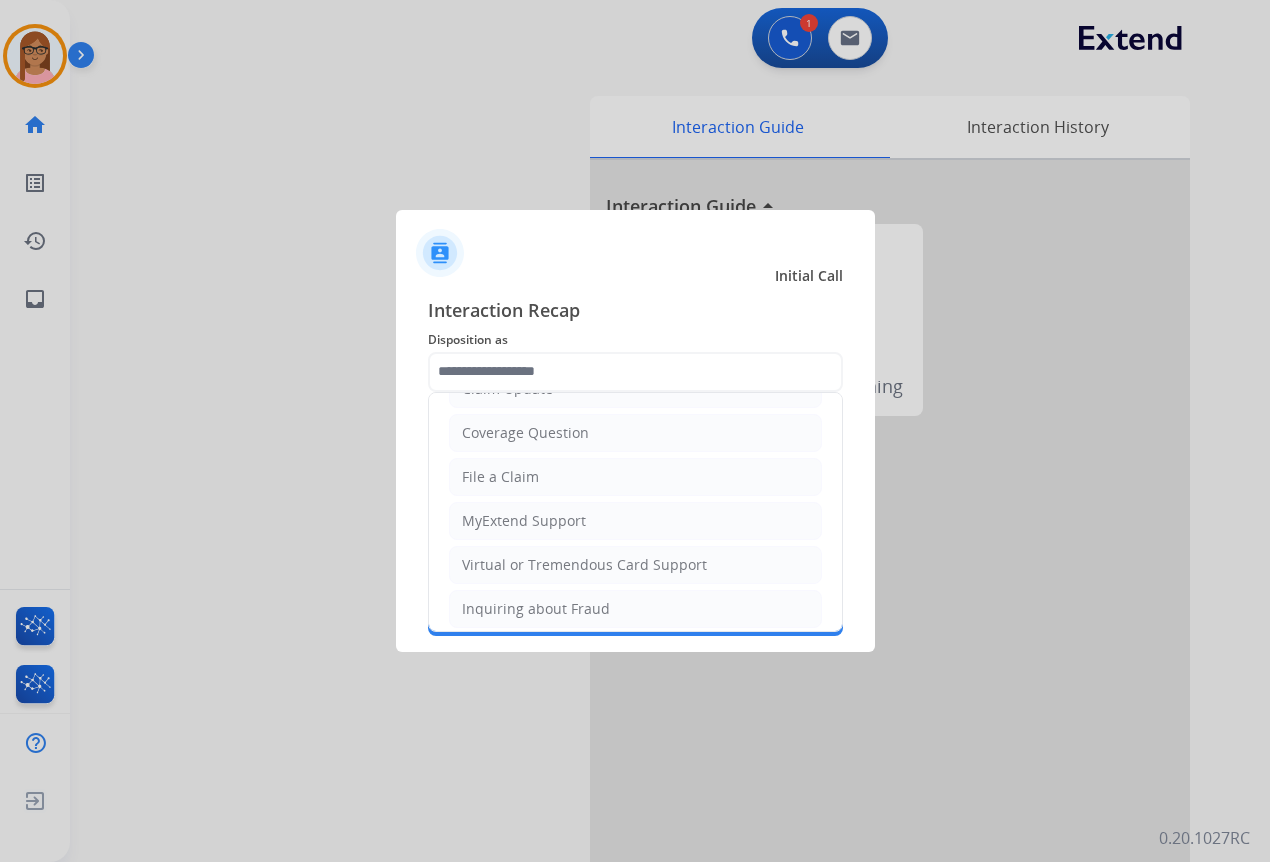 click on "Virtual or Tremendous Card Support" 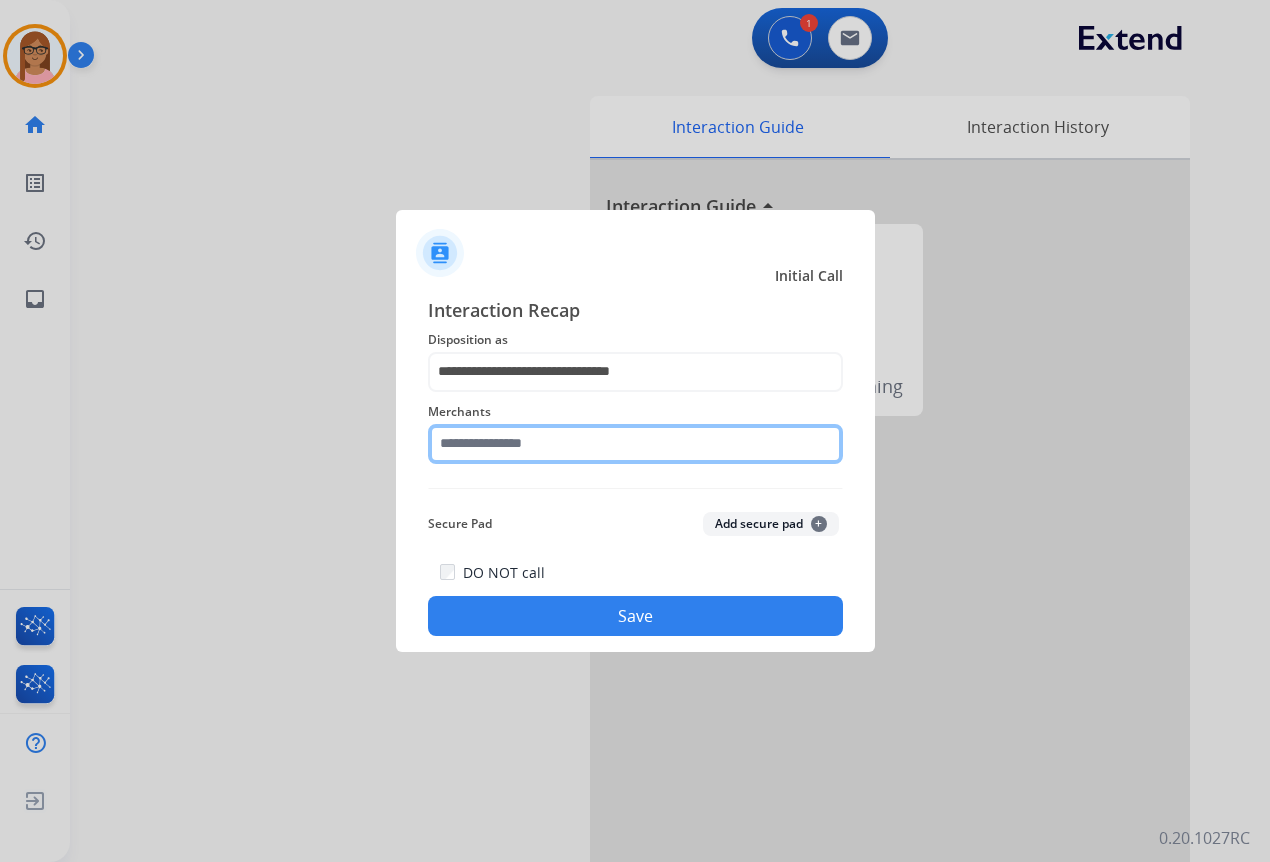 click 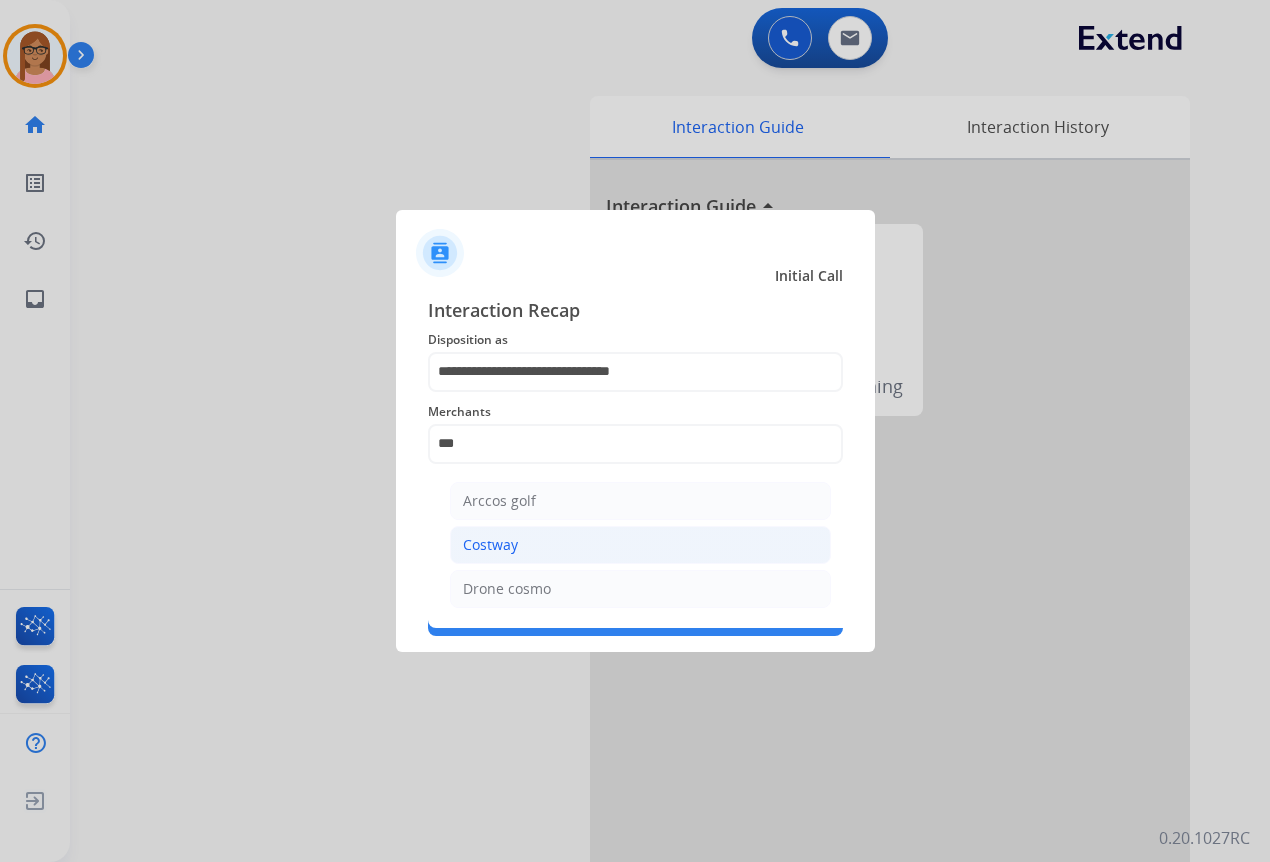click on "Costway" 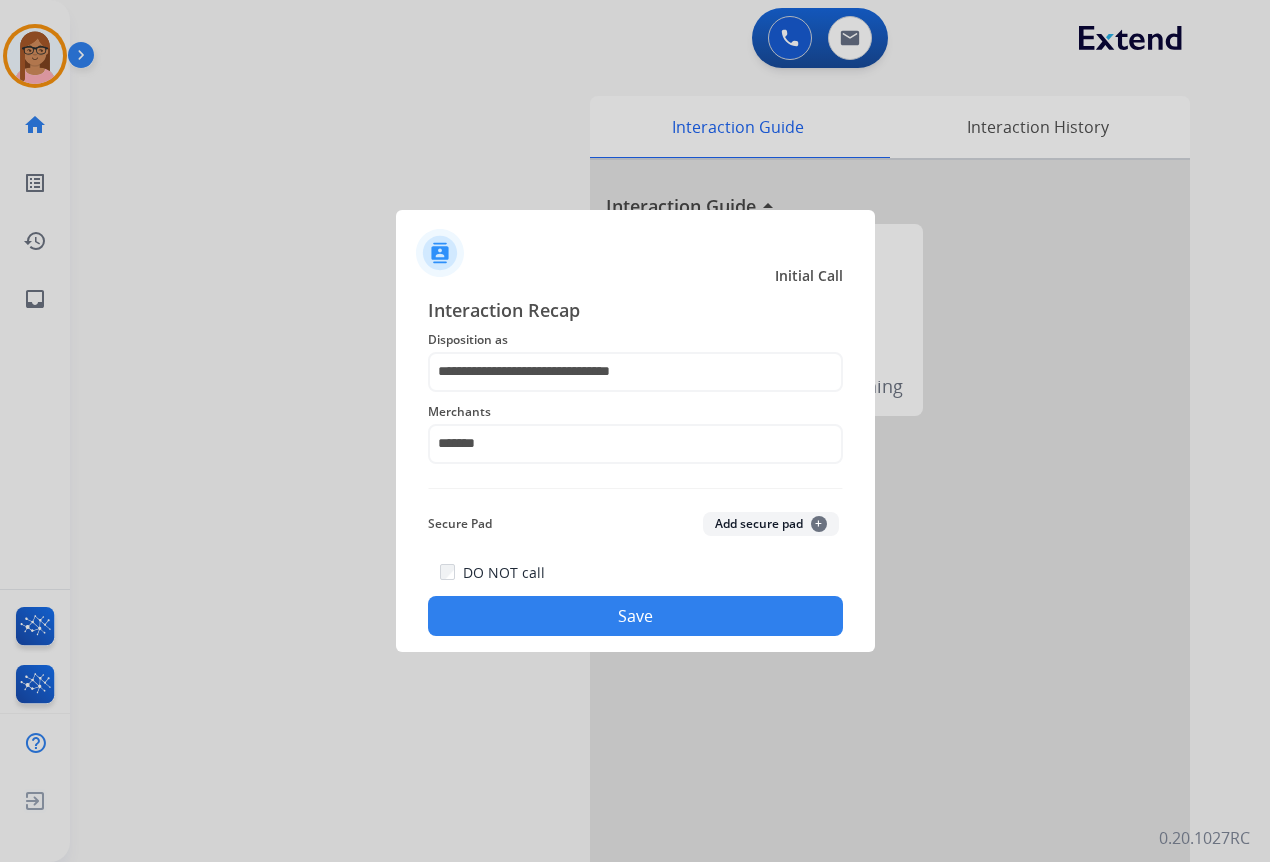 click on "Save" 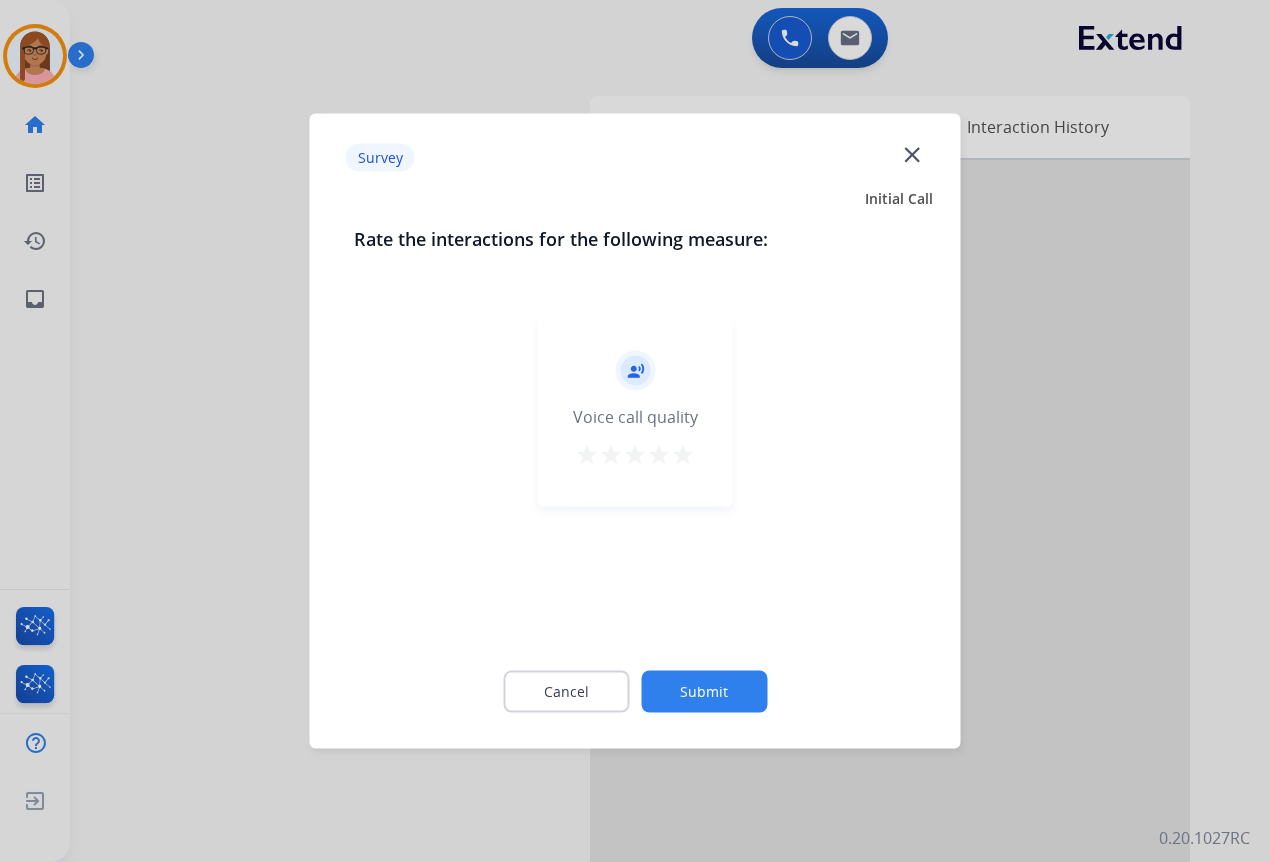 click on "star" at bounding box center (683, 455) 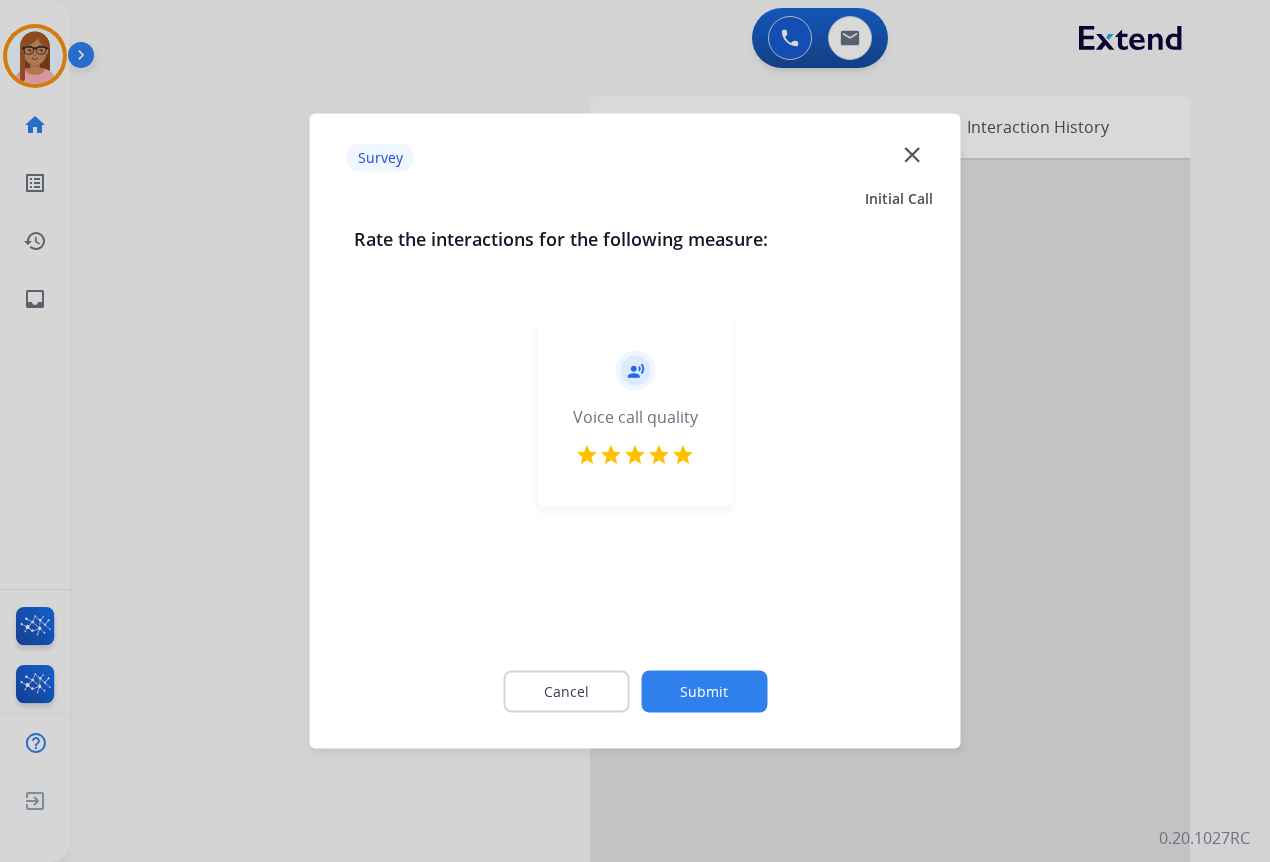 click on "Submit" 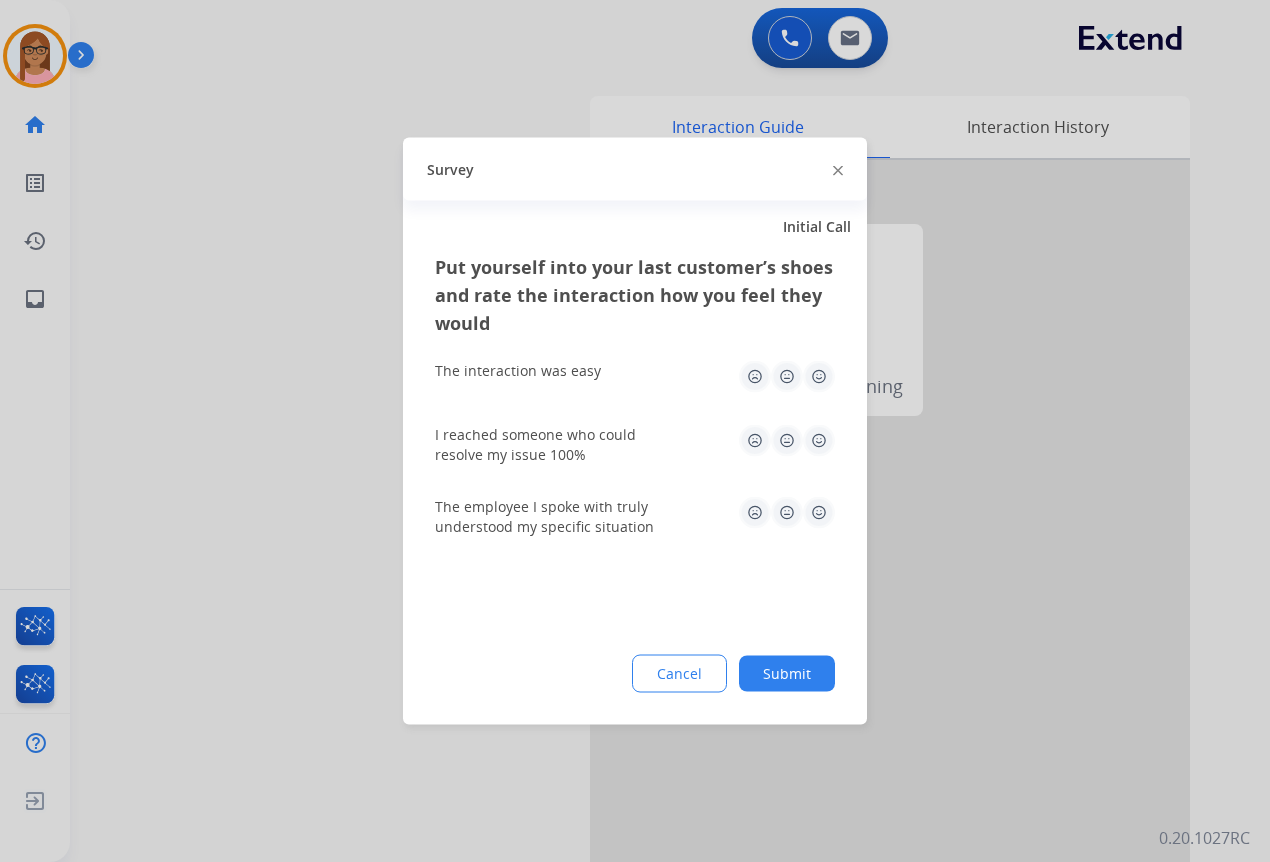 click 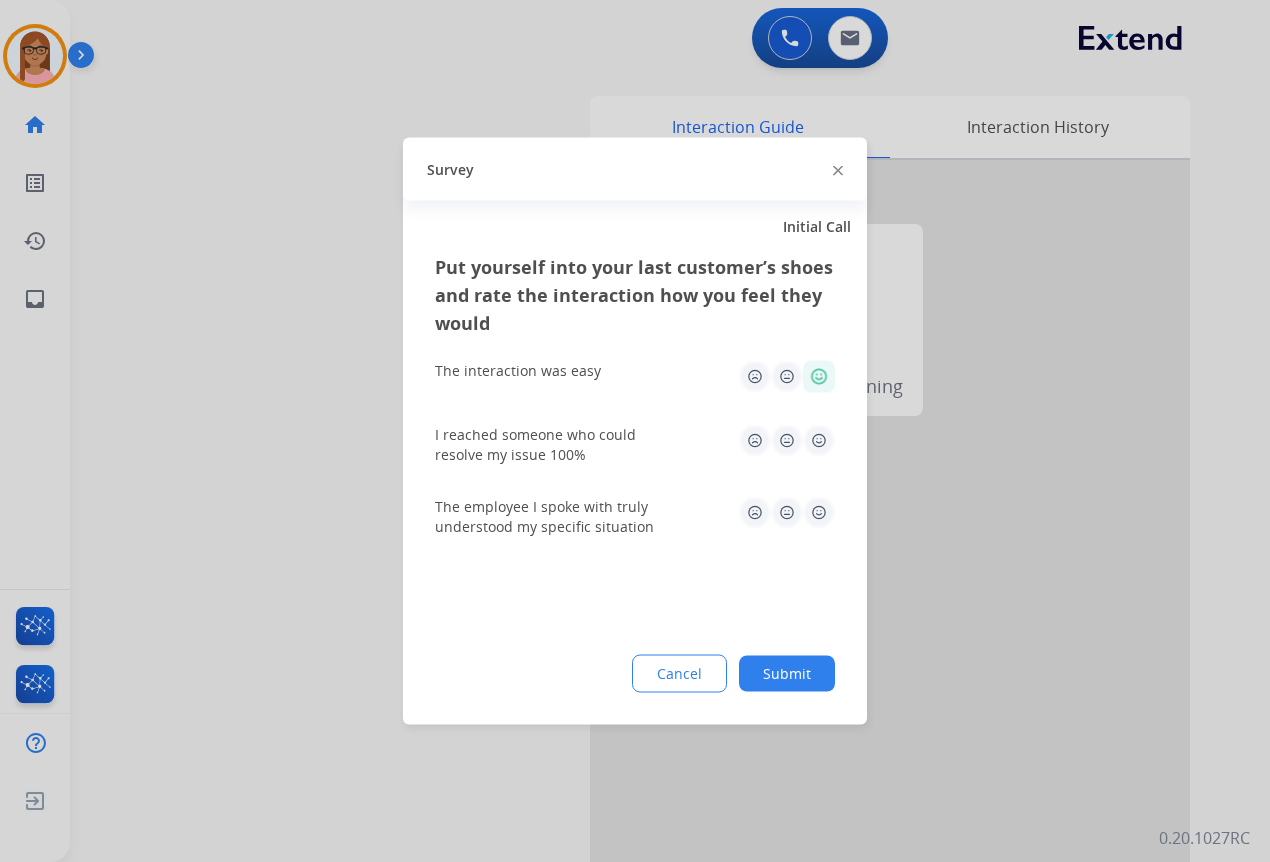 click 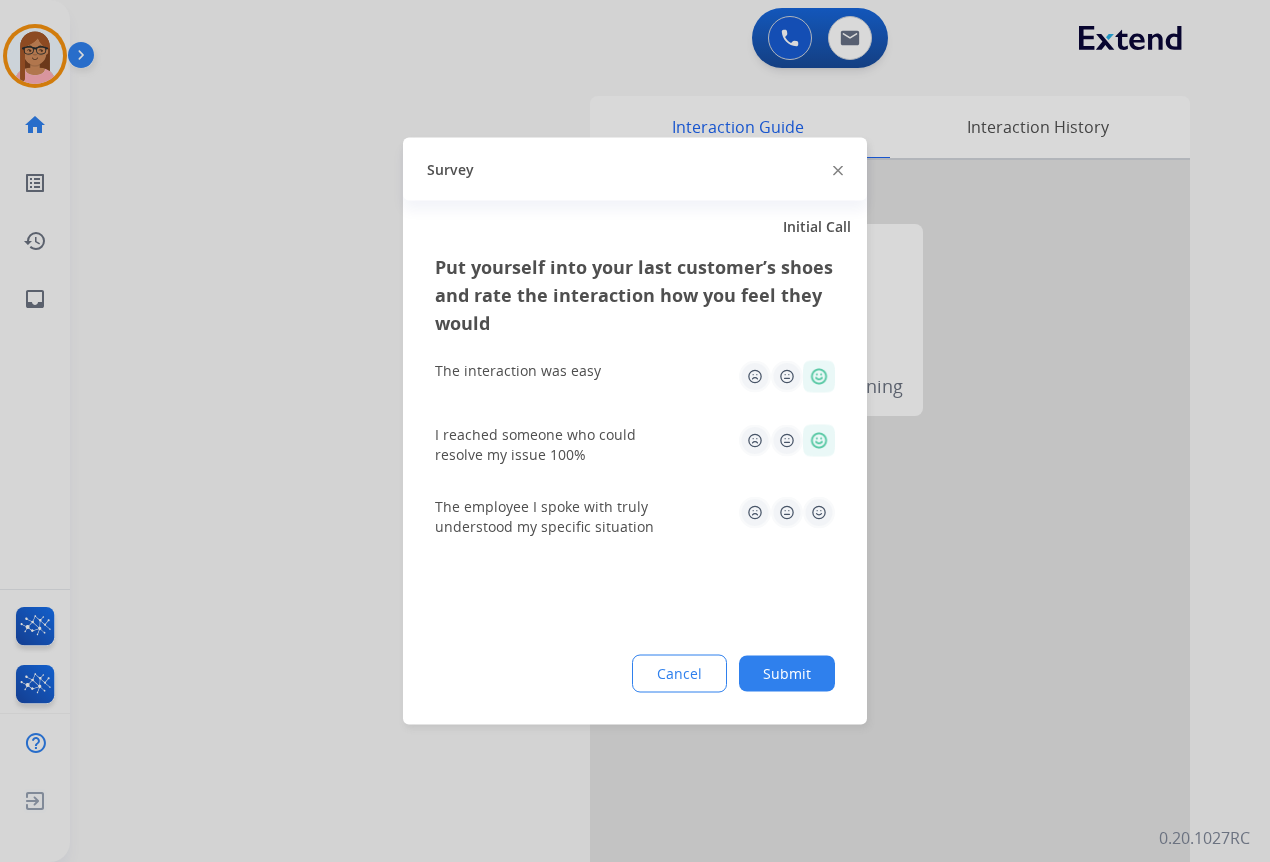 click 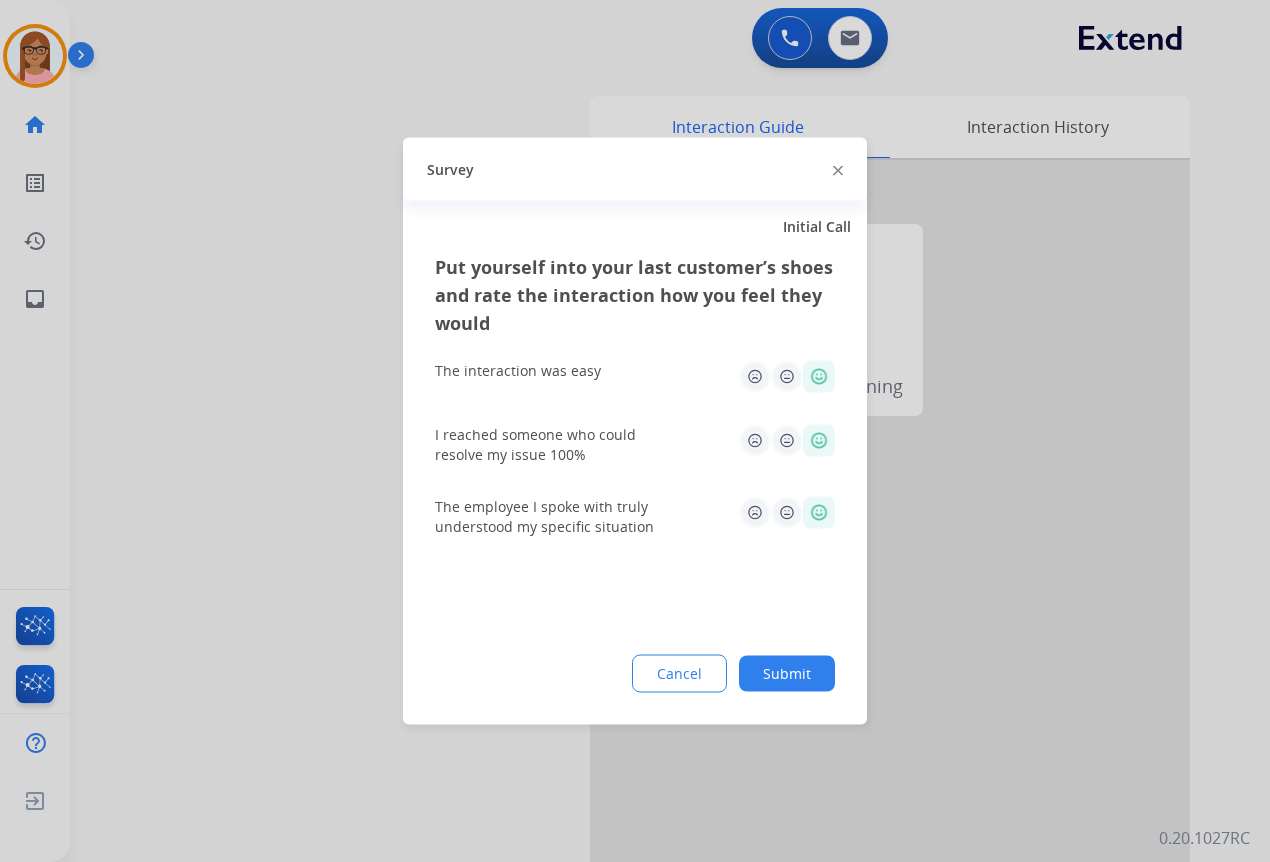 click on "Submit" 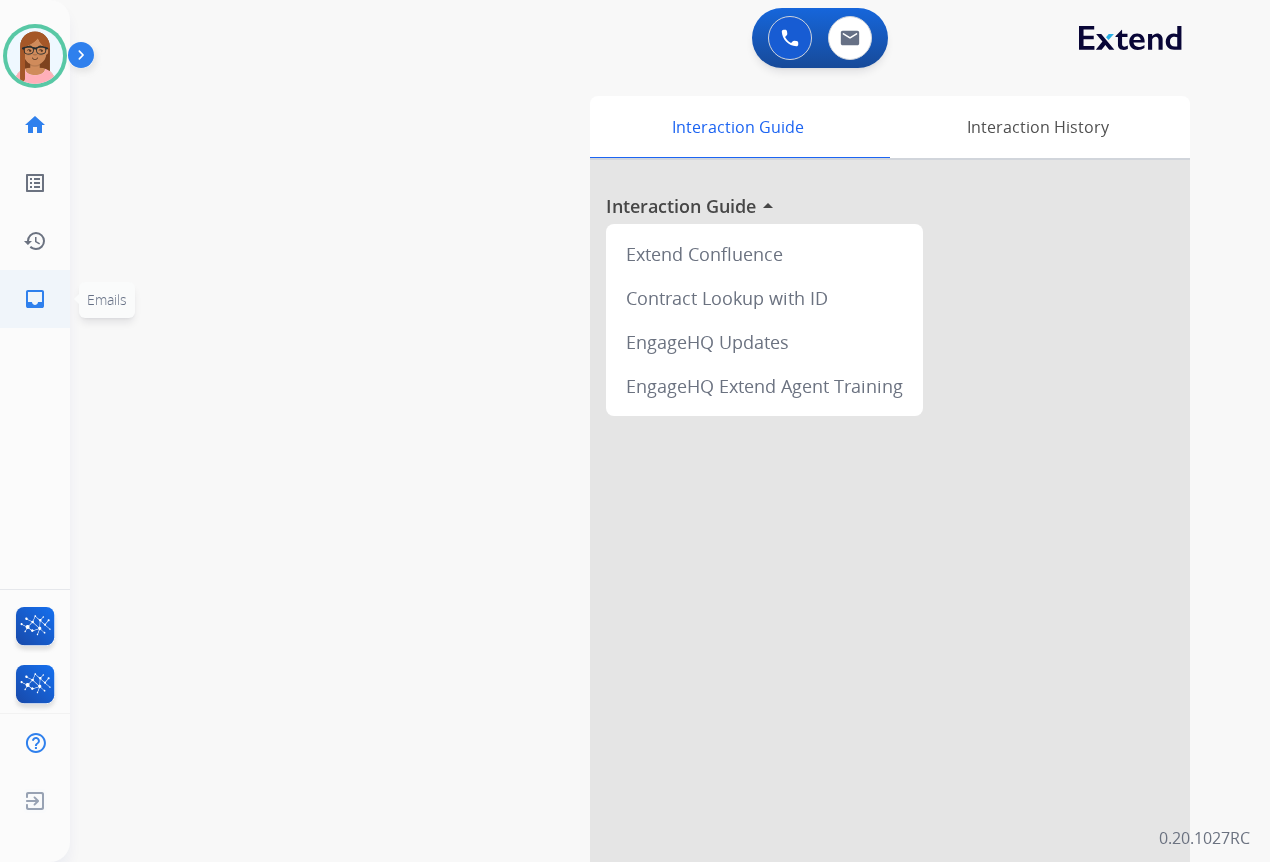 click on "inbox" 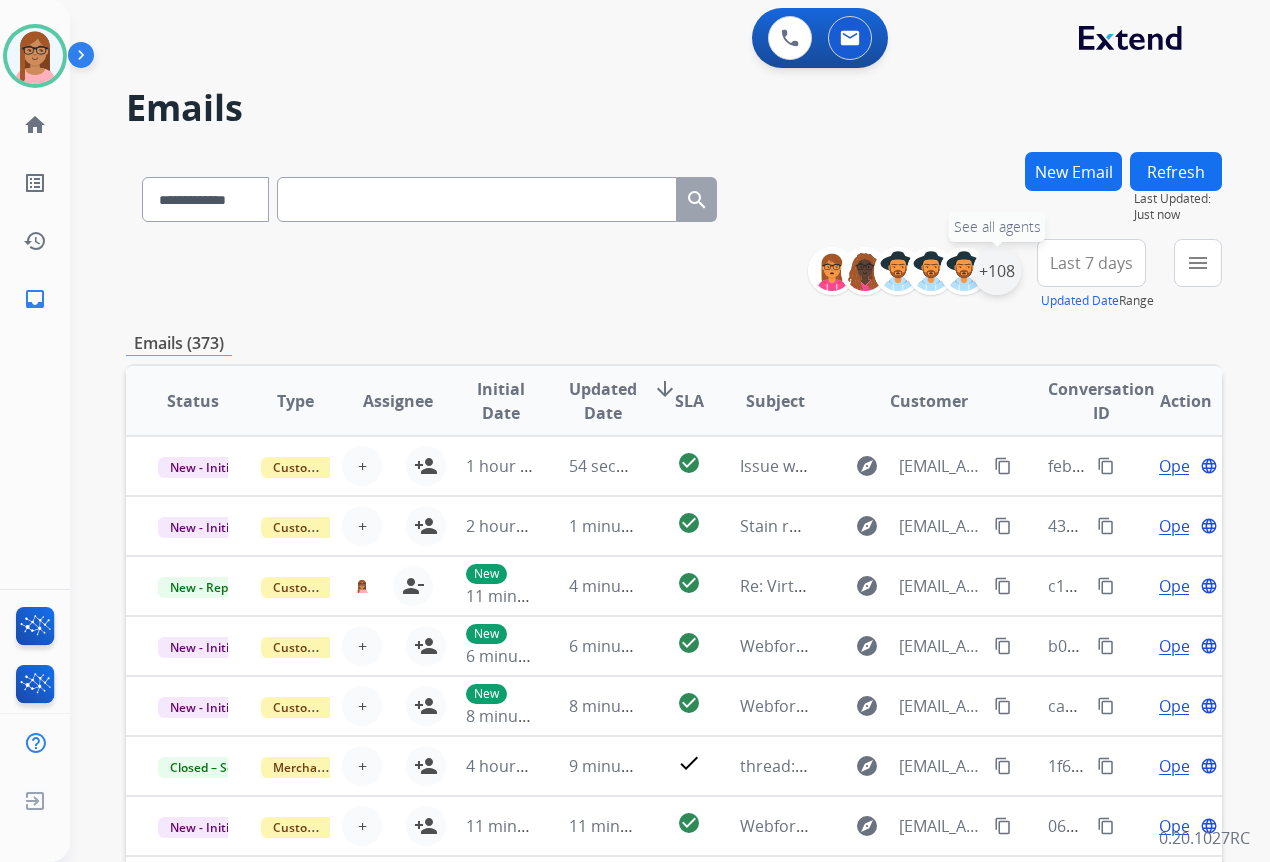 click on "+108" at bounding box center (997, 271) 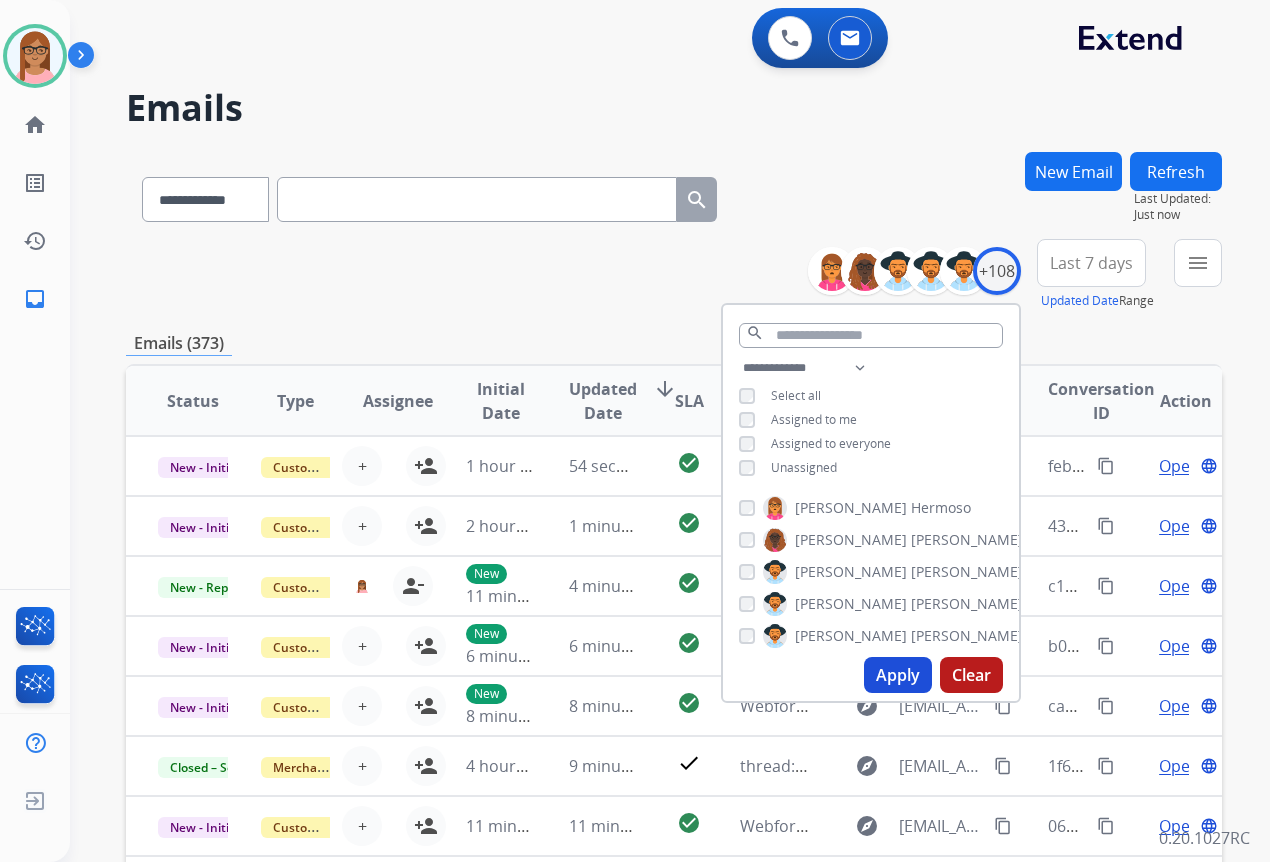 click on "**********" at bounding box center (871, 420) 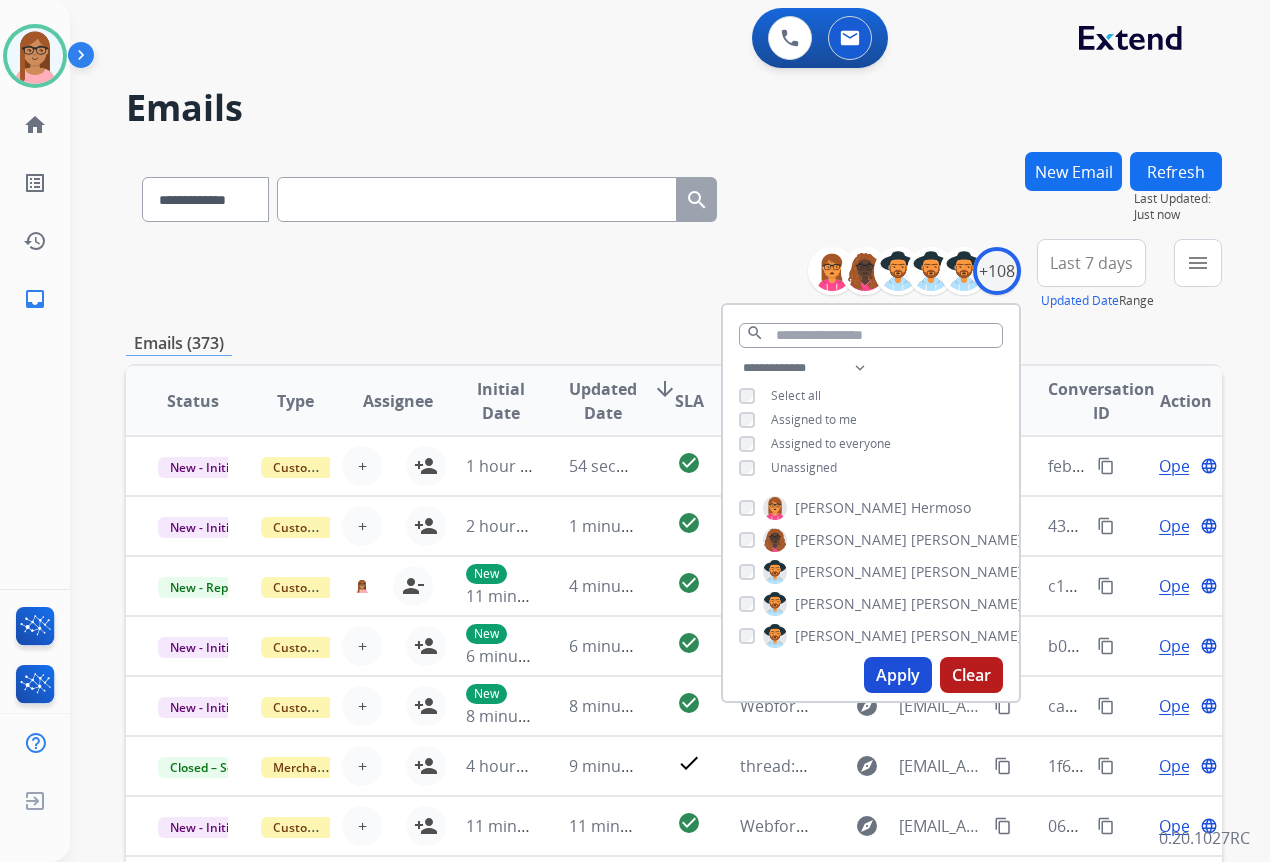 click on "Apply" at bounding box center [898, 675] 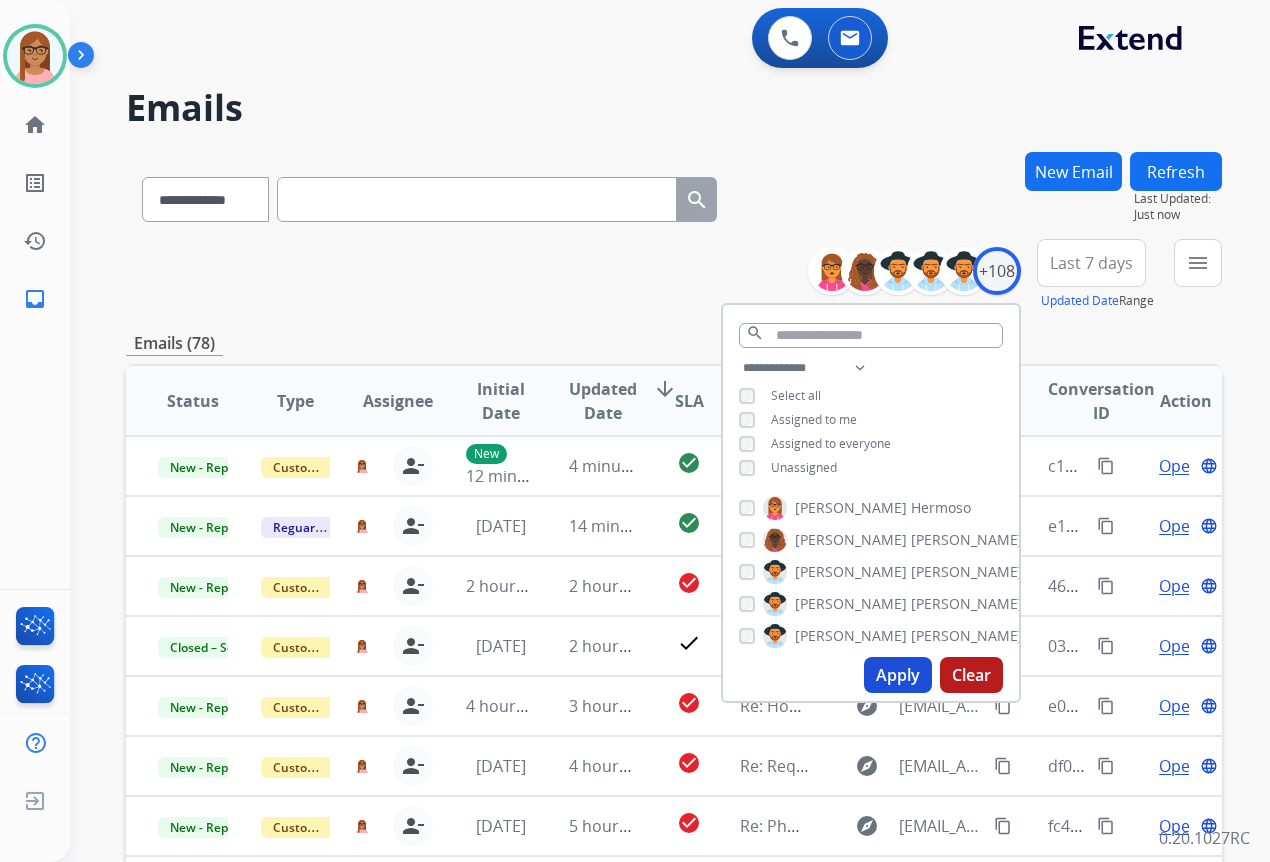 click on "Apply" at bounding box center (898, 675) 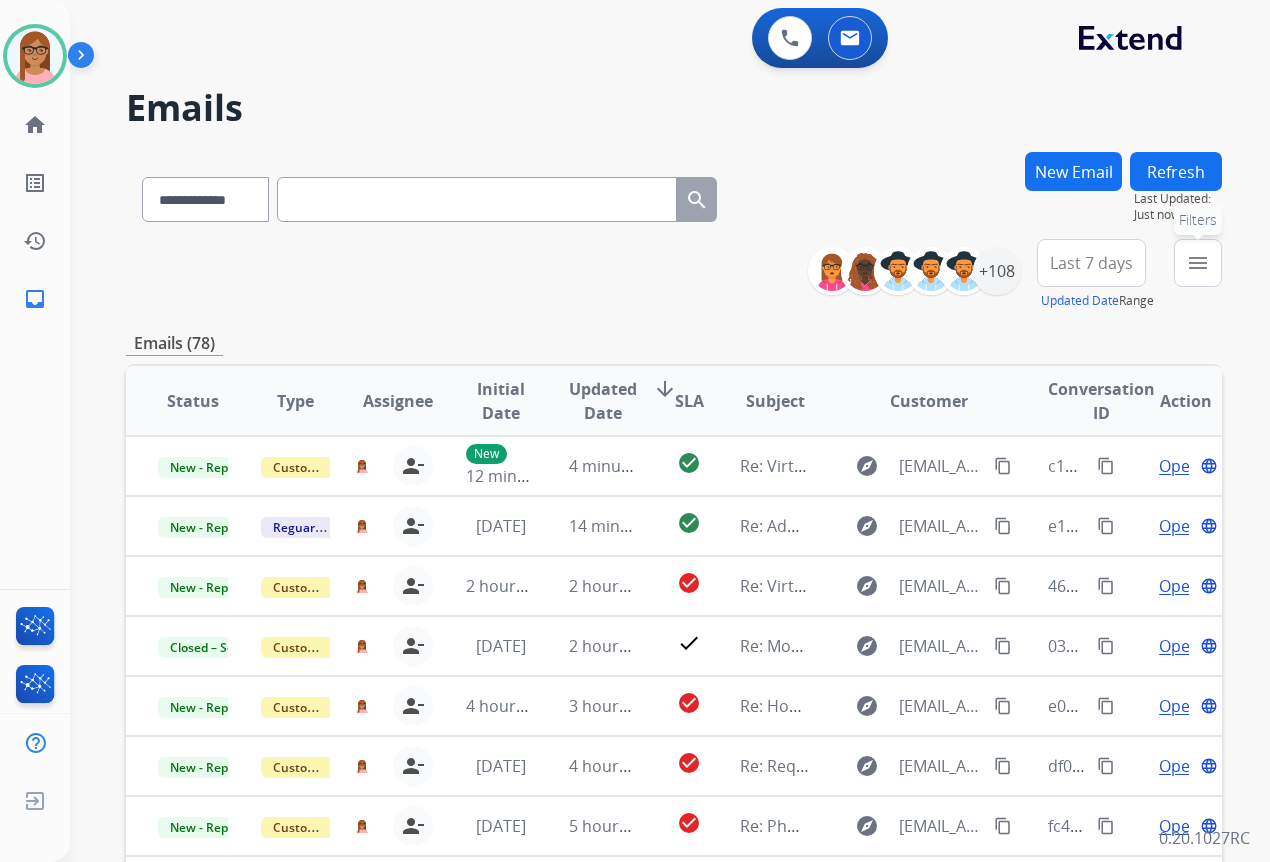 click on "menu" at bounding box center [1198, 263] 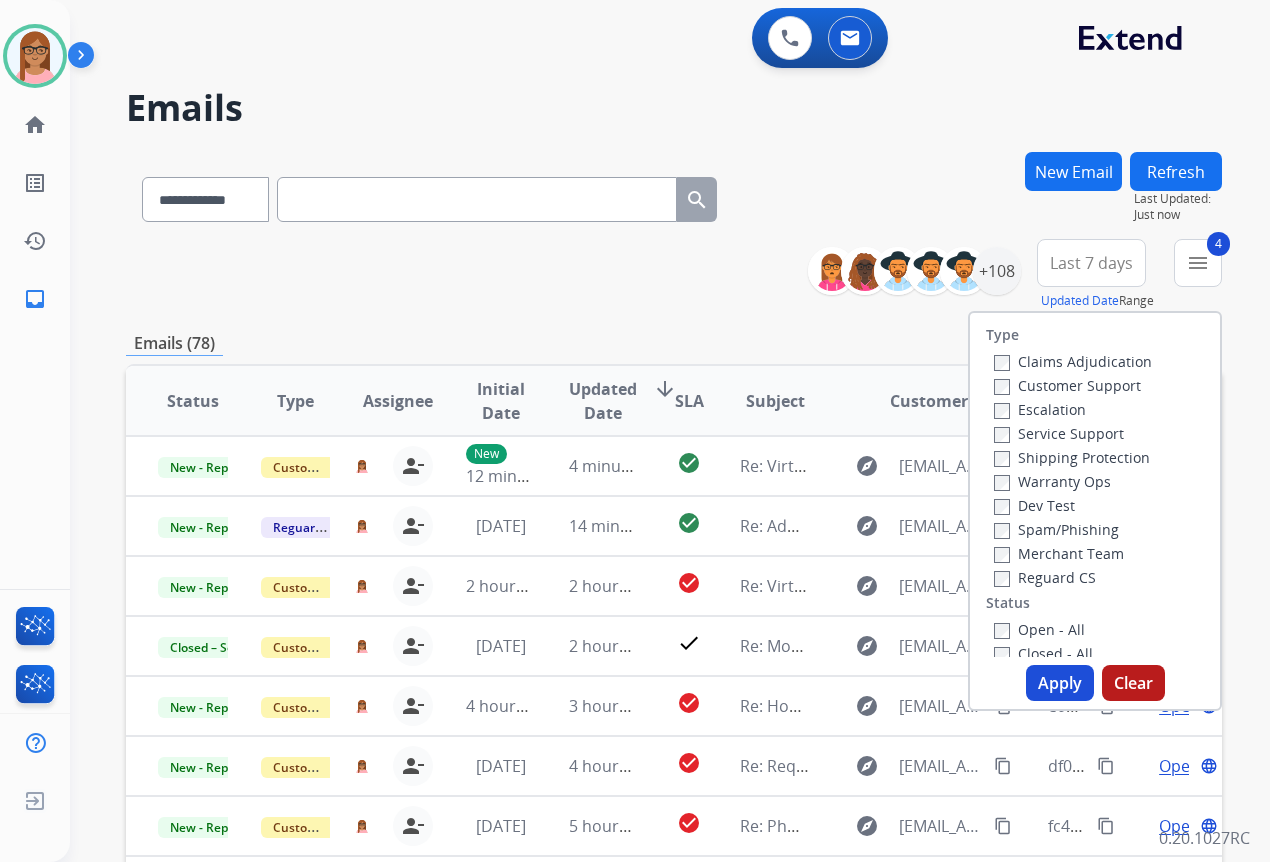 click on "Apply" at bounding box center (1060, 683) 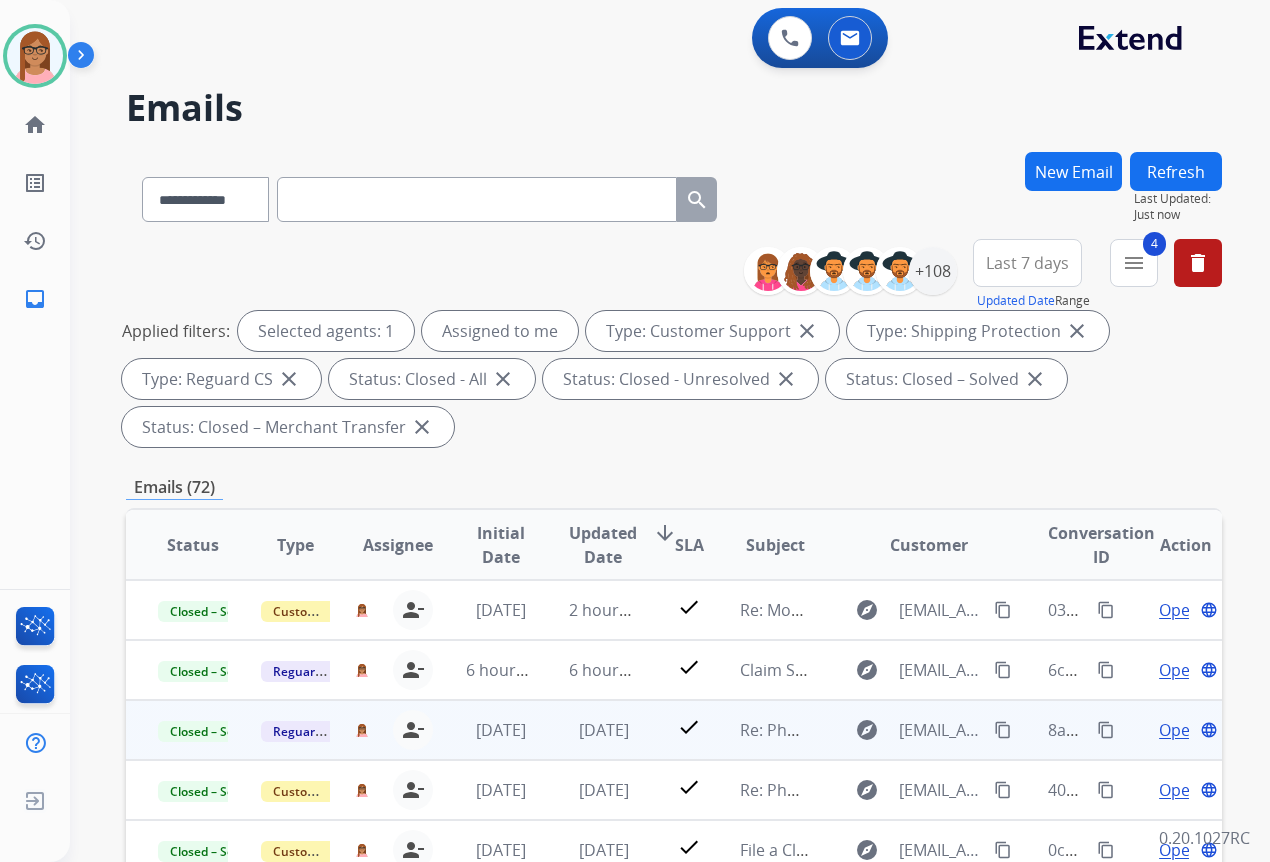 scroll, scrollTop: 1, scrollLeft: 0, axis: vertical 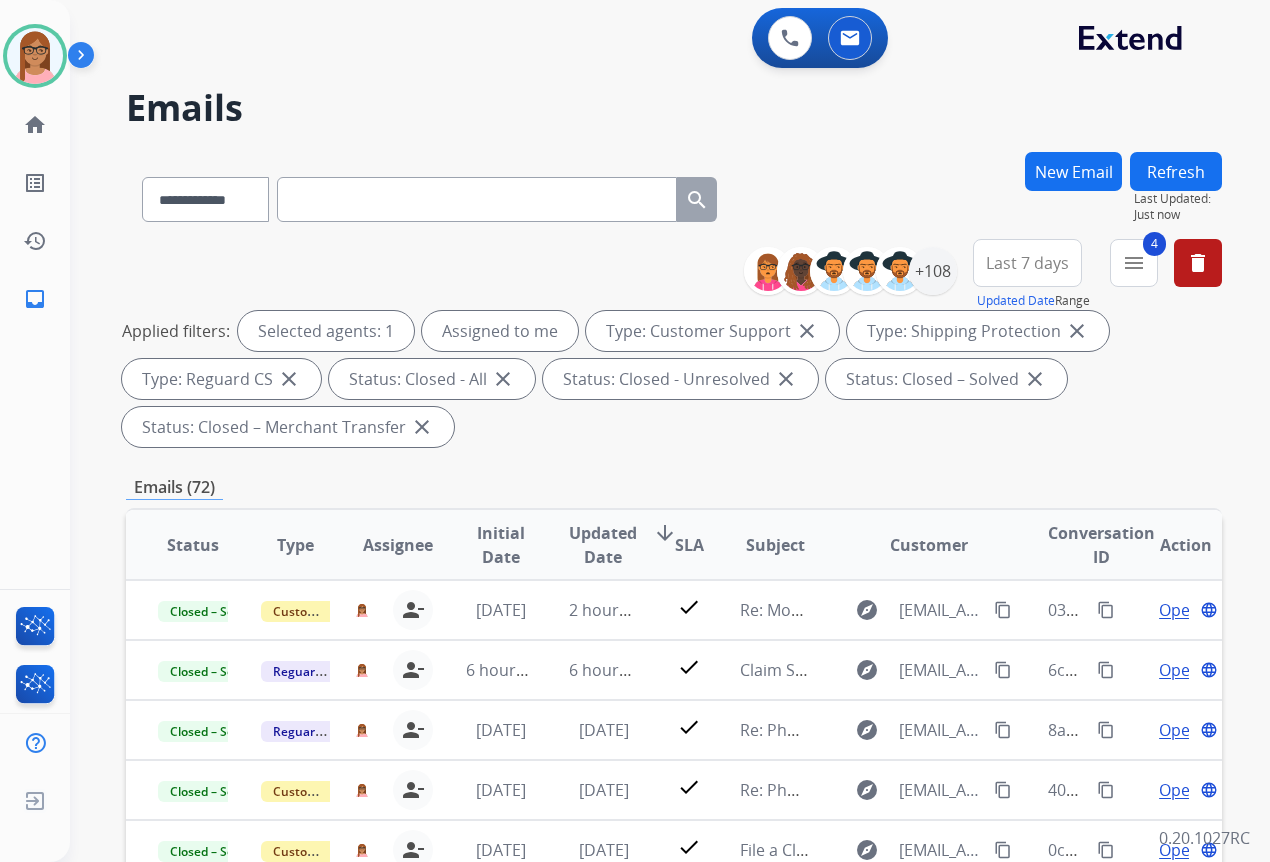 click on "Last 7 days" at bounding box center (1027, 263) 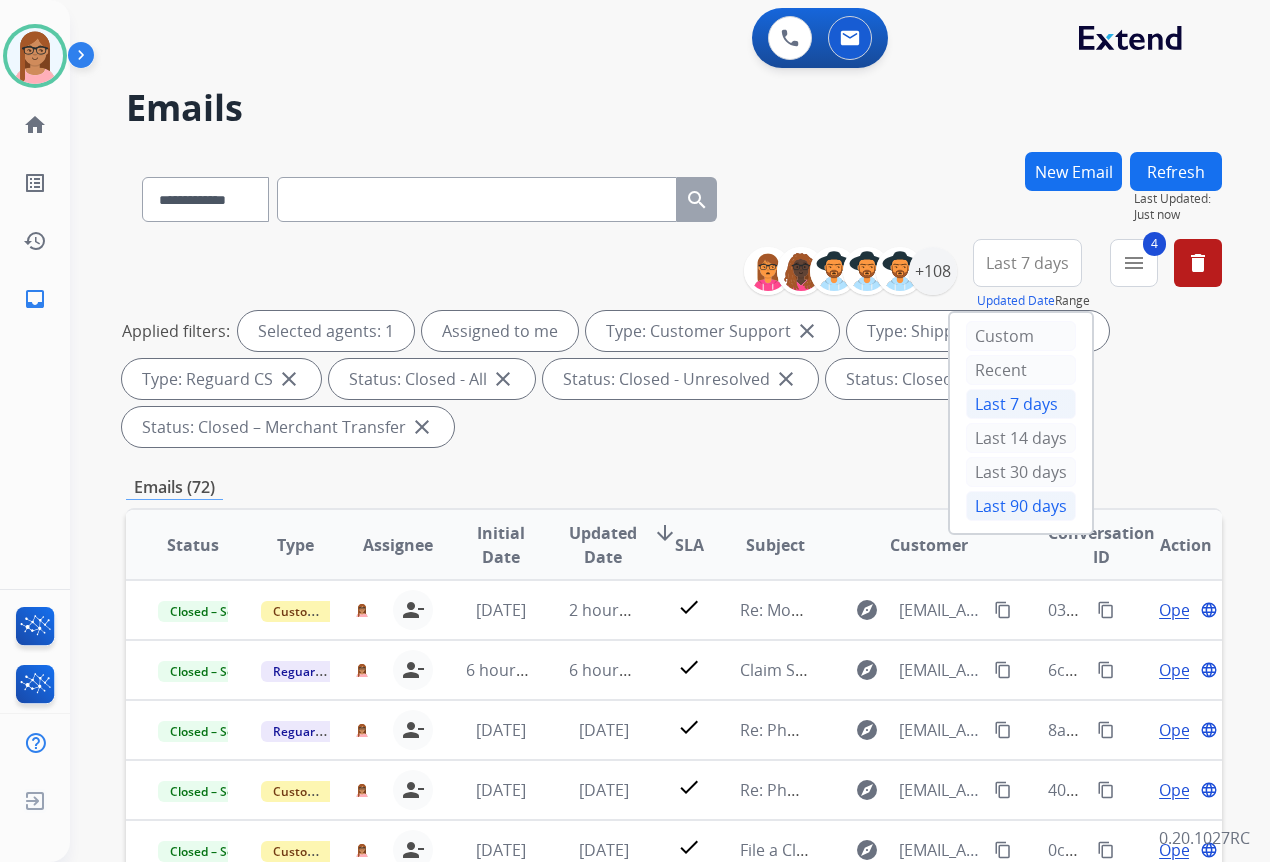 click on "Last 90 days" at bounding box center (1021, 506) 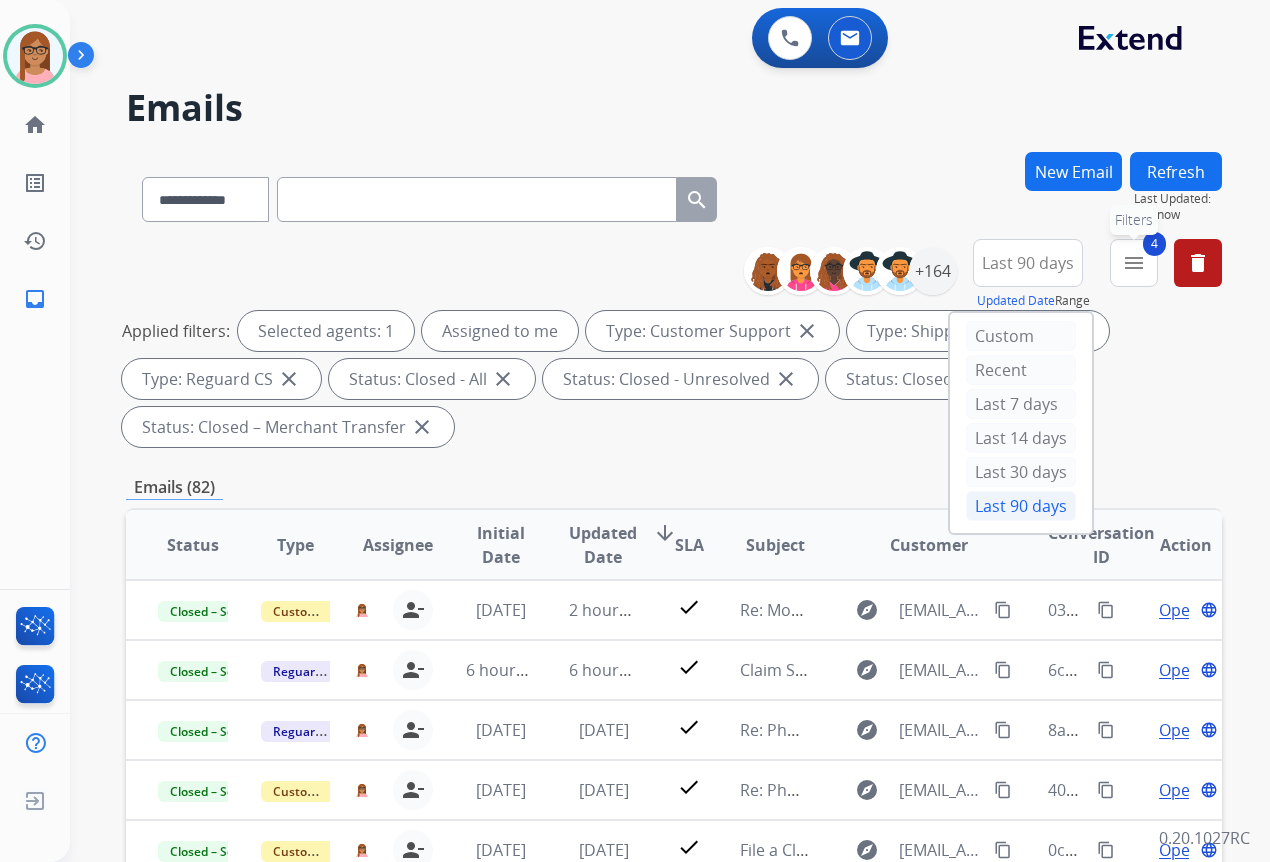 click on "menu" at bounding box center (1134, 263) 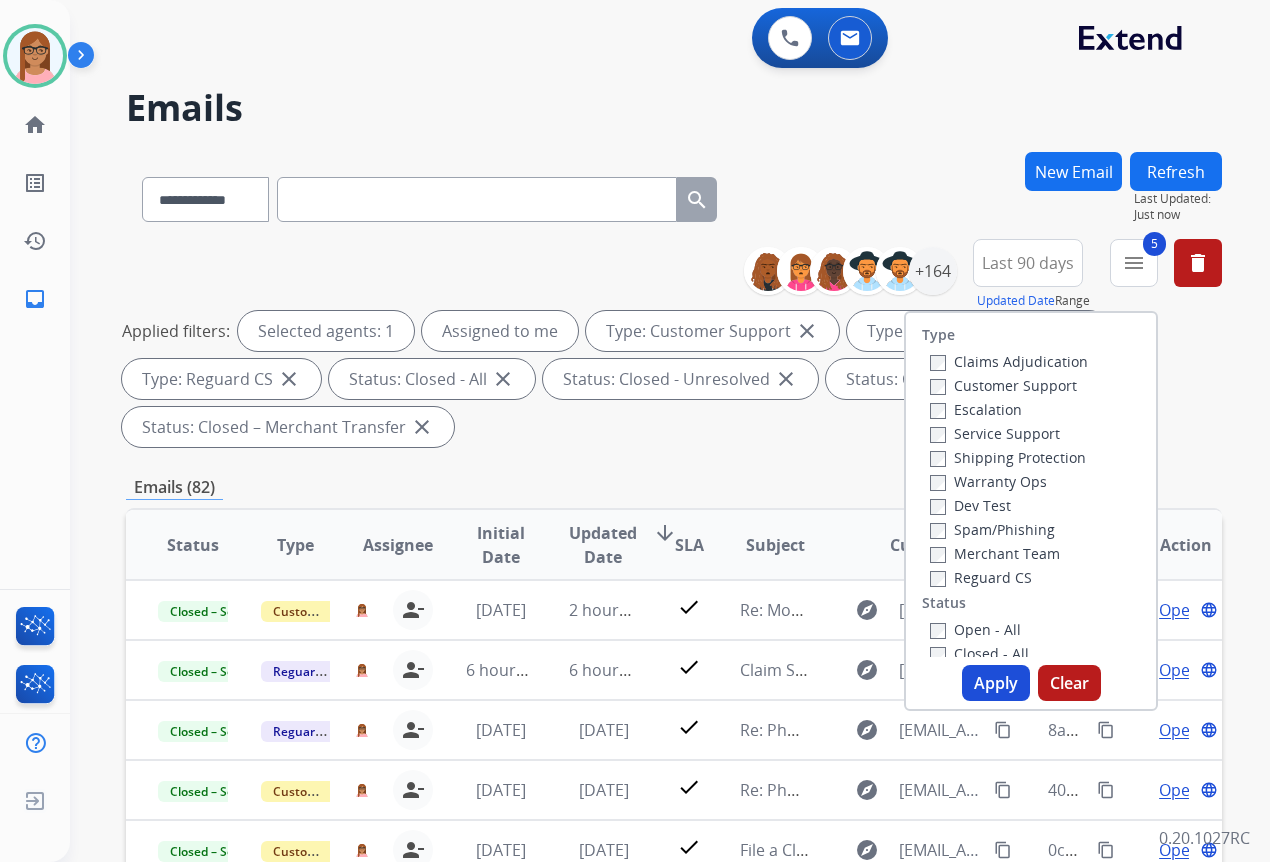click on "Apply" at bounding box center (996, 683) 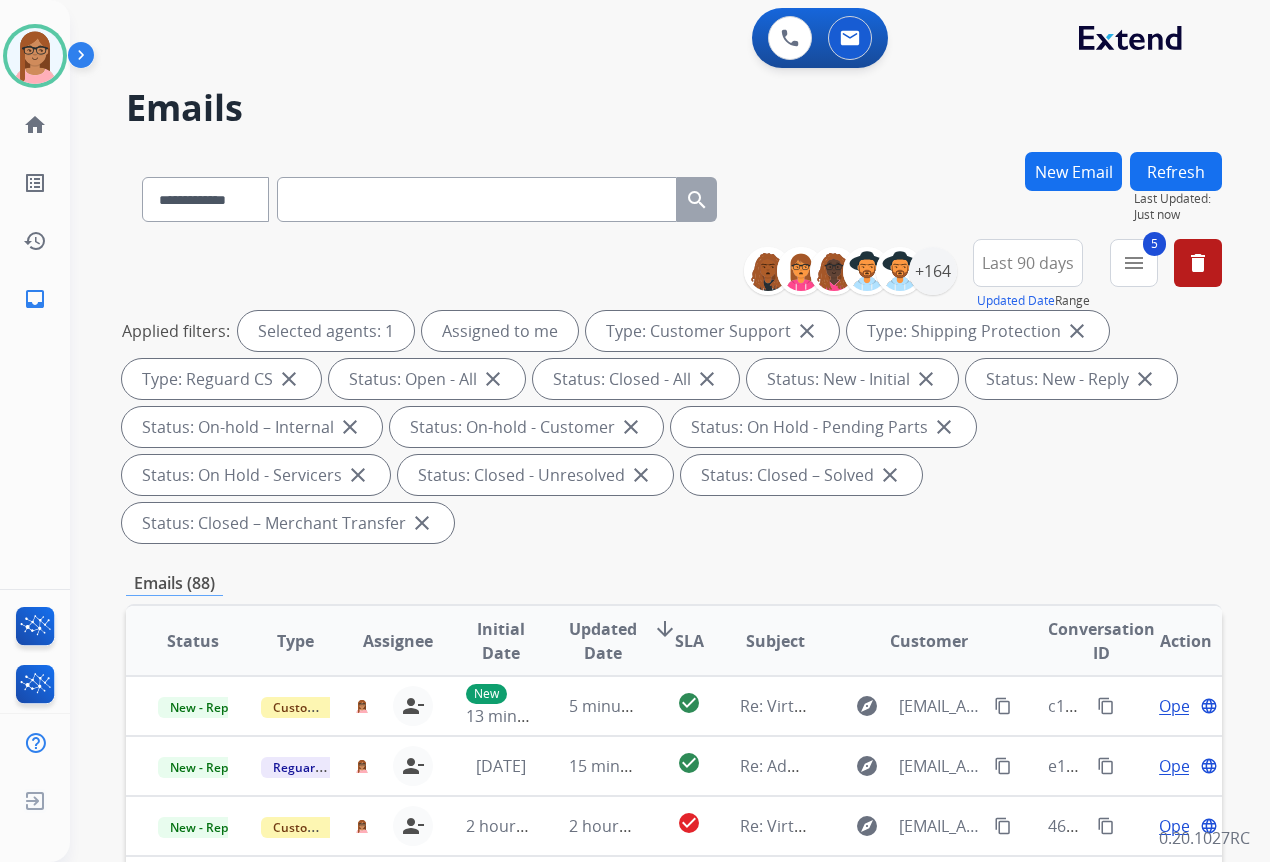 scroll, scrollTop: 1, scrollLeft: 0, axis: vertical 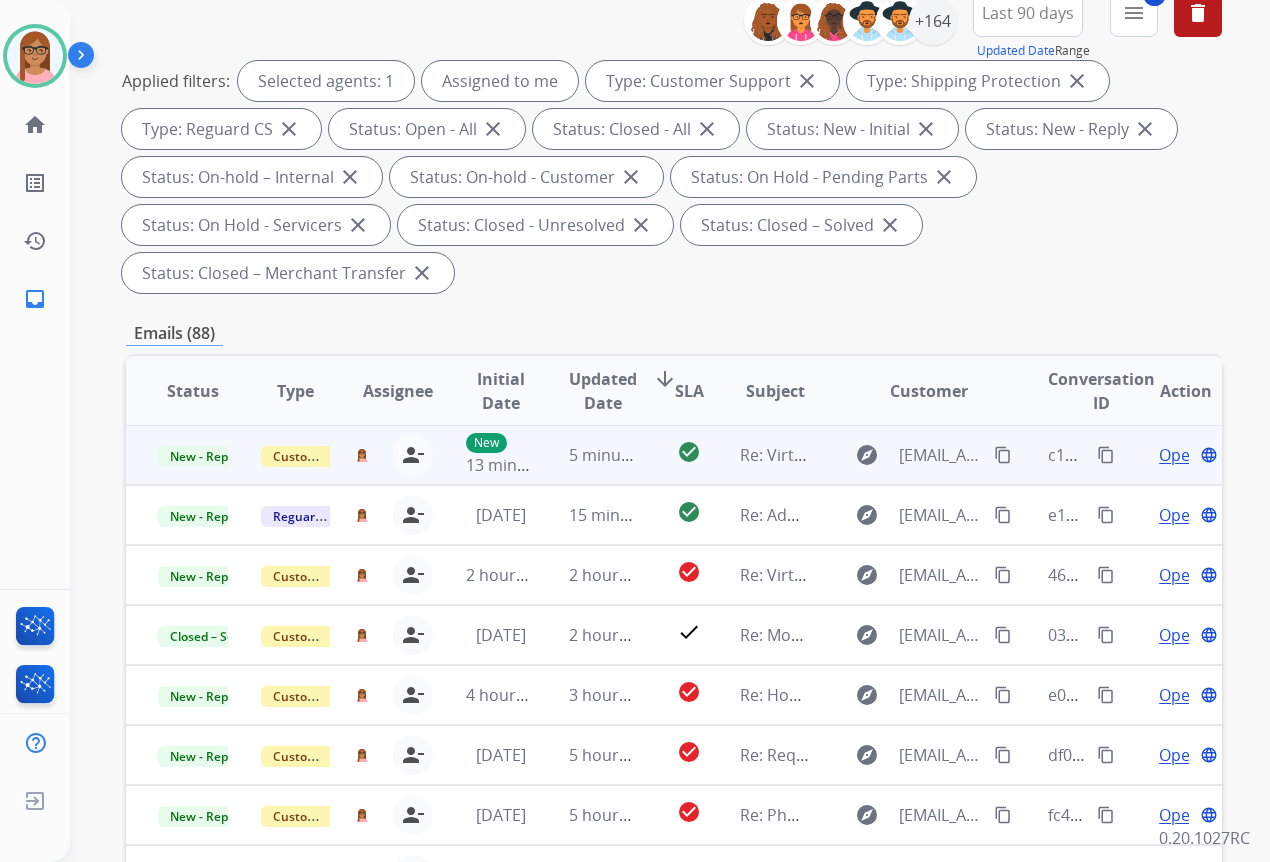 click on "Open" at bounding box center (1179, 455) 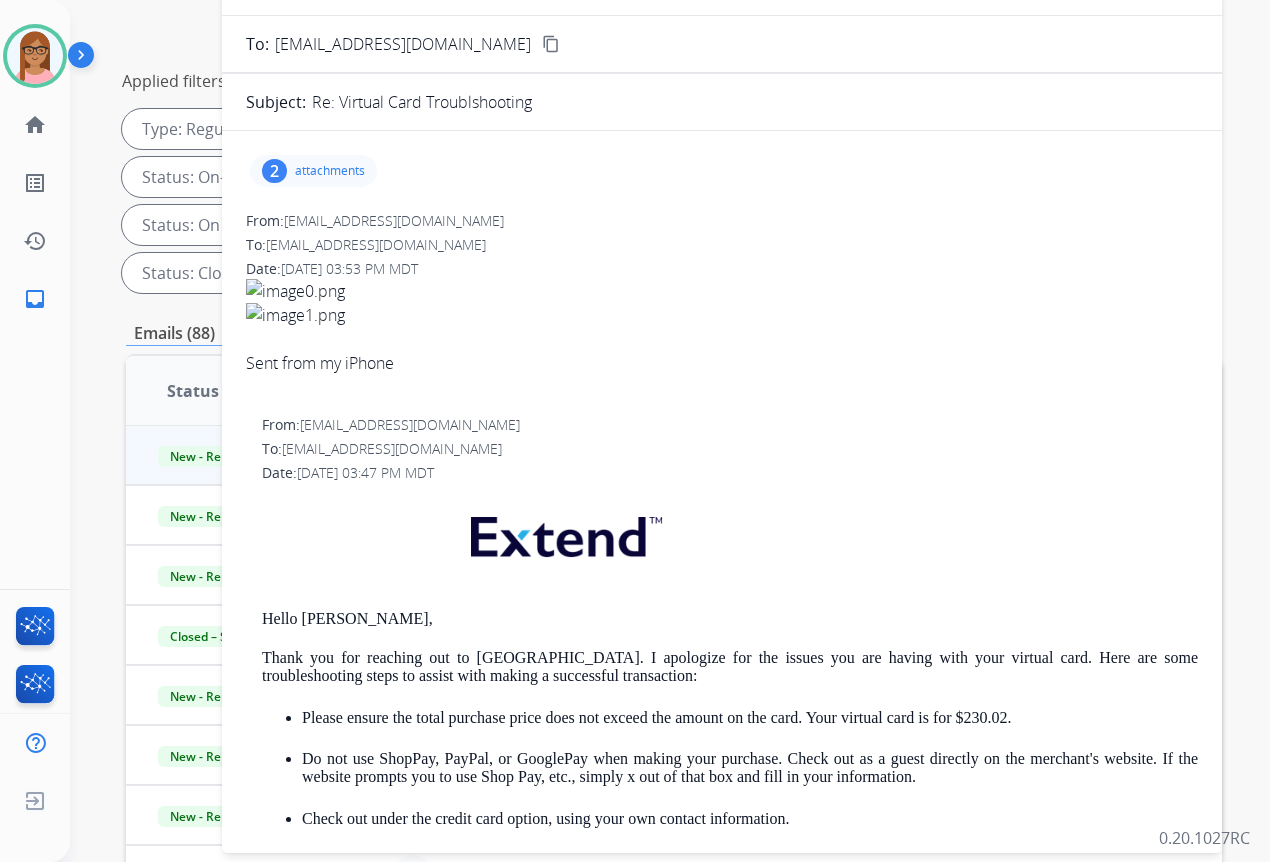 scroll, scrollTop: 0, scrollLeft: 0, axis: both 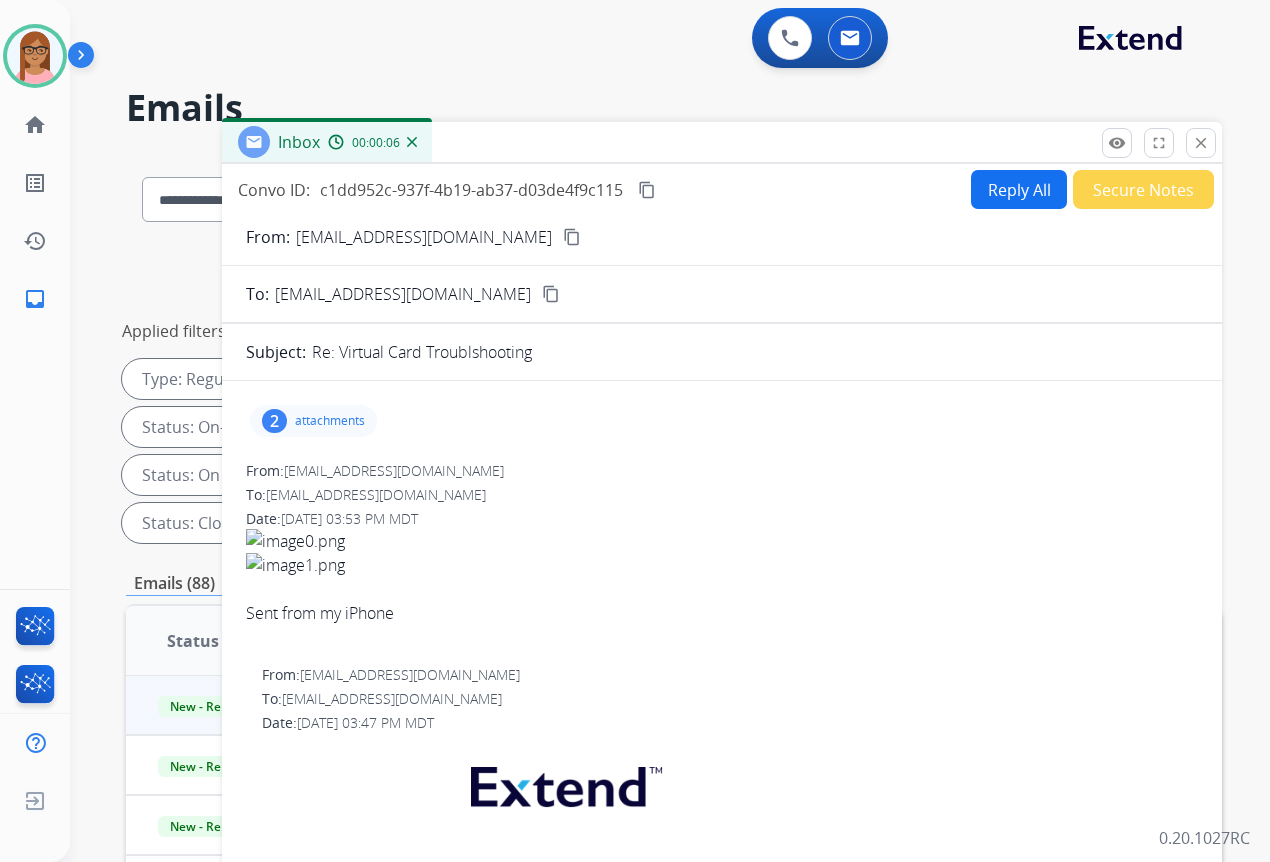 click on "content_copy" at bounding box center (647, 190) 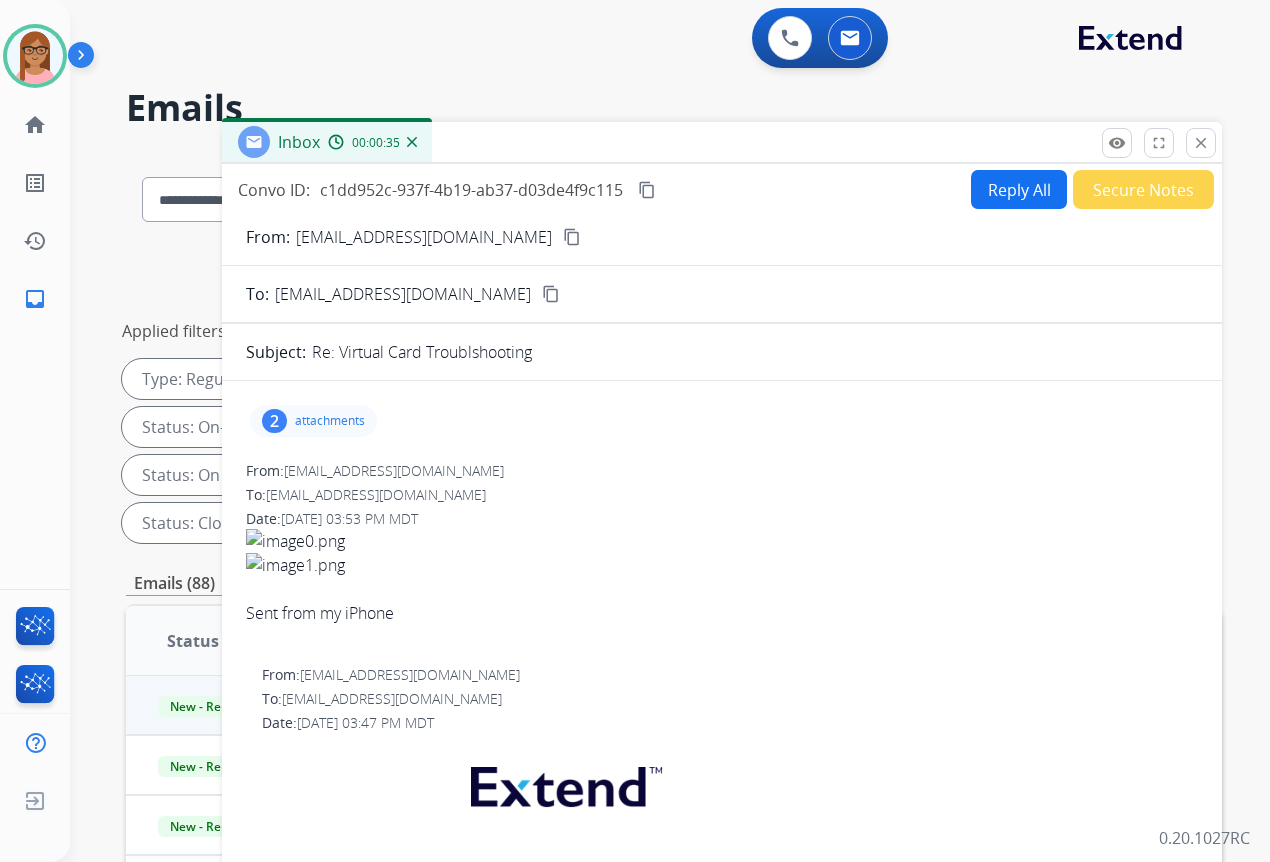 click on "Reply All" at bounding box center [1019, 189] 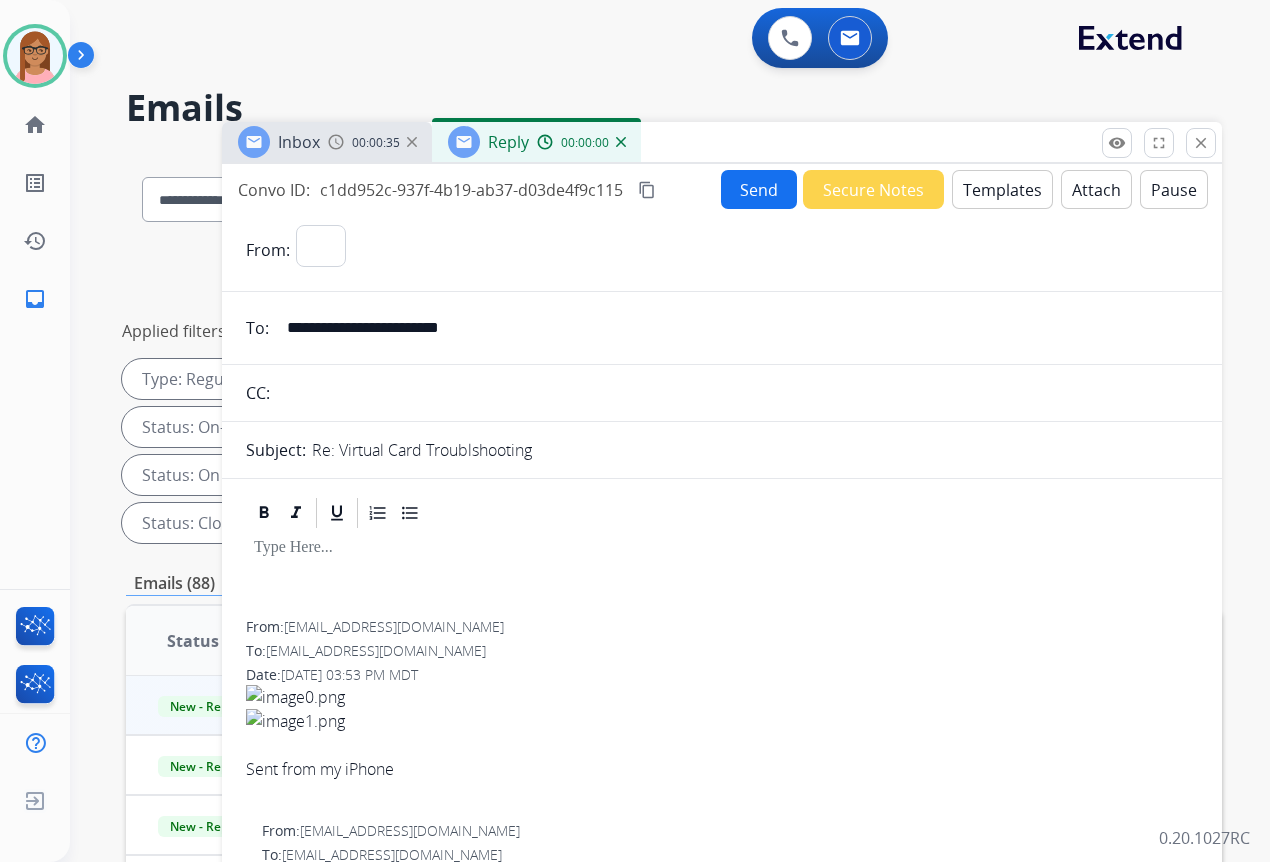 select on "**********" 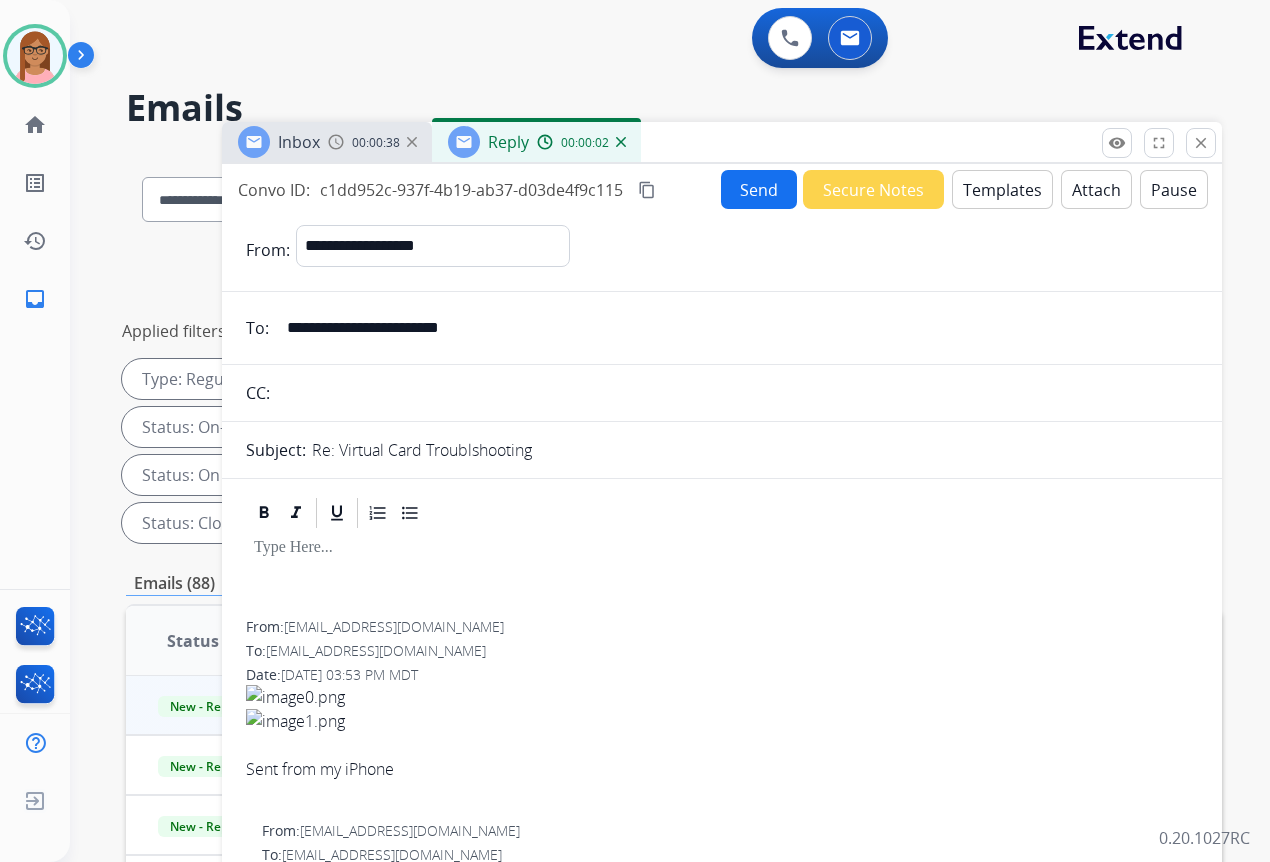 click on "Templates" at bounding box center [1002, 189] 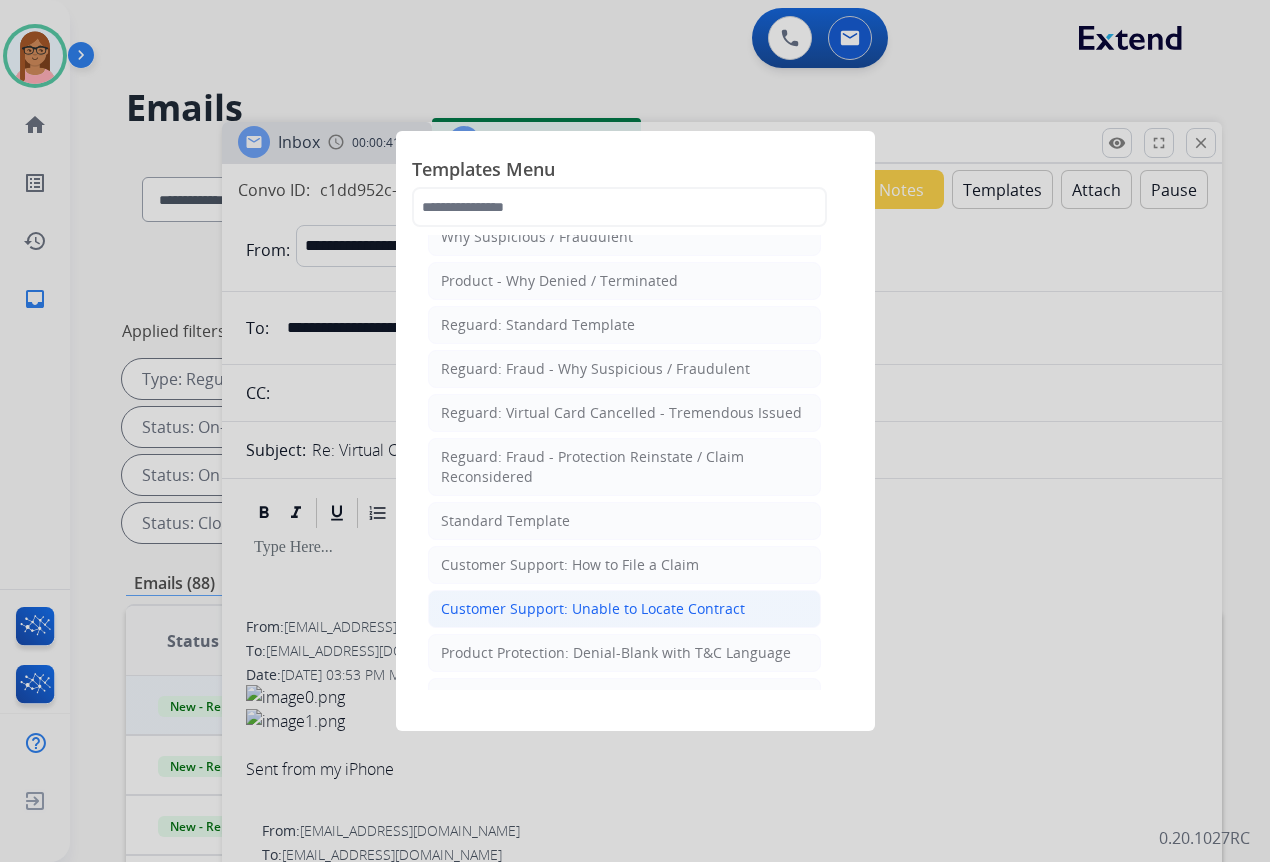 scroll, scrollTop: 125, scrollLeft: 0, axis: vertical 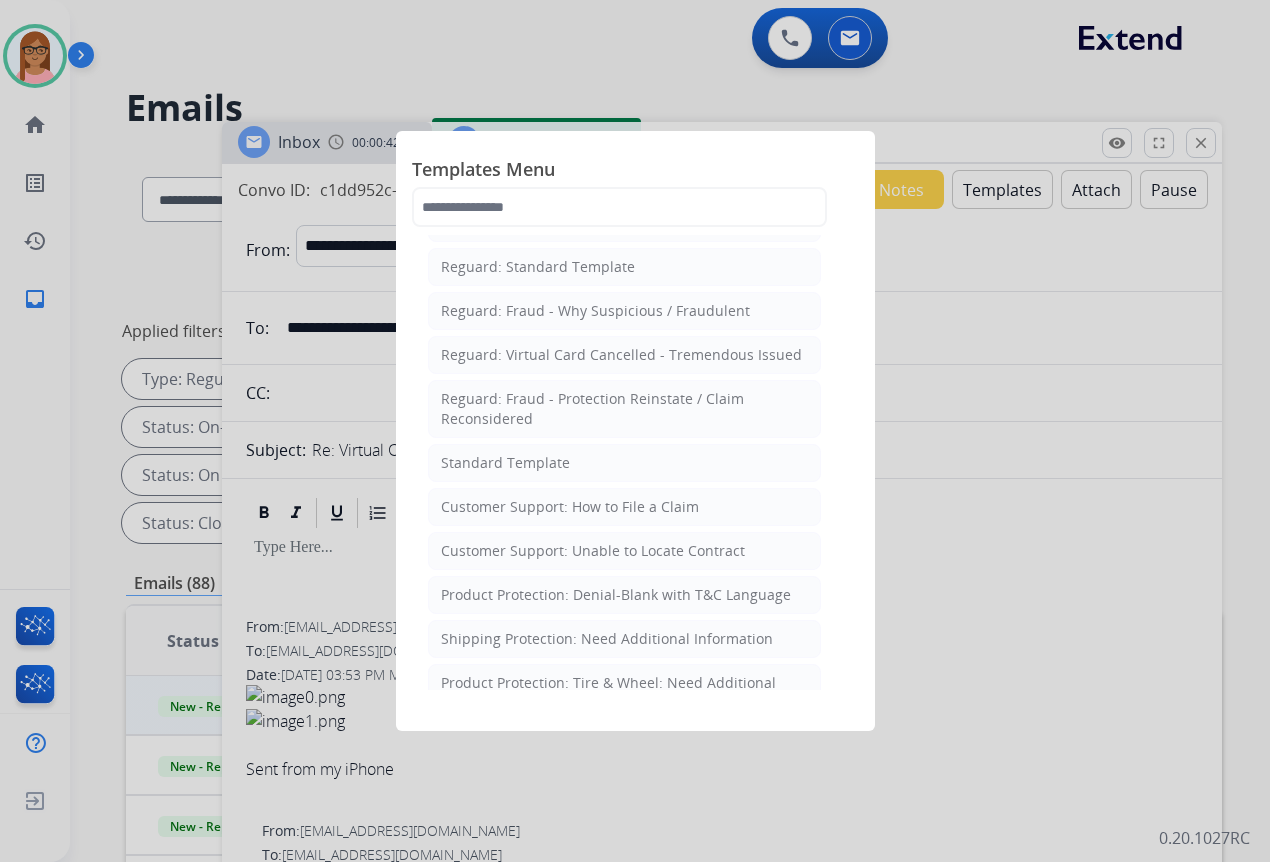 click 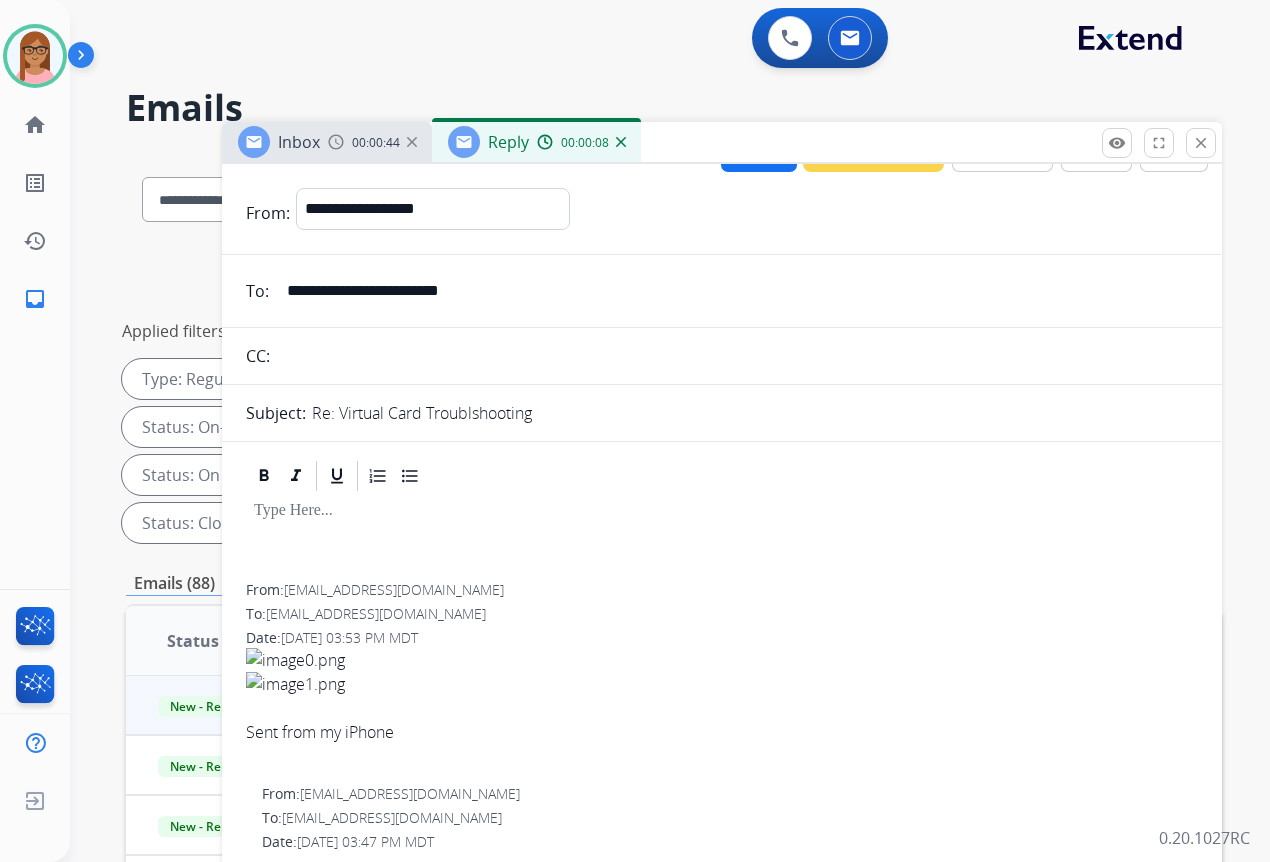 scroll, scrollTop: 0, scrollLeft: 0, axis: both 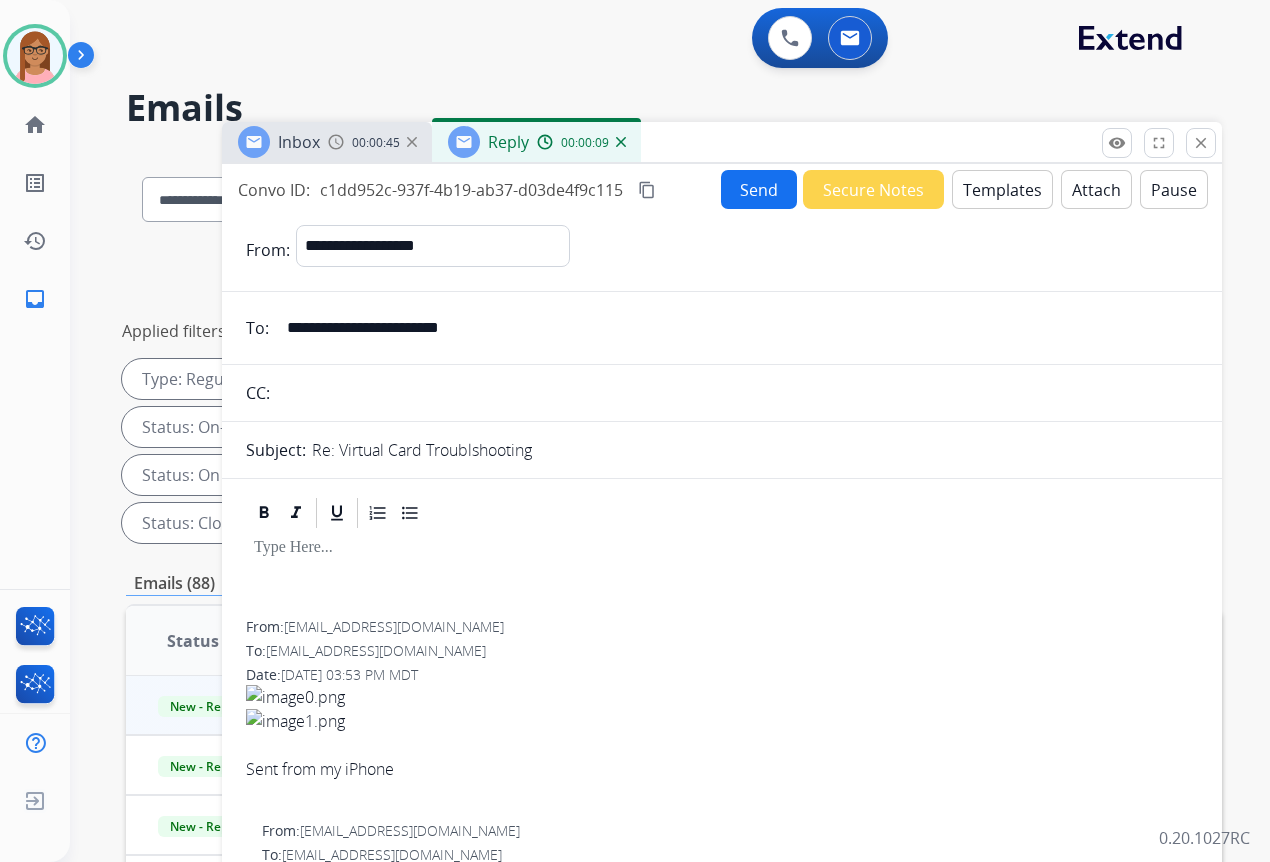 click on "Templates" at bounding box center (1002, 189) 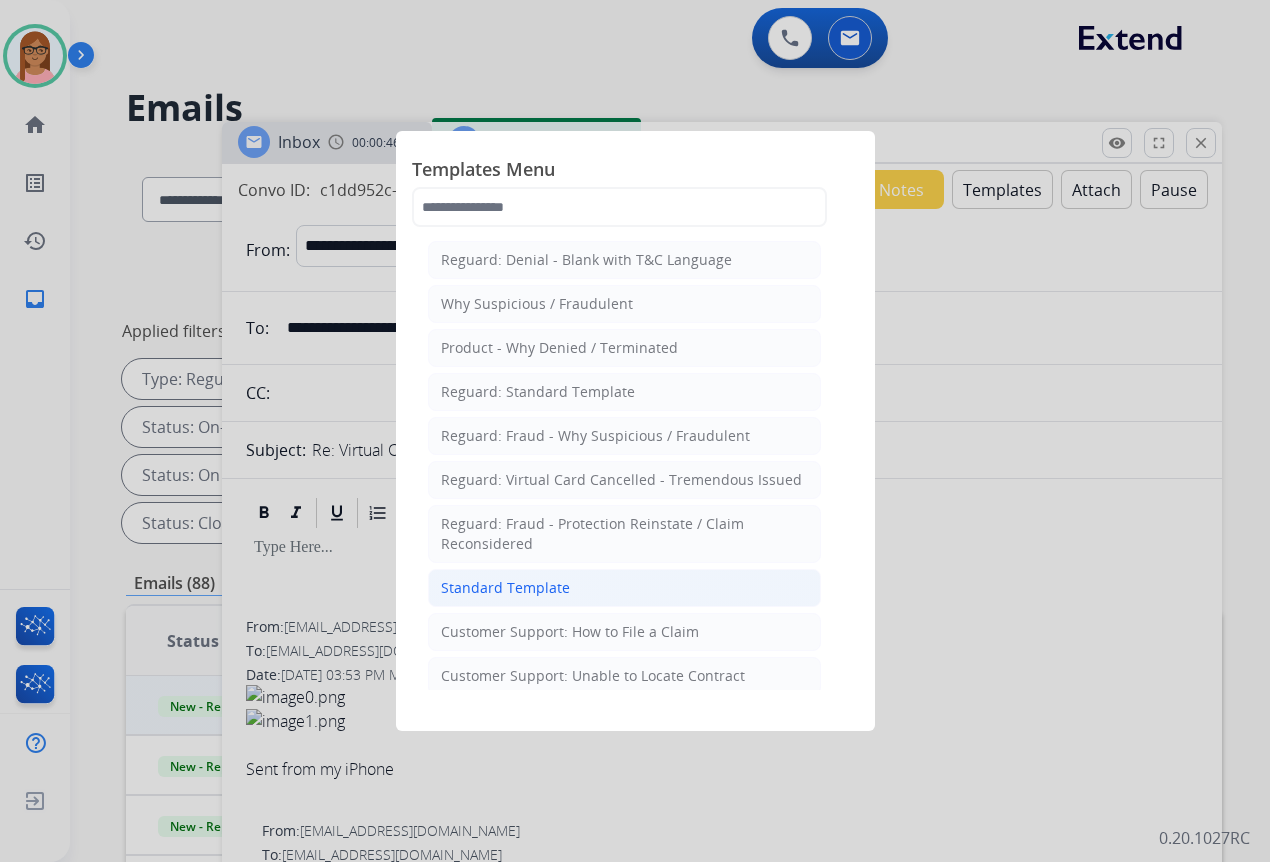 click on "Standard Template" 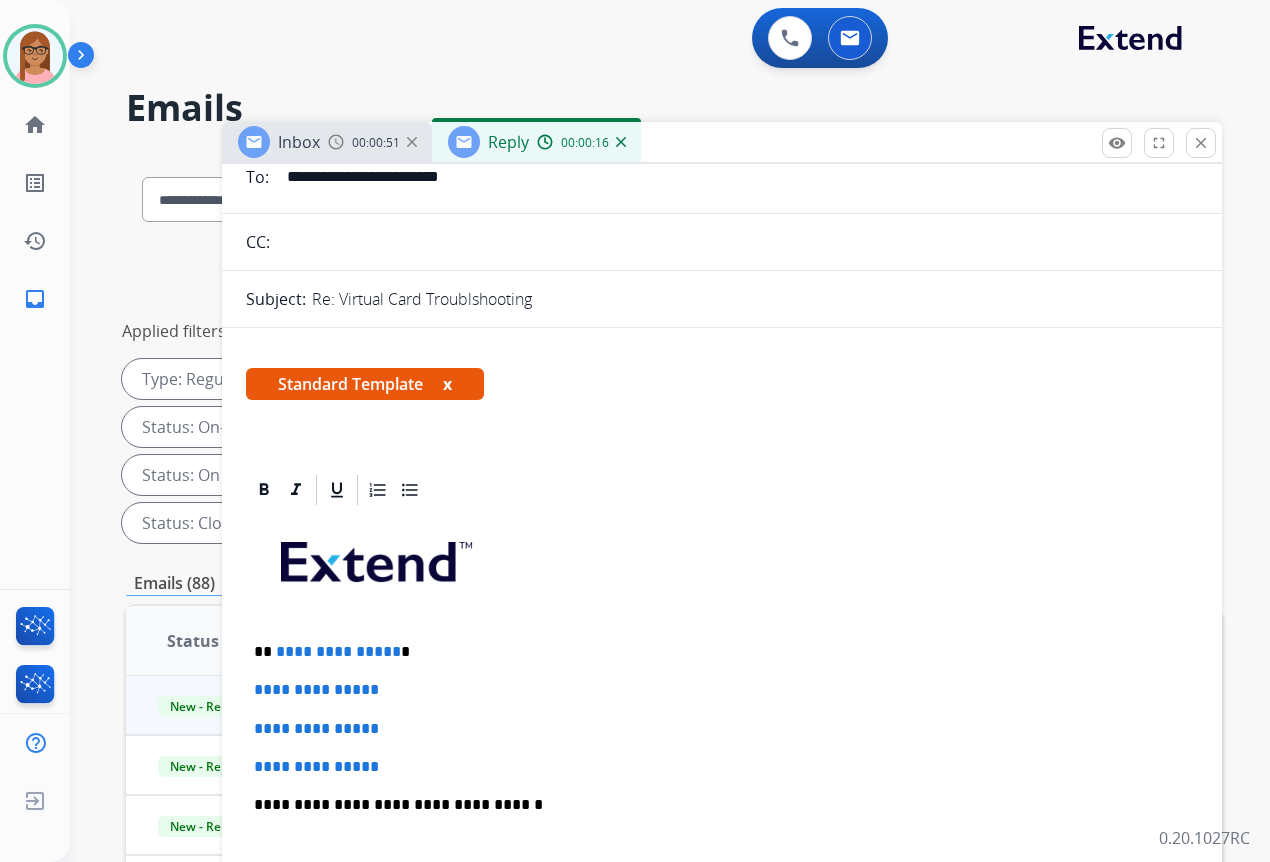 scroll, scrollTop: 125, scrollLeft: 0, axis: vertical 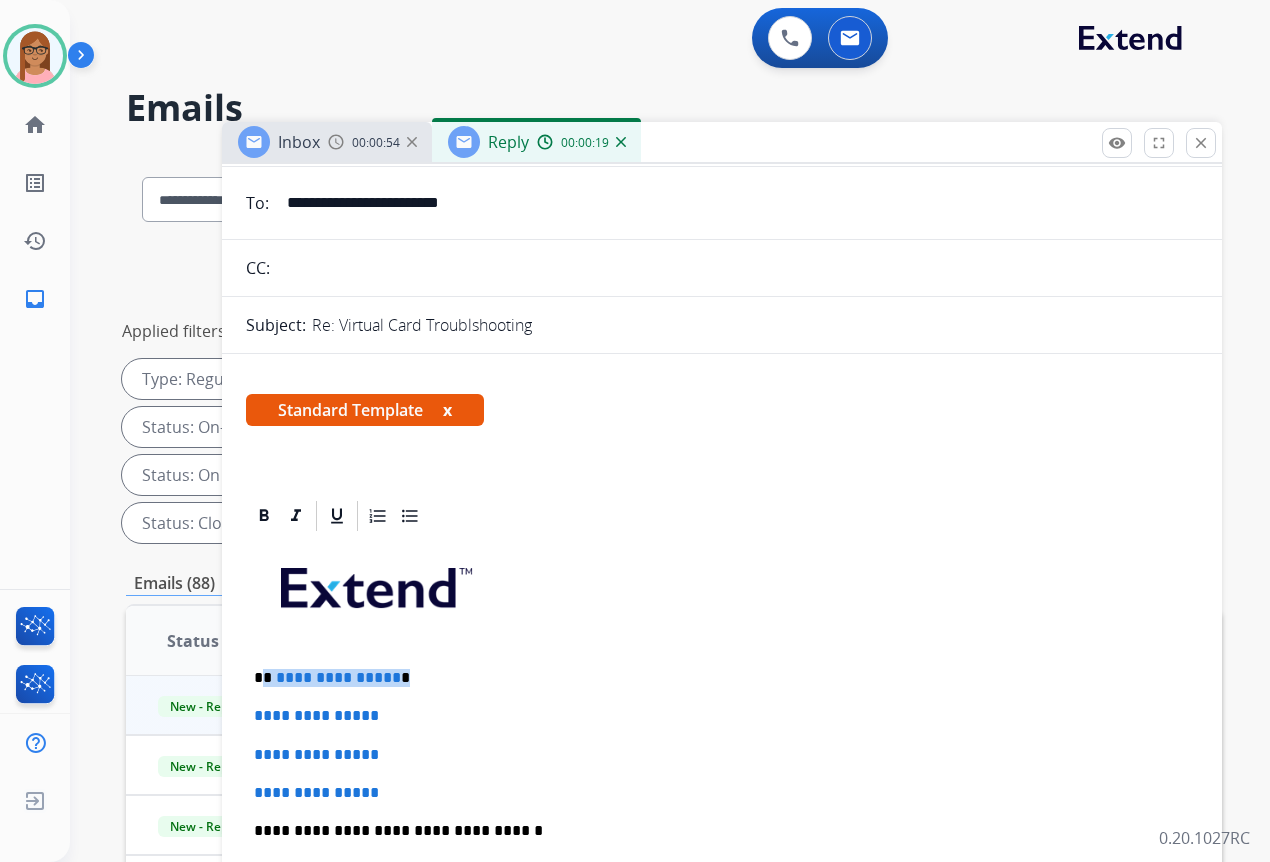 drag, startPoint x: 263, startPoint y: 678, endPoint x: 391, endPoint y: 683, distance: 128.09763 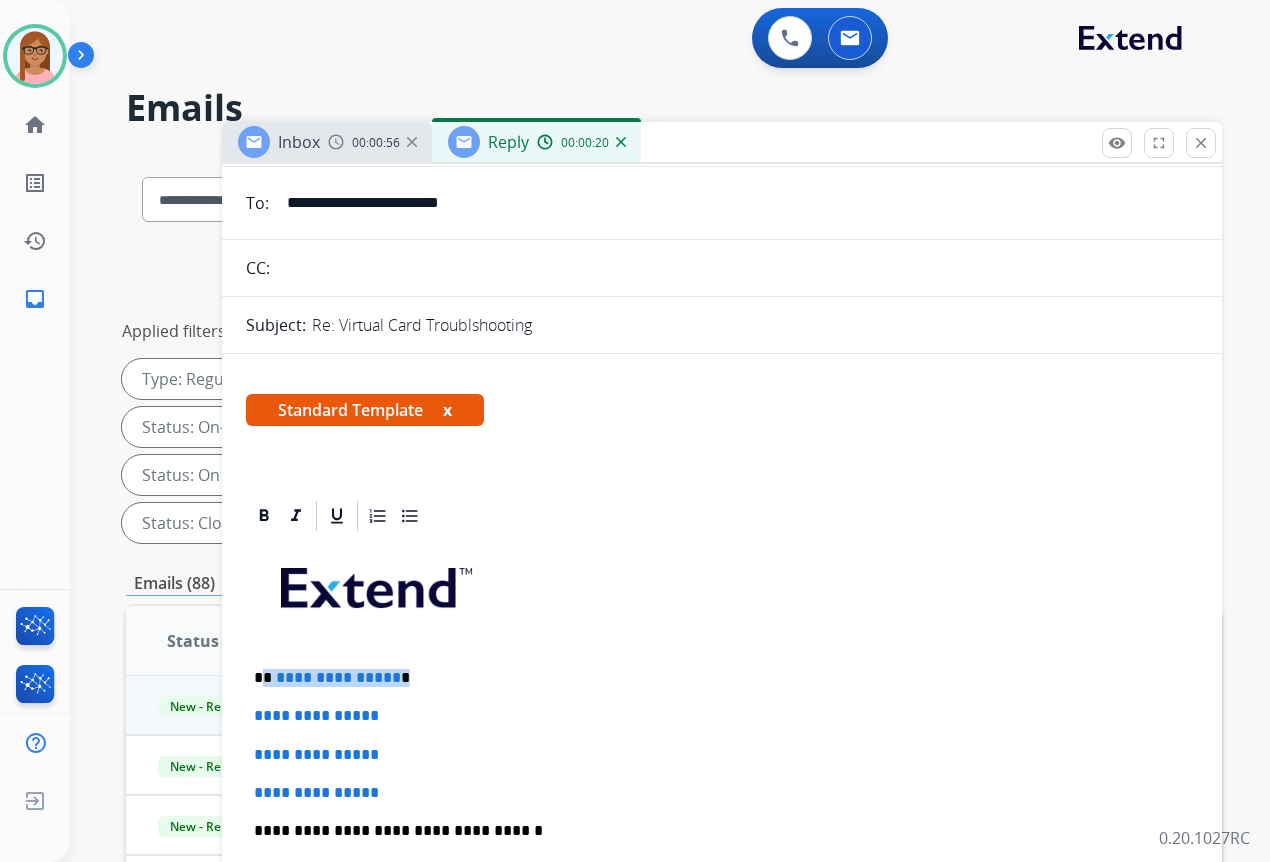 type 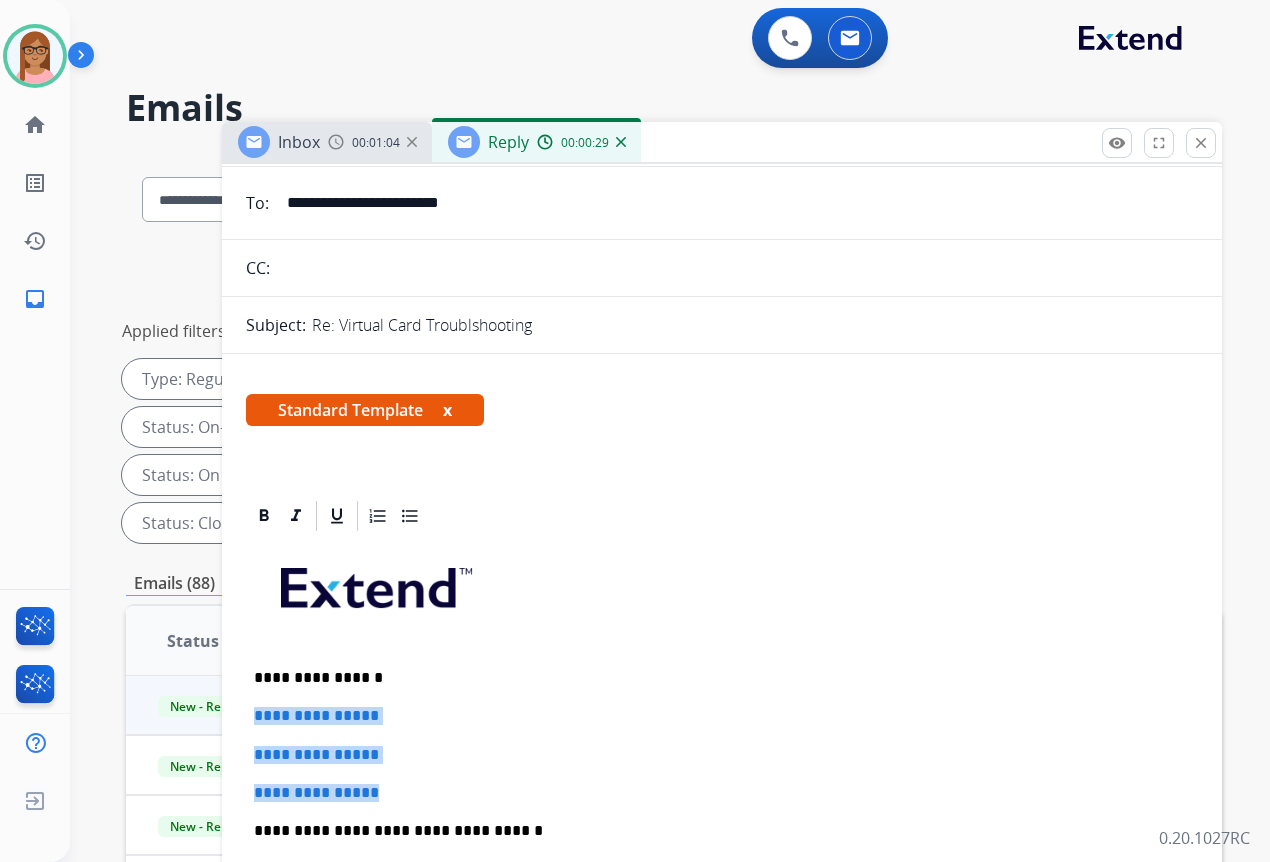 drag, startPoint x: 251, startPoint y: 720, endPoint x: 398, endPoint y: 736, distance: 147.86818 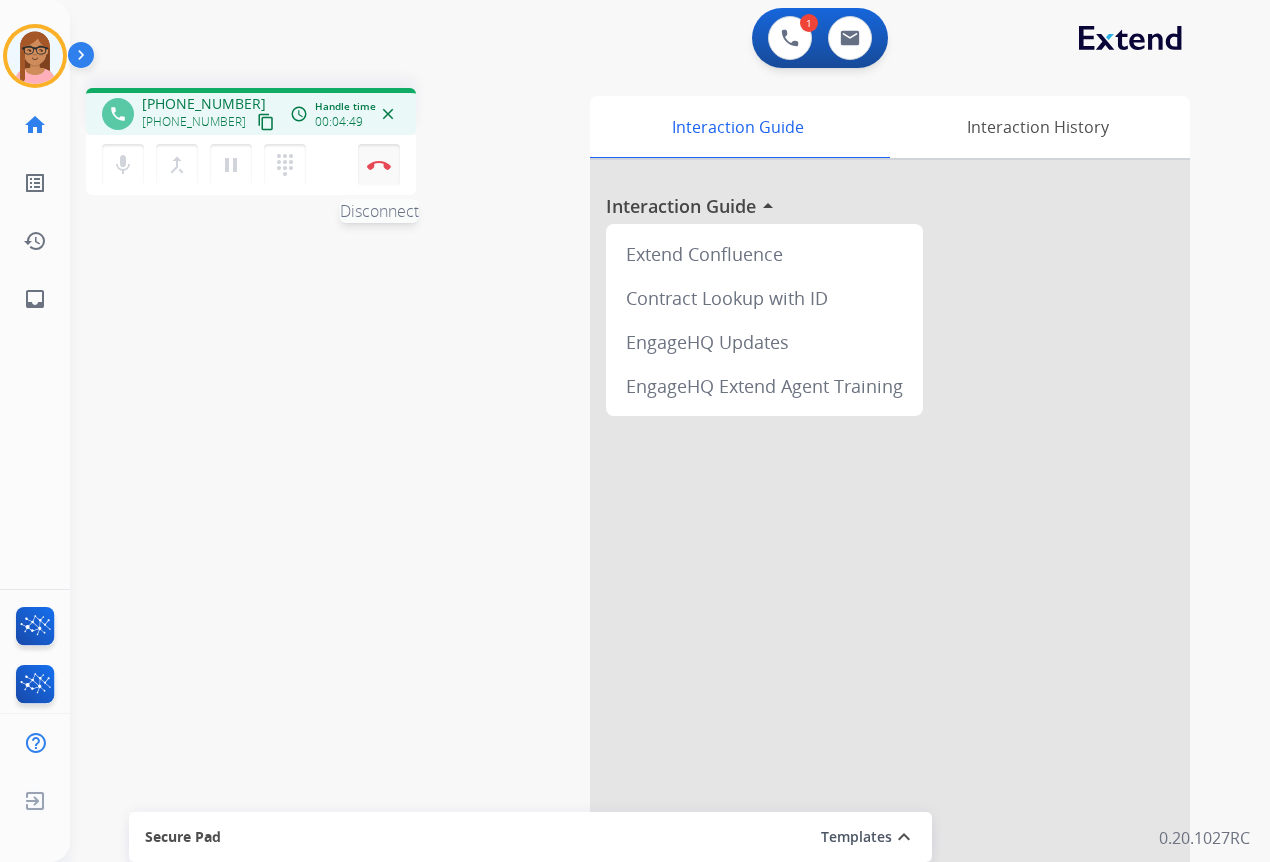 click at bounding box center (379, 165) 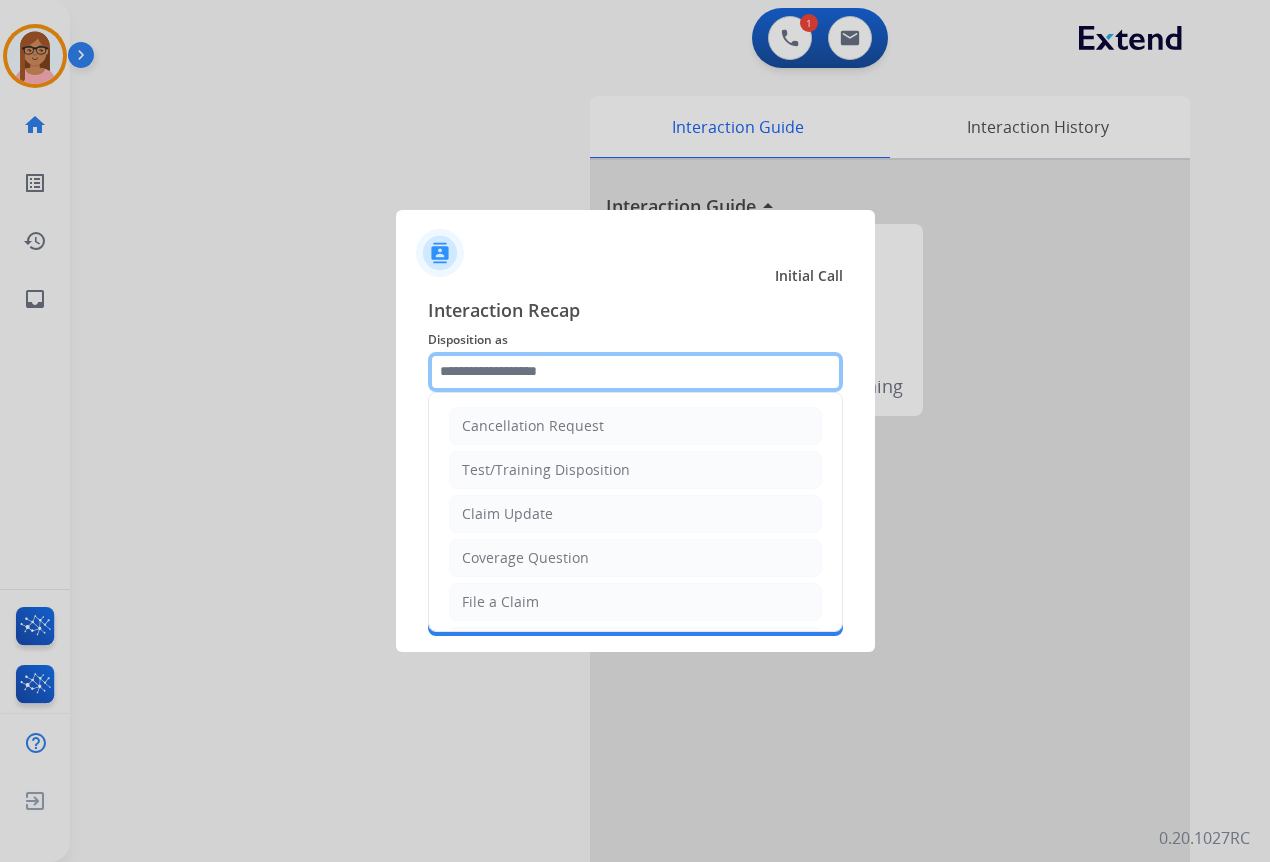 click 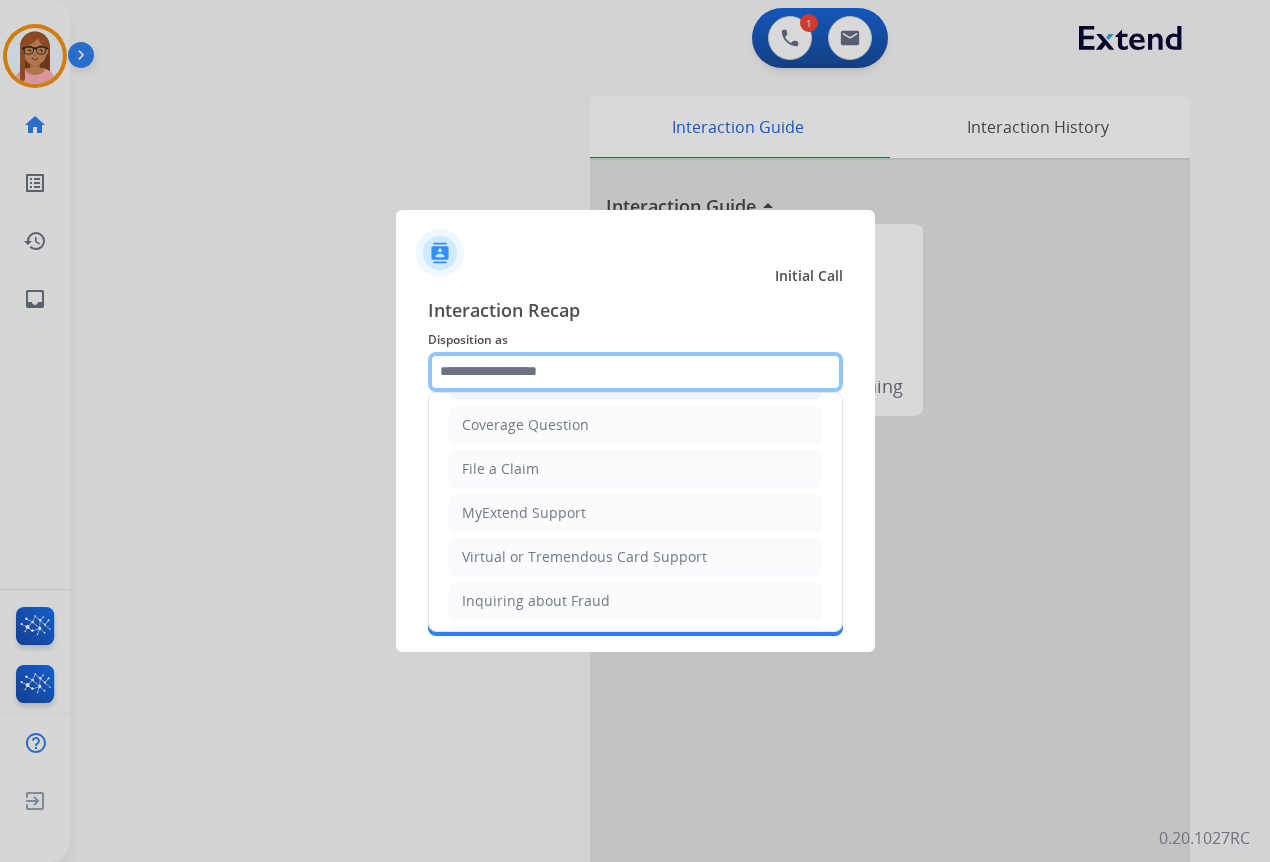 scroll, scrollTop: 250, scrollLeft: 0, axis: vertical 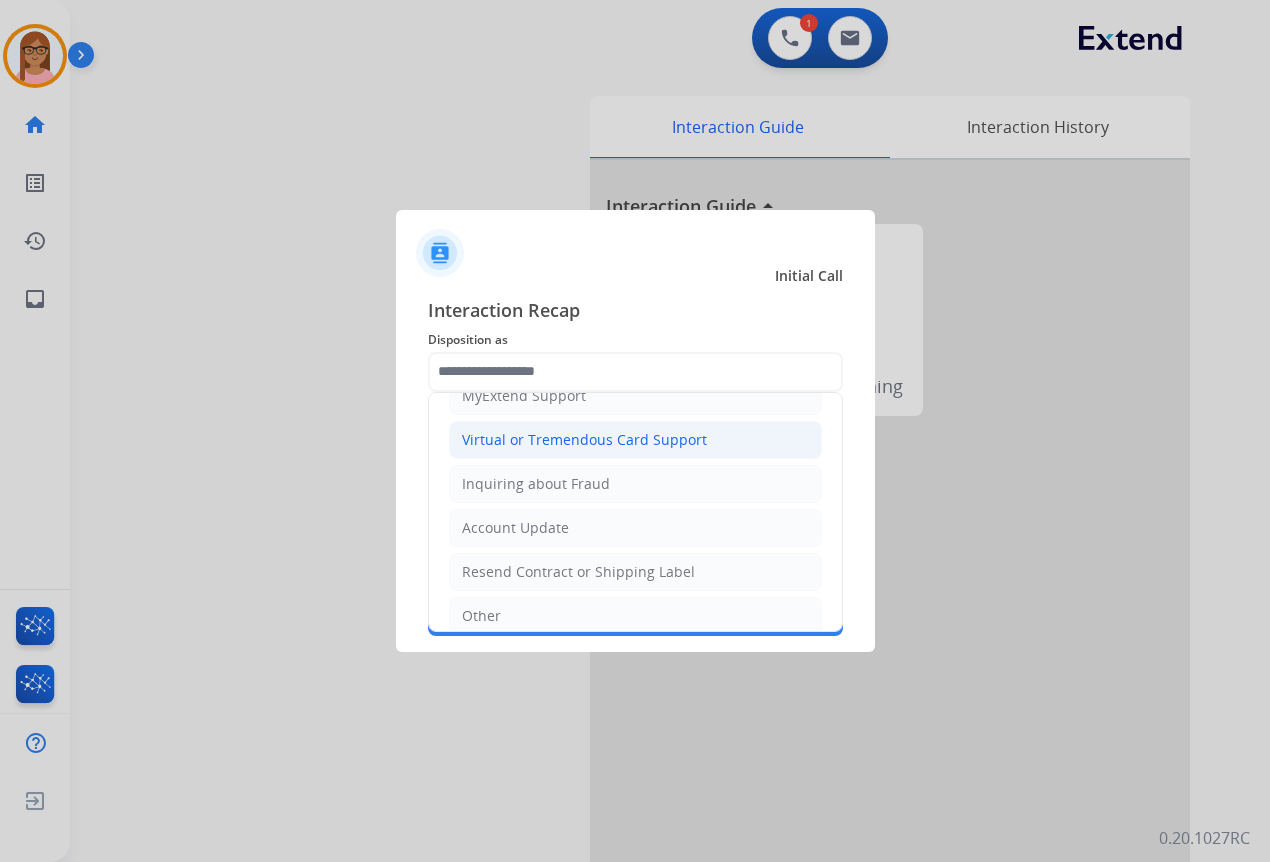 click on "Virtual or Tremendous Card Support" 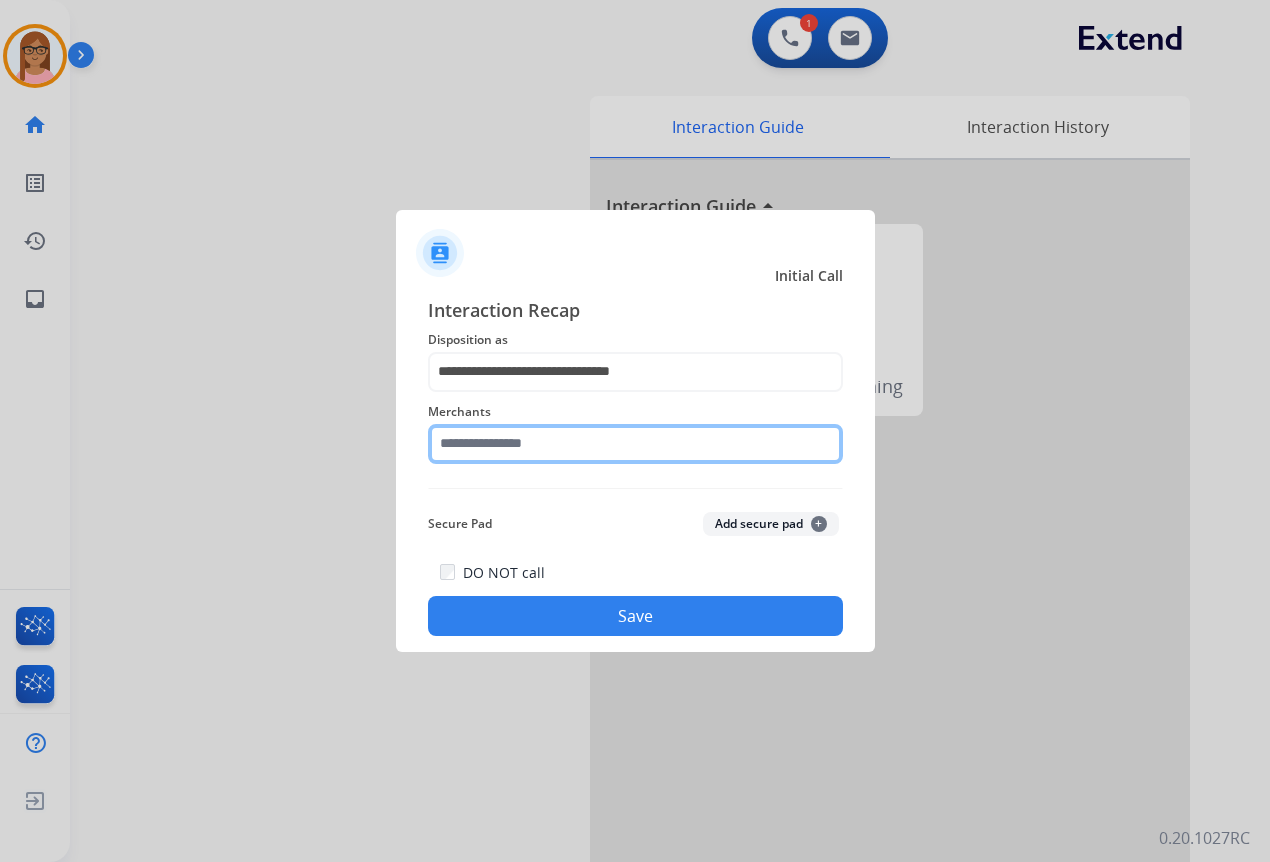 click 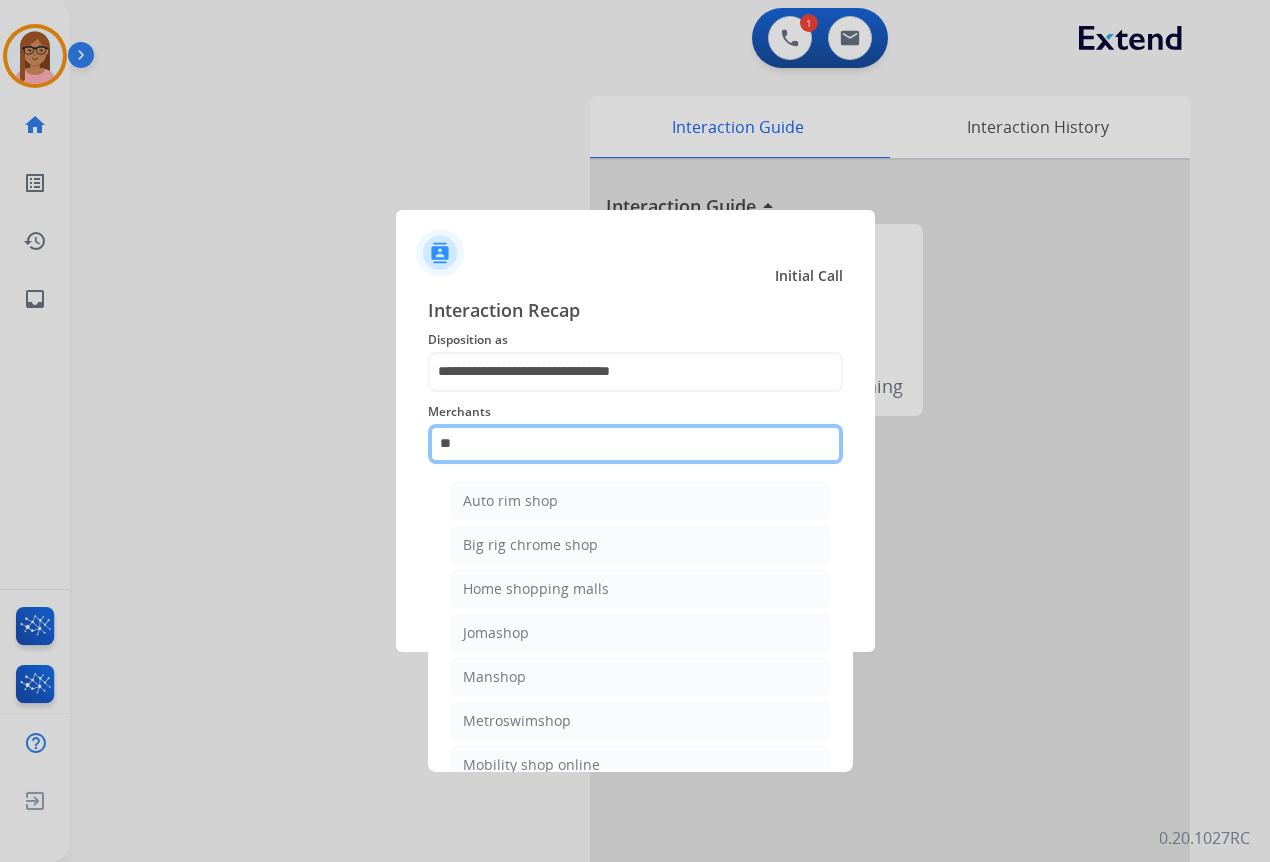 type on "*" 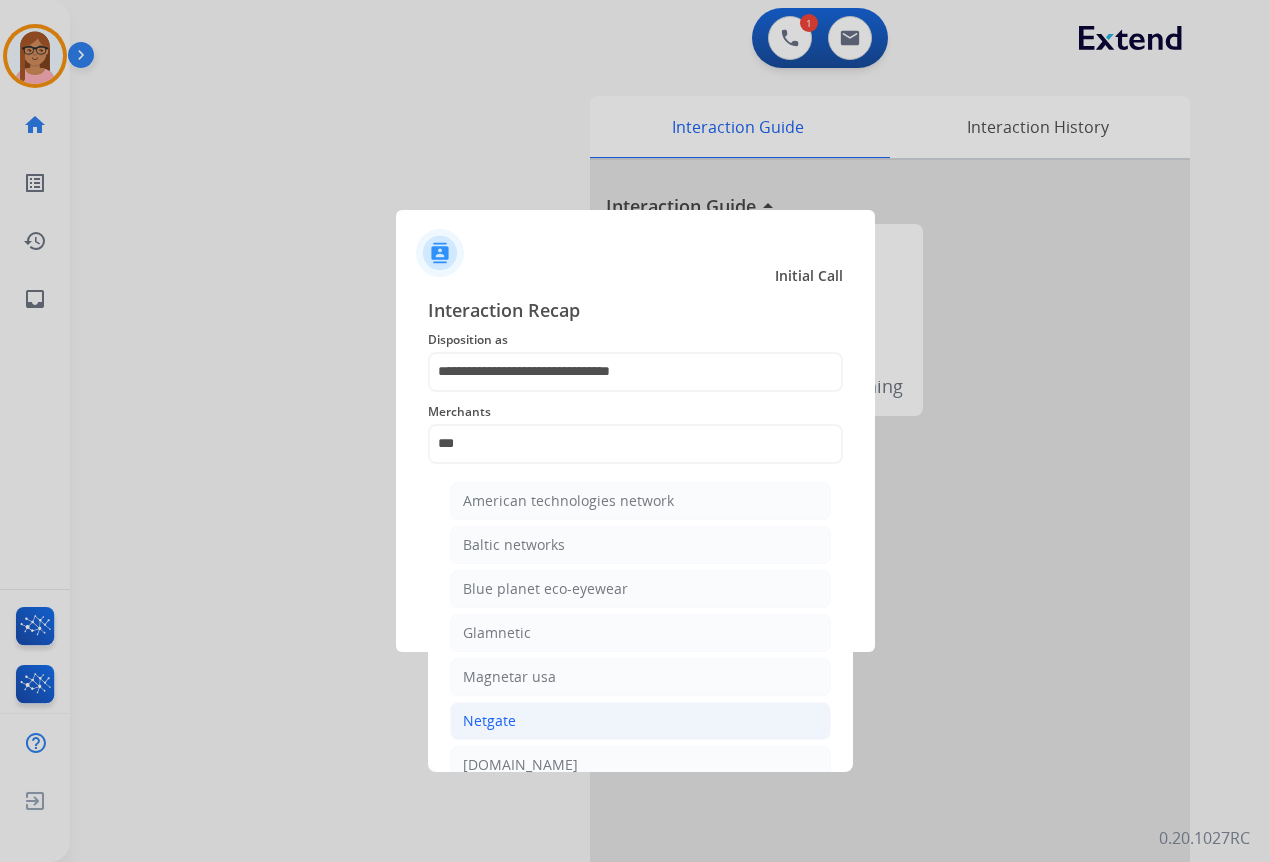 click on "Netgate" 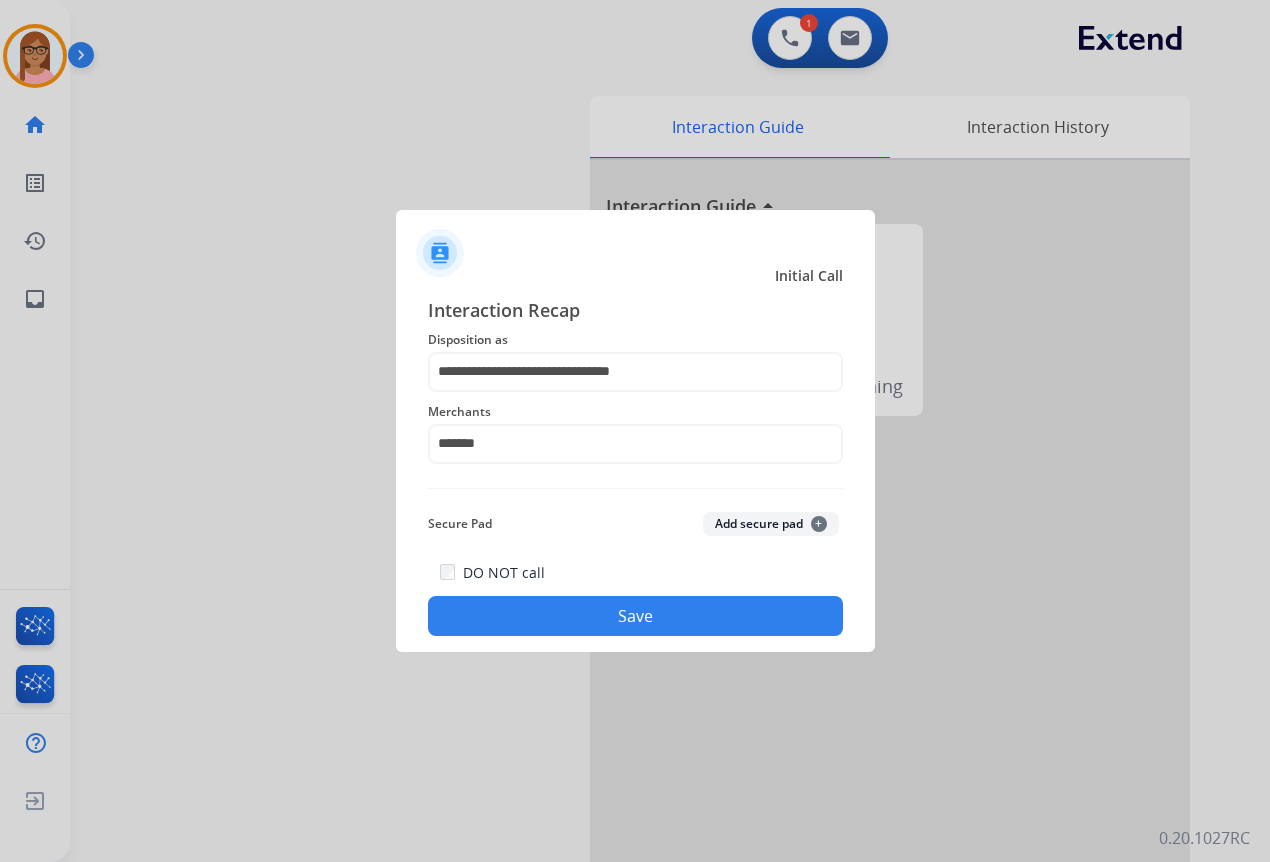 click on "Save" 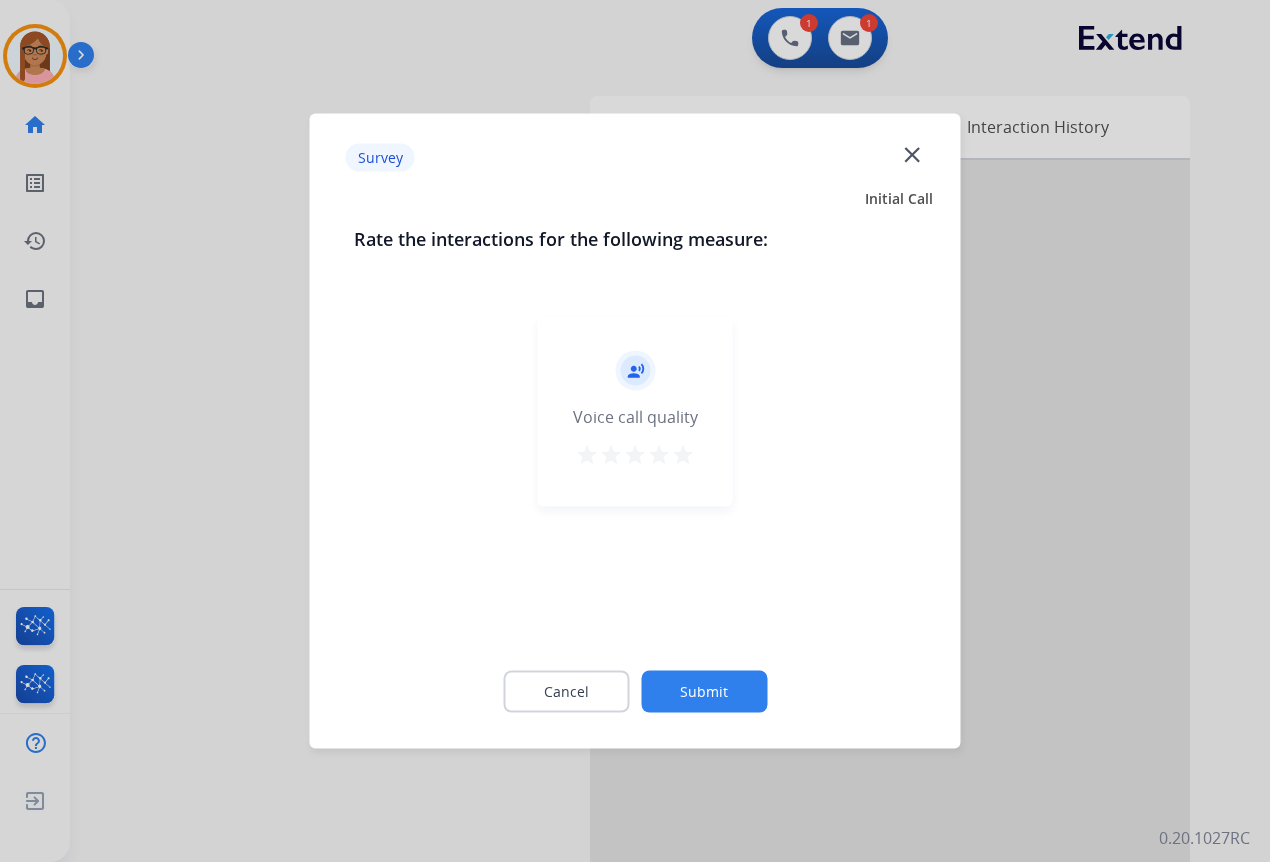click on "star" at bounding box center (683, 455) 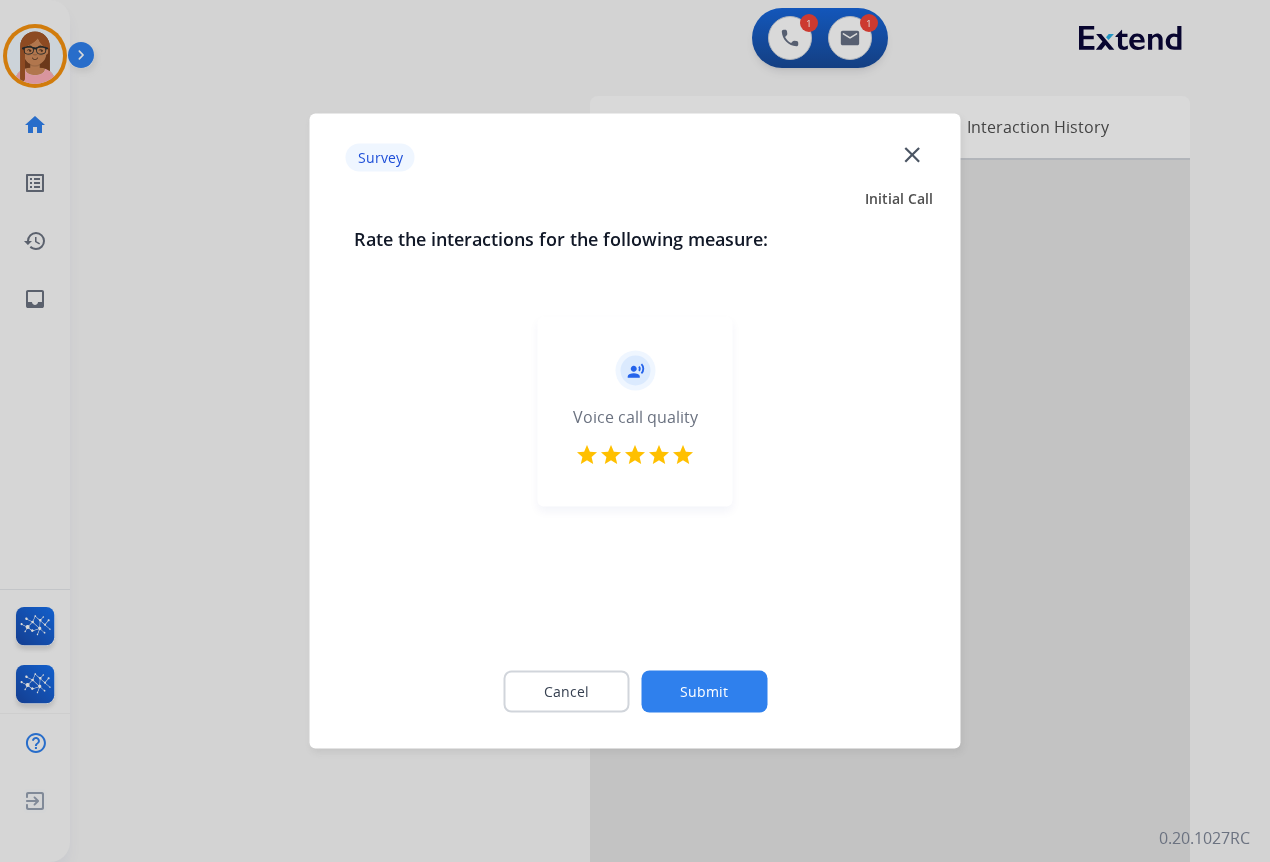 click on "Submit" 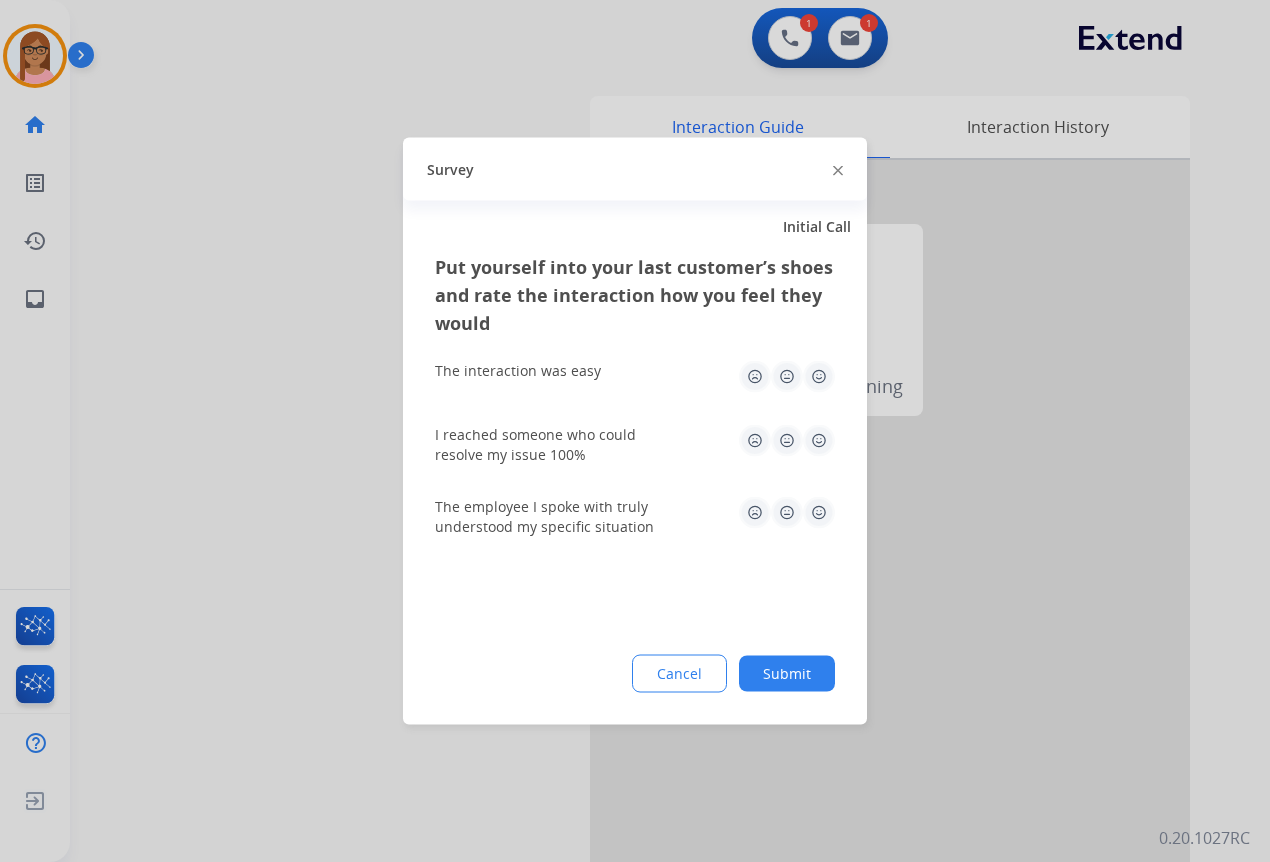click 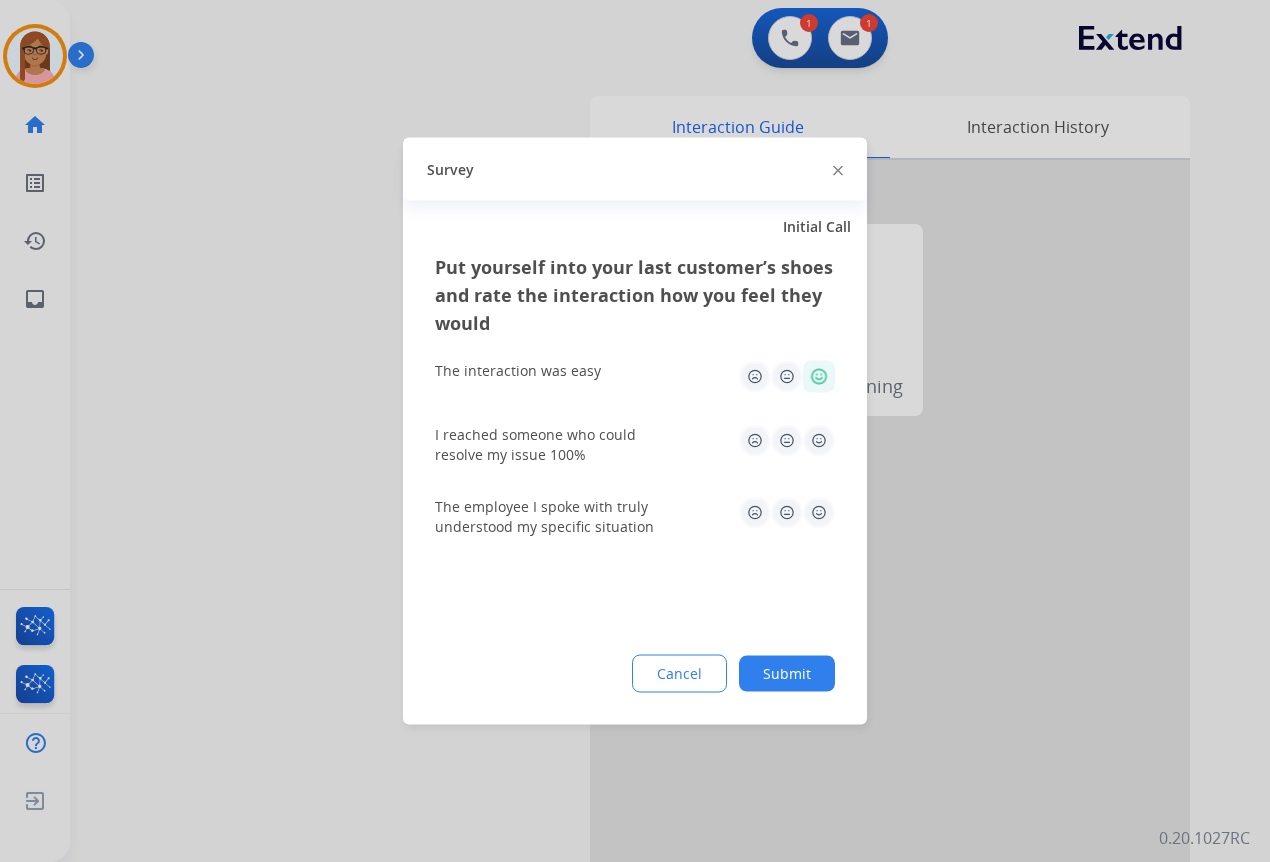 click 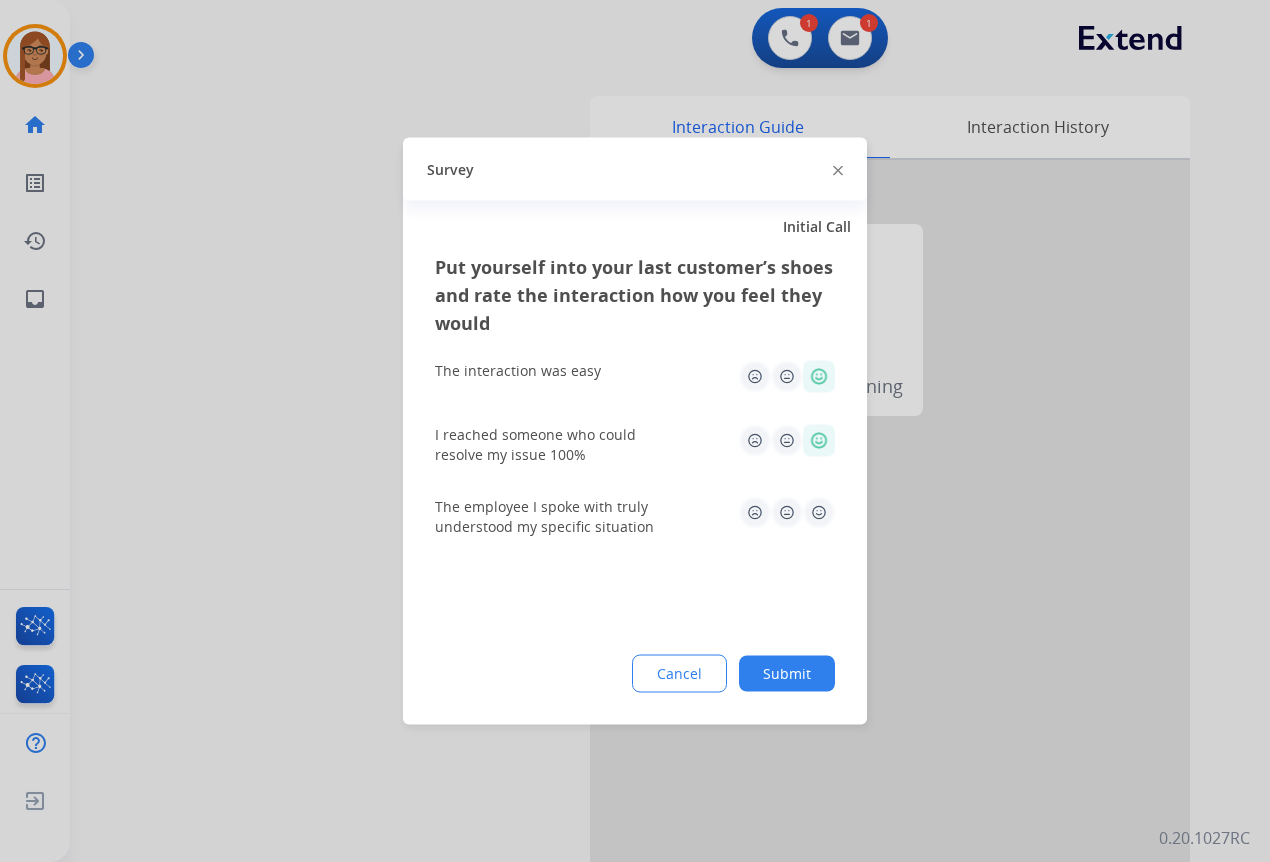 drag, startPoint x: 821, startPoint y: 500, endPoint x: 821, endPoint y: 512, distance: 12 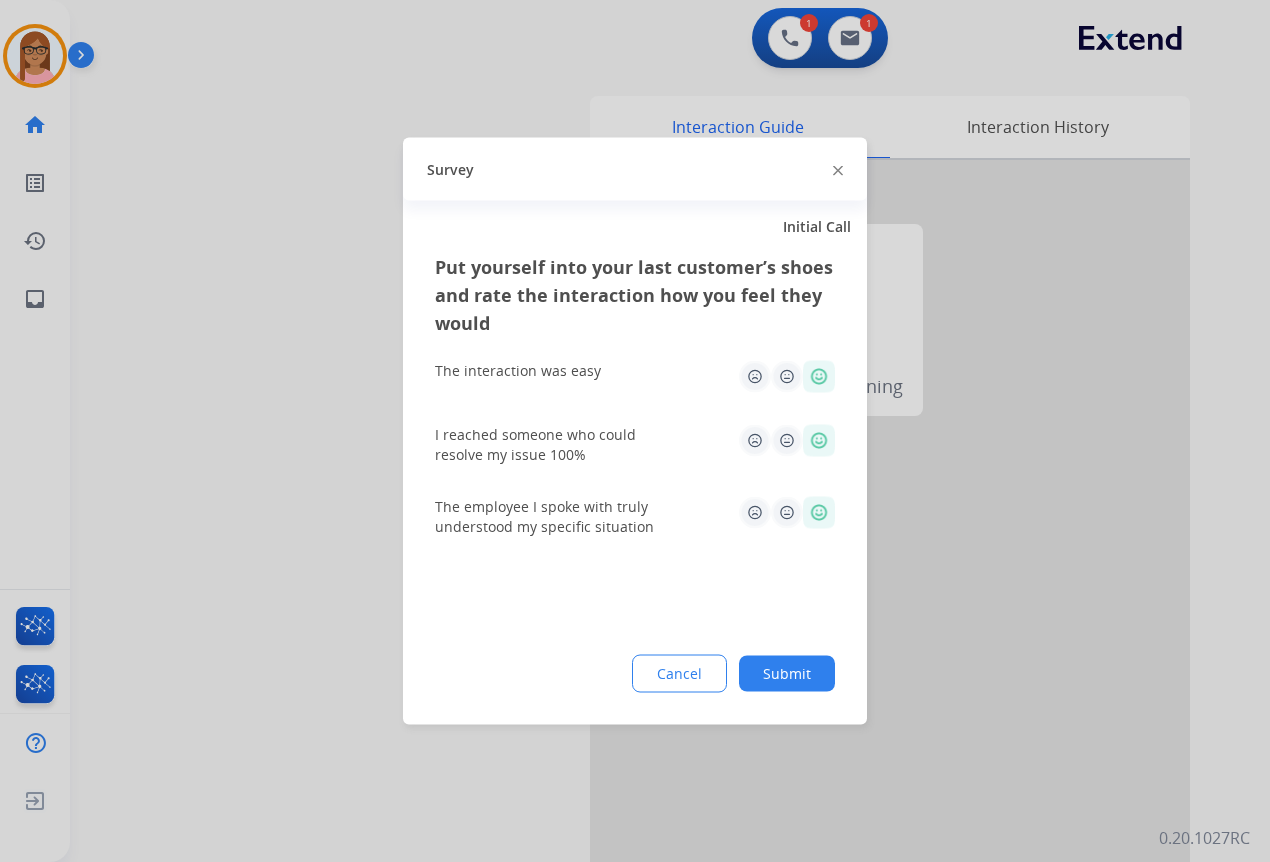 click on "Submit" 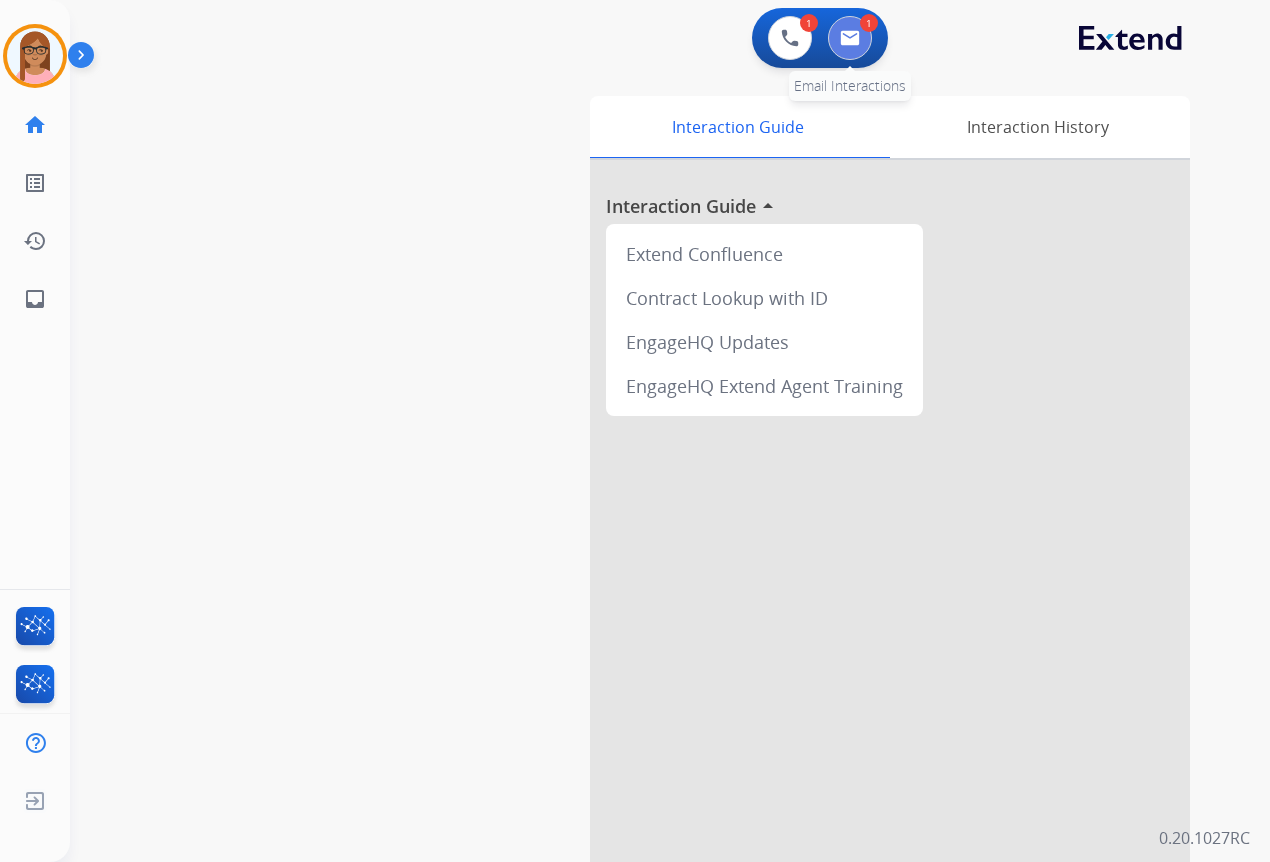 click at bounding box center [850, 38] 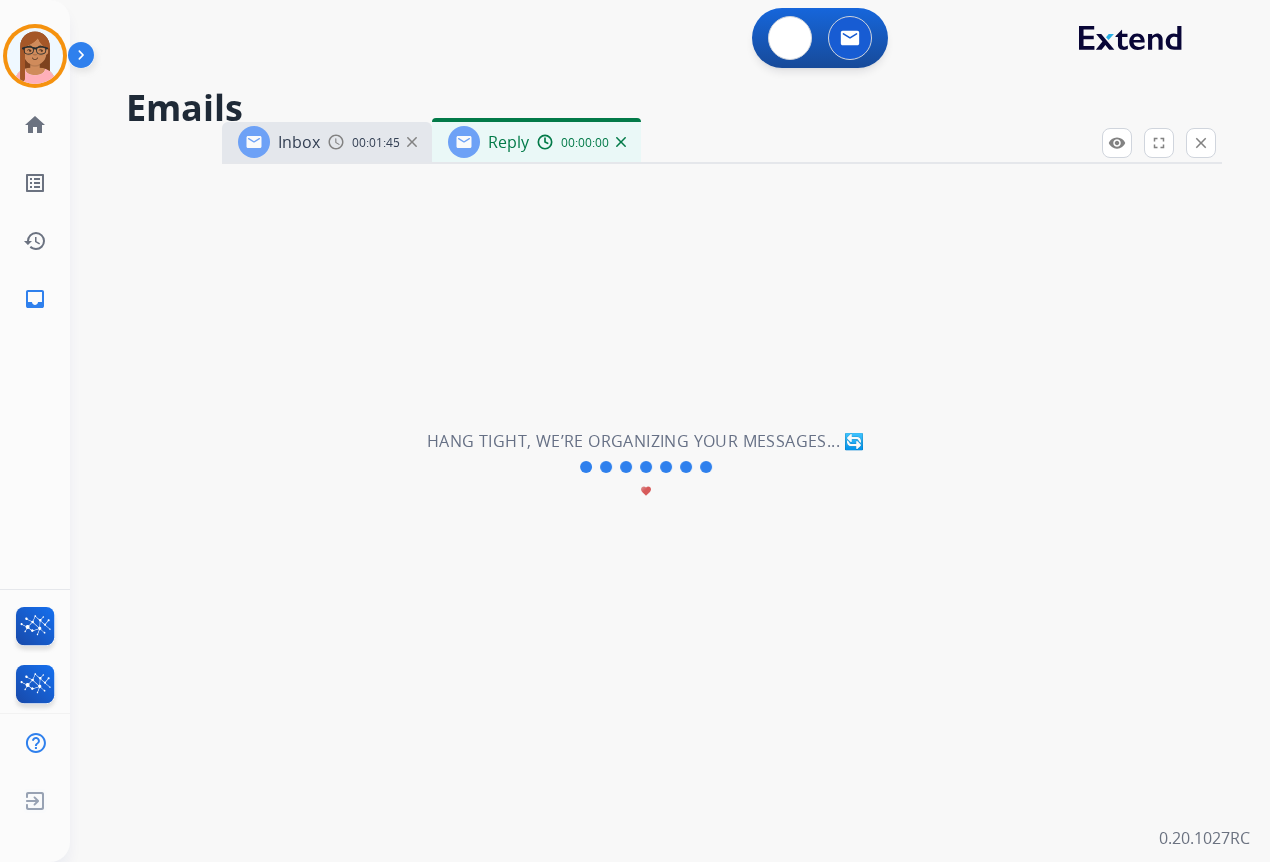 select on "**********" 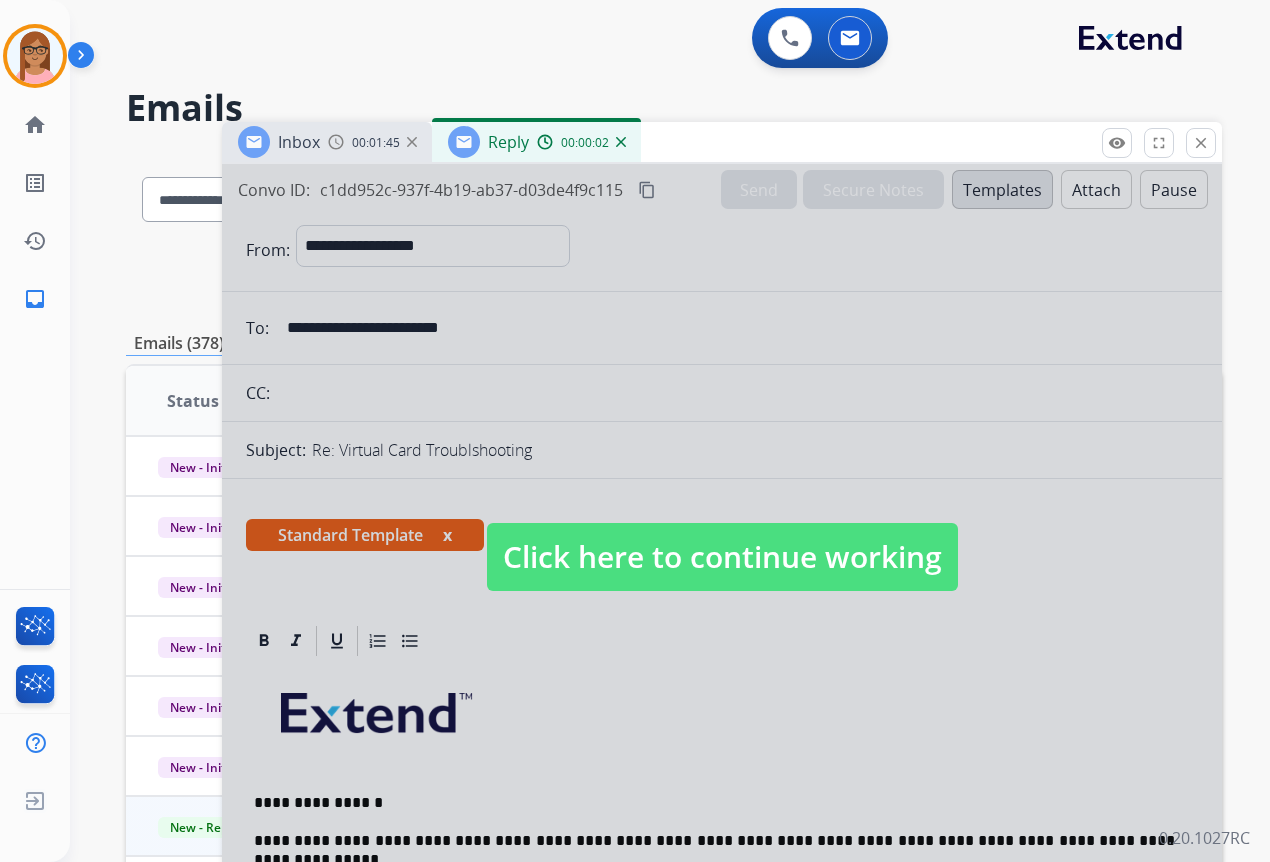 click on "Click here to continue working" at bounding box center [722, 557] 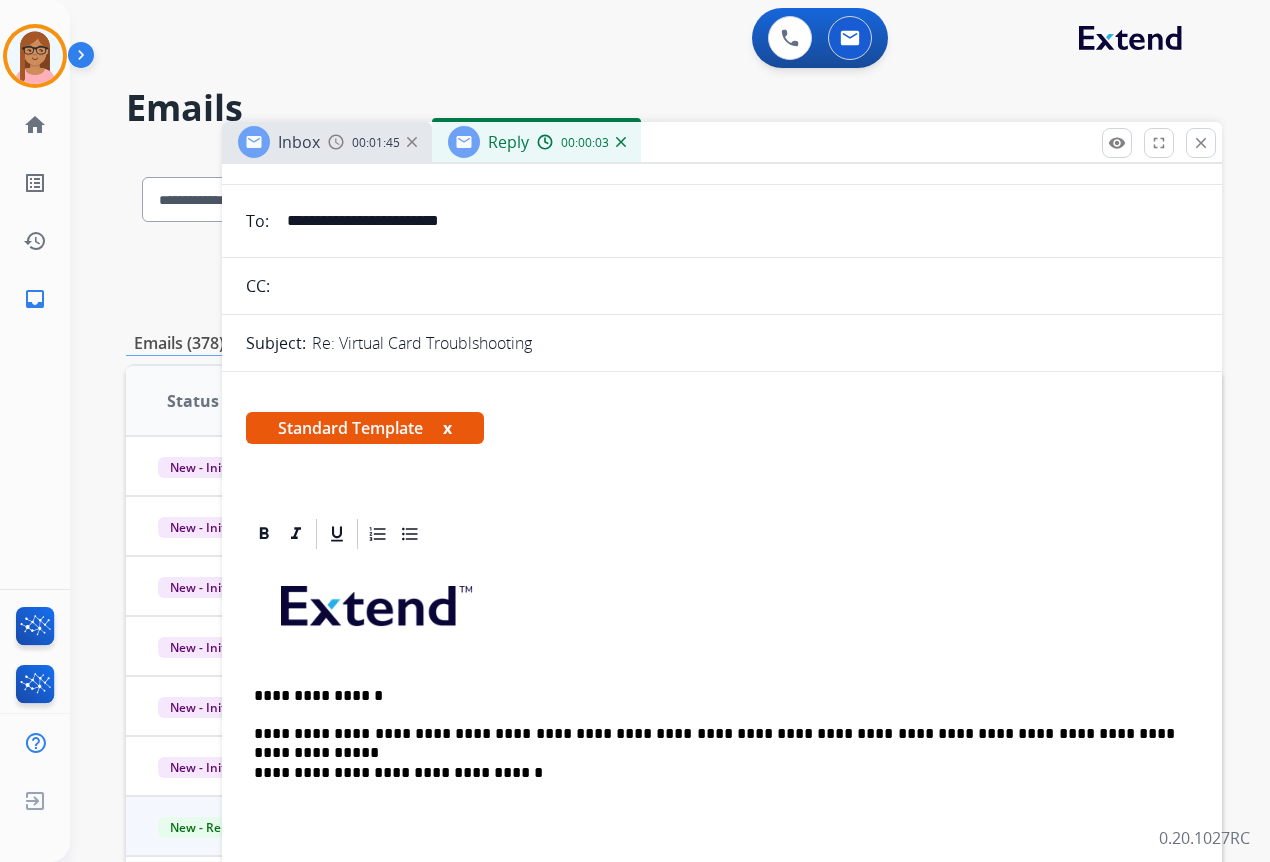 scroll, scrollTop: 375, scrollLeft: 0, axis: vertical 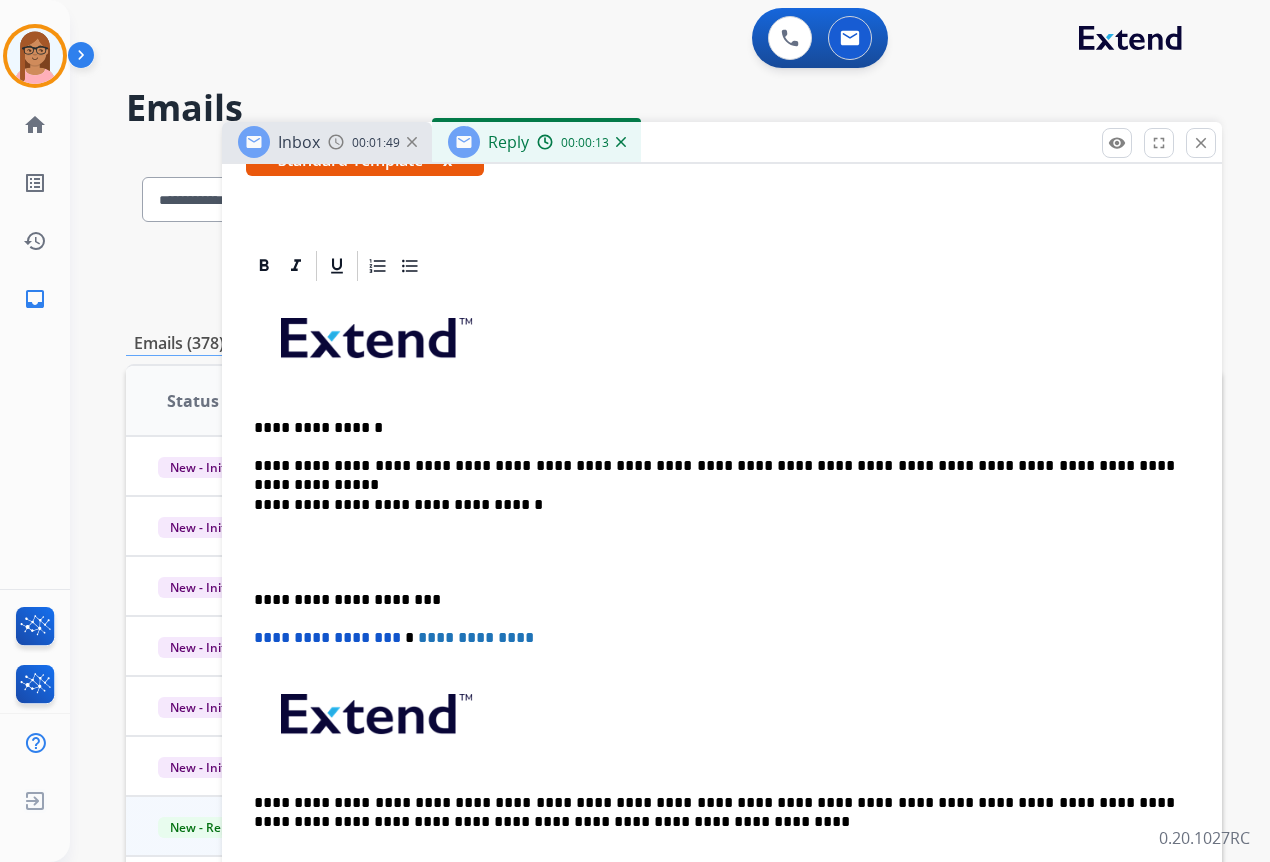click on "**********" at bounding box center (714, 466) 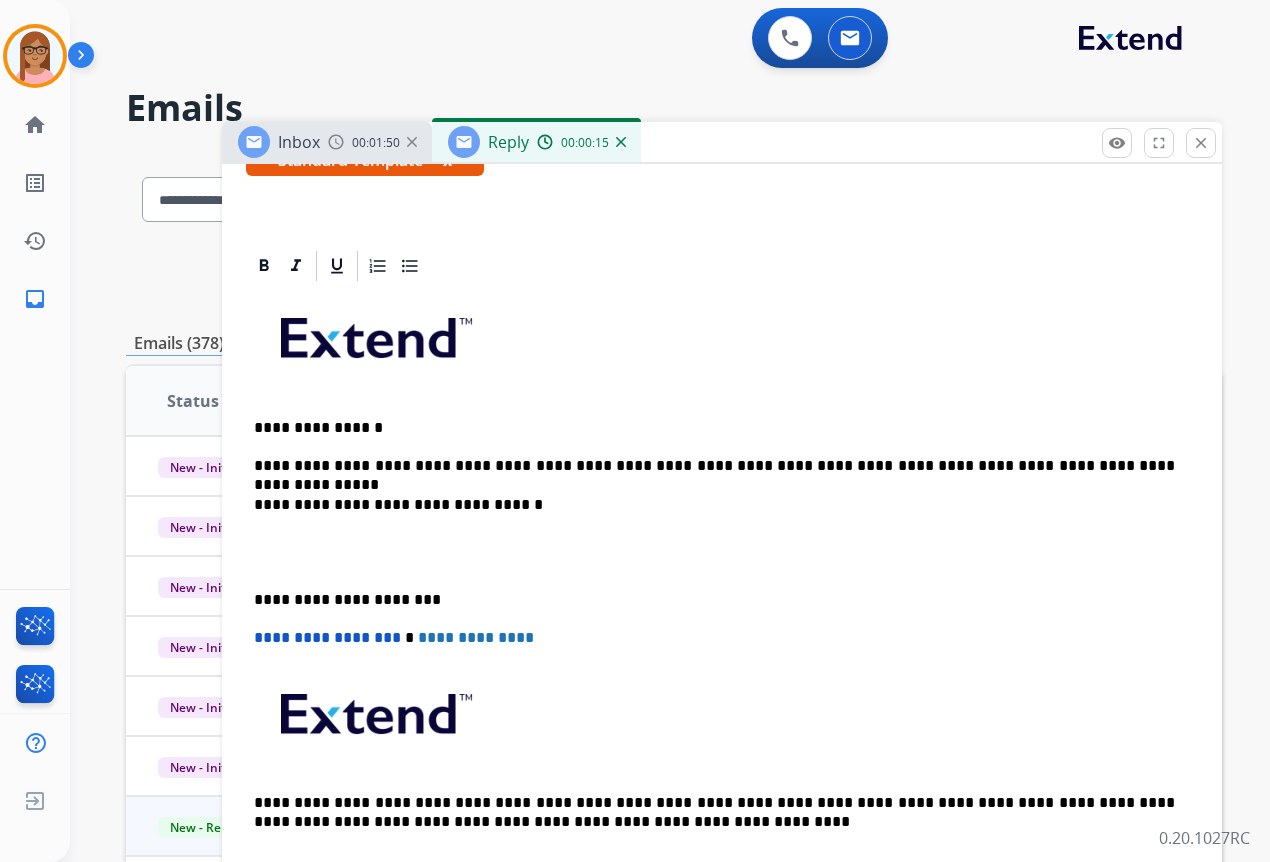 type 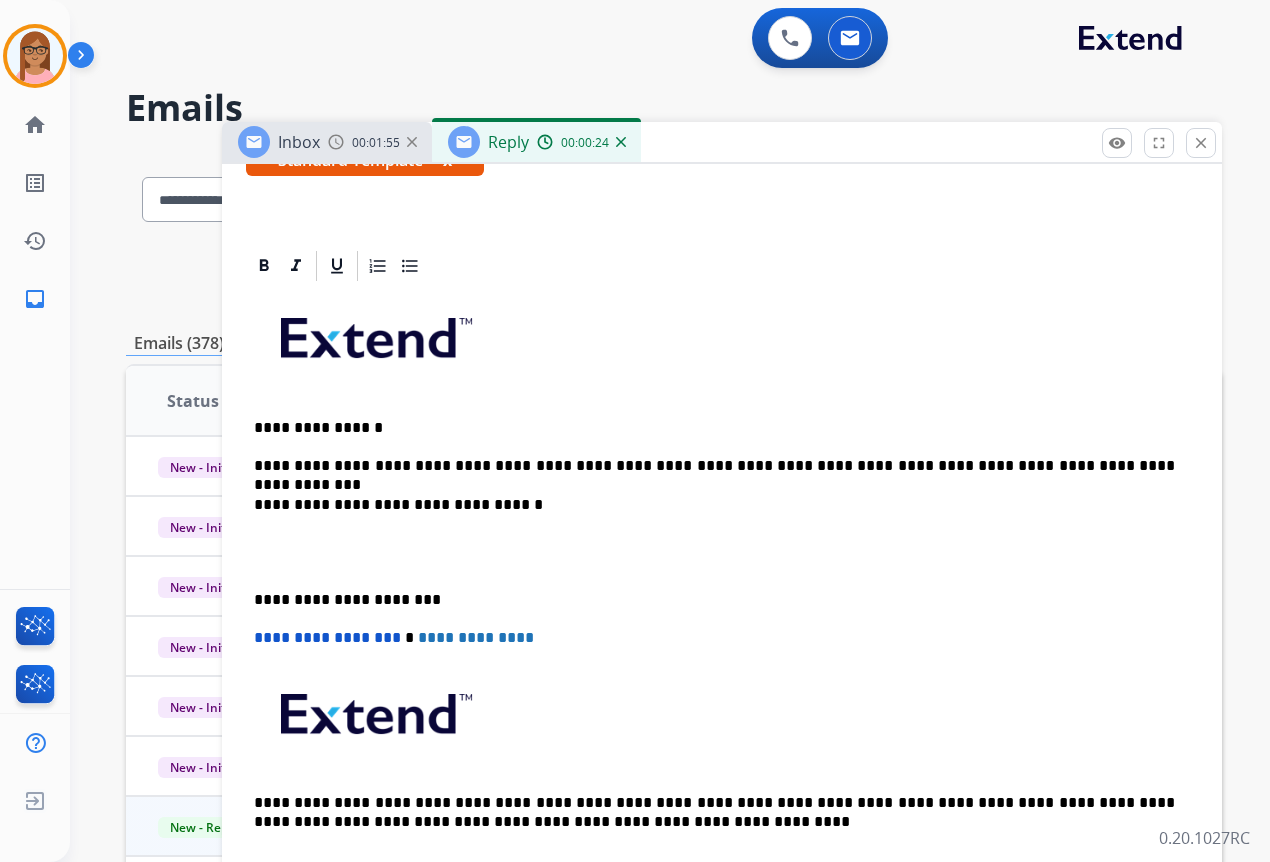 click on "**********" at bounding box center [722, 589] 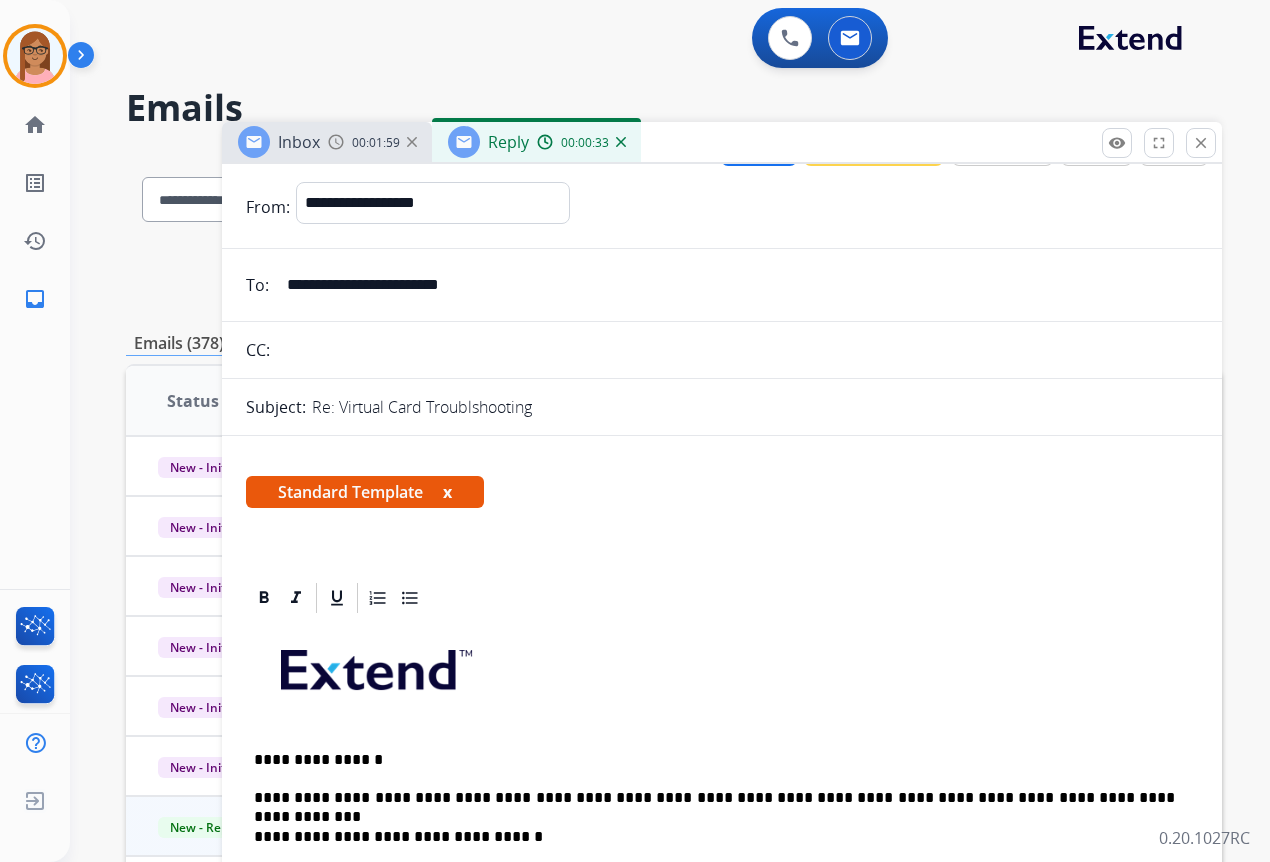 scroll, scrollTop: 0, scrollLeft: 0, axis: both 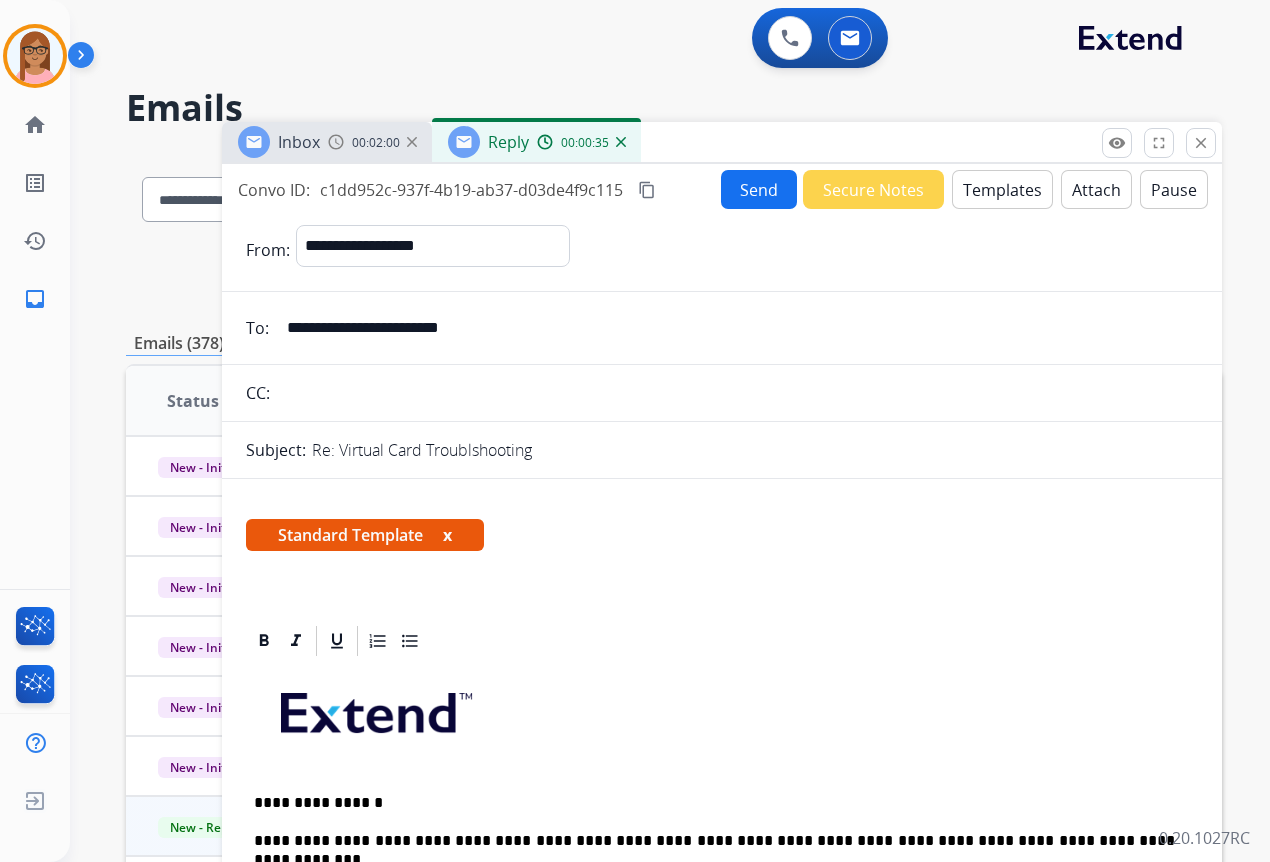 click on "Send" at bounding box center [759, 189] 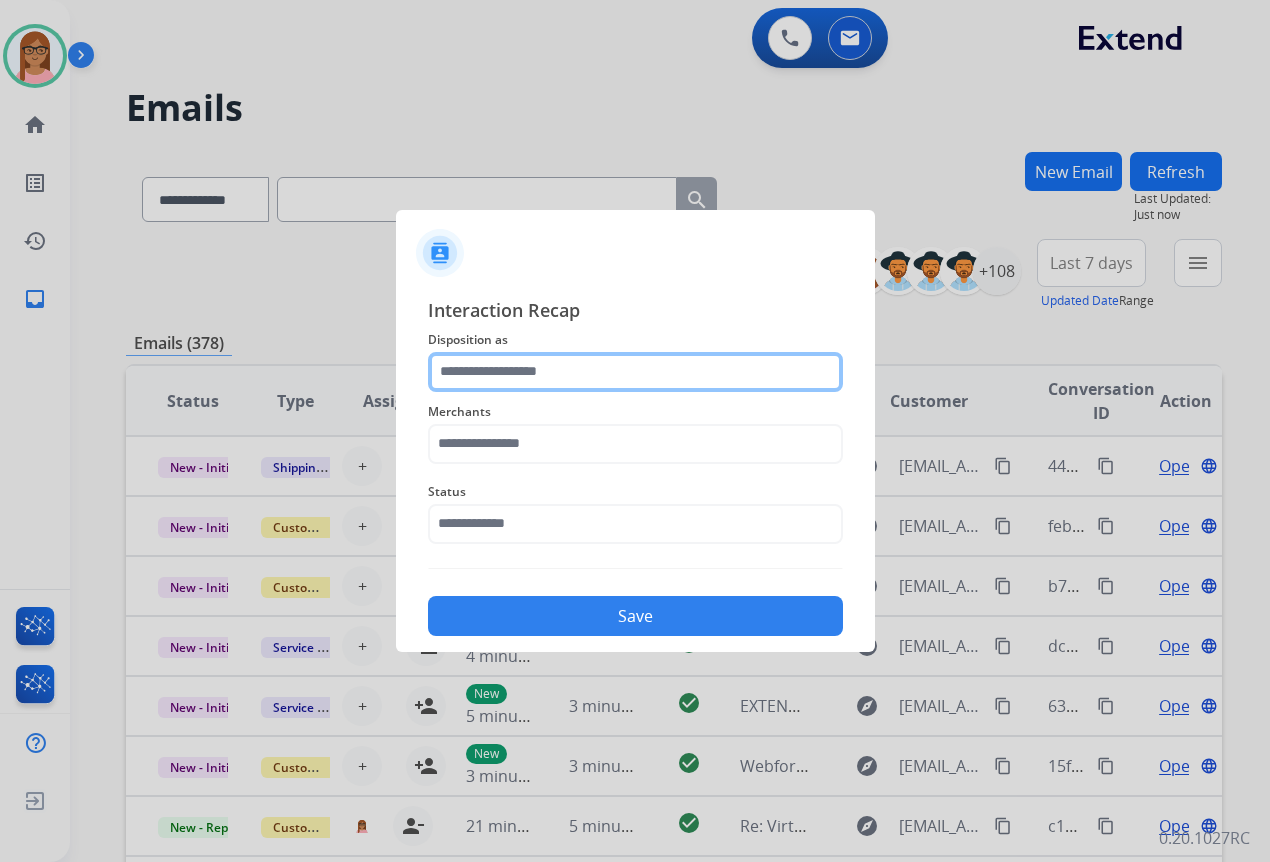 click 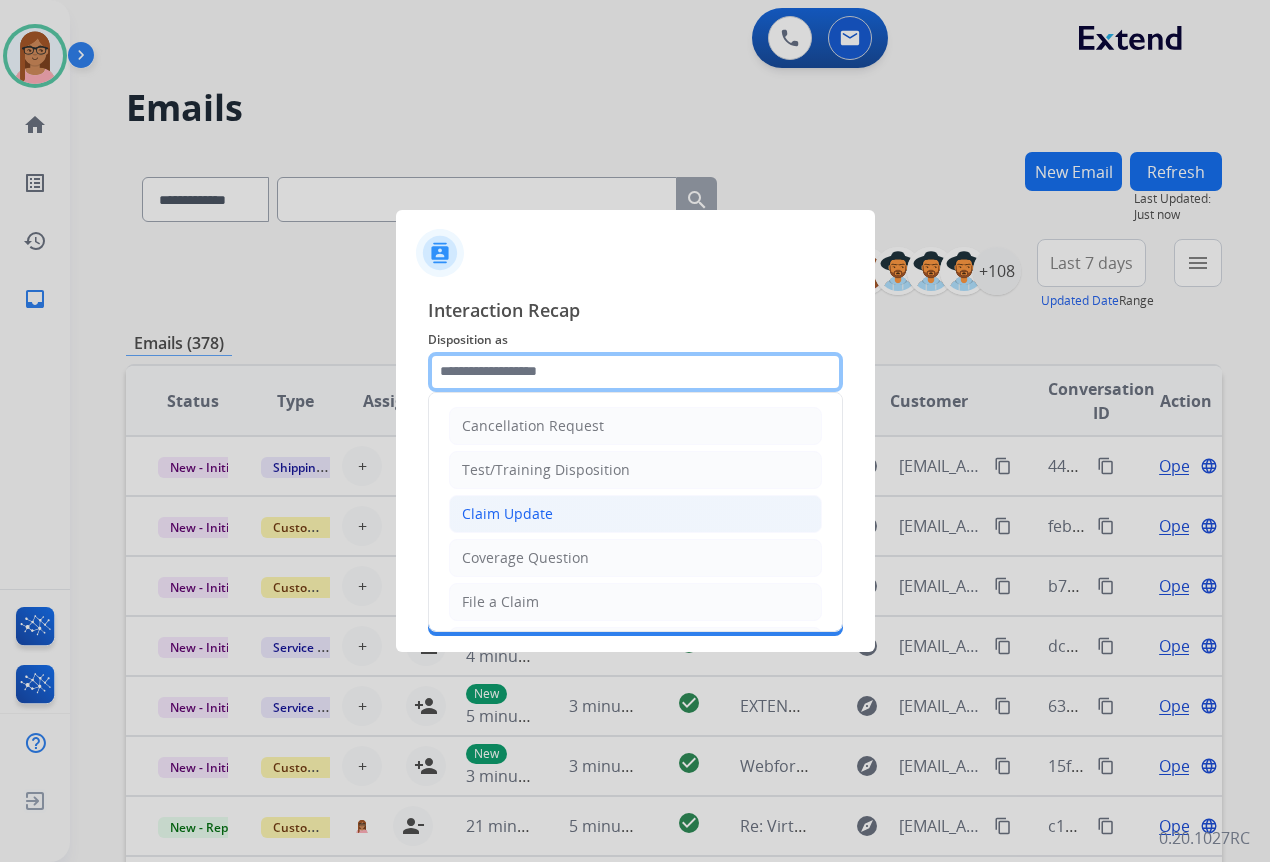 scroll, scrollTop: 125, scrollLeft: 0, axis: vertical 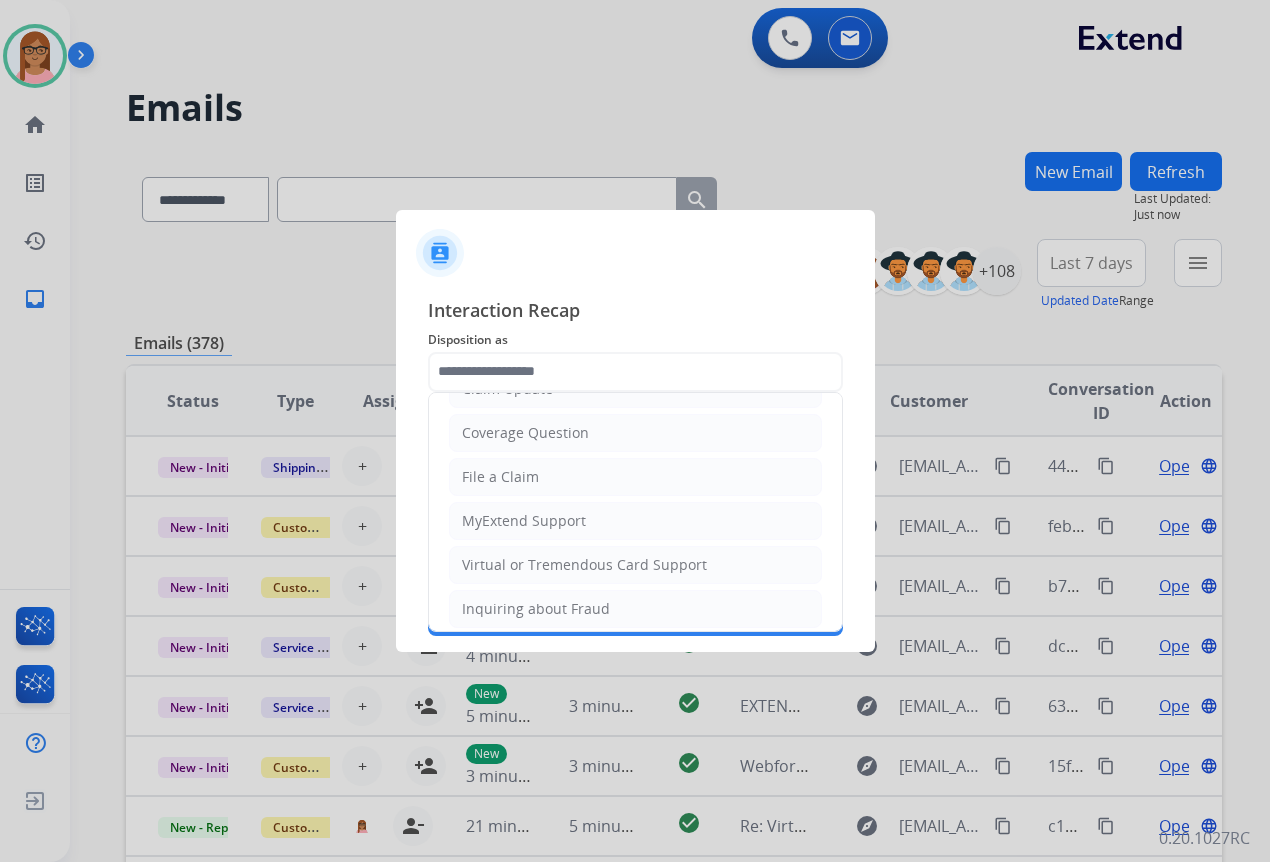 click on "Cancellation Request   Test/Training Disposition   Claim Update   Coverage Question   File a Claim   MyExtend Support   Virtual or Tremendous Card Support   Inquiring about Fraud   Account Update   Resend Contract or Shipping Label   Other   Service Support" 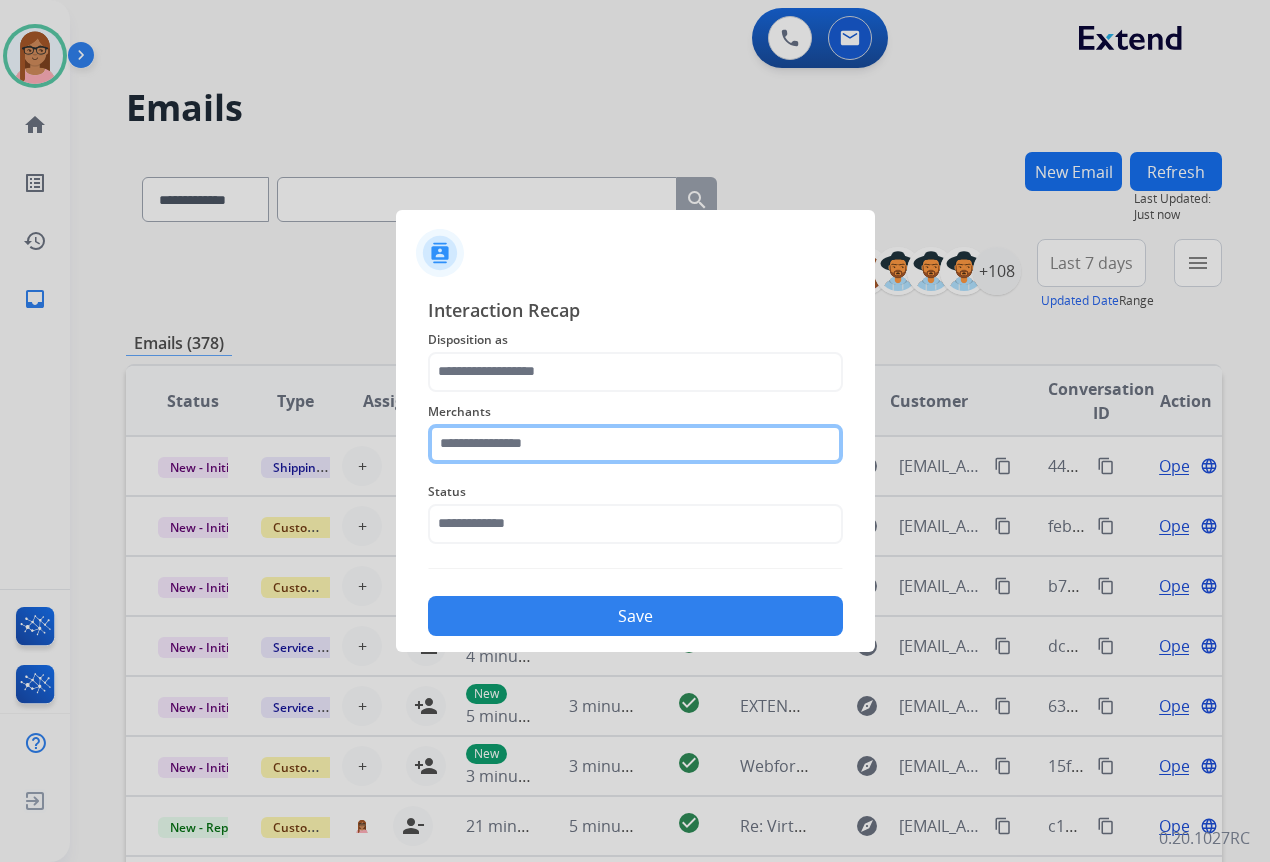 click 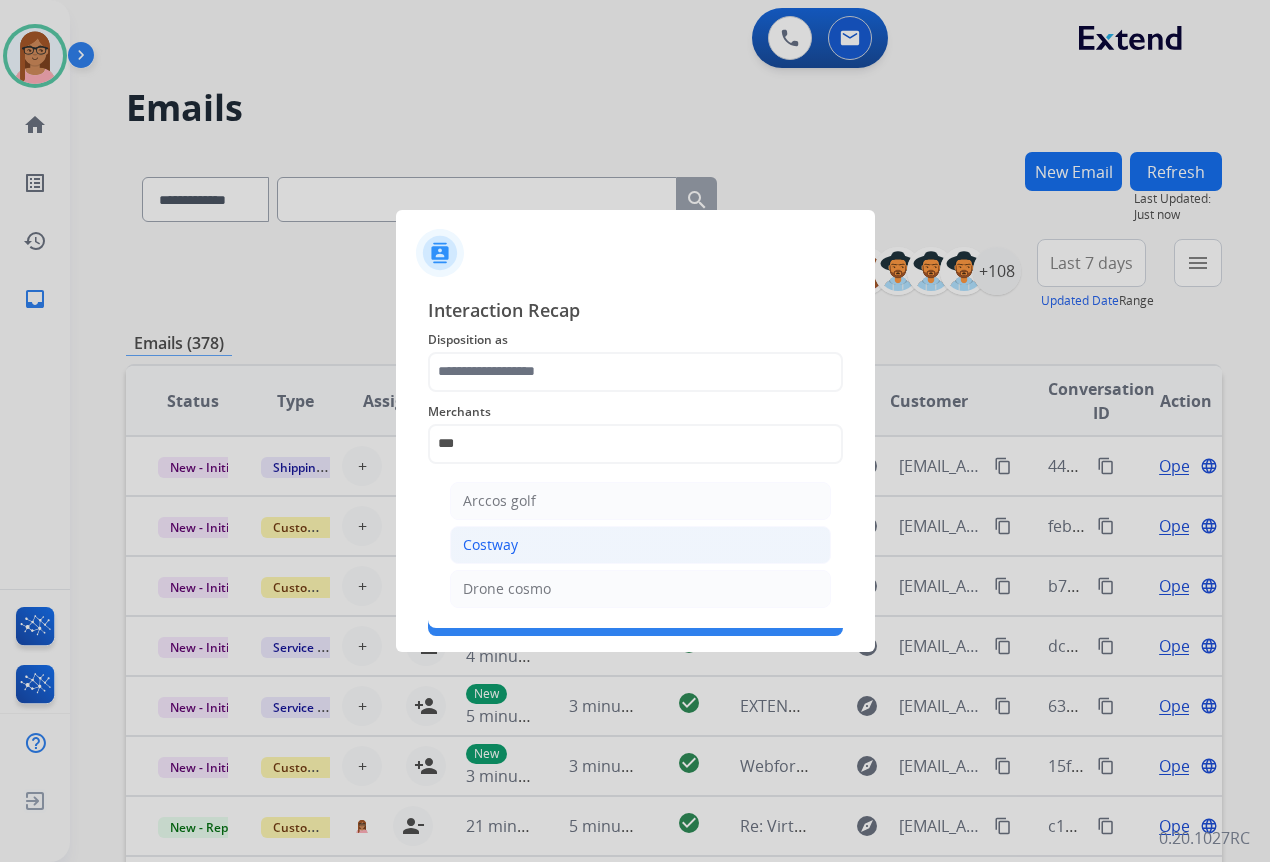 click on "Costway" 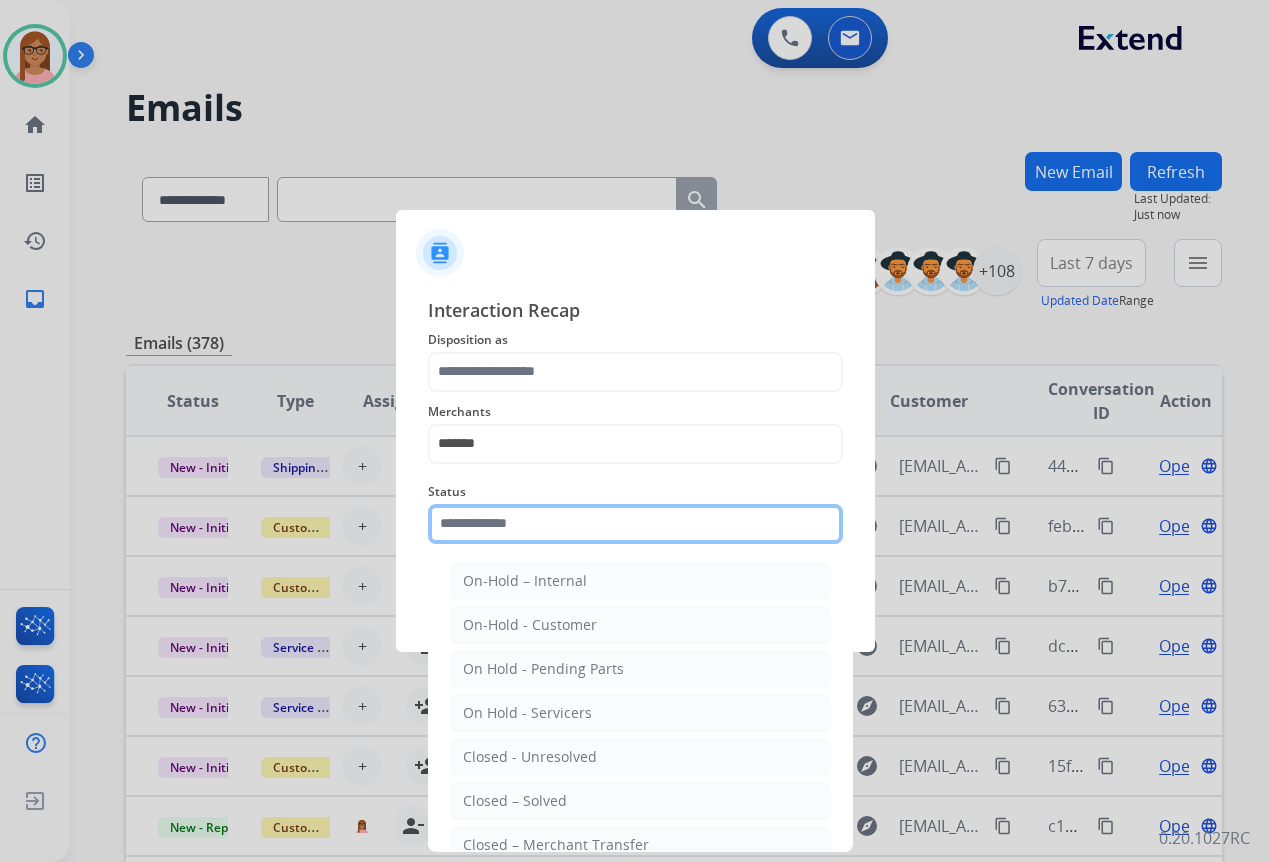 click 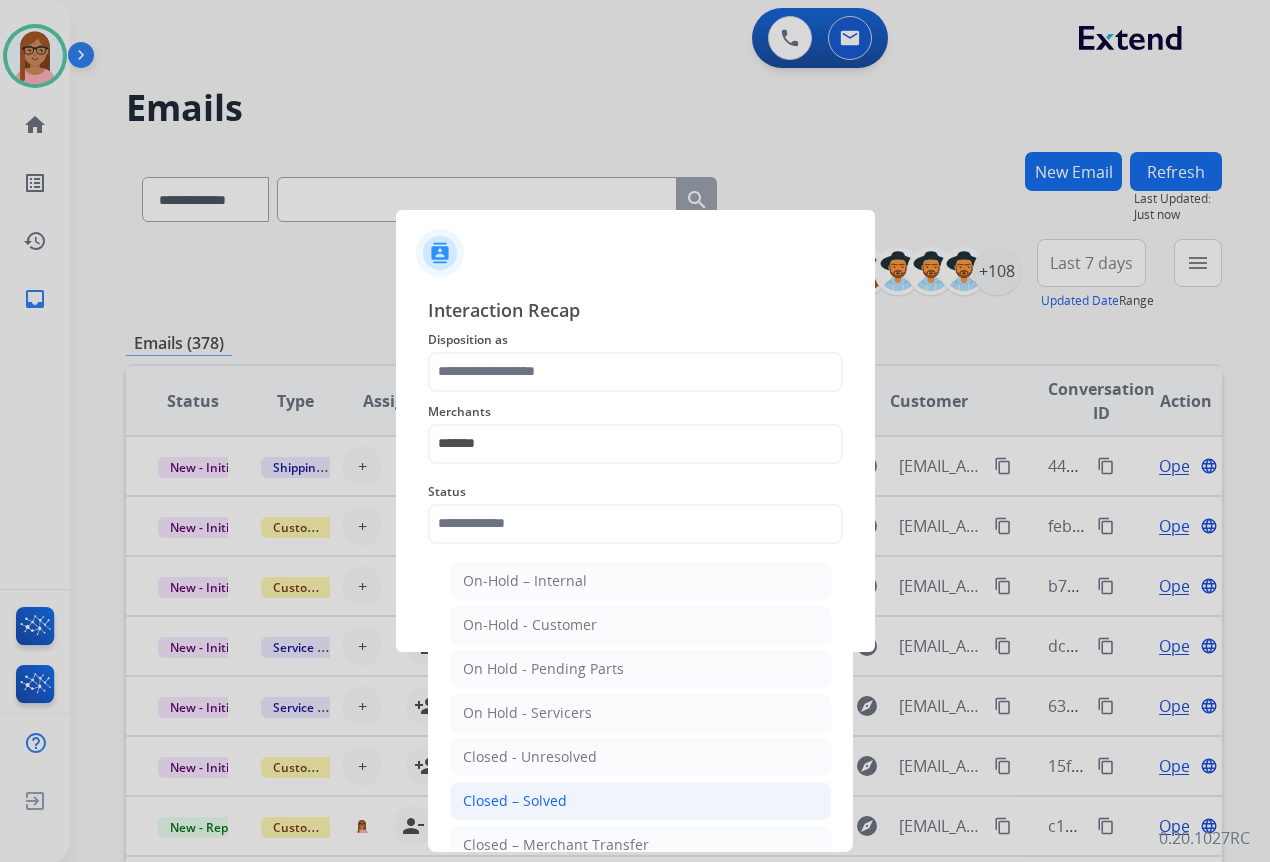 click on "Closed – Solved" 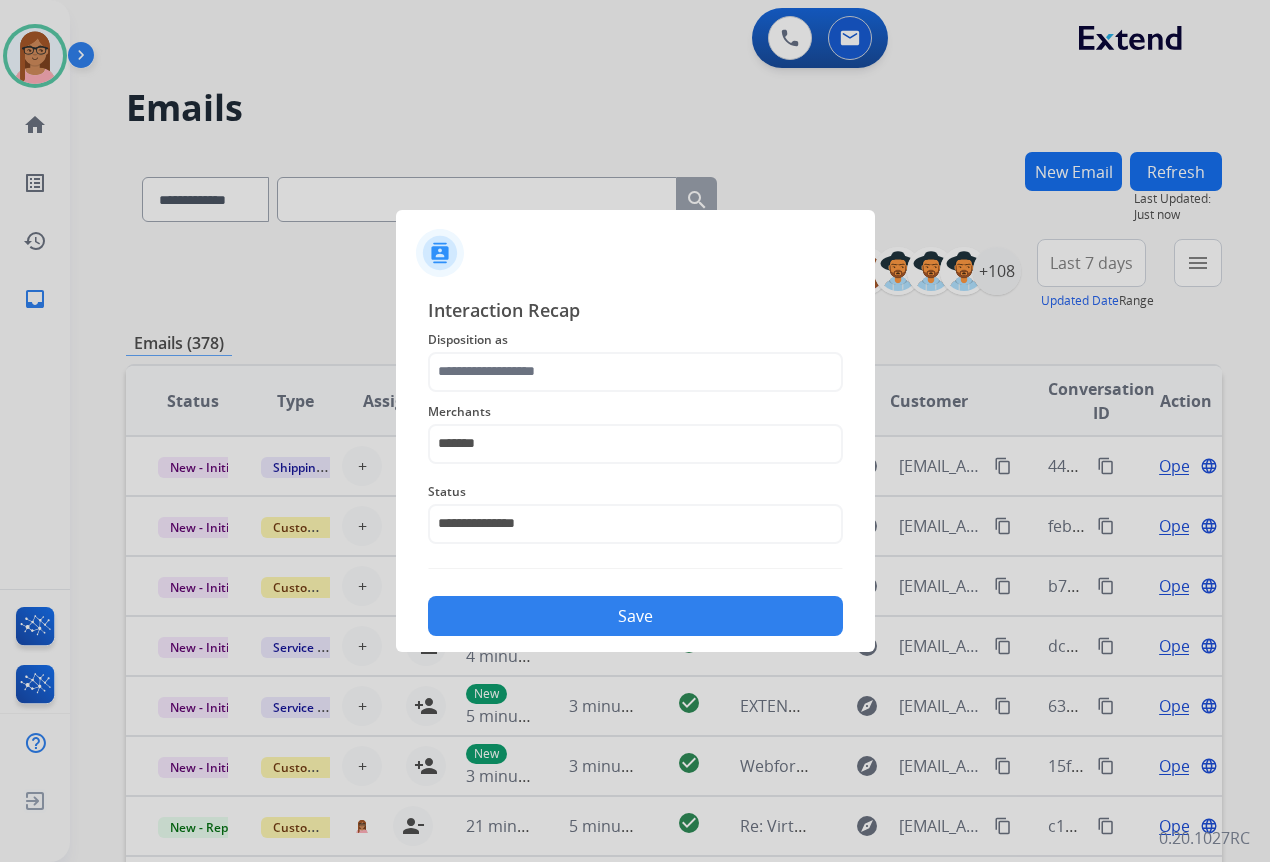 click on "Save" 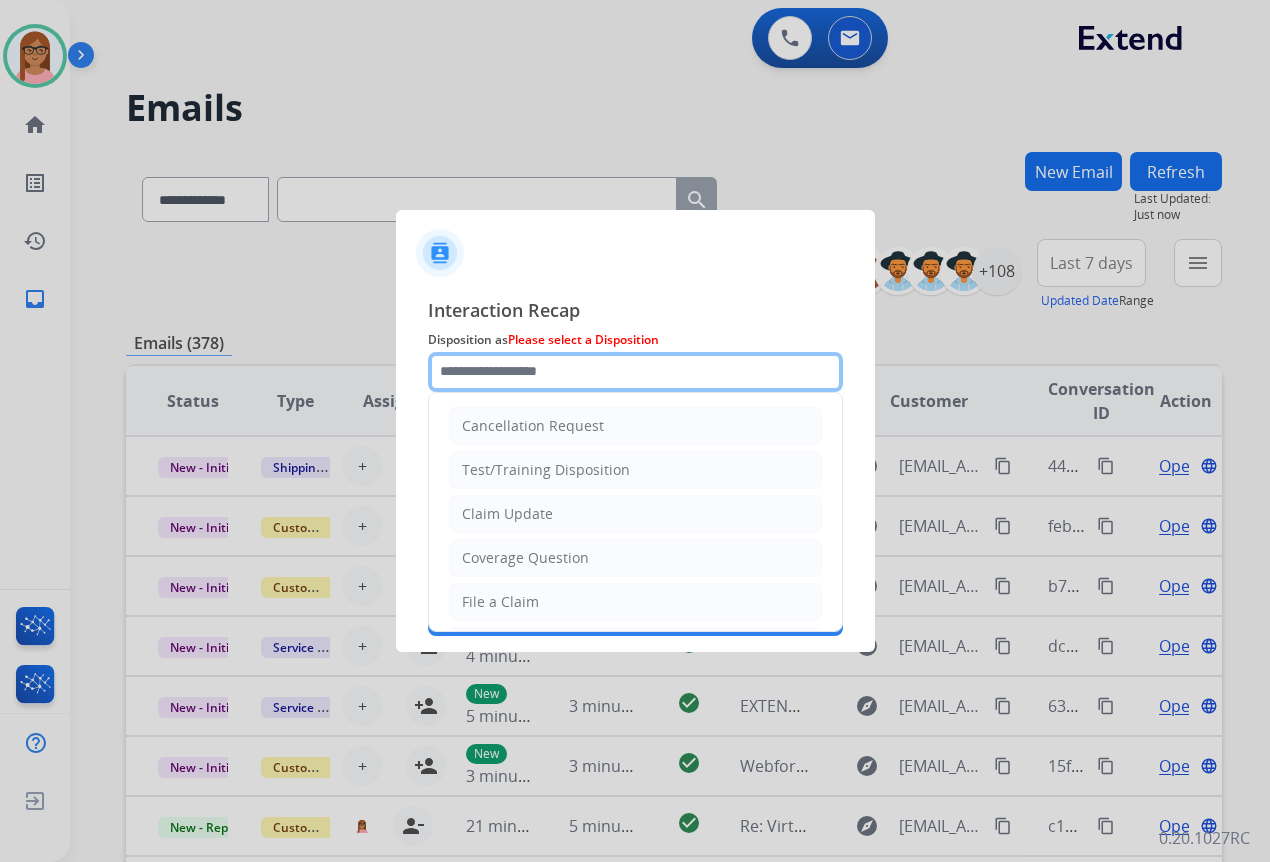 click 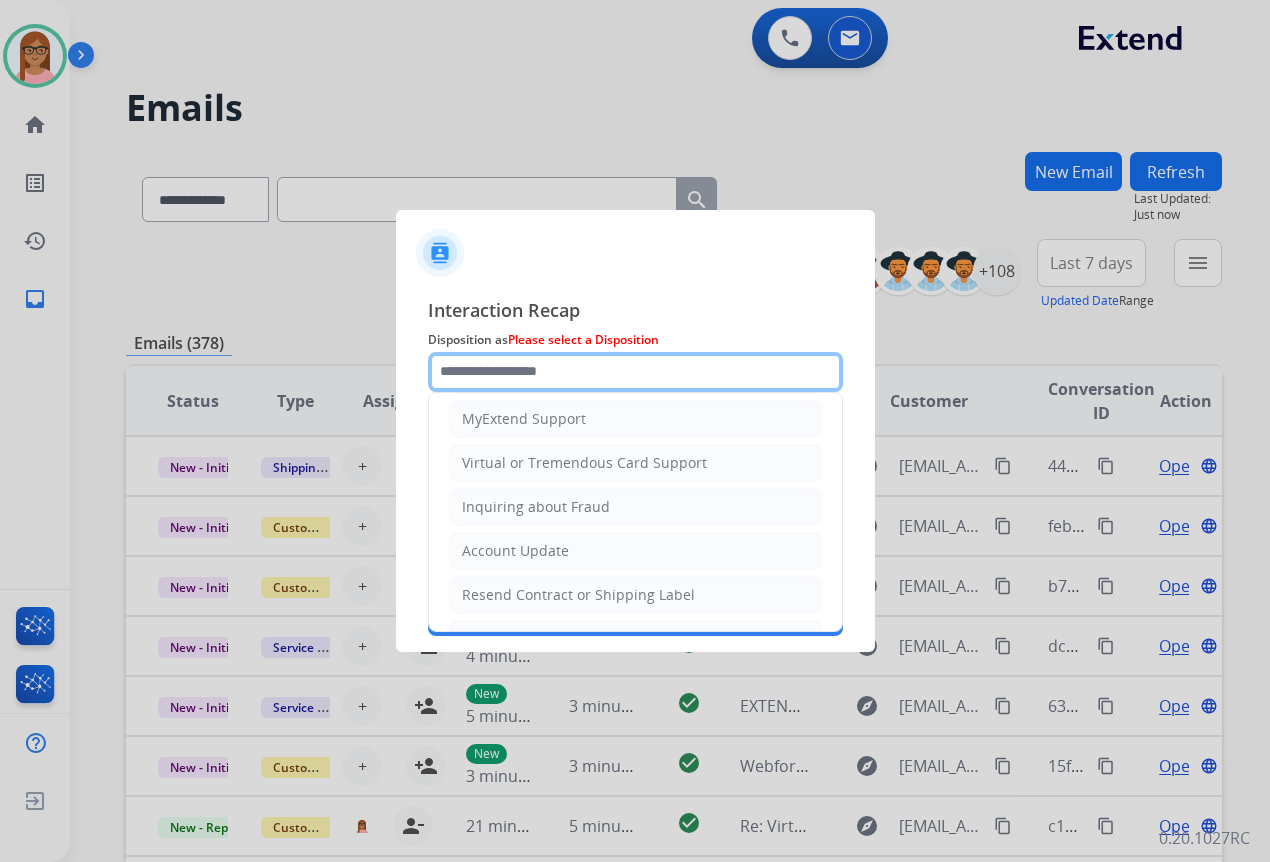scroll, scrollTop: 250, scrollLeft: 0, axis: vertical 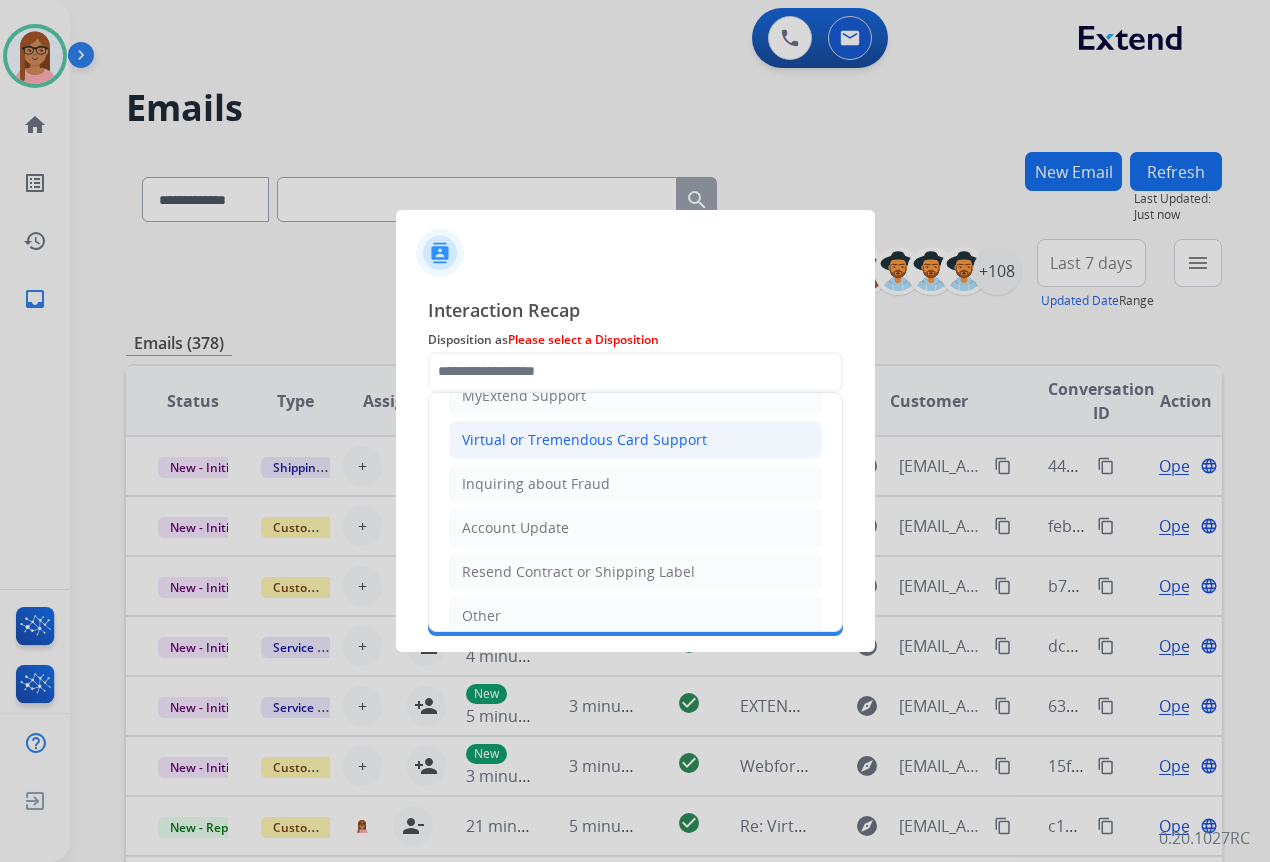 click on "Virtual or Tremendous Card Support" 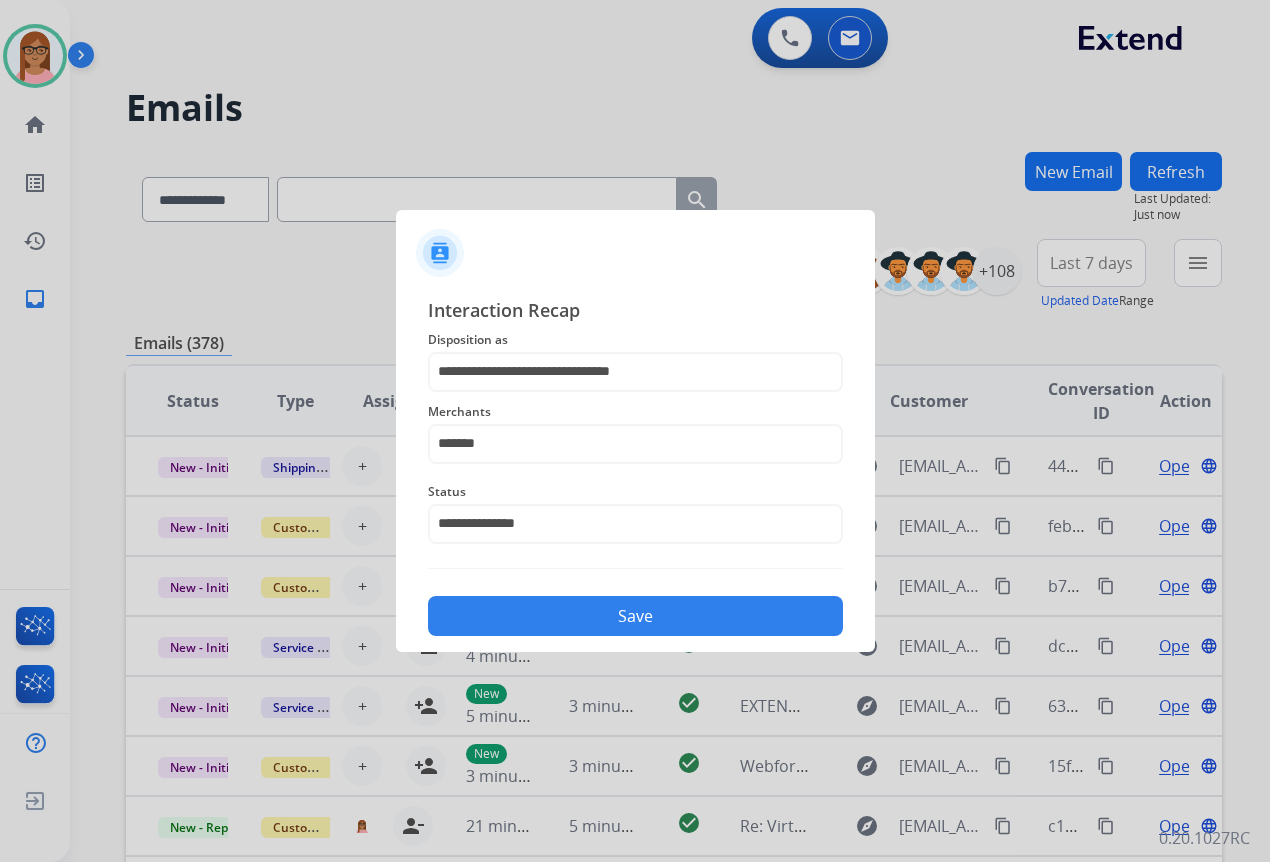 click on "Save" 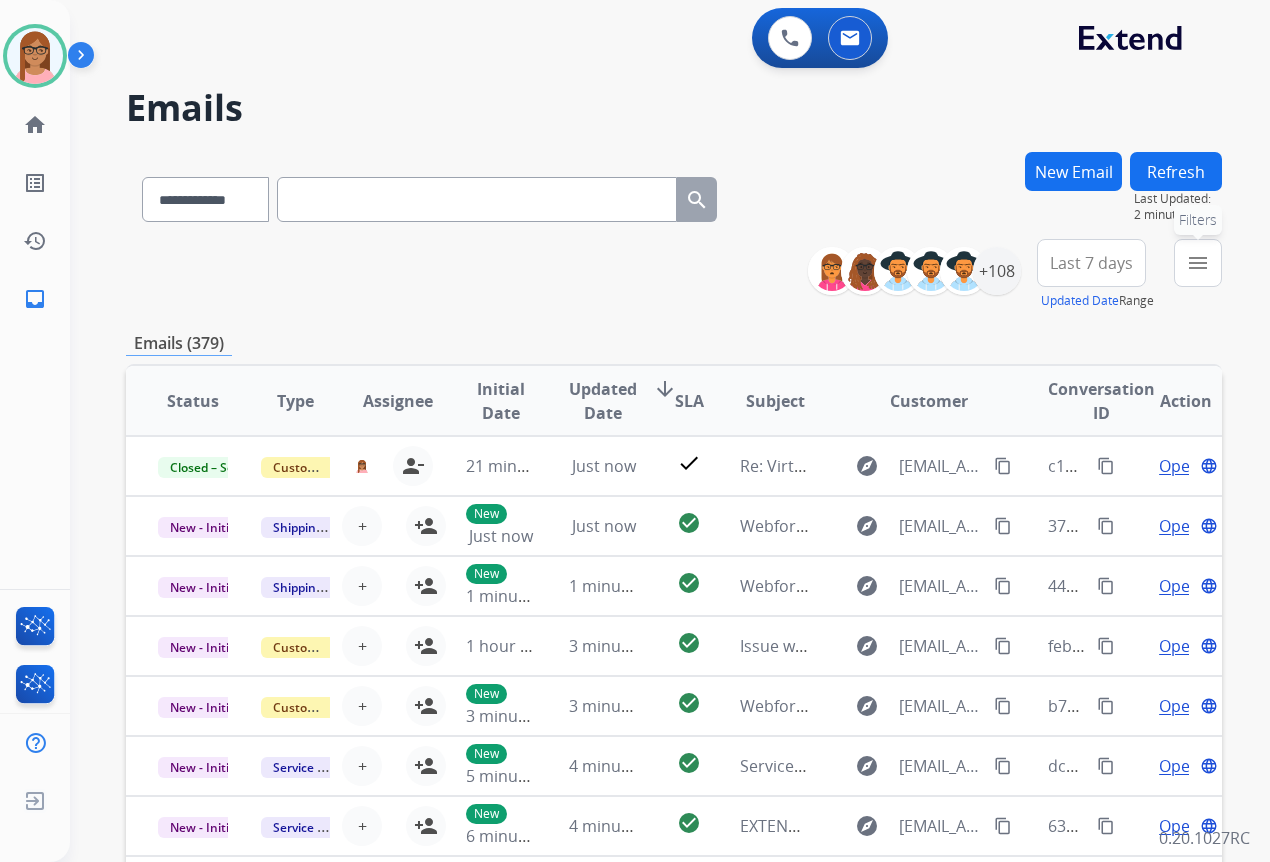 click on "menu" at bounding box center (1198, 263) 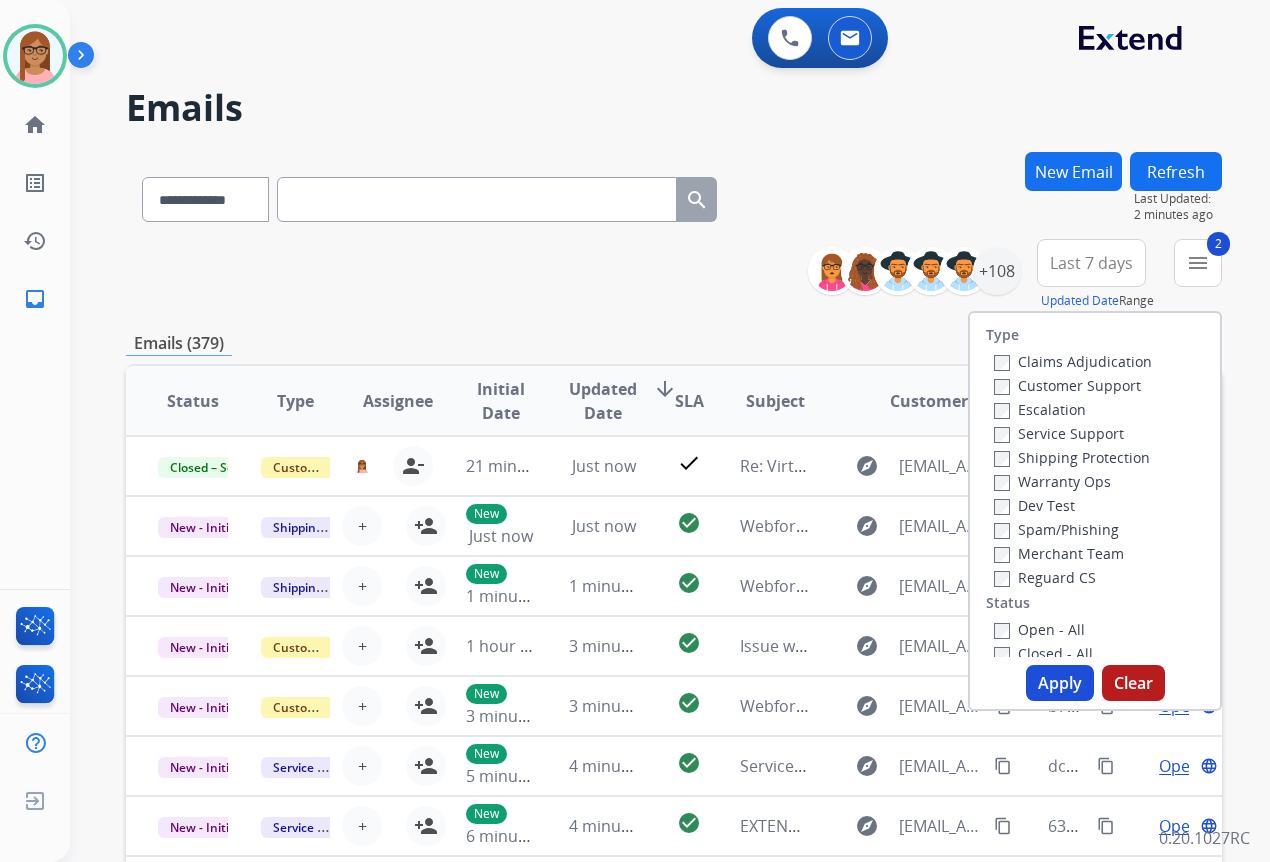 click on "Shipping Protection" at bounding box center (1073, 457) 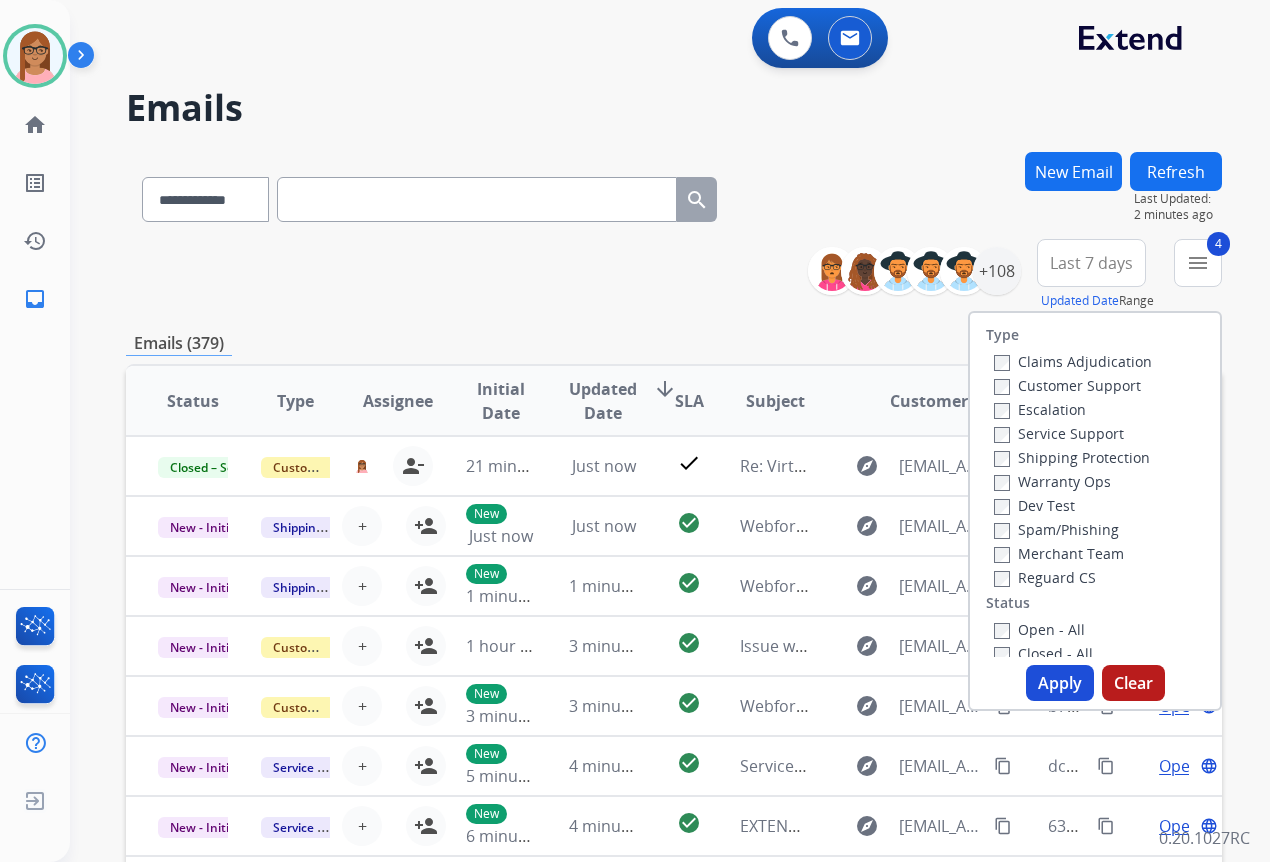 click on "Apply Clear" at bounding box center [1095, 683] 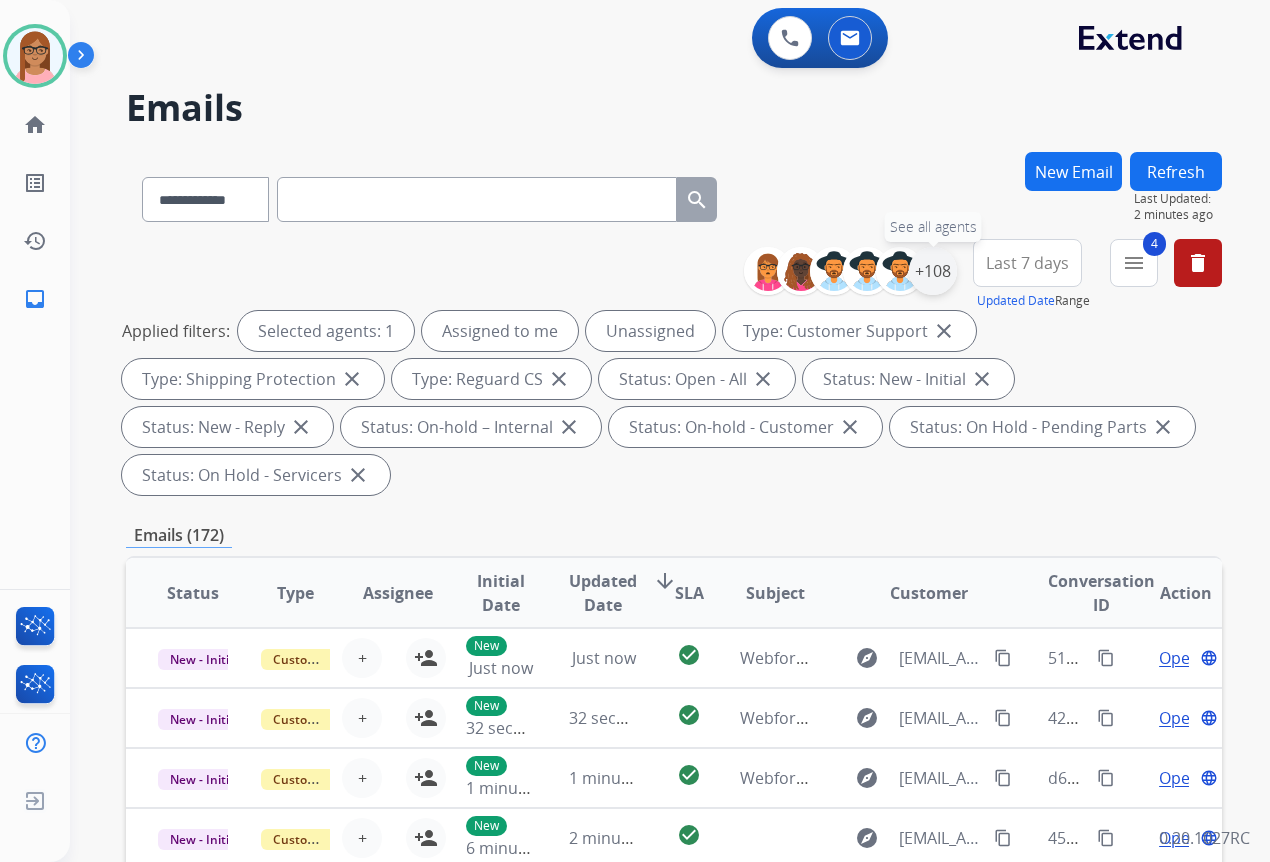 click on "+108" at bounding box center (933, 271) 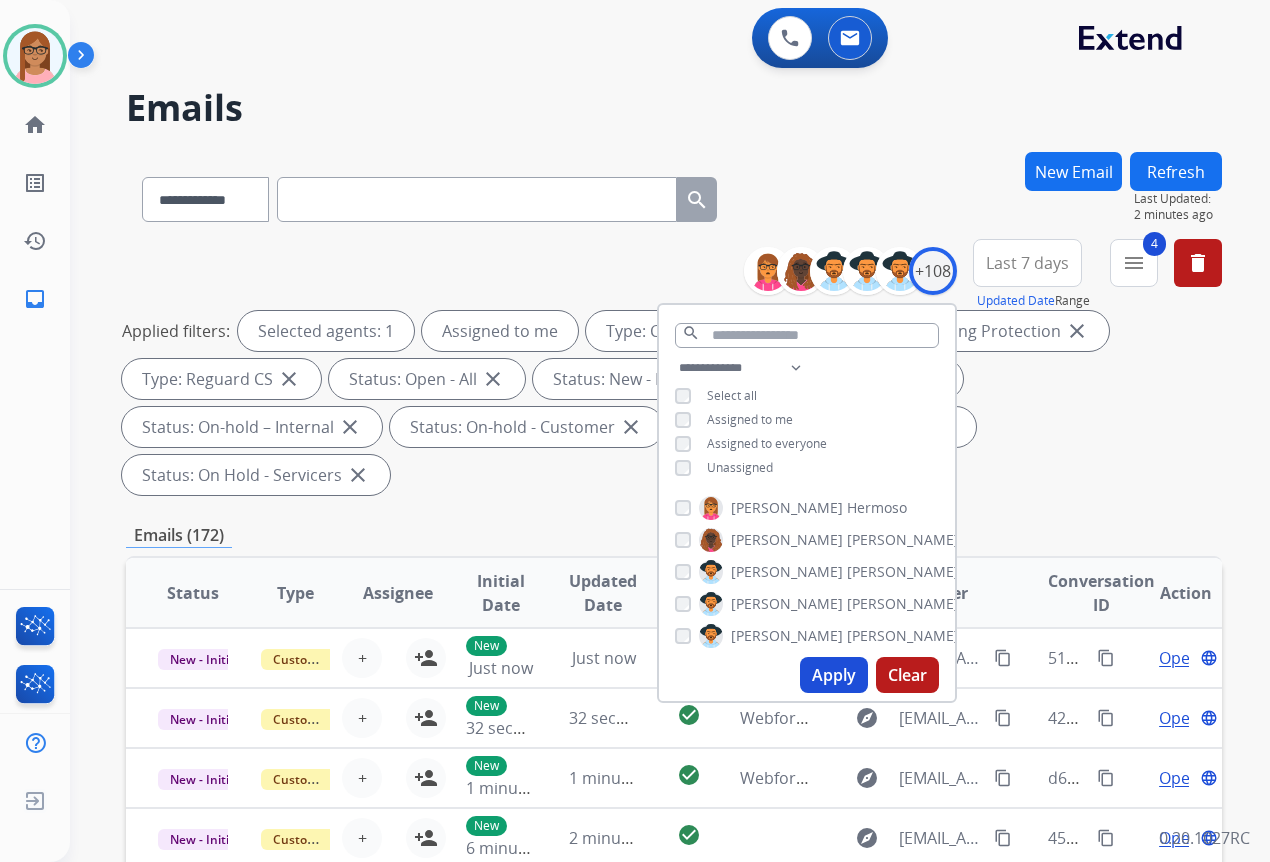 click on "Apply" at bounding box center [834, 675] 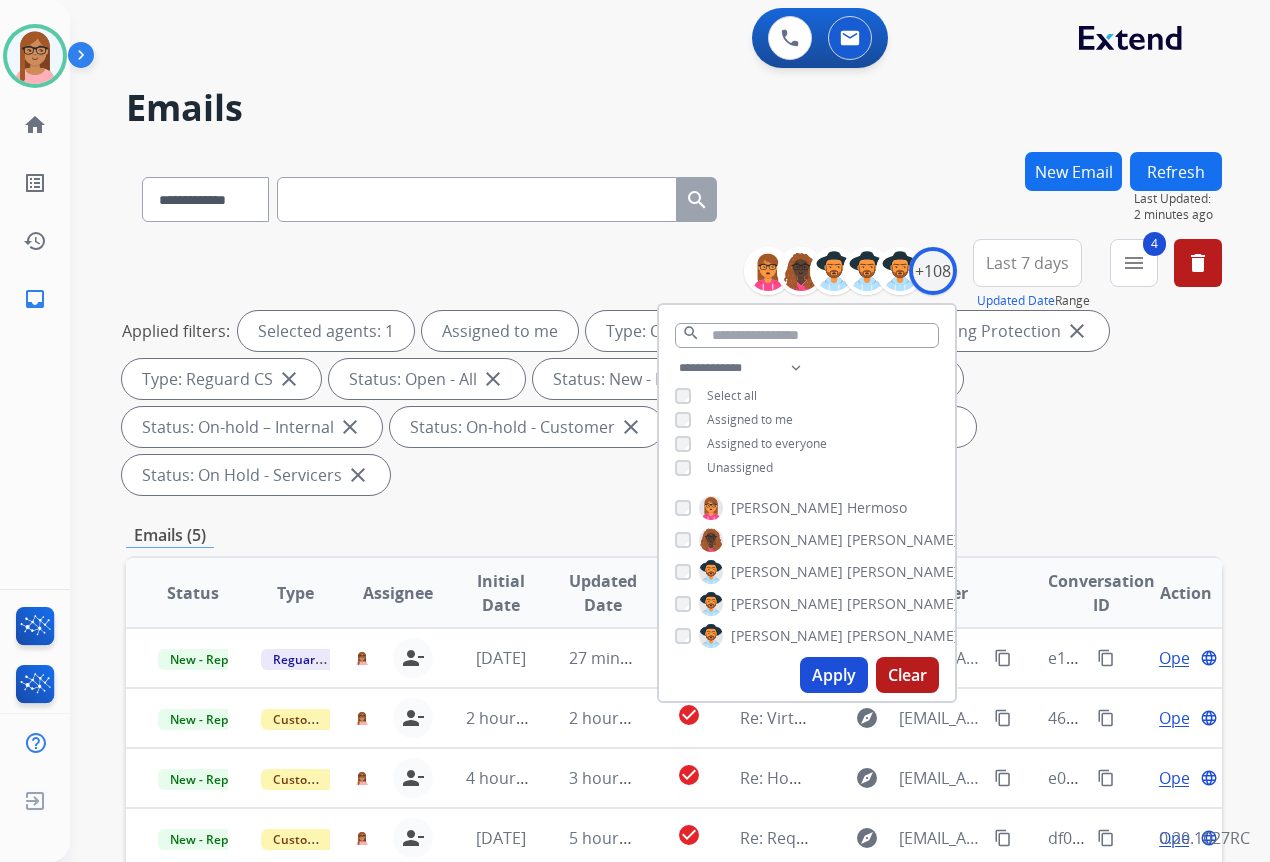 drag, startPoint x: 840, startPoint y: 667, endPoint x: 841, endPoint y: 591, distance: 76.00658 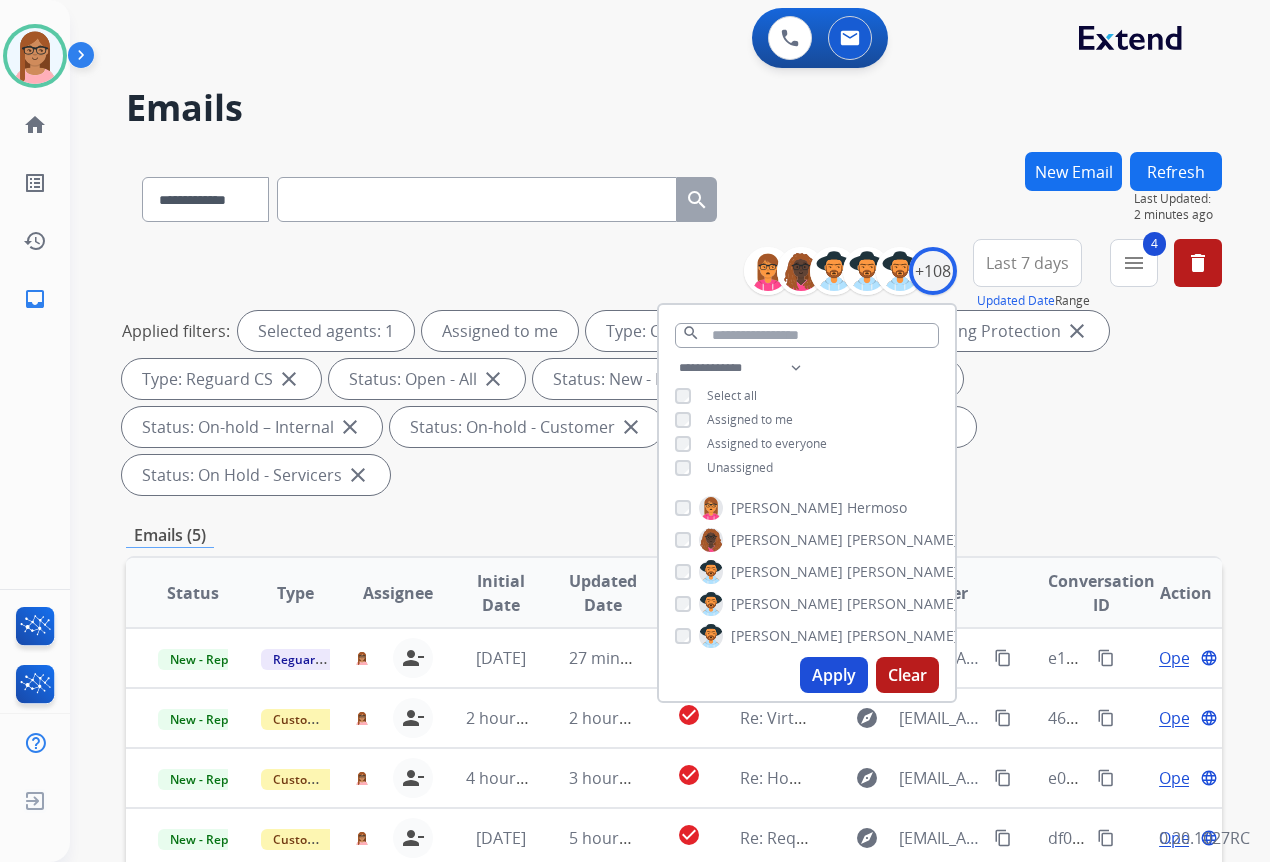 click on "Applied filters:  Selected agents: 1  Assigned to me  Type: Customer Support  close  Type: Shipping Protection  close  Type: Reguard CS  close  Status: Open - All  close  Status: New - Initial  close  Status: New - Reply  close  Status: On-hold – Internal  close  Status: On-hold - Customer  close  Status: On Hold - Pending Parts  close  Status: On Hold - Servicers  close" at bounding box center [670, 403] 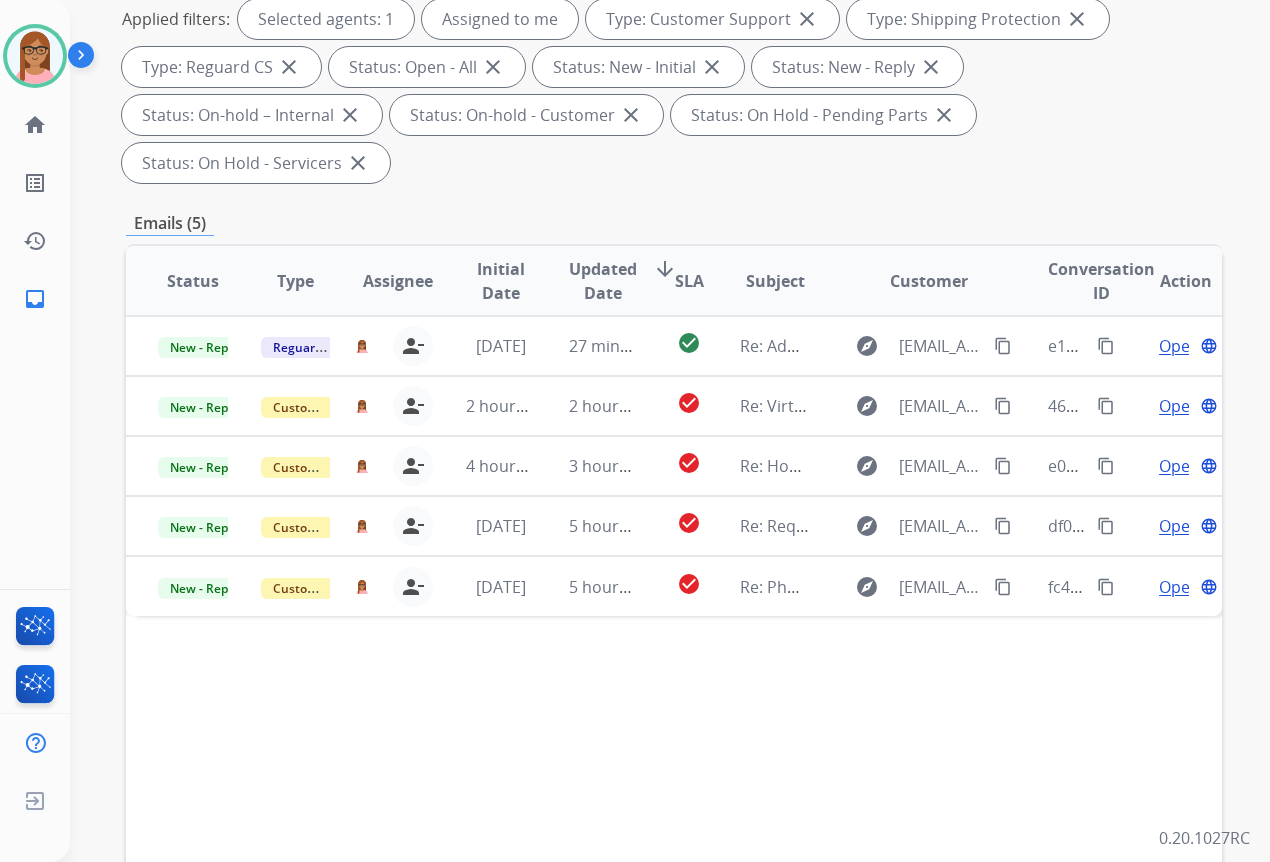 scroll, scrollTop: 375, scrollLeft: 0, axis: vertical 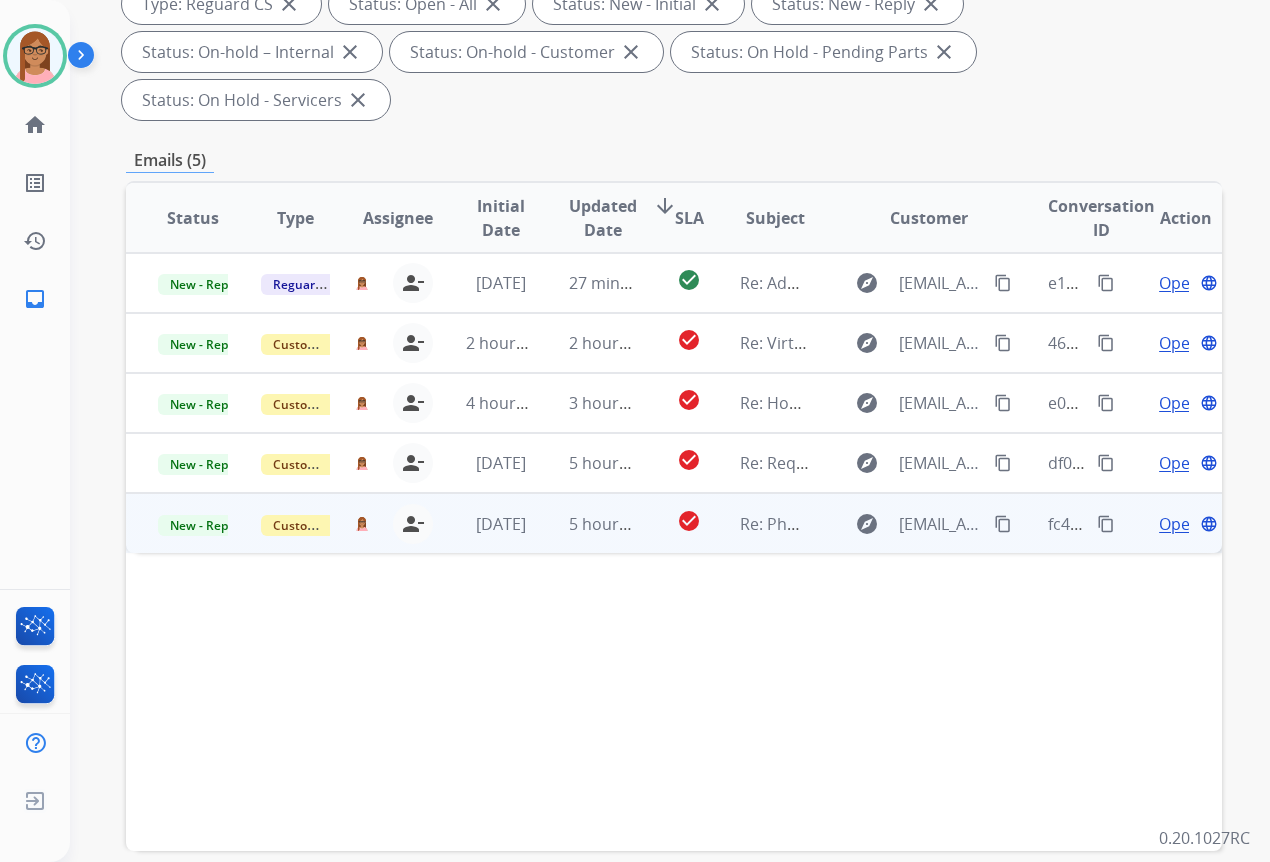 click on "Open" at bounding box center [1179, 524] 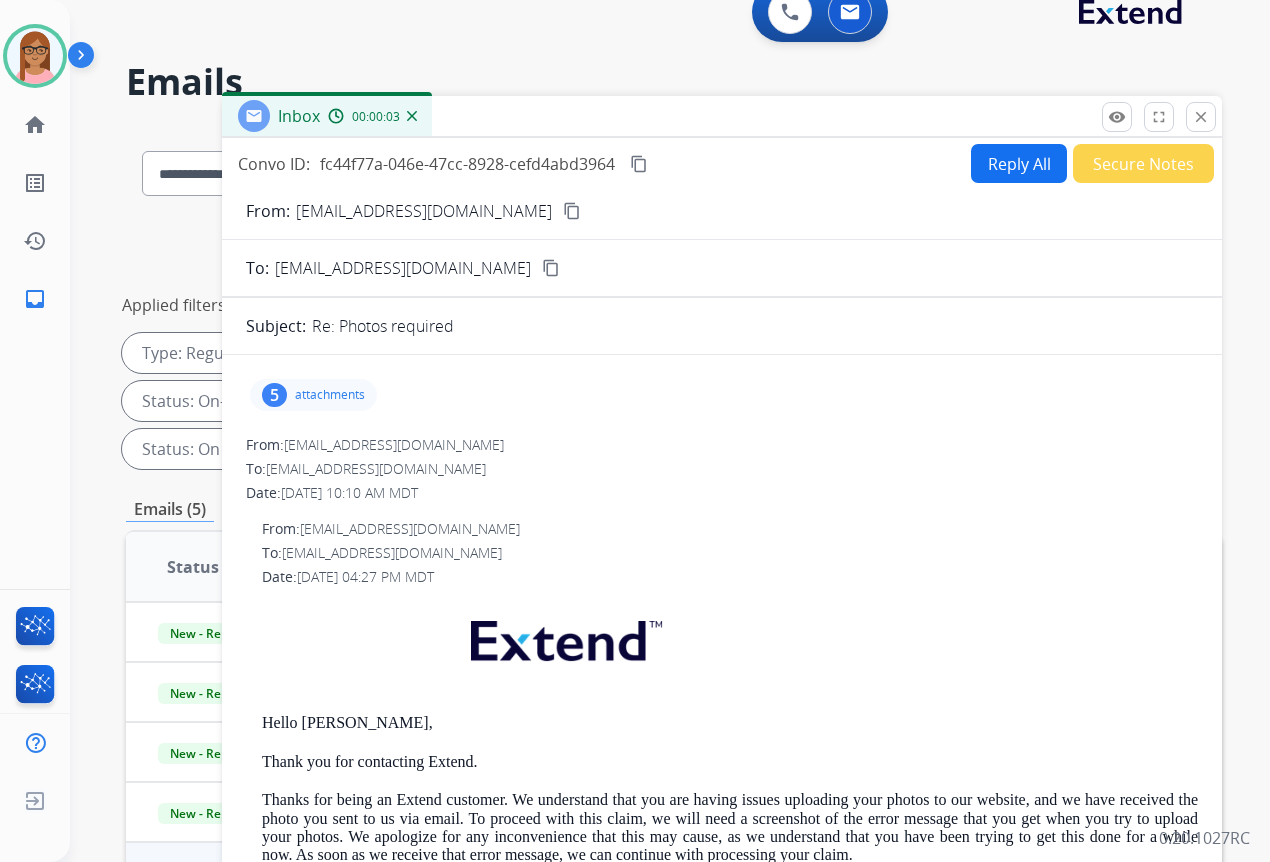 scroll, scrollTop: 0, scrollLeft: 0, axis: both 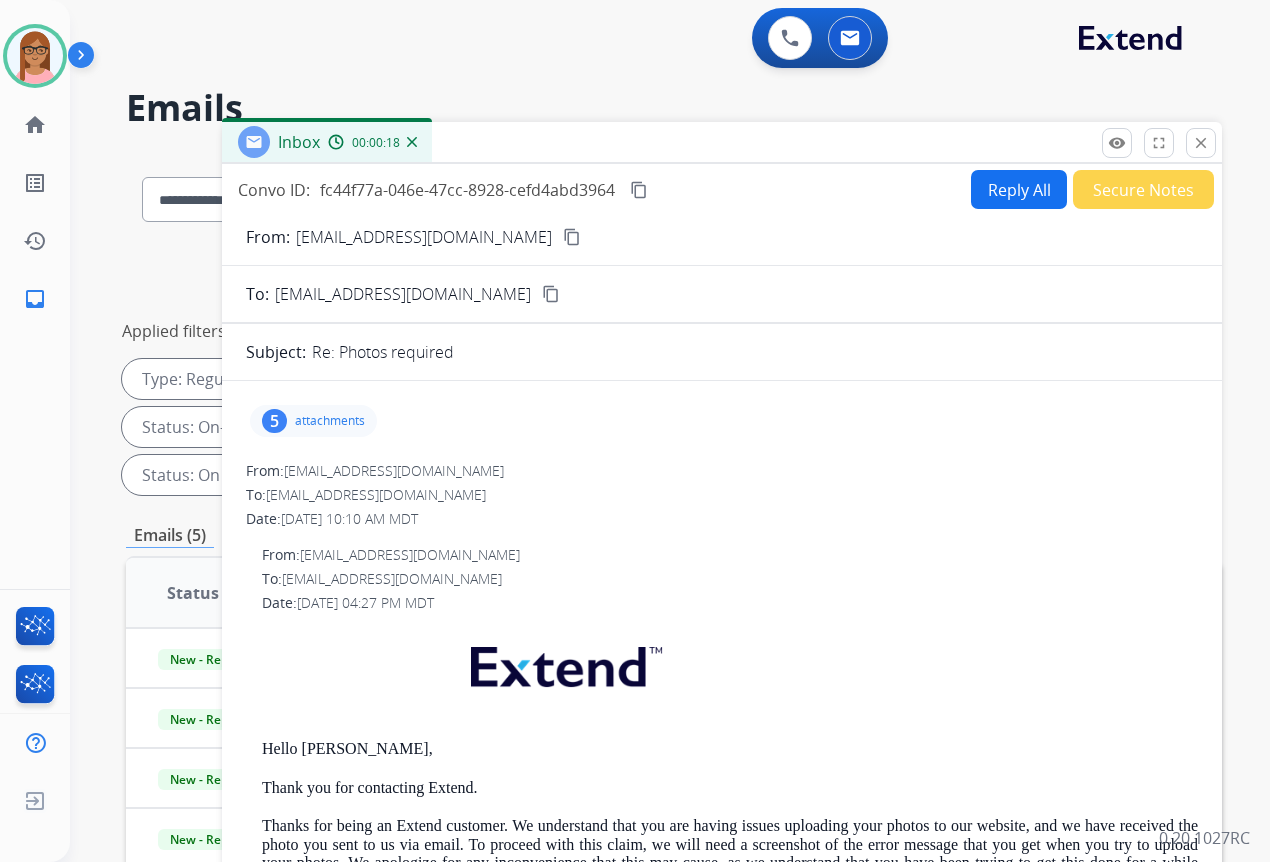 click on "5" at bounding box center [274, 421] 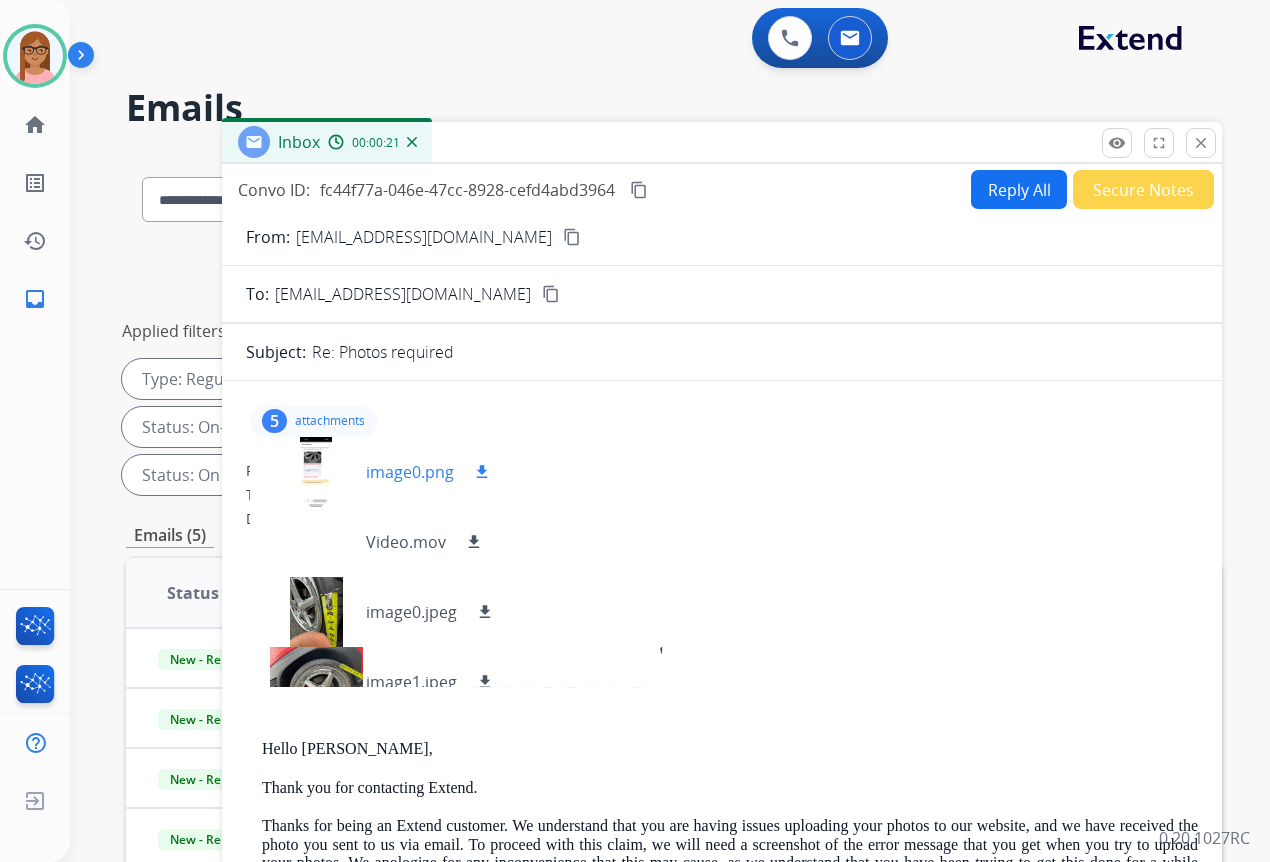 click at bounding box center (316, 472) 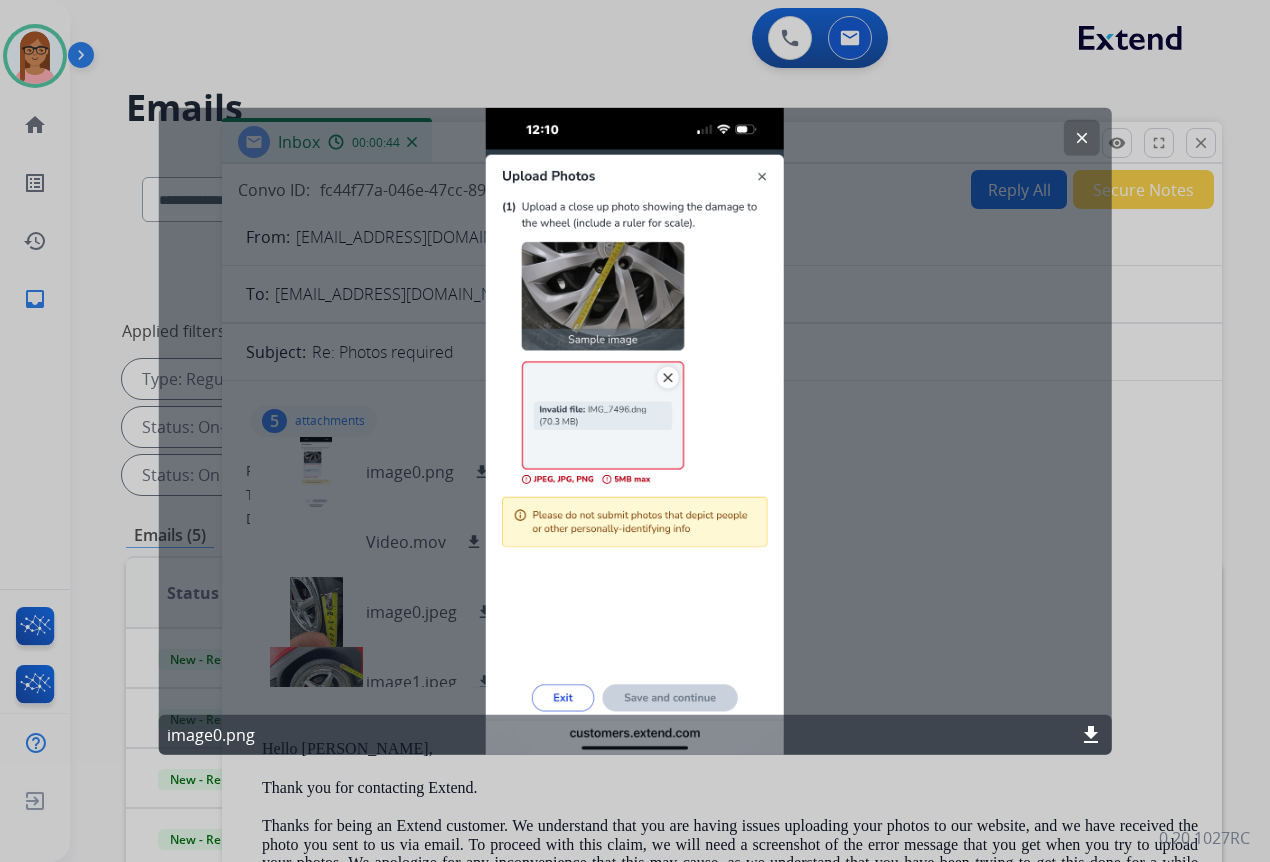 click 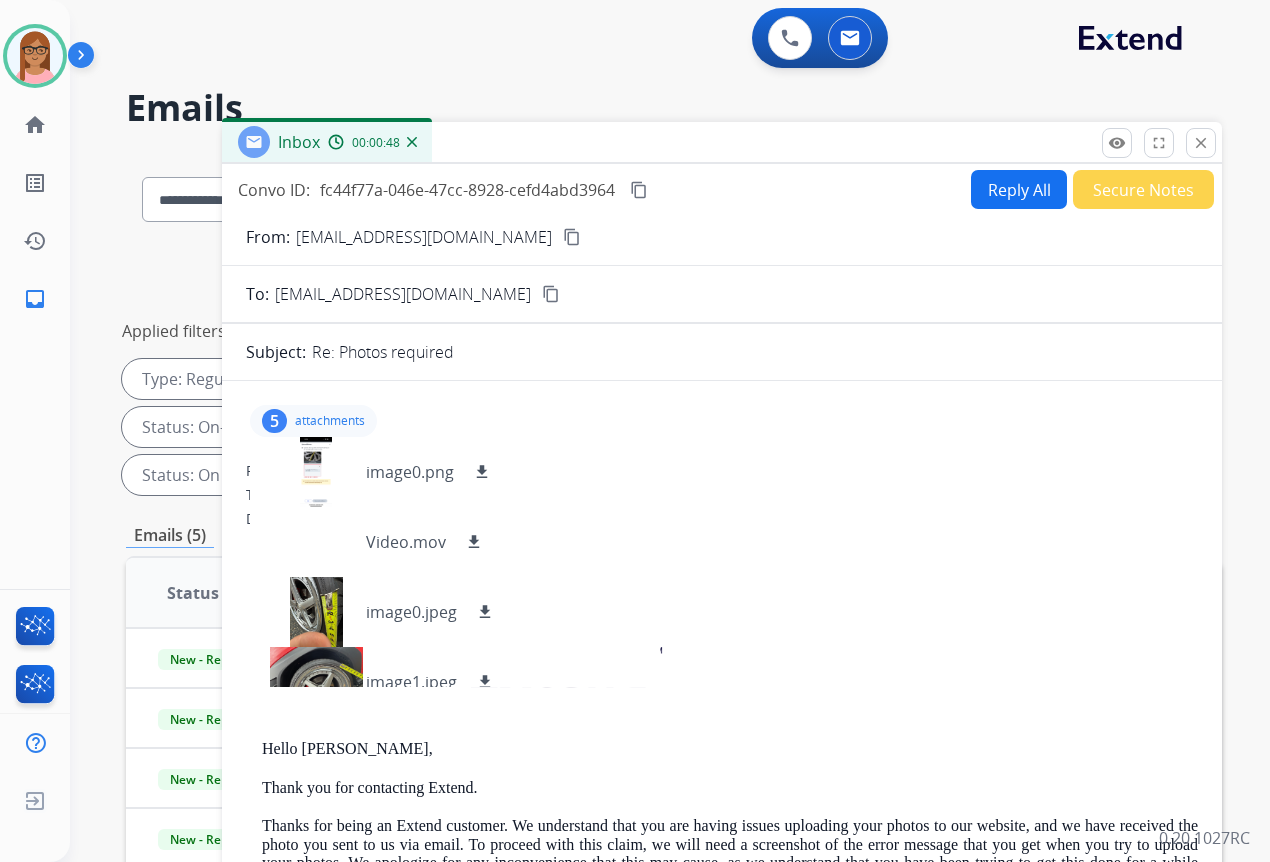 click on "content_copy" at bounding box center (572, 237) 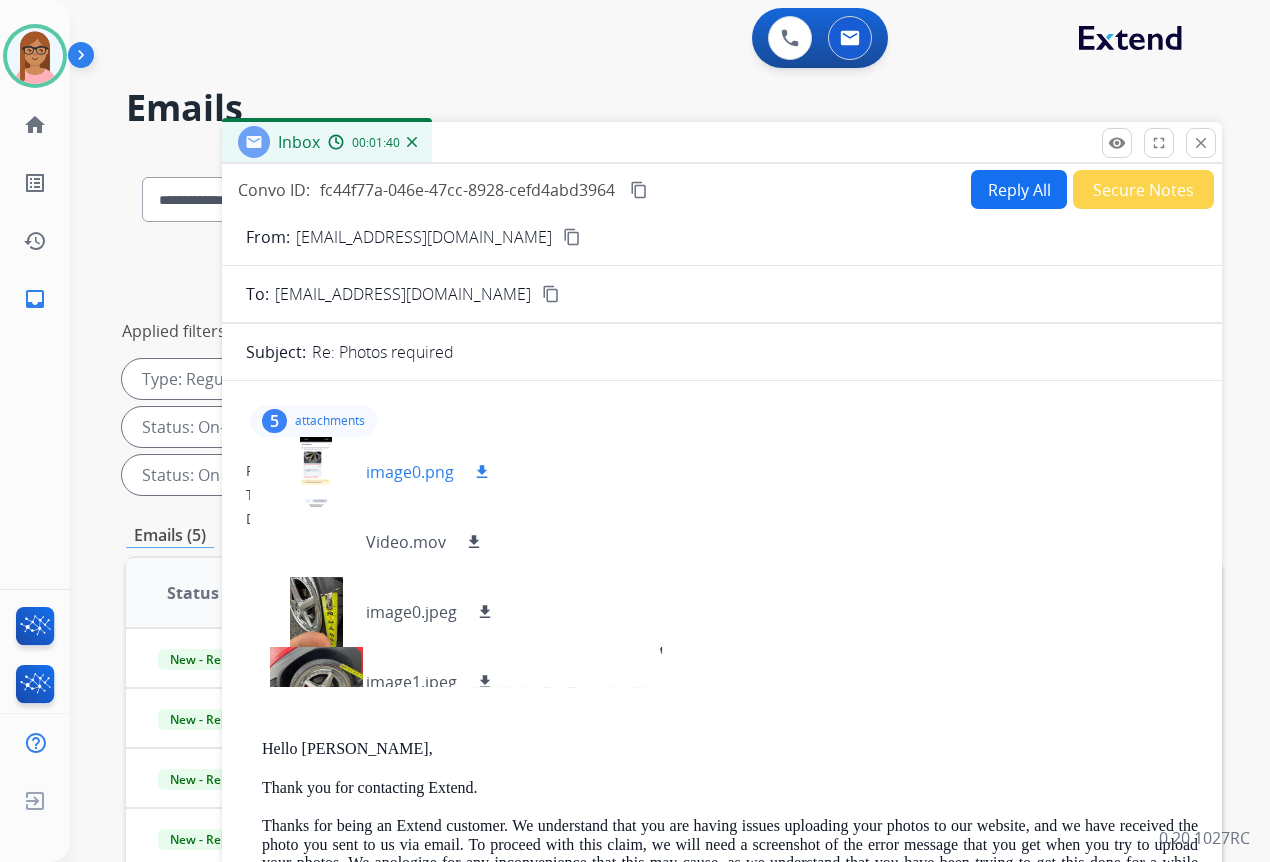 click on "download" at bounding box center (482, 472) 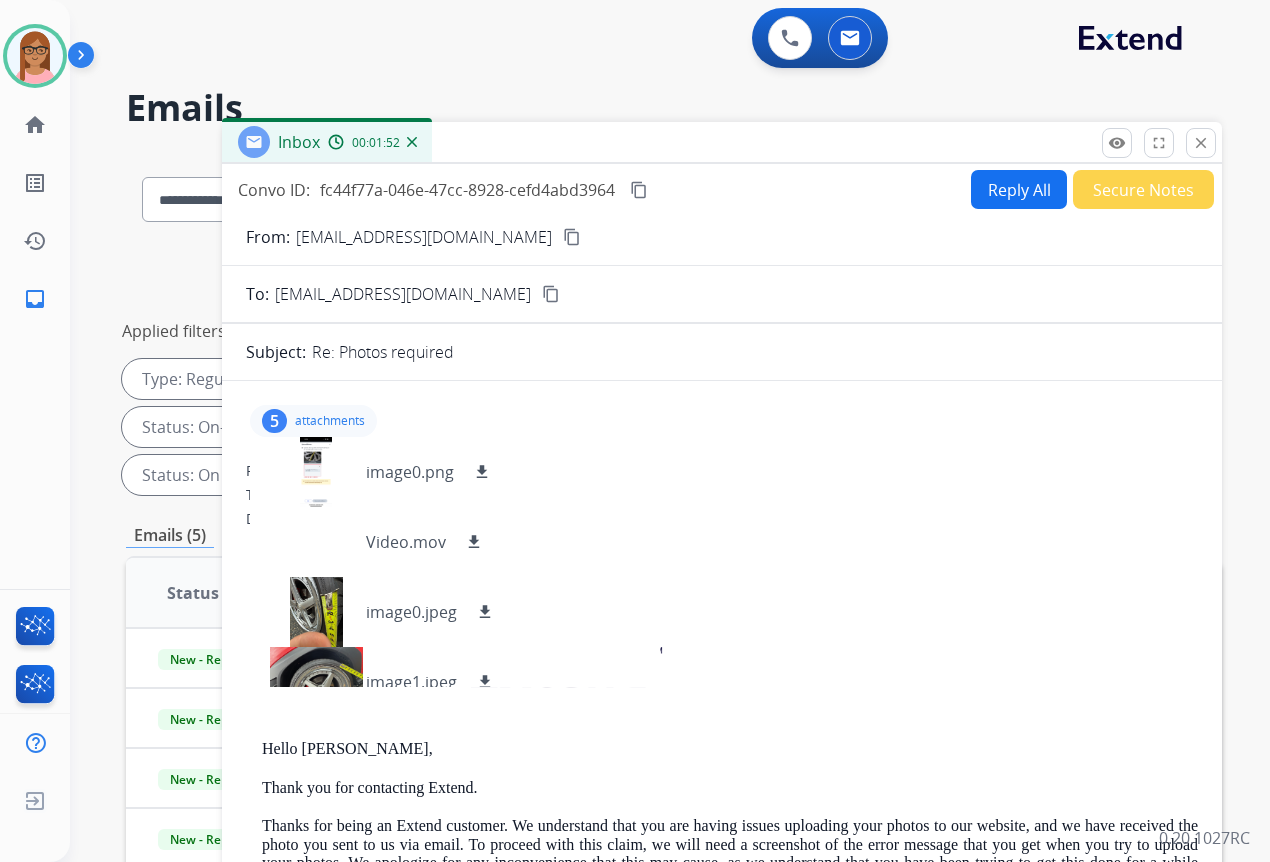 click on "**********" at bounding box center (670, 431) 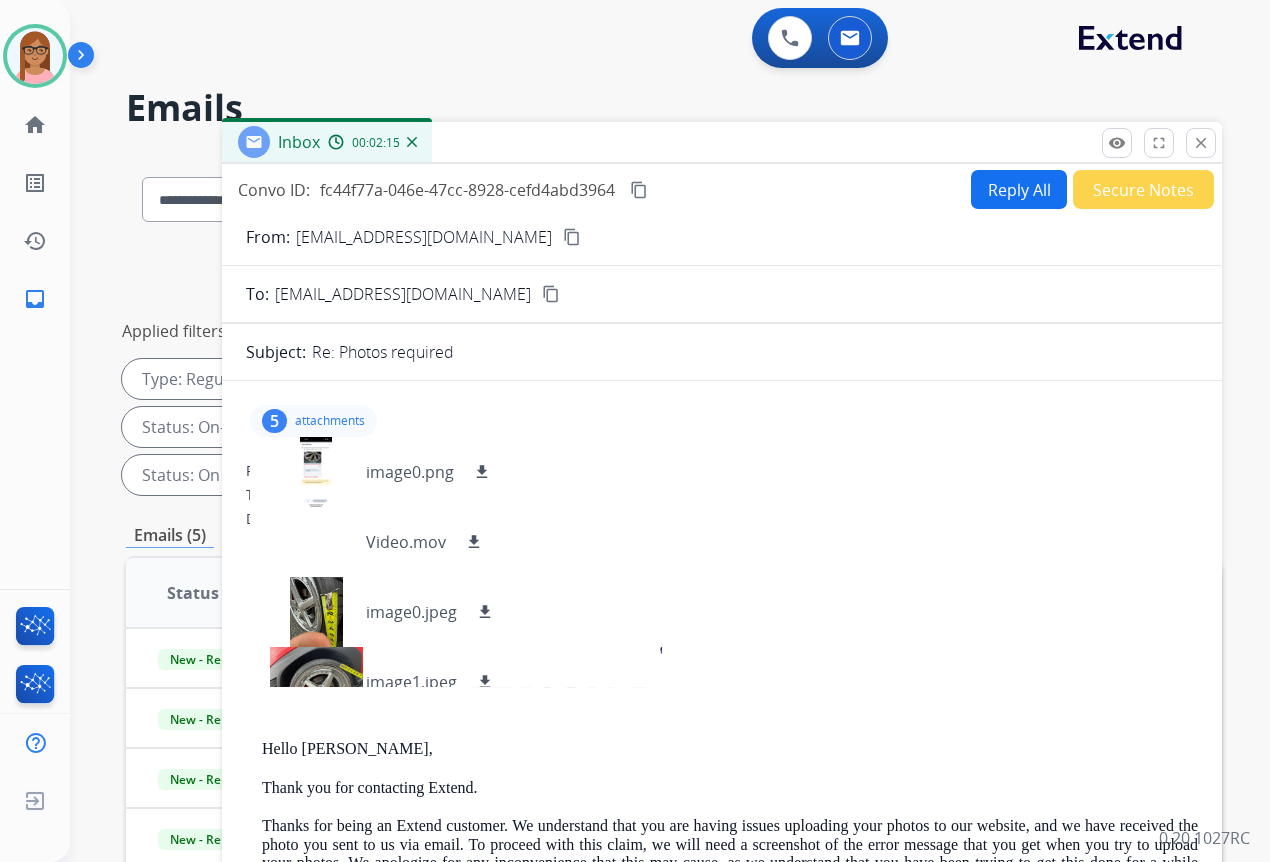drag, startPoint x: 681, startPoint y: 562, endPoint x: 678, endPoint y: 601, distance: 39.115215 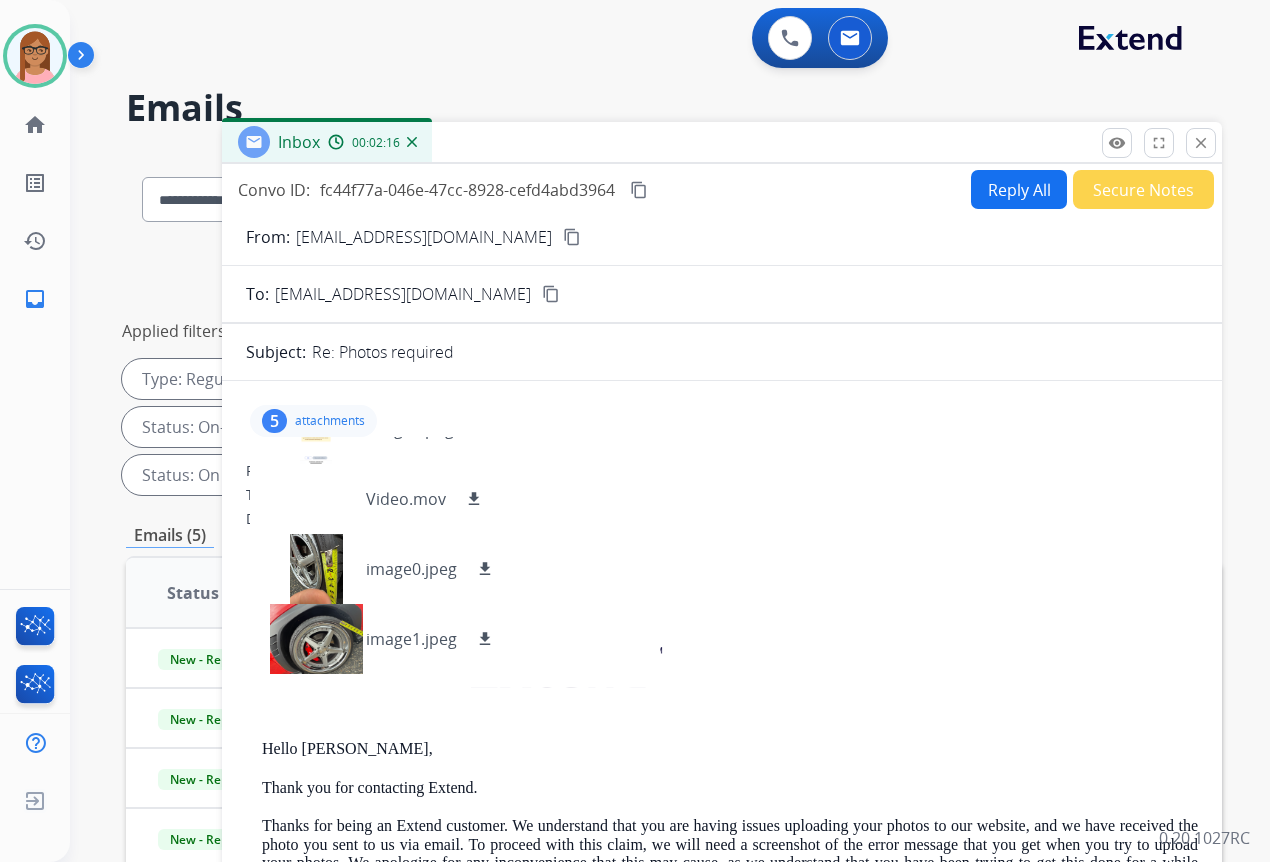 scroll, scrollTop: 85, scrollLeft: 0, axis: vertical 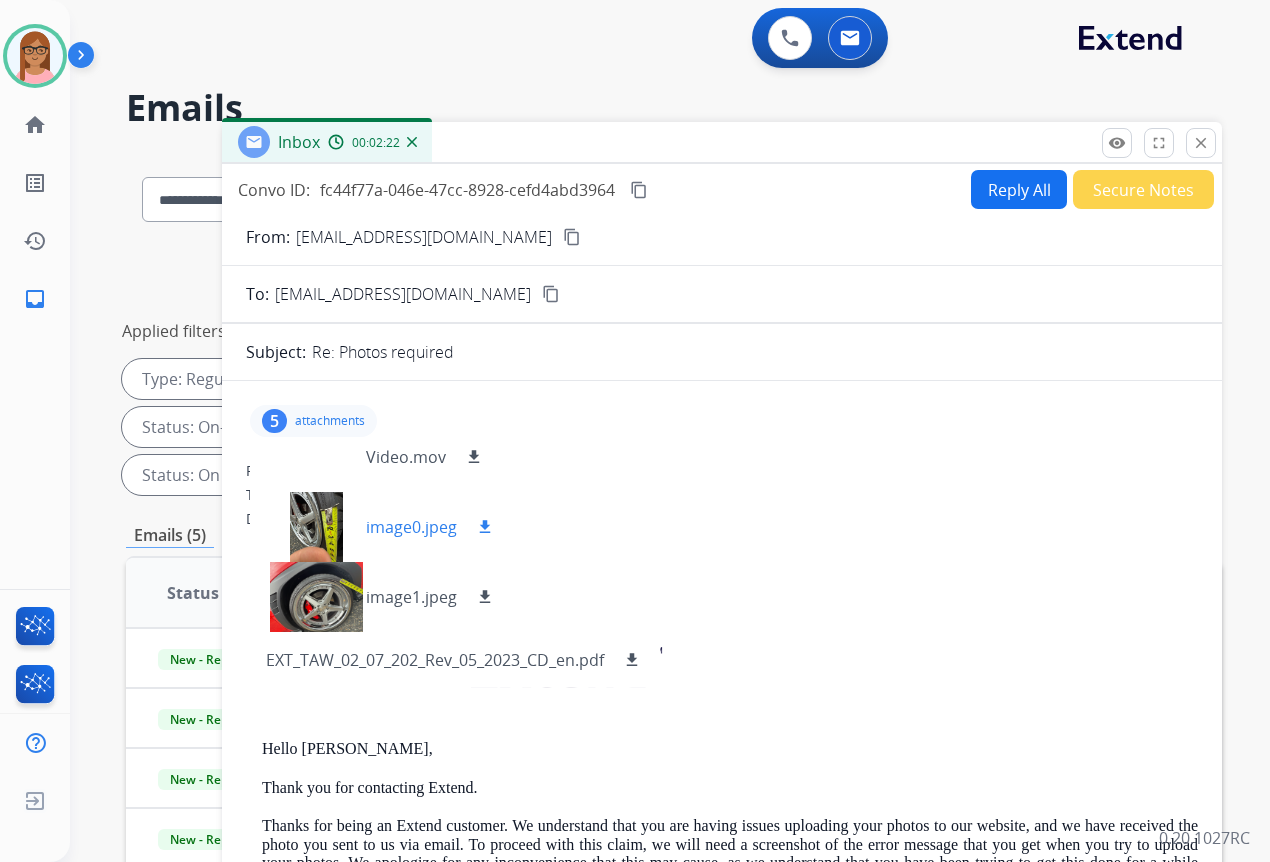 click on "download" at bounding box center [485, 527] 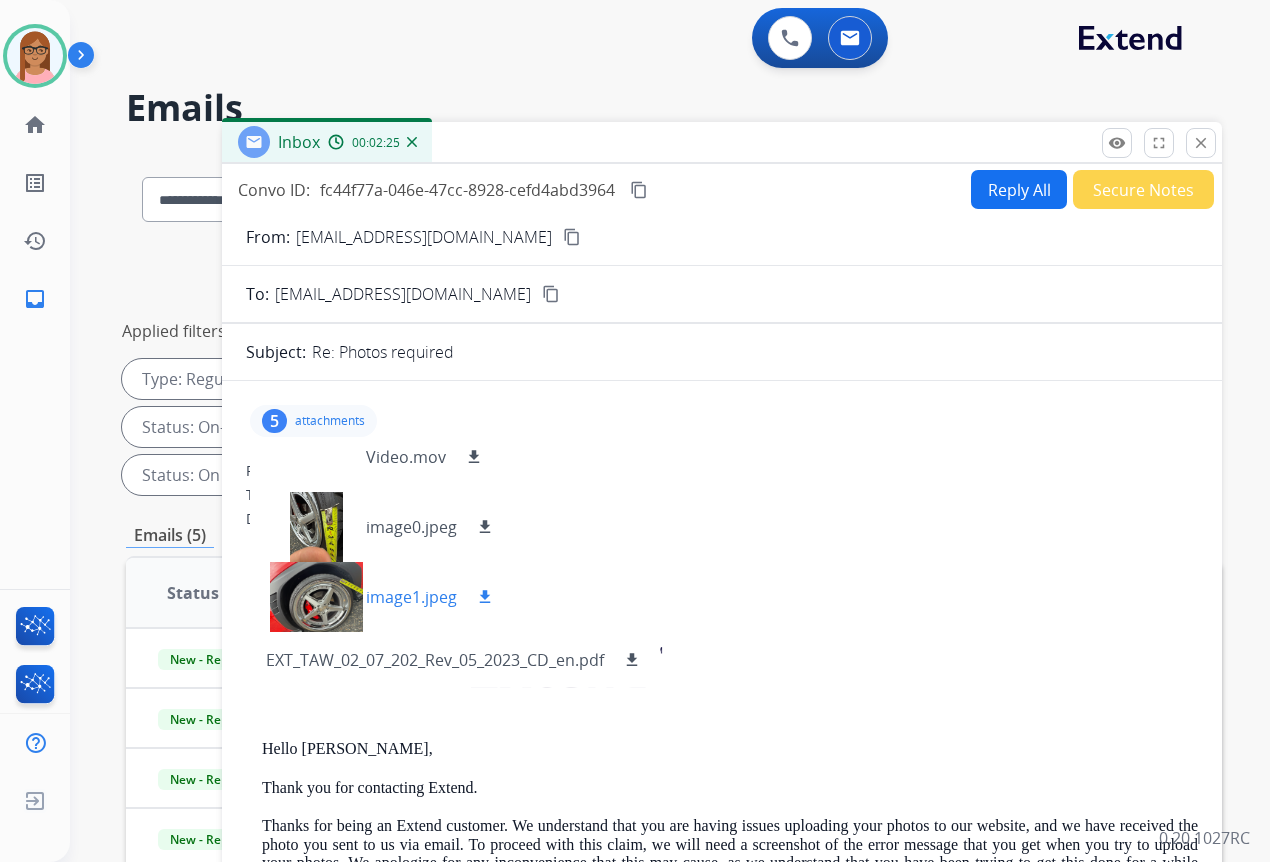 click on "download" at bounding box center [485, 597] 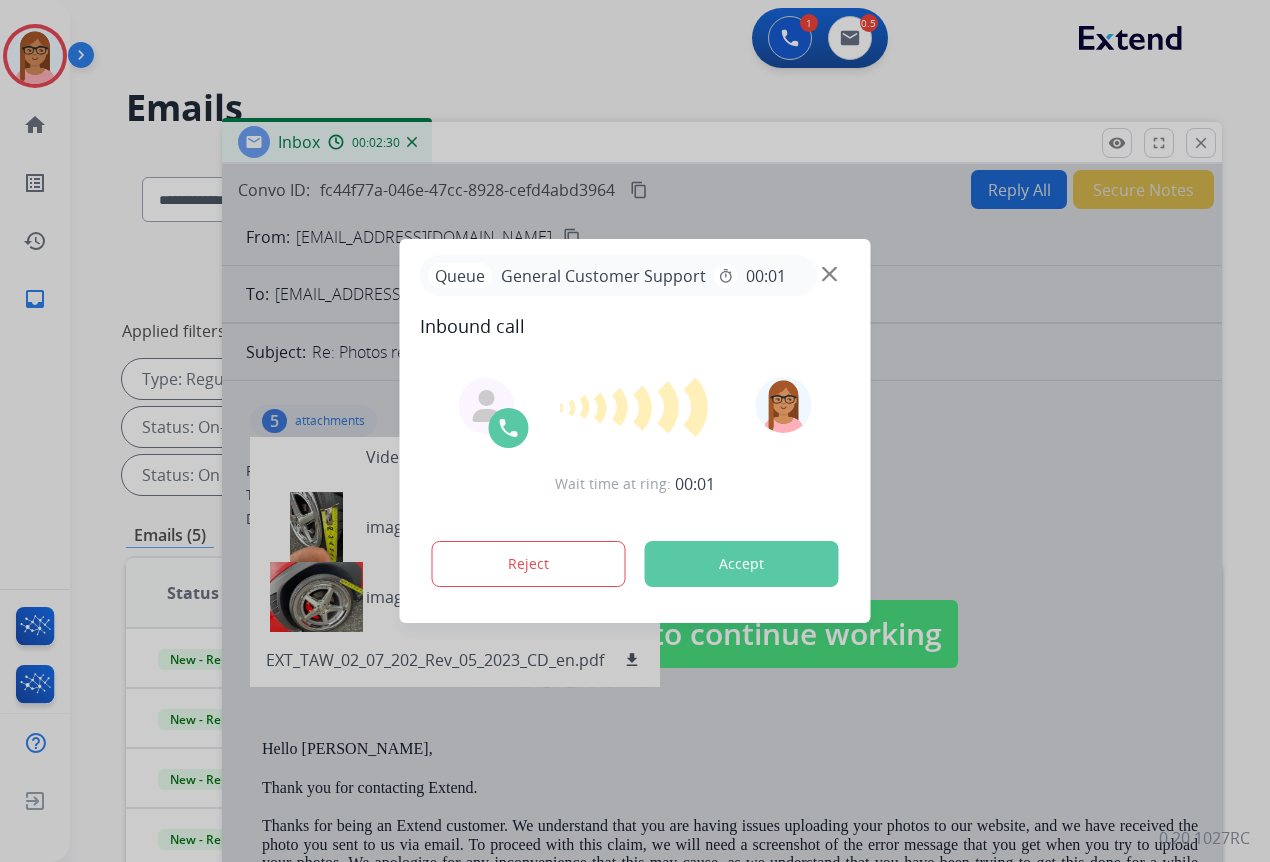 click at bounding box center (635, 431) 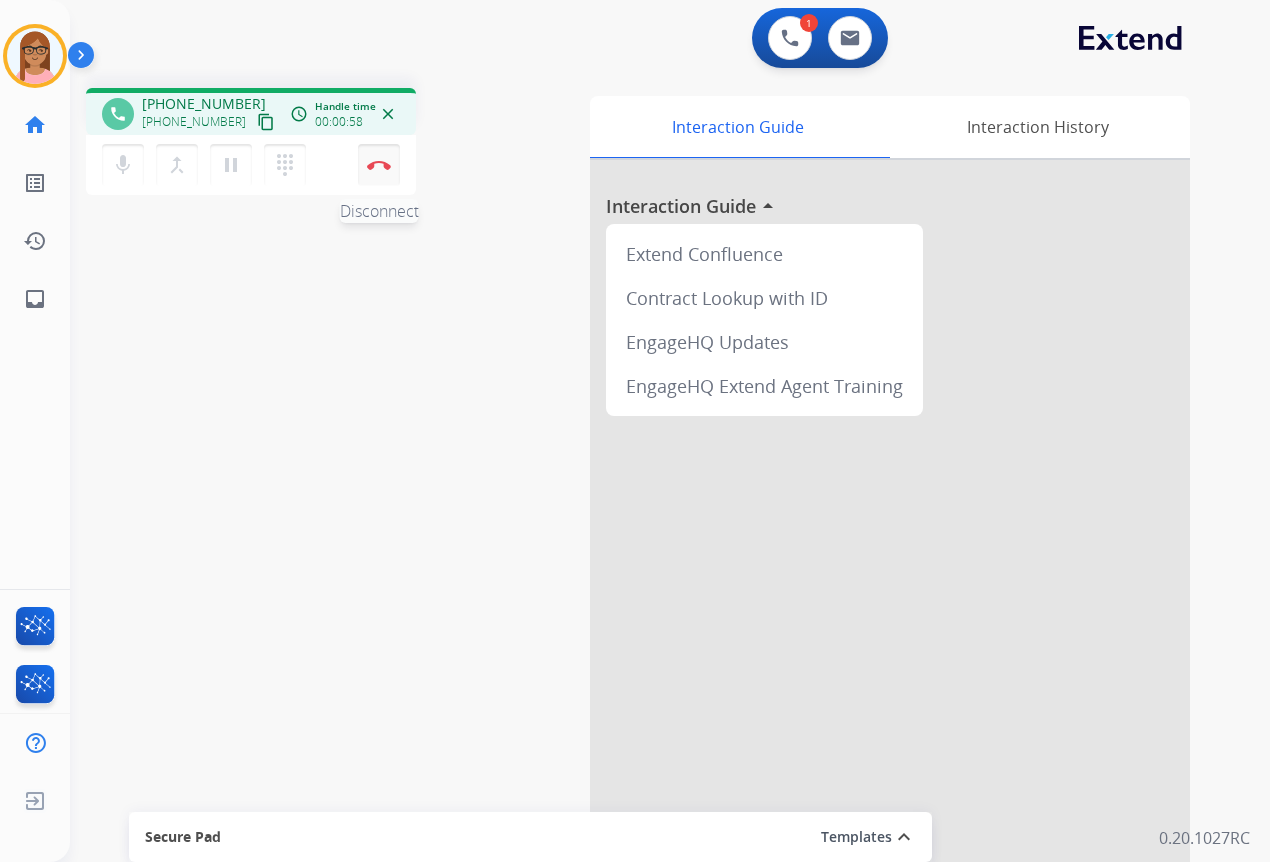 click at bounding box center (379, 165) 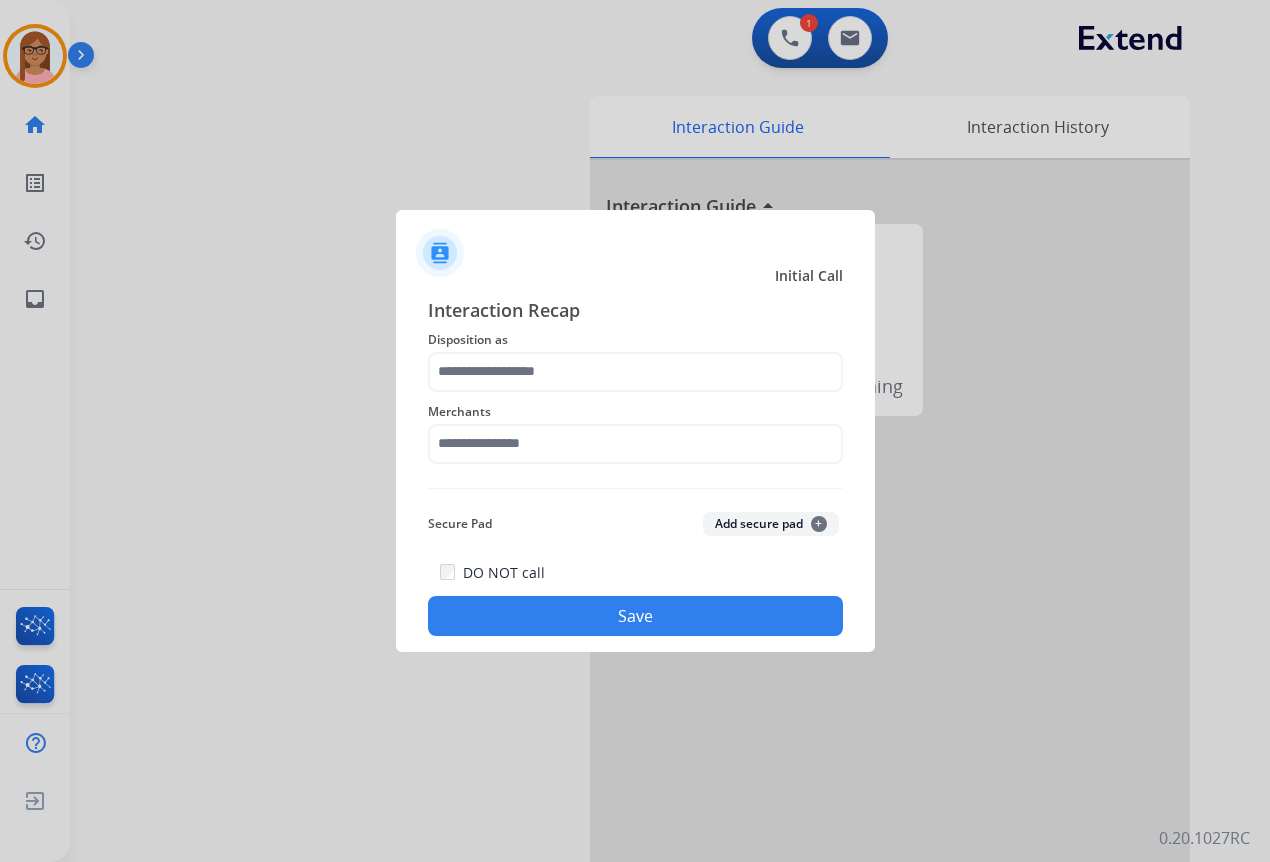 click on "Merchants" 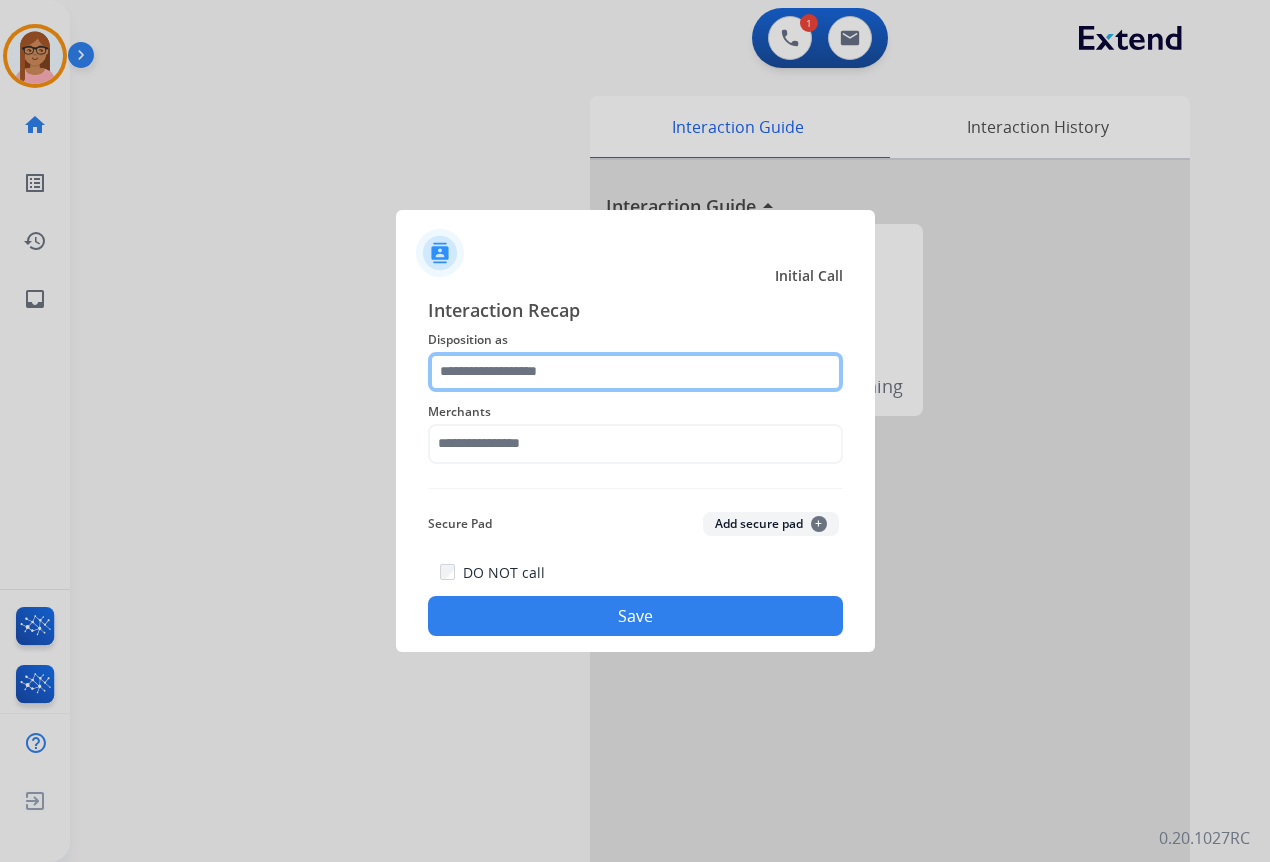 click 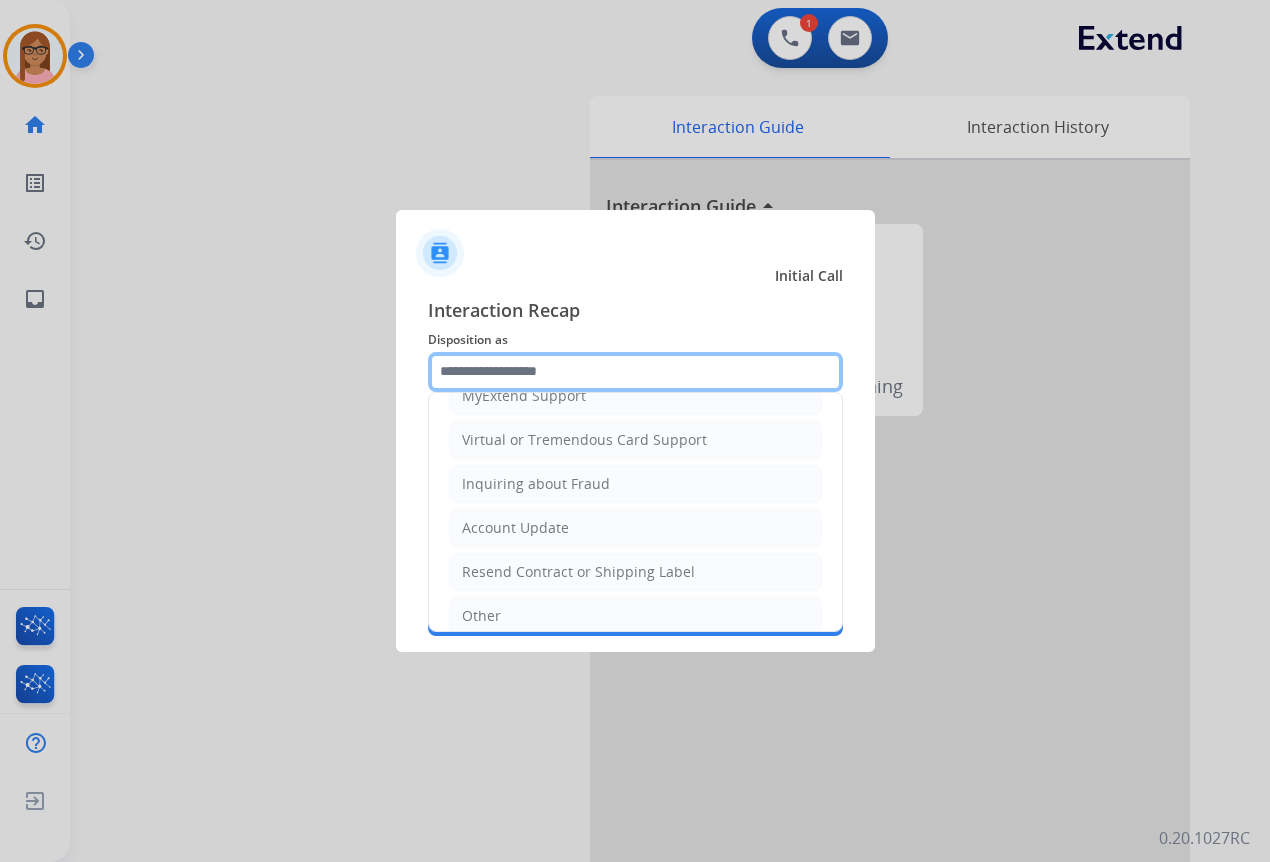 scroll, scrollTop: 318, scrollLeft: 0, axis: vertical 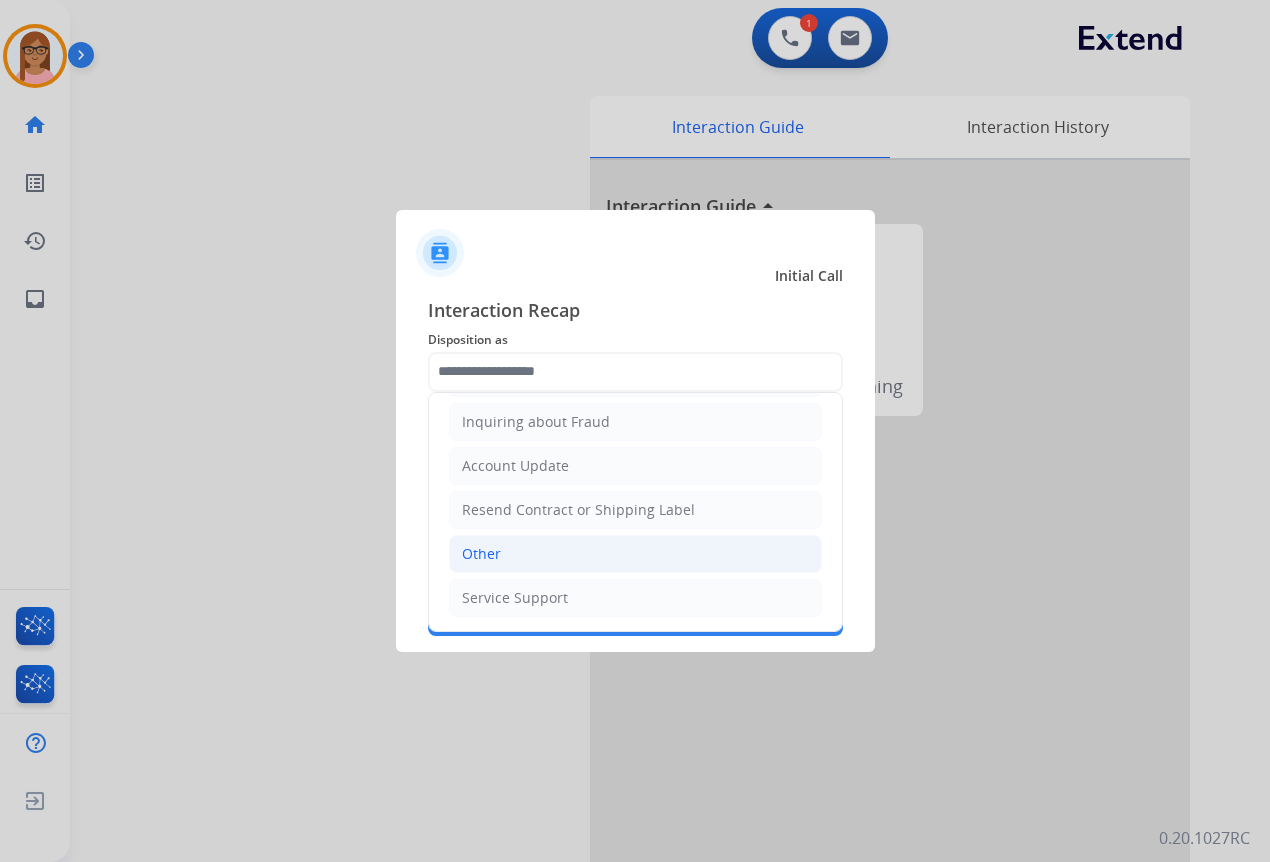 click on "Other" 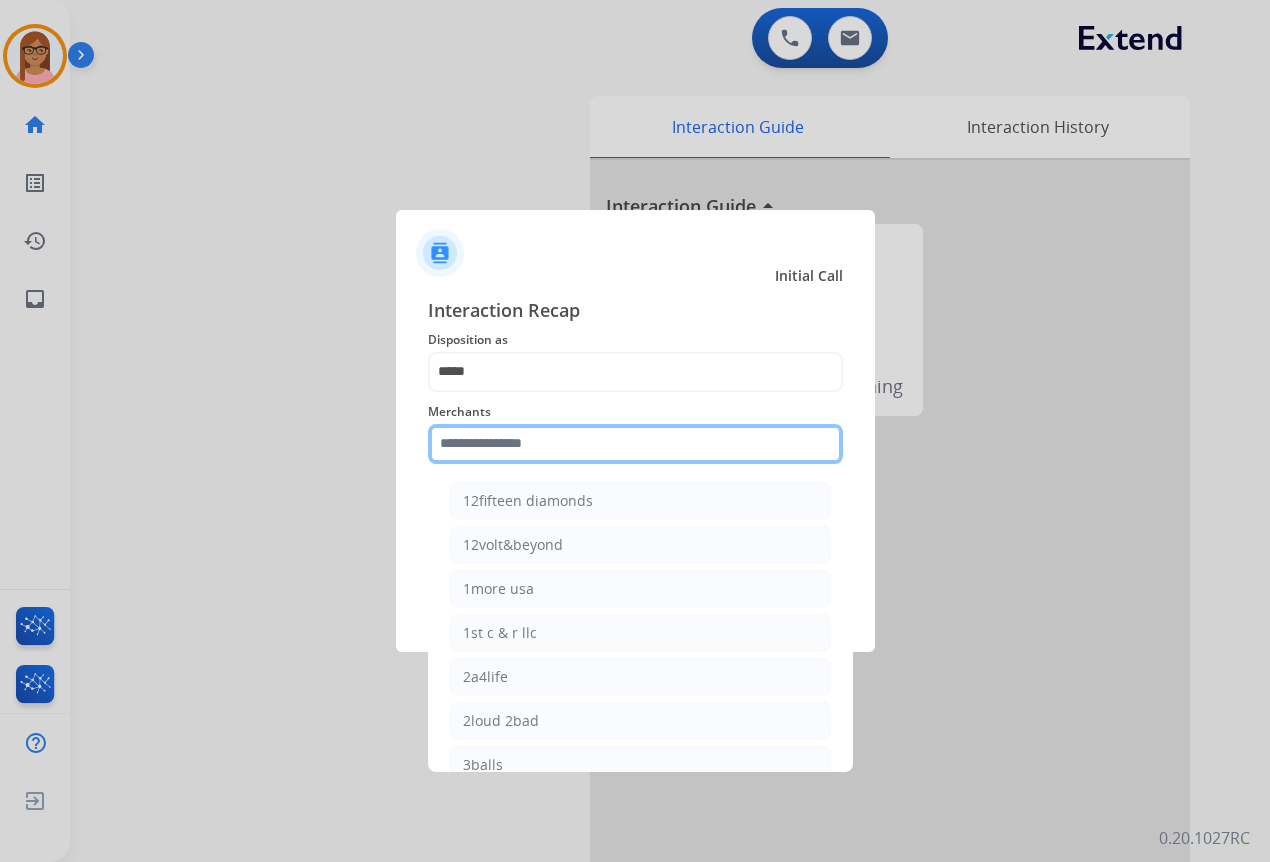 click 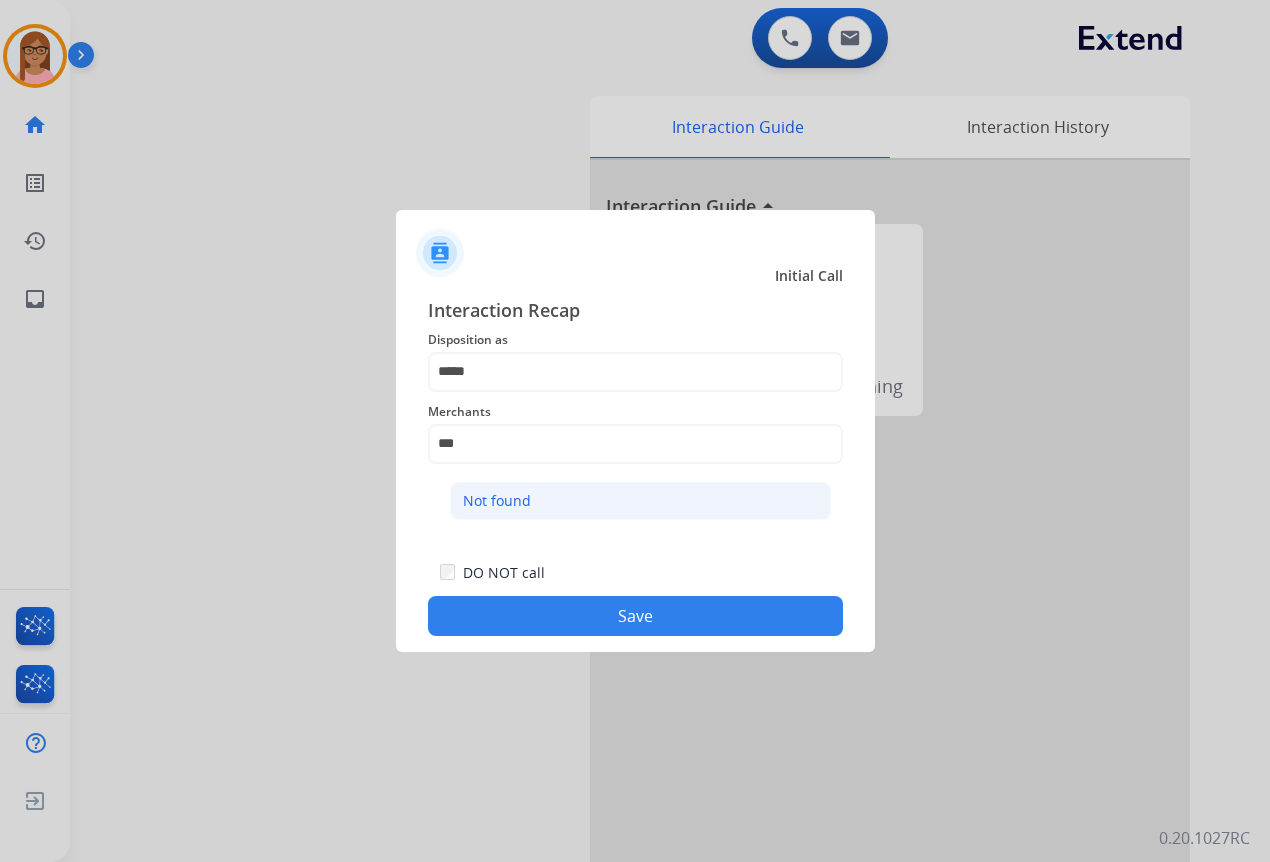 click on "Not found" 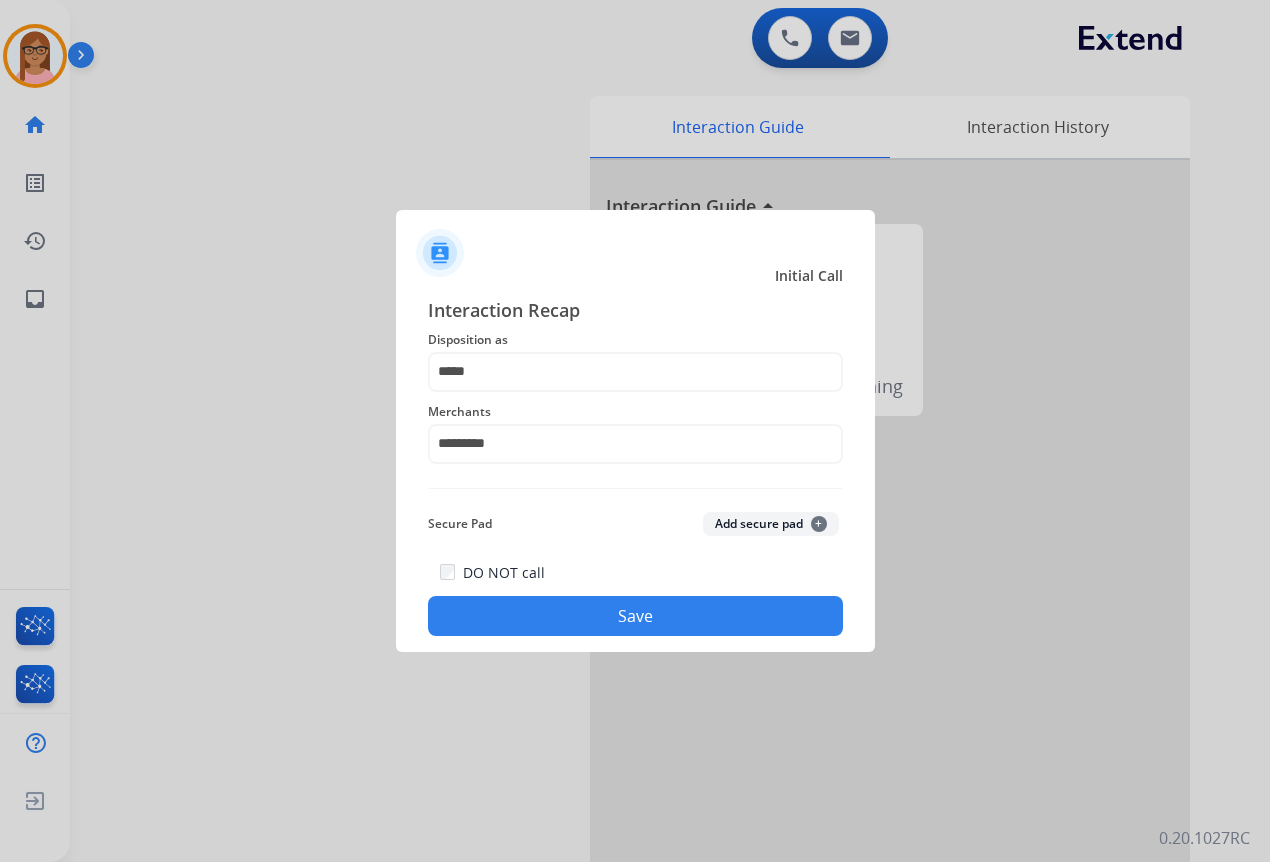 click on "Save" 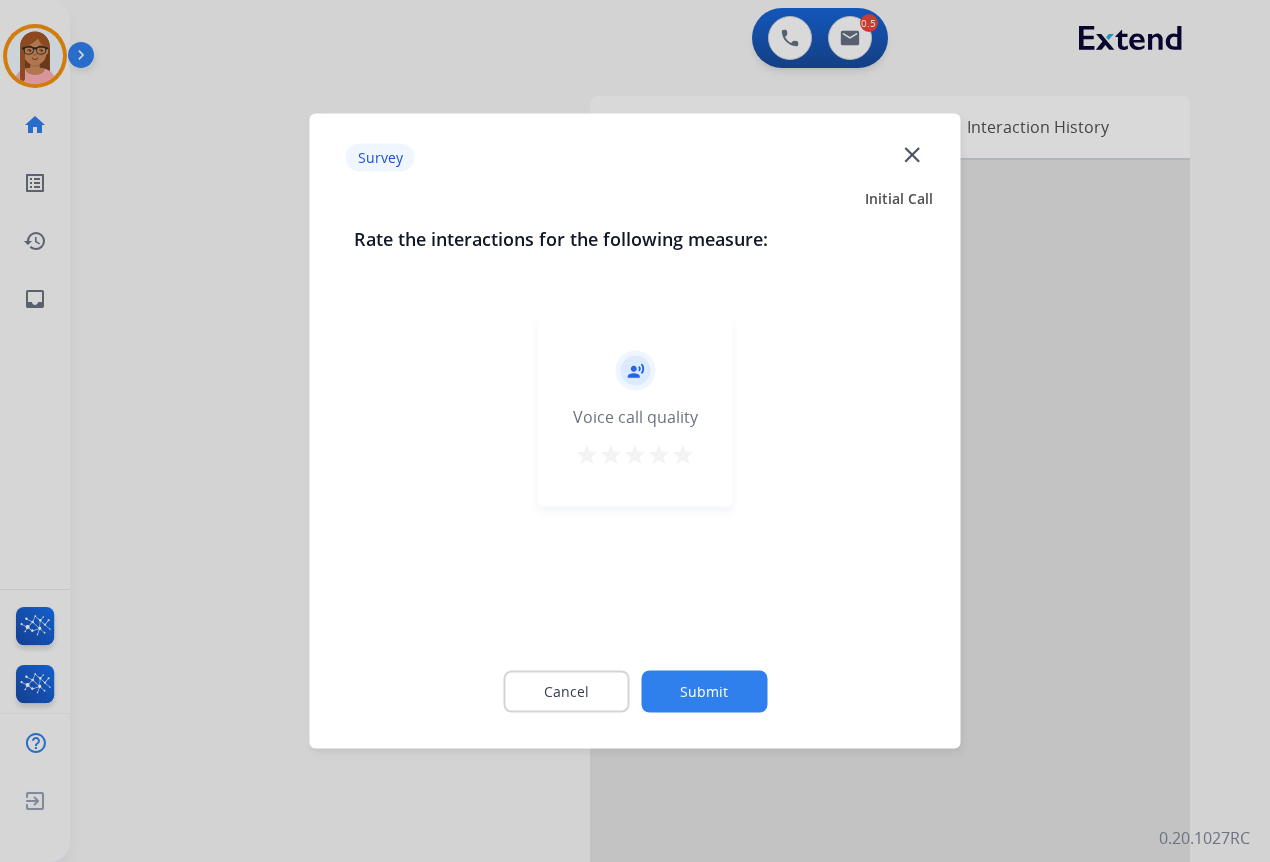 click on "star" at bounding box center (683, 455) 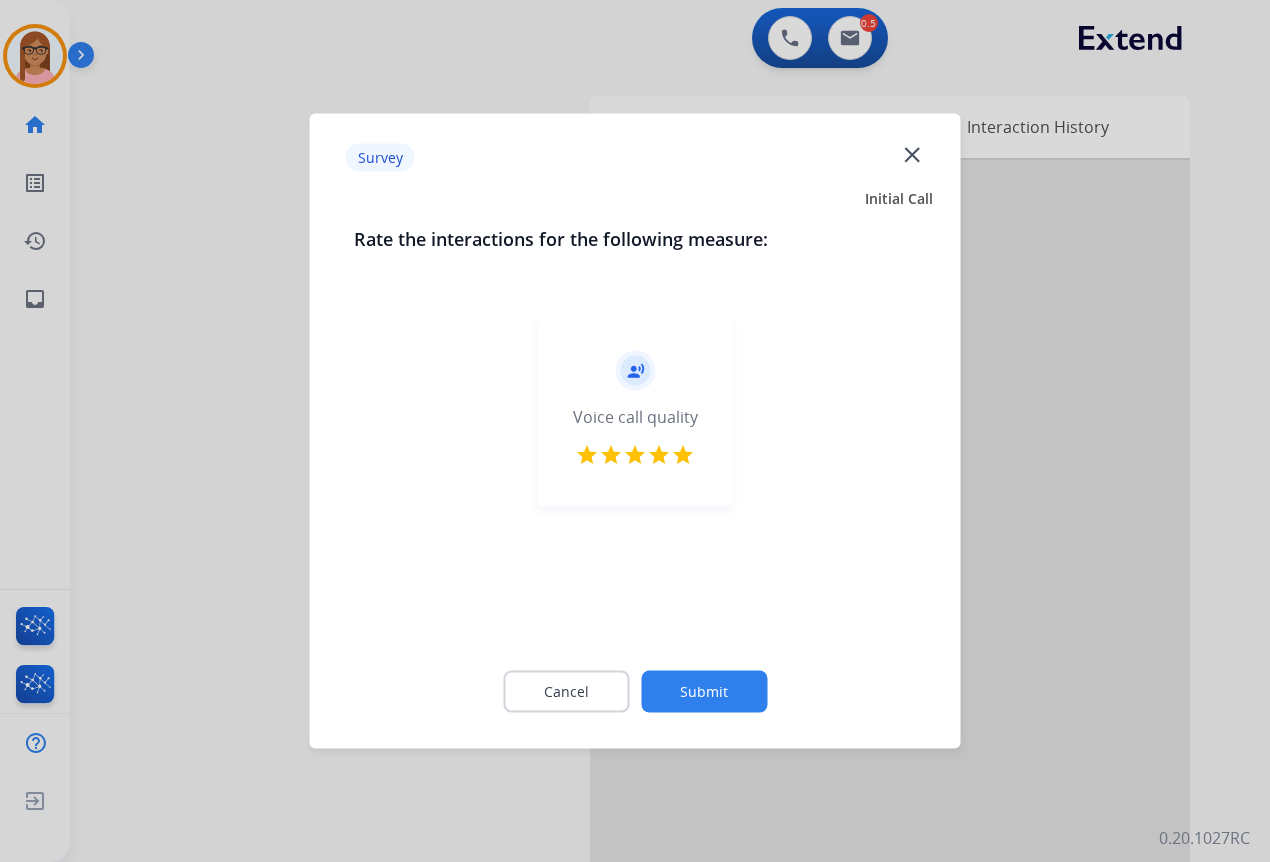 click on "Submit" 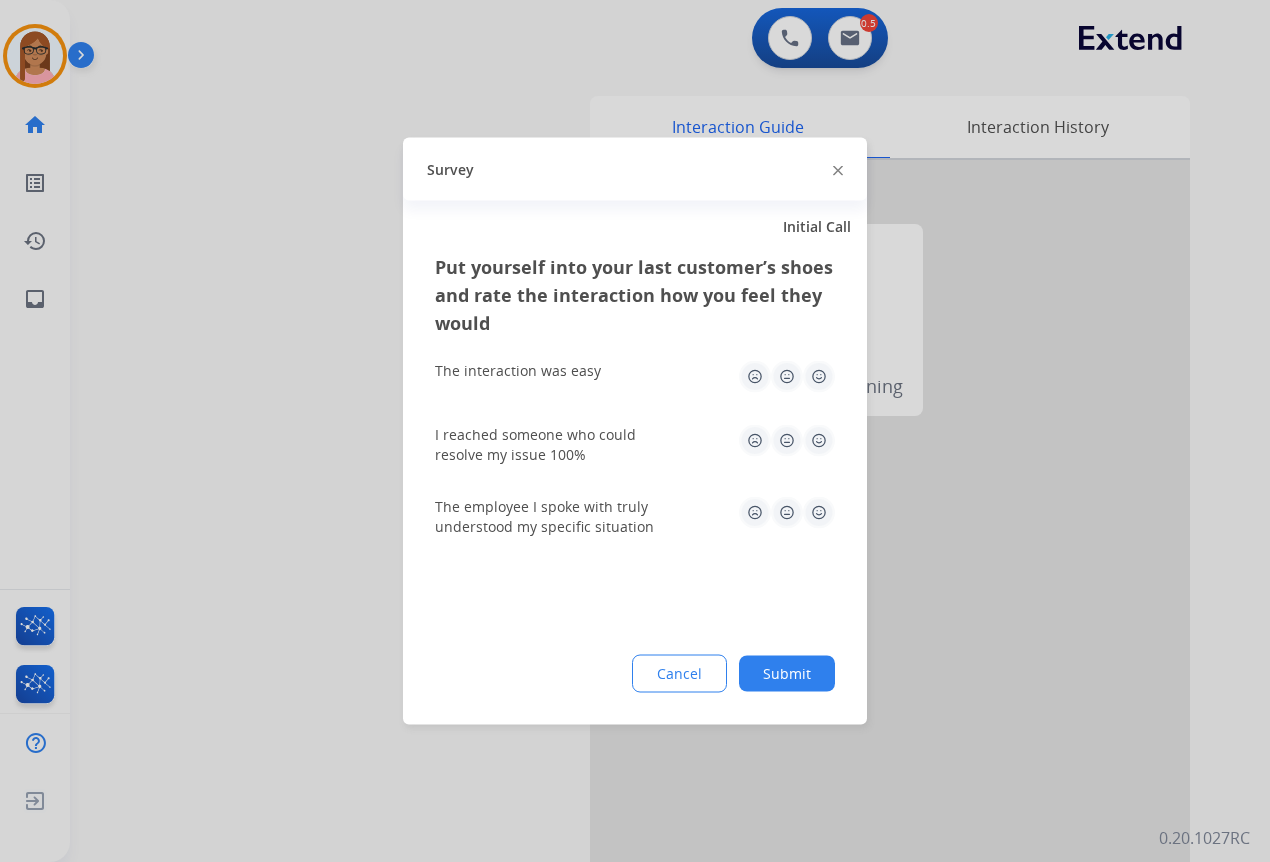 drag, startPoint x: 821, startPoint y: 382, endPoint x: 821, endPoint y: 402, distance: 20 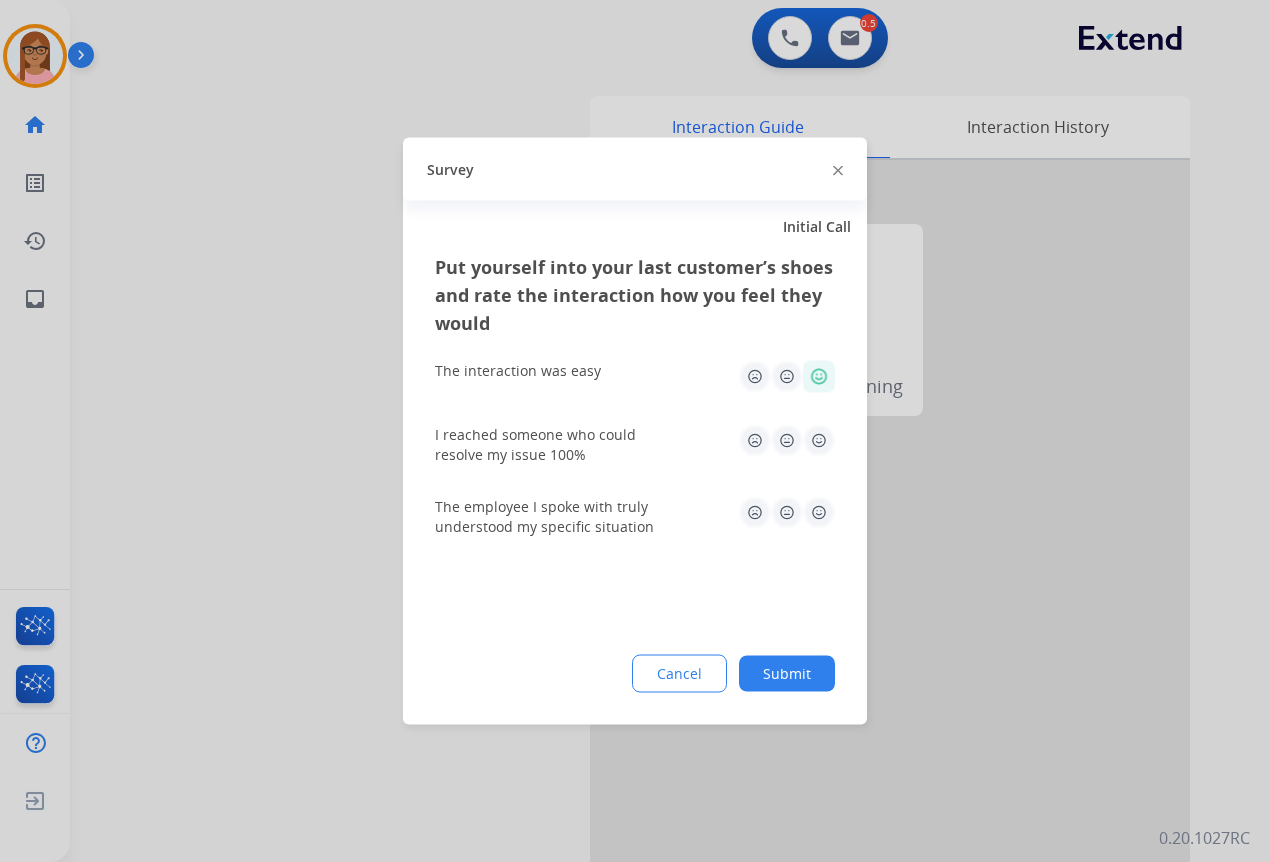 click 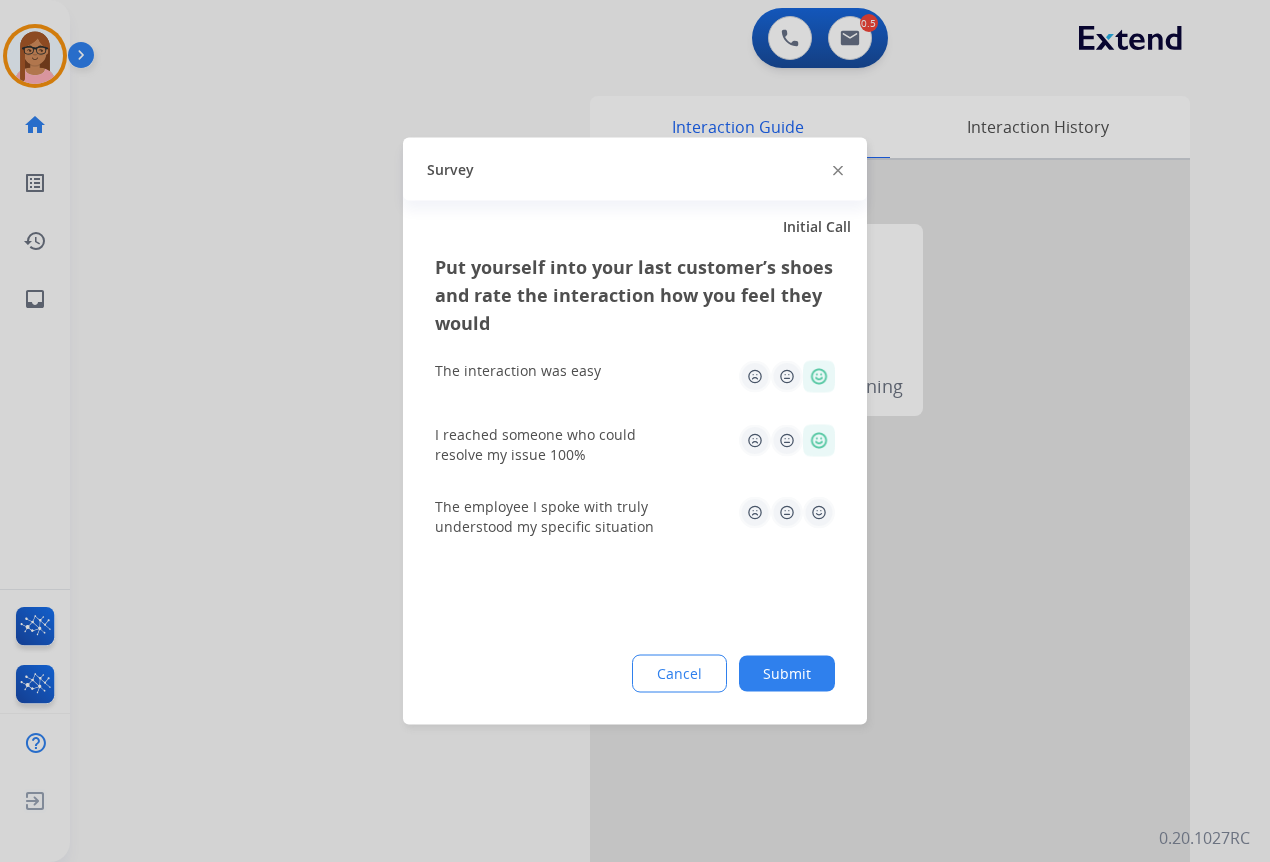 click 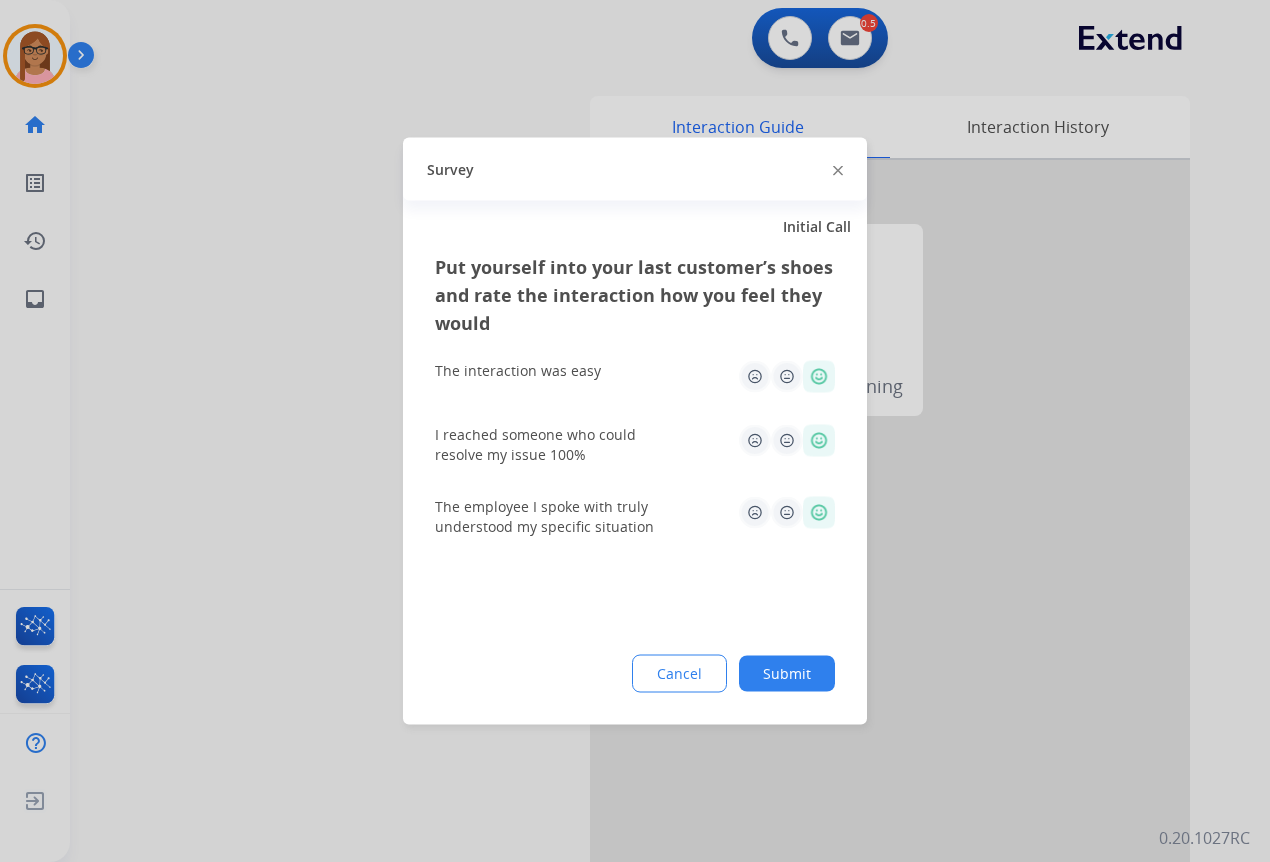 click on "Submit" 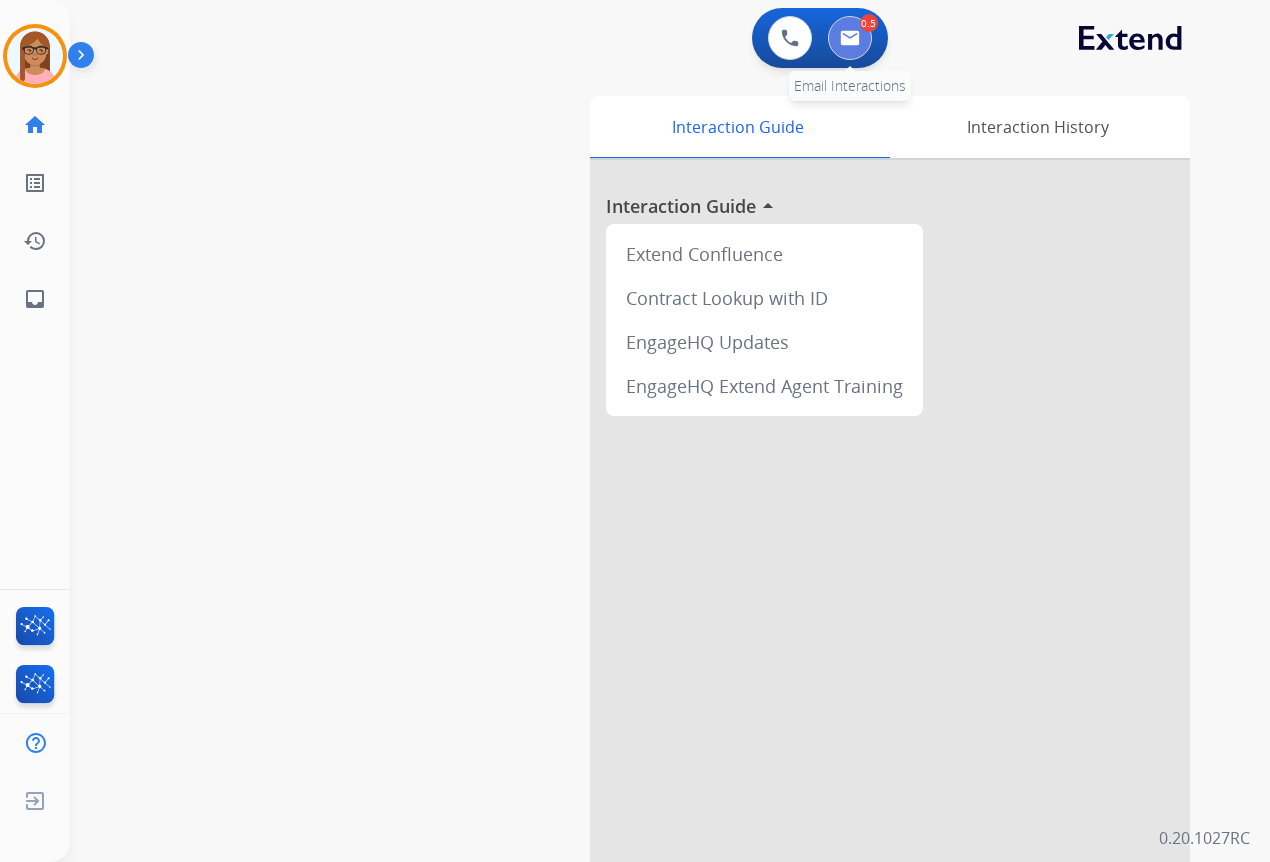 click at bounding box center [850, 38] 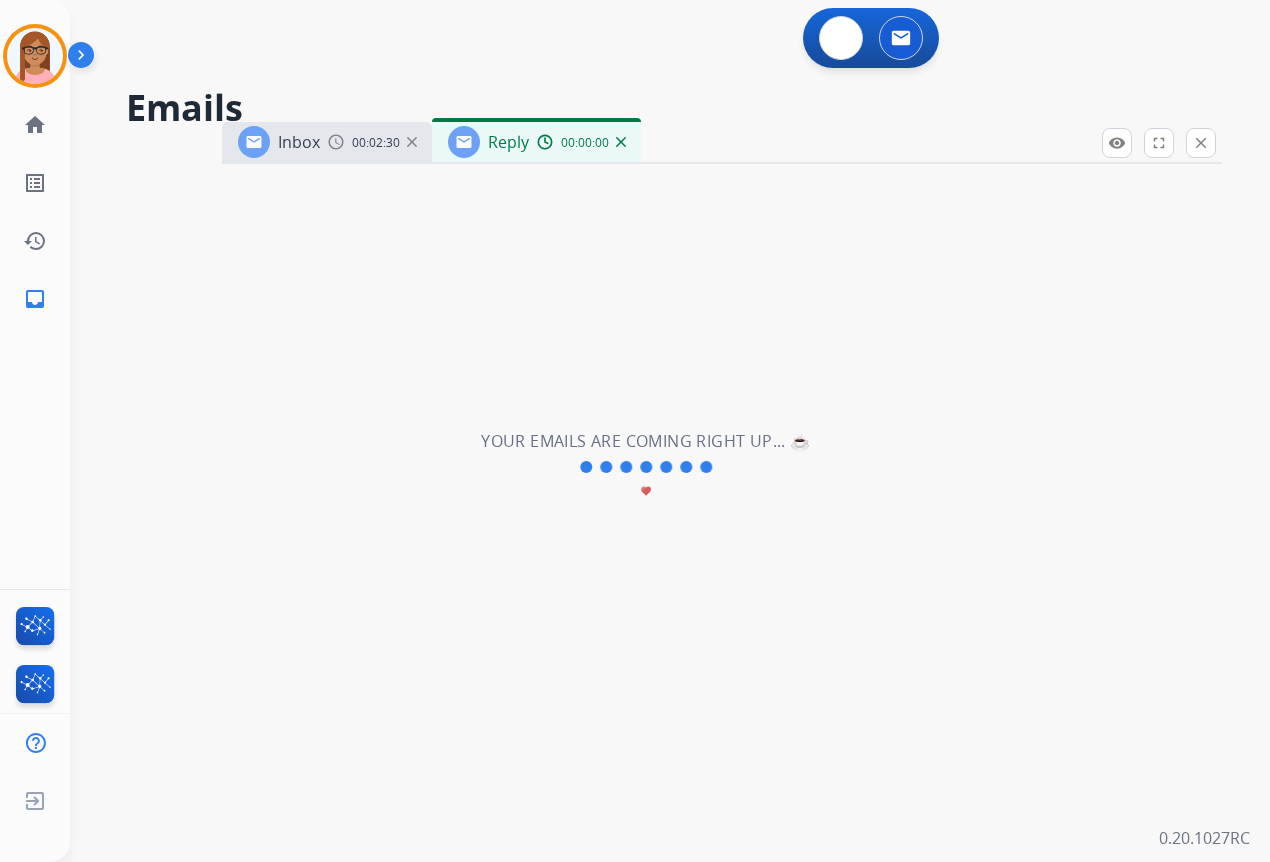 select on "**********" 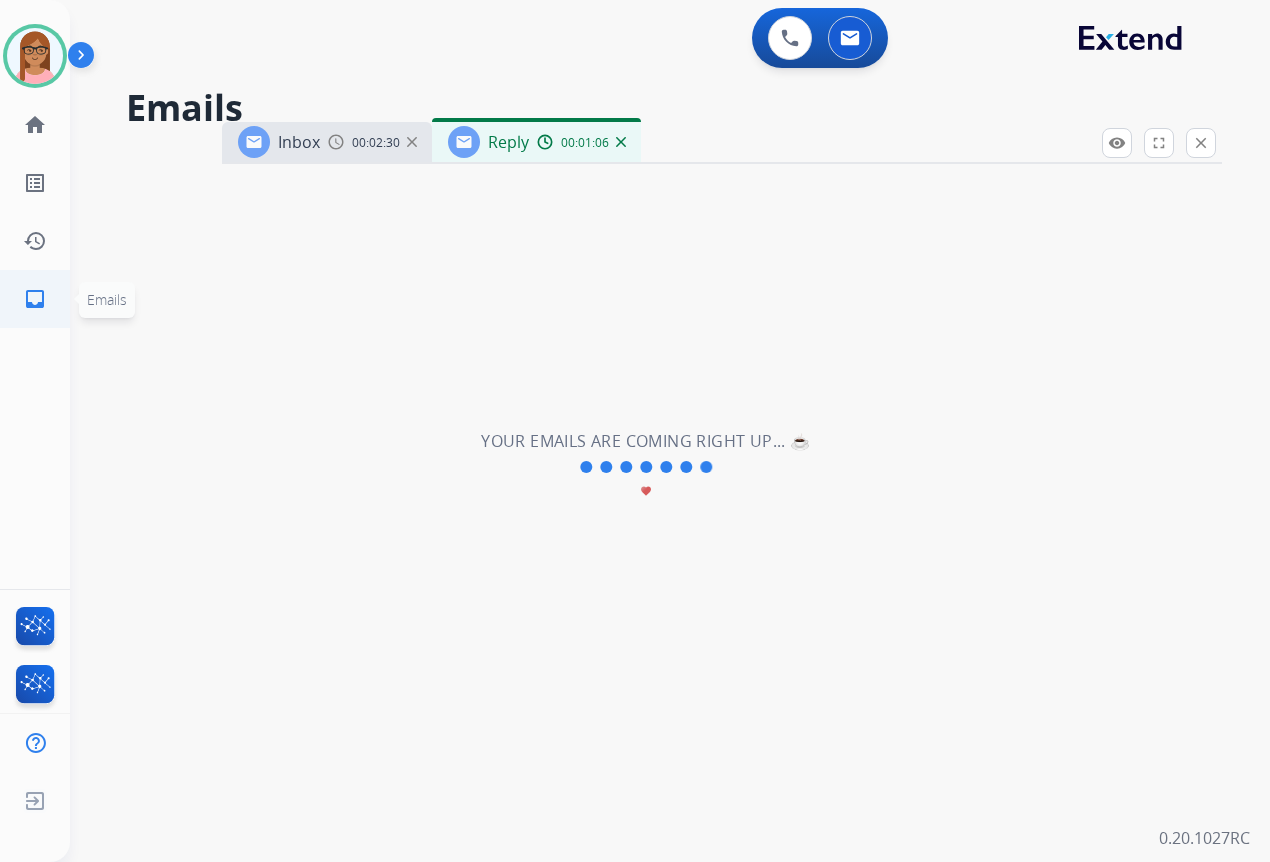 click on "inbox" 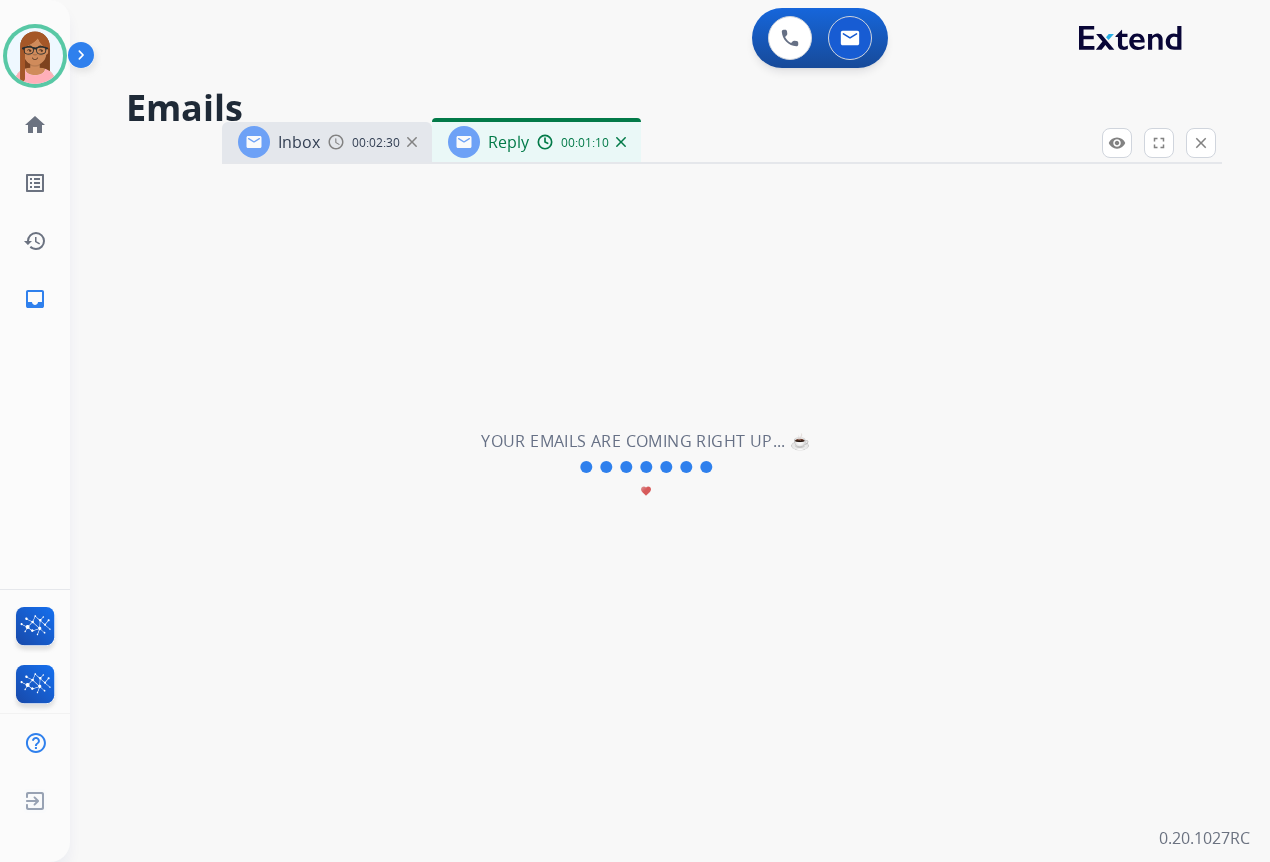 click at bounding box center (621, 142) 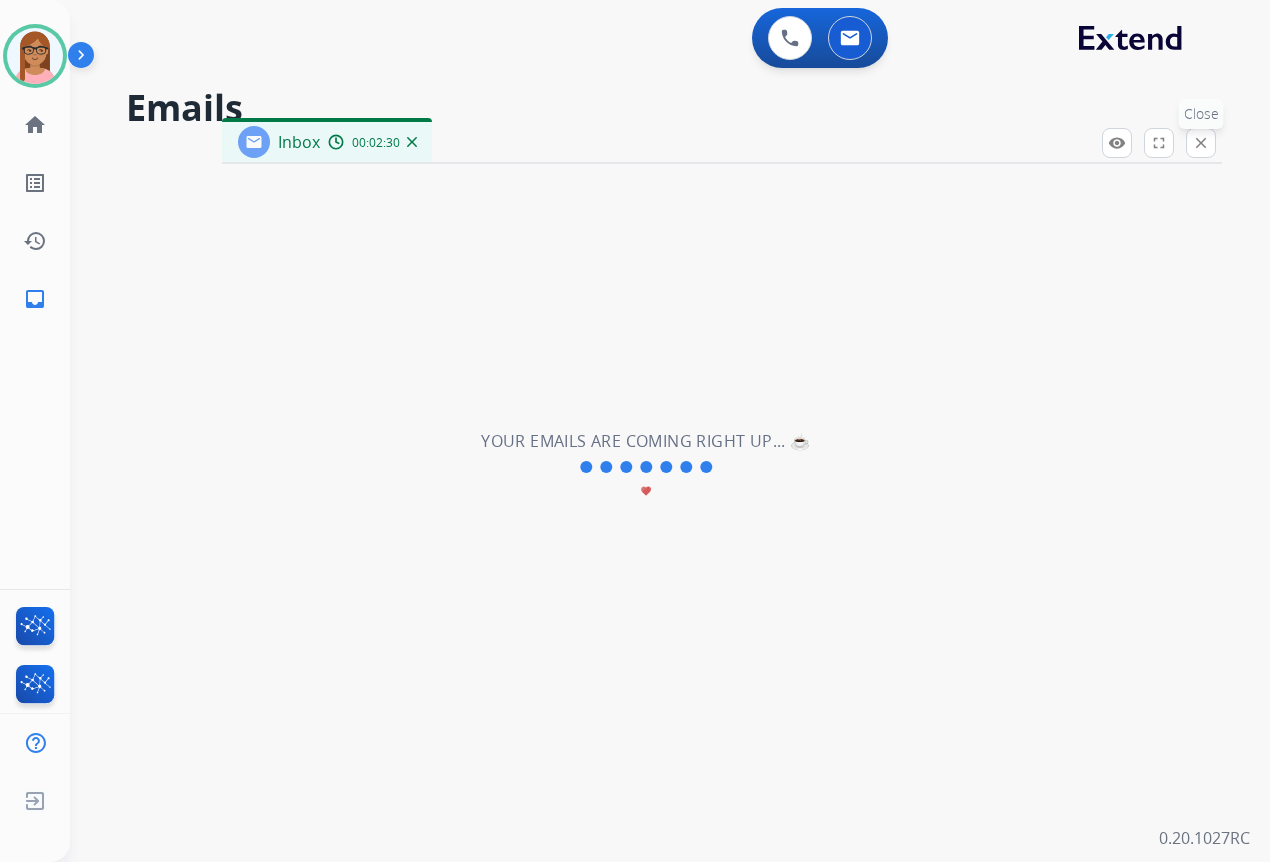 click on "close" at bounding box center (1201, 143) 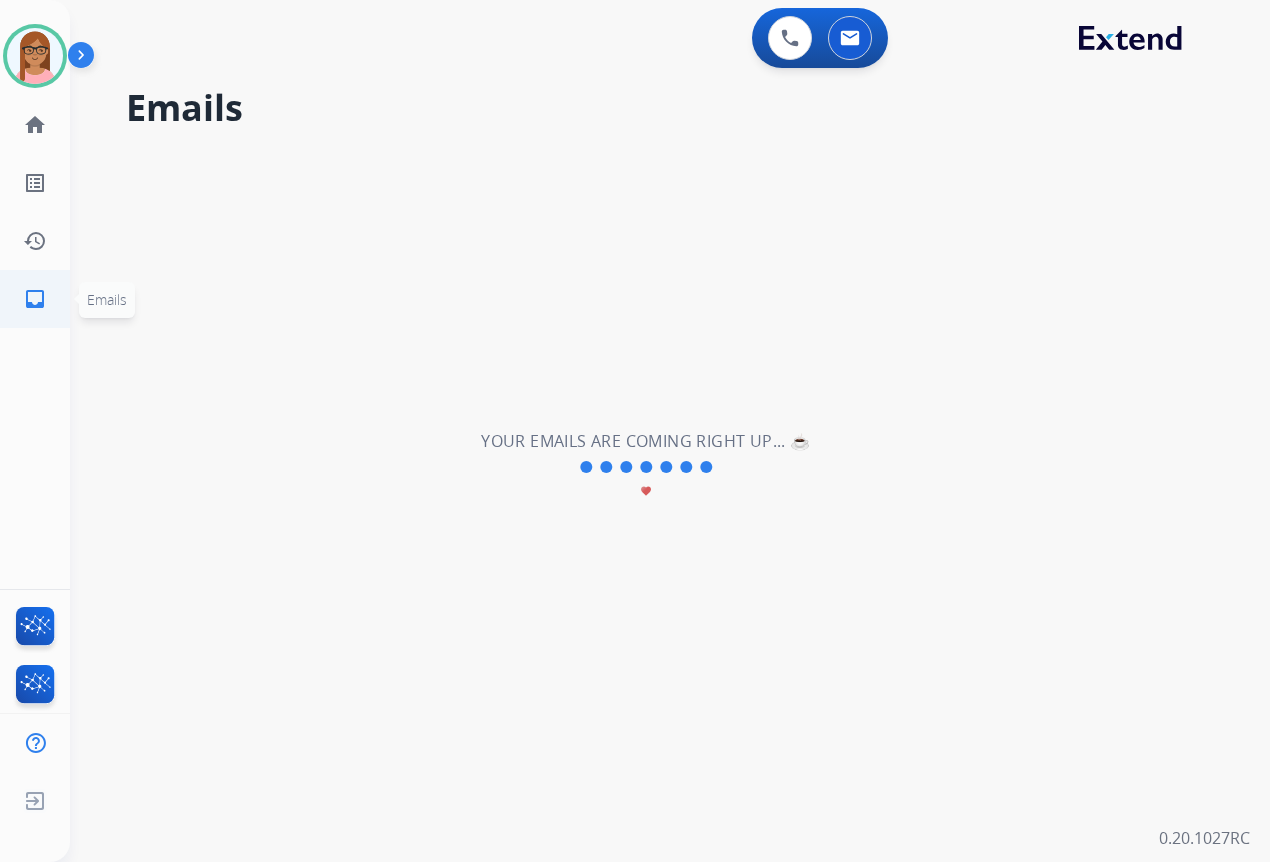 click on "inbox" 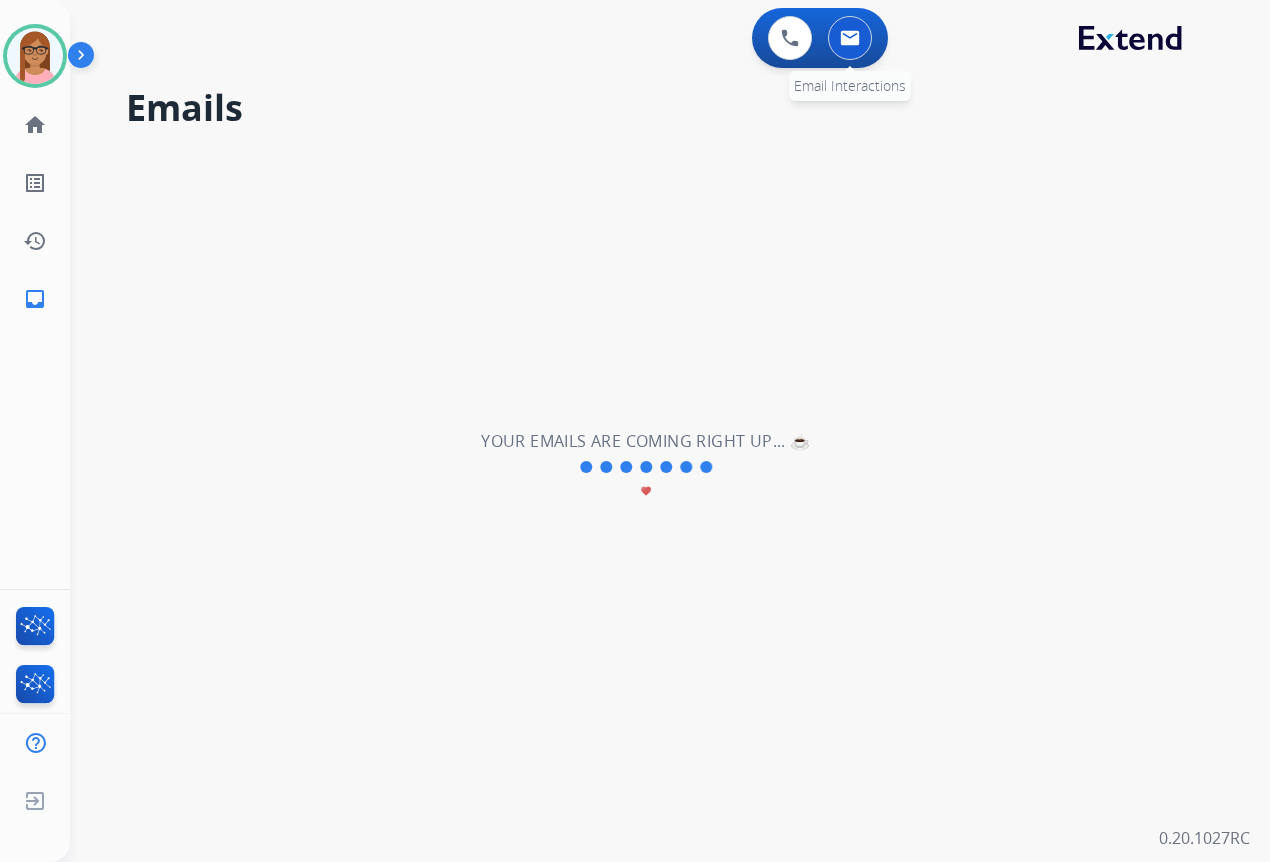 click at bounding box center (850, 38) 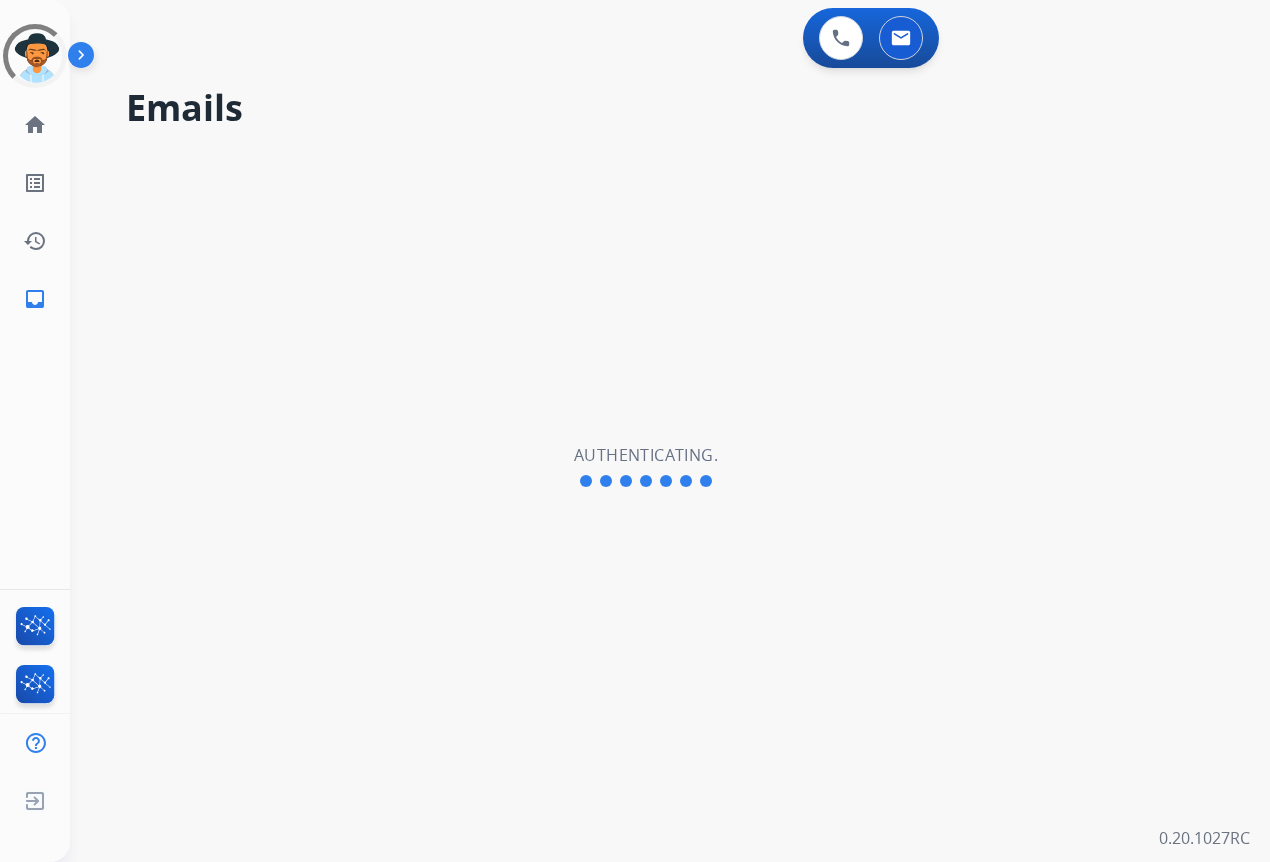 scroll, scrollTop: 0, scrollLeft: 0, axis: both 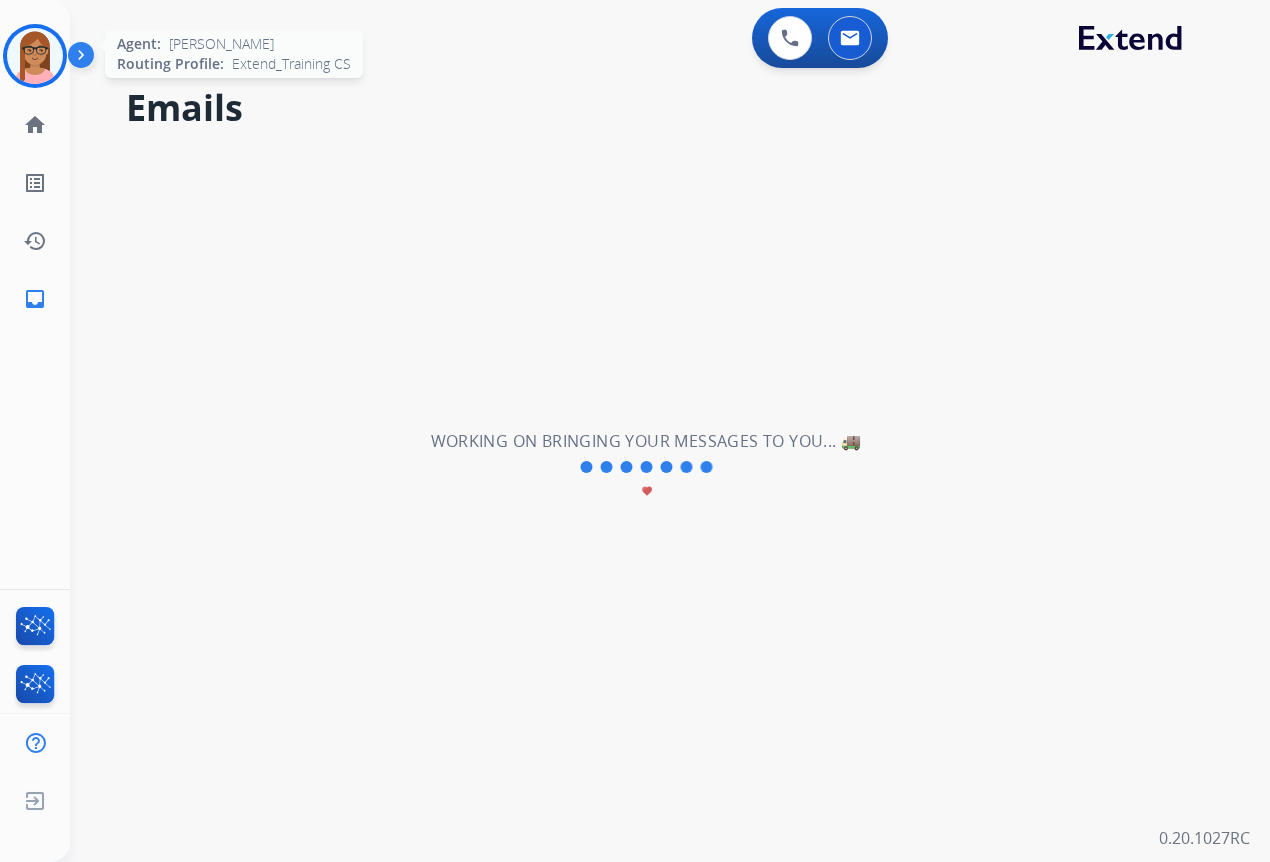 click at bounding box center [35, 56] 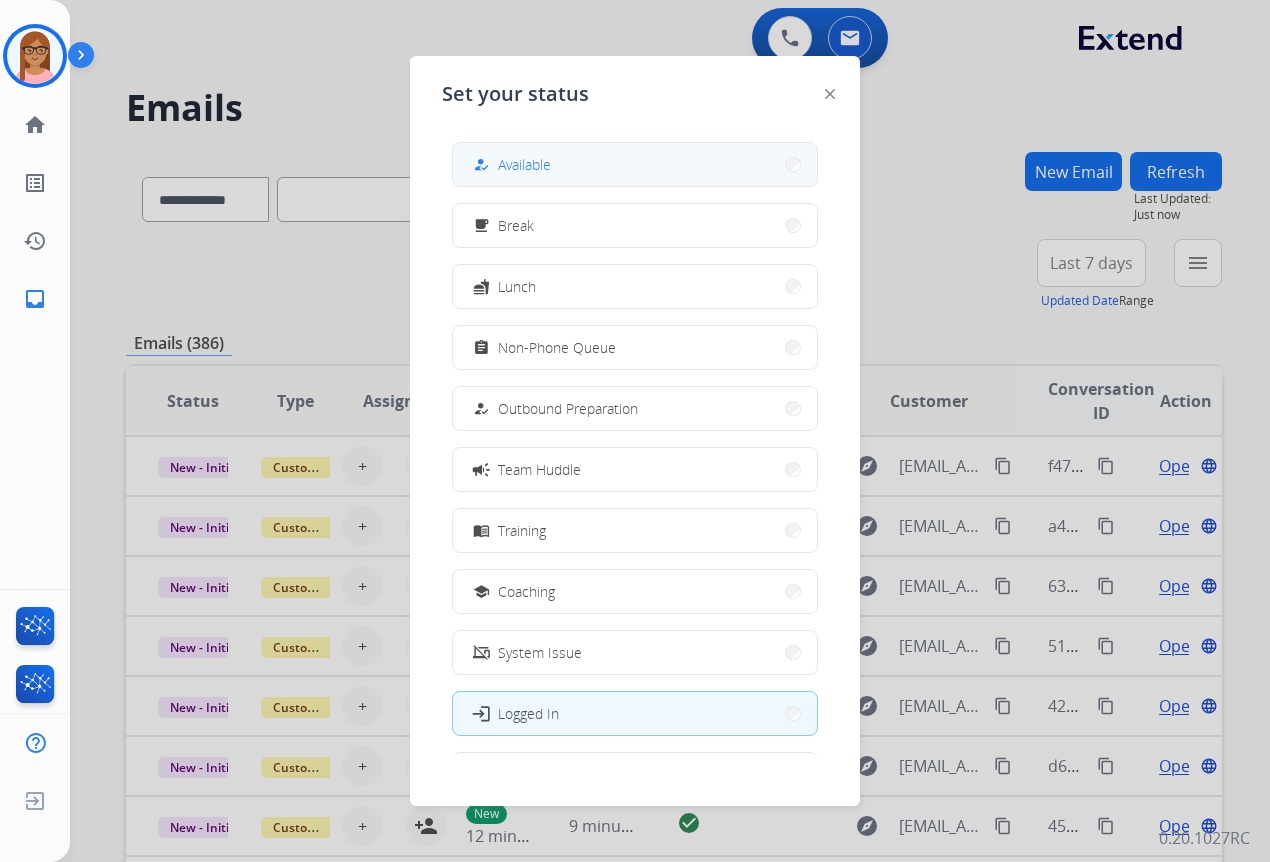 click on "how_to_reg Available" at bounding box center [635, 164] 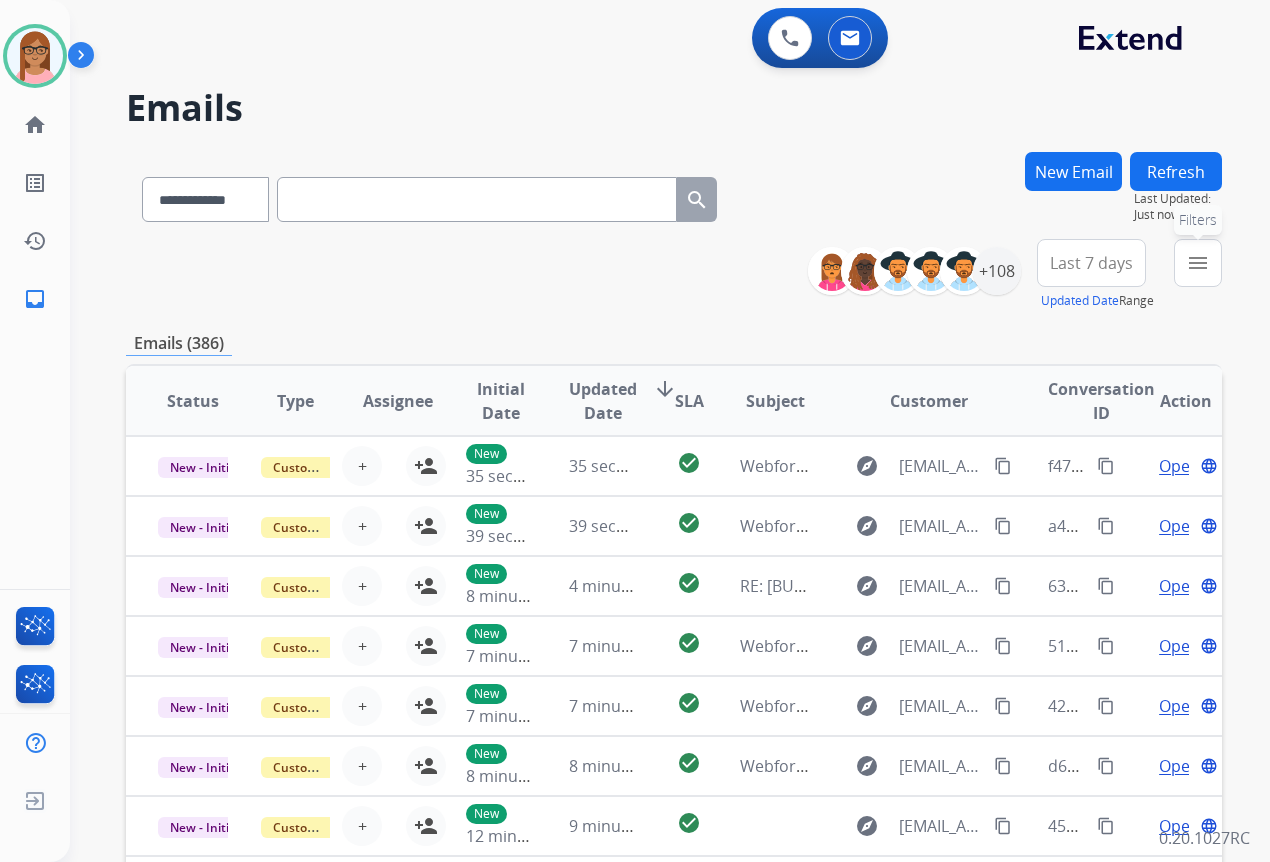click on "menu" at bounding box center (1198, 263) 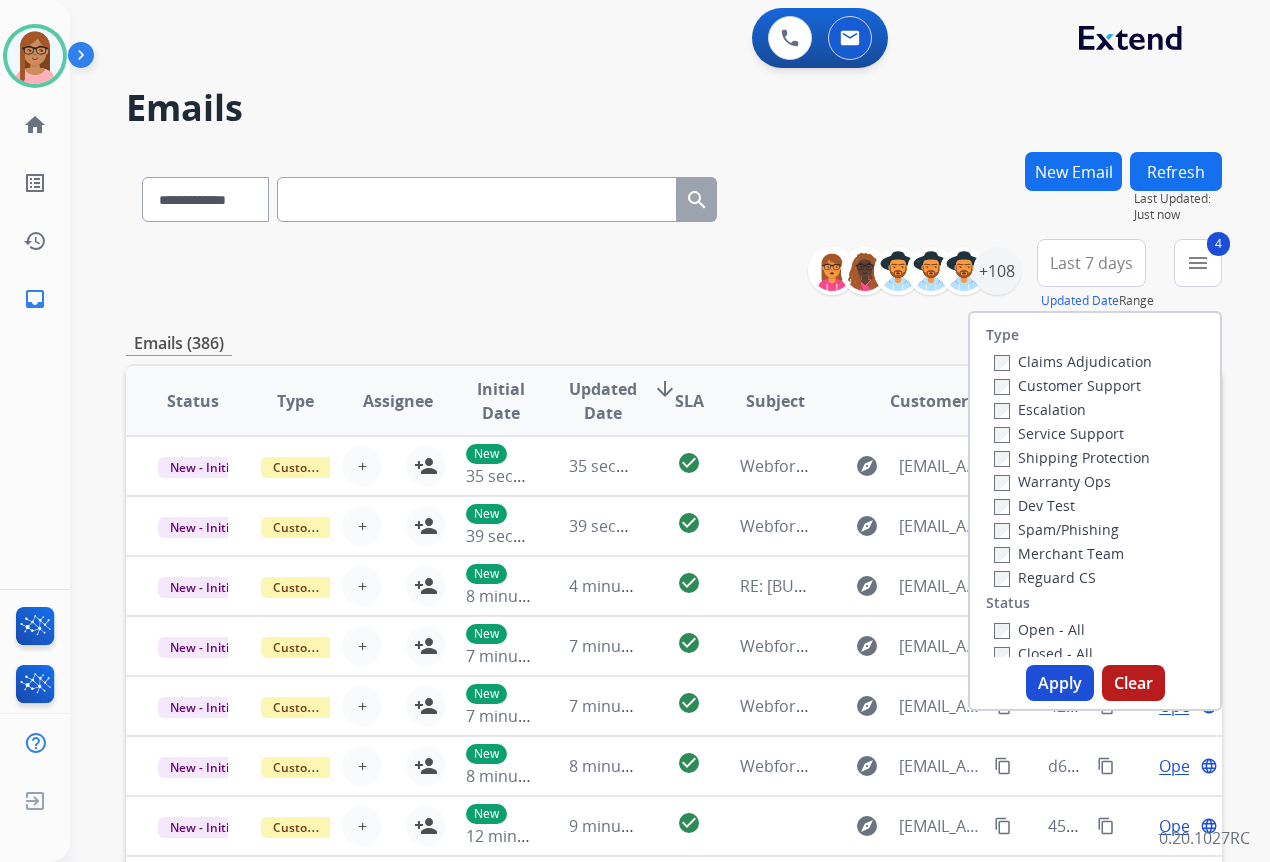 click on "Apply" at bounding box center (1060, 683) 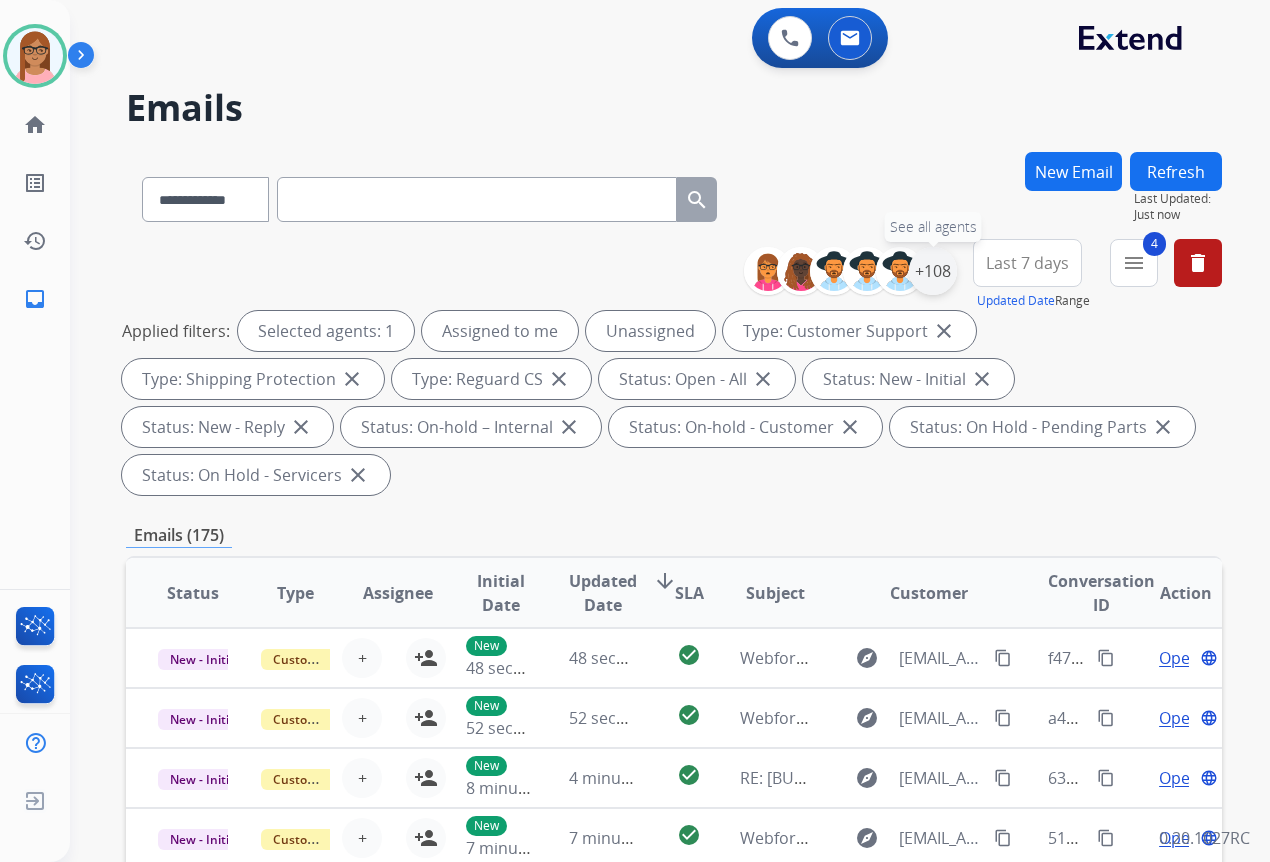 click on "+108" at bounding box center [933, 271] 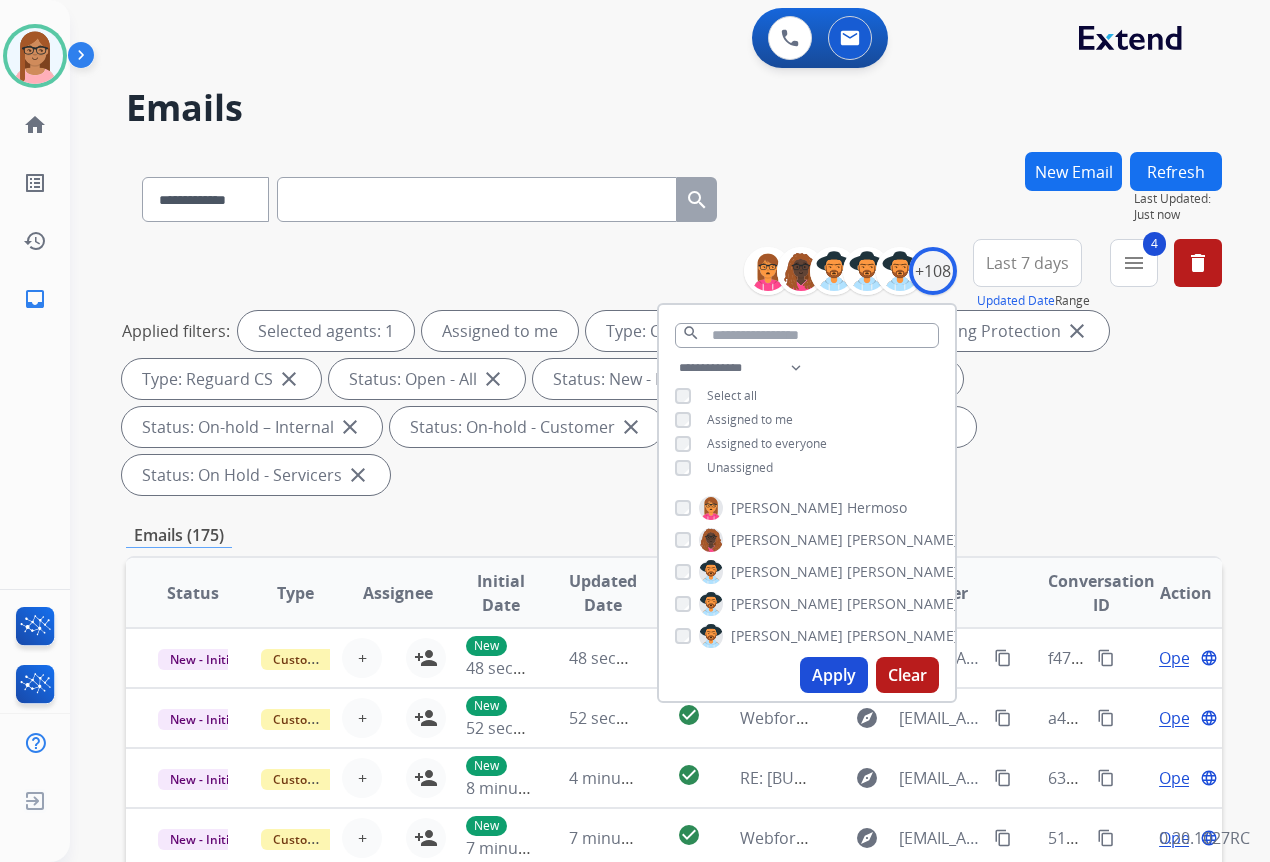 click on "Apply" at bounding box center [834, 675] 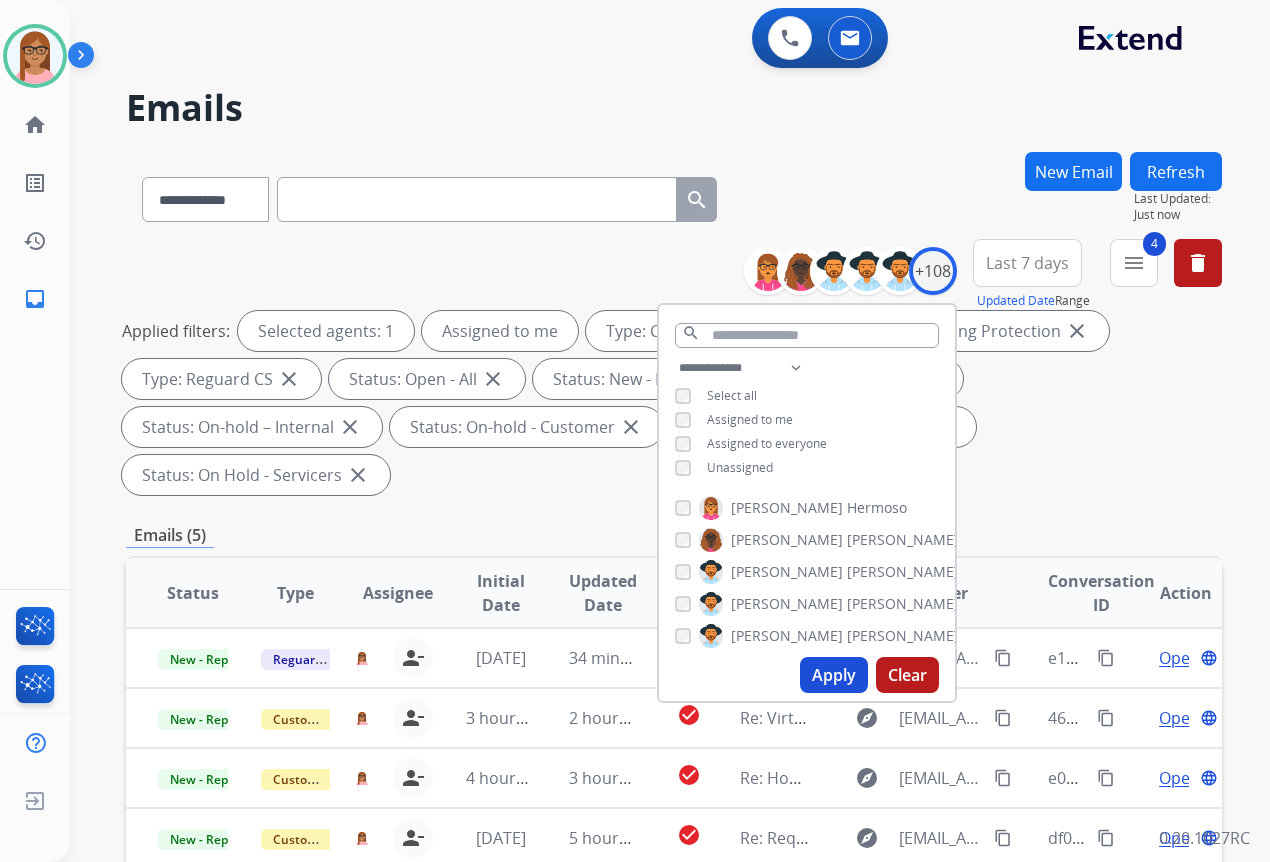 click on "Applied filters:  Selected agents: 1  Assigned to me  Type: Customer Support  close  Type: Shipping Protection  close  Type: Reguard CS  close  Status: Open - All  close  Status: New - Initial  close  Status: New - Reply  close  Status: On-hold – Internal  close  Status: On-hold - Customer  close  Status: On Hold - Pending Parts  close  Status: On Hold - Servicers  close" at bounding box center (670, 403) 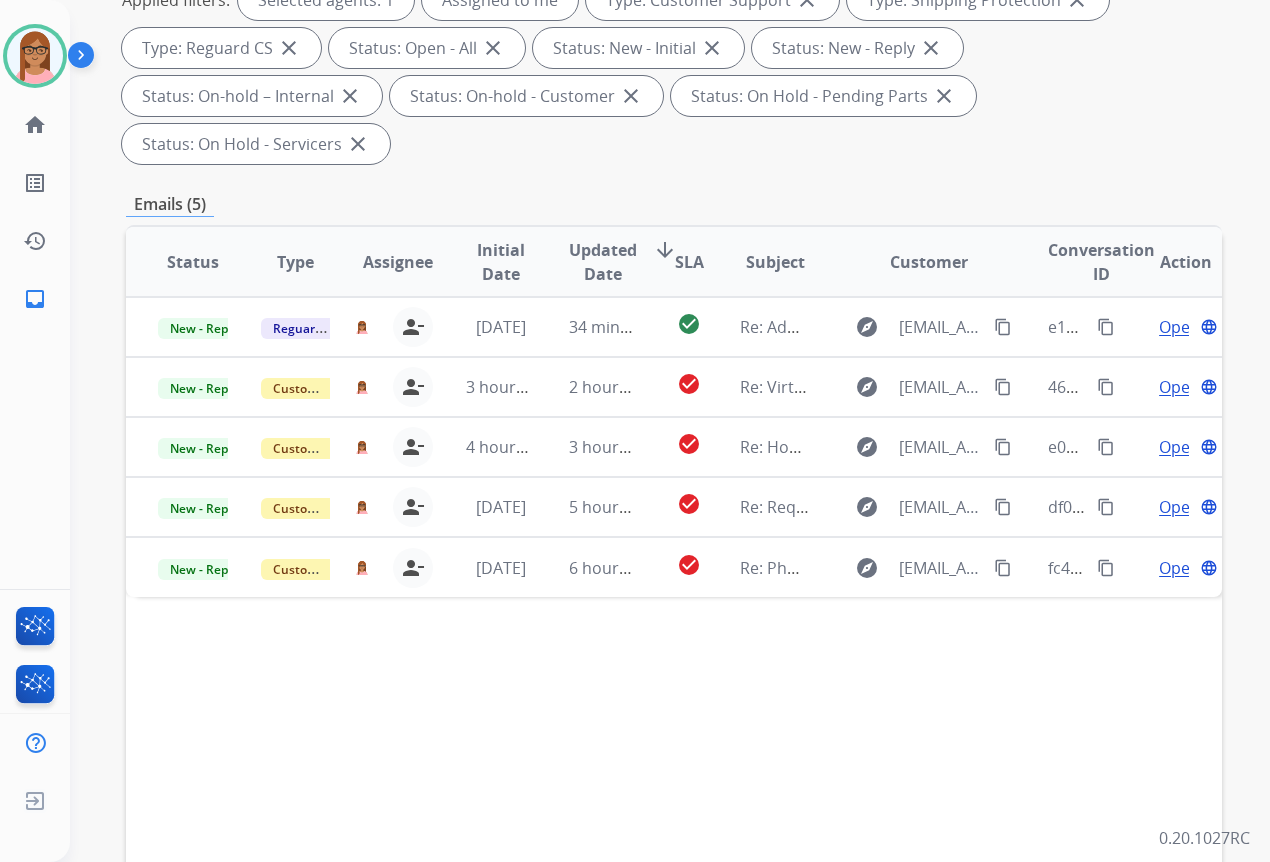 scroll, scrollTop: 375, scrollLeft: 0, axis: vertical 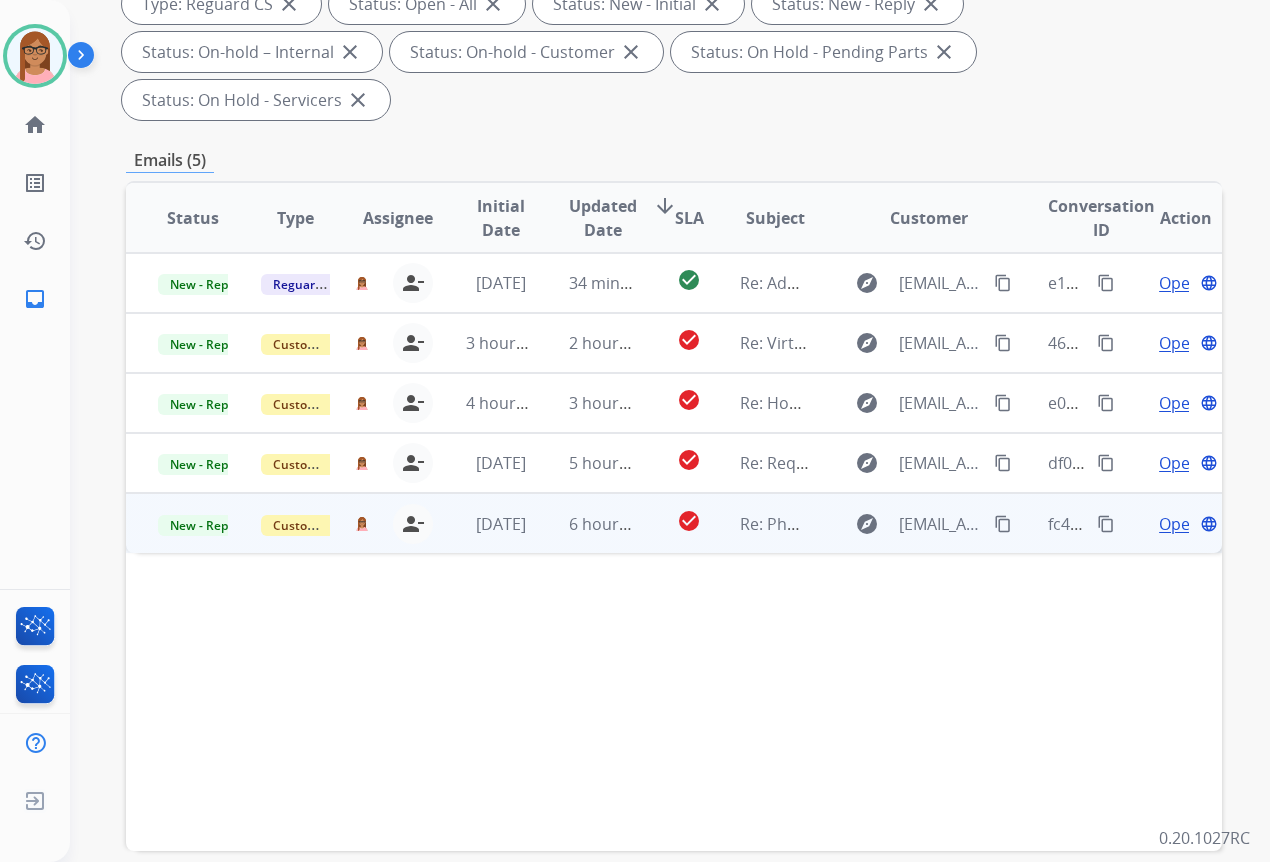 click on "Open" at bounding box center (1179, 524) 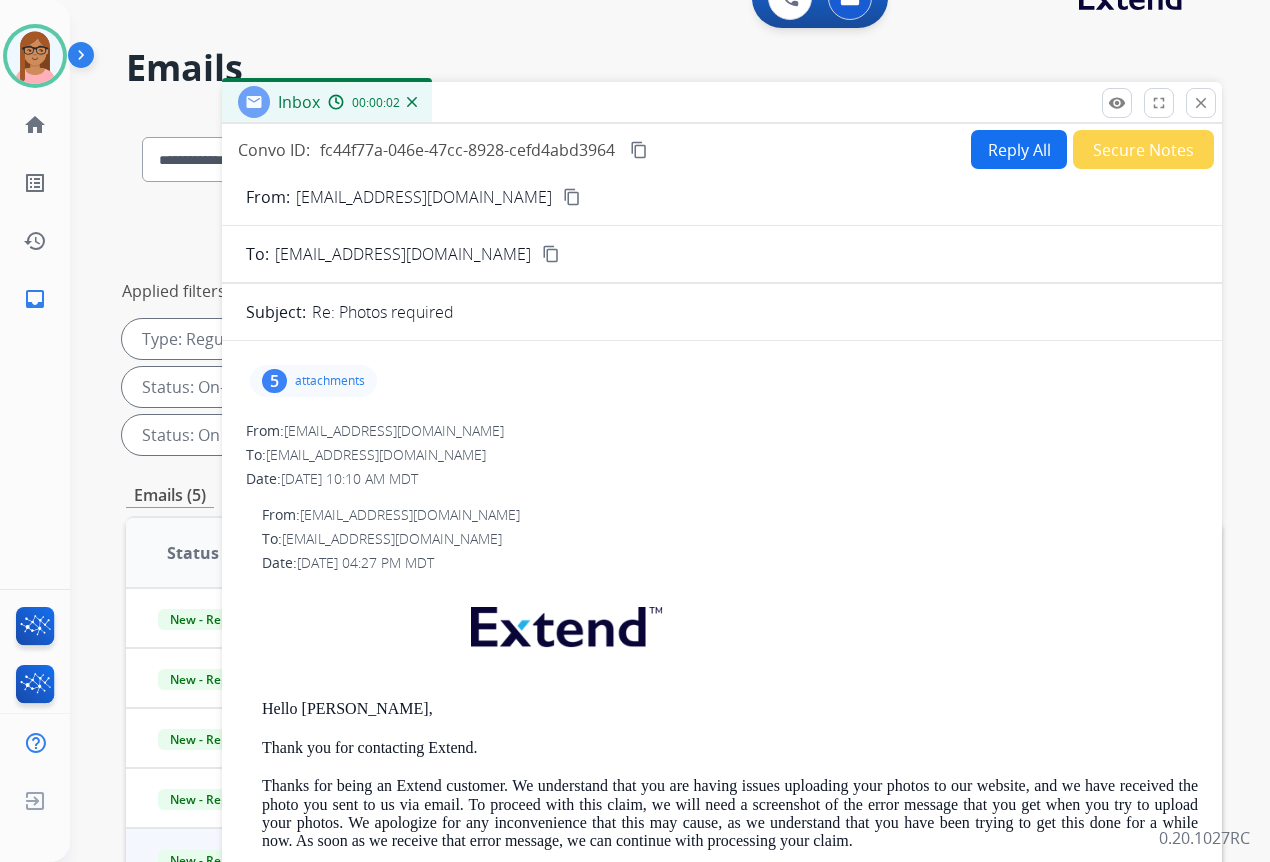 scroll, scrollTop: 0, scrollLeft: 0, axis: both 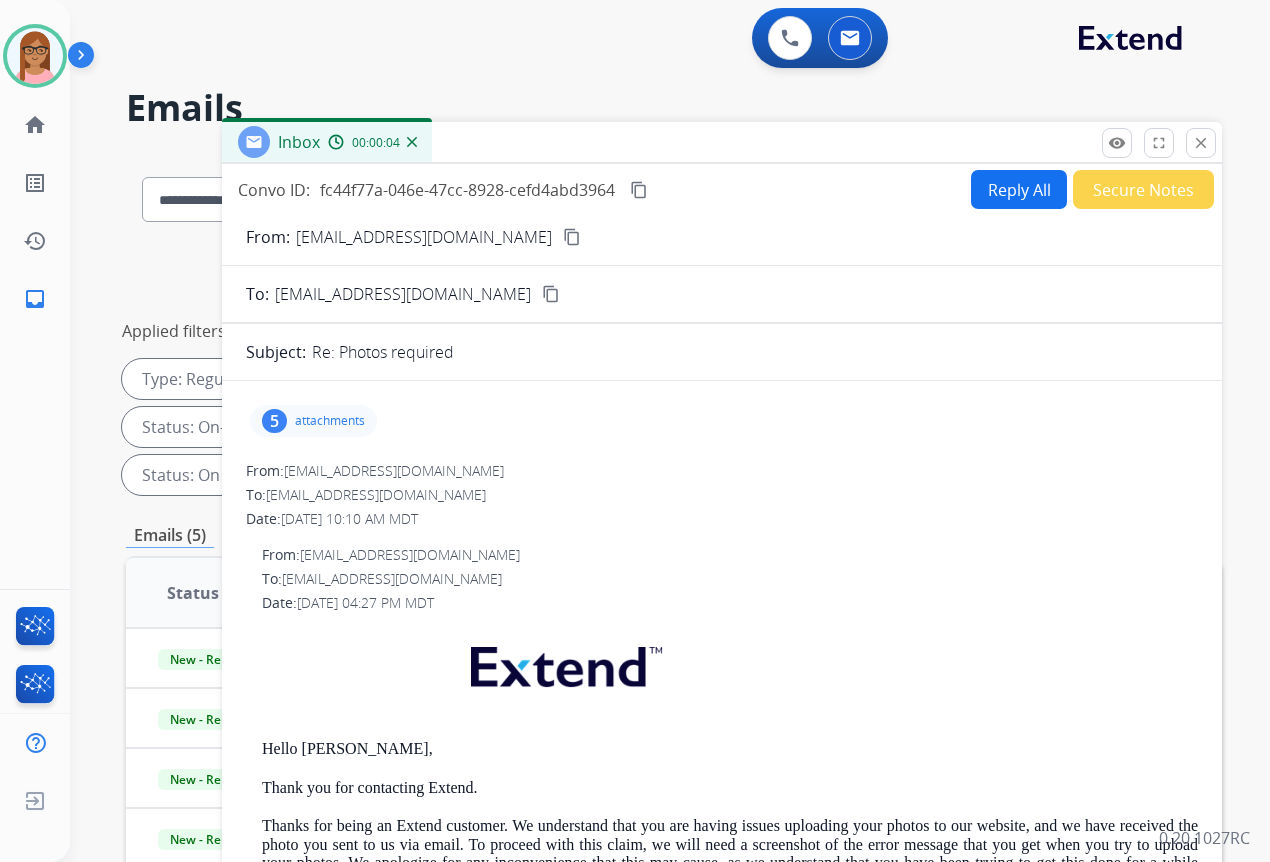 click on "attachments" at bounding box center [330, 421] 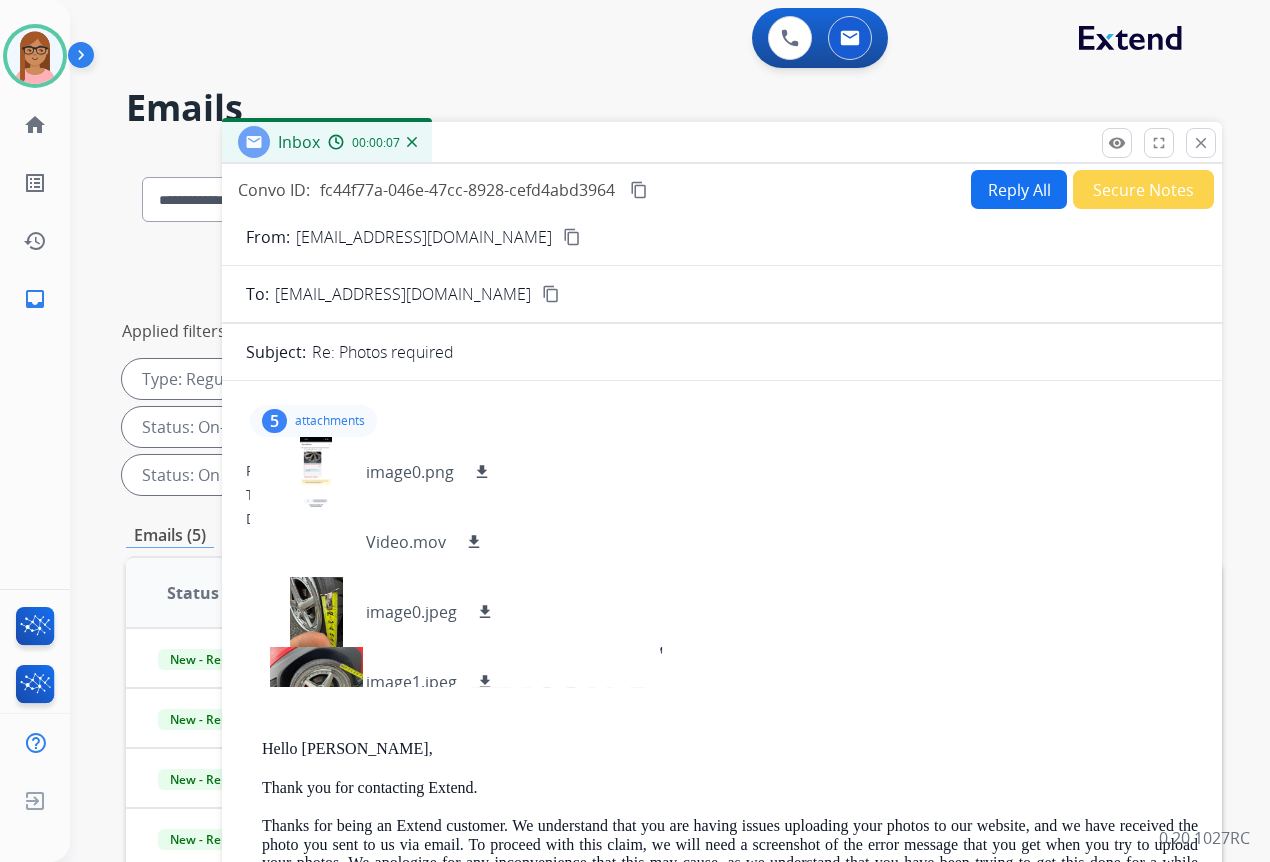 scroll, scrollTop: 85, scrollLeft: 0, axis: vertical 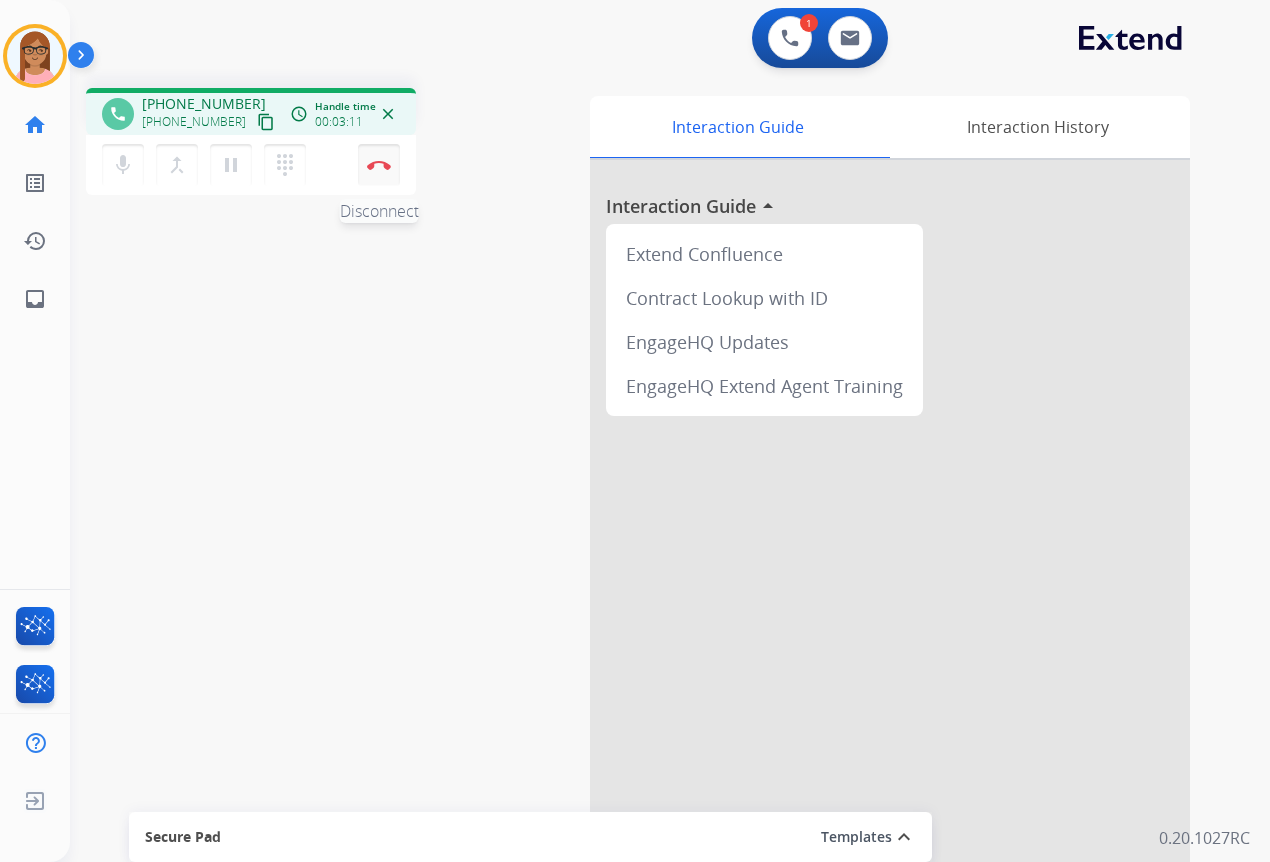 click on "Disconnect" at bounding box center (379, 165) 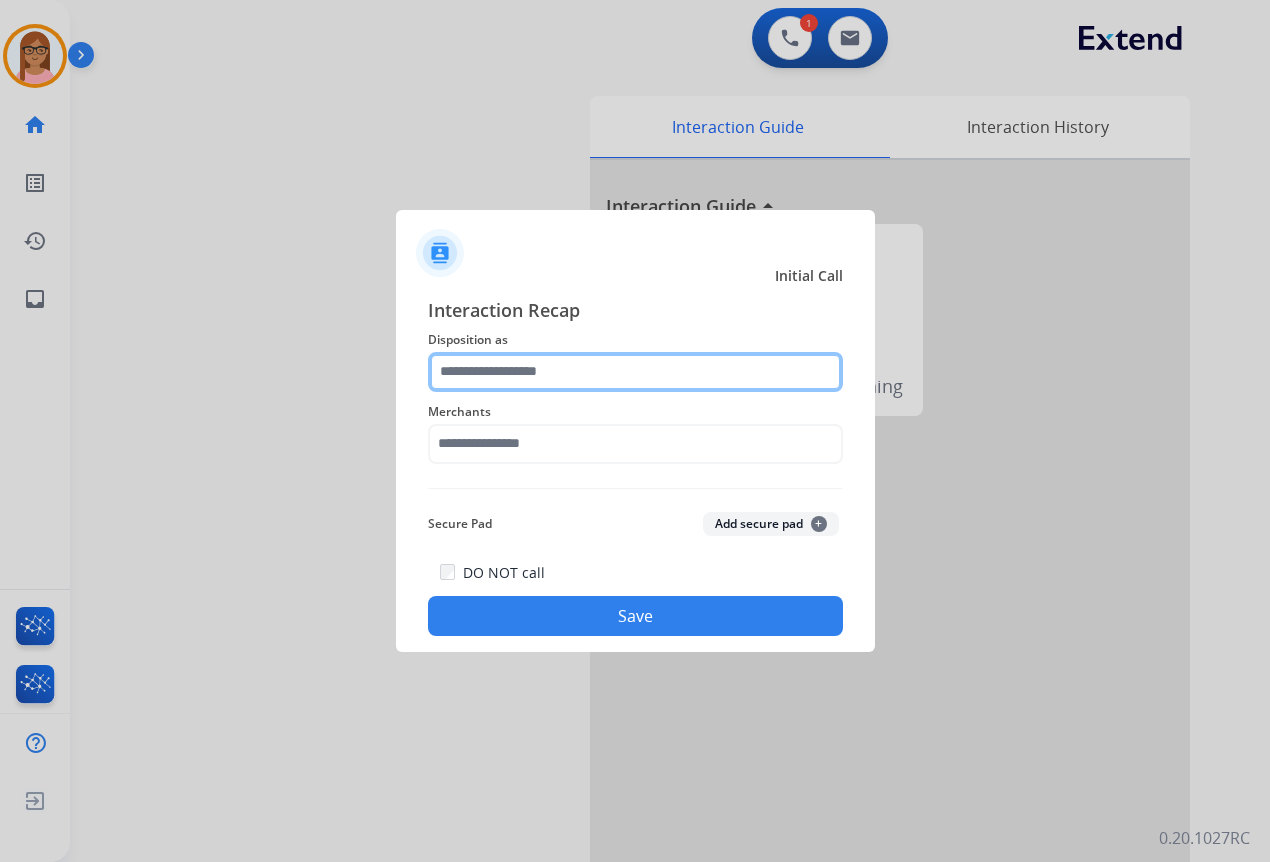 click 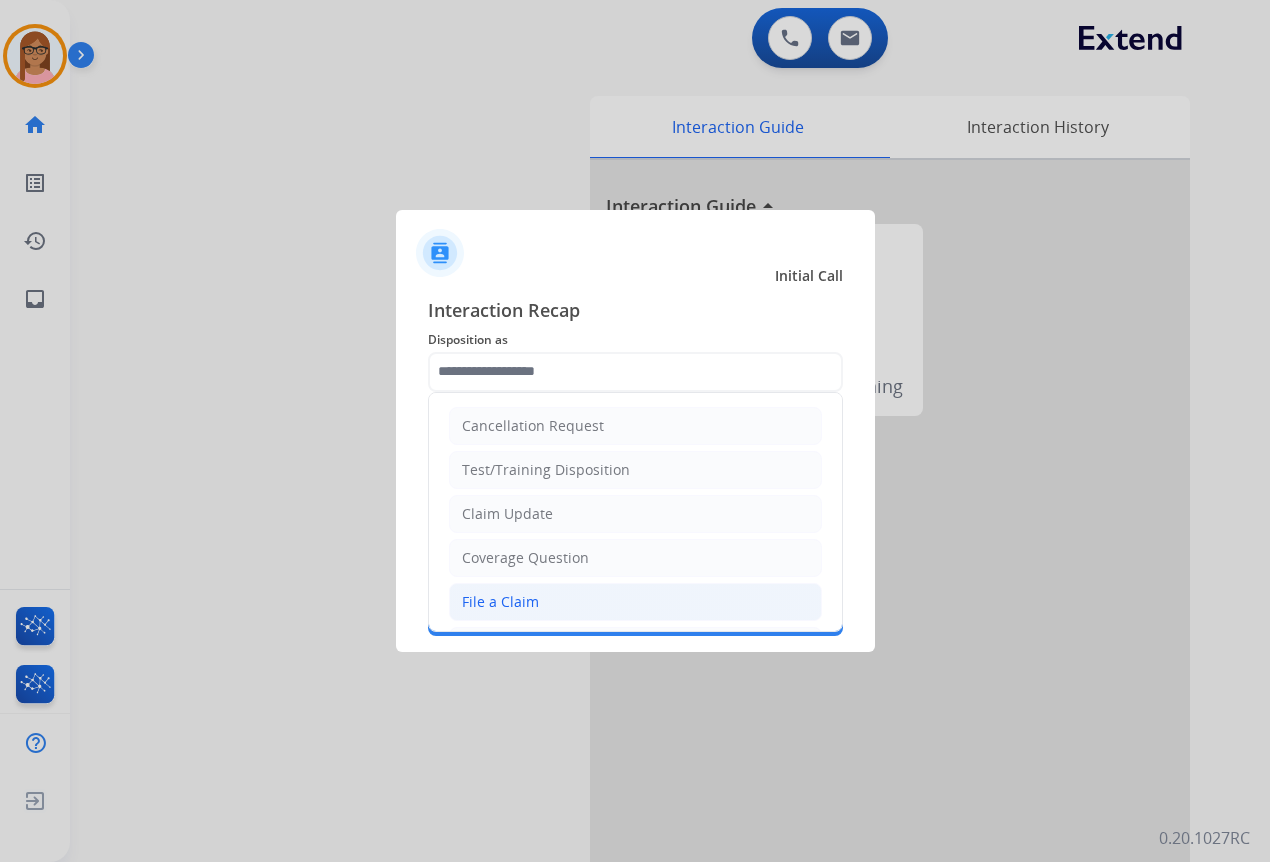 click on "File a Claim" 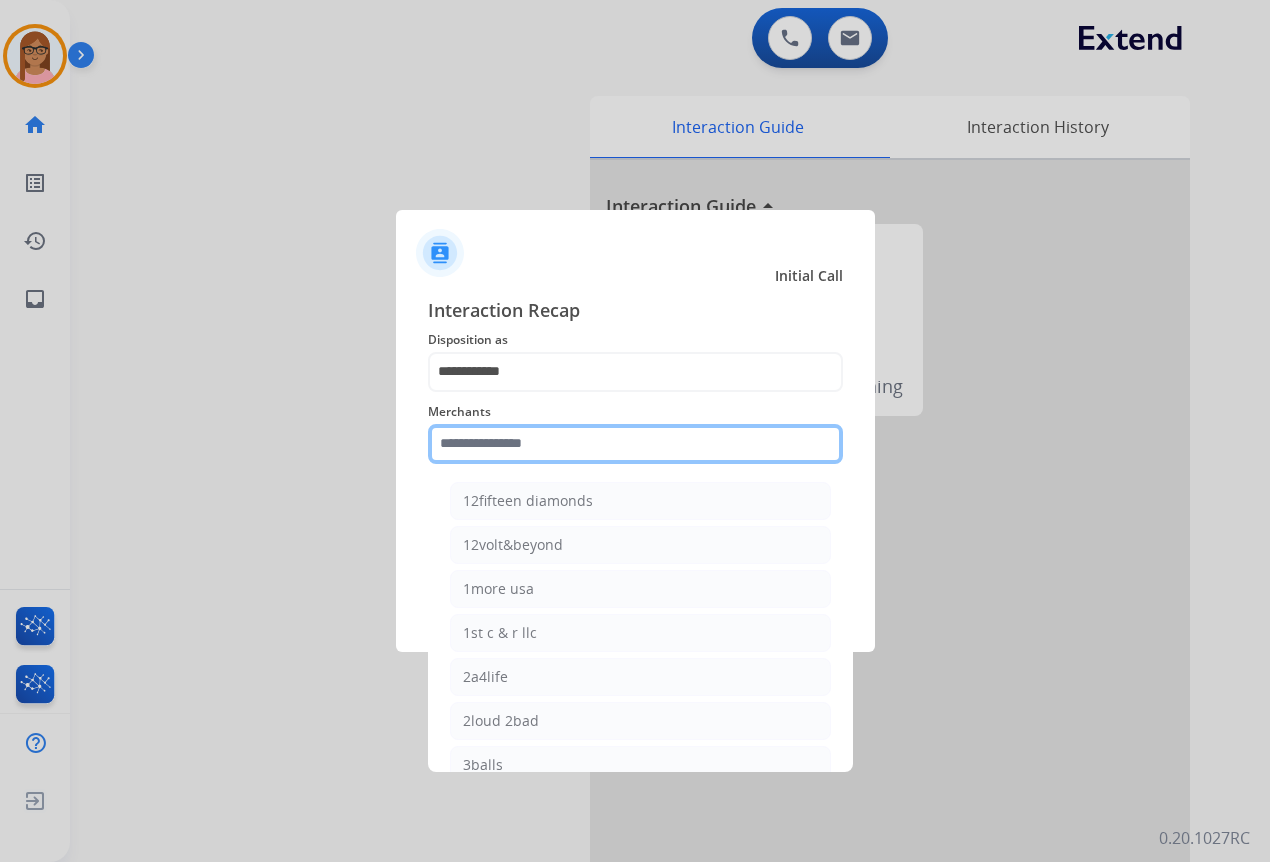 click 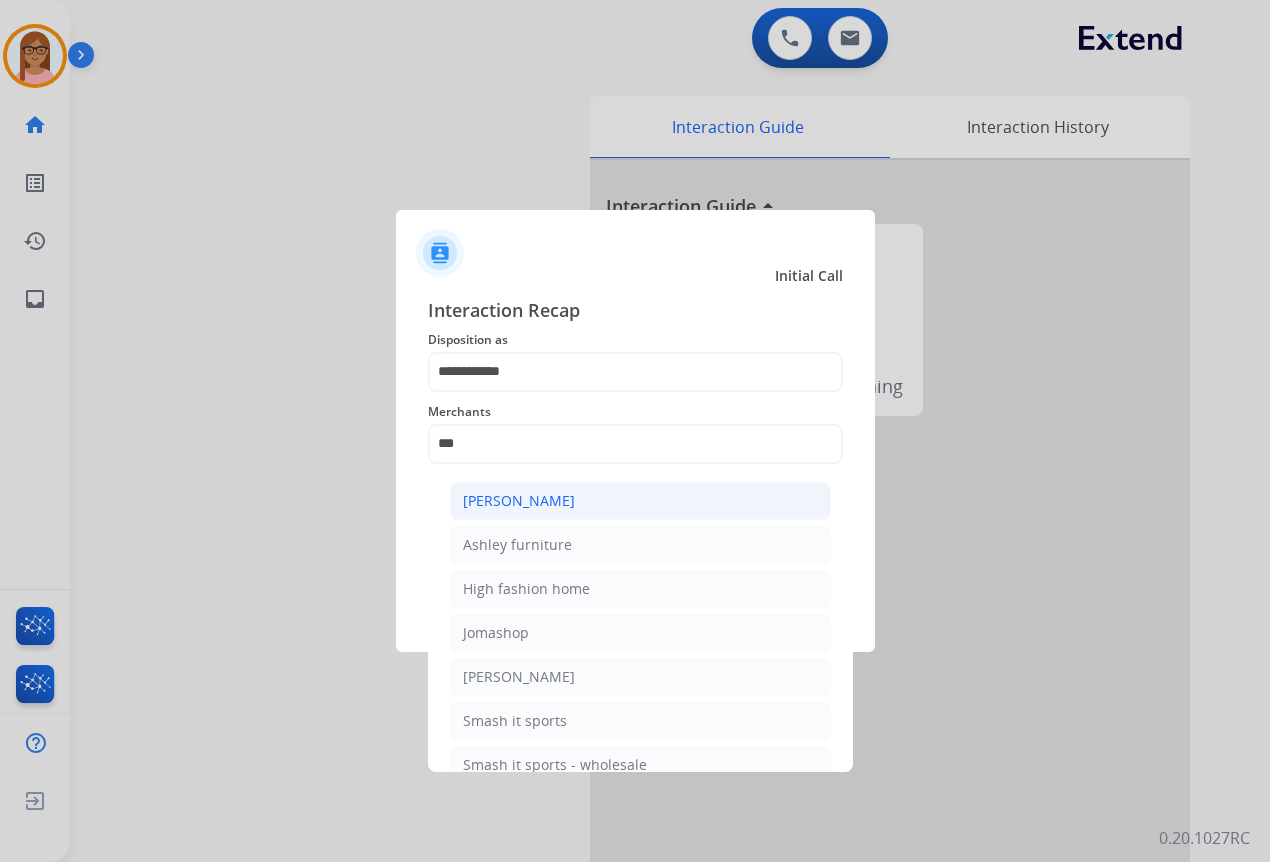 click on "[PERSON_NAME]" 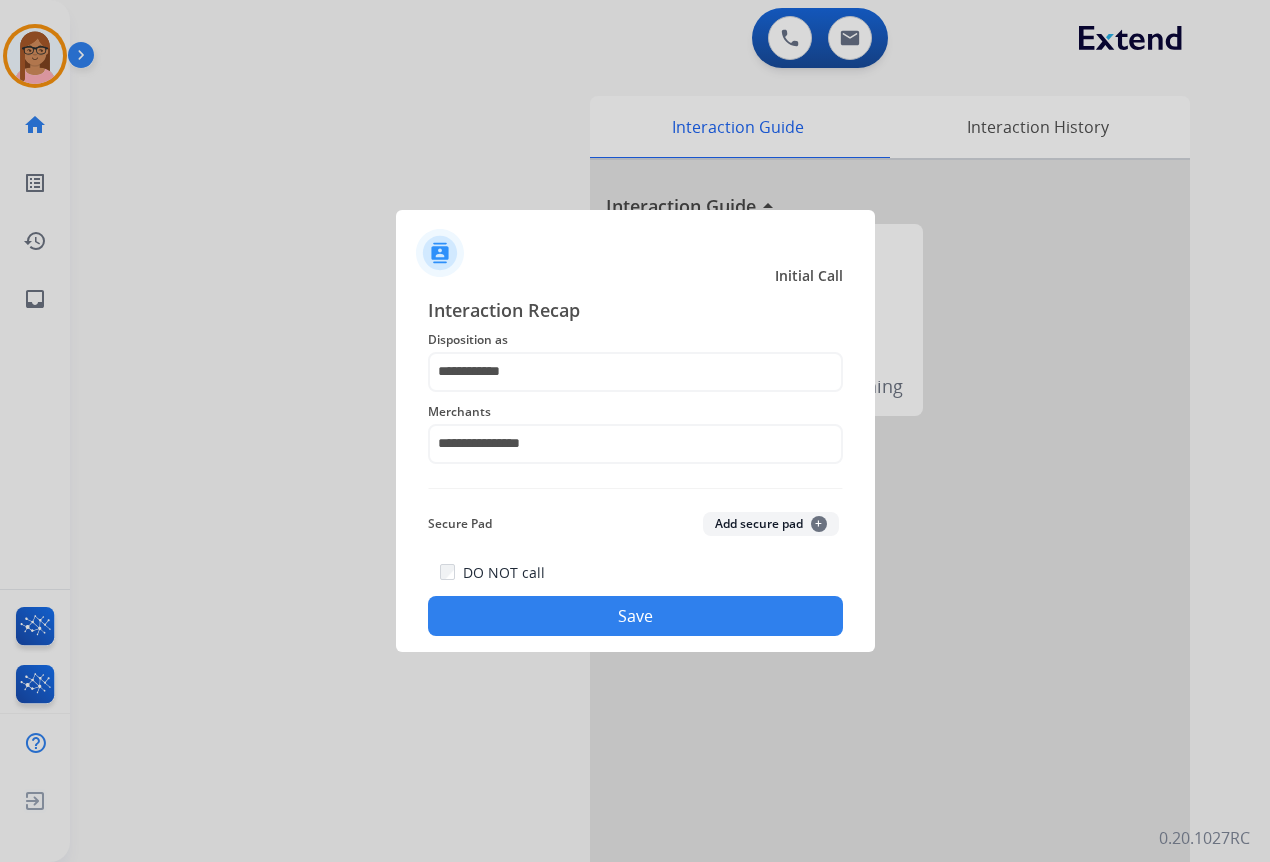 click on "Save" 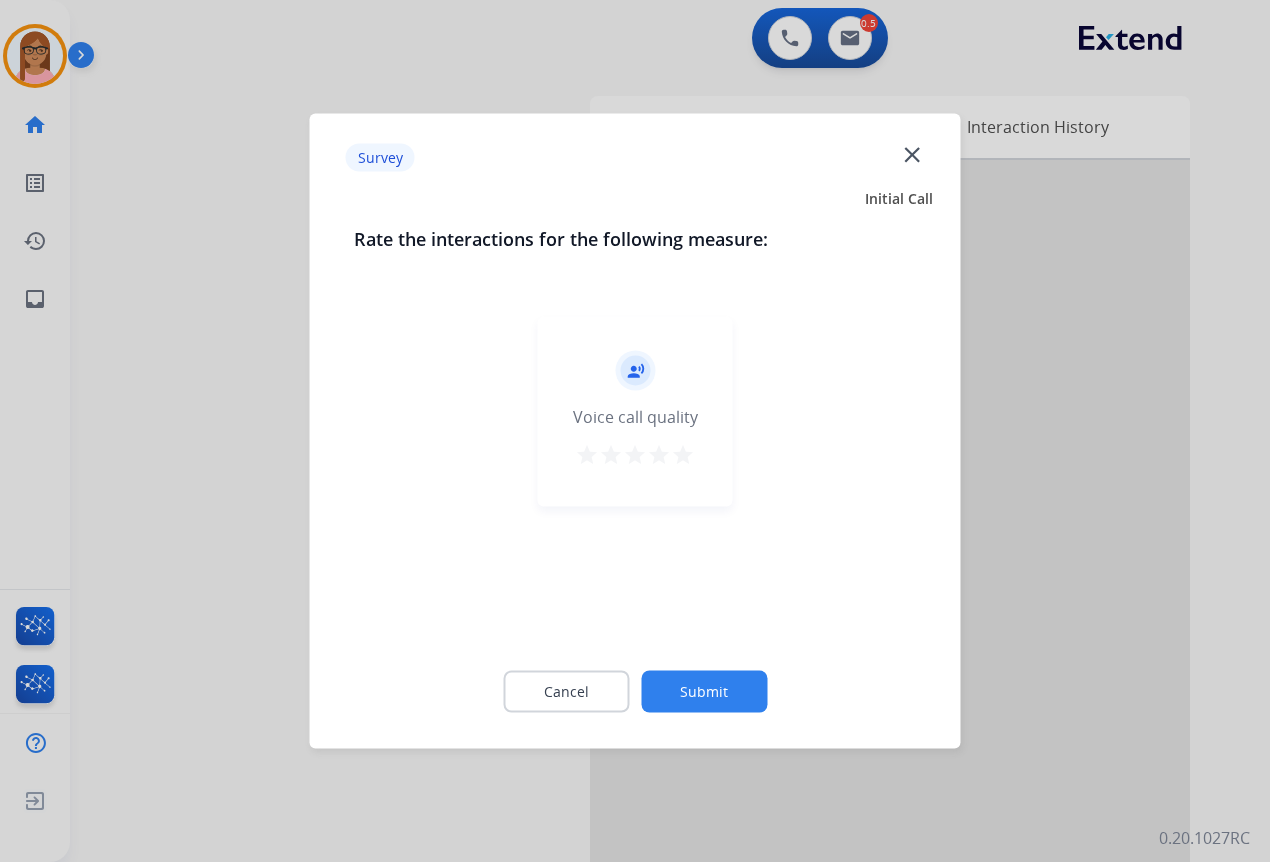 drag, startPoint x: 687, startPoint y: 453, endPoint x: 698, endPoint y: 501, distance: 49.24429 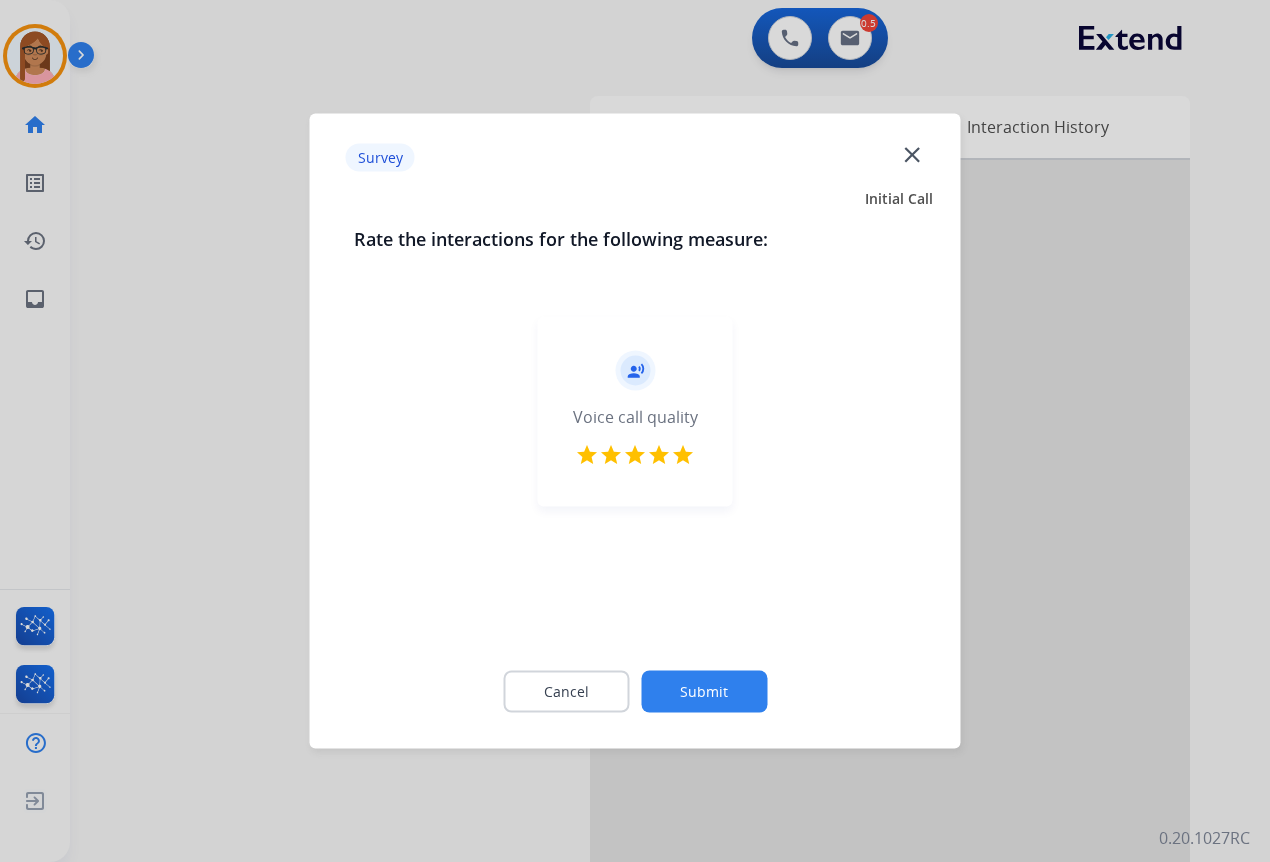 click on "Submit" 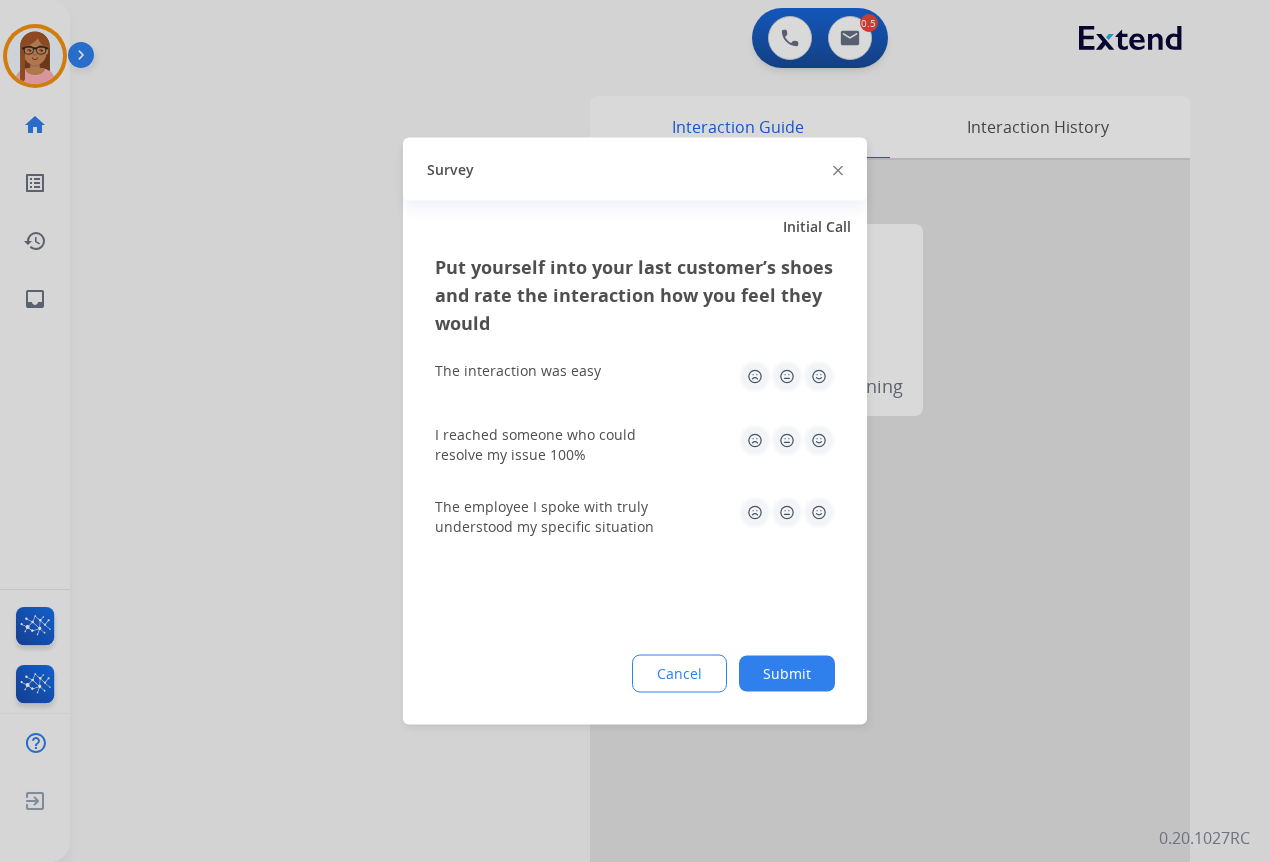 click 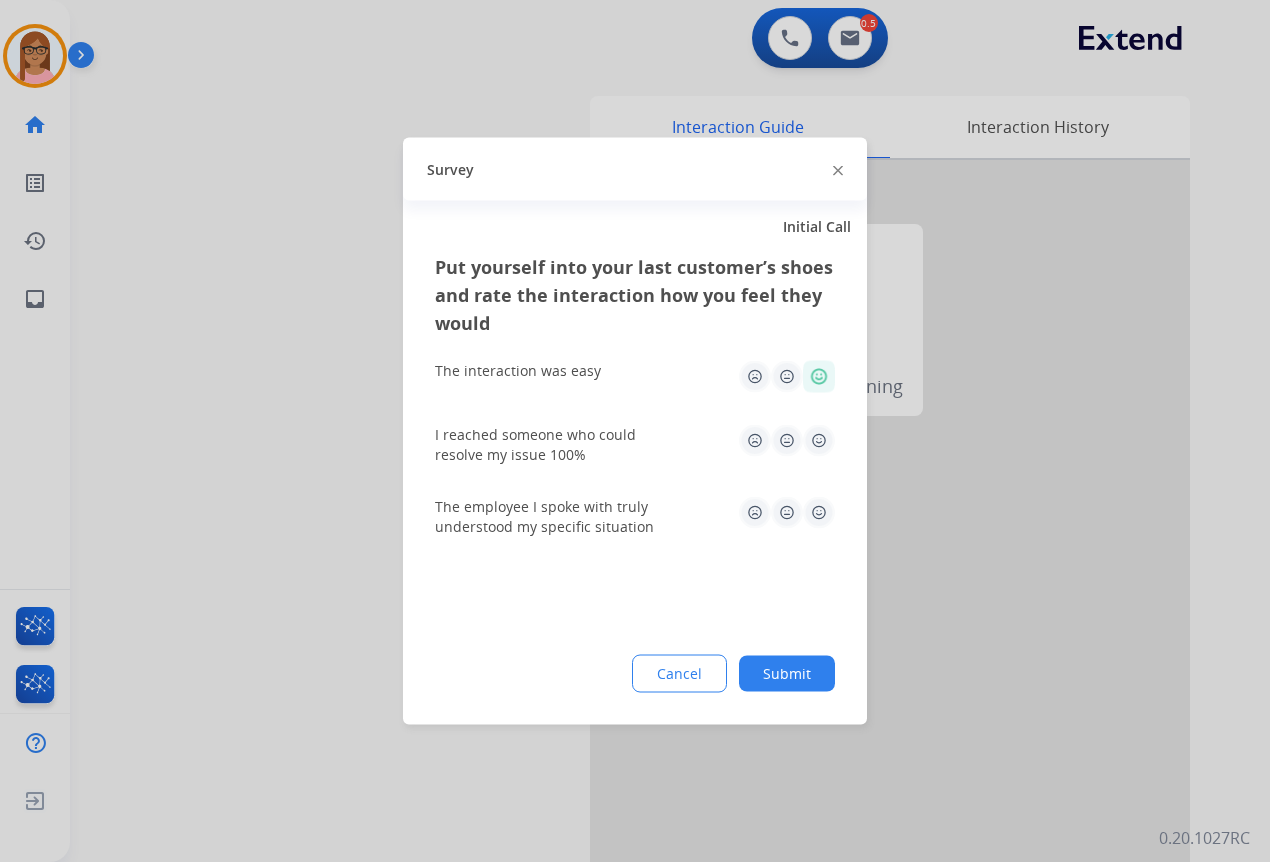 drag, startPoint x: 816, startPoint y: 448, endPoint x: 826, endPoint y: 512, distance: 64.77654 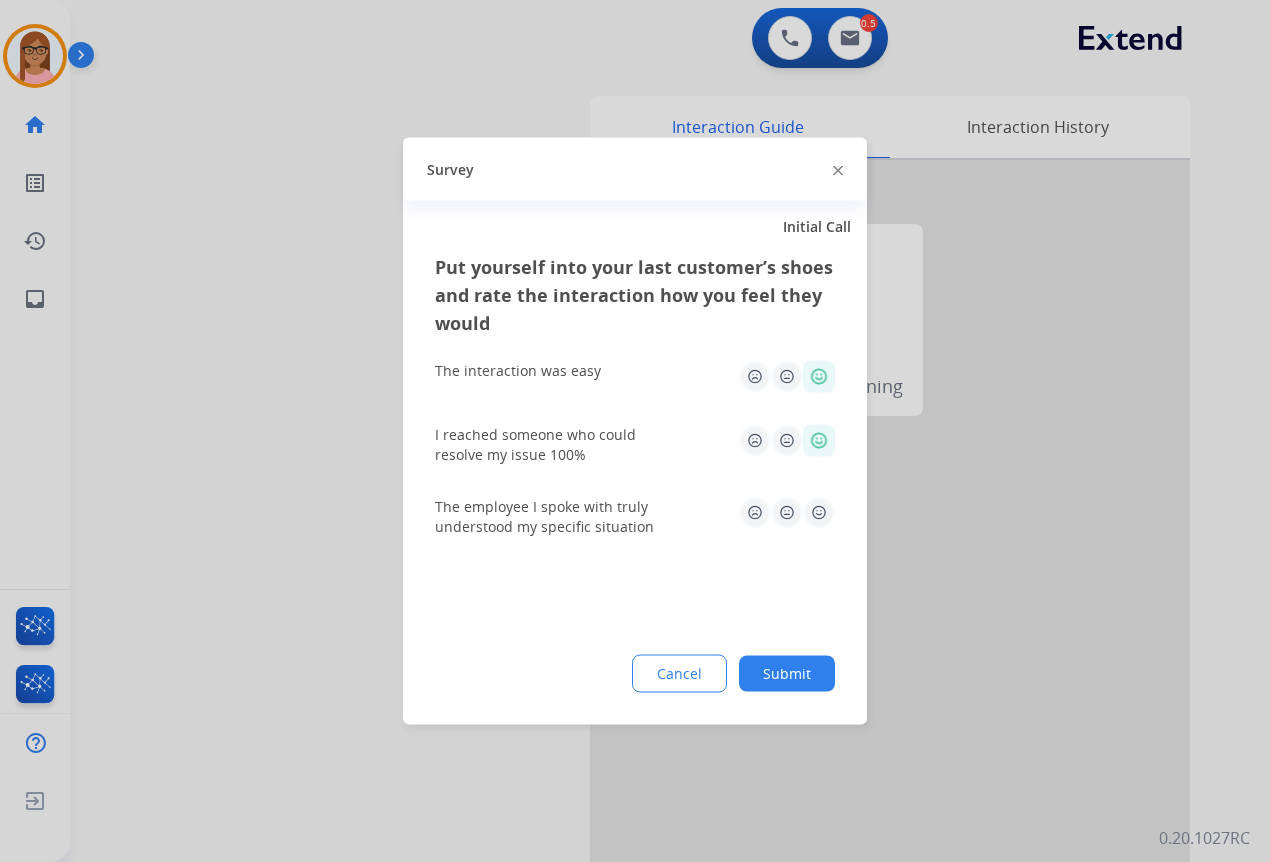 click 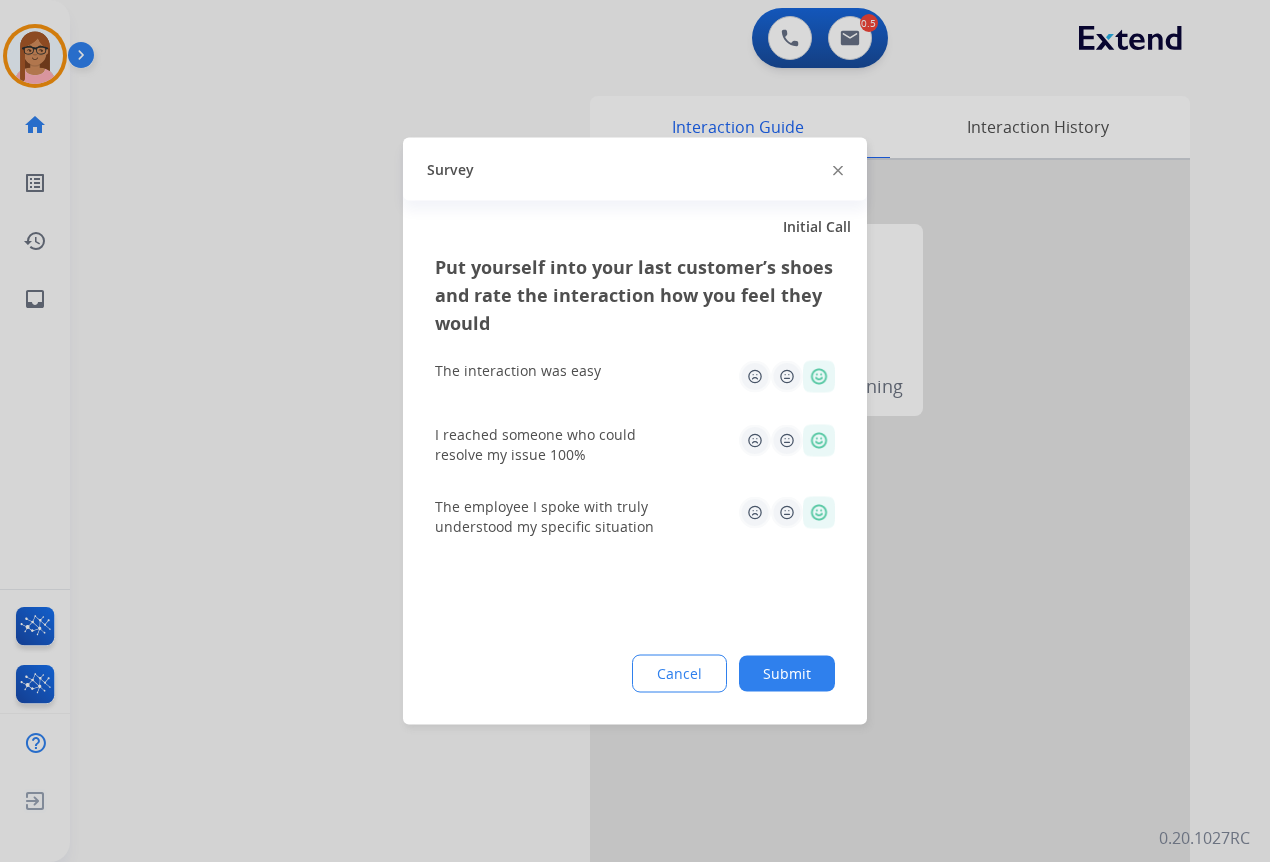 click on "Submit" 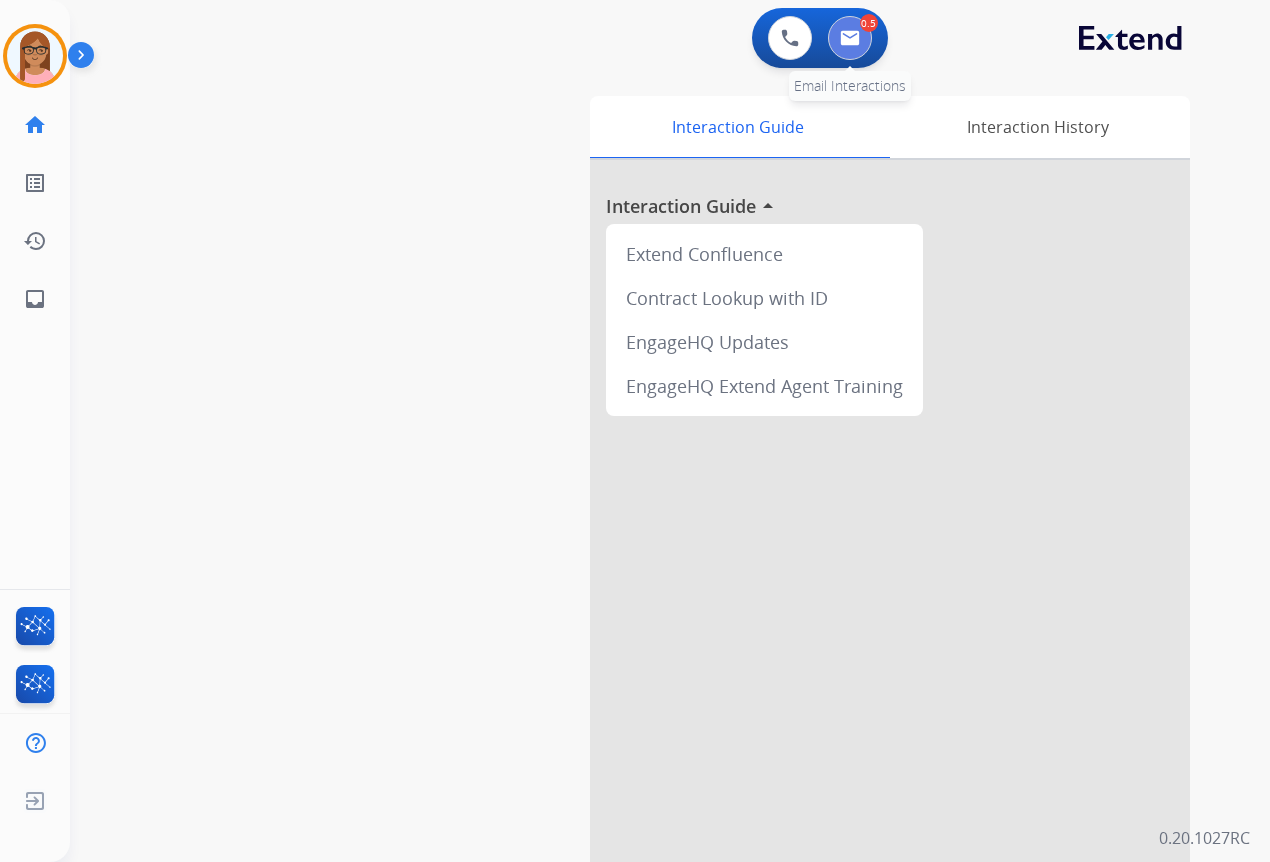 click at bounding box center (850, 38) 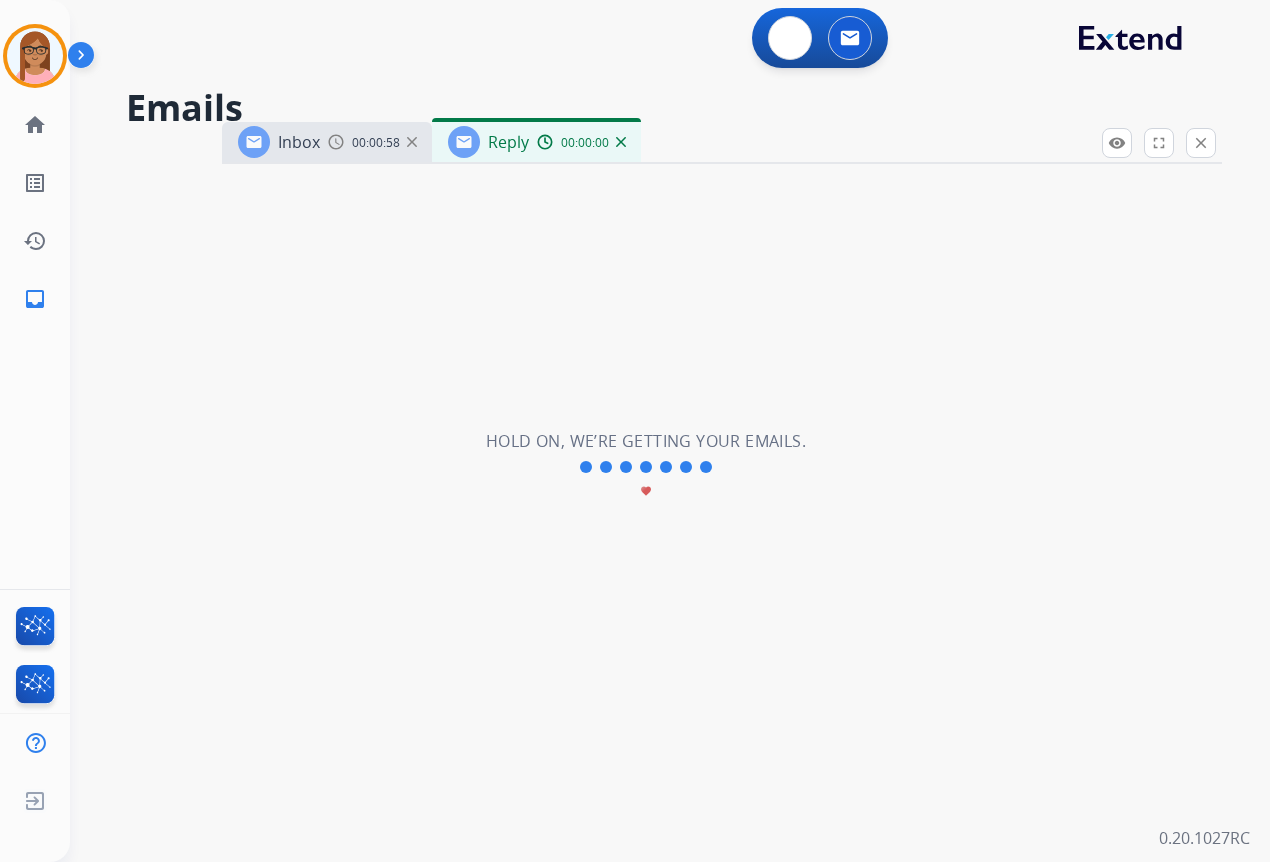 select on "**********" 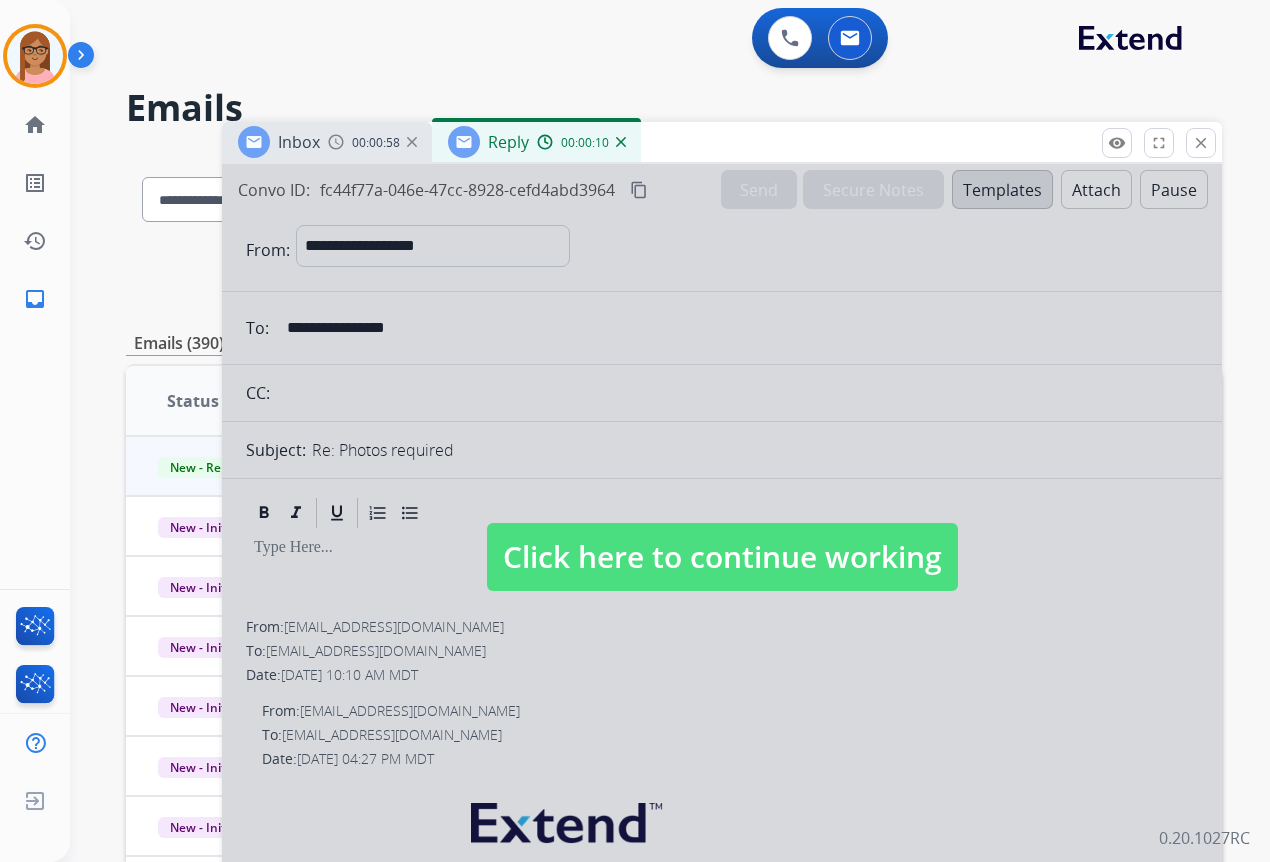 click on "Click here to continue working" at bounding box center [722, 557] 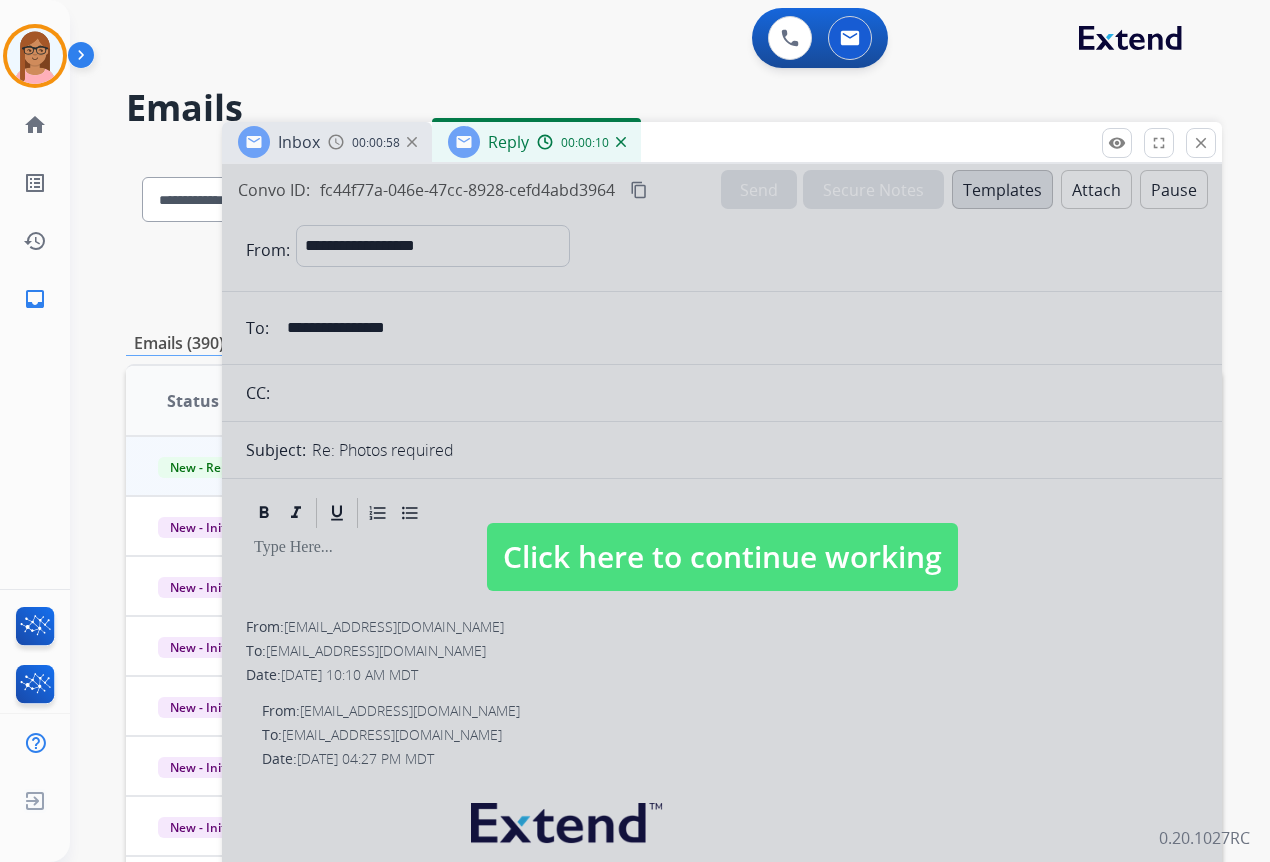 select 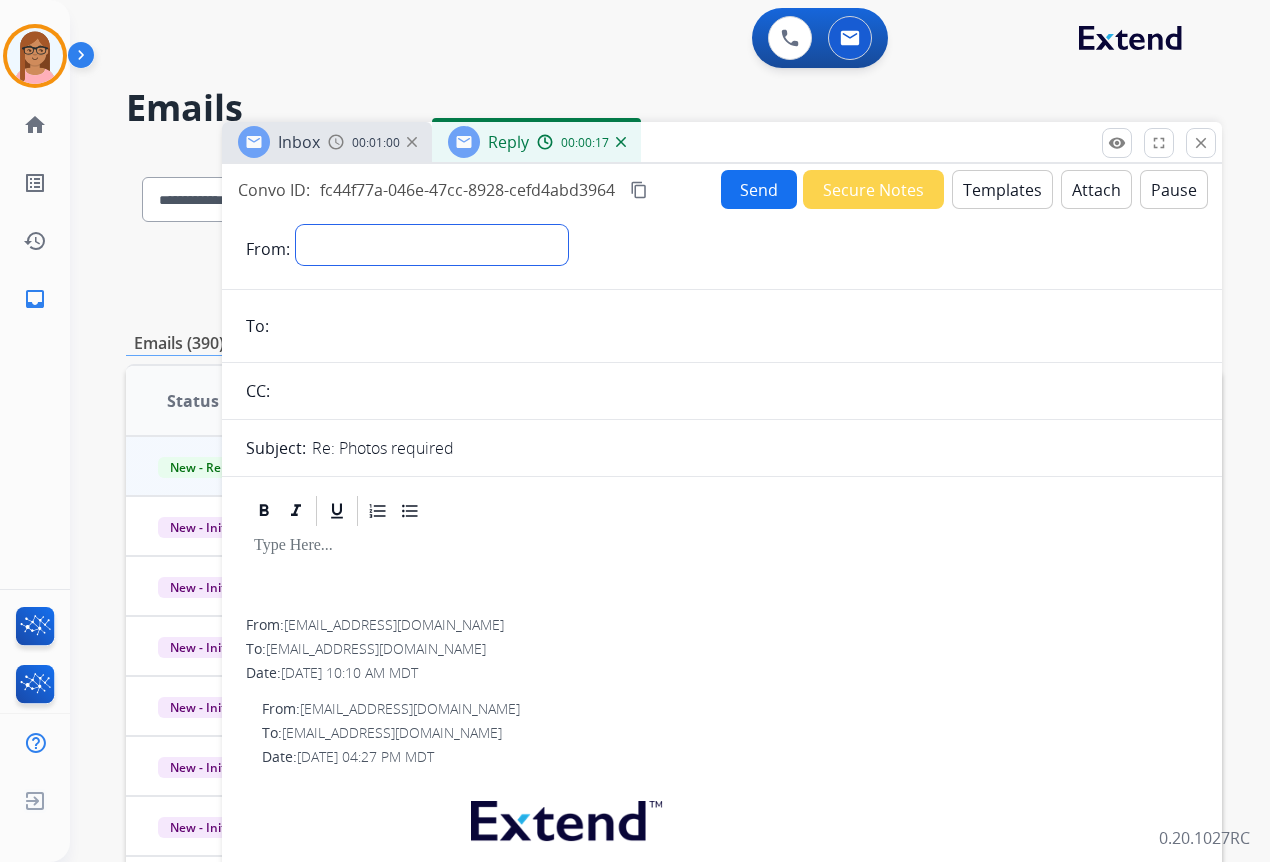 click on "**********" at bounding box center (432, 245) 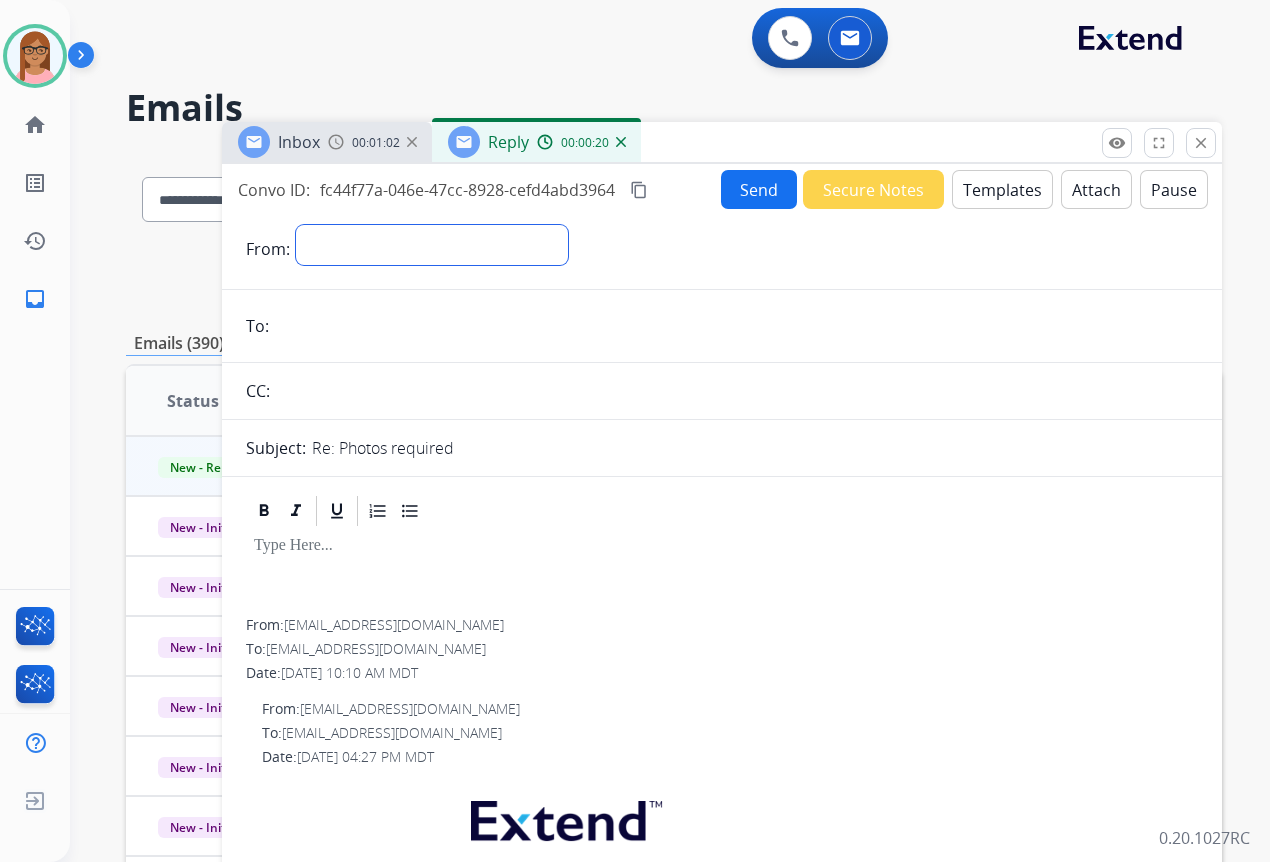 select on "**********" 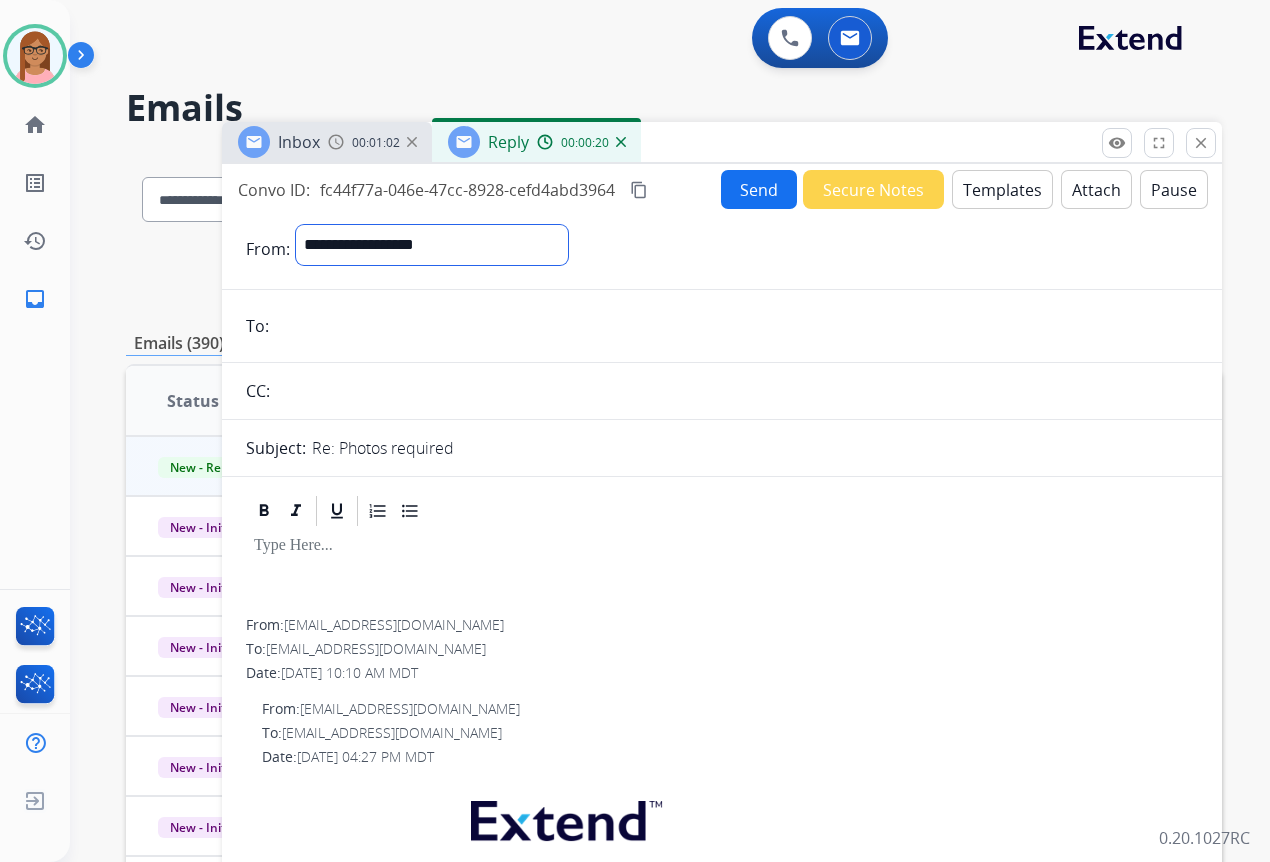 click on "**********" at bounding box center (432, 245) 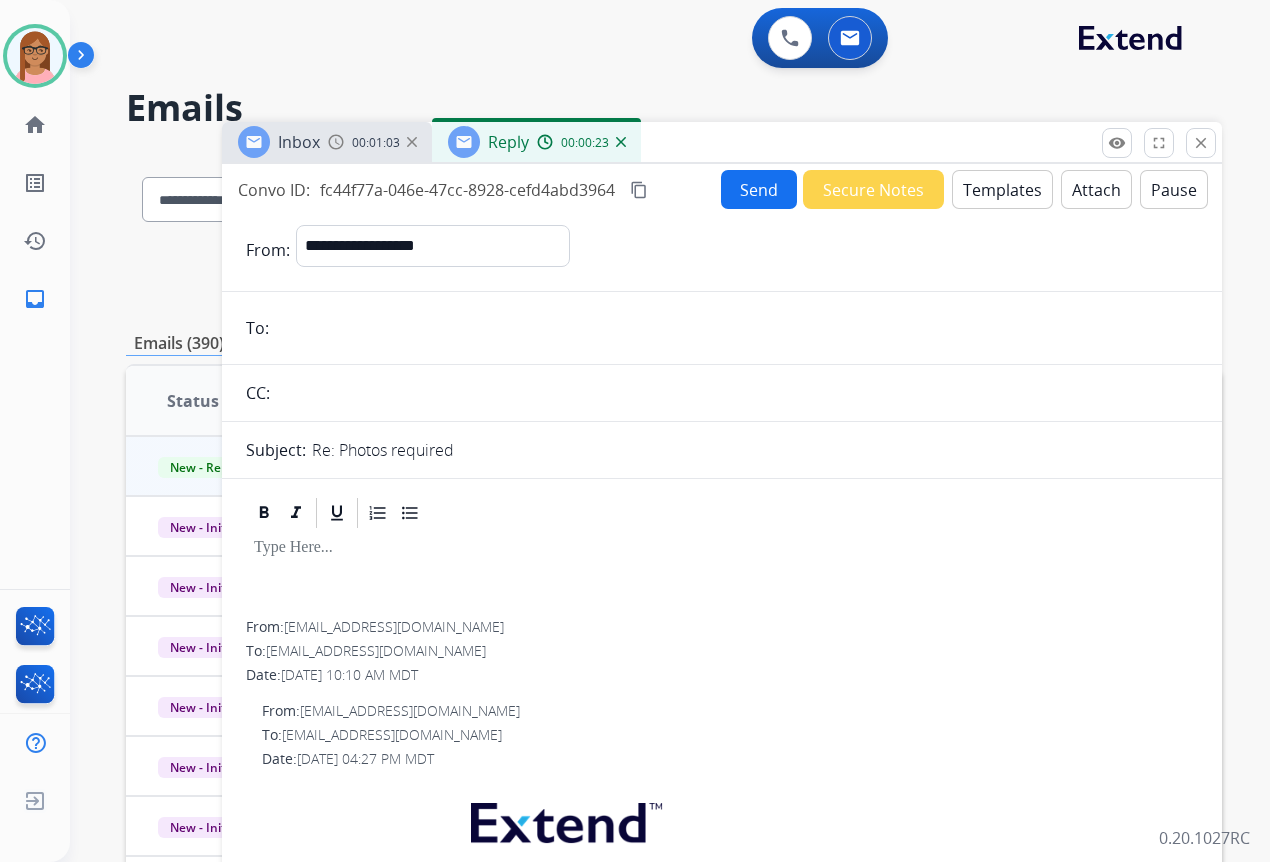 click at bounding box center (736, 328) 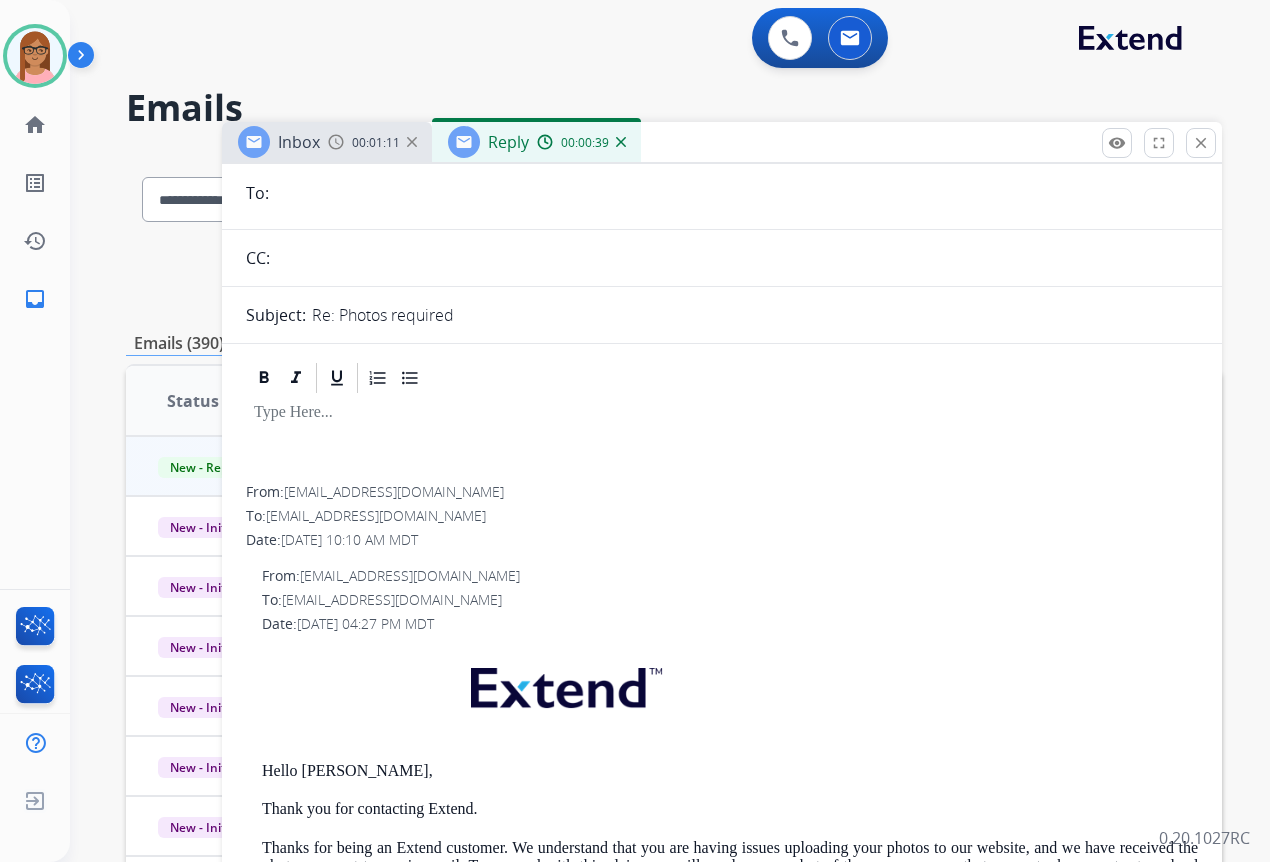 scroll, scrollTop: 0, scrollLeft: 0, axis: both 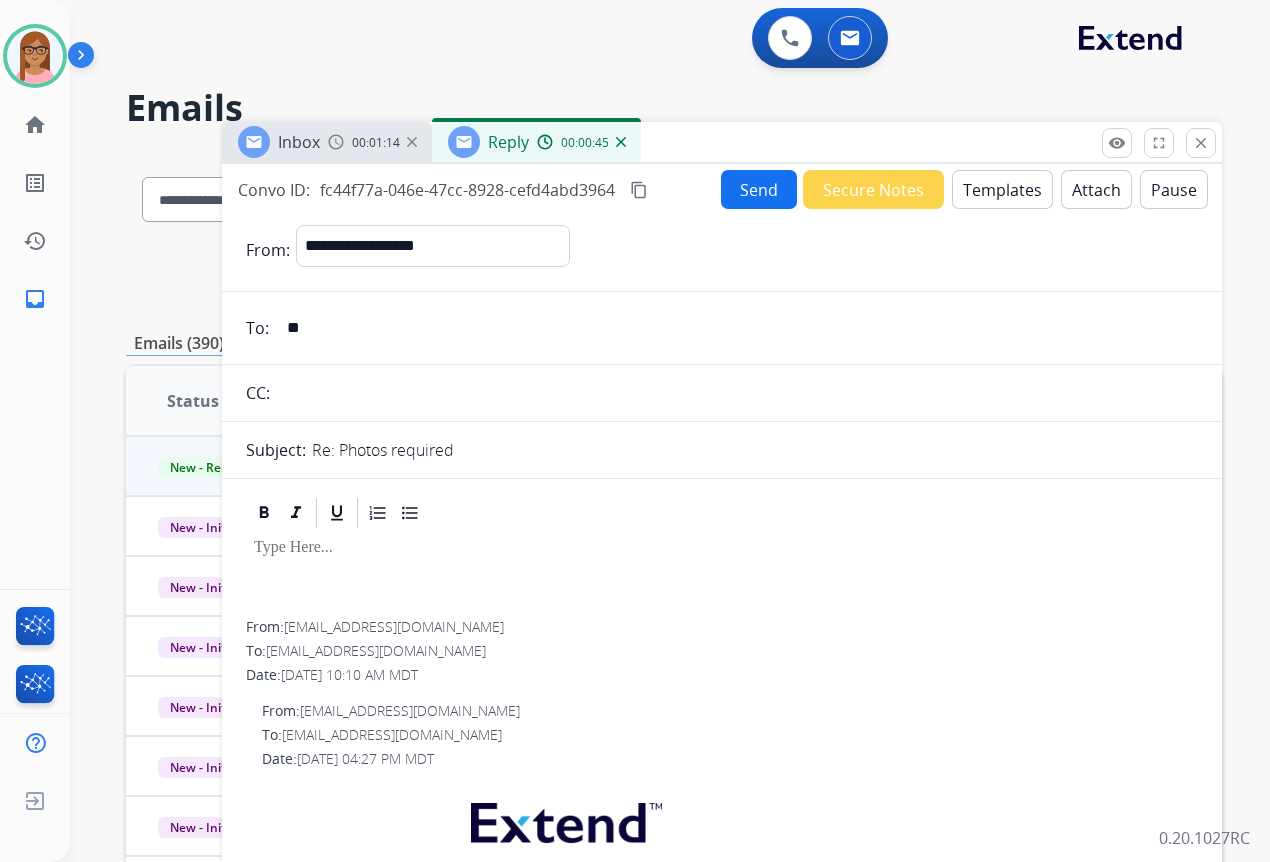type on "*" 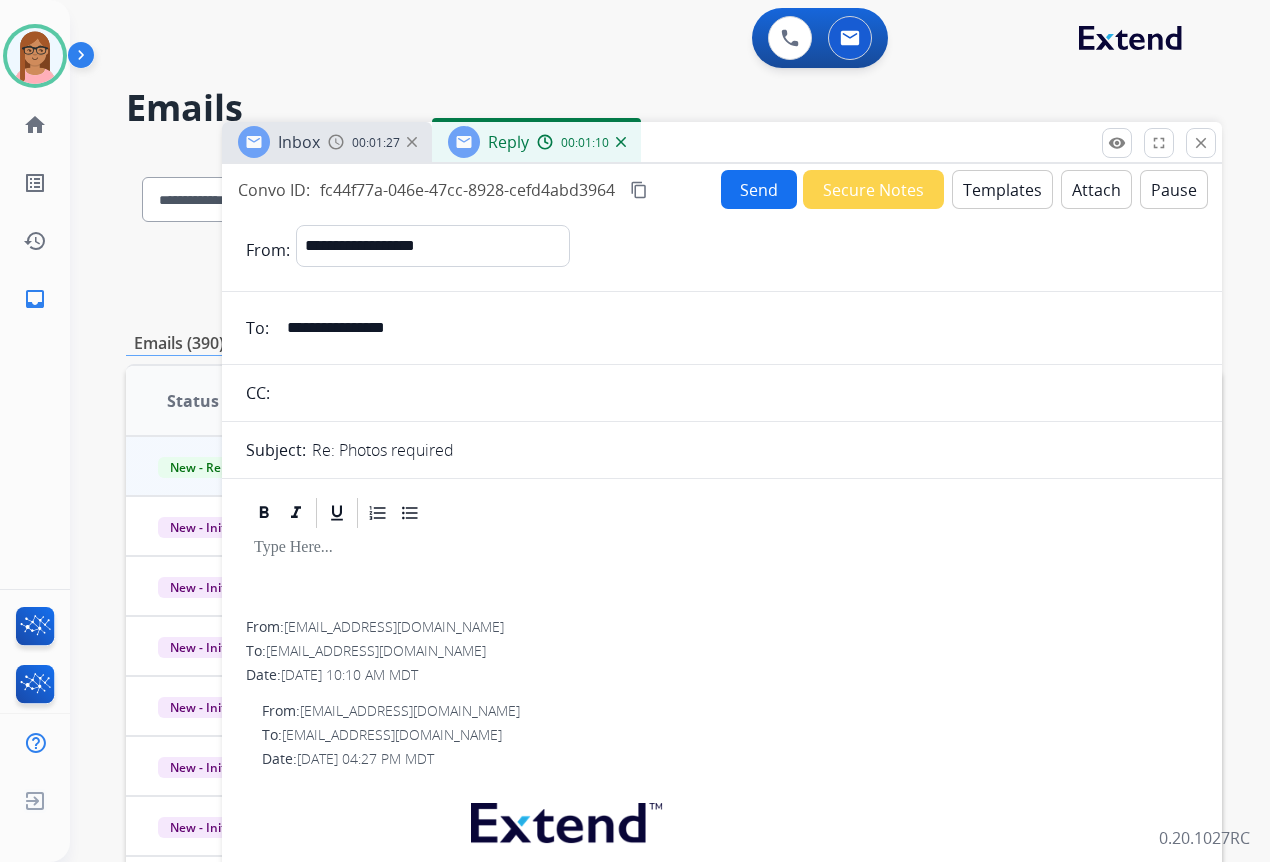 type on "**********" 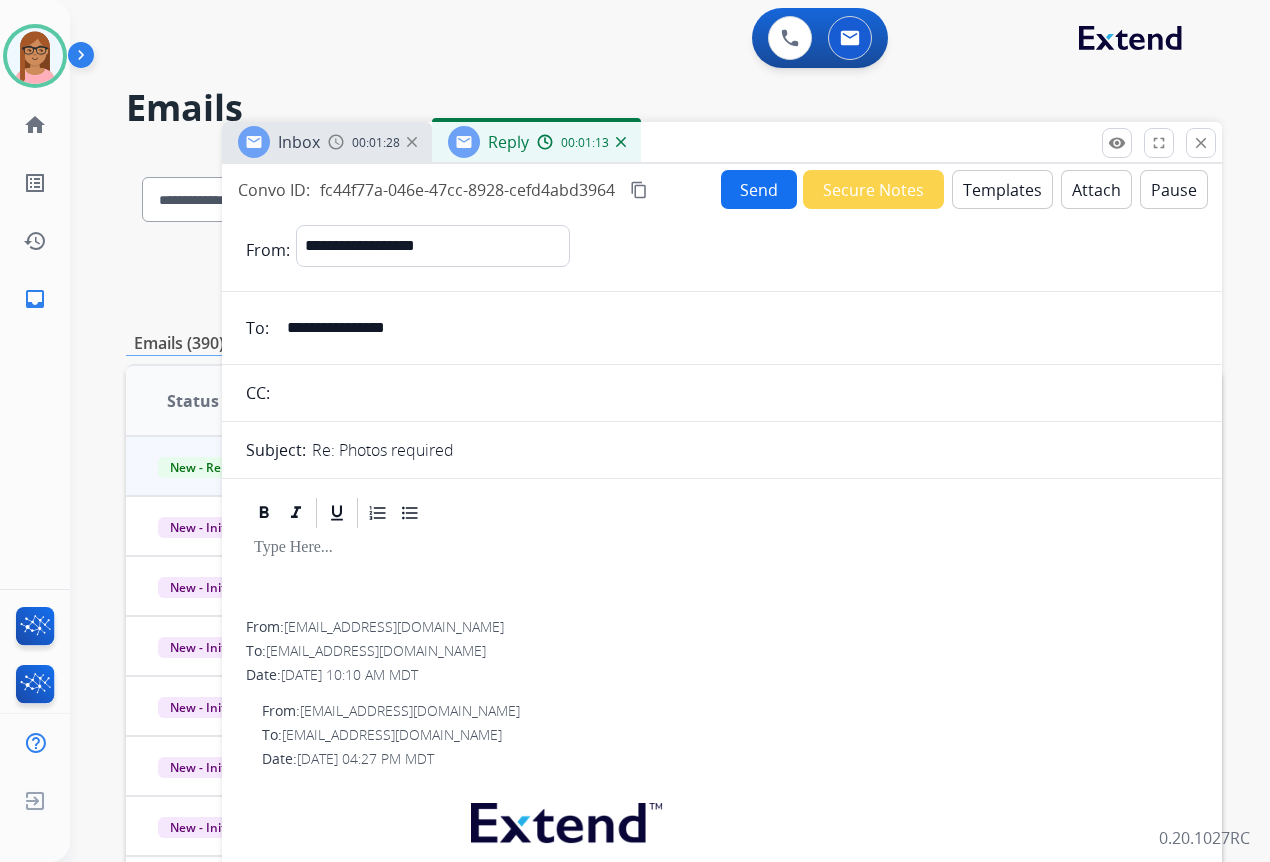 click on "Templates" at bounding box center [1002, 189] 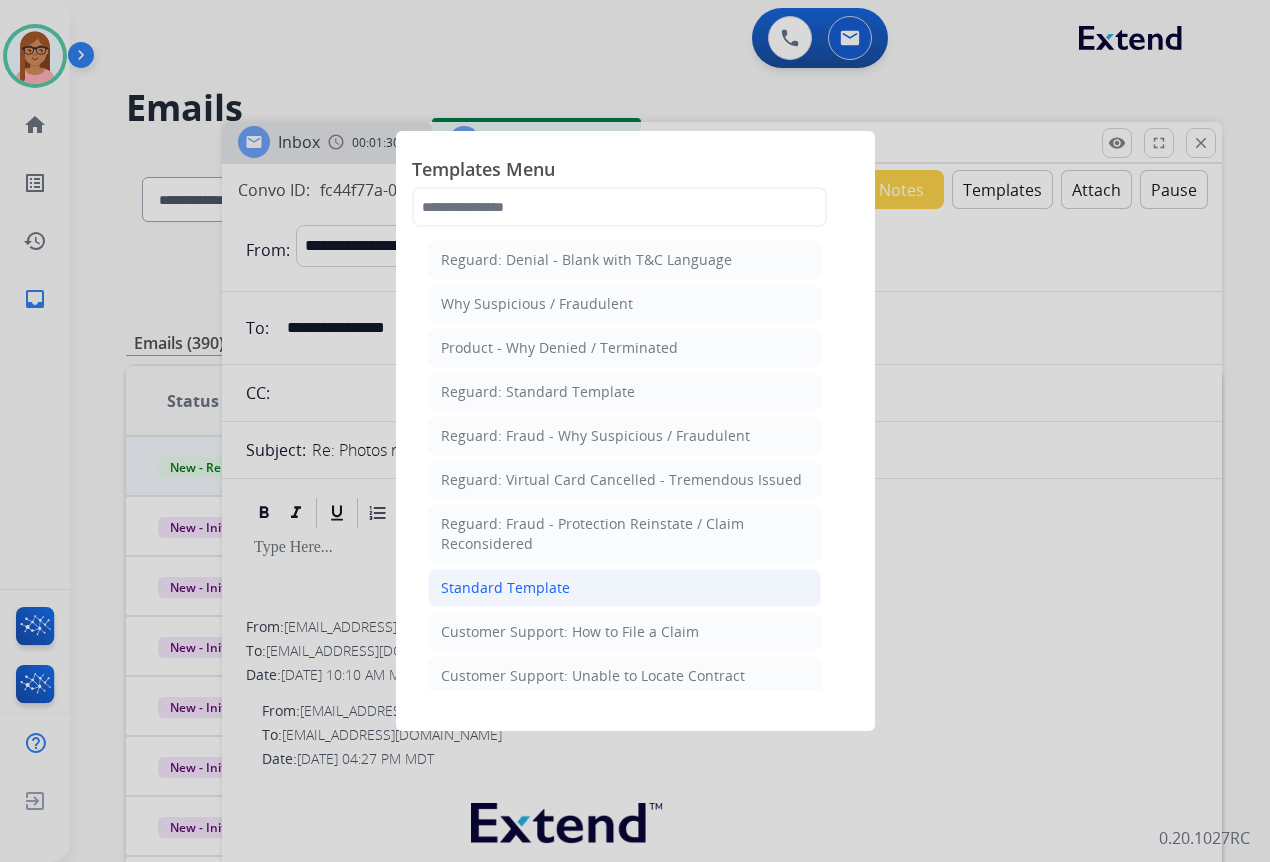 click on "Standard Template" 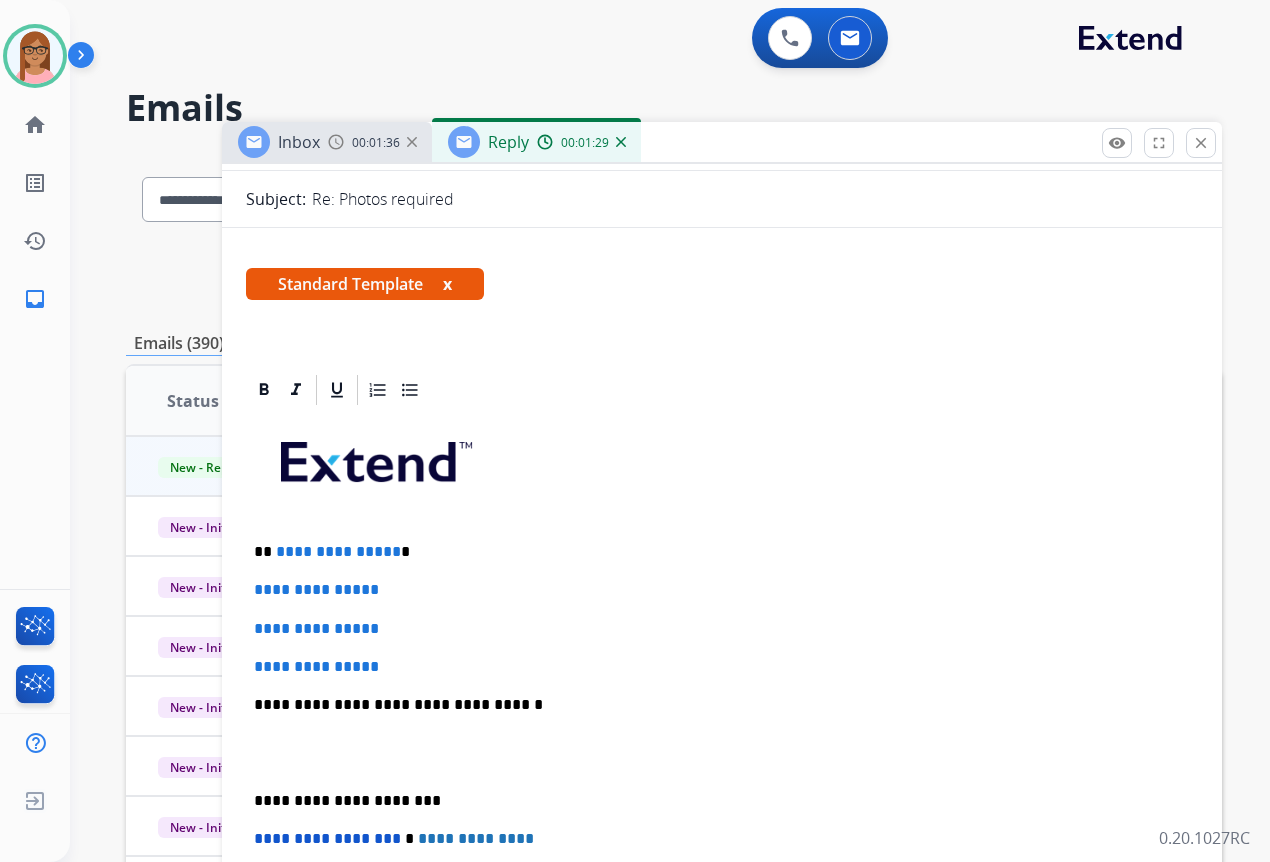scroll, scrollTop: 250, scrollLeft: 0, axis: vertical 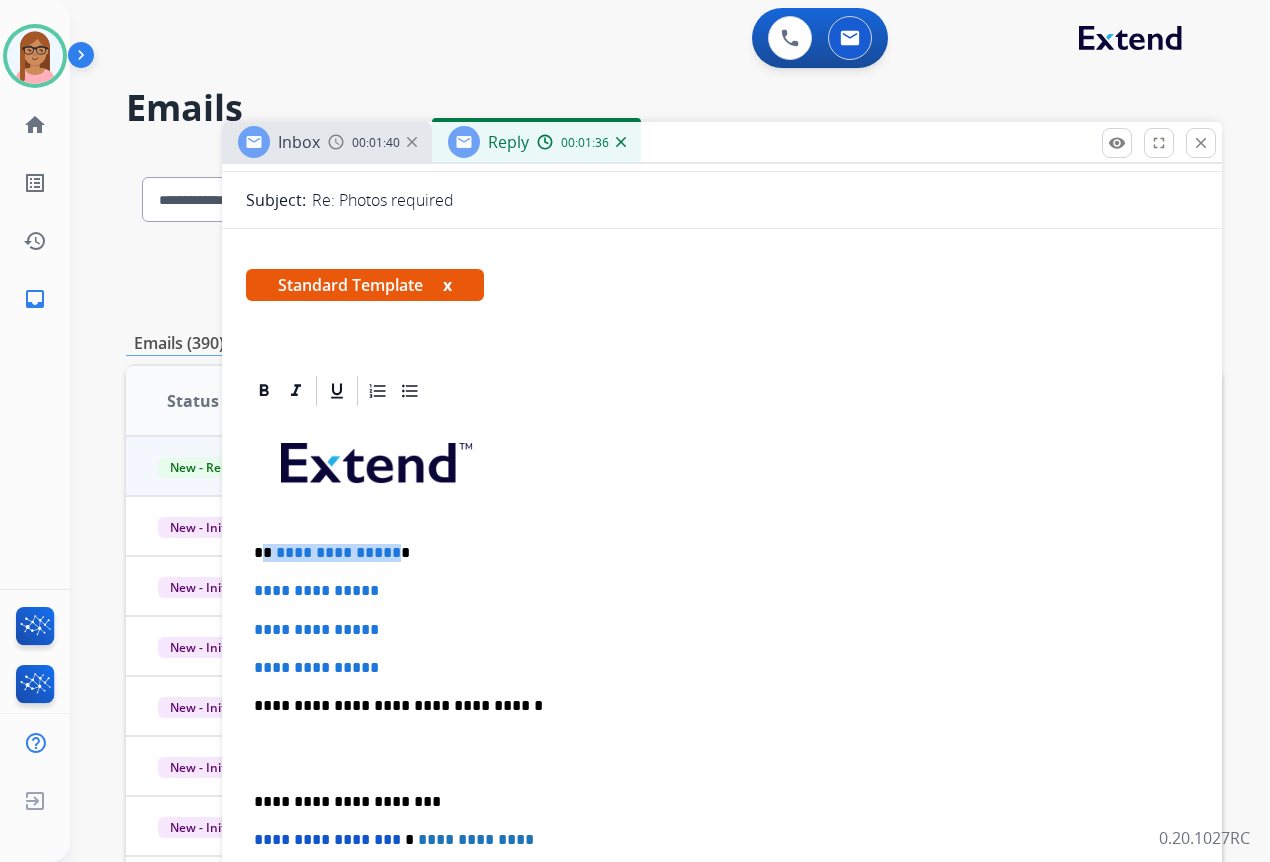 drag, startPoint x: 263, startPoint y: 551, endPoint x: 387, endPoint y: 558, distance: 124.197426 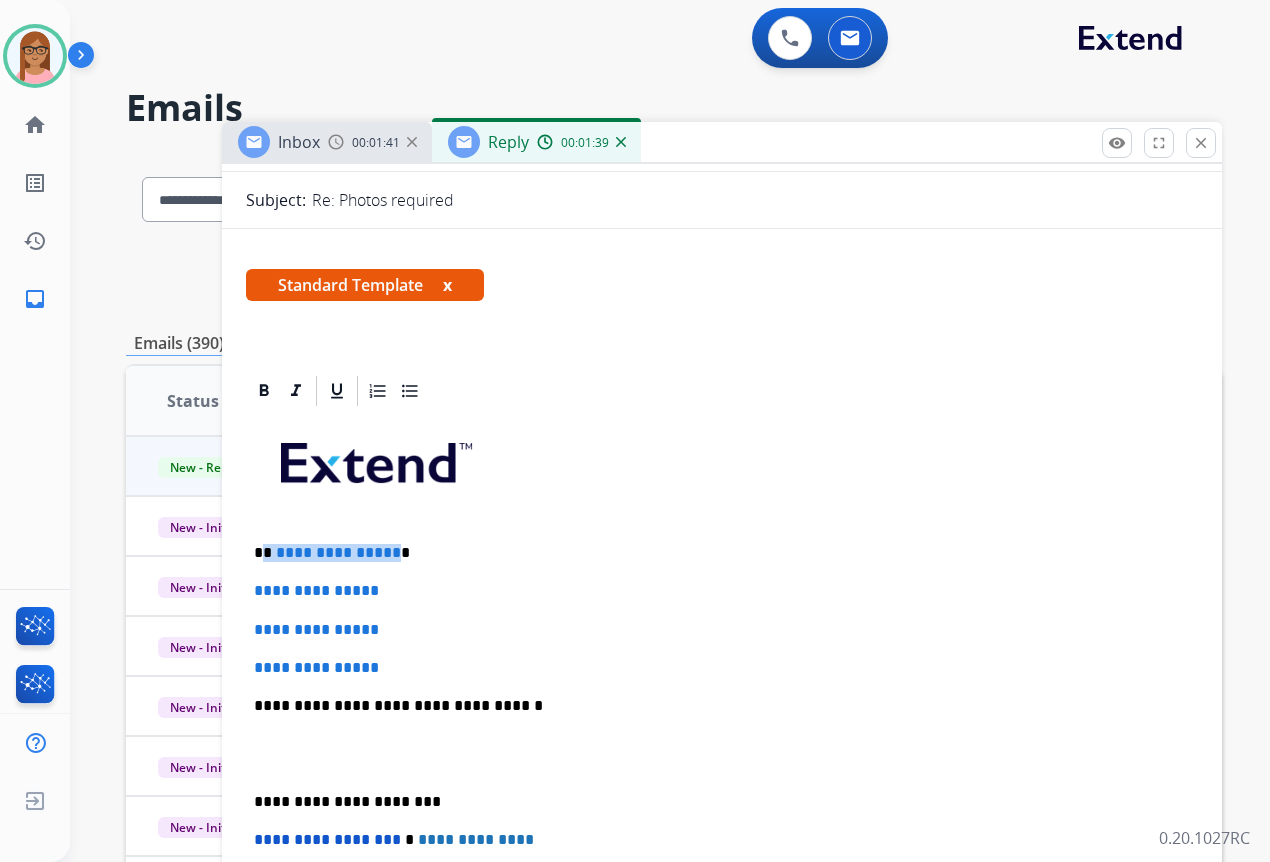 type 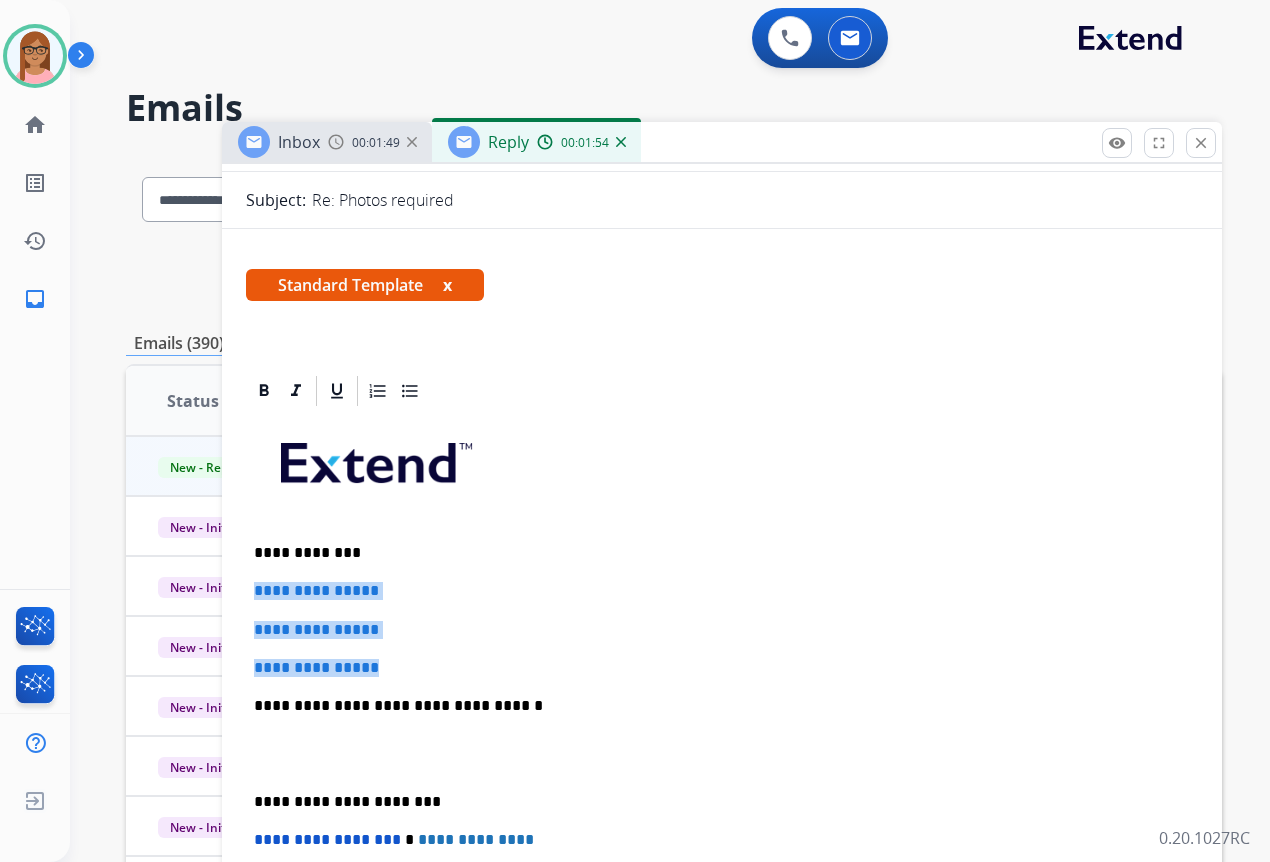 drag, startPoint x: 251, startPoint y: 588, endPoint x: 392, endPoint y: 650, distance: 154.02922 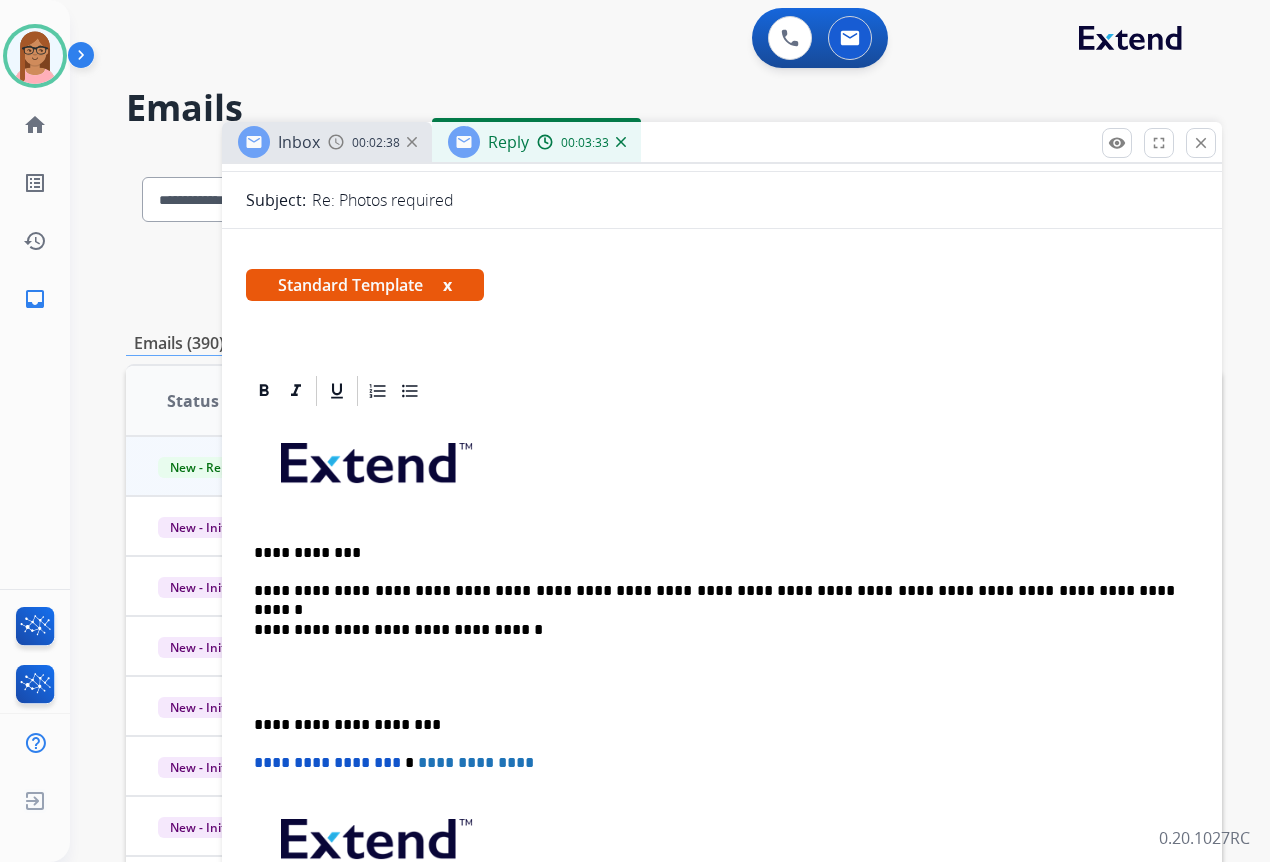 click at bounding box center (722, 677) 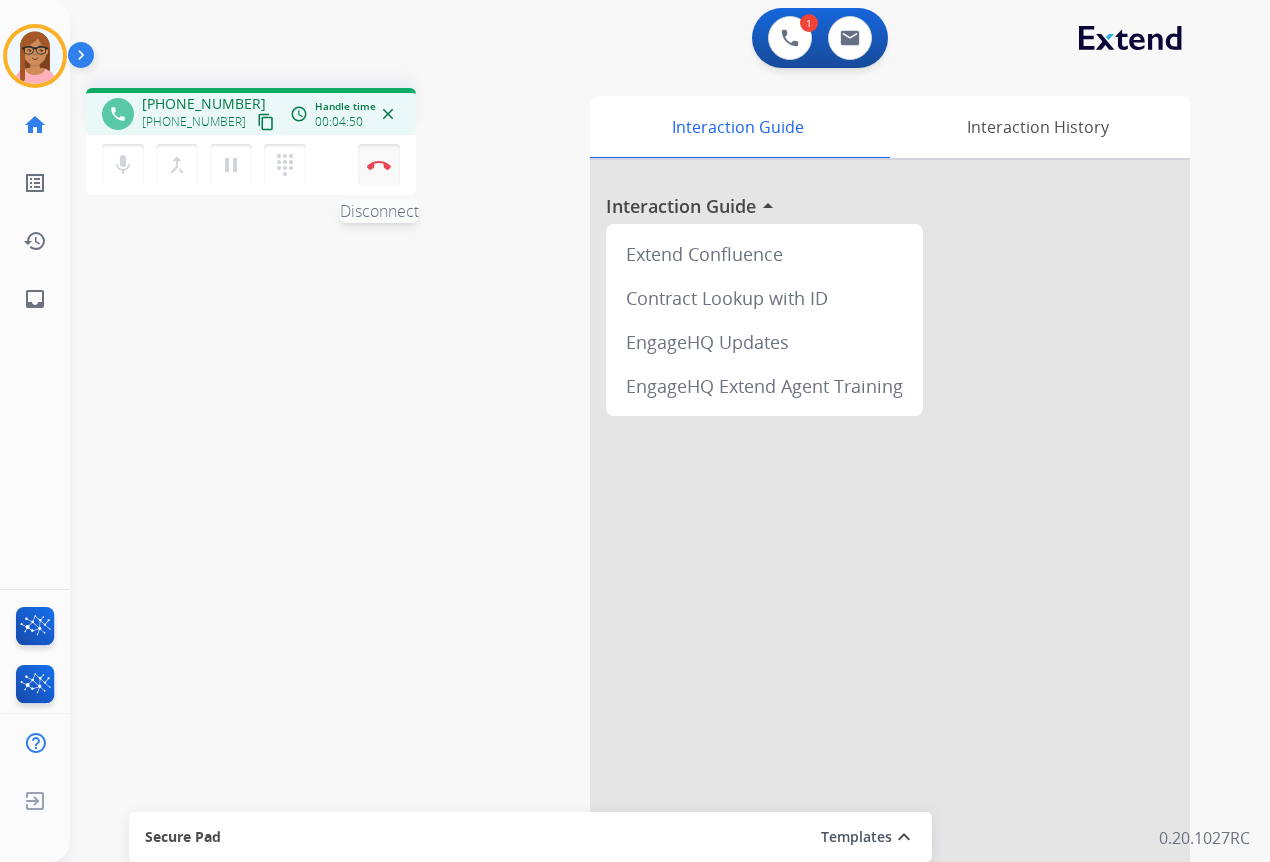 click at bounding box center (379, 165) 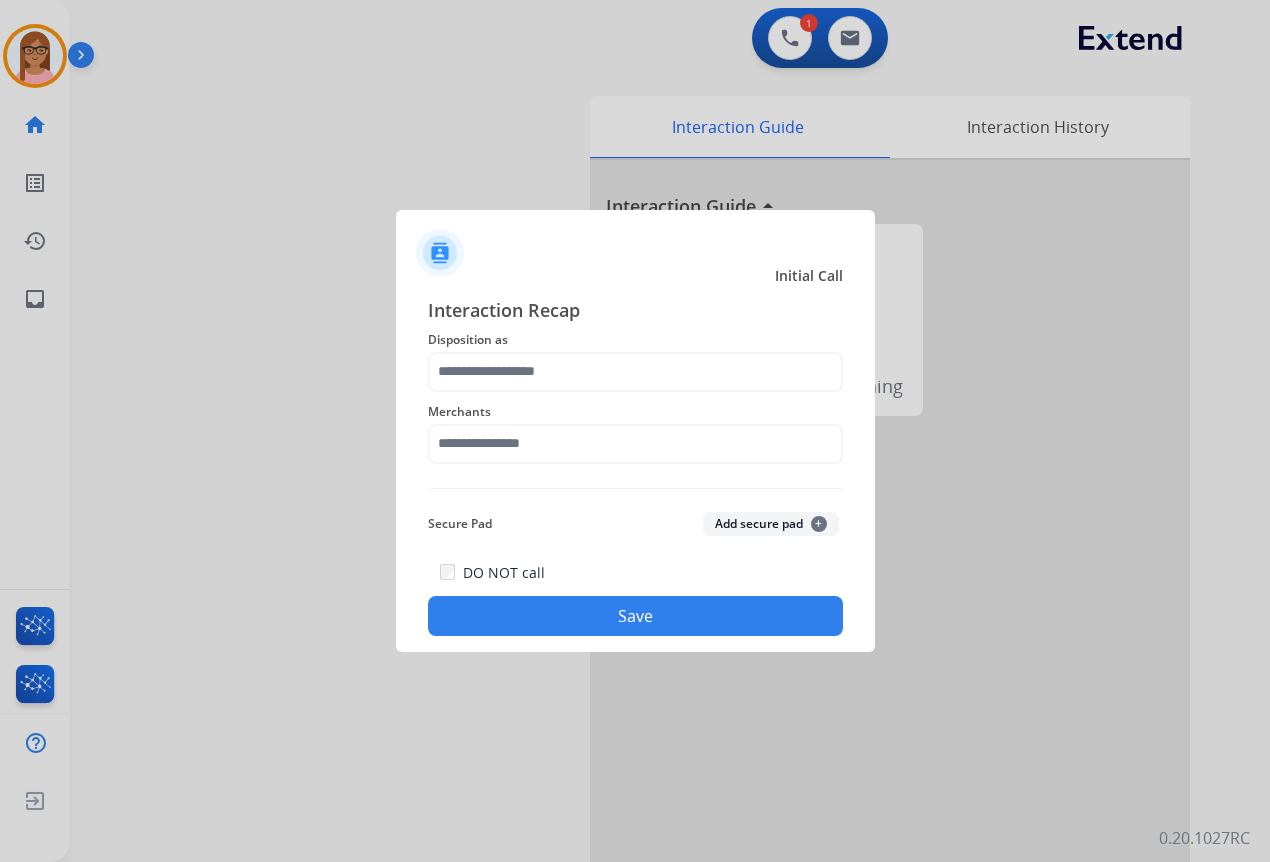 click on "Merchants" 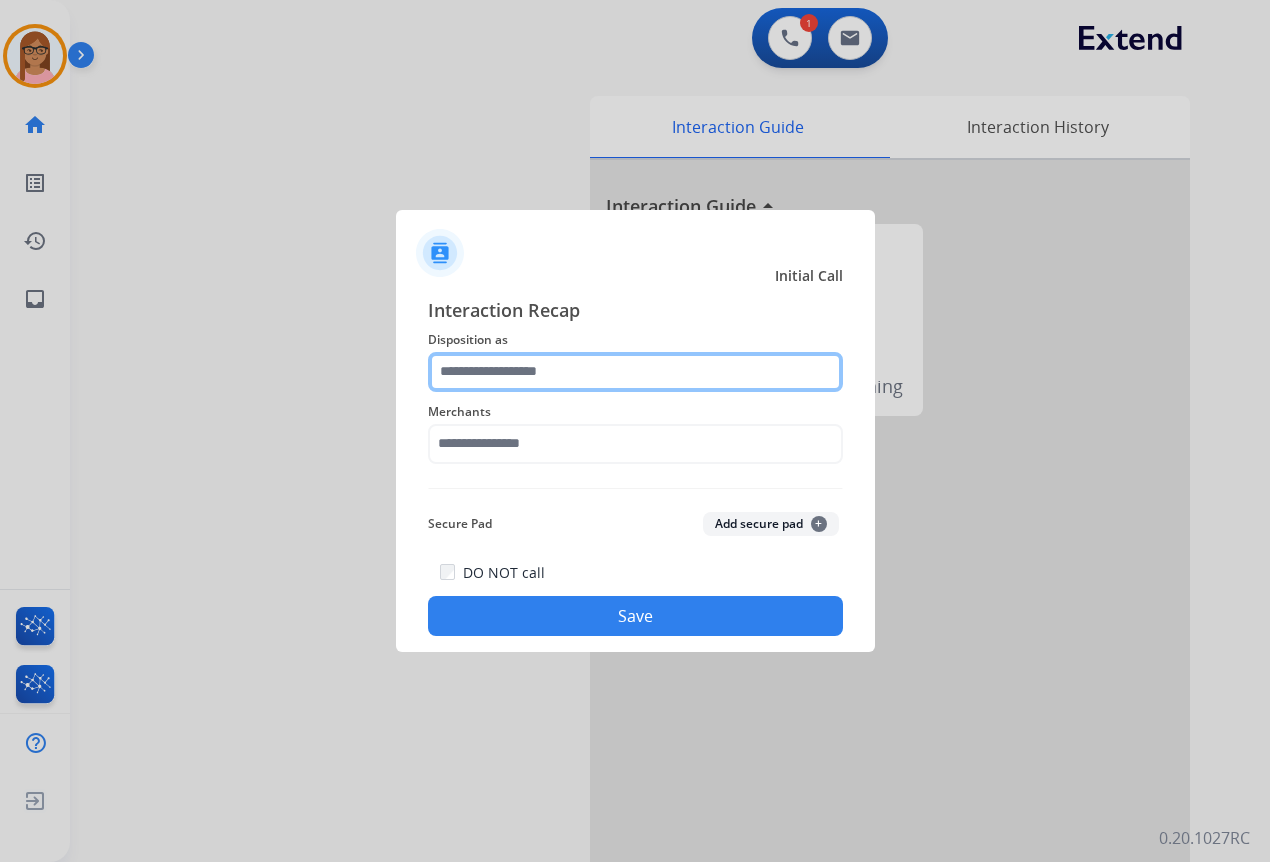 click 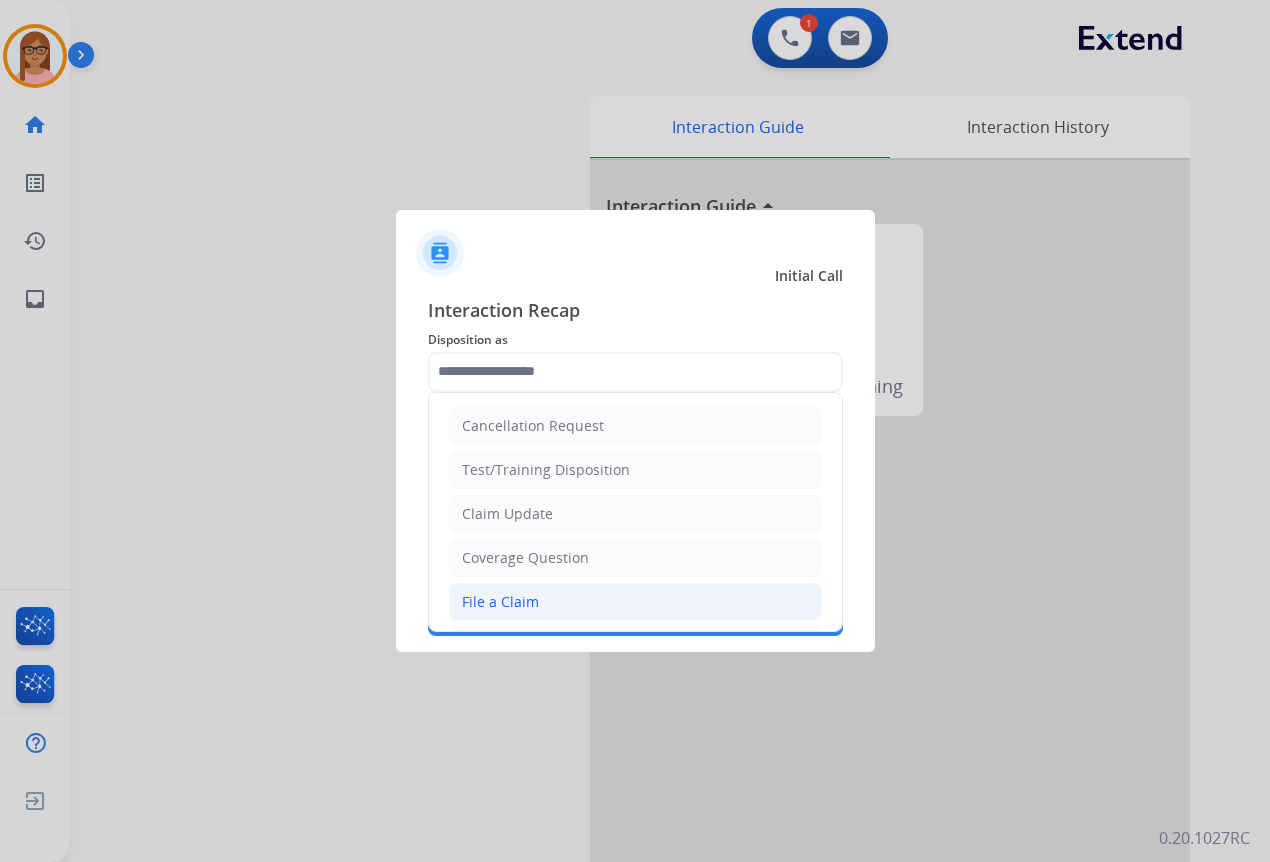 click on "File a Claim" 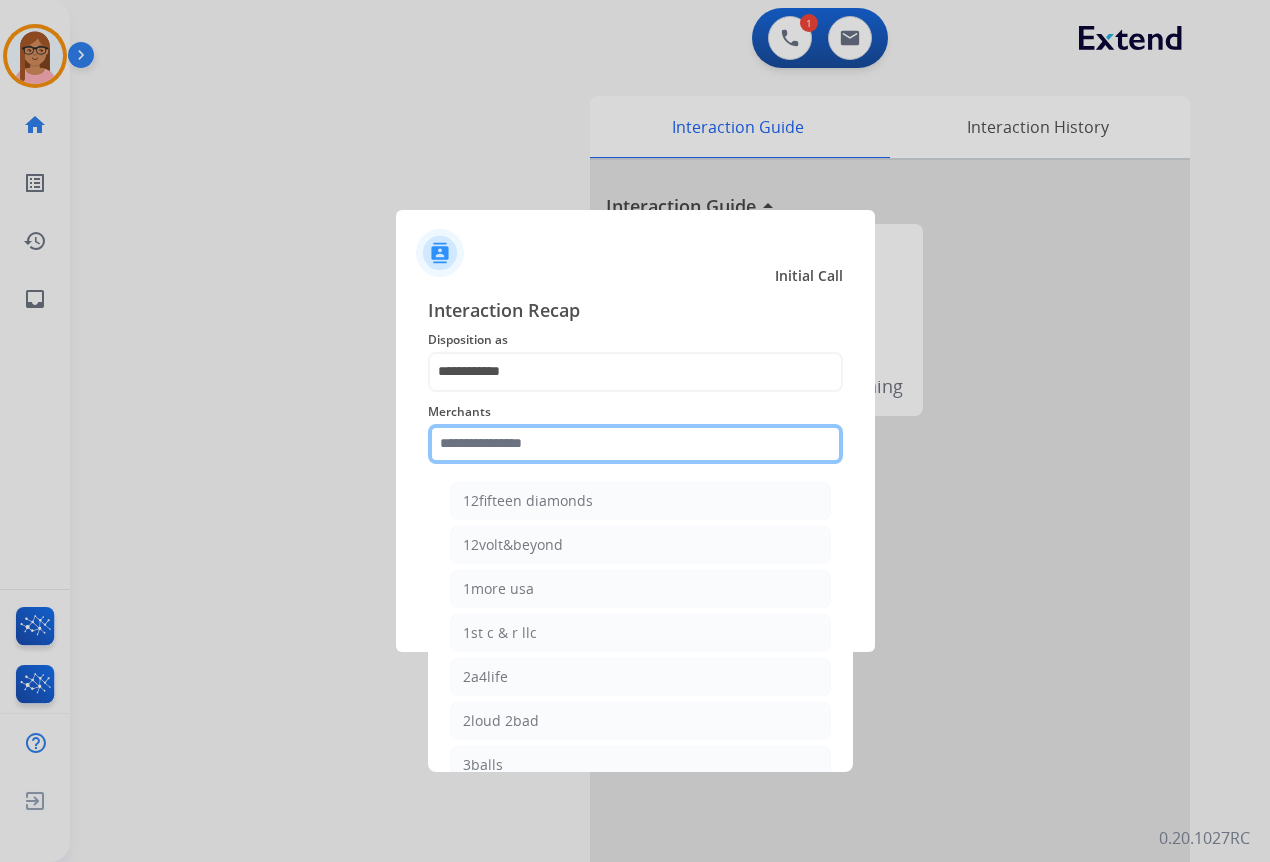 click 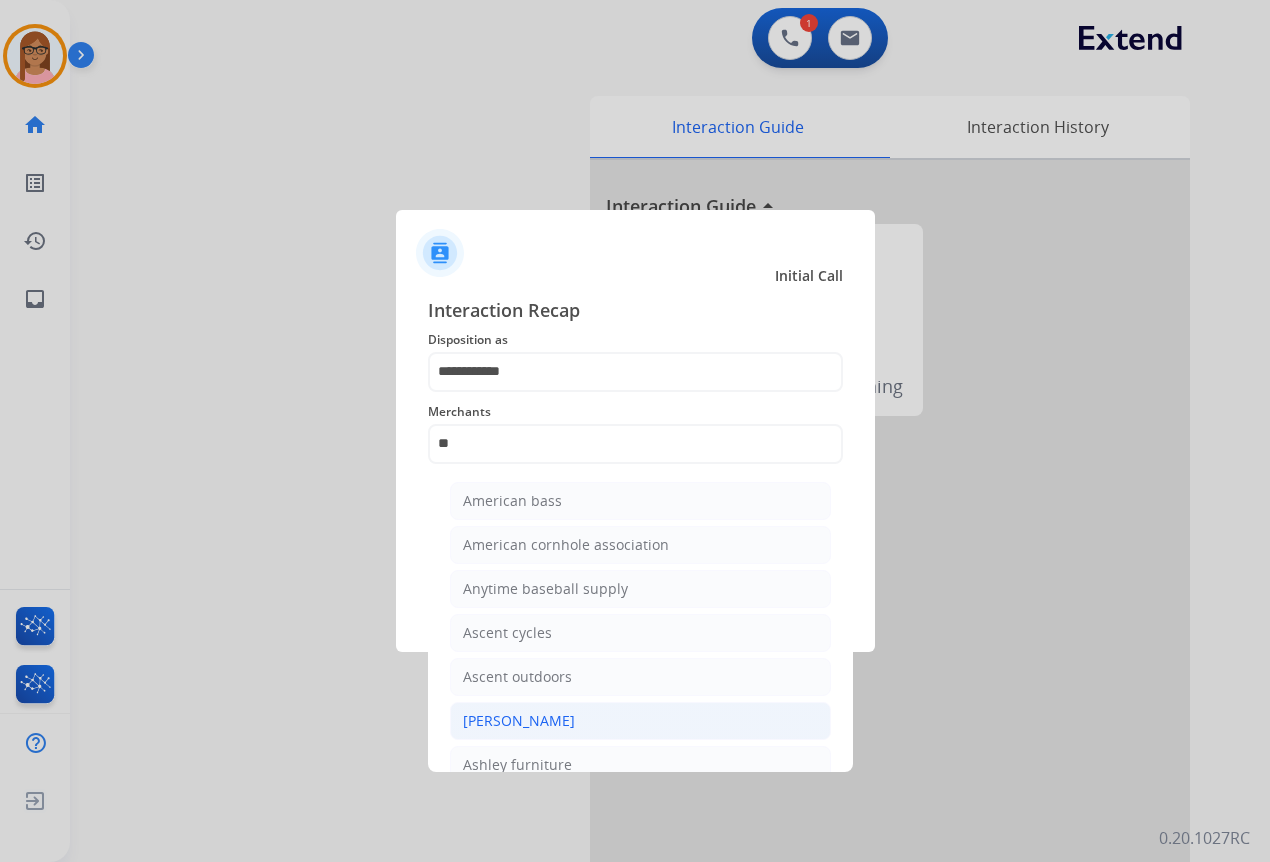 click on "[PERSON_NAME]" 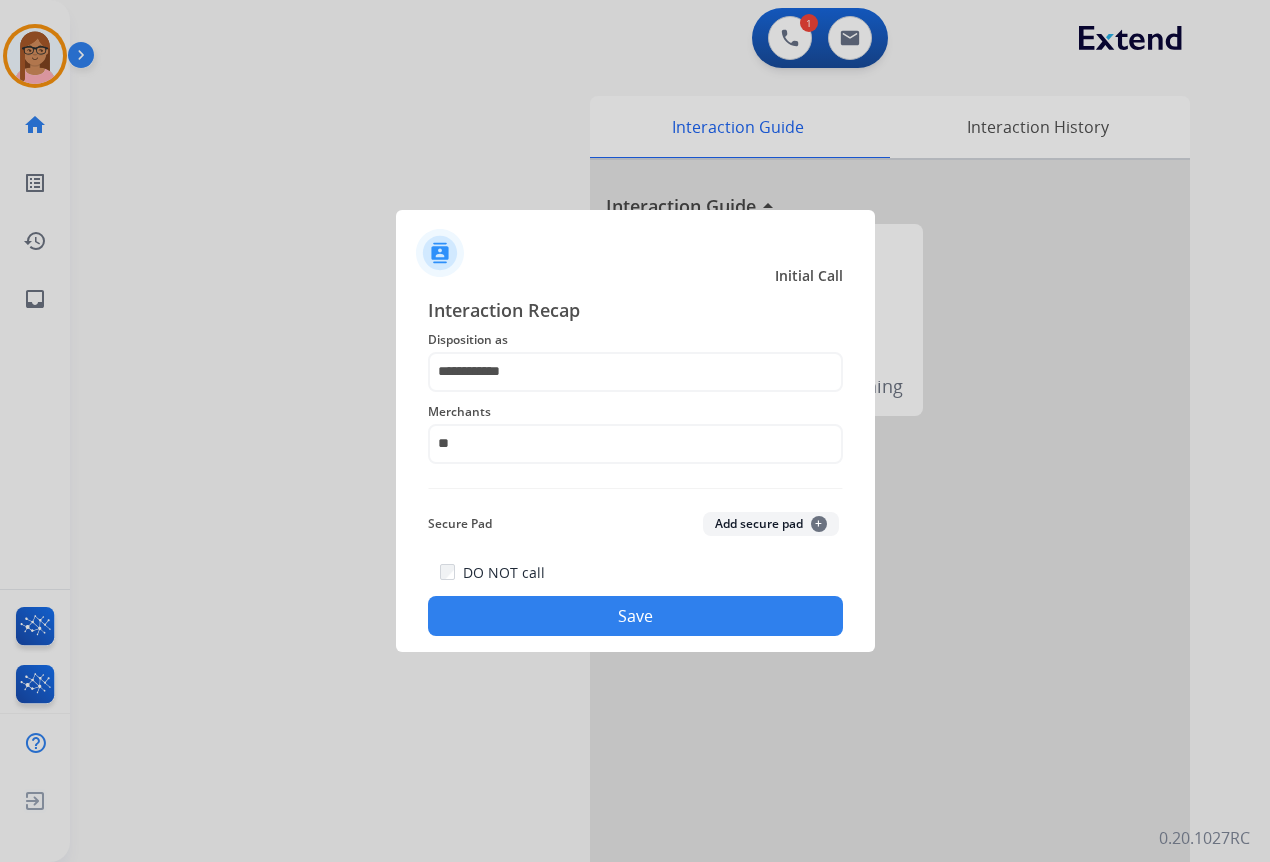 type on "**********" 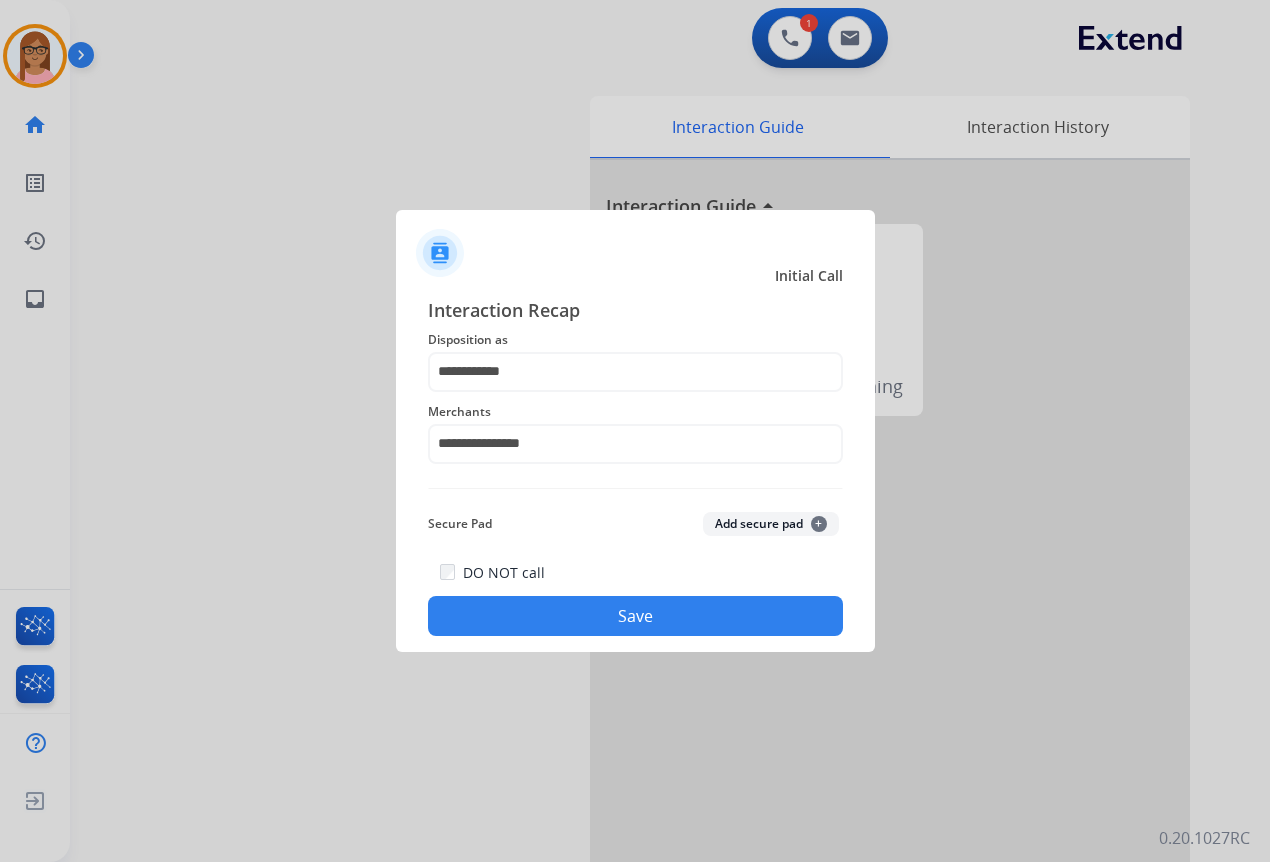 click on "Save" 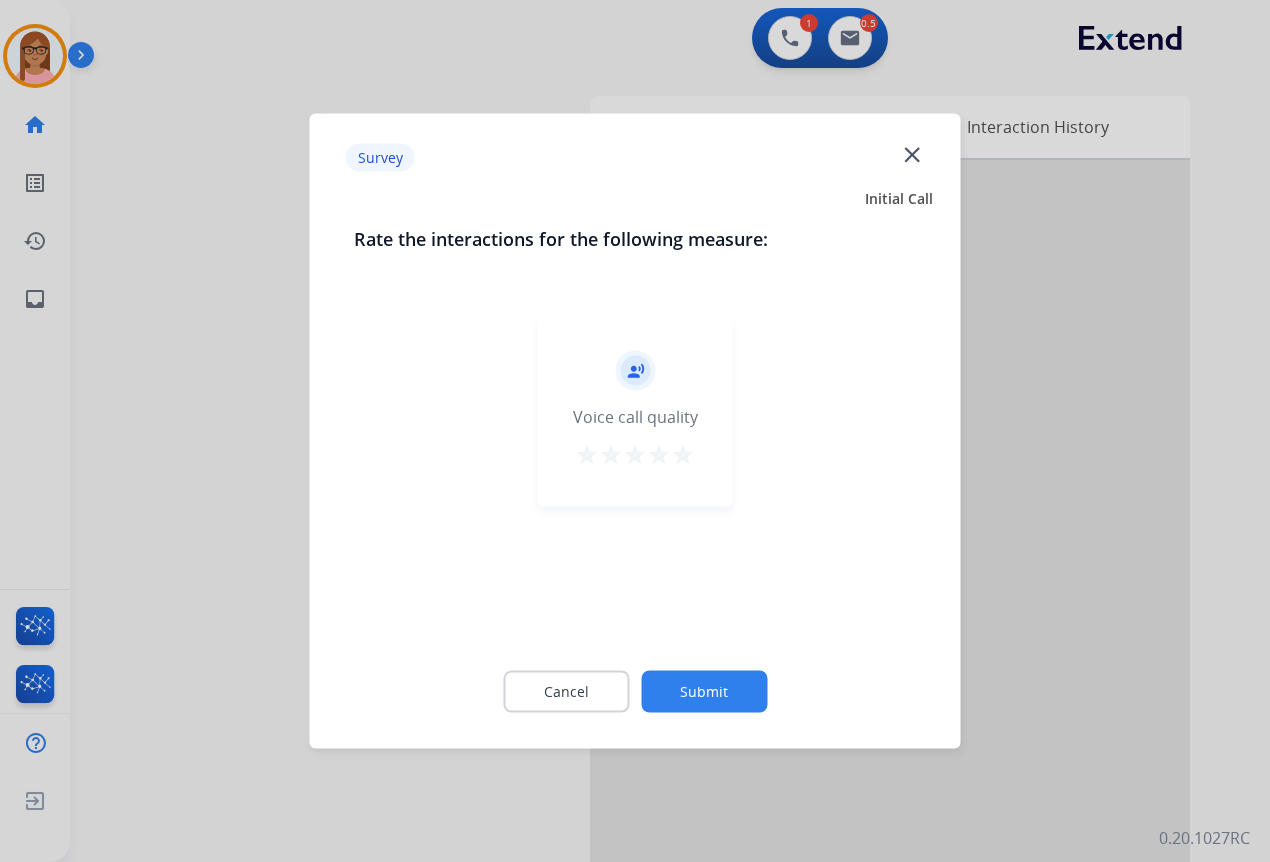 click on "star" at bounding box center [683, 458] 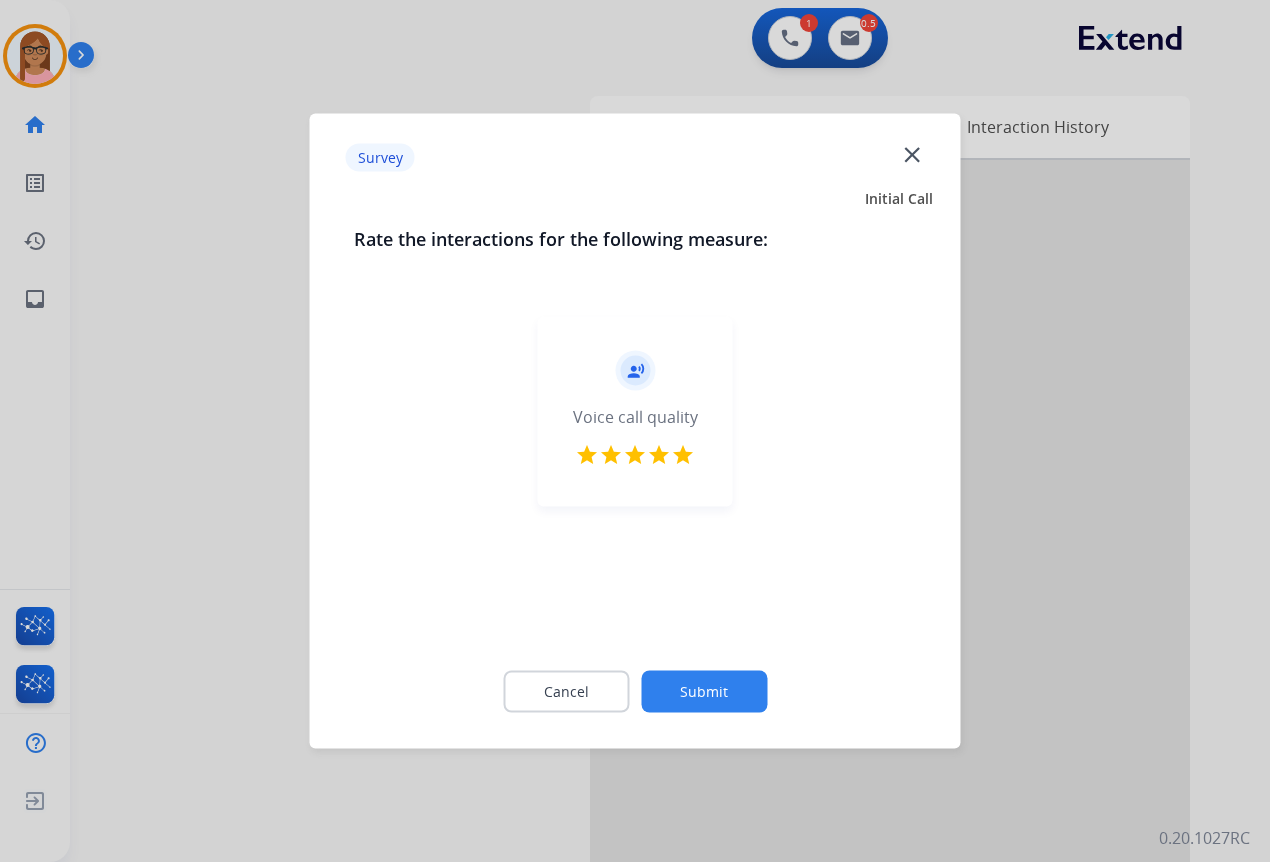 click on "Submit" 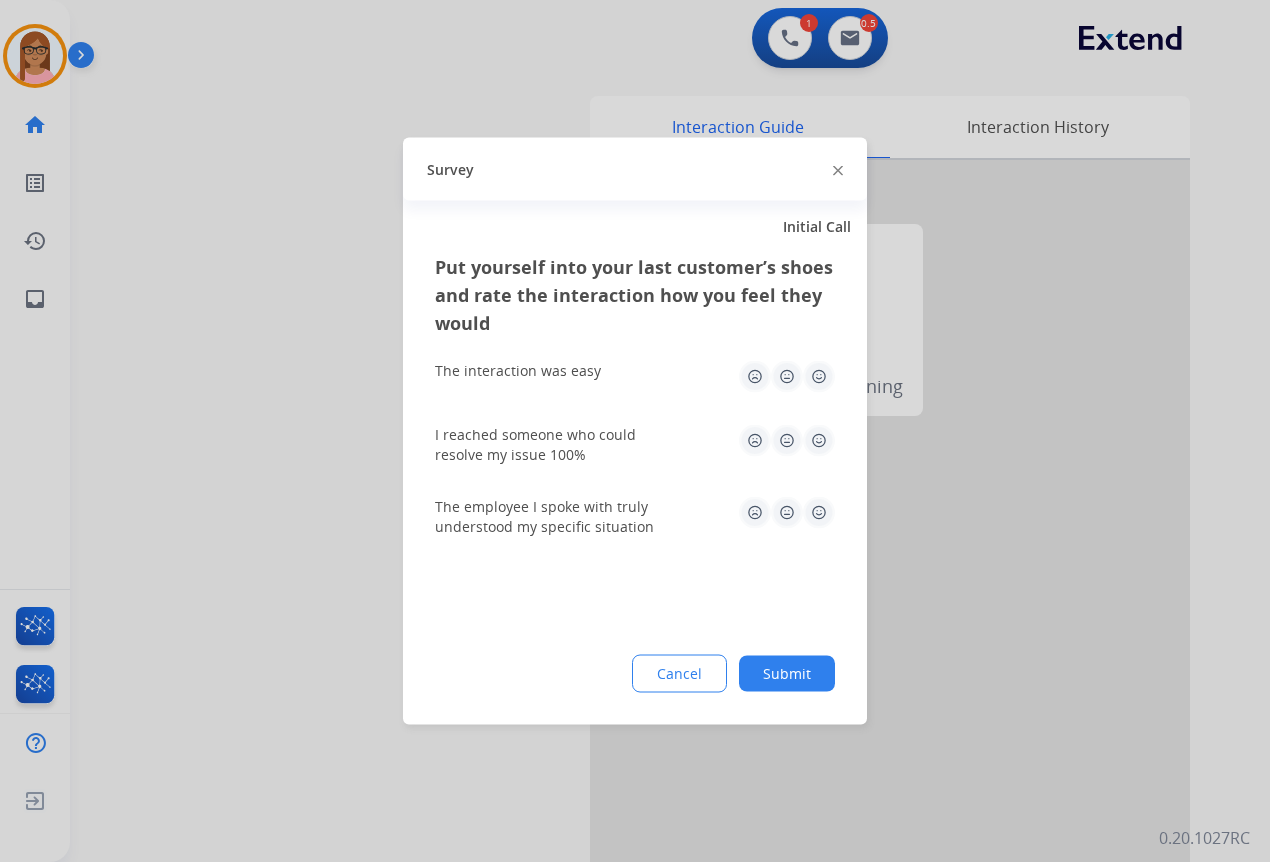 click 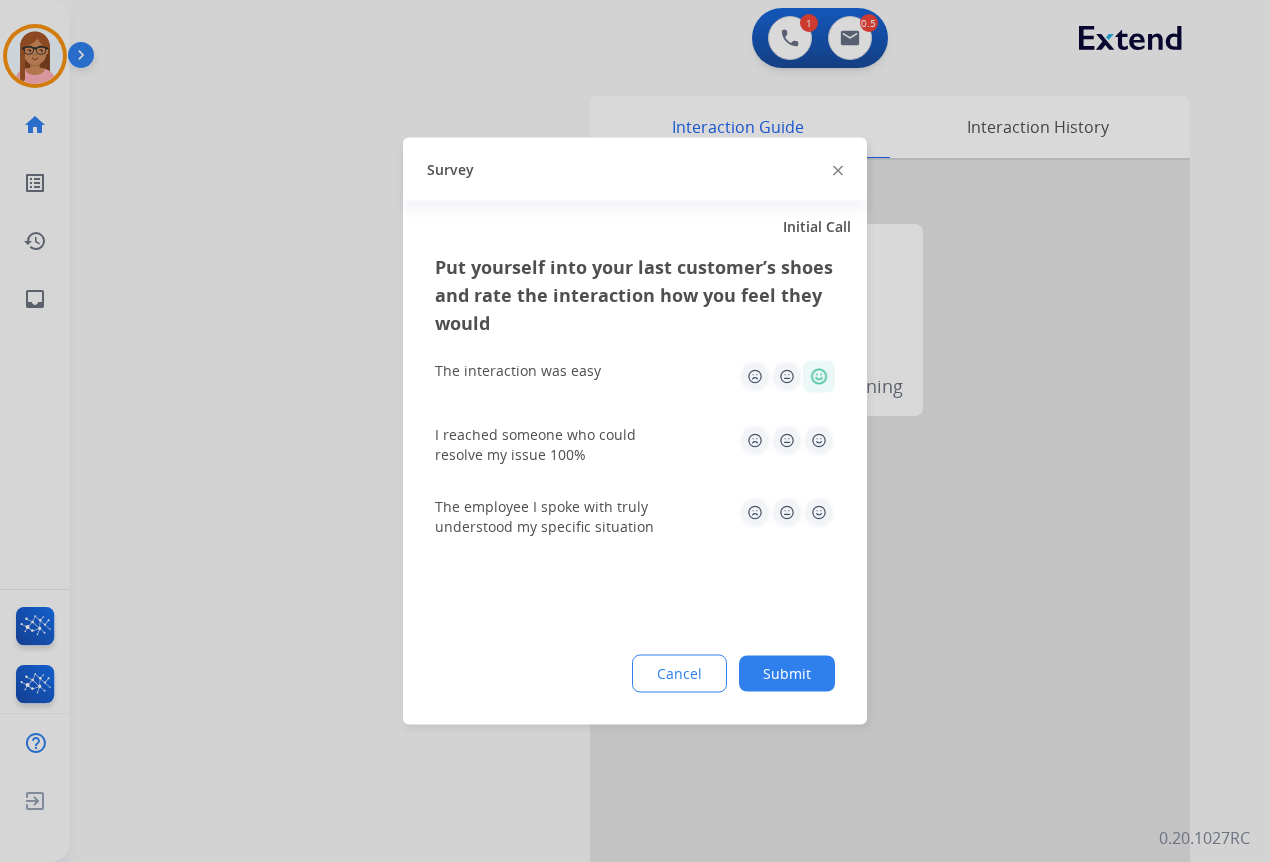 click on "I reached someone who could resolve my issue 100%" 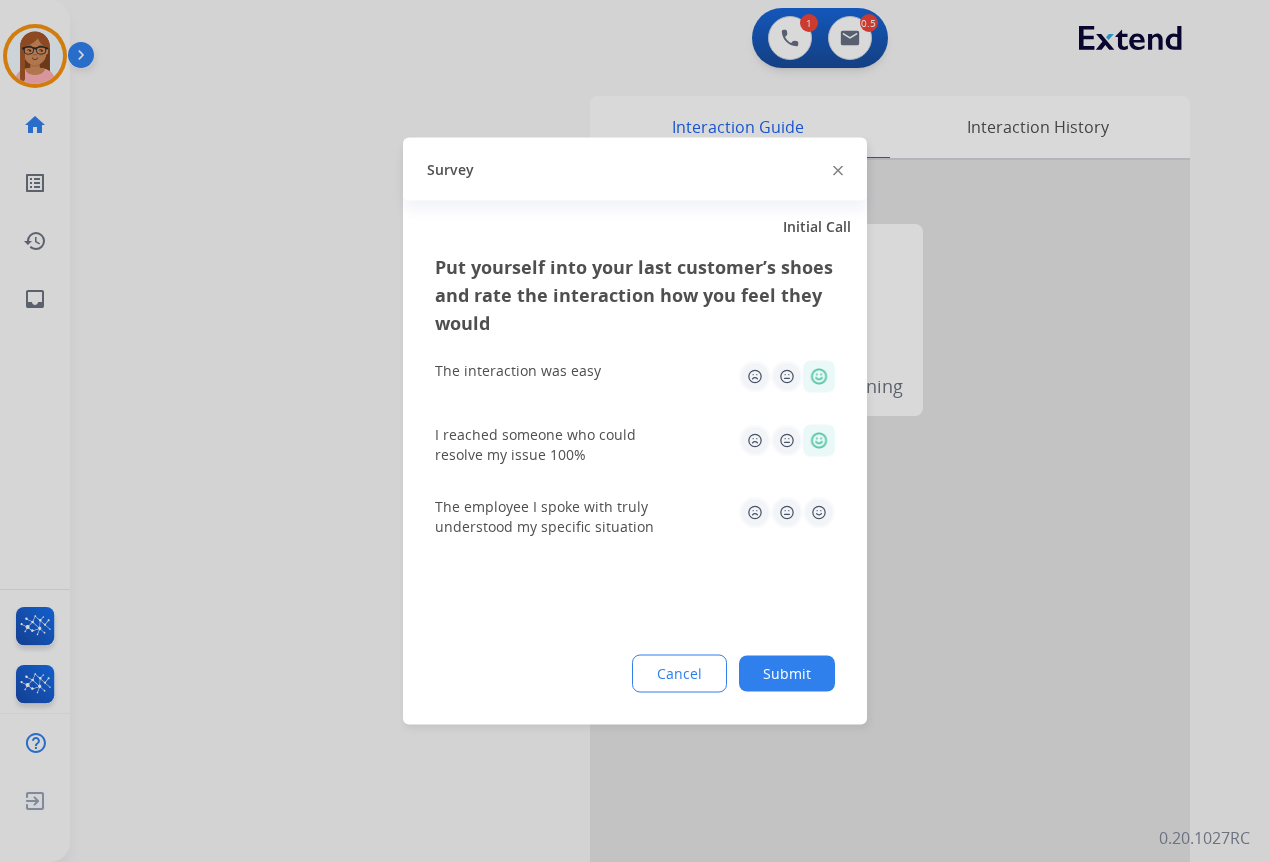 click 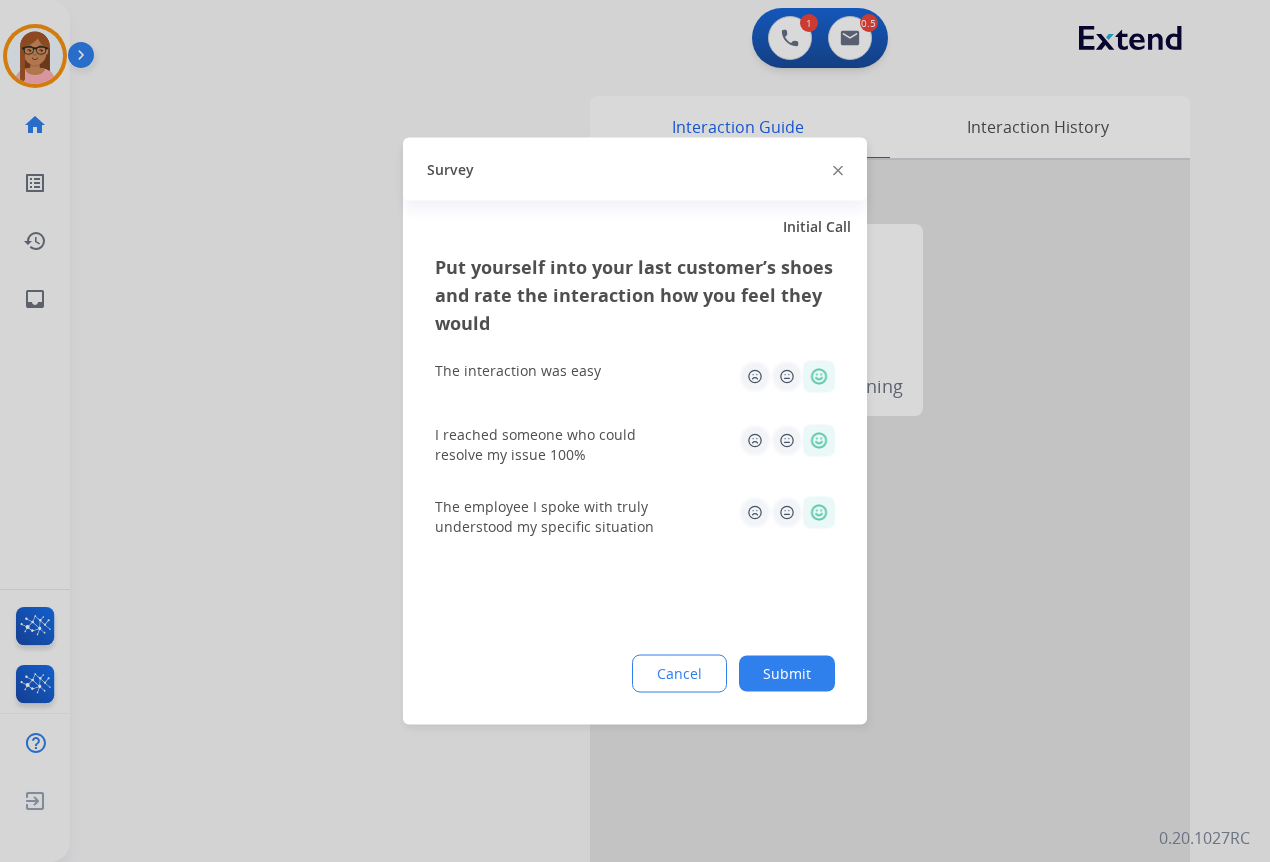 click on "Submit" 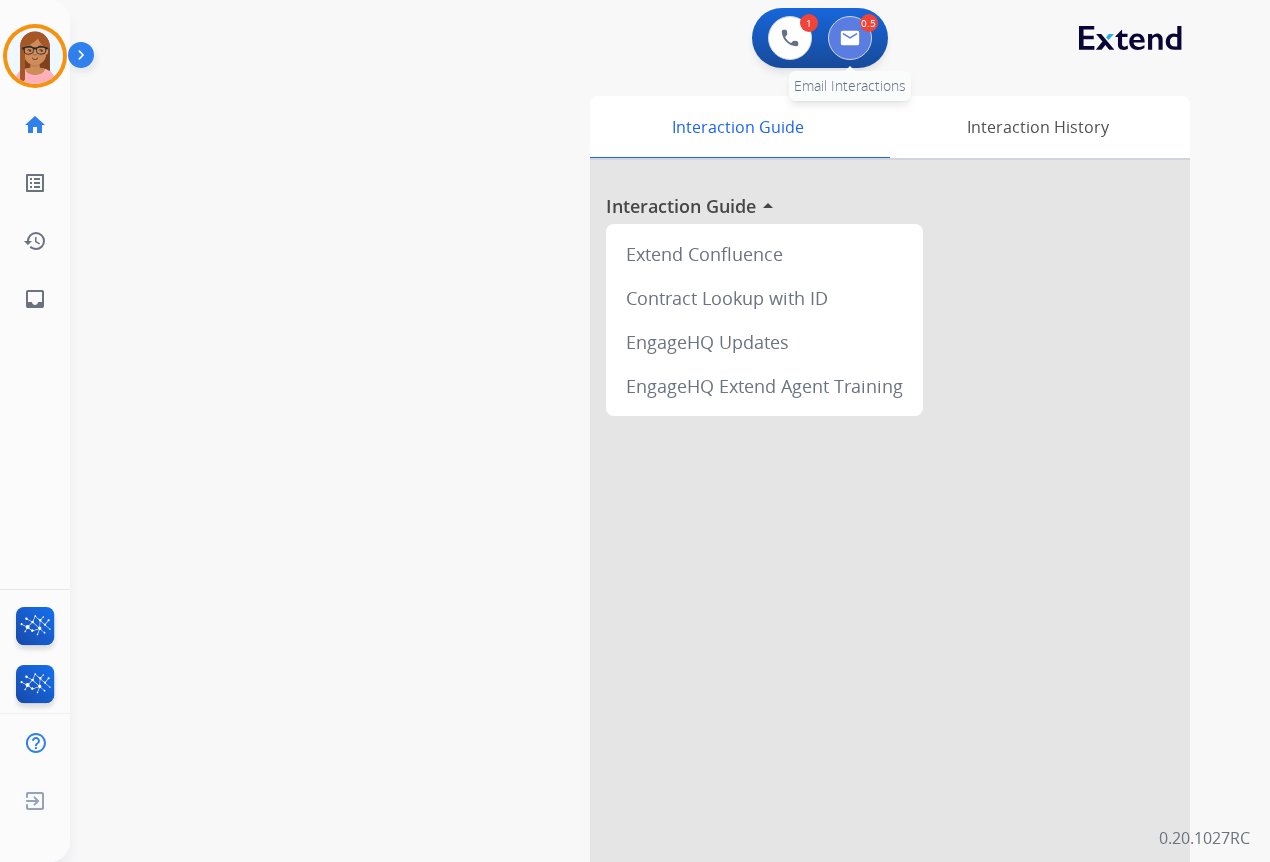 click at bounding box center [850, 38] 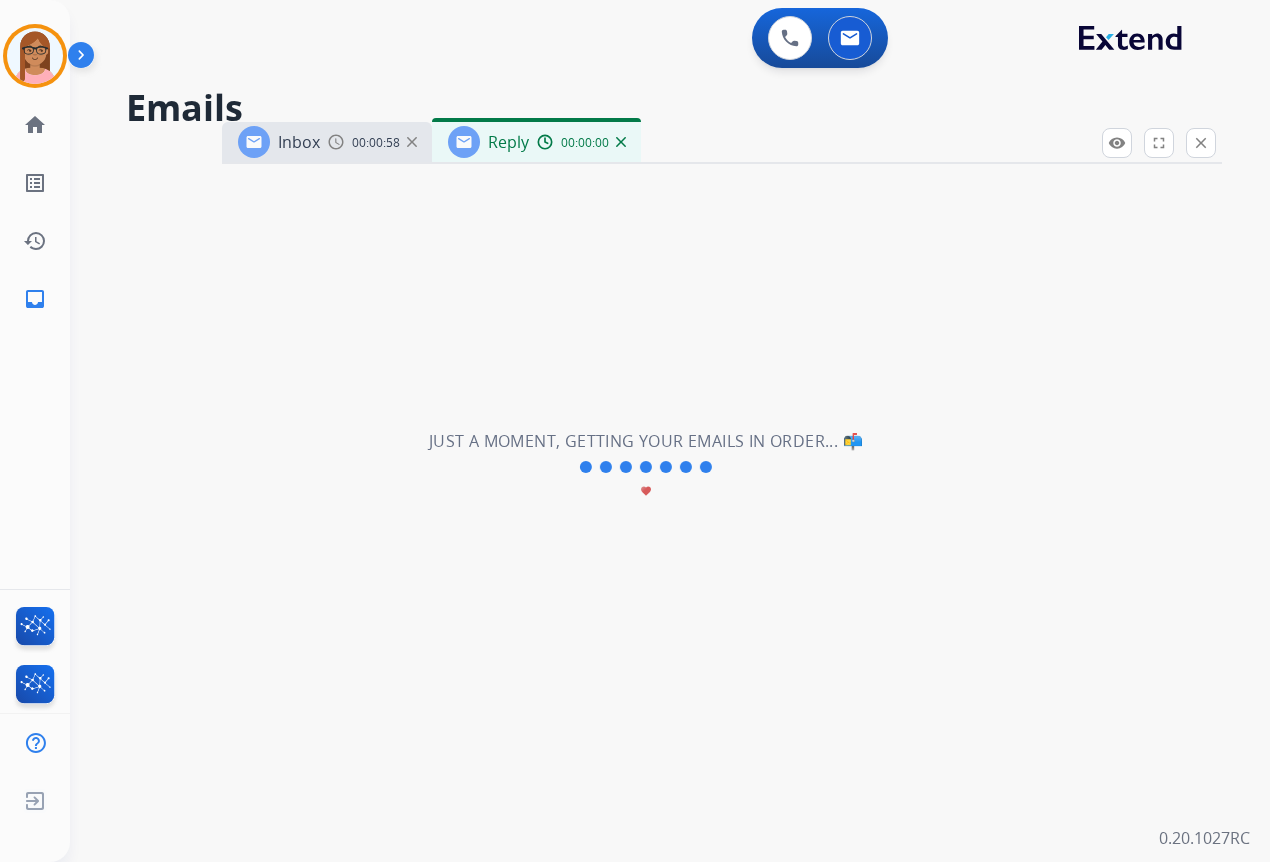 select on "**********" 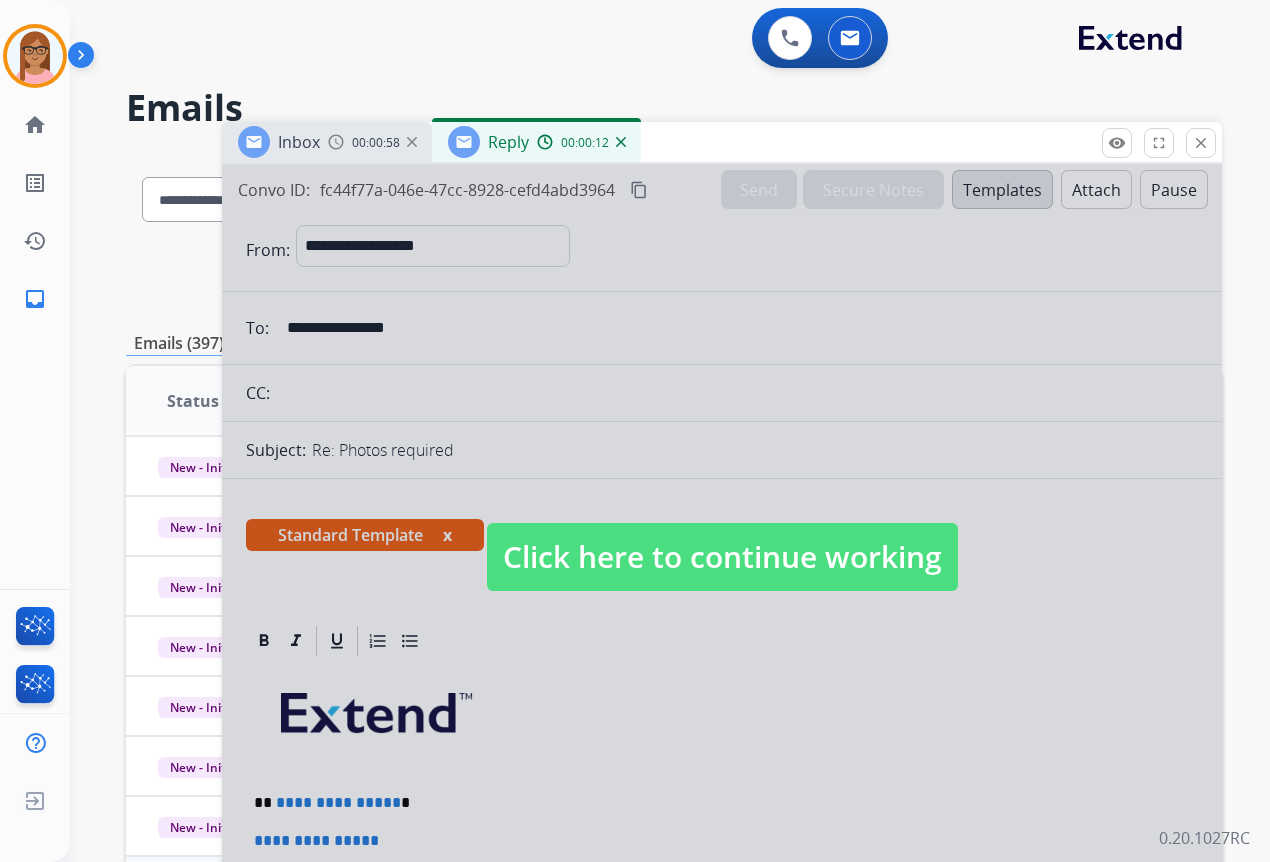 click at bounding box center (722, 537) 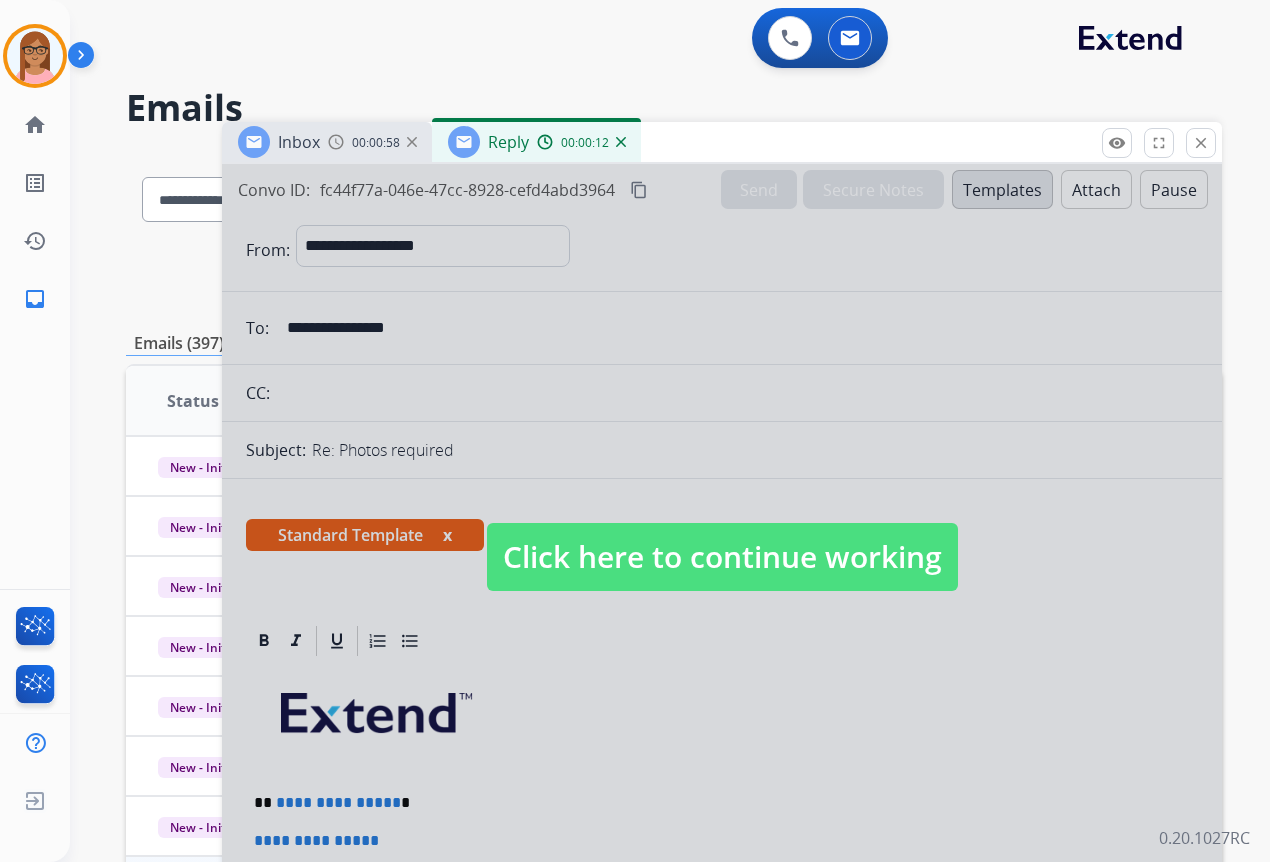 select 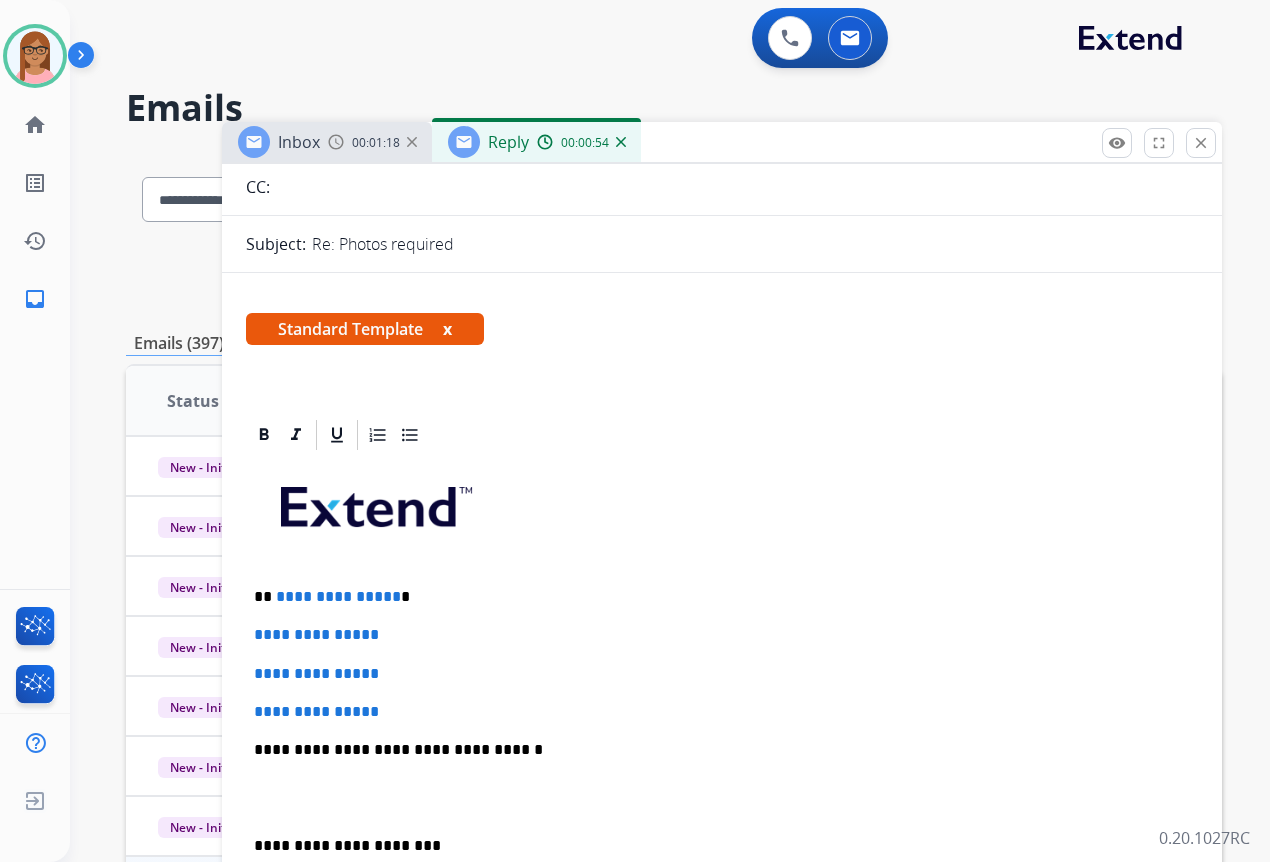 scroll, scrollTop: 250, scrollLeft: 0, axis: vertical 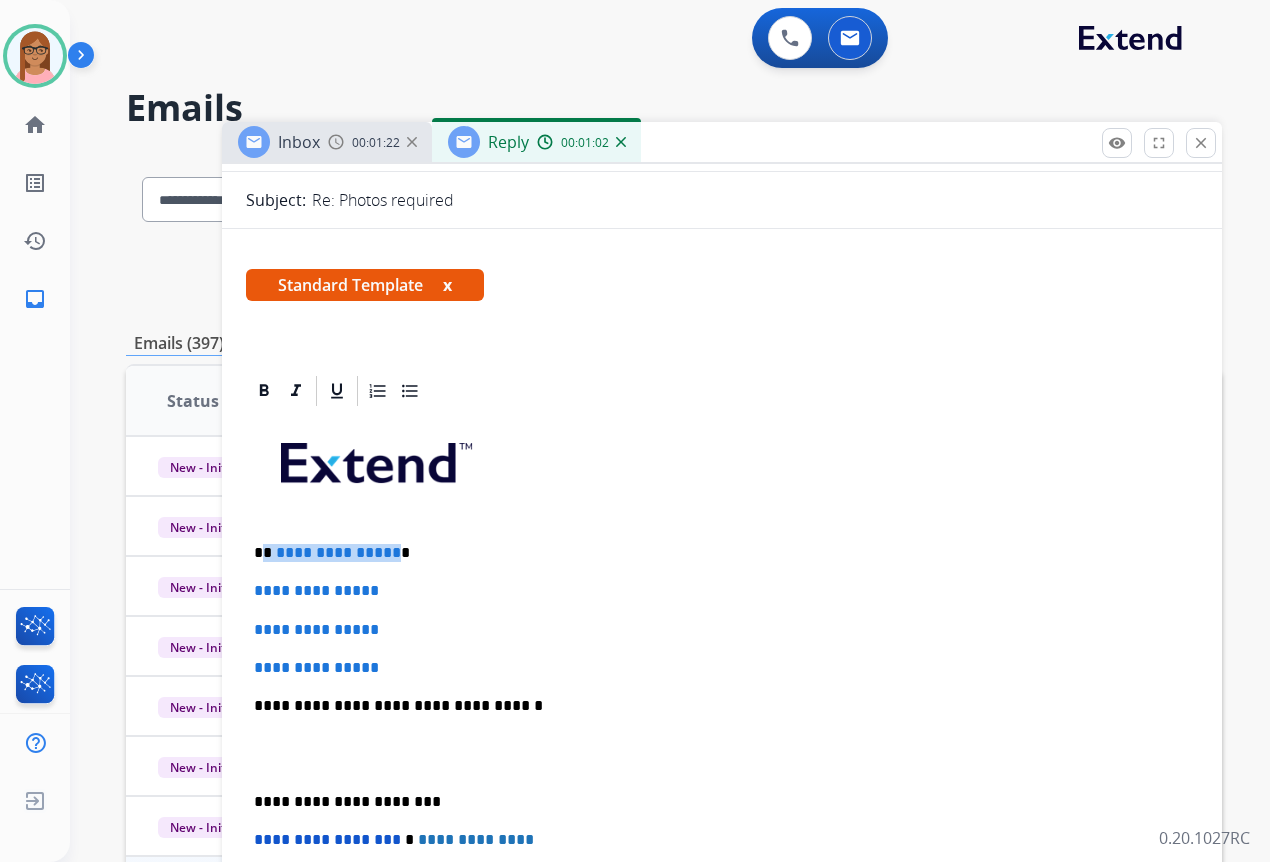 drag, startPoint x: 260, startPoint y: 550, endPoint x: 387, endPoint y: 543, distance: 127.192764 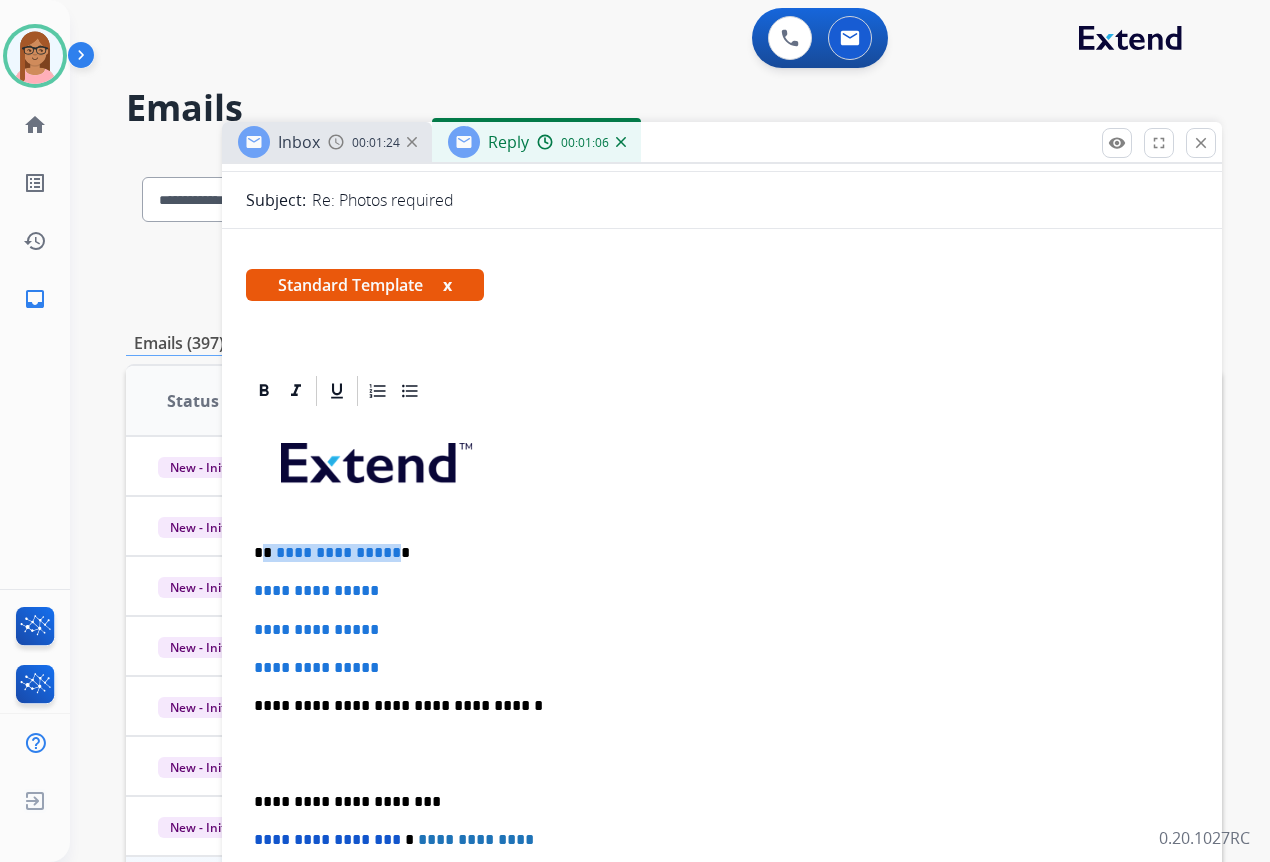 type 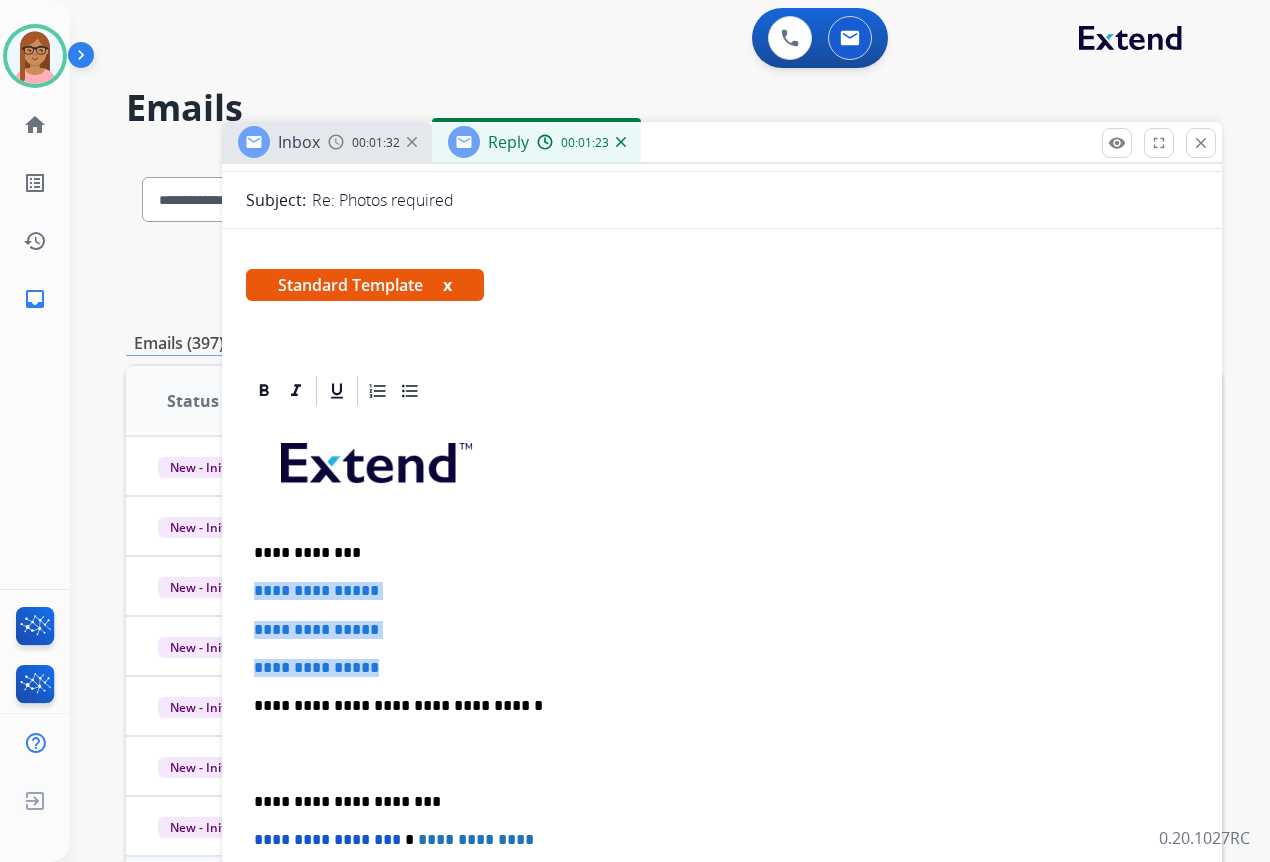 drag, startPoint x: 251, startPoint y: 587, endPoint x: 453, endPoint y: 642, distance: 209.35378 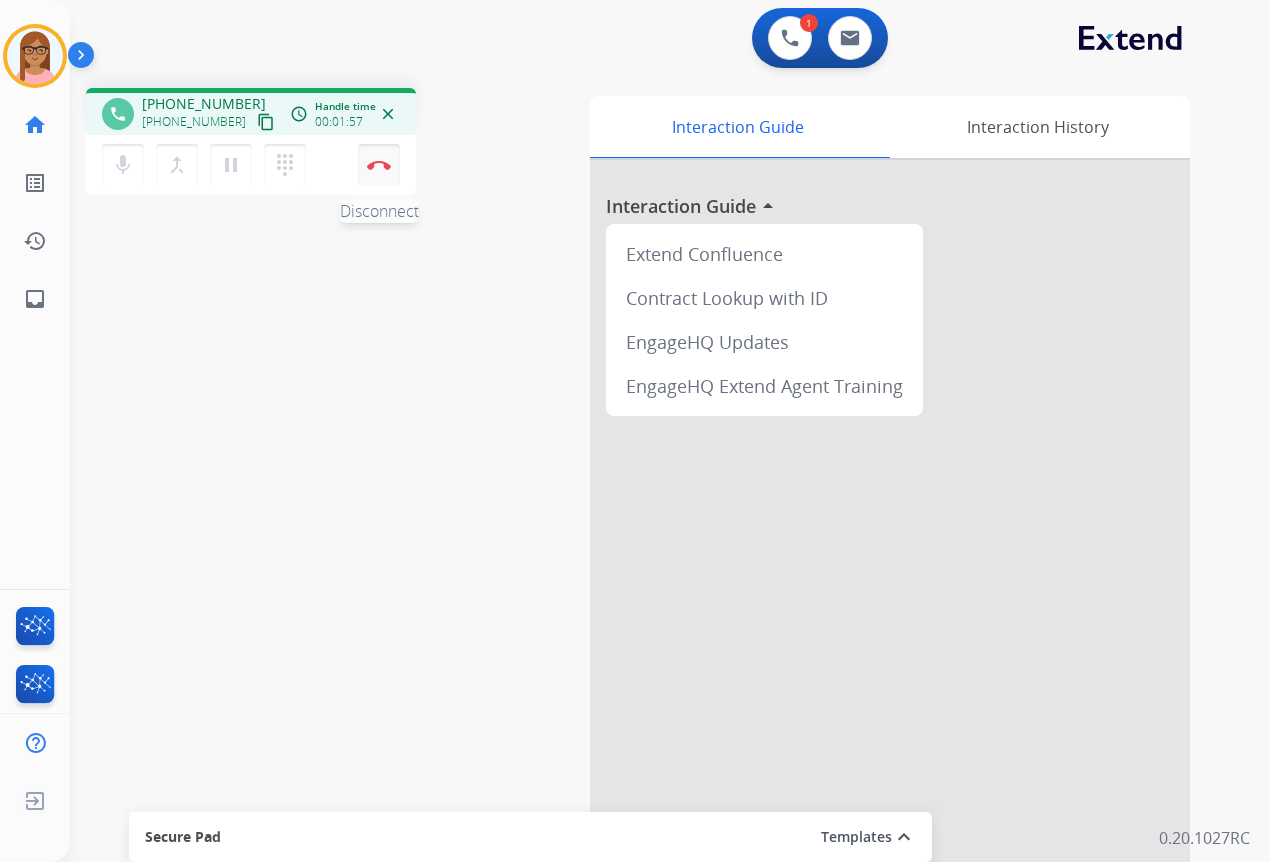 click at bounding box center [379, 165] 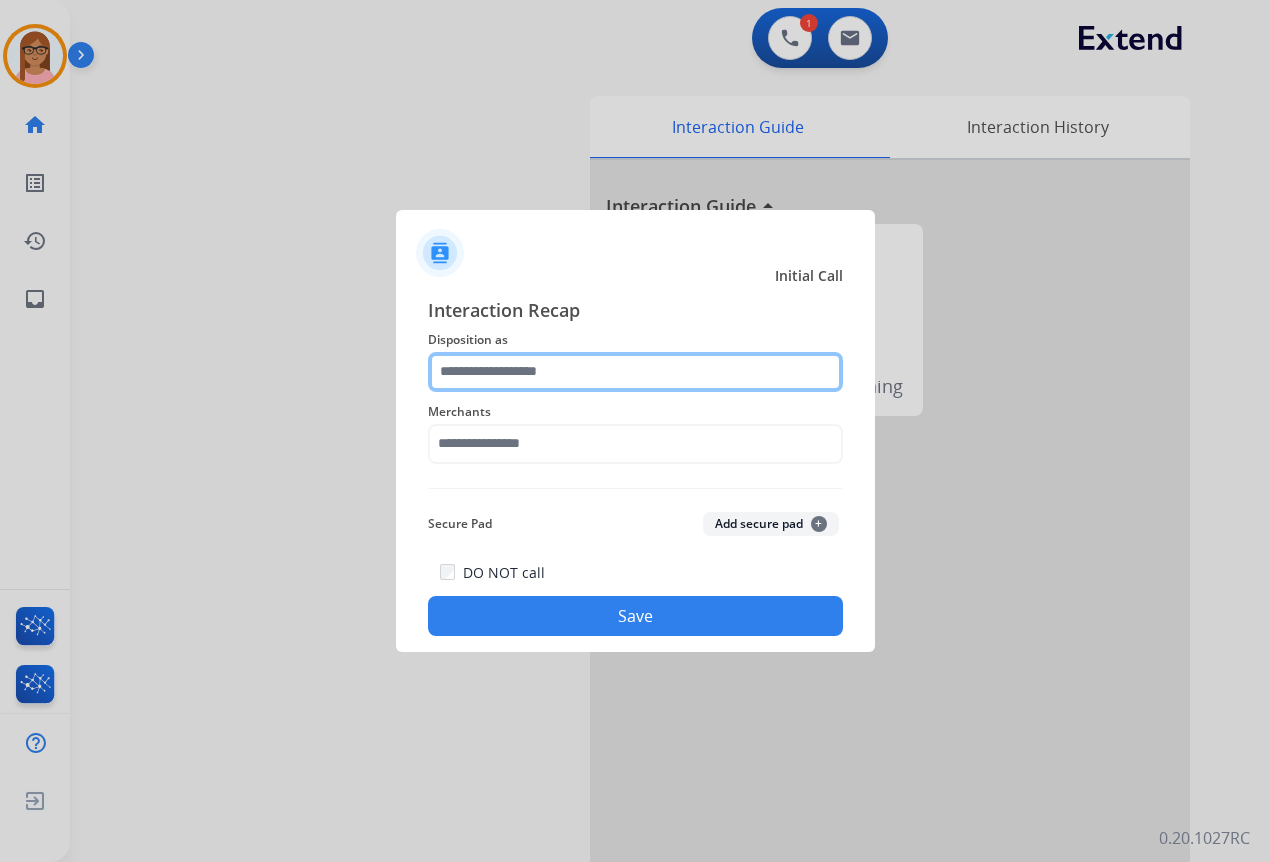 click 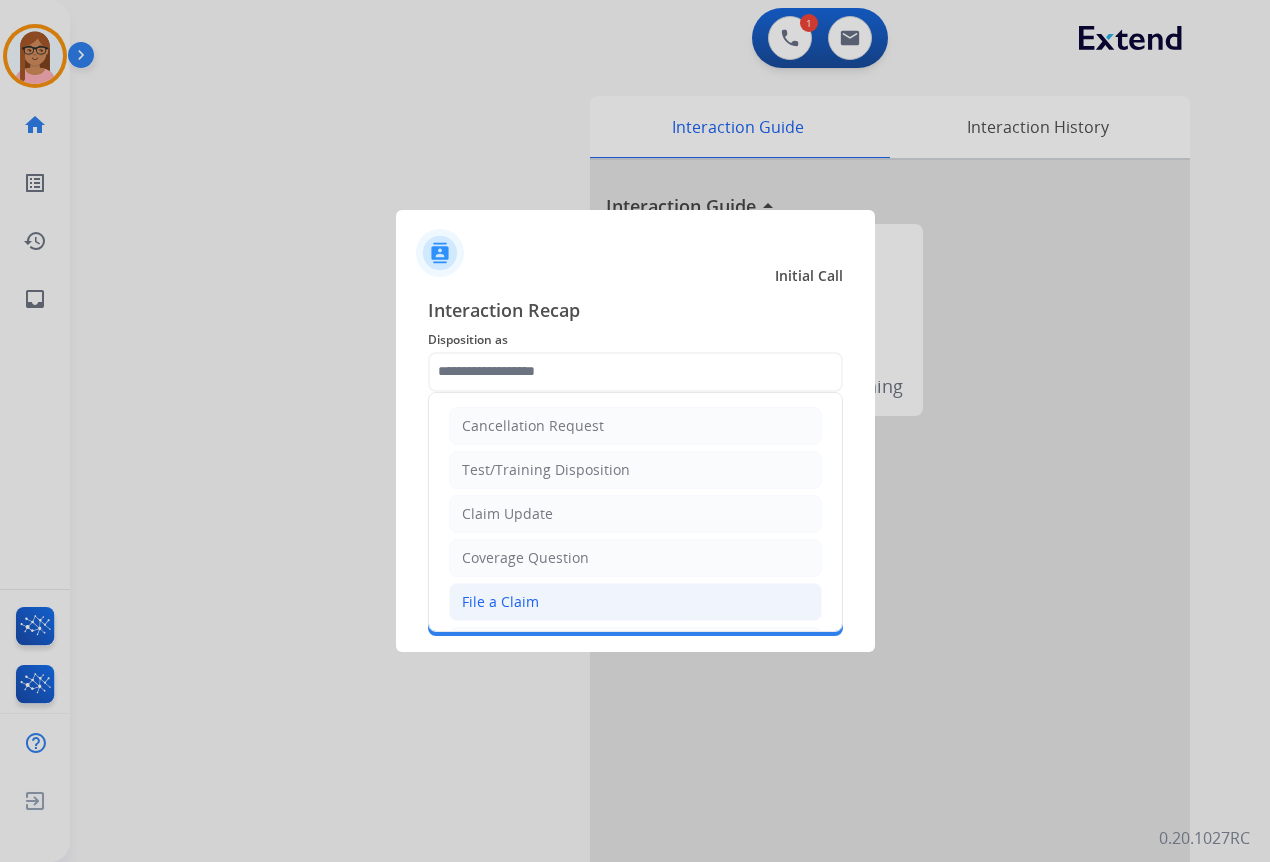 click on "File a Claim" 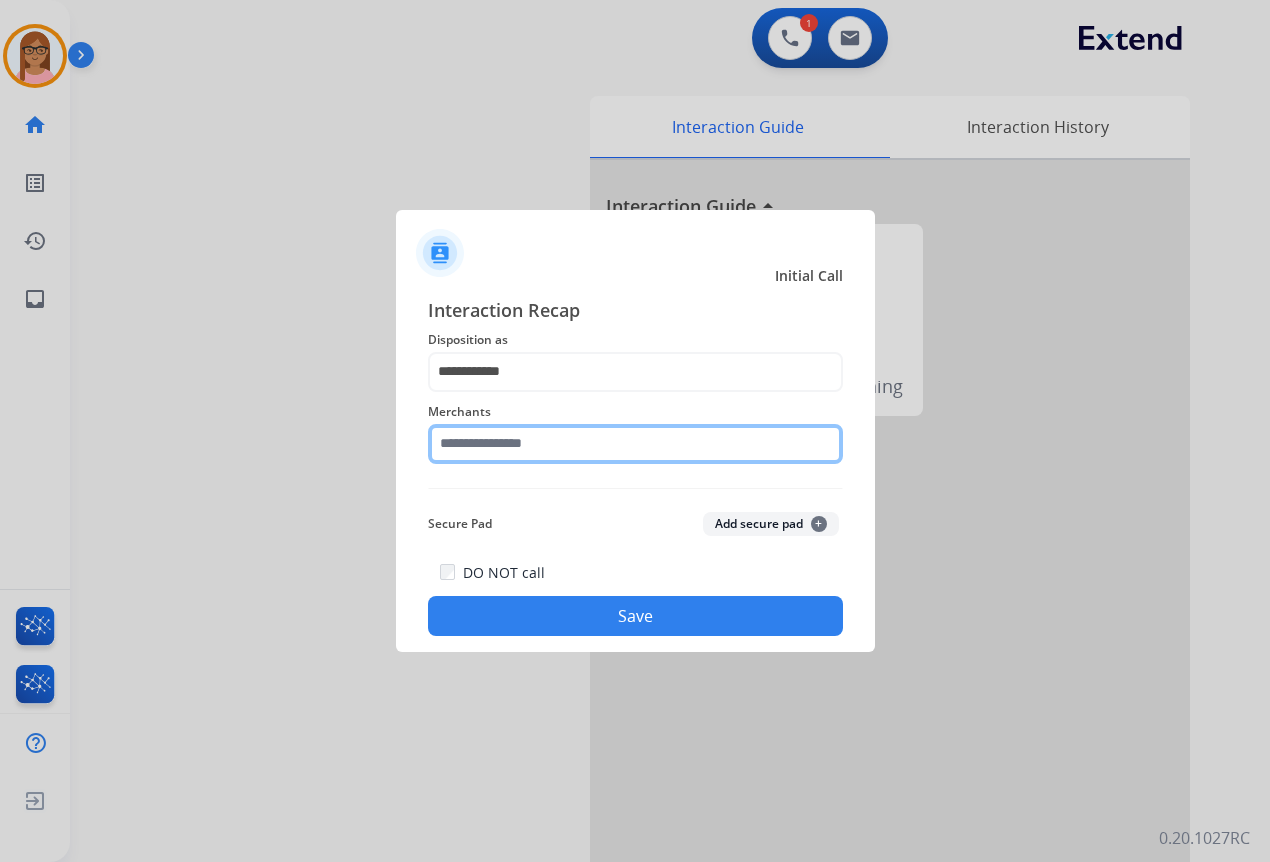 click 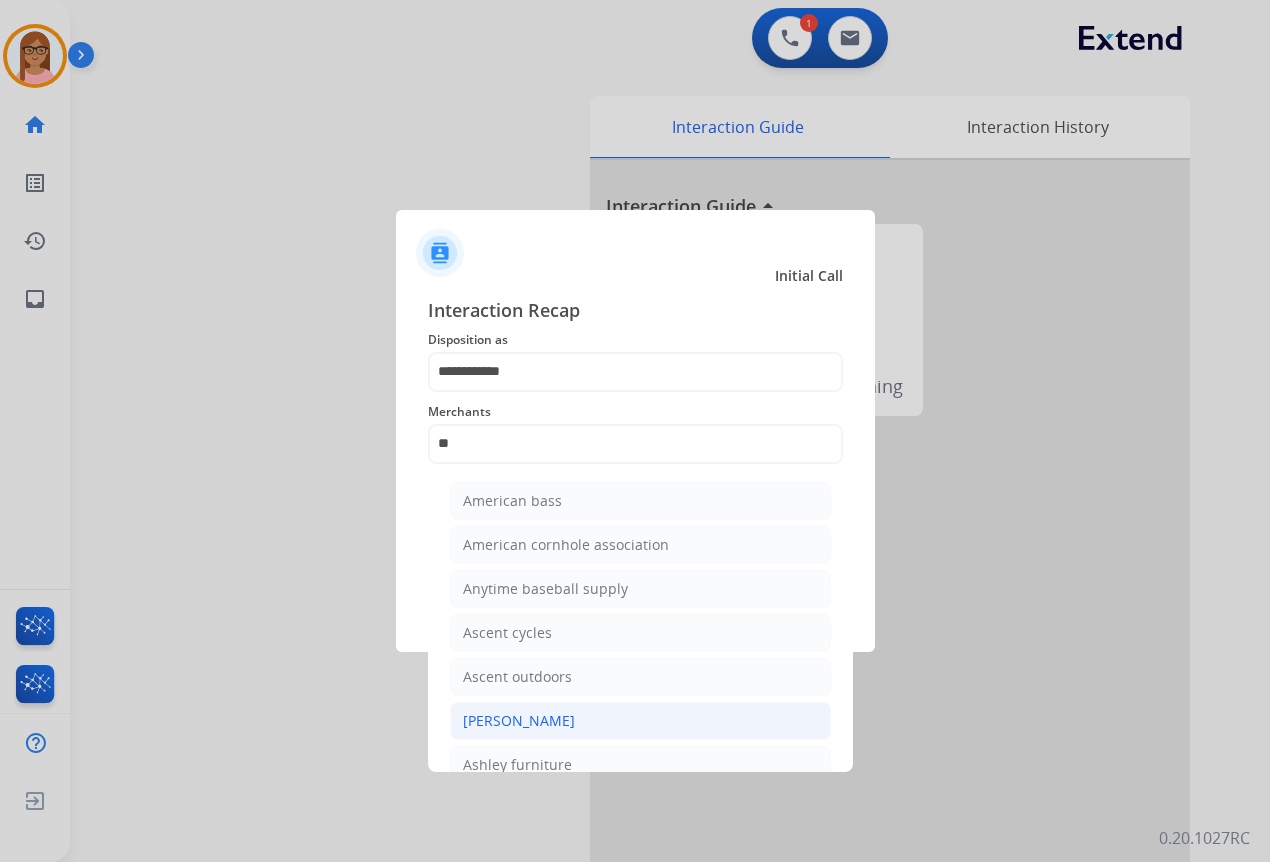 click on "[PERSON_NAME]" 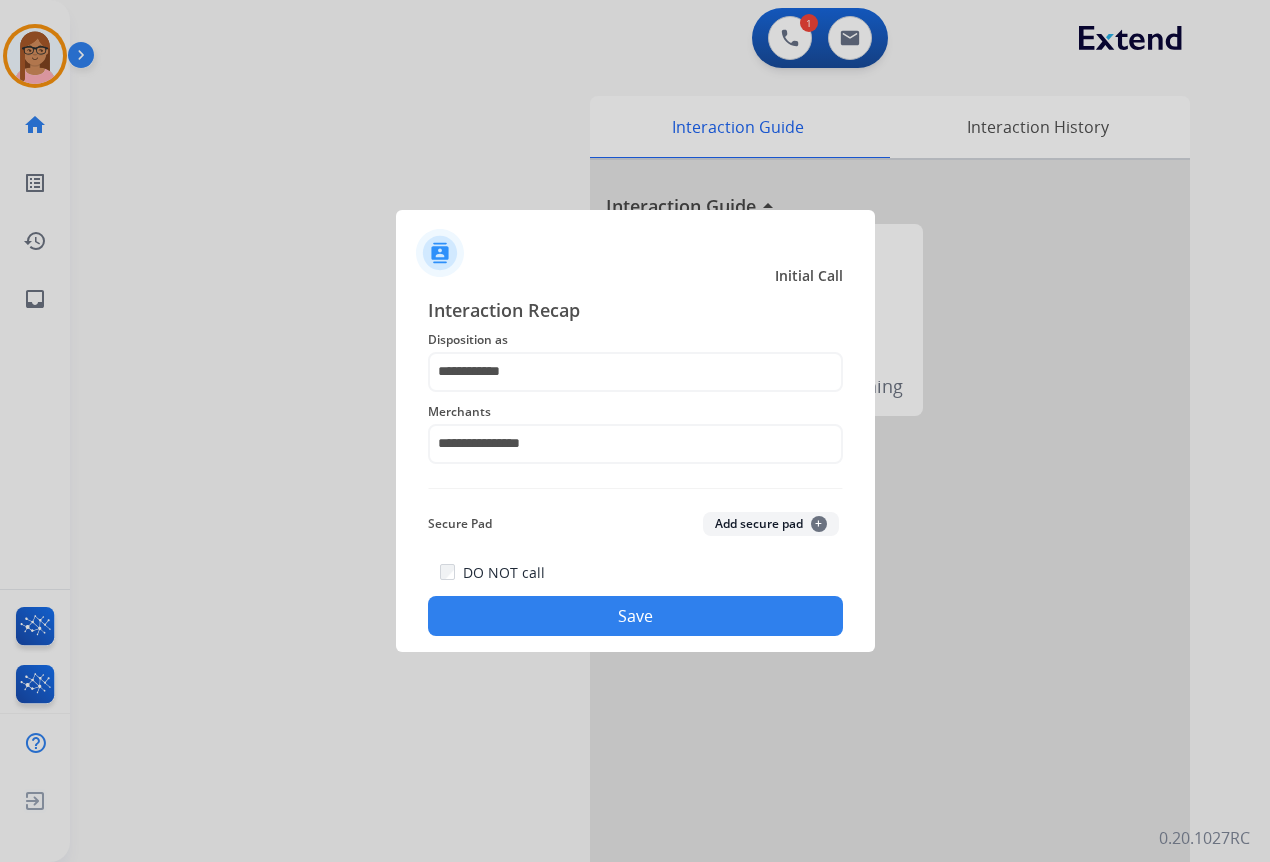 click on "Save" 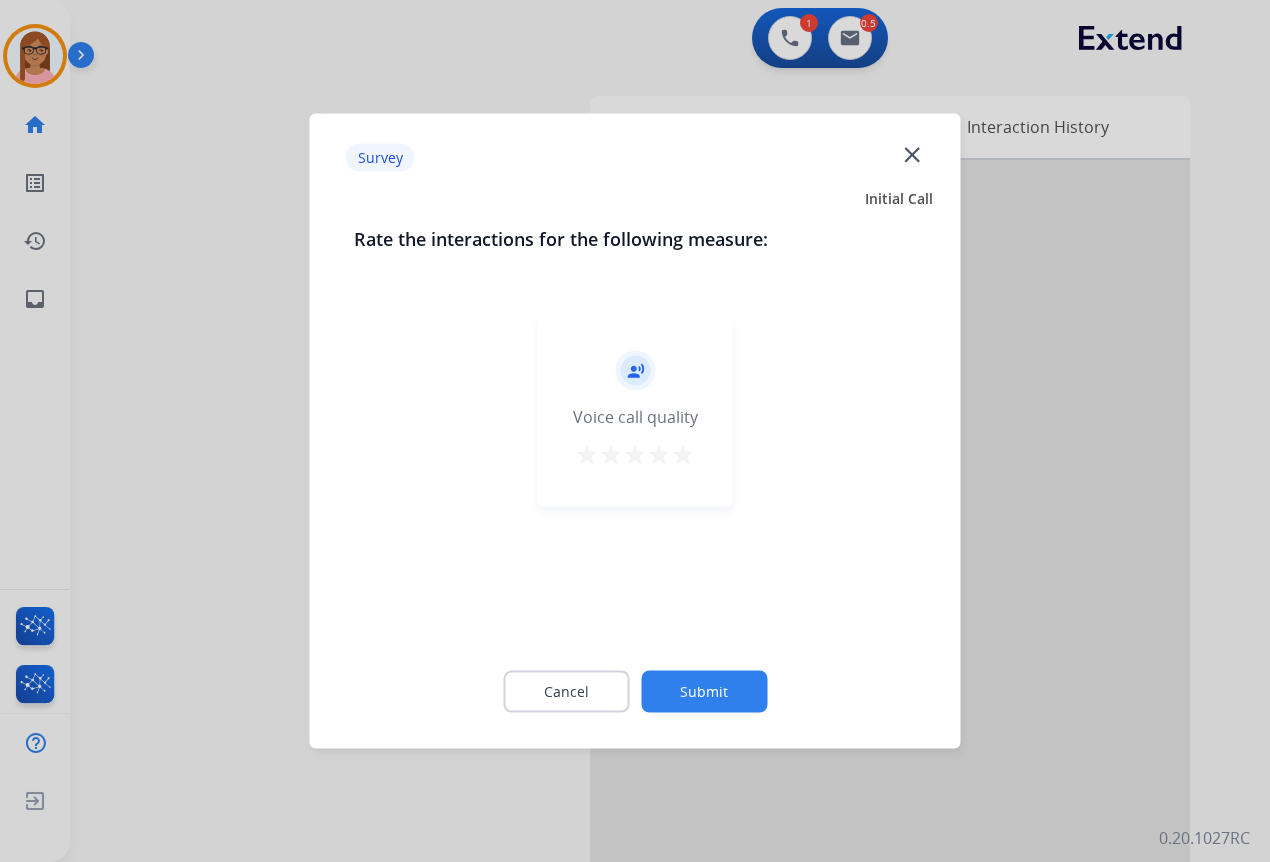 click on "close" 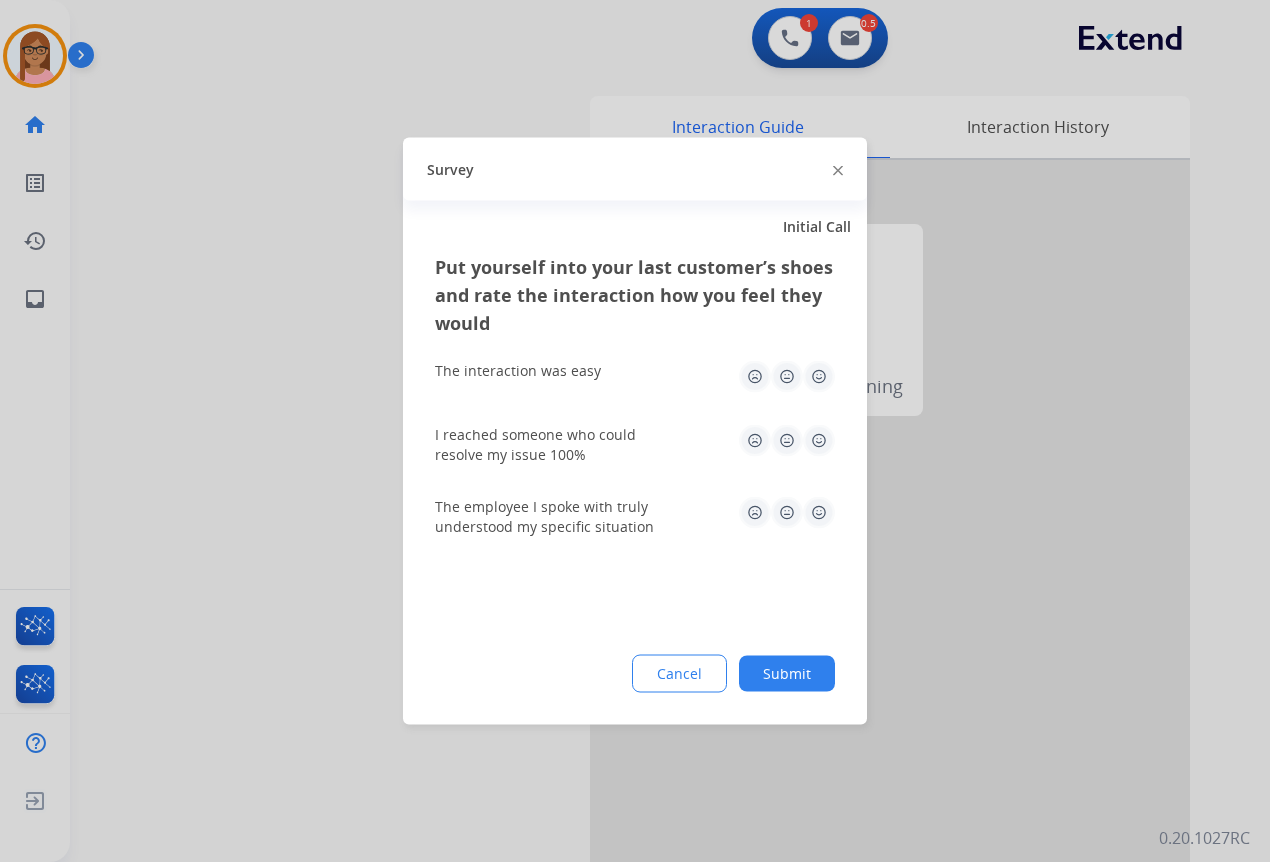 click 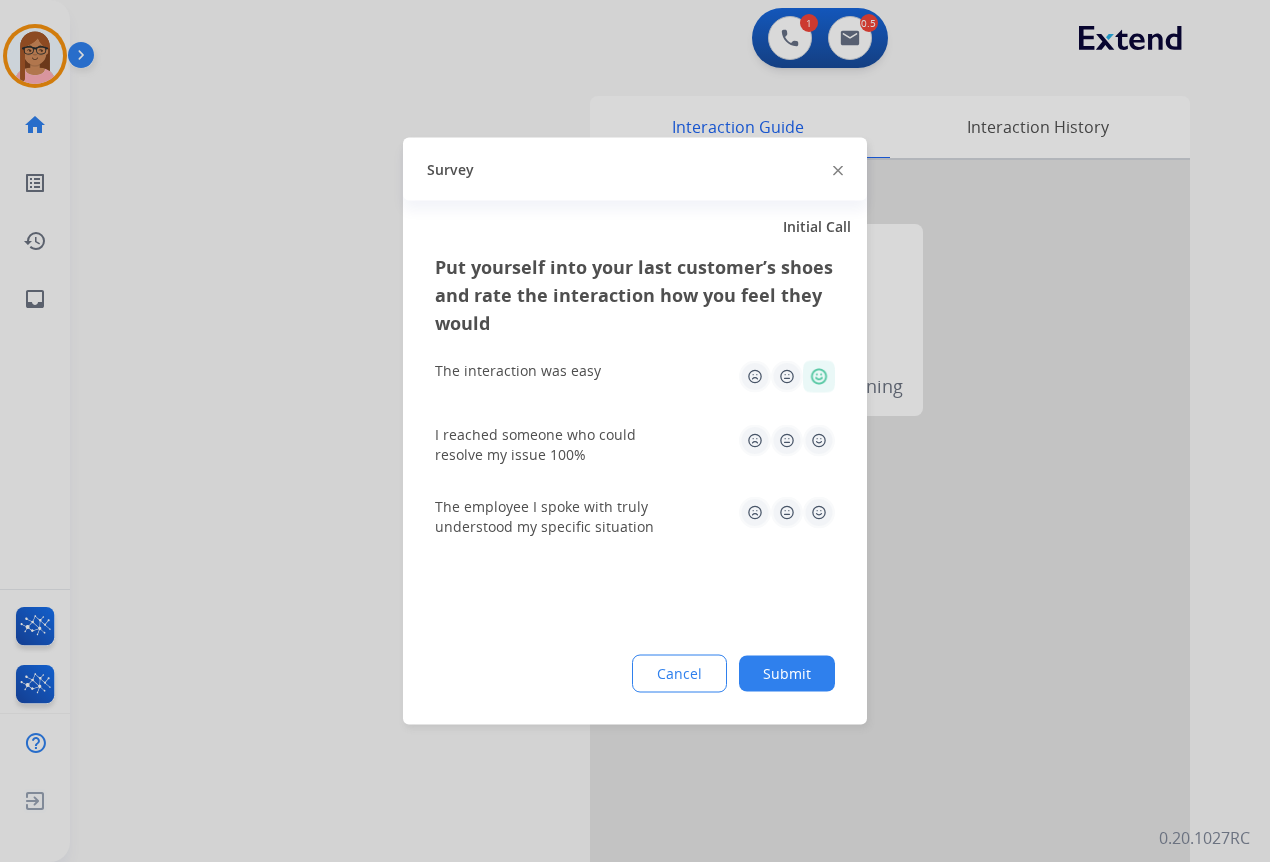 click 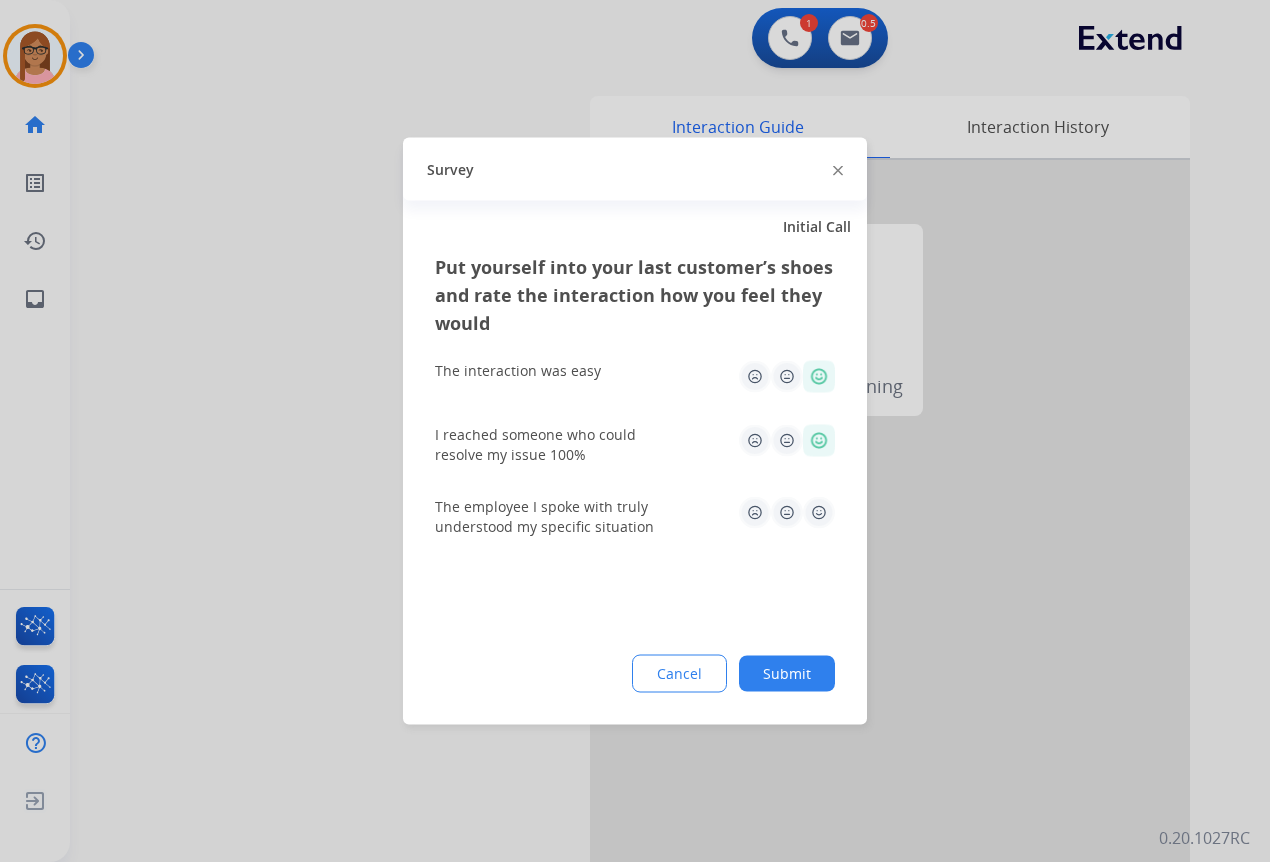 click 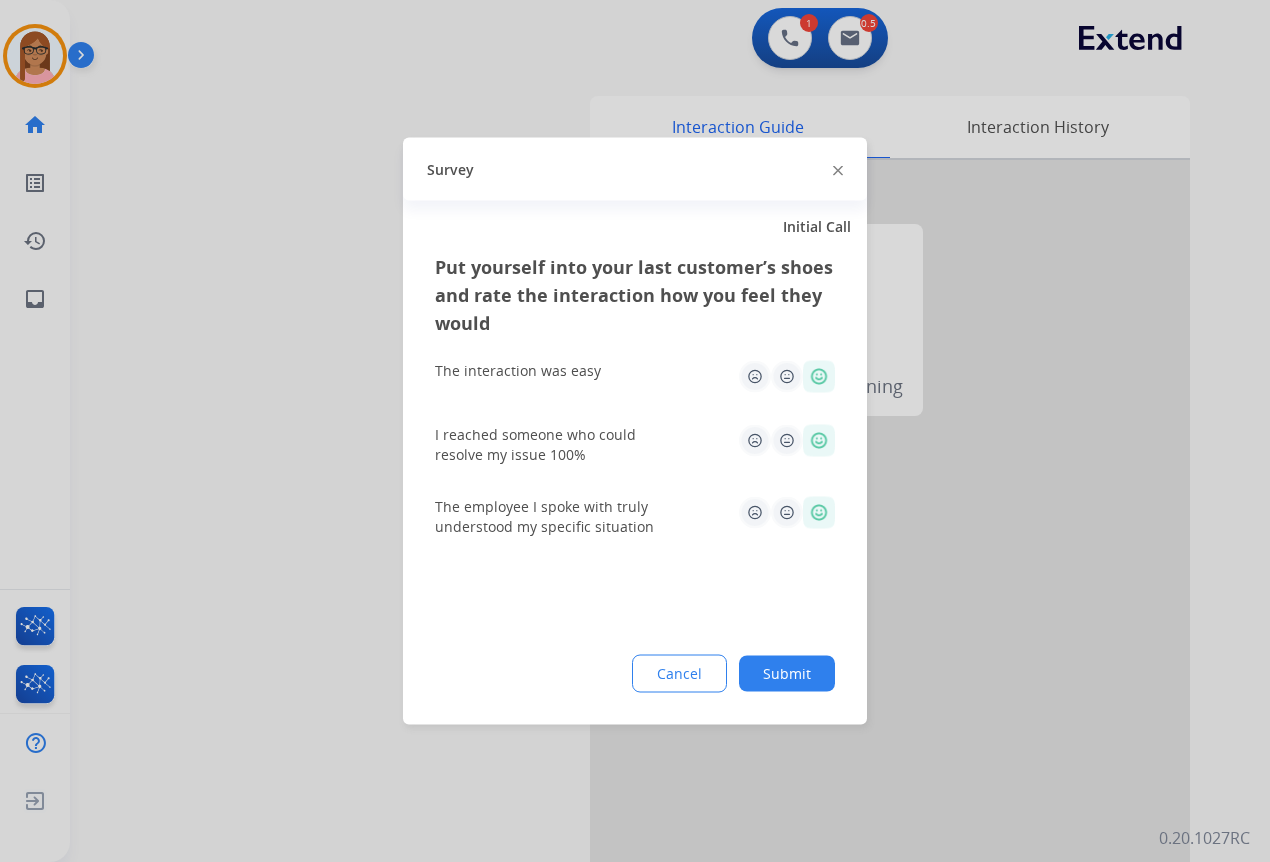 click on "Submit" 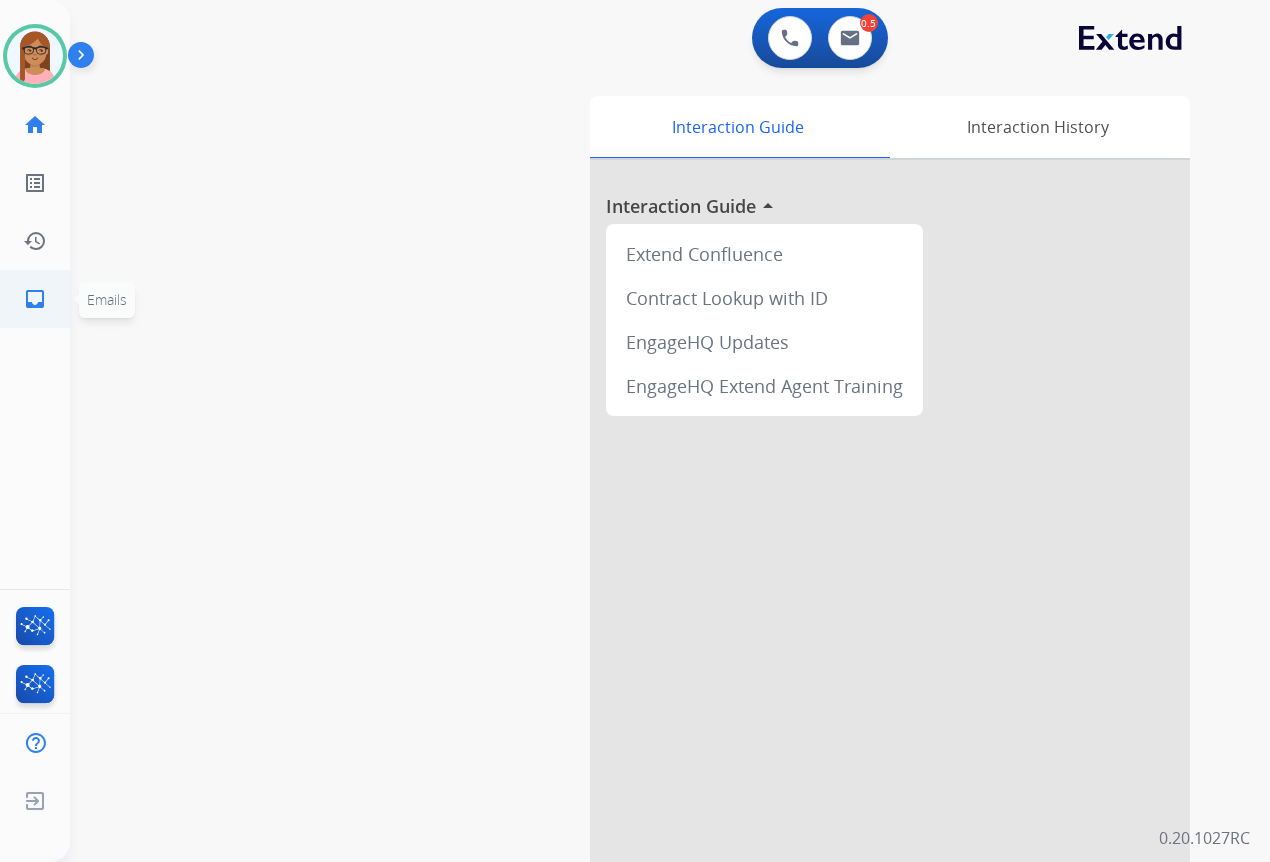 click on "inbox" 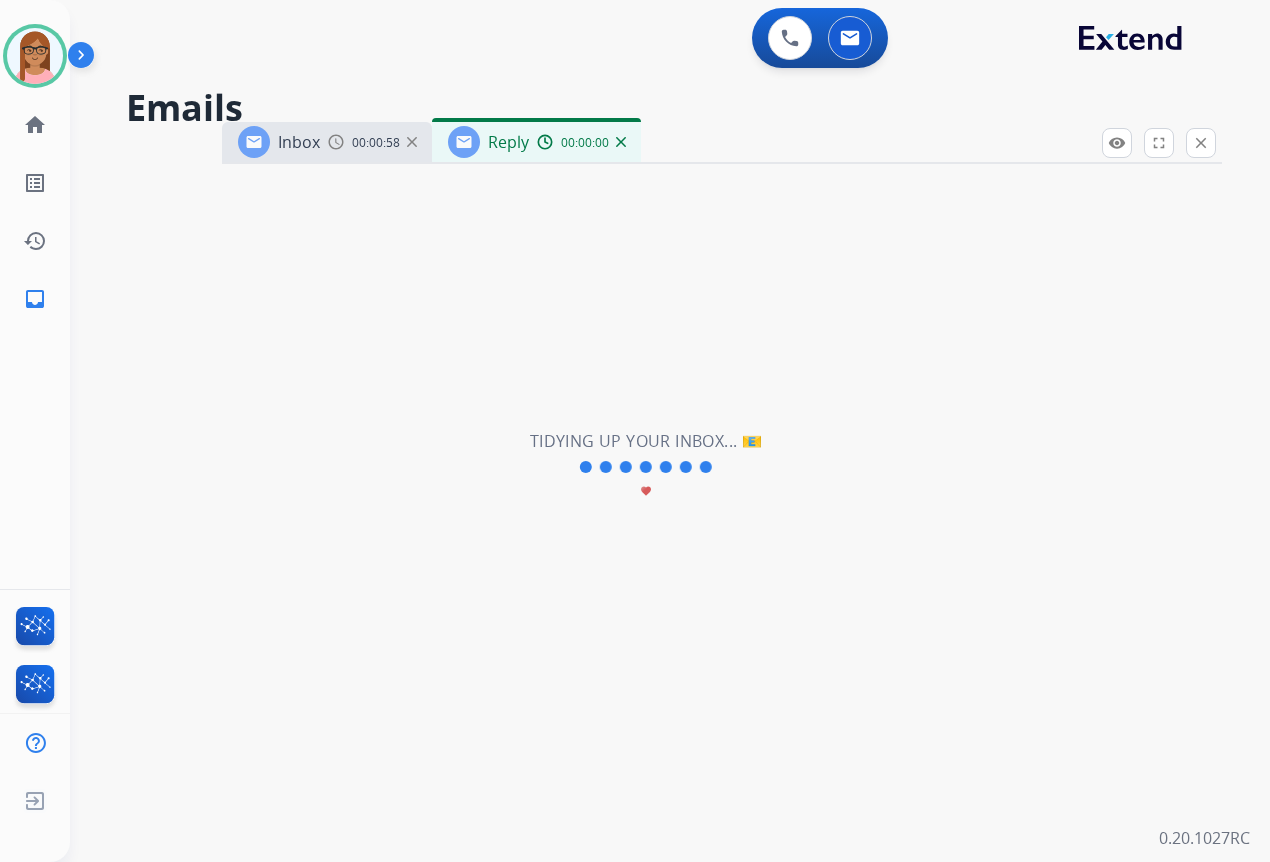 select on "**********" 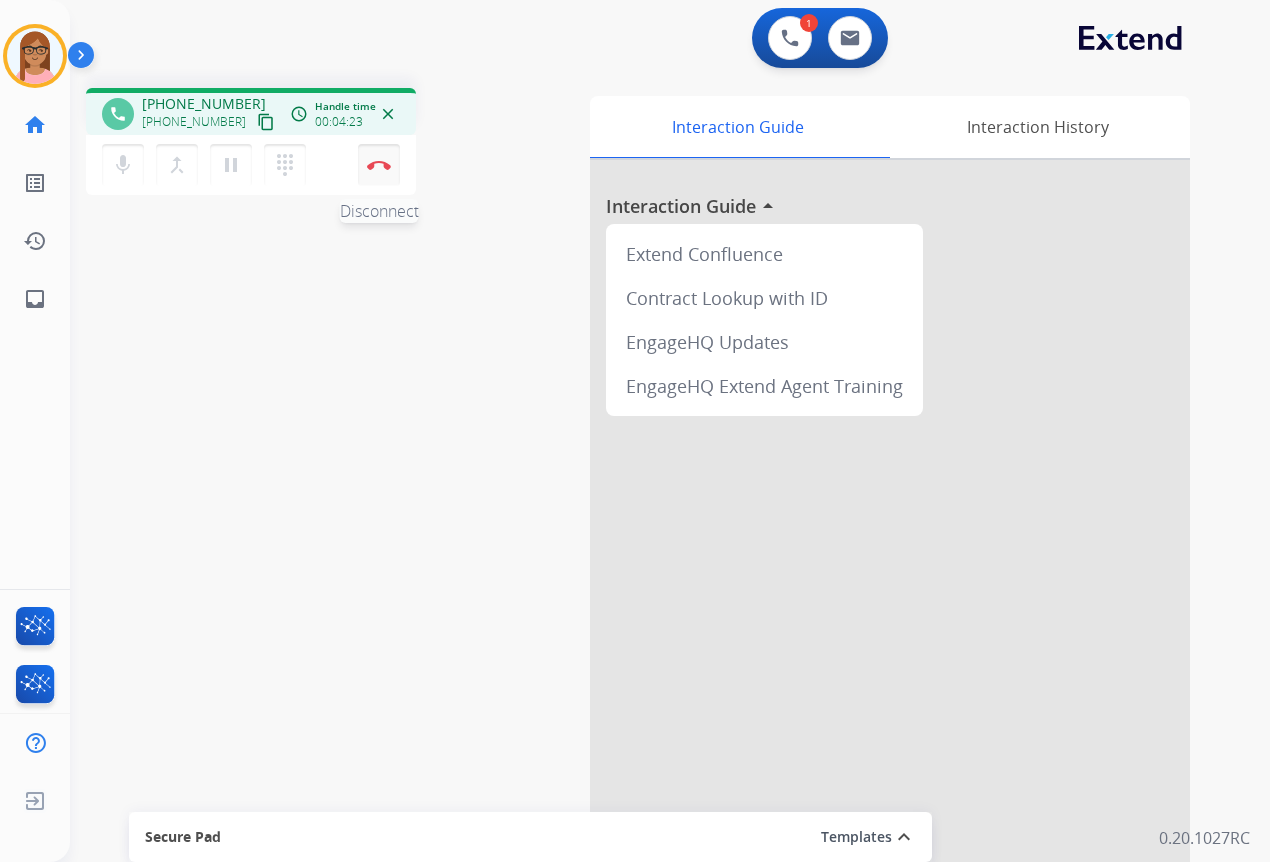 click on "Disconnect" at bounding box center [379, 165] 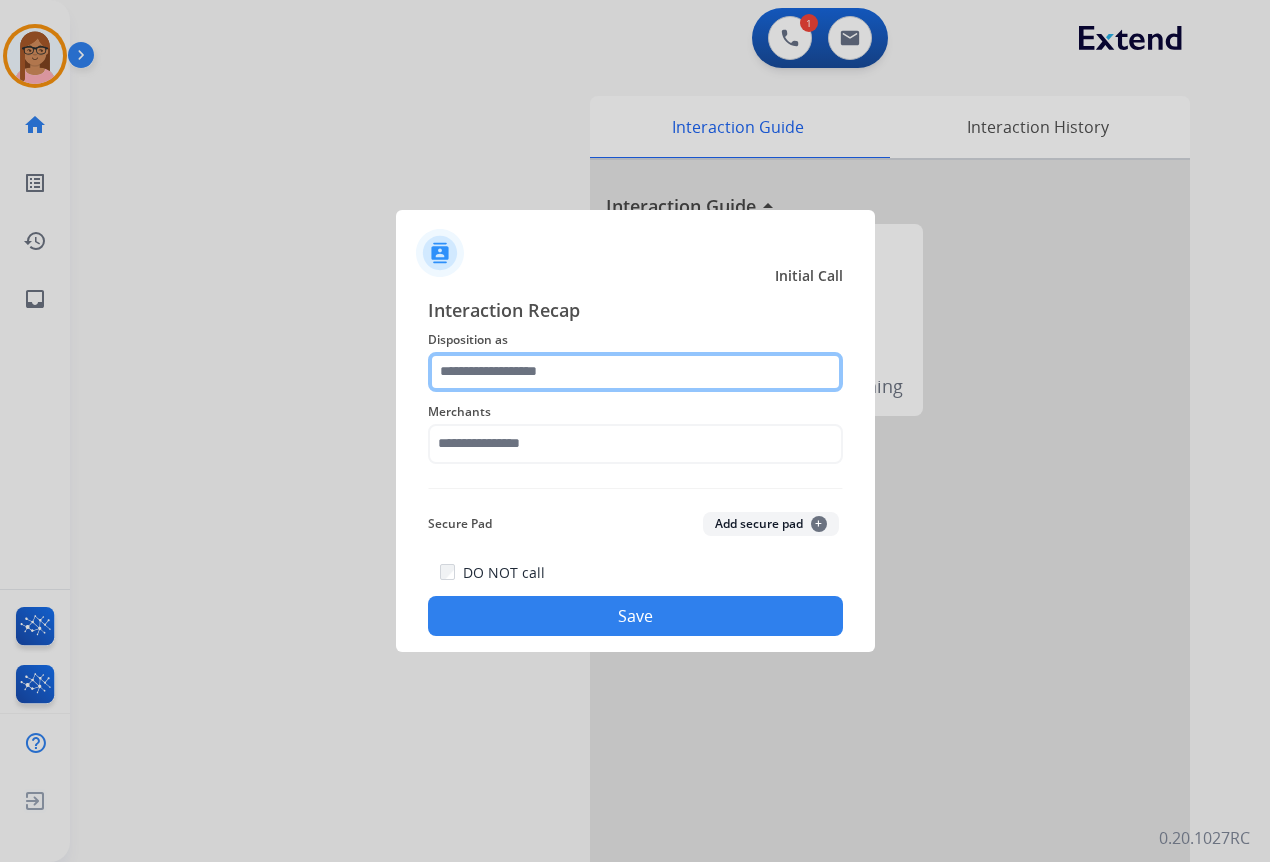 click 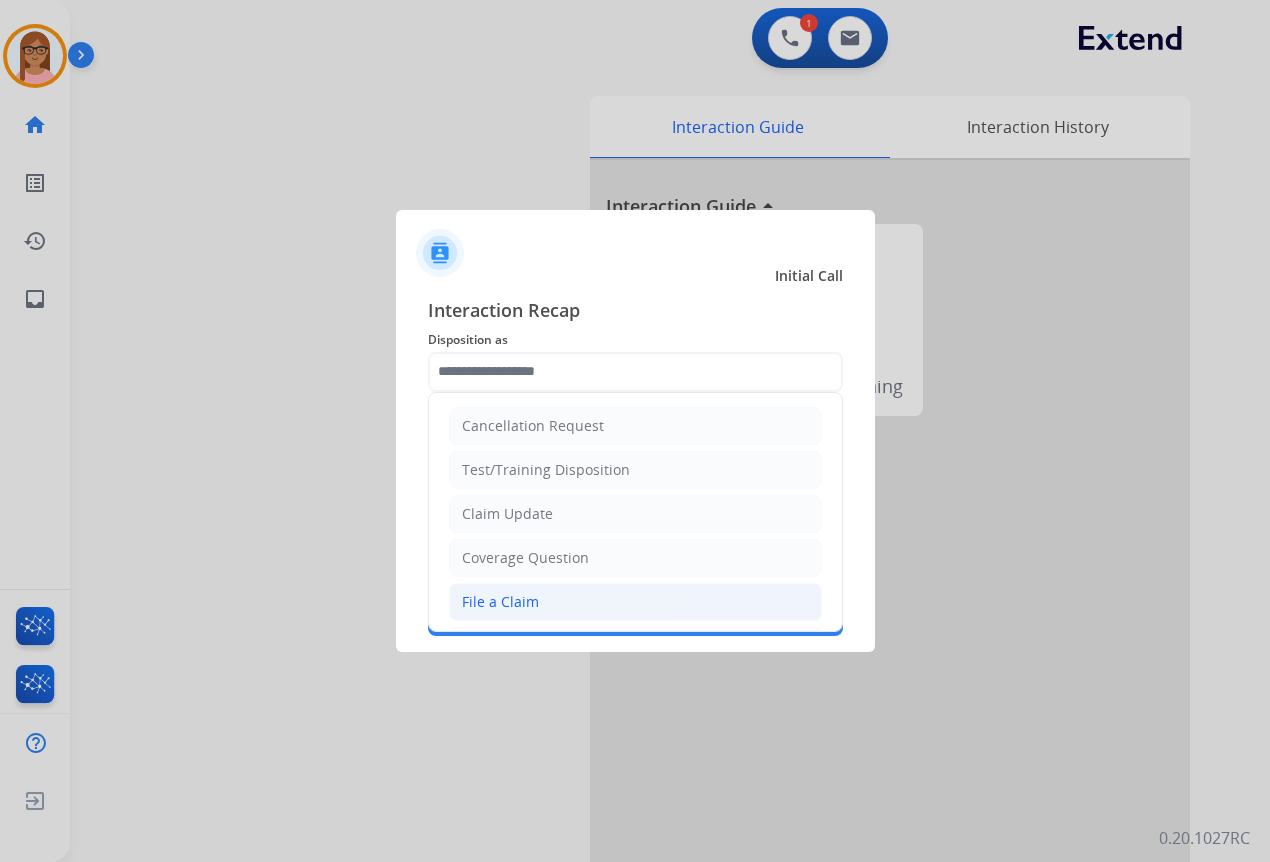 click on "File a Claim" 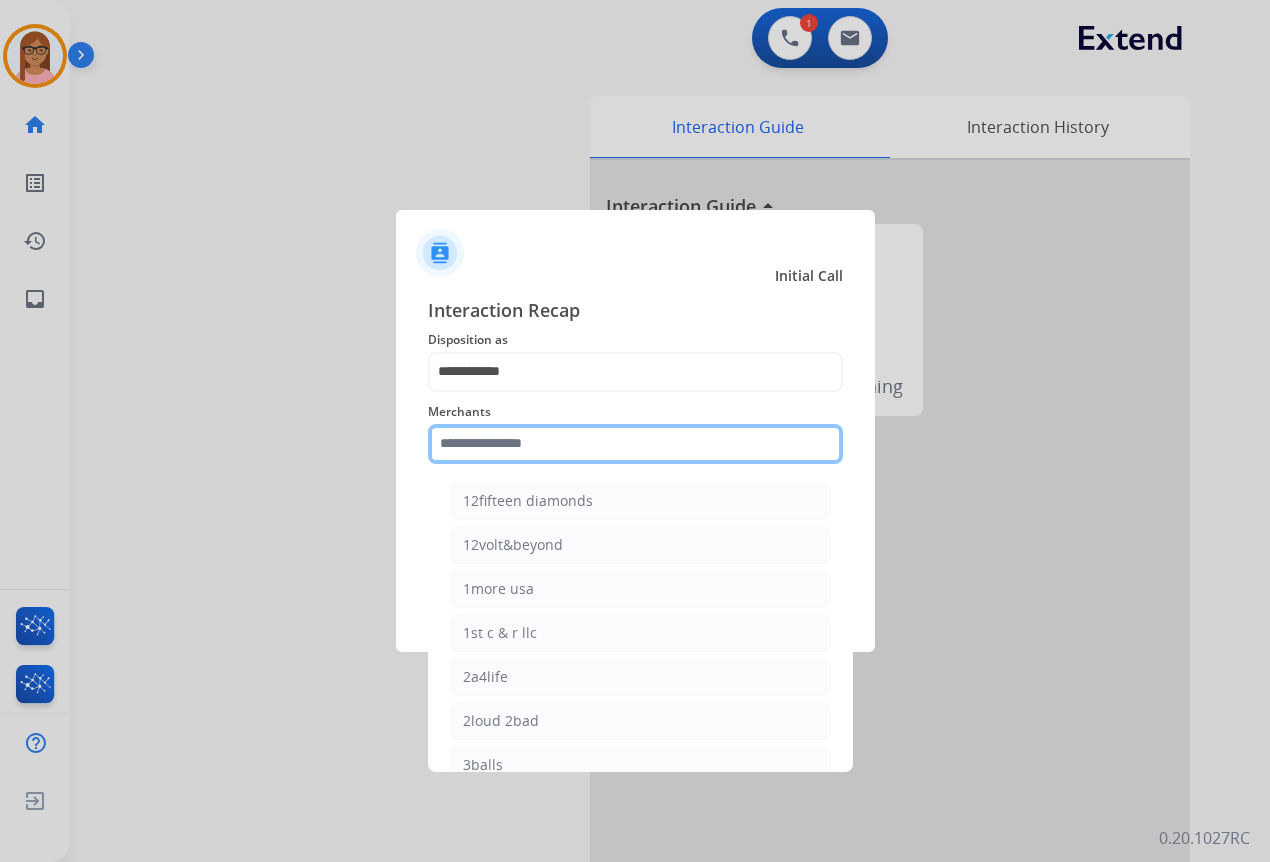 click 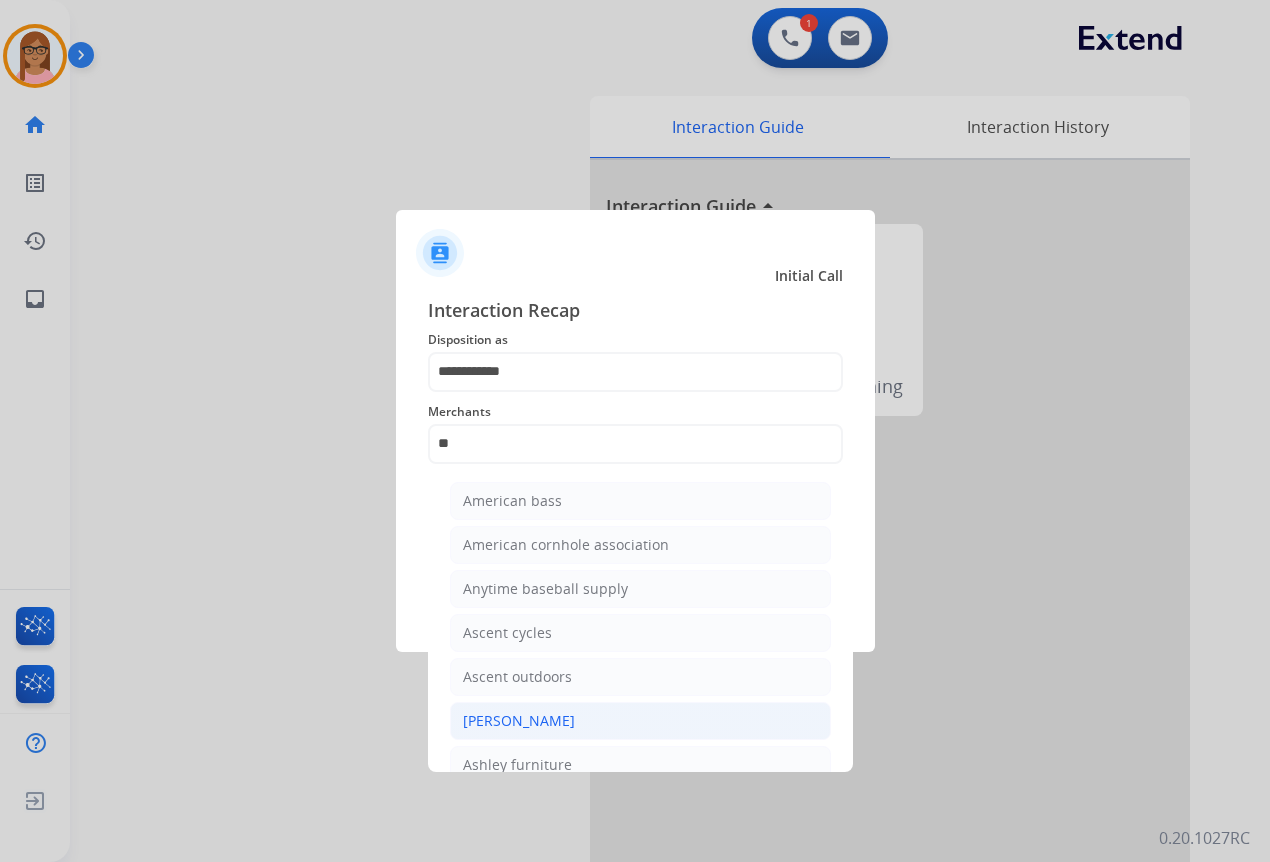 click on "[PERSON_NAME]" 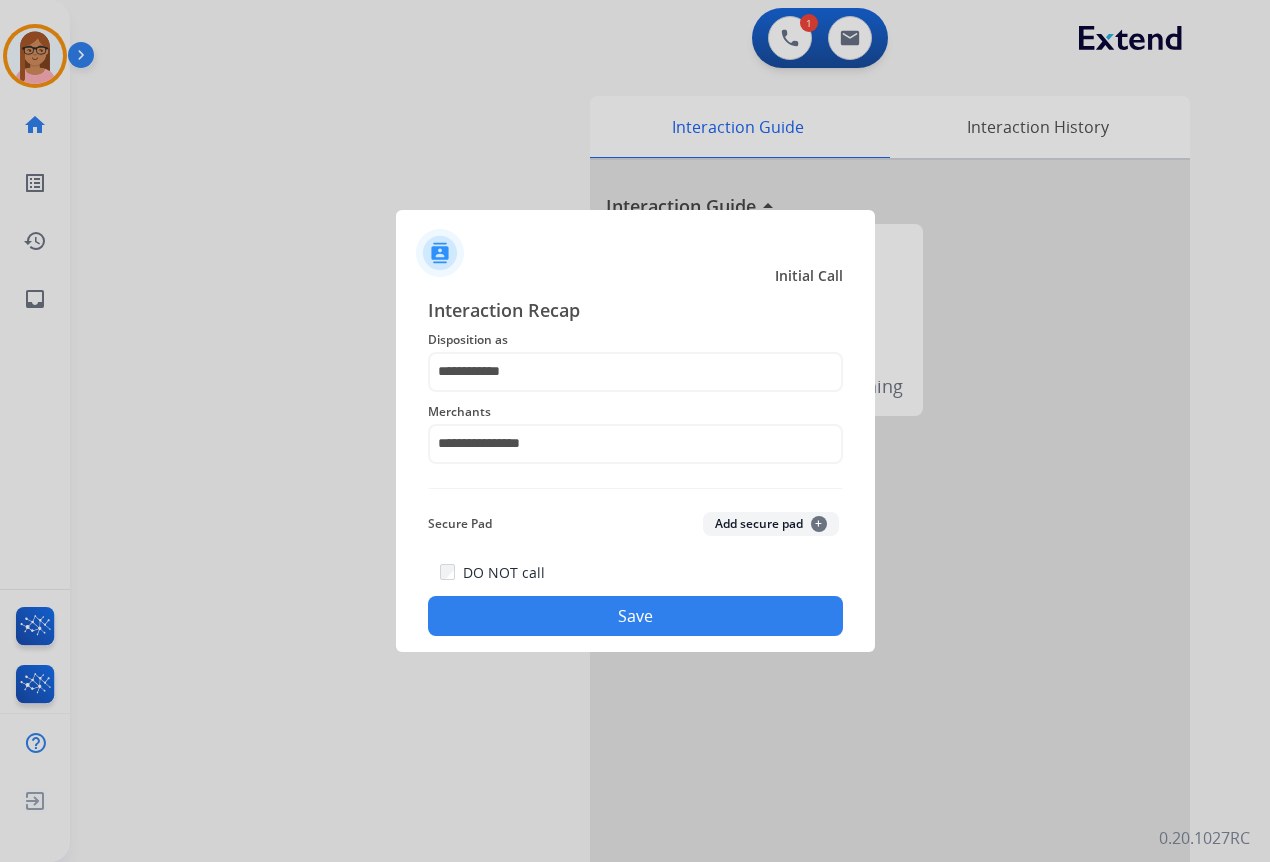 click on "Save" 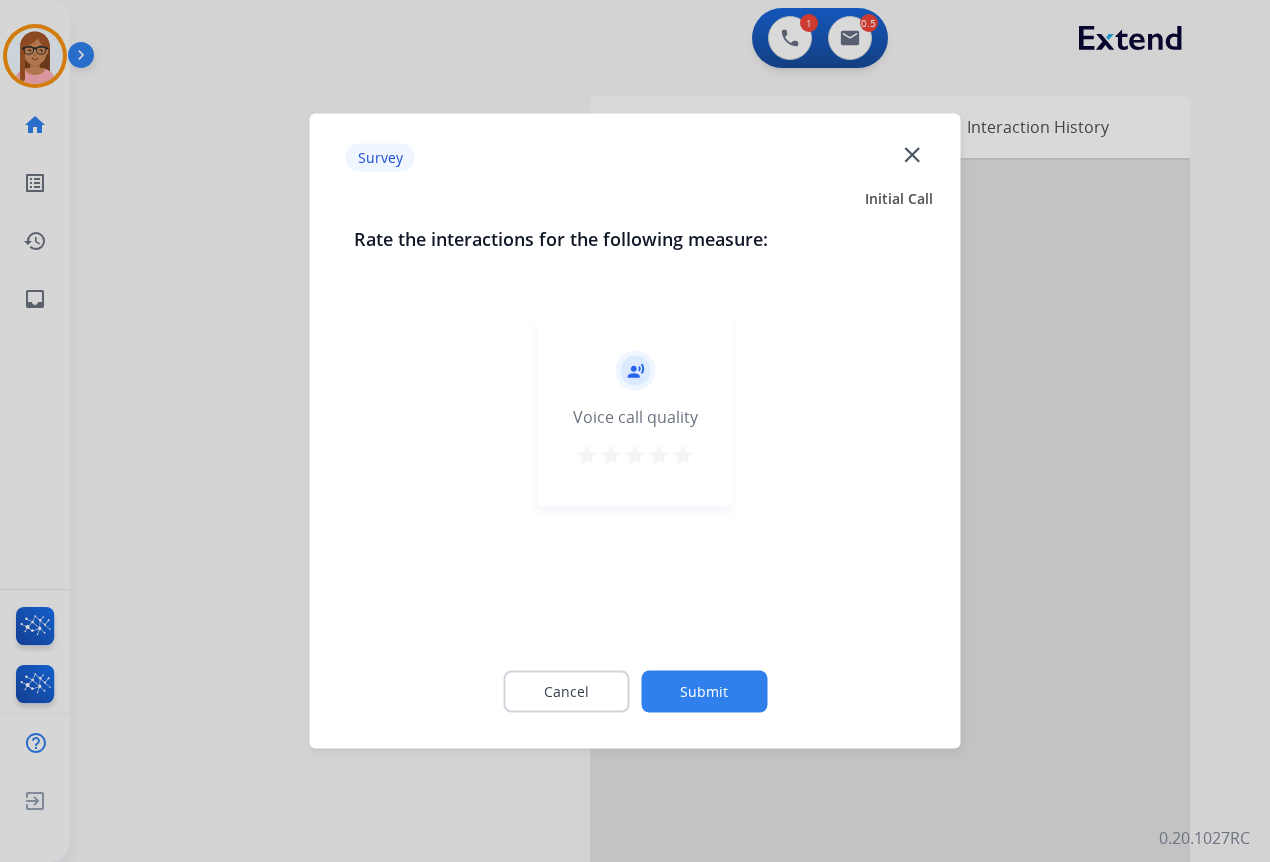 click on "star" at bounding box center [683, 455] 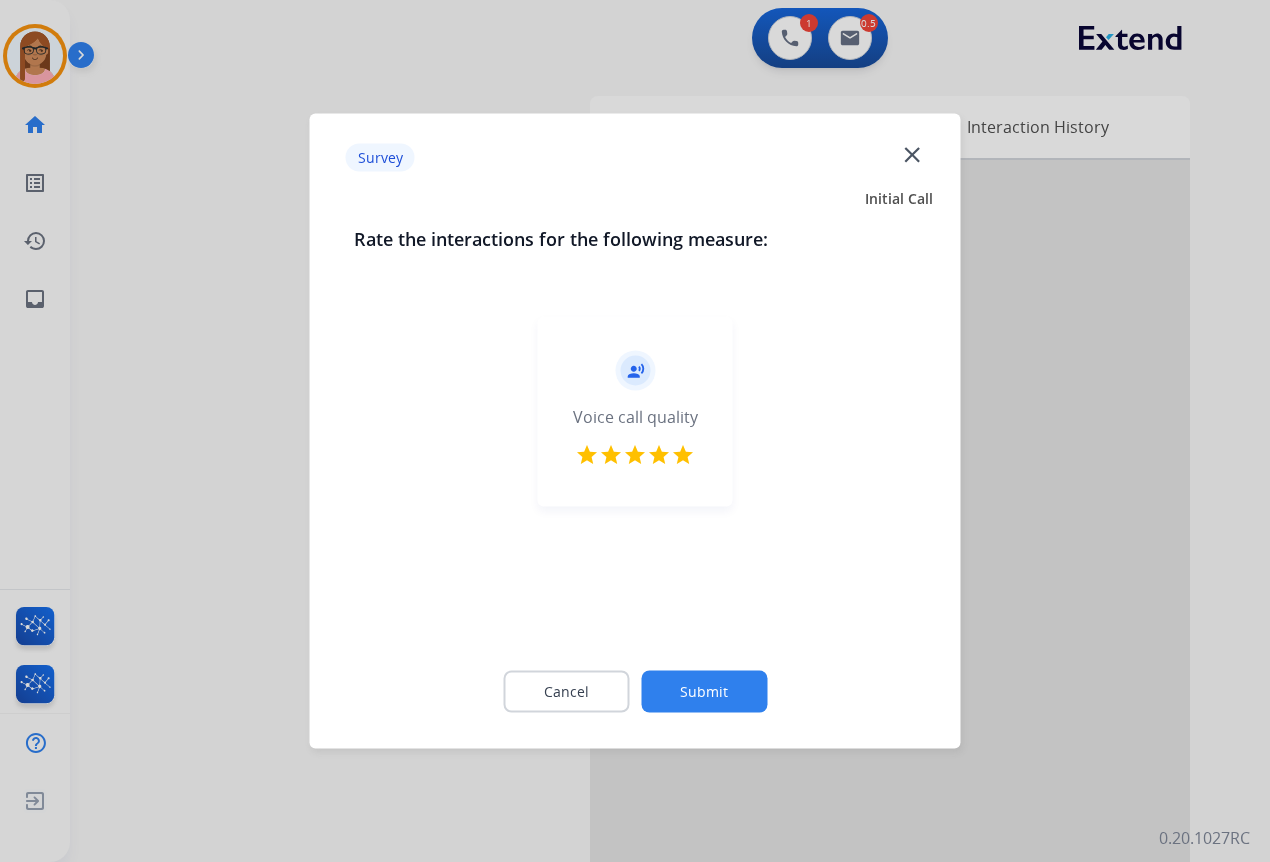 click on "Submit" 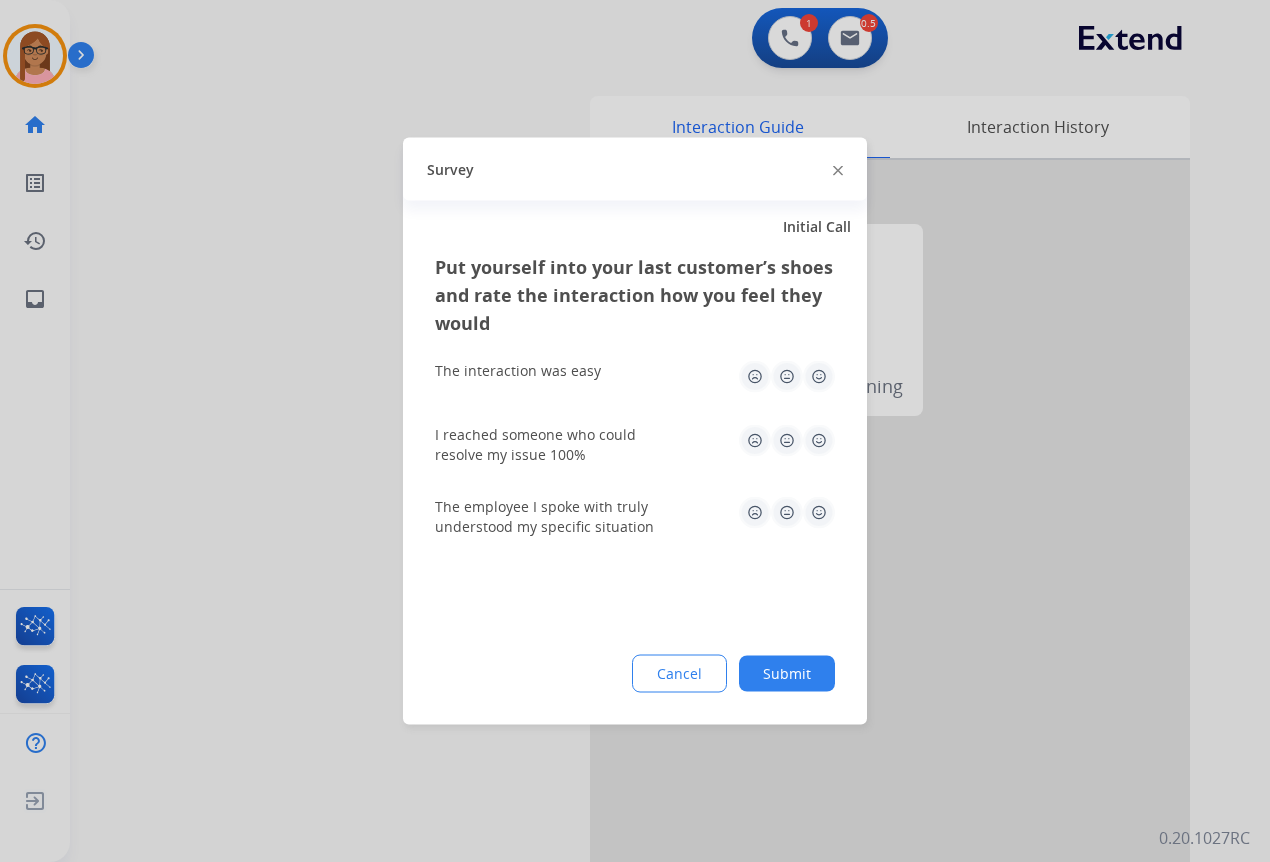 click 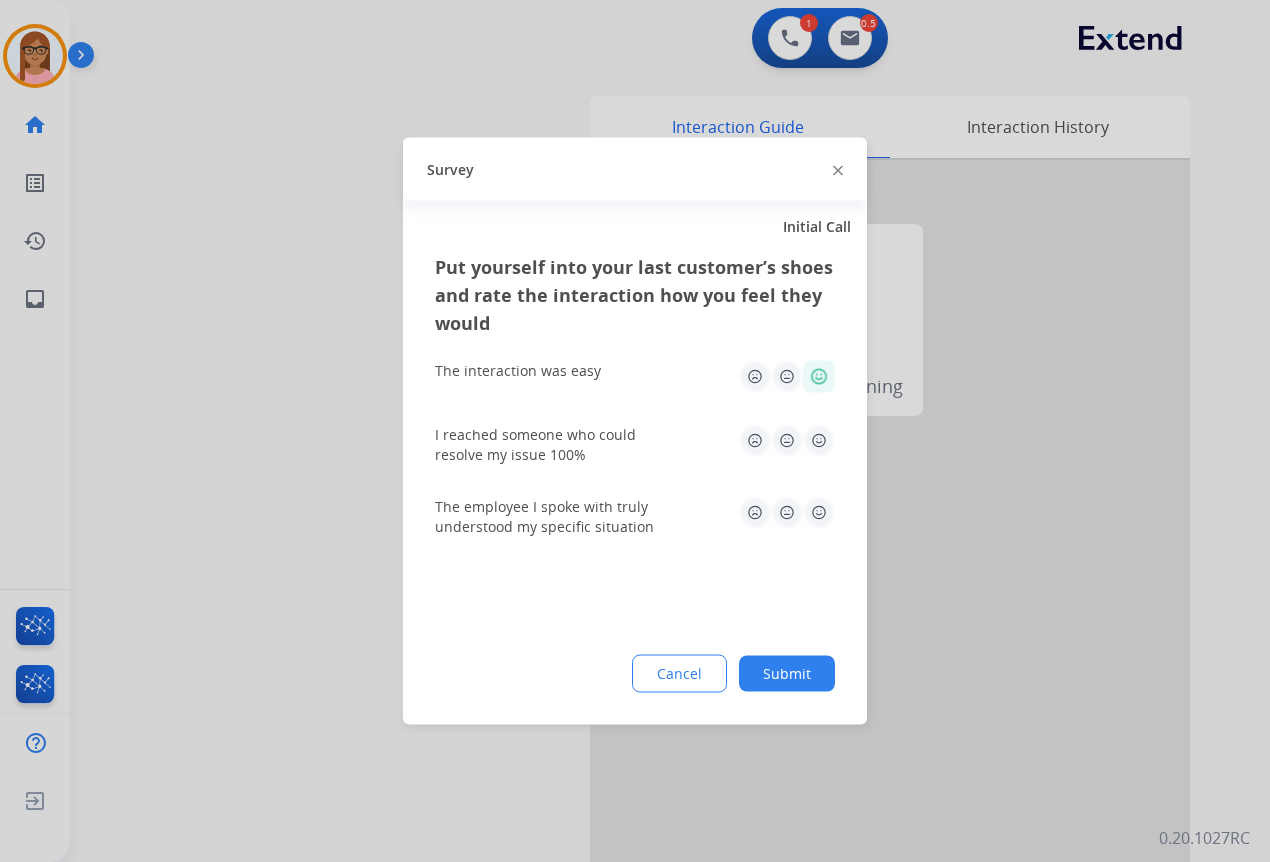 drag, startPoint x: 820, startPoint y: 437, endPoint x: 820, endPoint y: 448, distance: 11 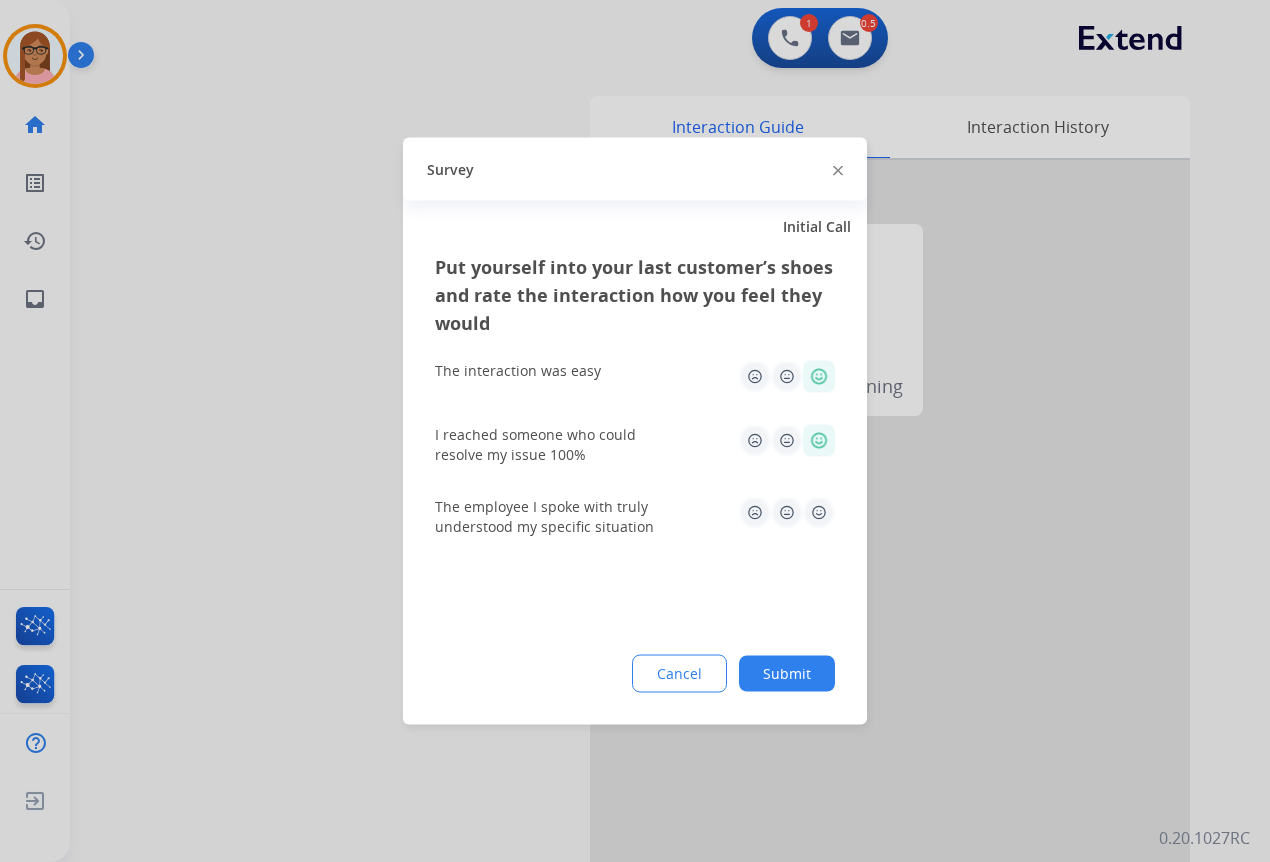 drag, startPoint x: 818, startPoint y: 506, endPoint x: 805, endPoint y: 595, distance: 89.94443 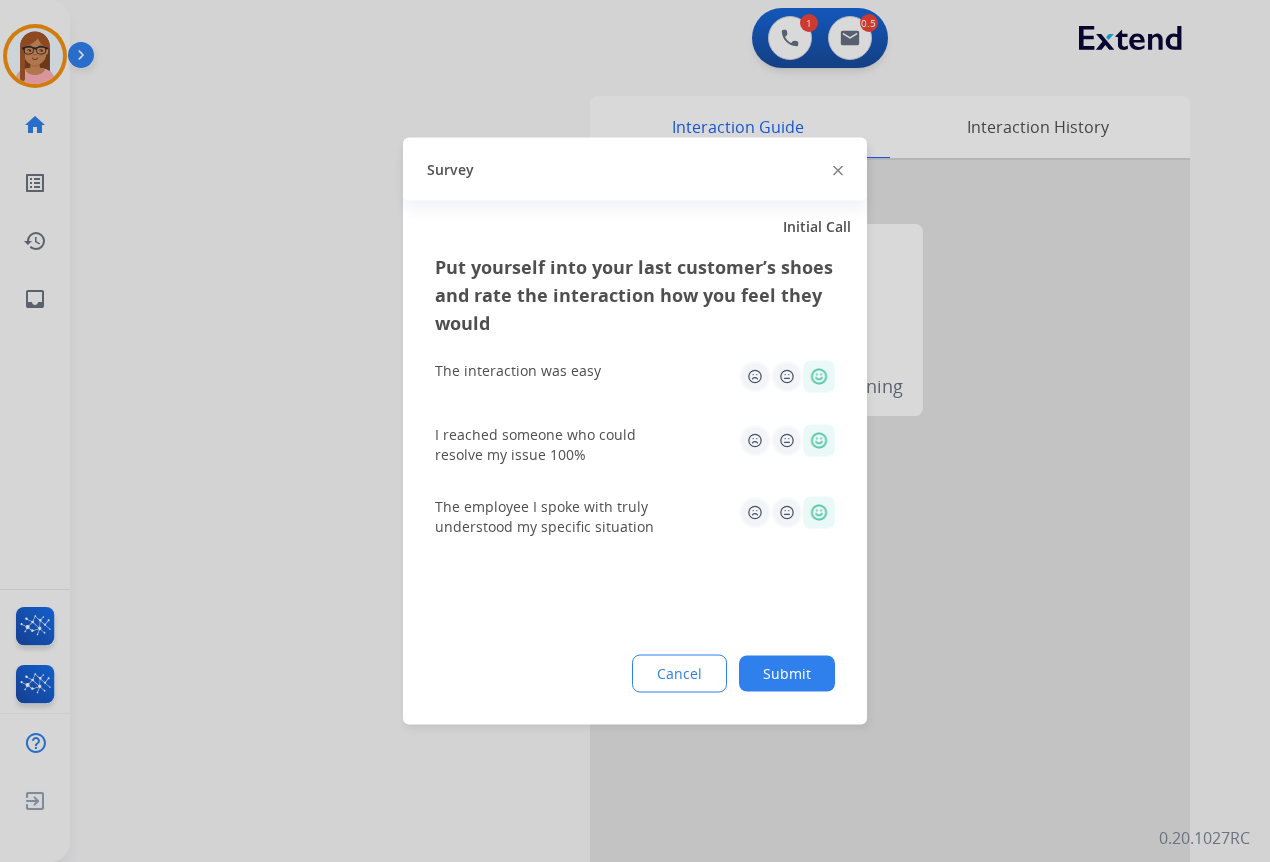 click on "Submit" 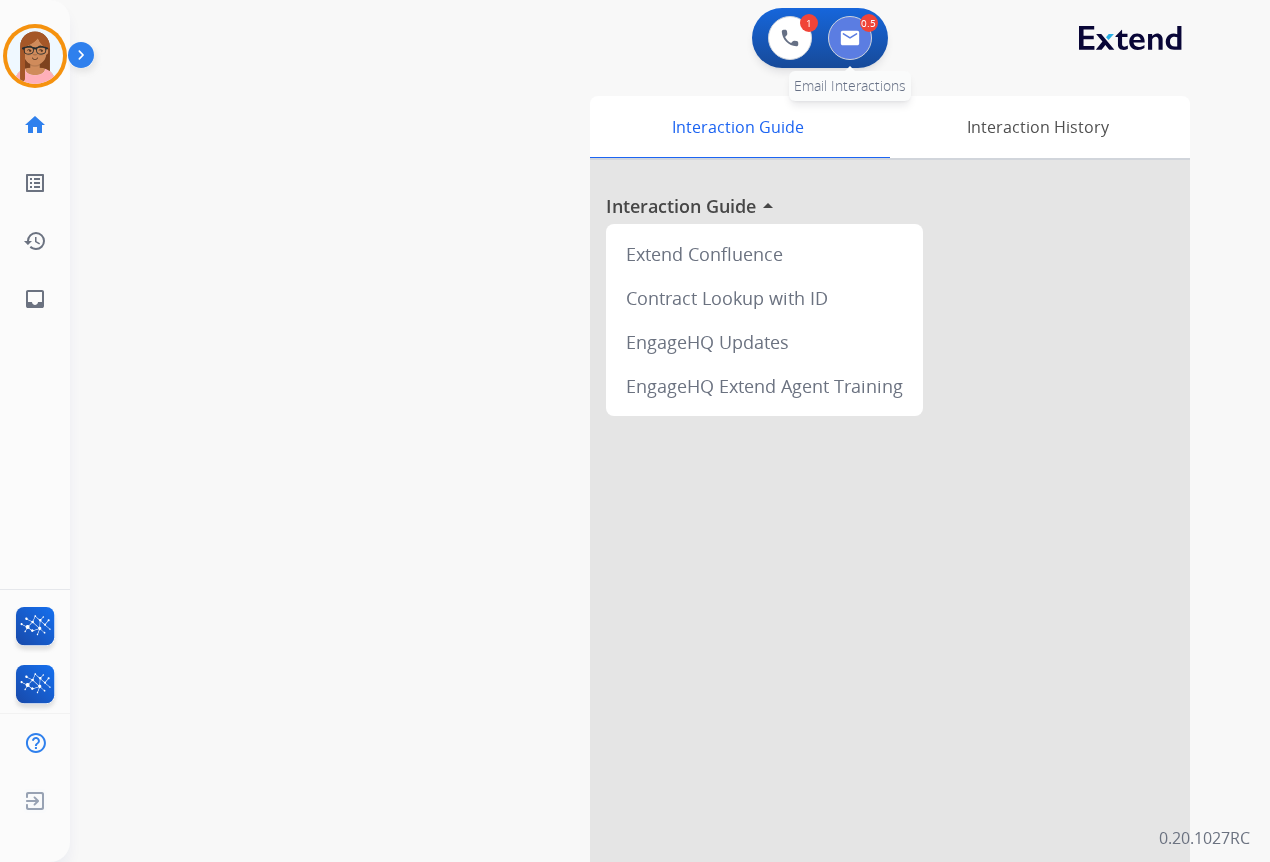 click at bounding box center (850, 38) 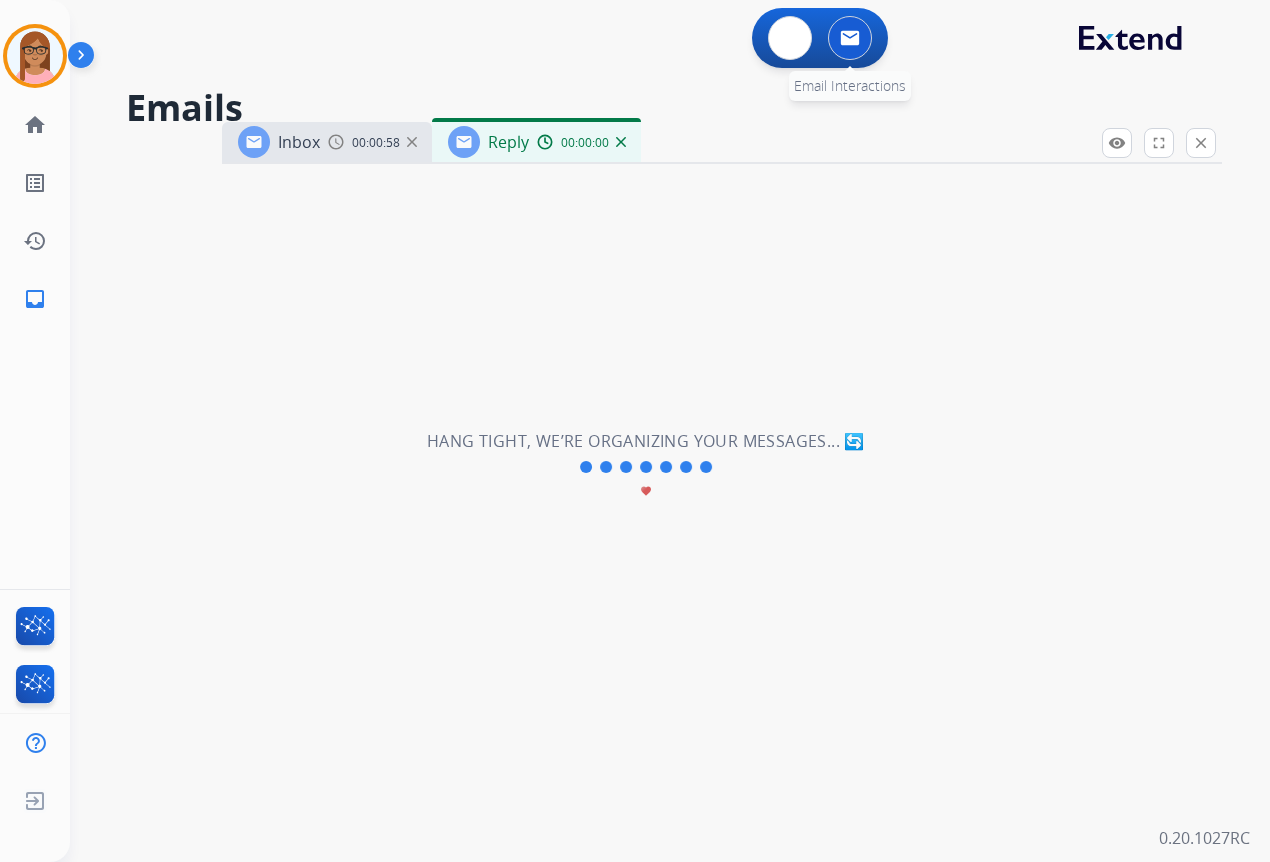 select on "**********" 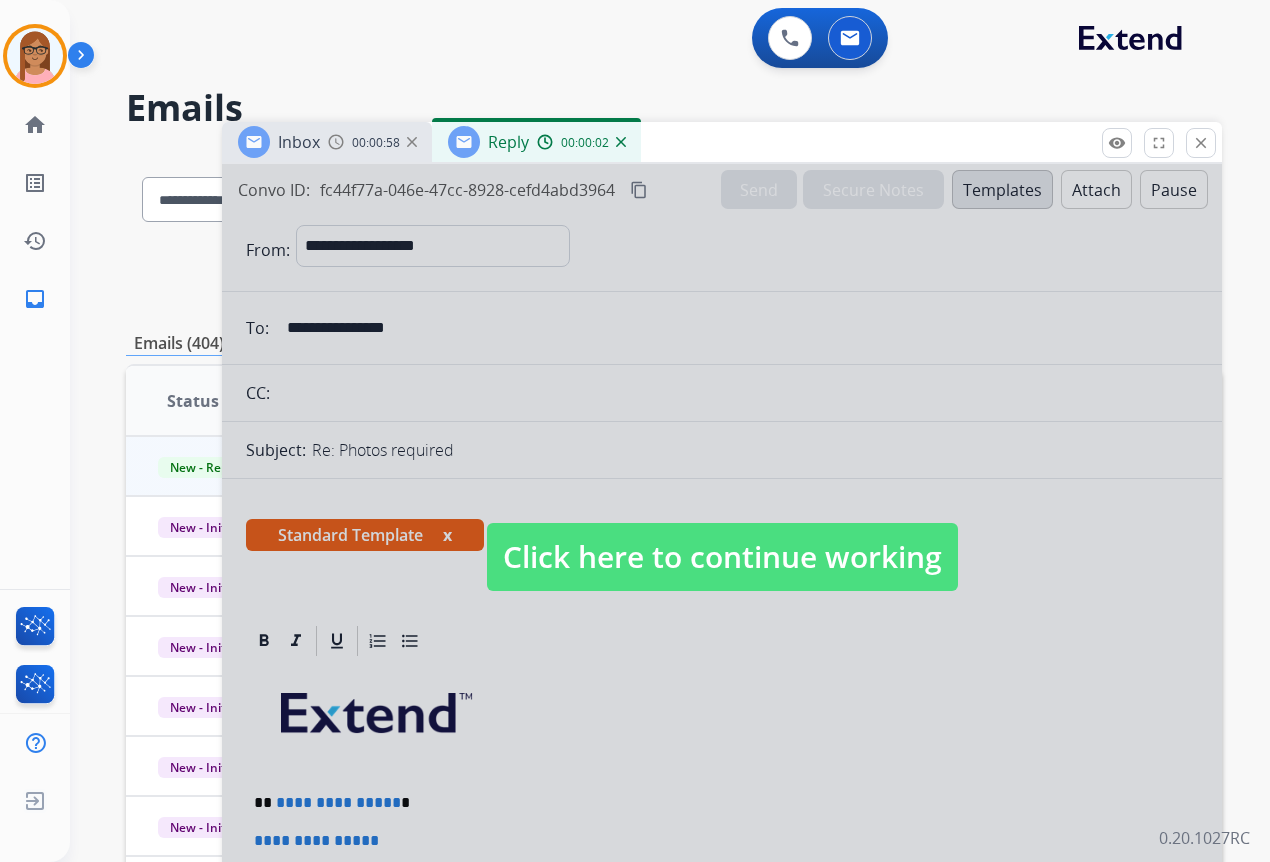 click at bounding box center [722, 537] 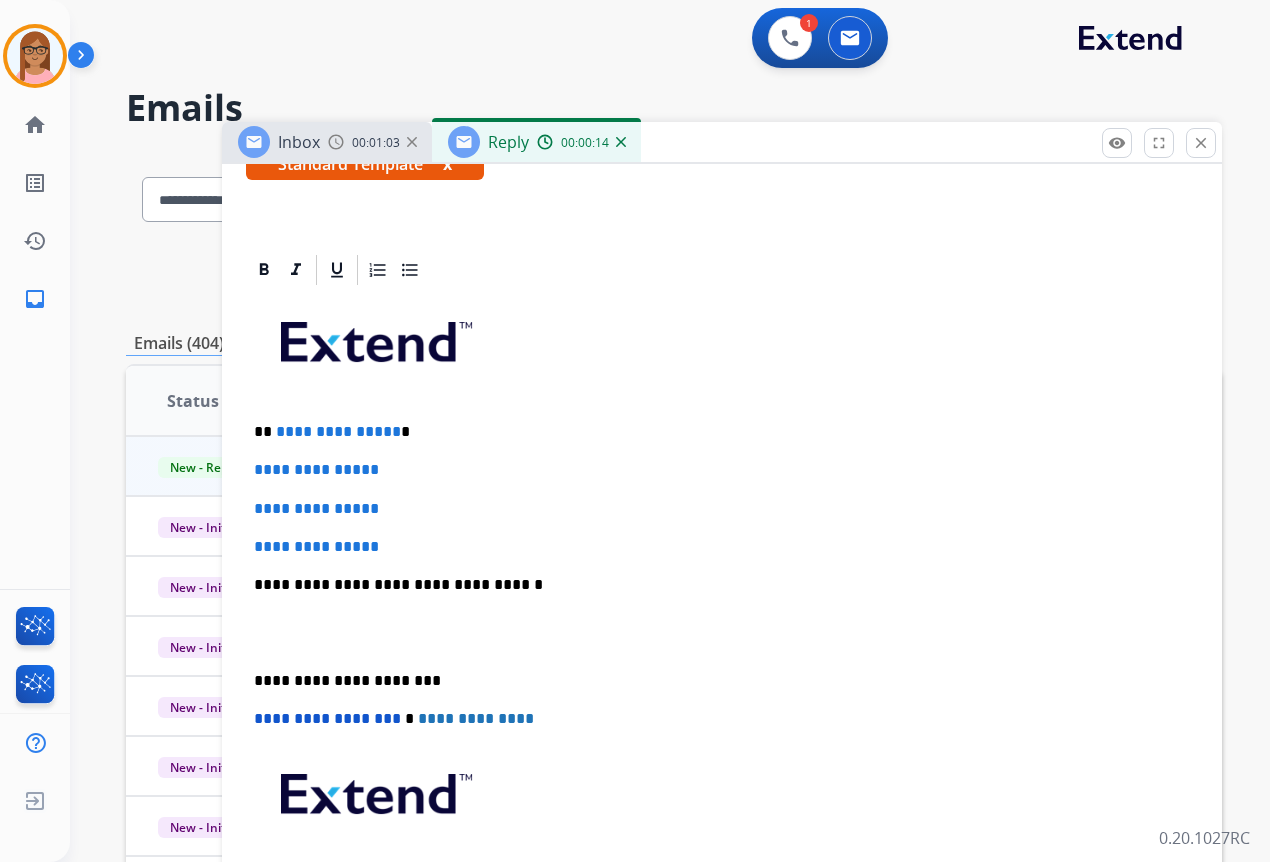 scroll, scrollTop: 375, scrollLeft: 0, axis: vertical 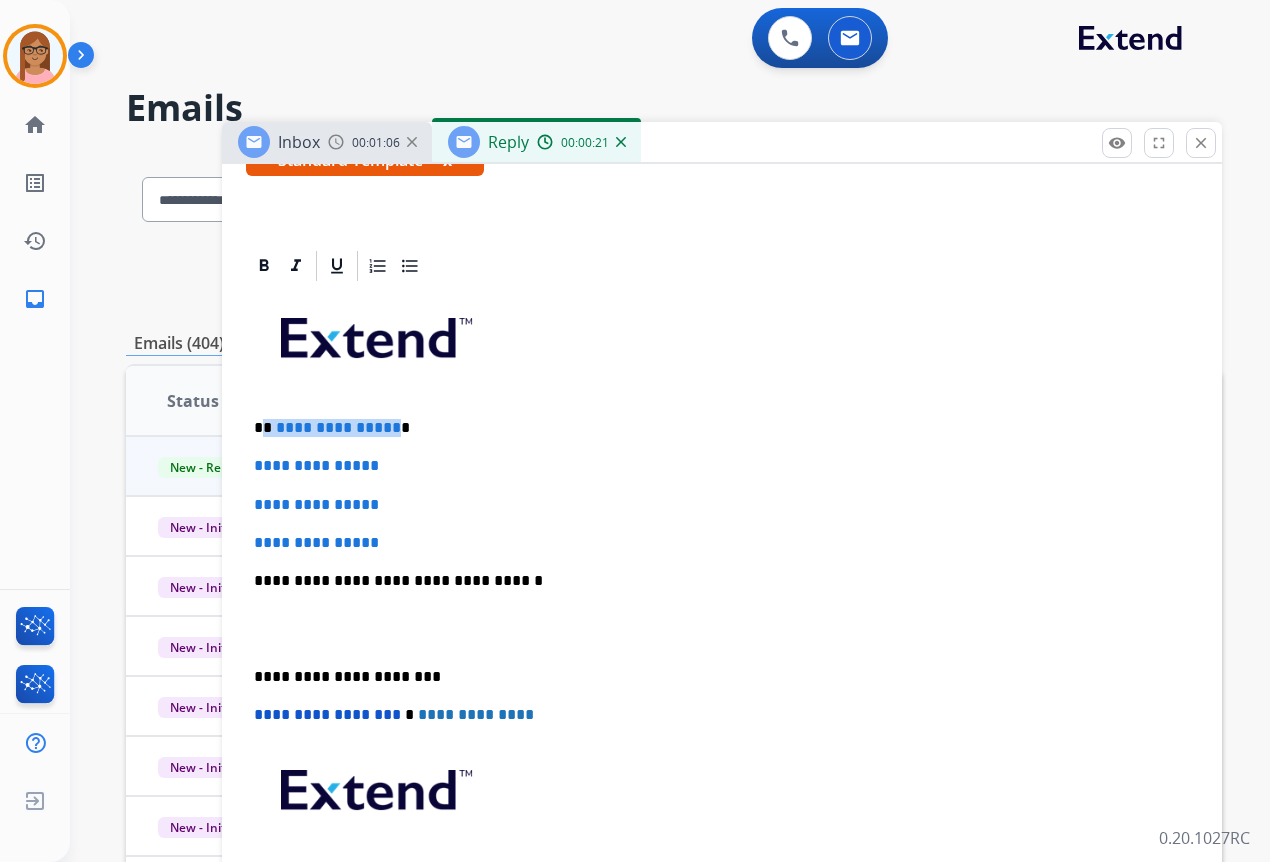 drag, startPoint x: 262, startPoint y: 428, endPoint x: 387, endPoint y: 425, distance: 125.035995 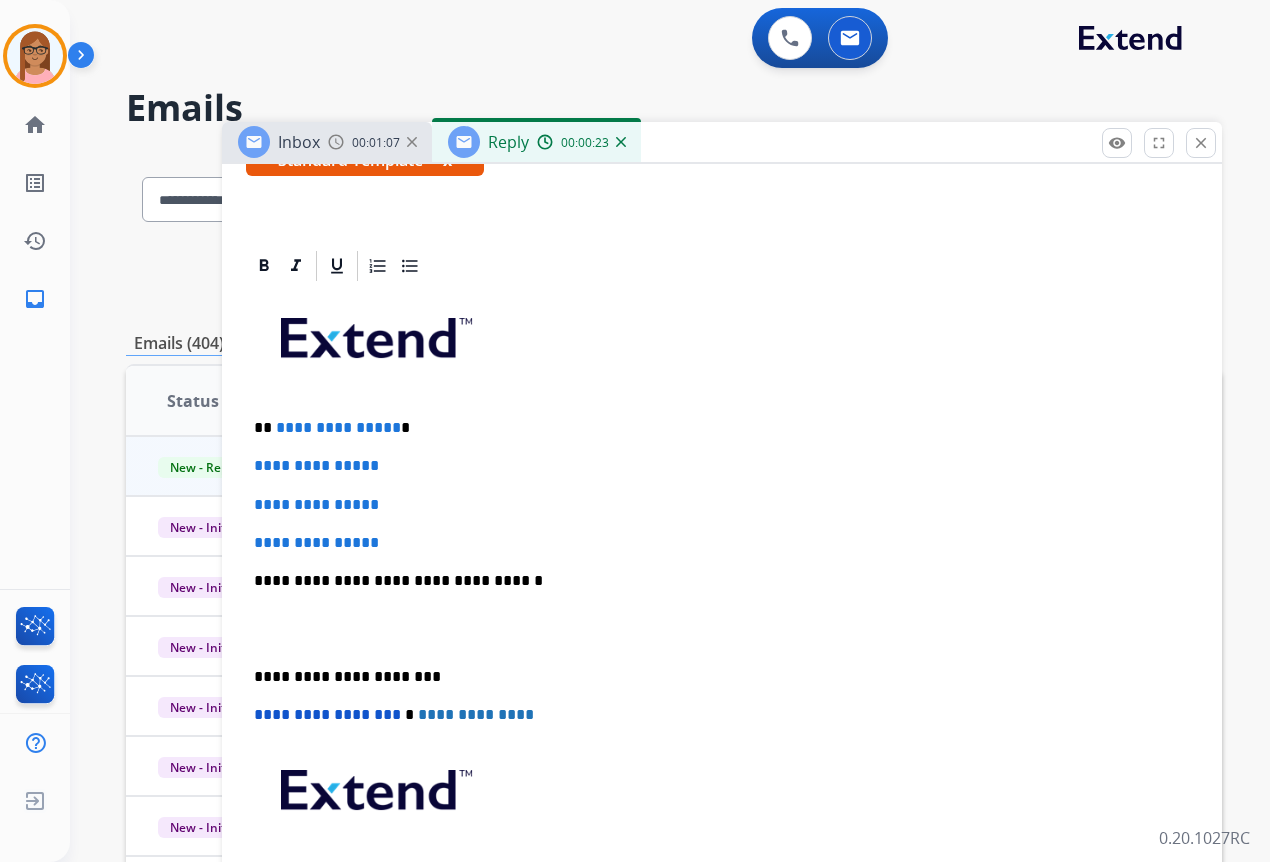 click on "**********" at bounding box center (722, 628) 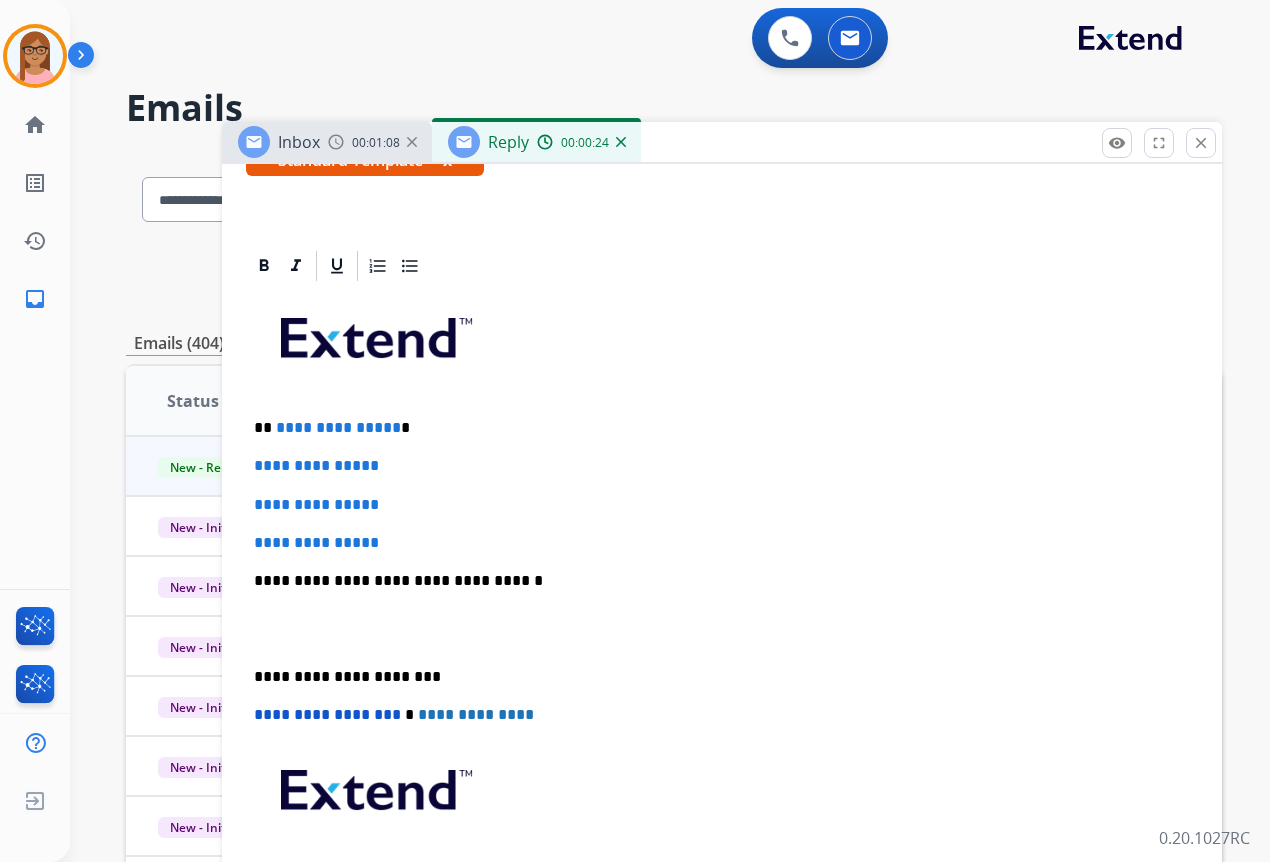 type 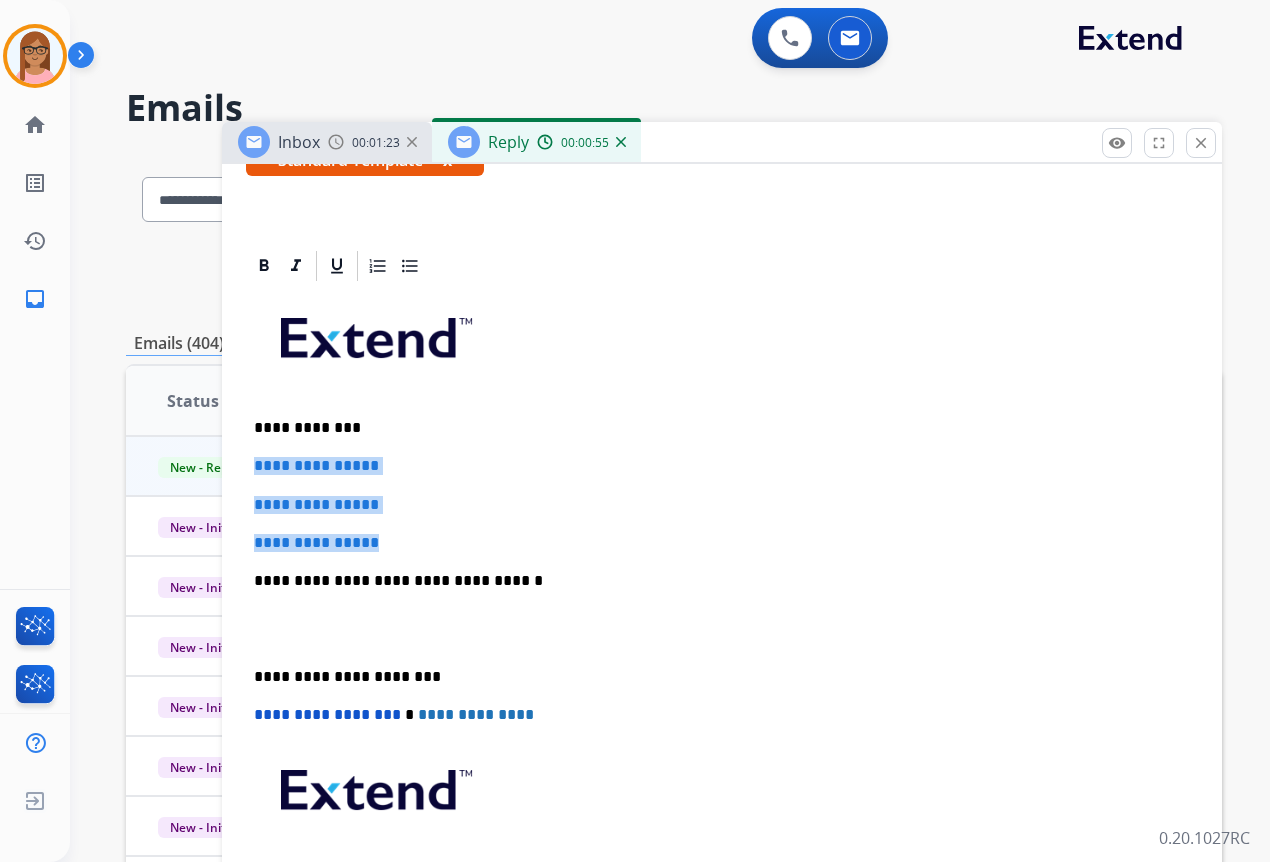 drag, startPoint x: 251, startPoint y: 466, endPoint x: 407, endPoint y: 531, distance: 169 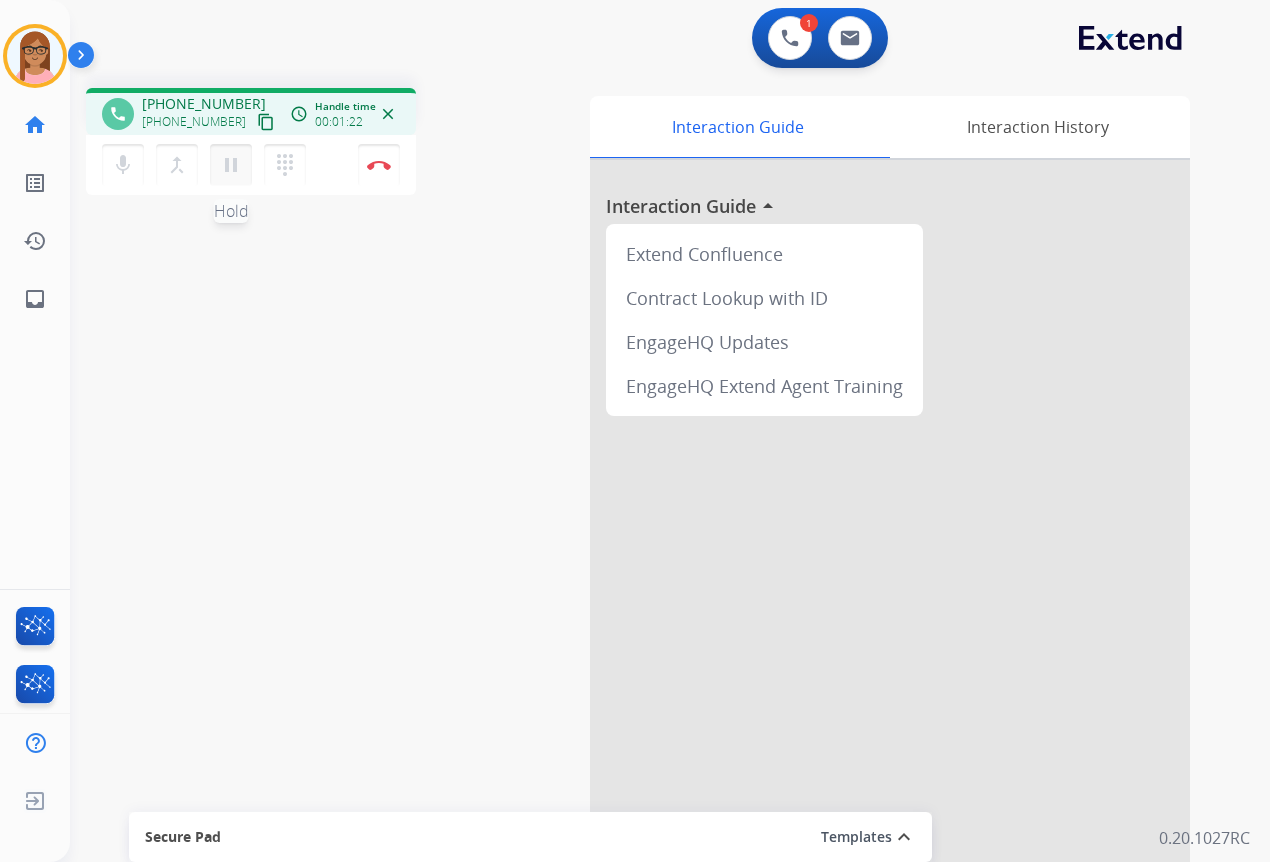 click on "pause" at bounding box center (231, 165) 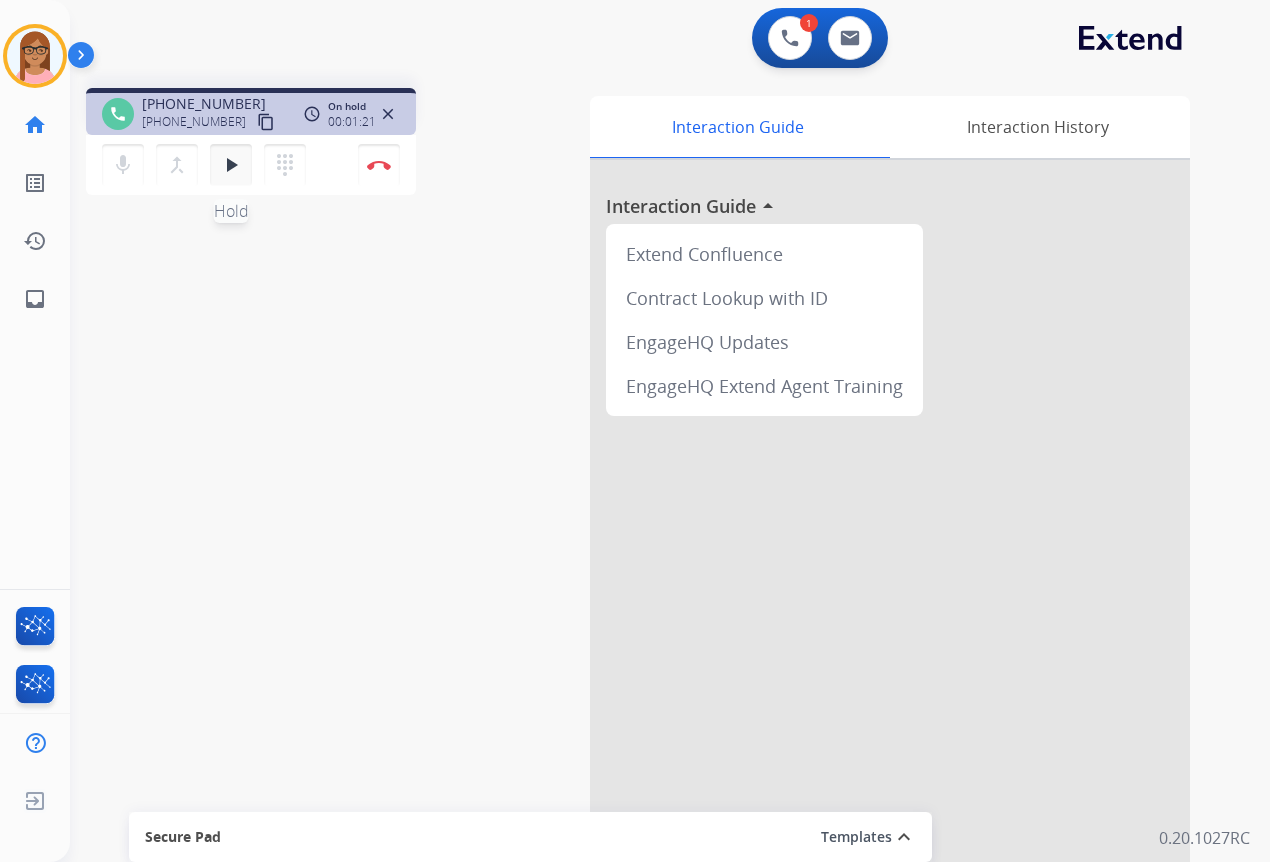 click on "play_arrow Hold" at bounding box center (231, 165) 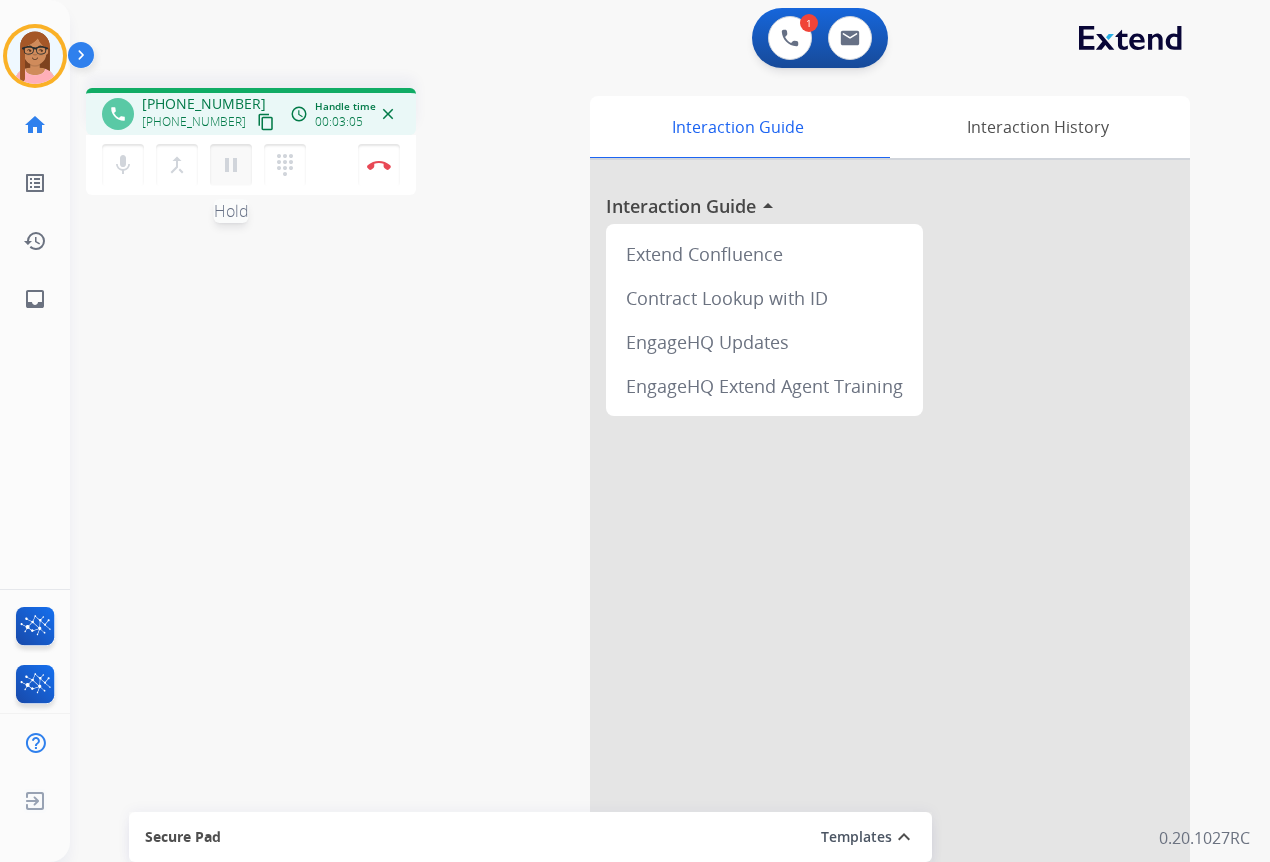 click on "pause" at bounding box center (231, 165) 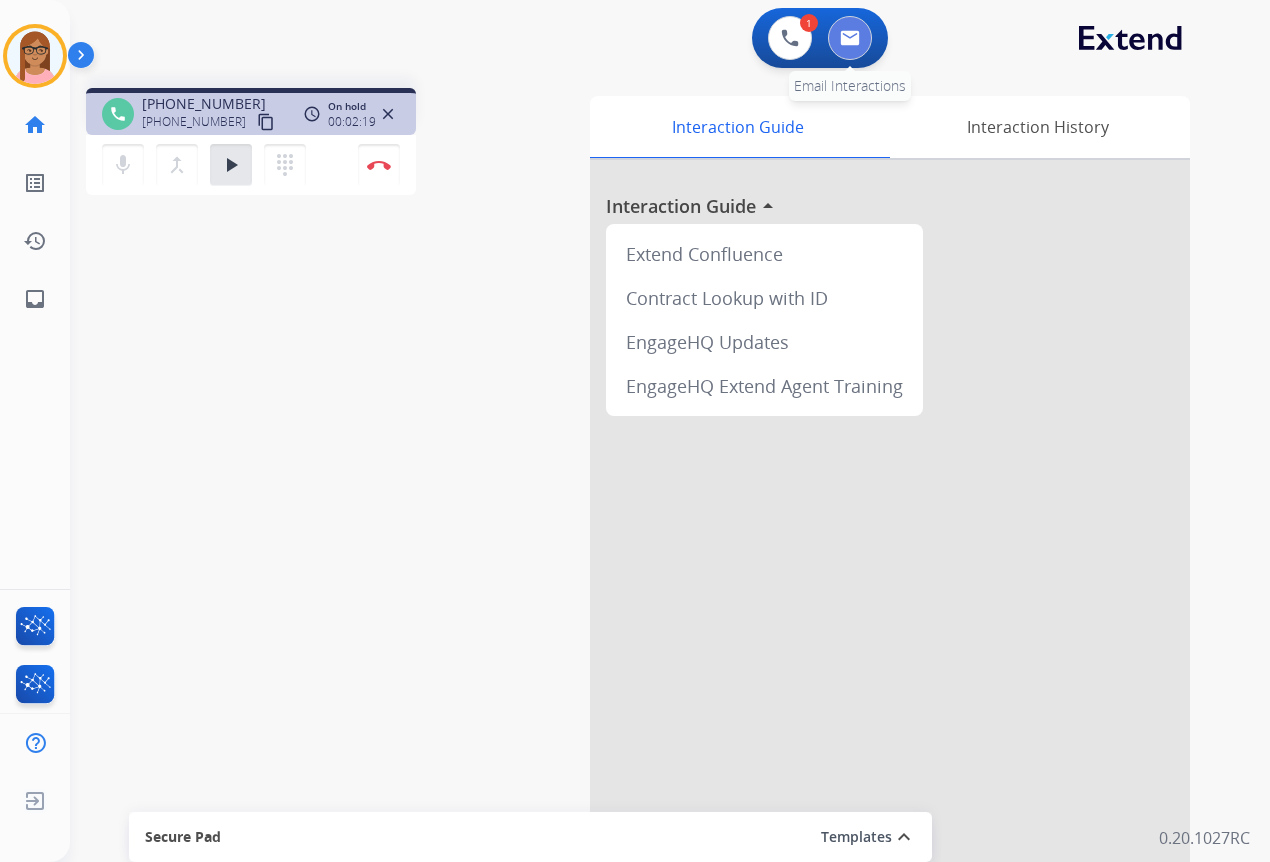 click at bounding box center (850, 38) 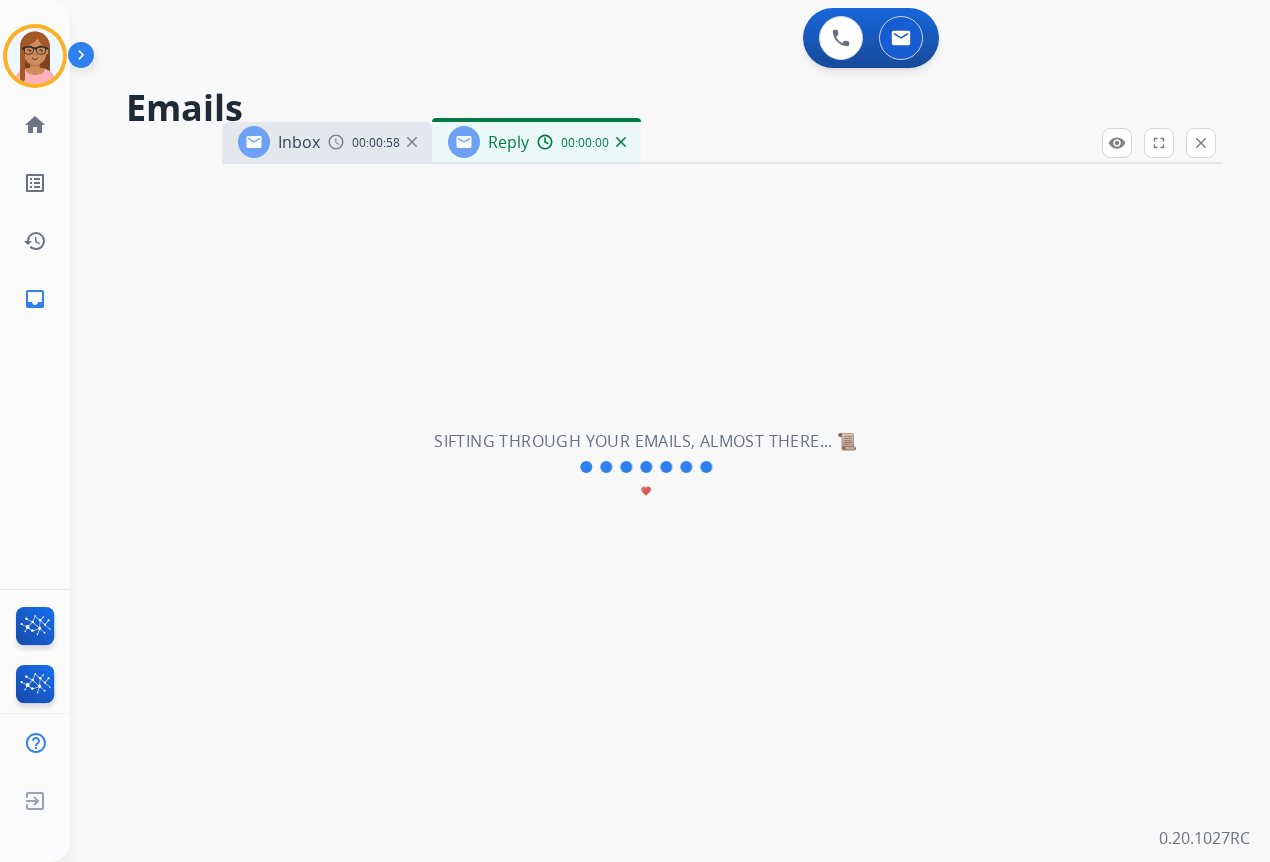 select on "**********" 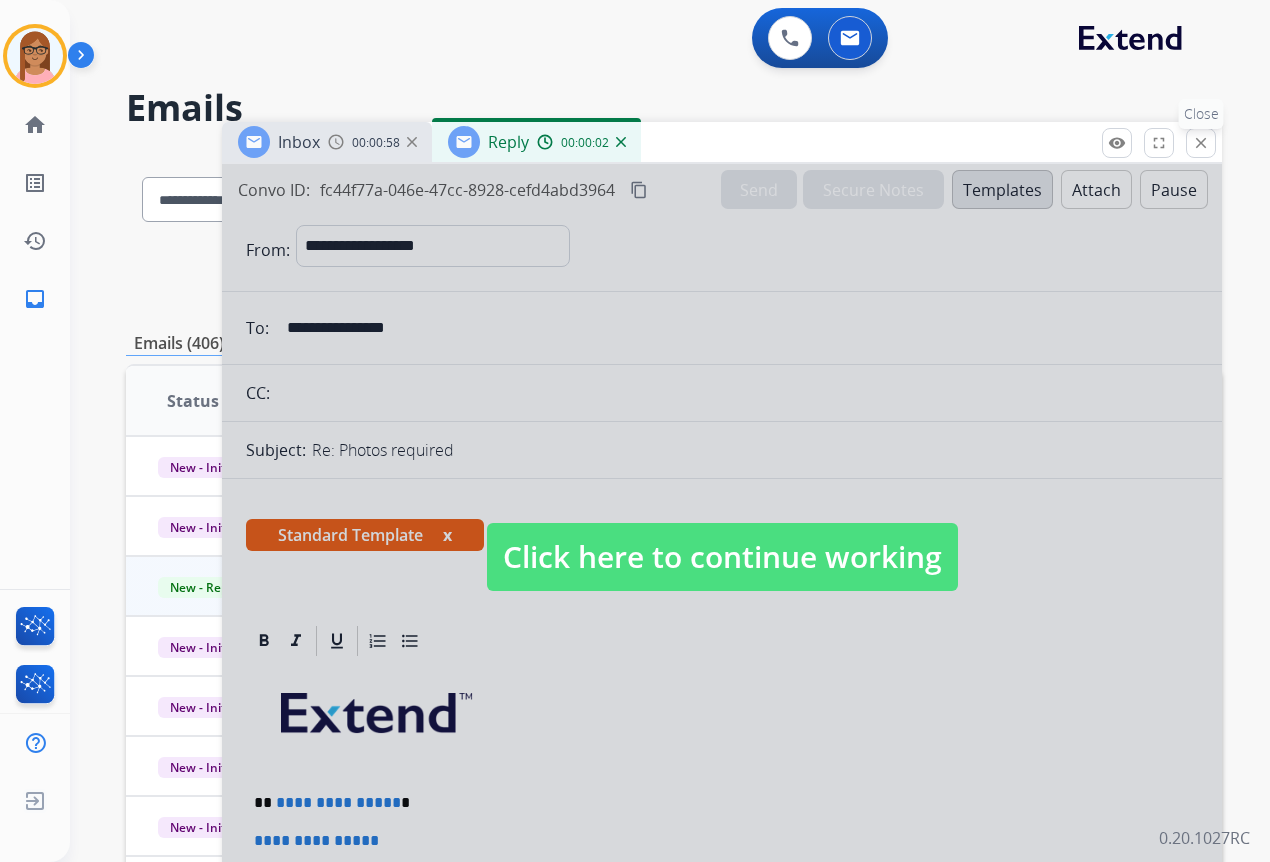 click on "close" at bounding box center (1201, 143) 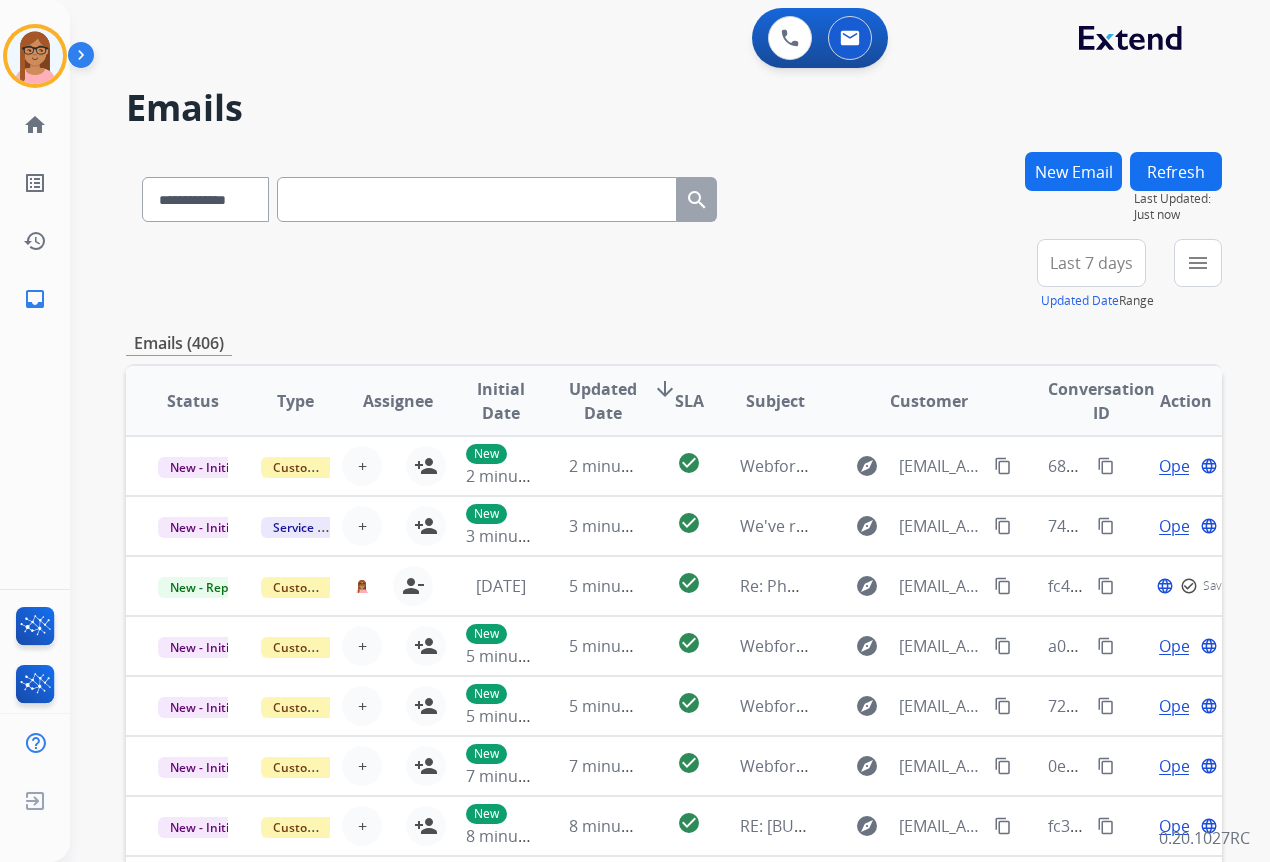 click at bounding box center (477, 199) 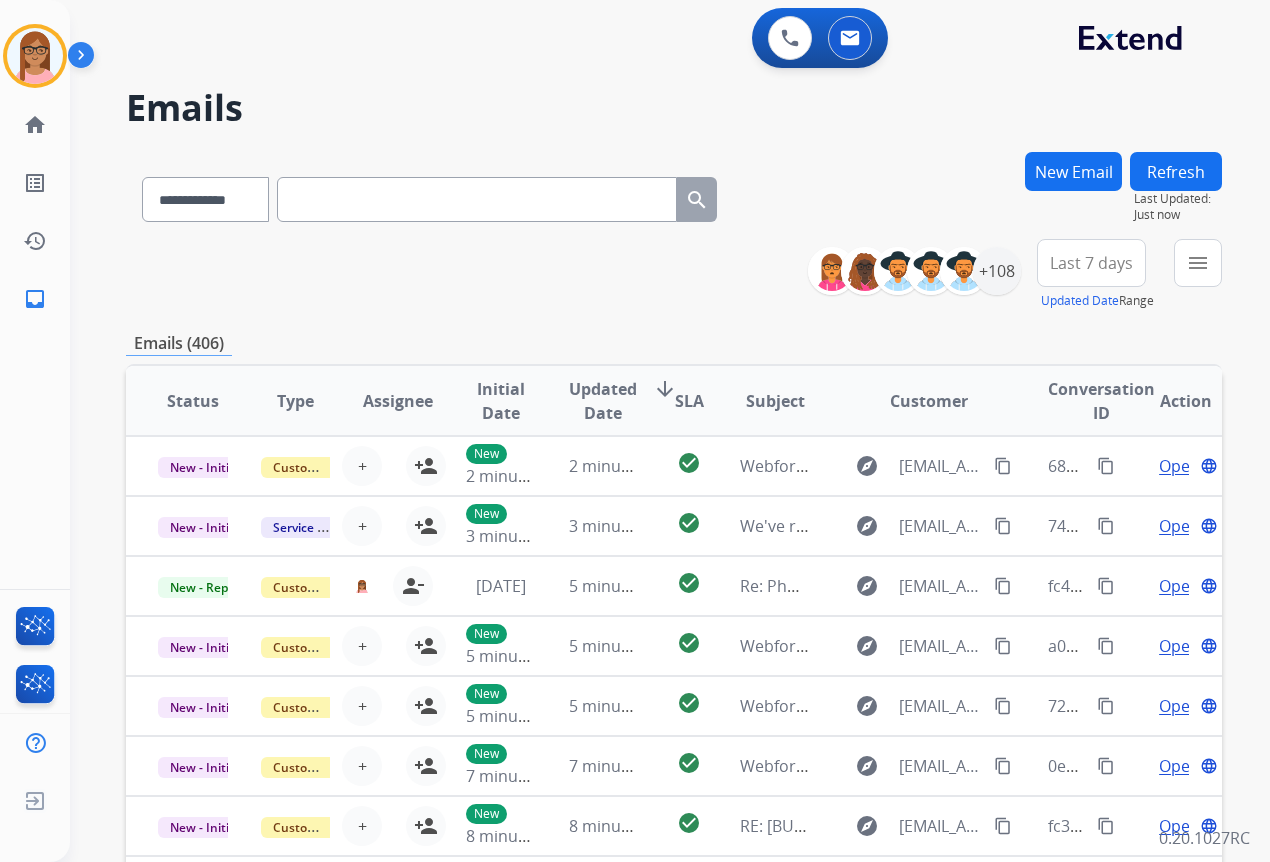 paste on "**********" 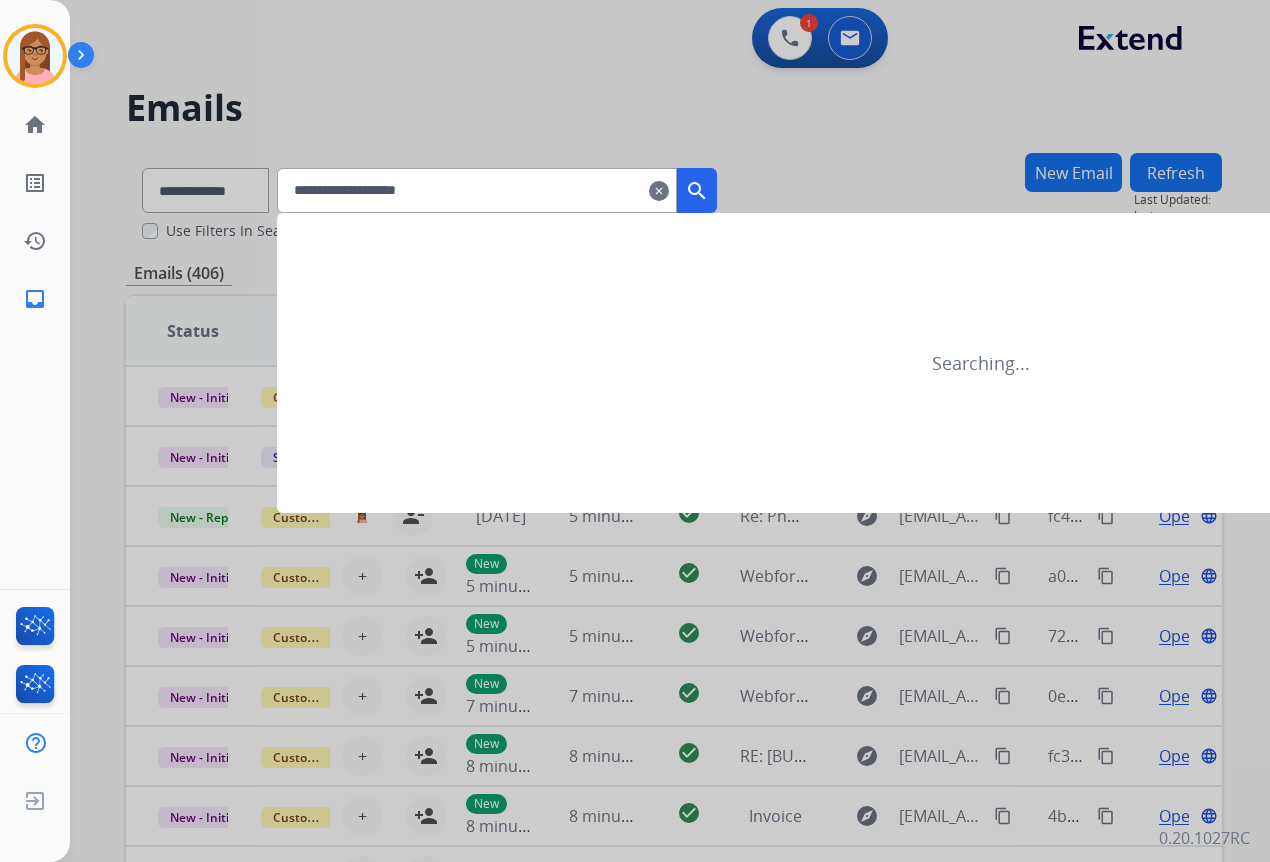 type on "**********" 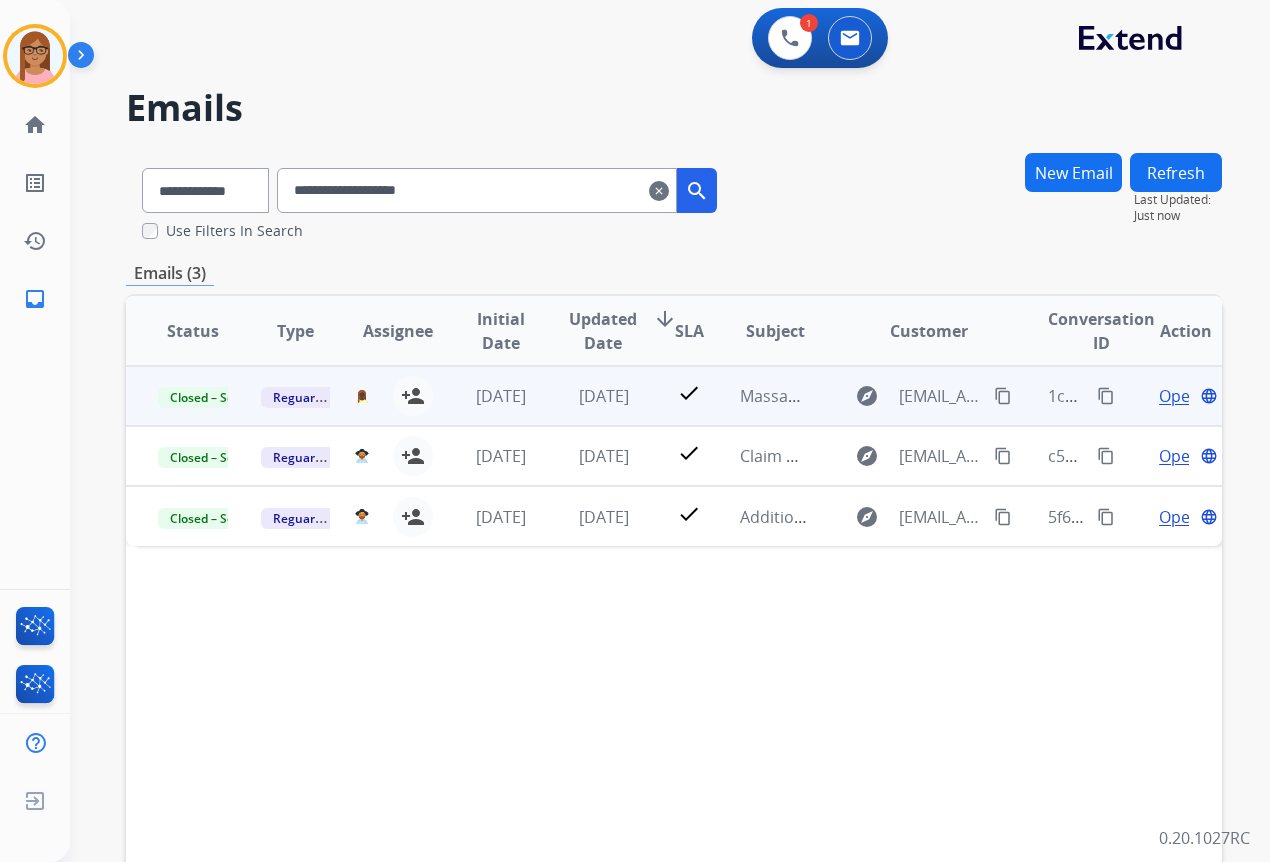 click on "Open" at bounding box center [1179, 396] 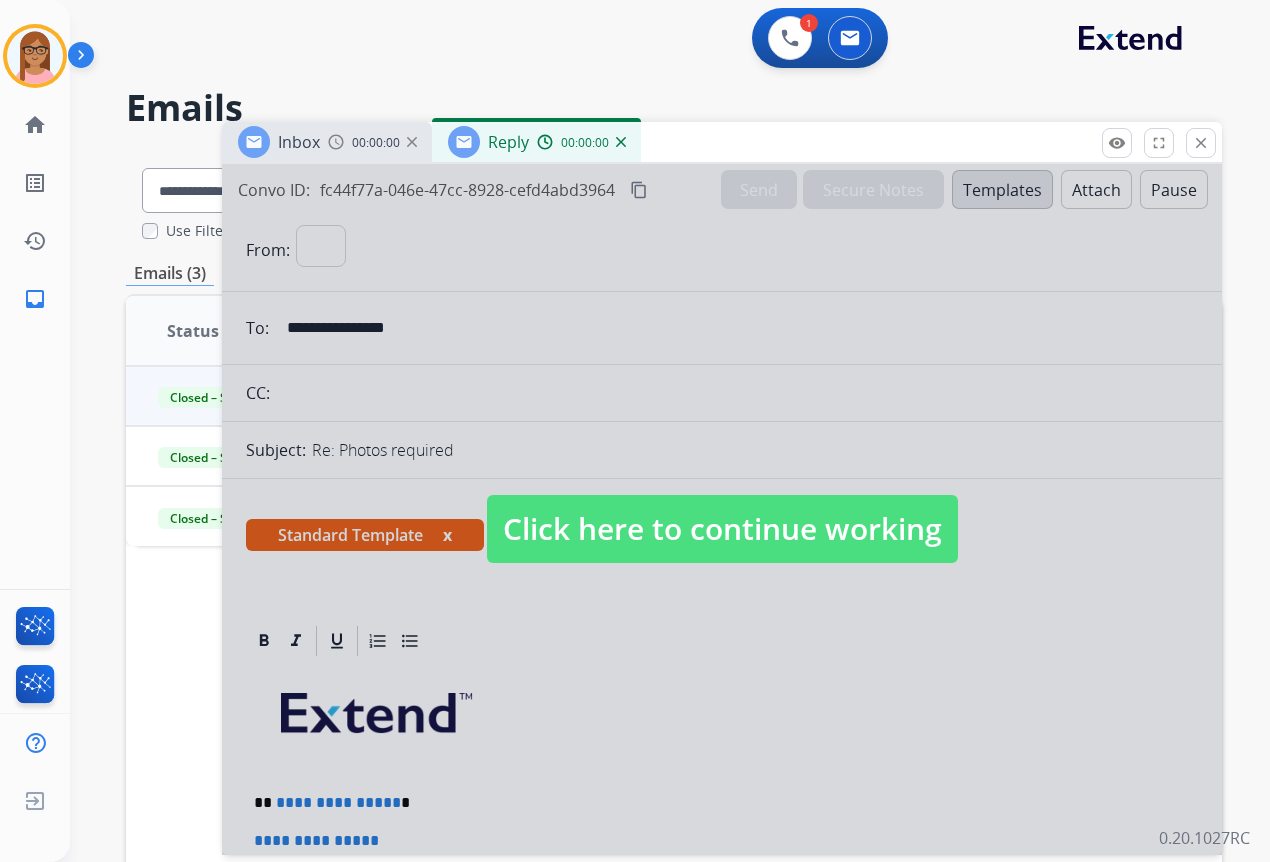 select on "**********" 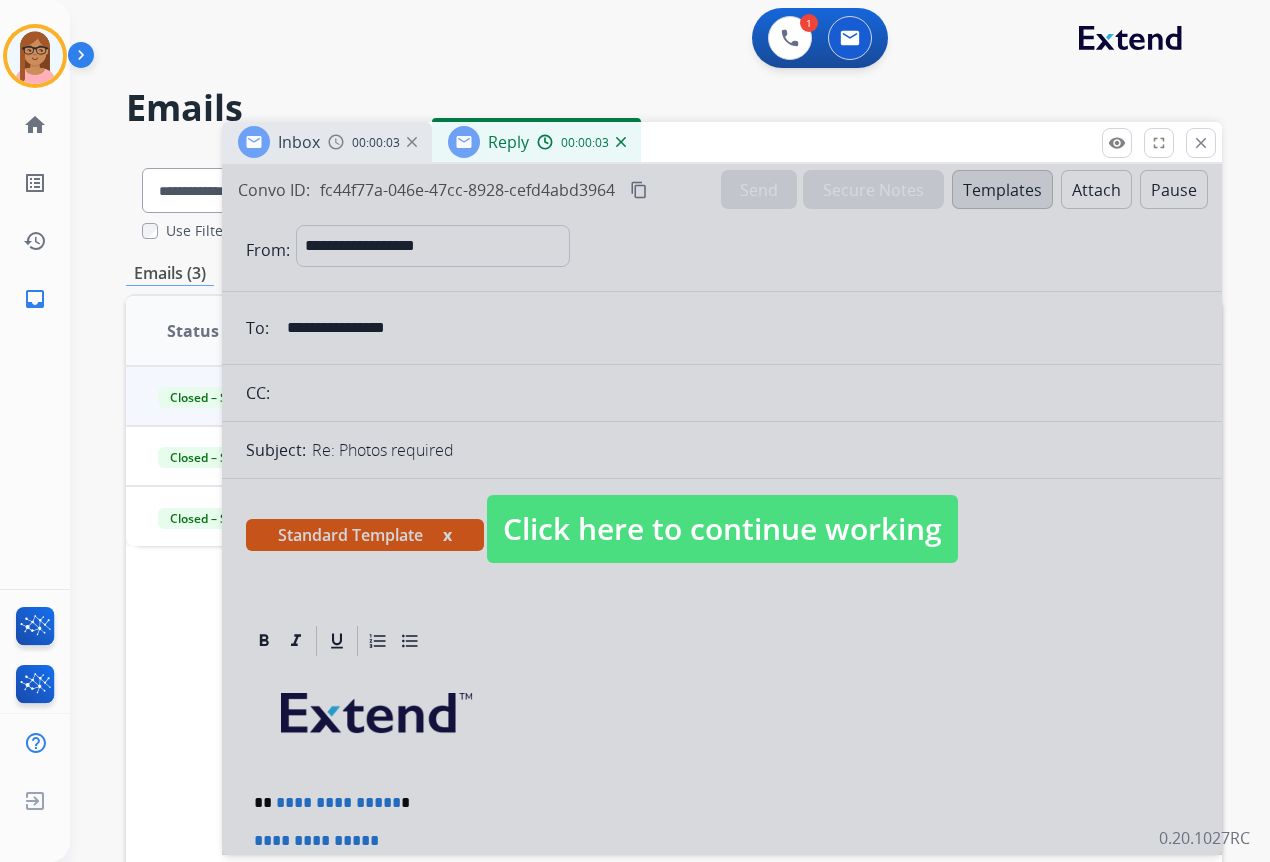 click on "Click here to continue working" at bounding box center (722, 529) 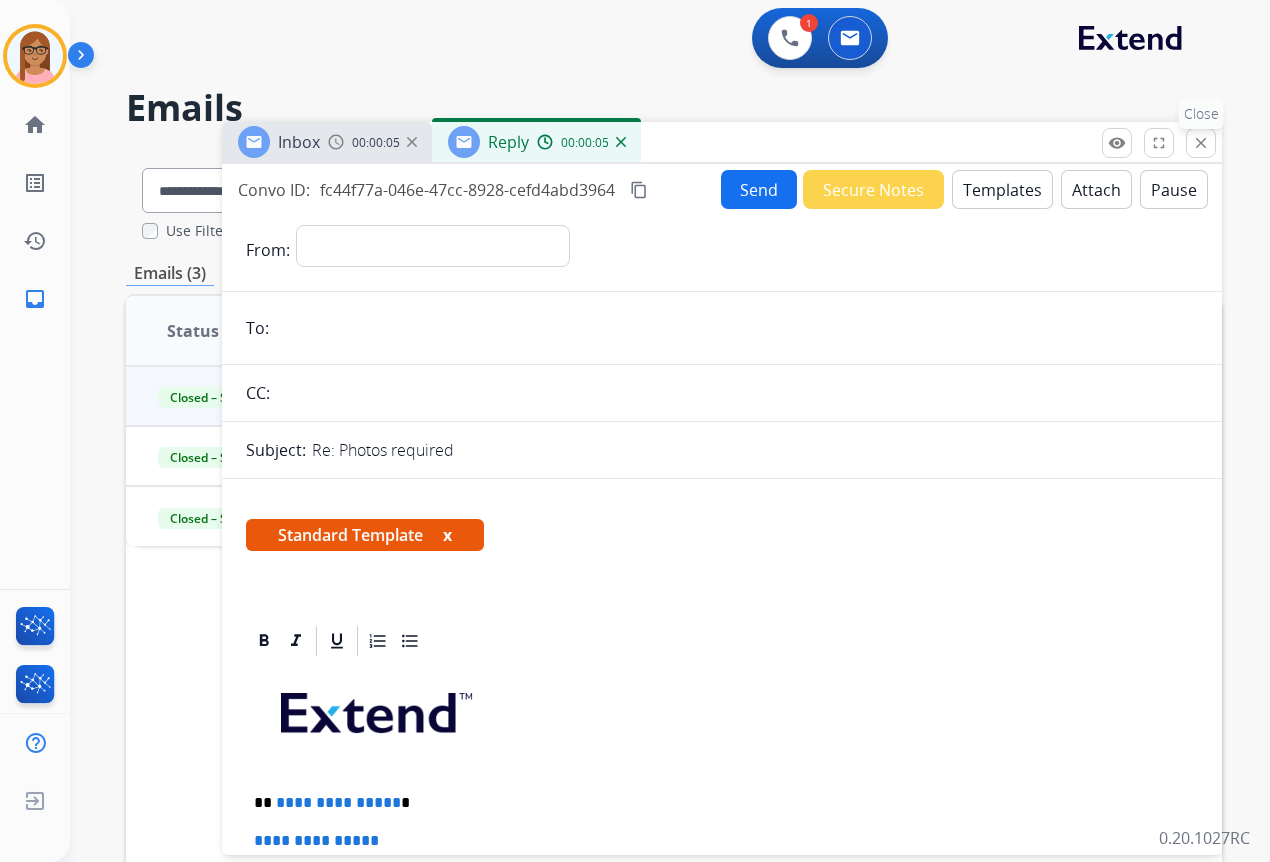 click on "close" at bounding box center [1201, 143] 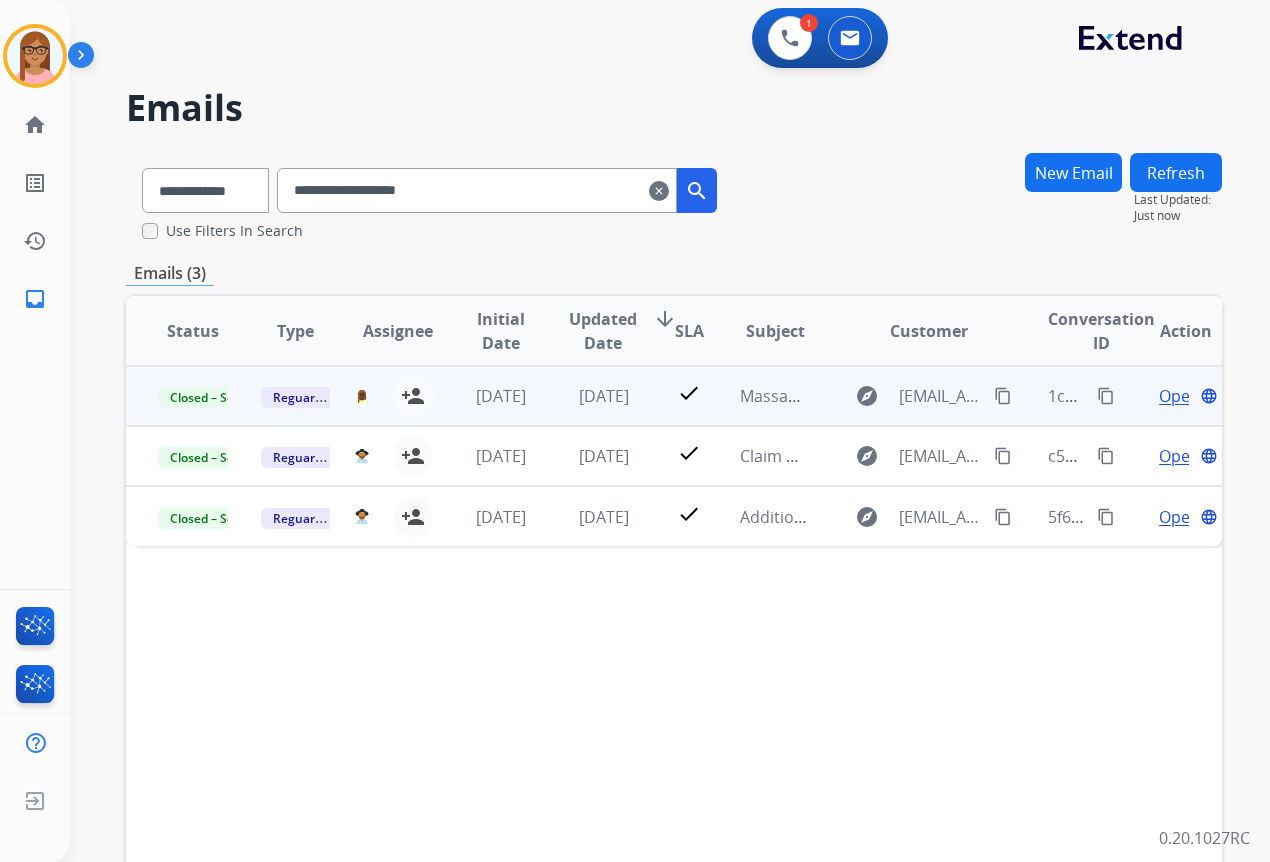 click on "Open" at bounding box center [1179, 396] 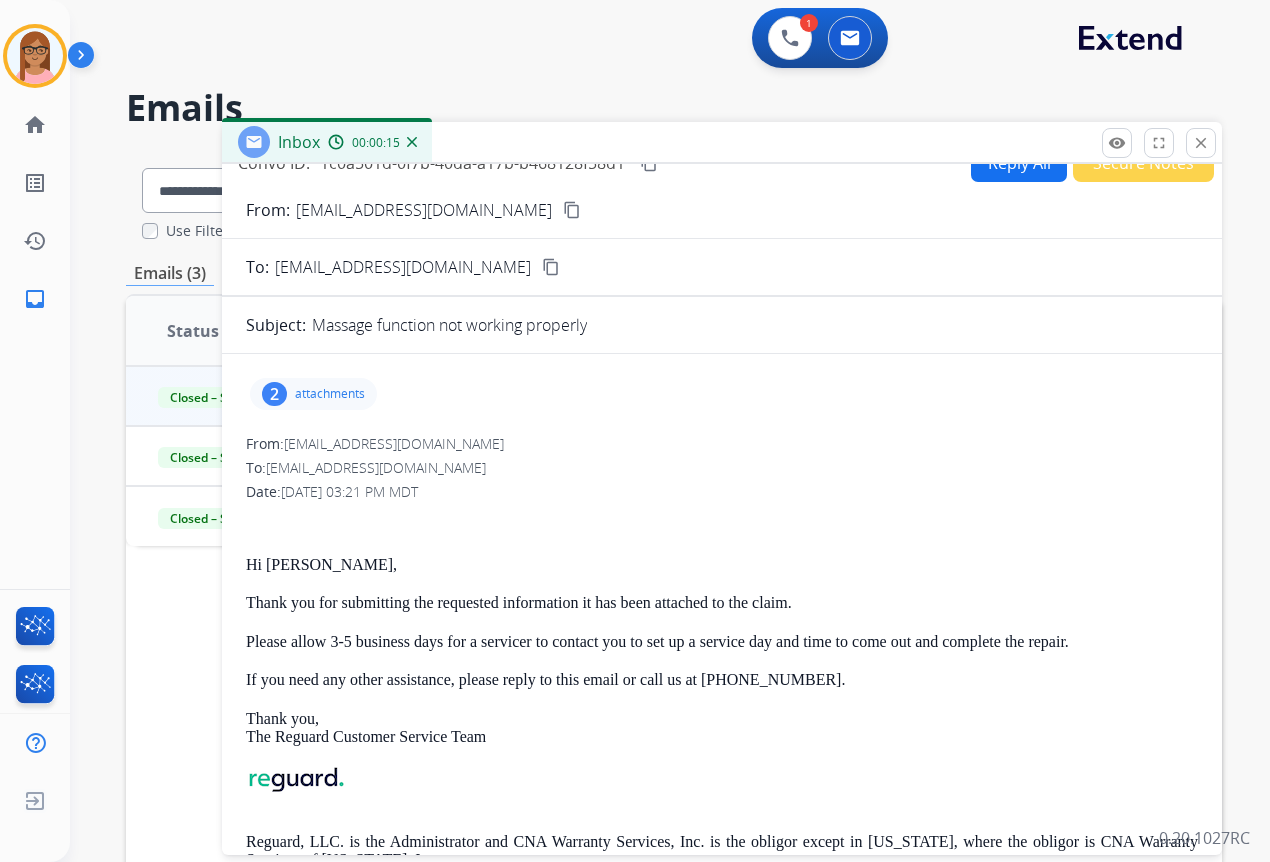 scroll, scrollTop: 0, scrollLeft: 0, axis: both 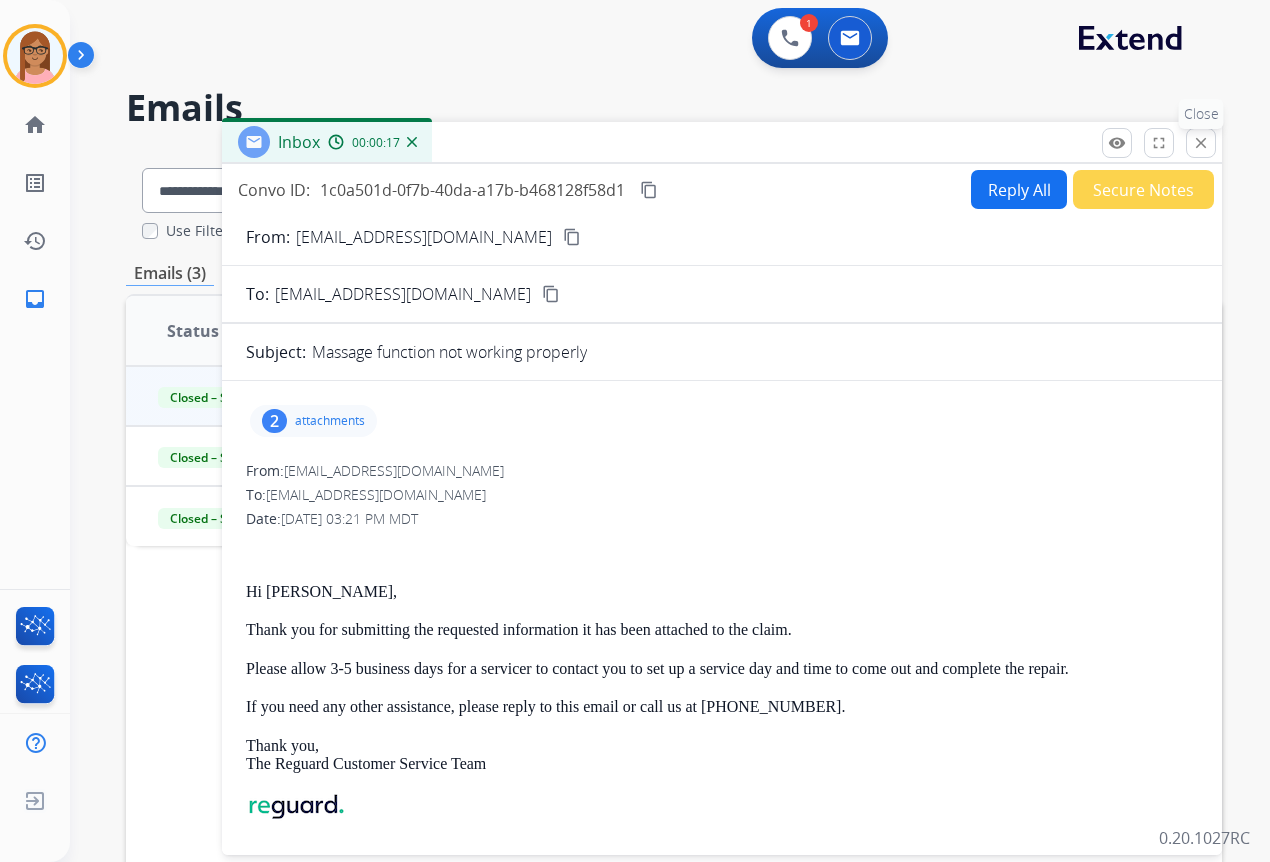 click on "close" at bounding box center [1201, 143] 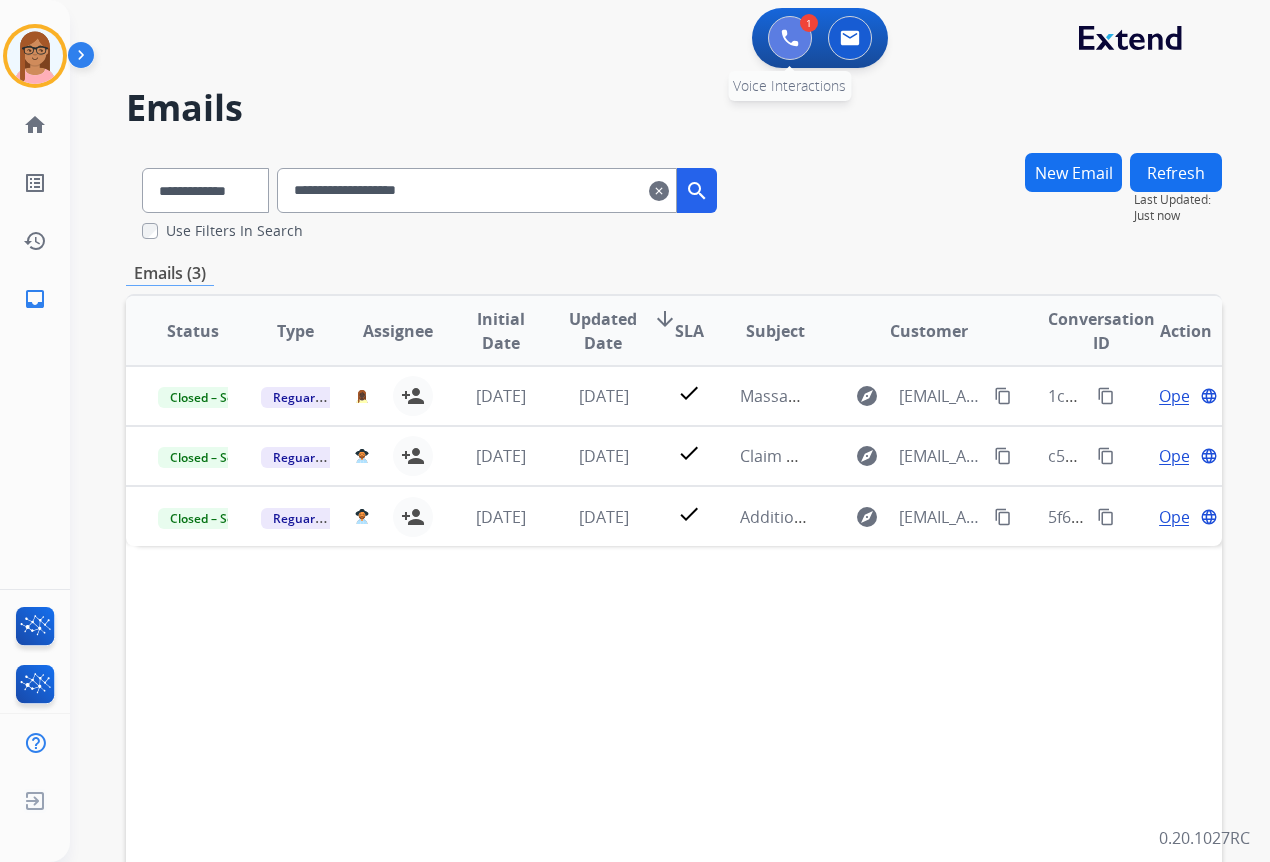 click at bounding box center (790, 38) 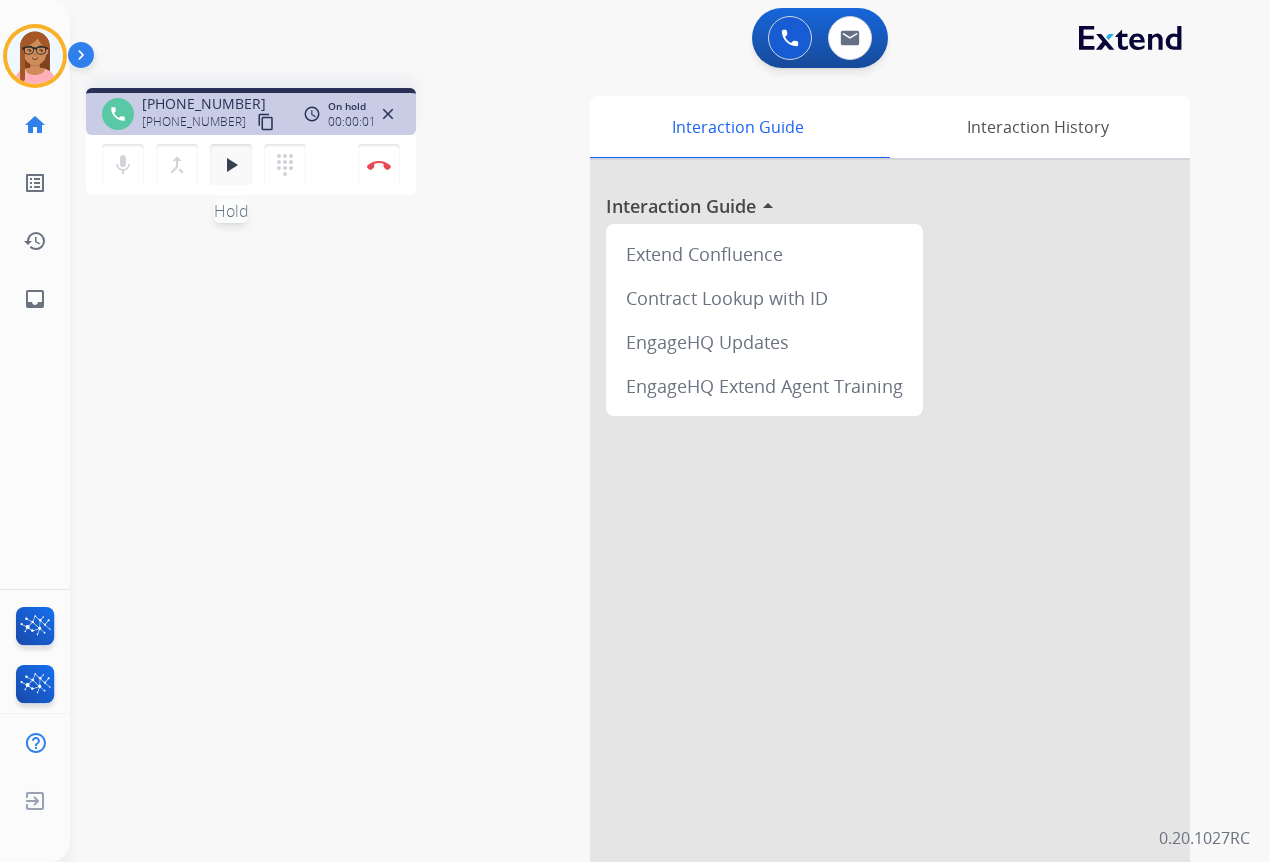click on "play_arrow" at bounding box center (231, 165) 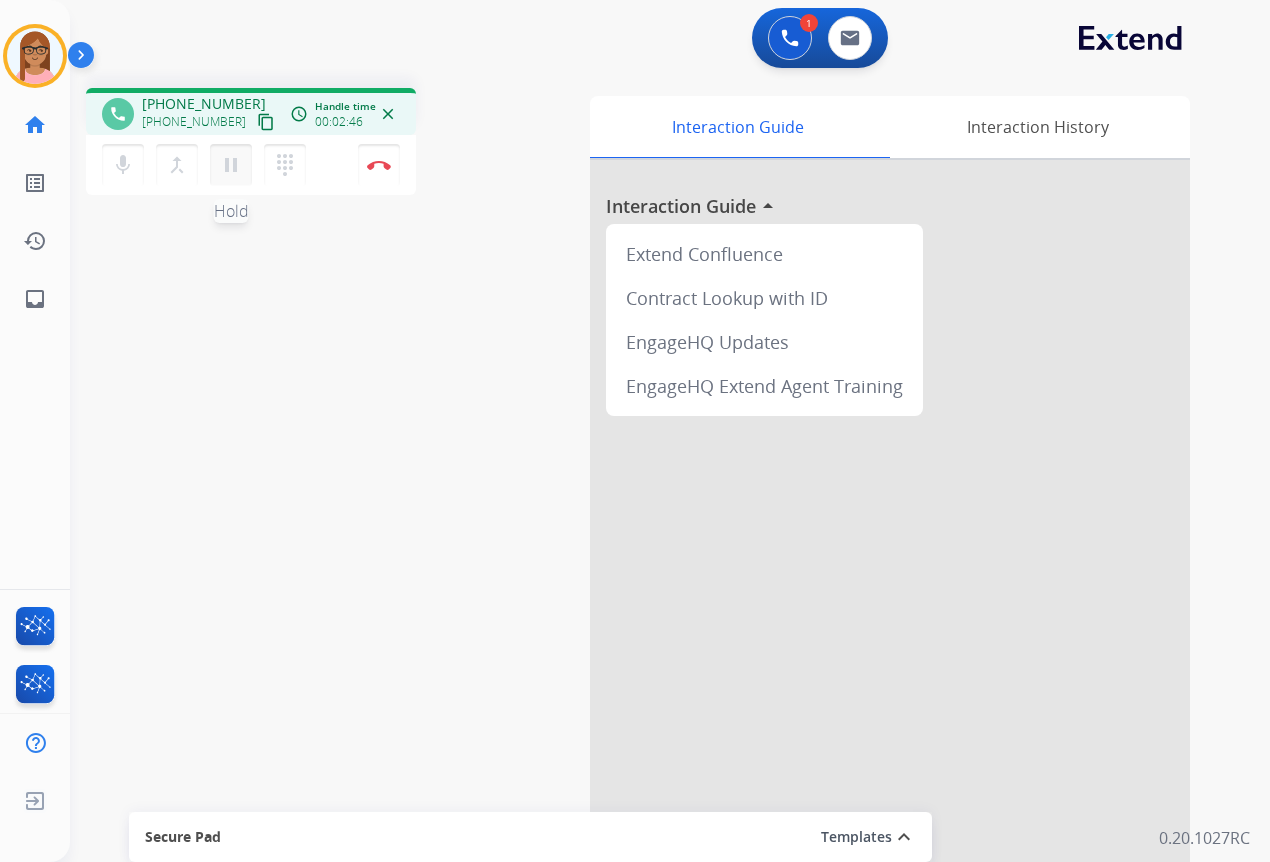 click on "pause" at bounding box center (231, 165) 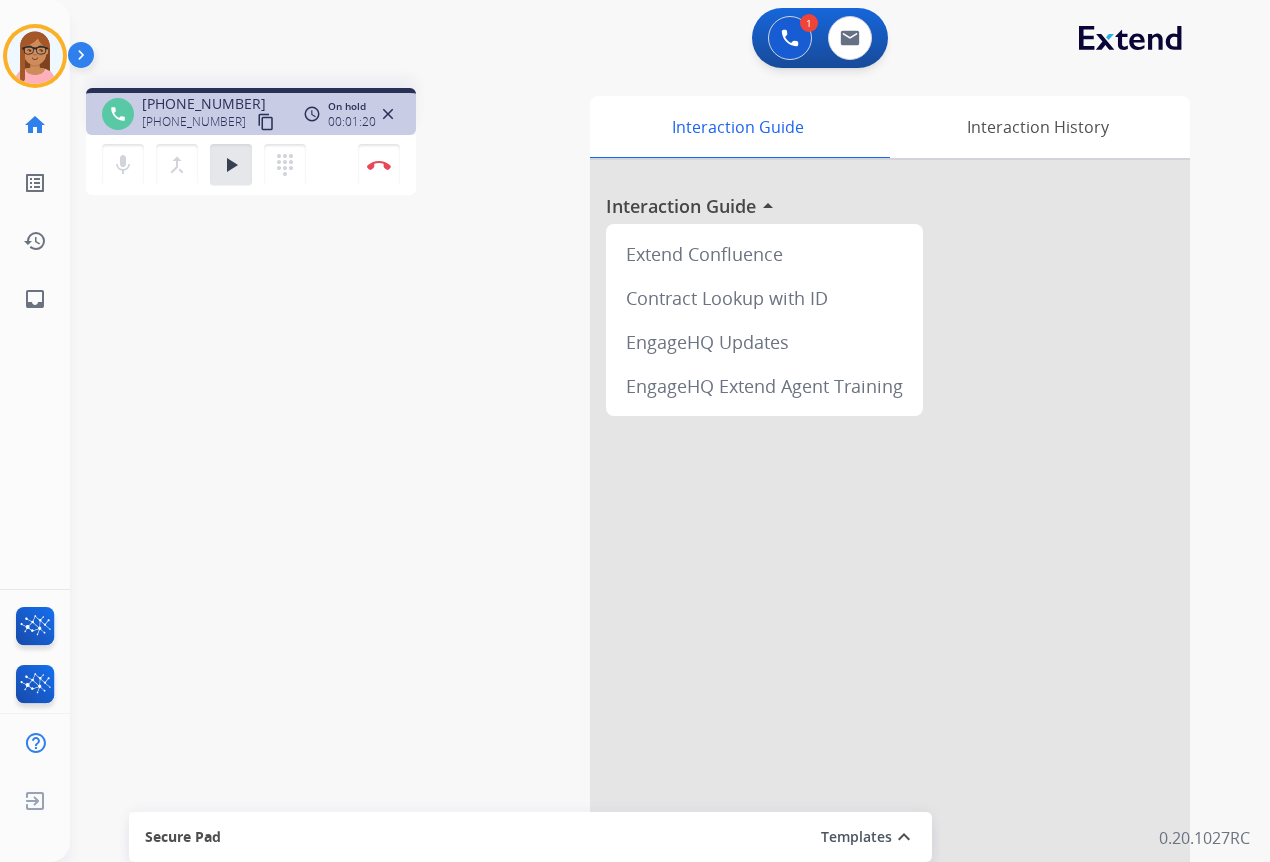 click on "merge_type Bridge" at bounding box center (183, 165) 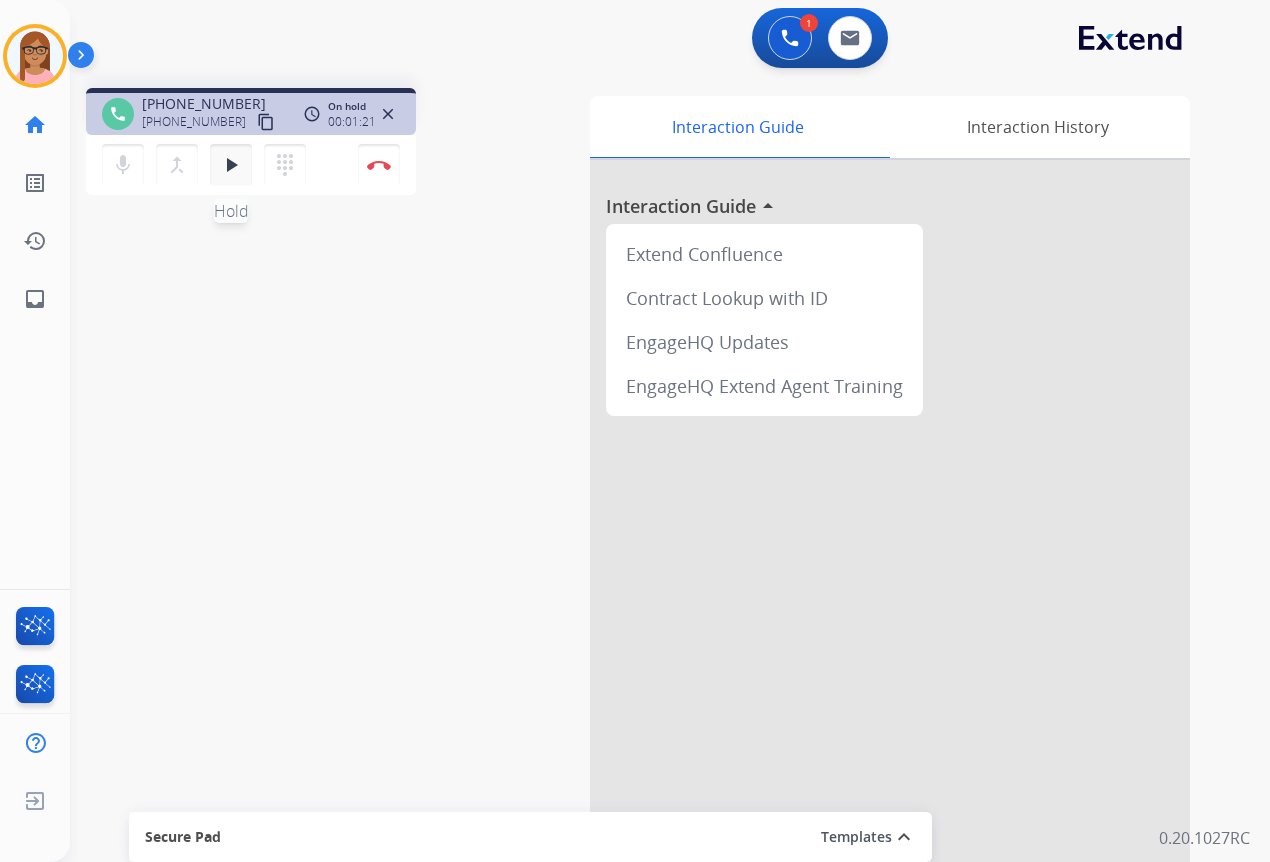 click on "play_arrow" at bounding box center [231, 165] 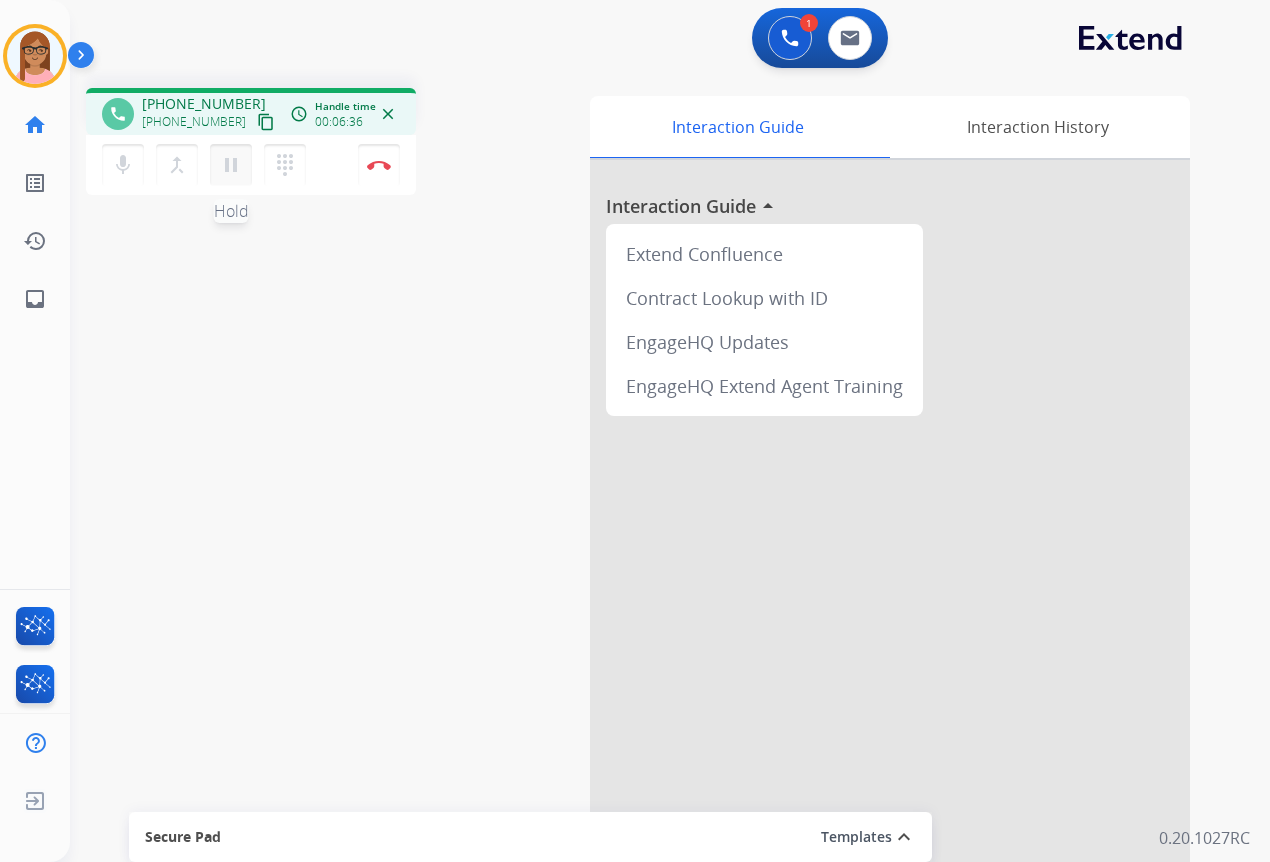 click on "pause" at bounding box center [231, 165] 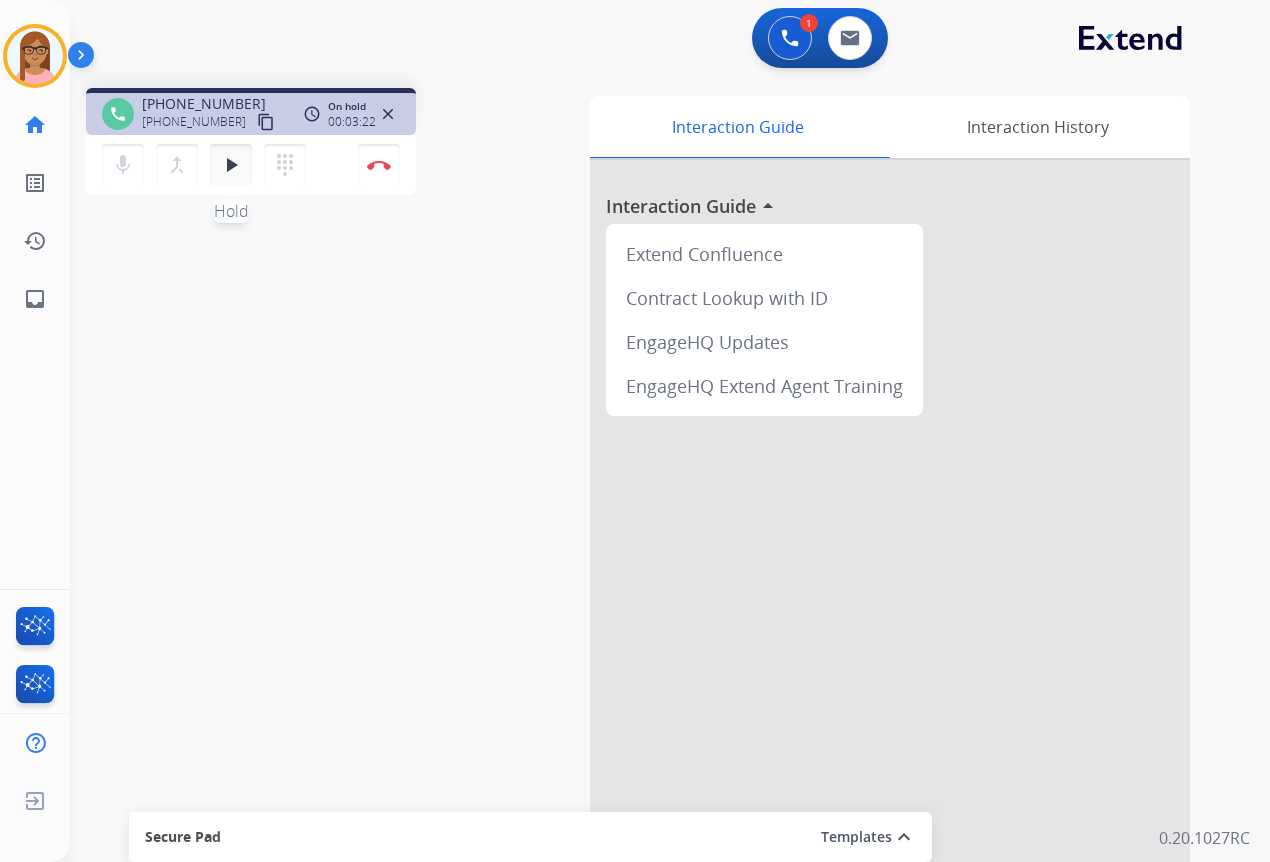 click on "play_arrow" at bounding box center [231, 165] 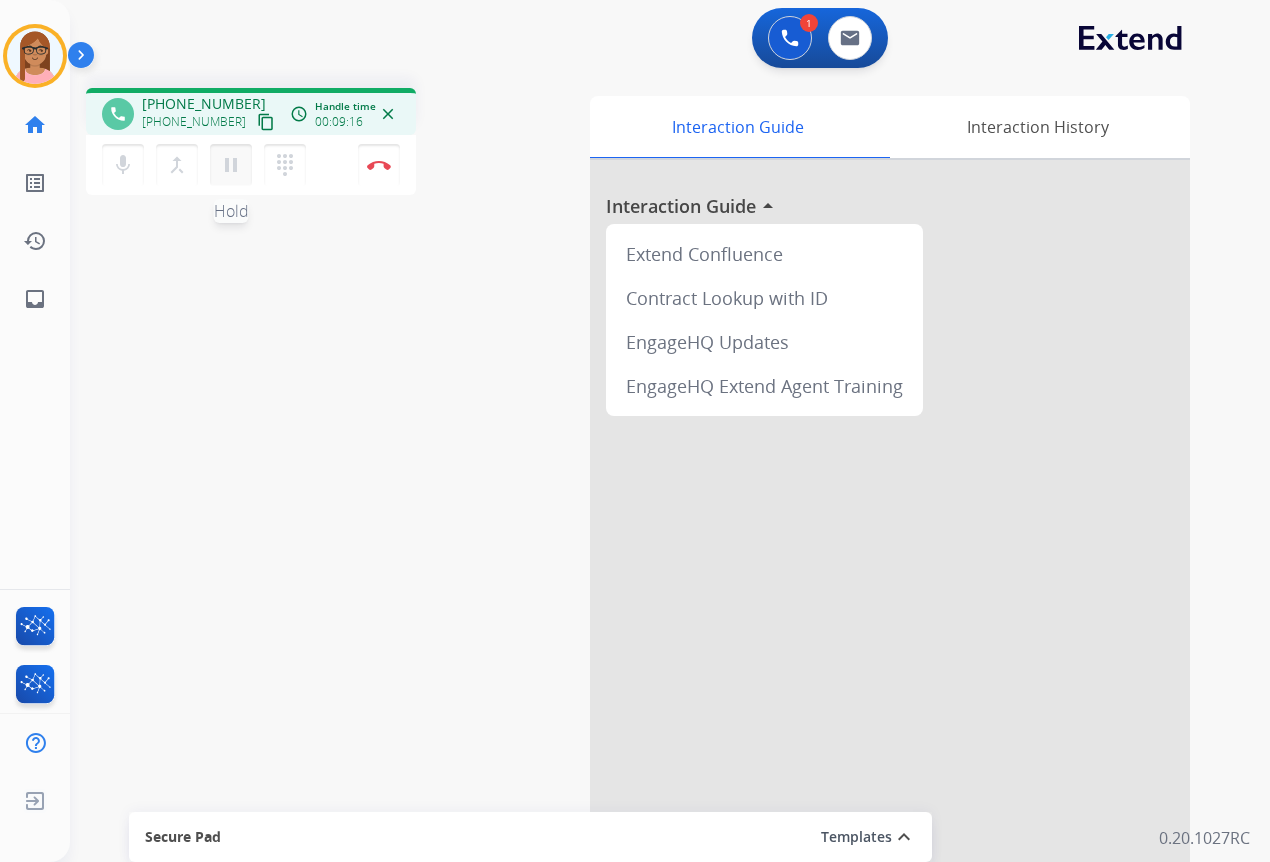 click on "pause" at bounding box center (231, 165) 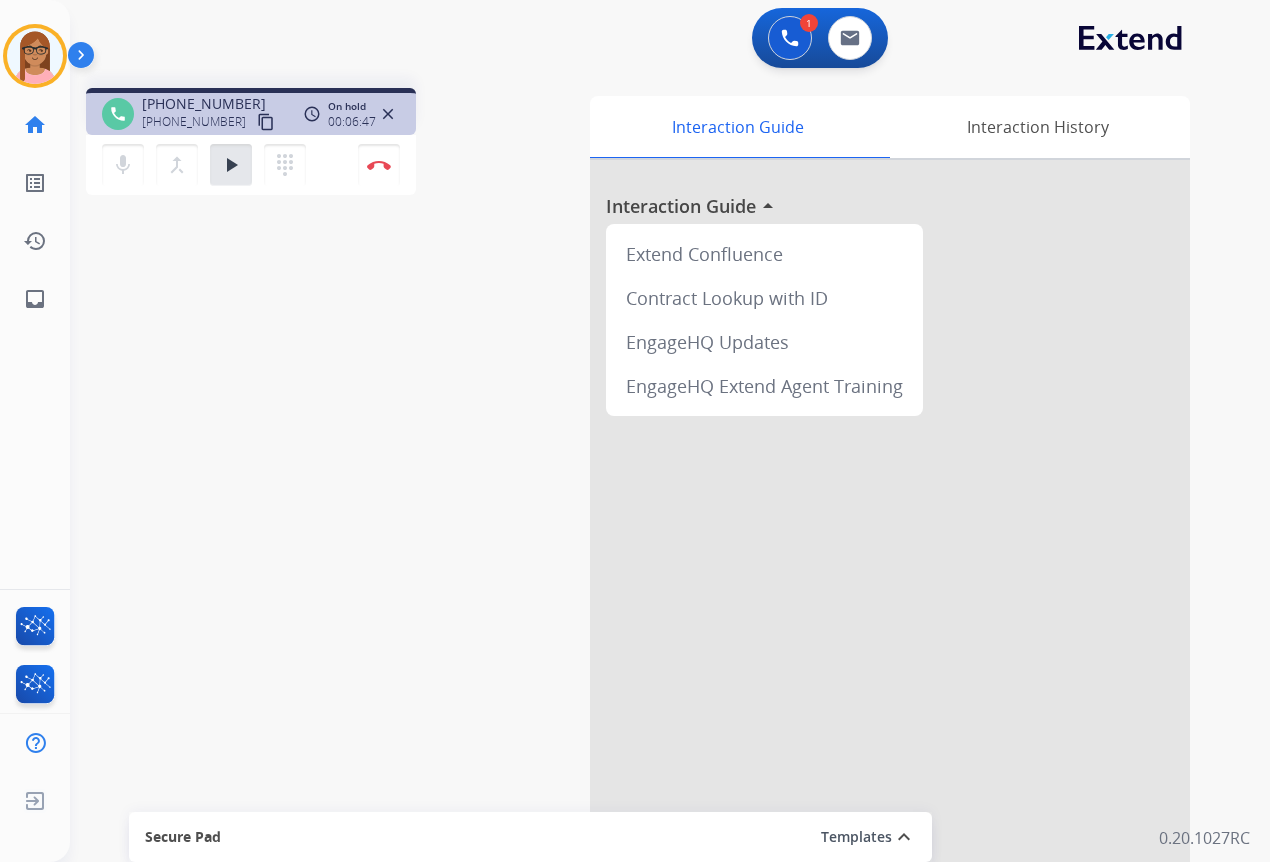 click on "merge_type Bridge" at bounding box center (183, 165) 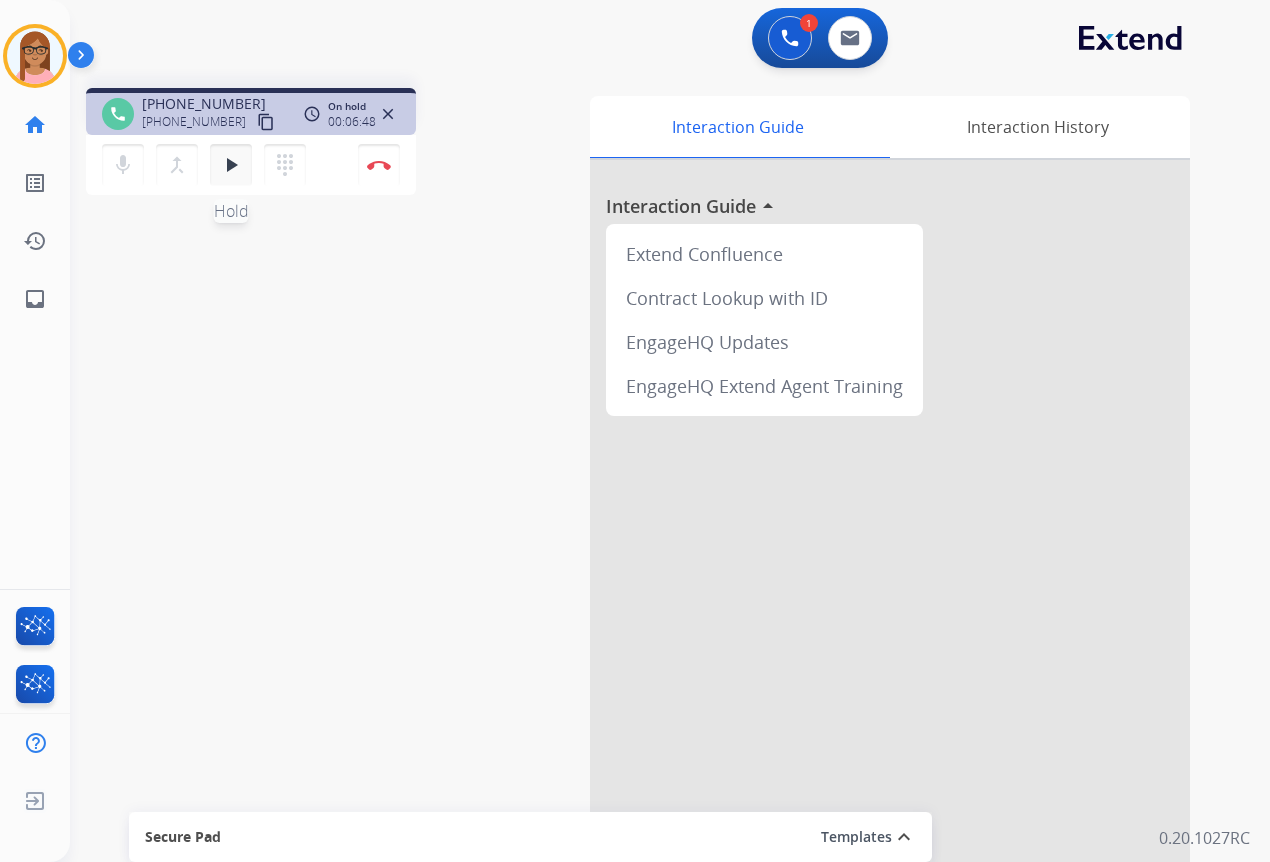 click on "play_arrow Hold" at bounding box center (231, 165) 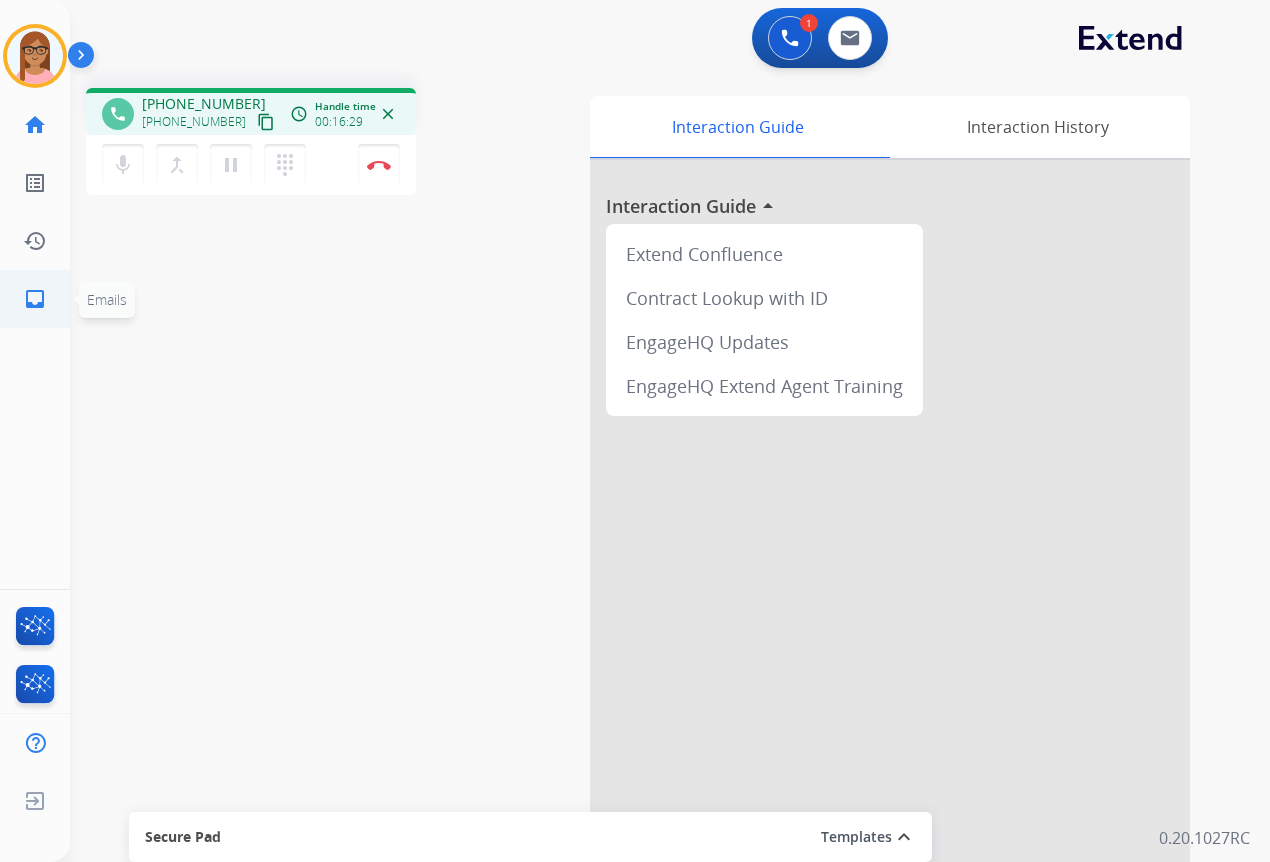click on "inbox  Emails" 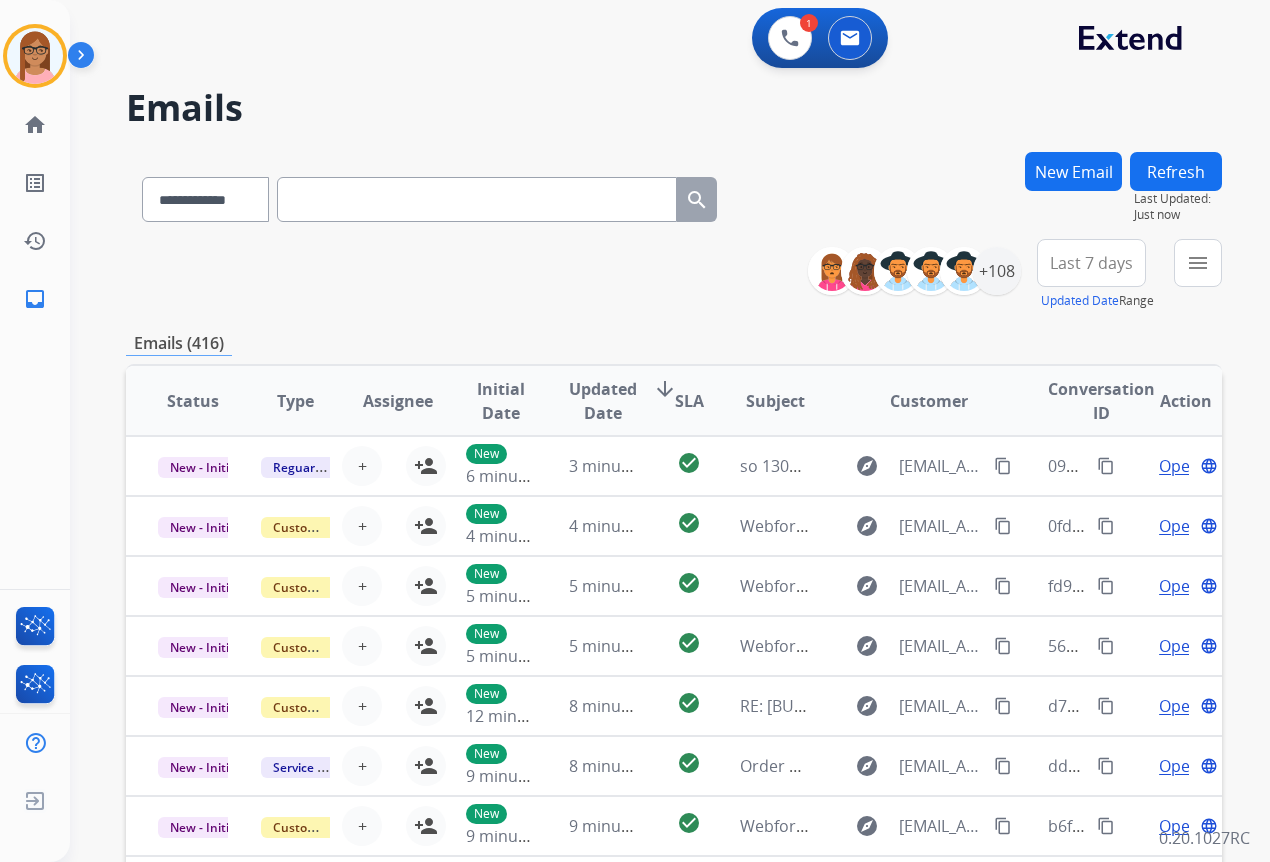 click at bounding box center [477, 199] 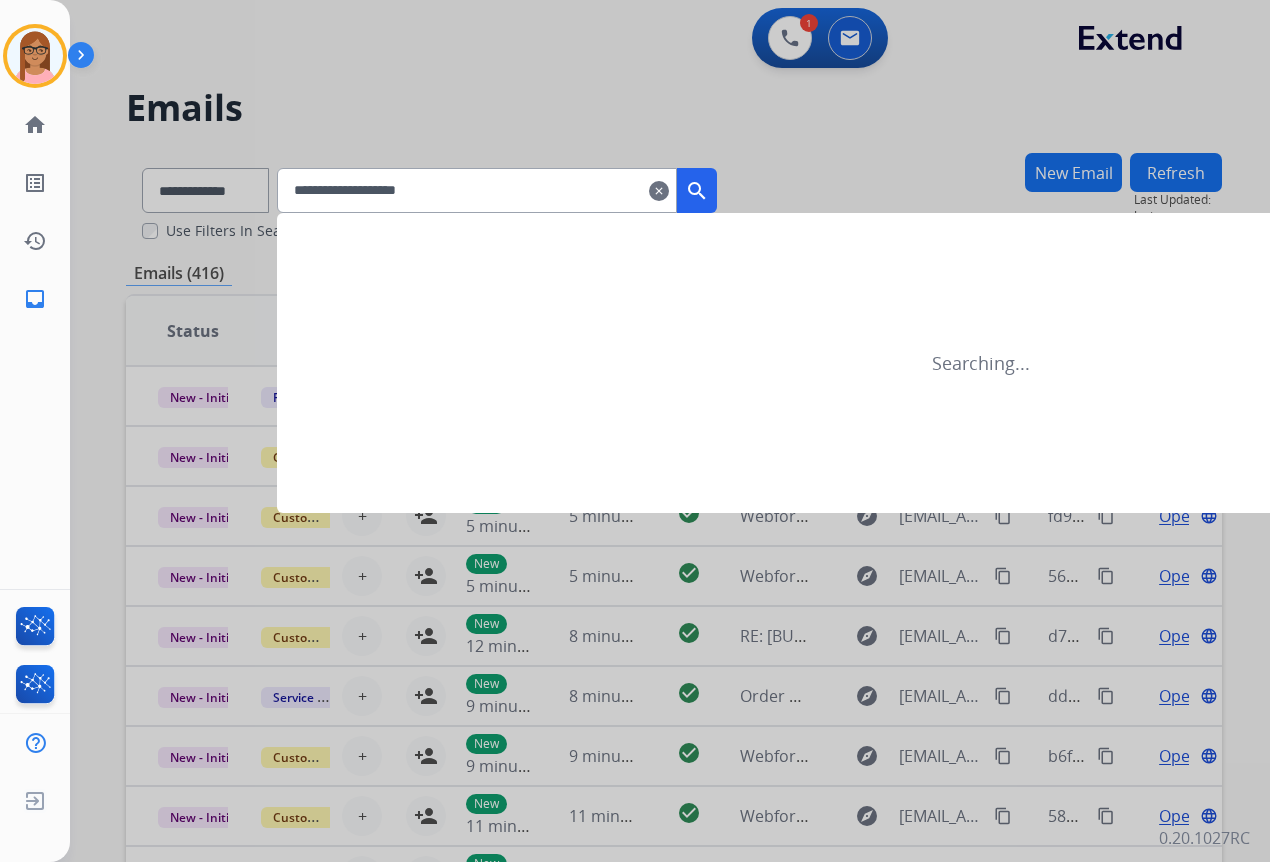type on "**********" 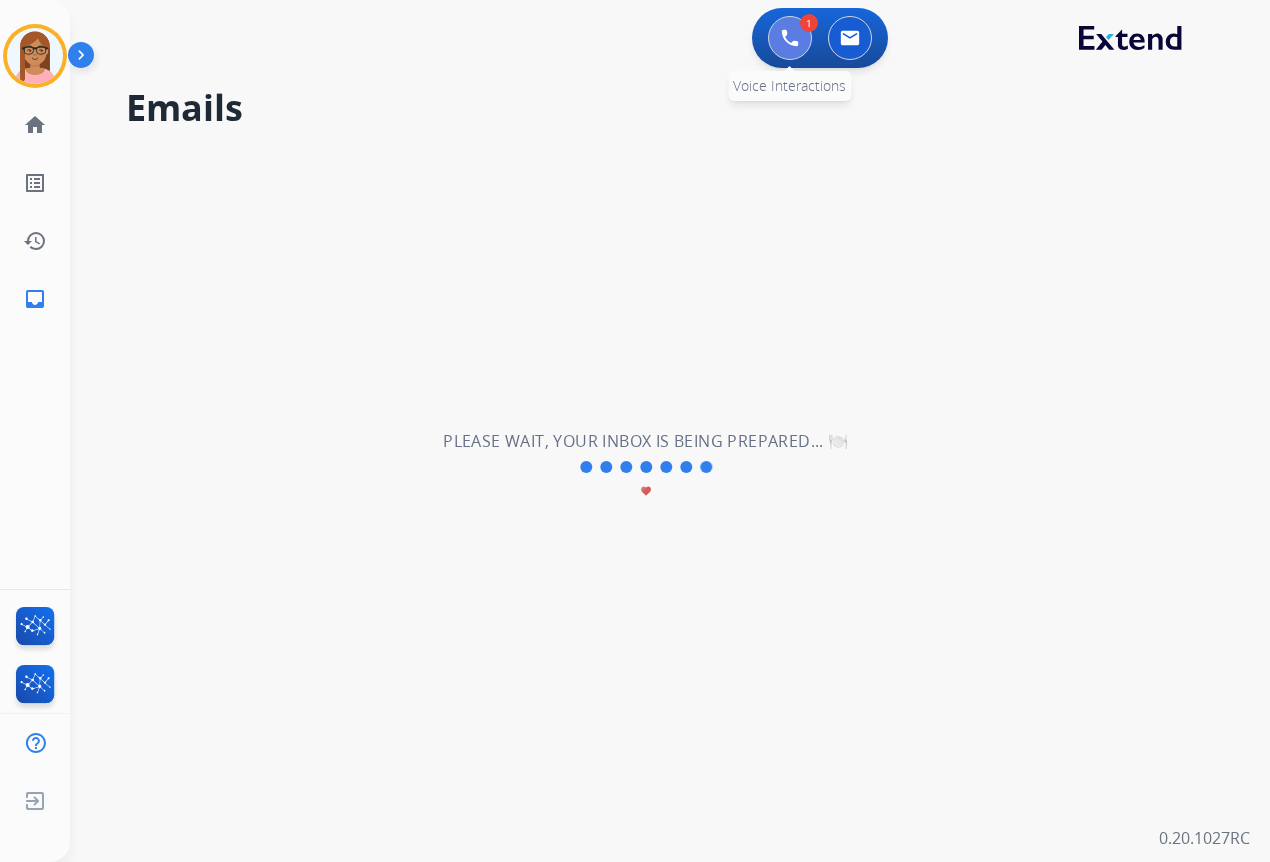 click at bounding box center [790, 38] 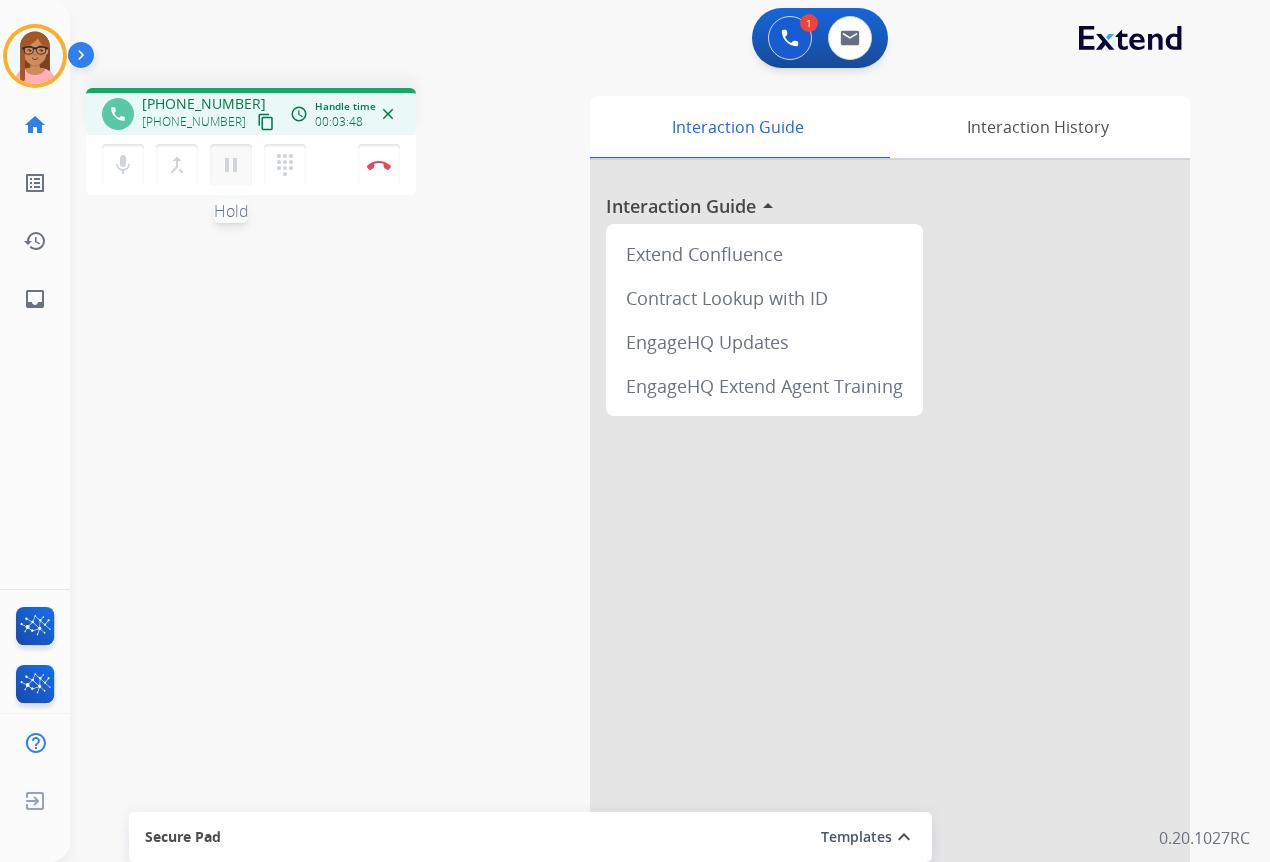 click on "pause" at bounding box center (231, 165) 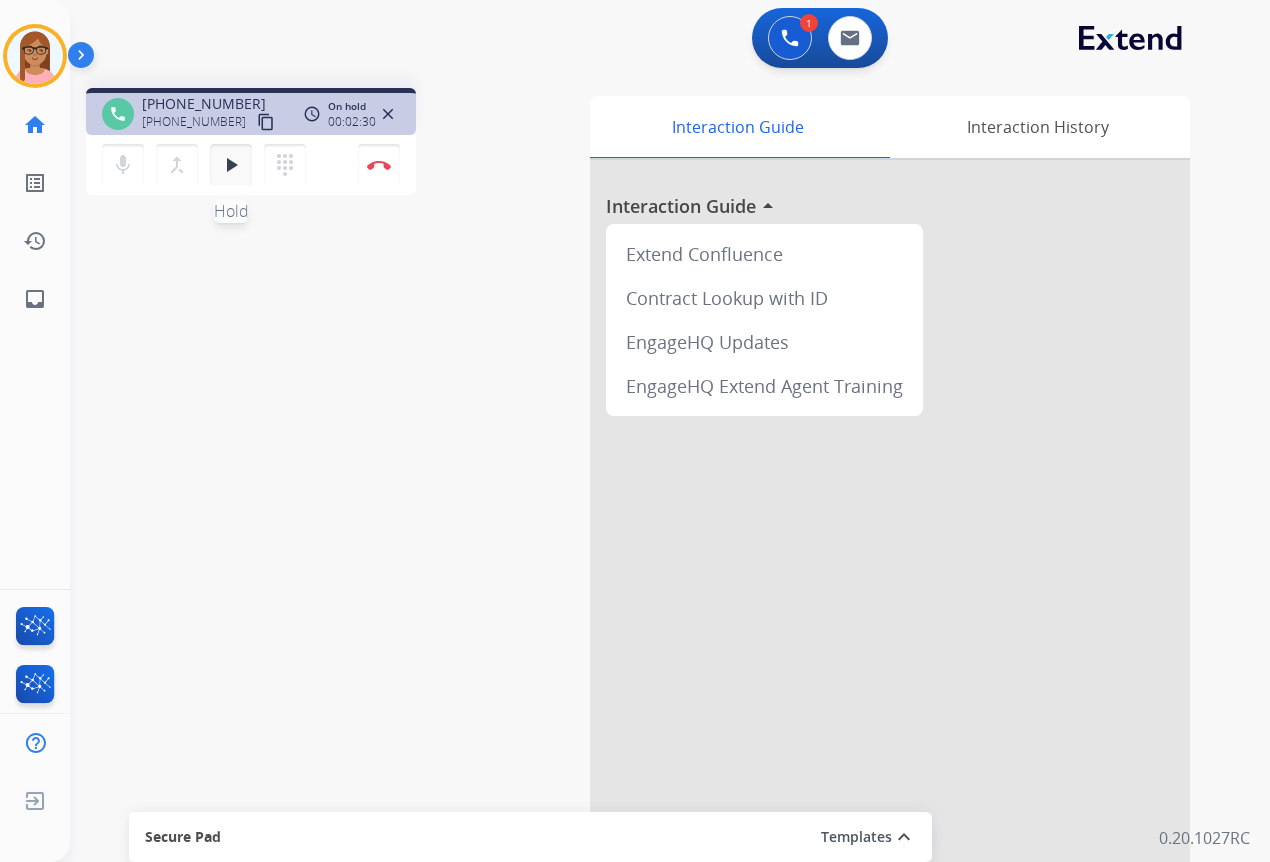 click on "play_arrow" at bounding box center [231, 165] 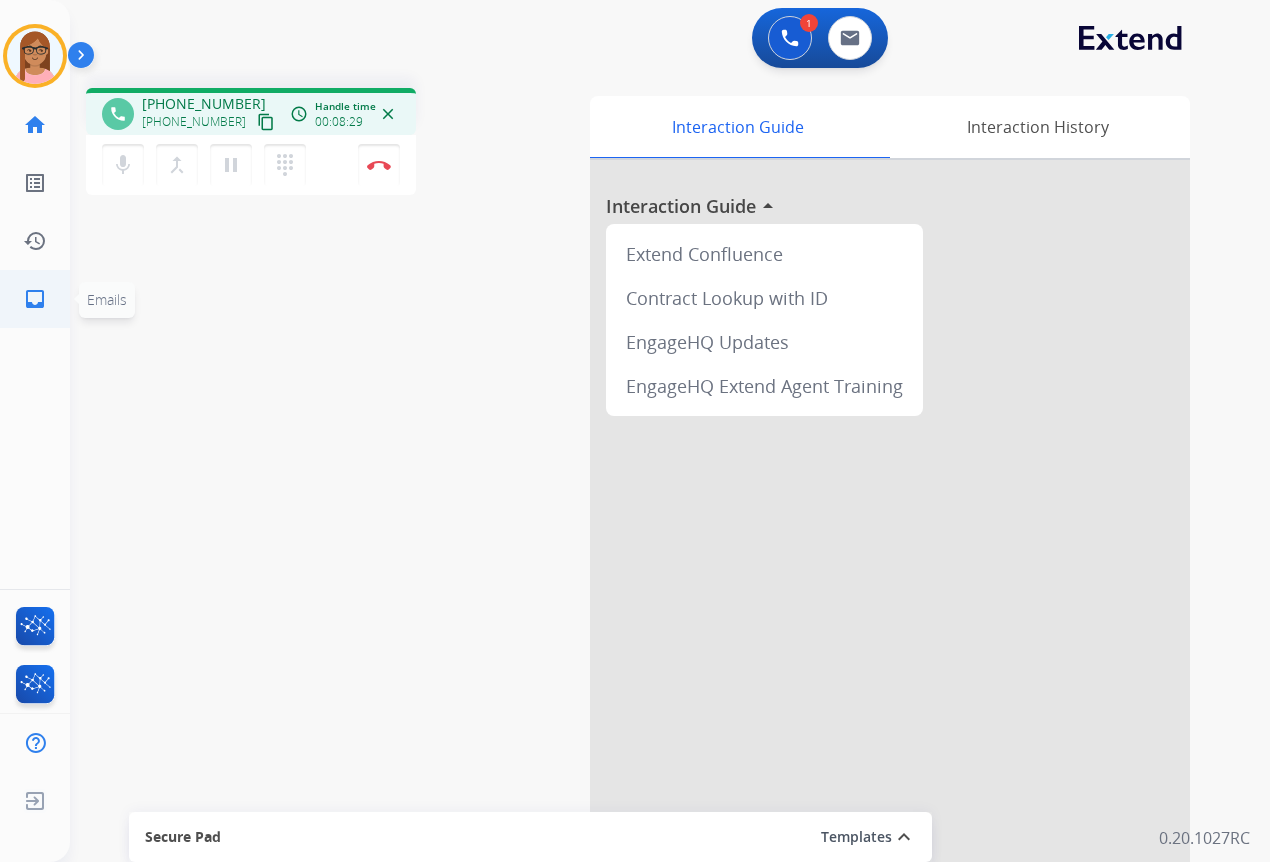 click on "inbox" 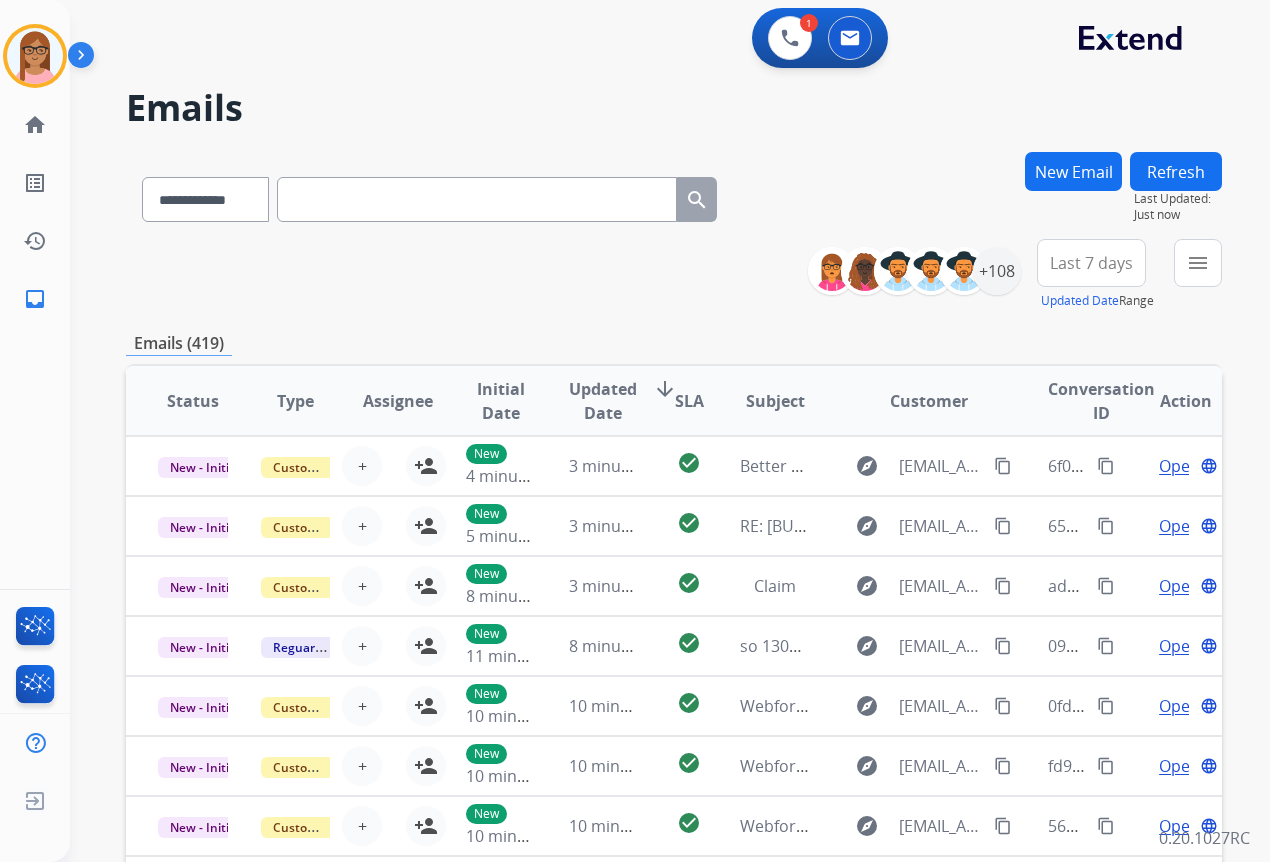 click on "New Email" at bounding box center [1073, 171] 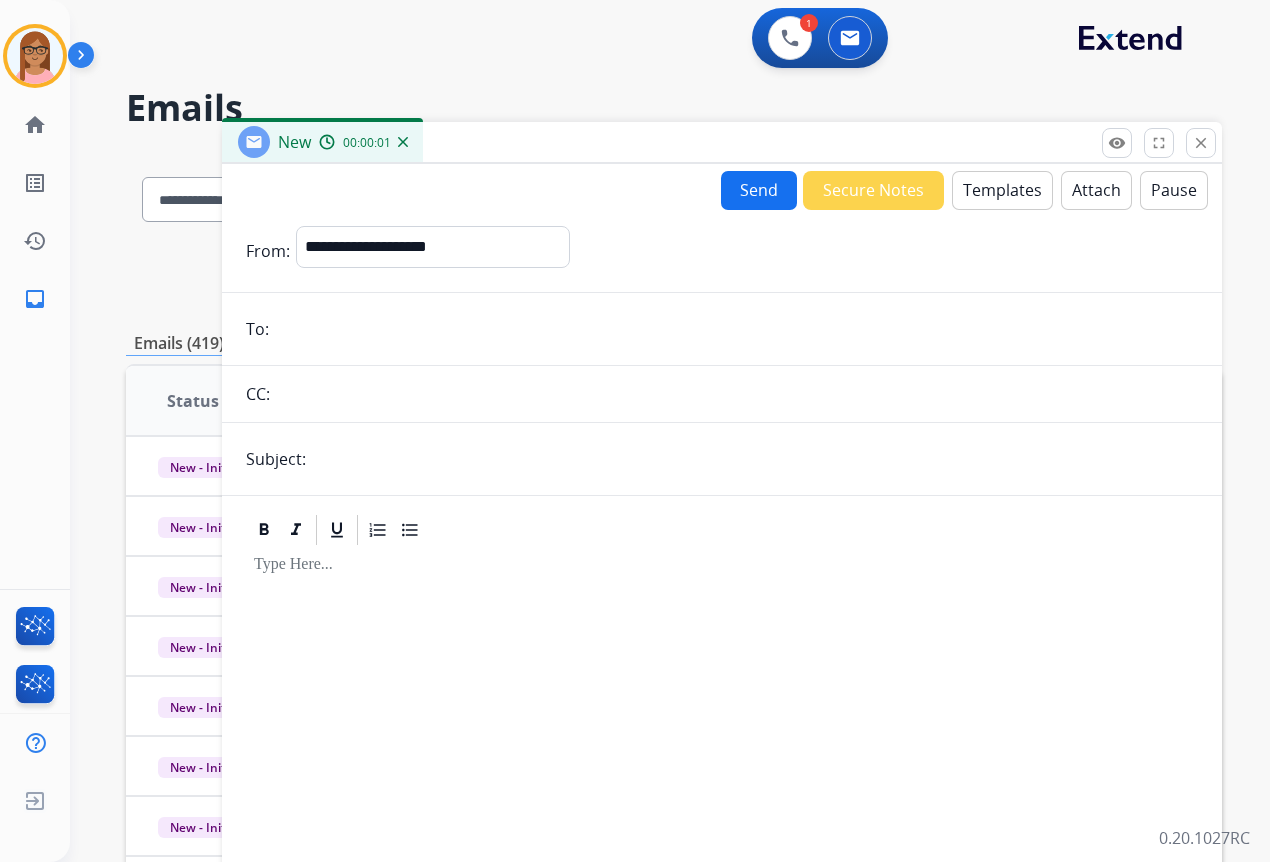 click on "**********" at bounding box center [722, 556] 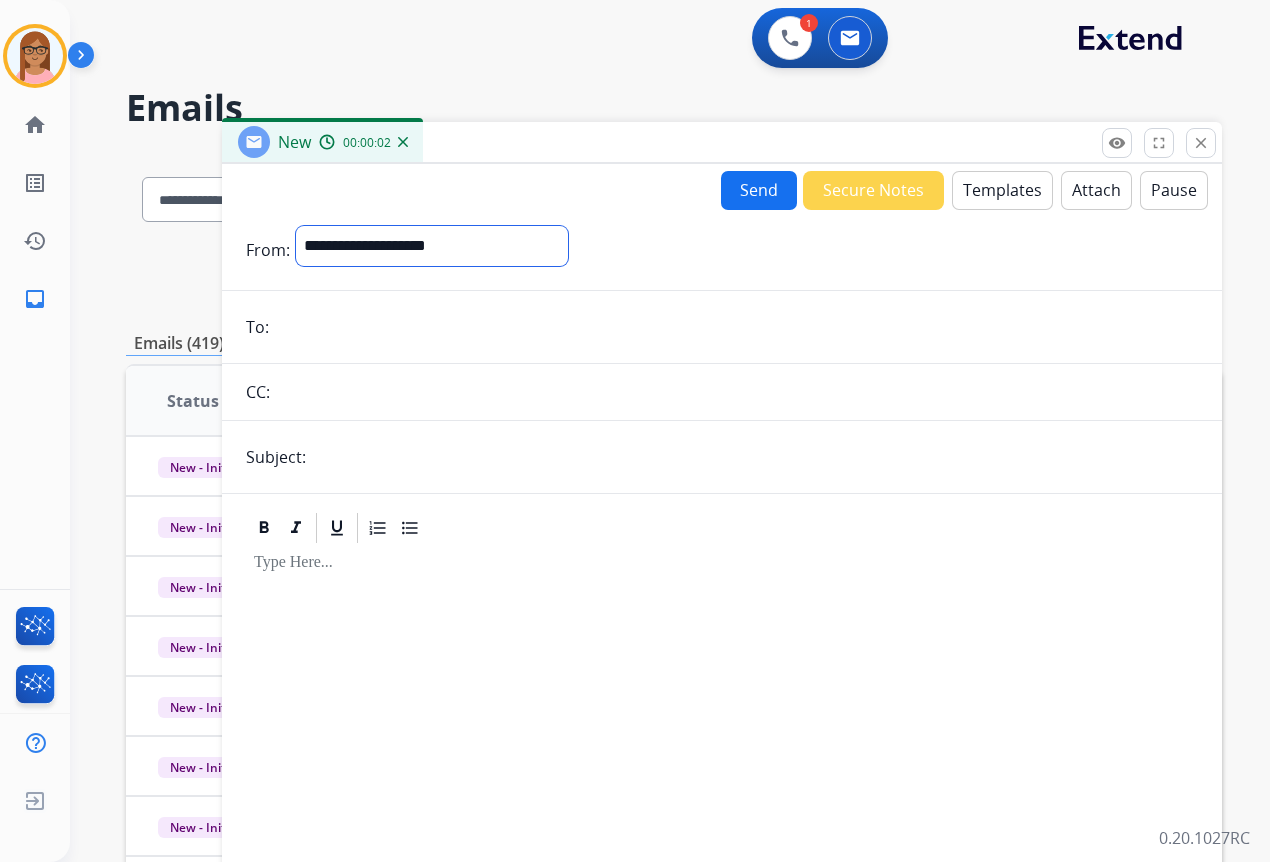 click on "**********" at bounding box center [432, 246] 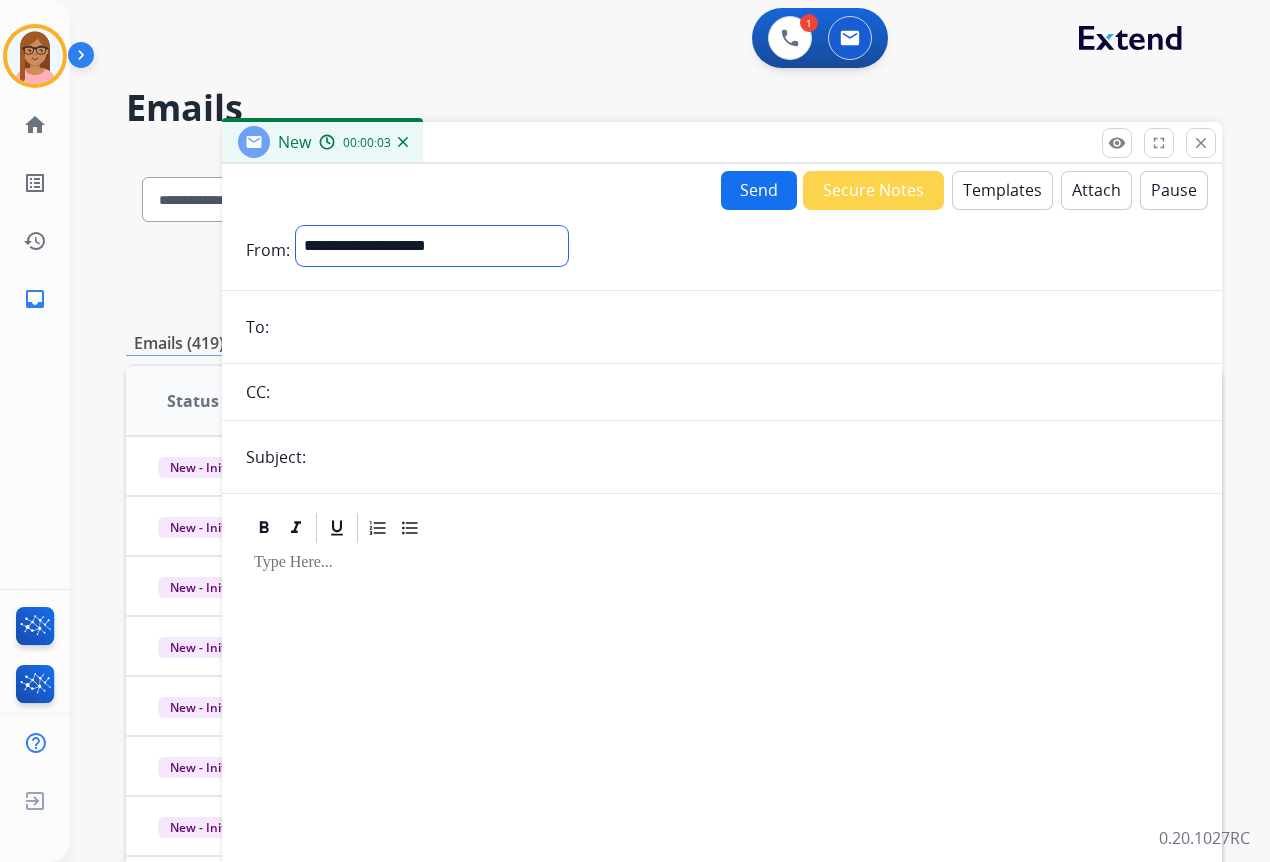 select on "**********" 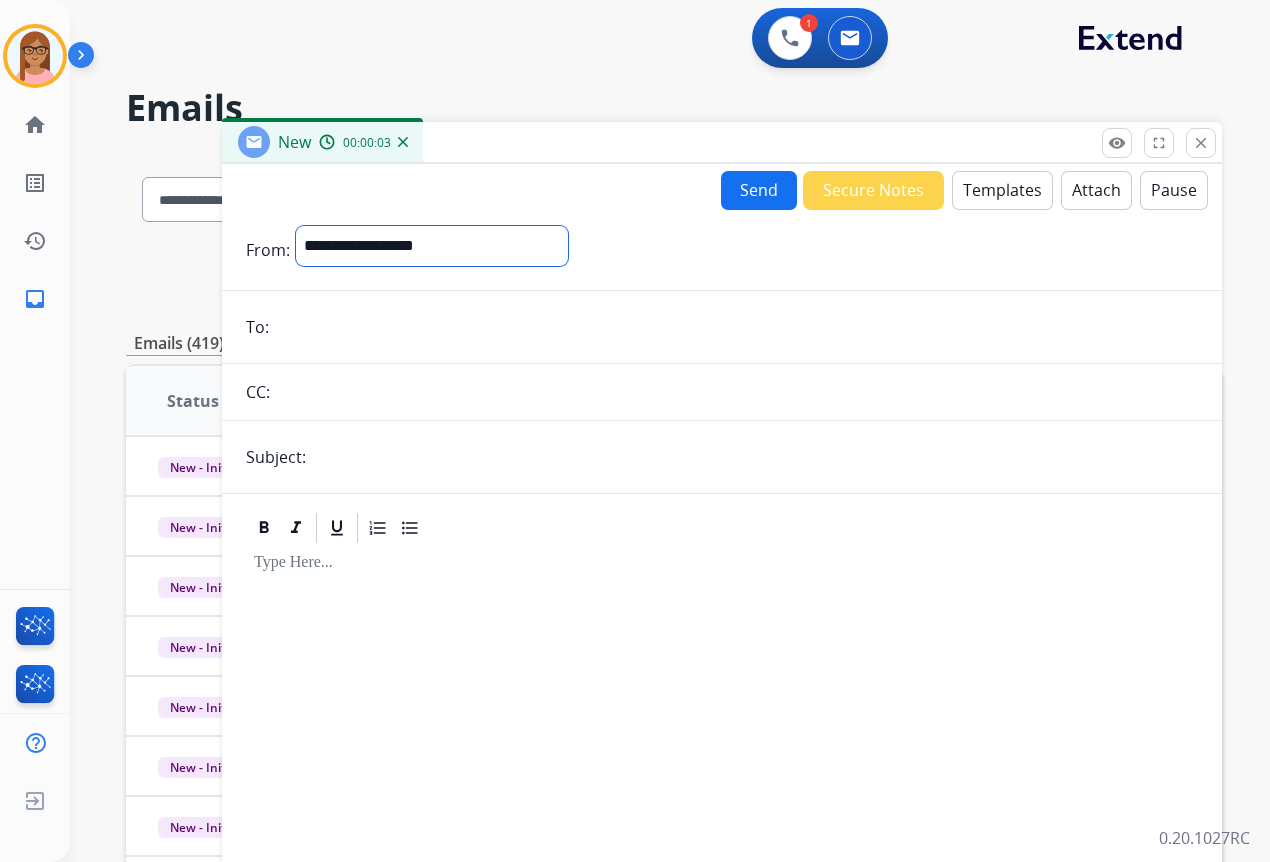 click on "**********" at bounding box center (432, 246) 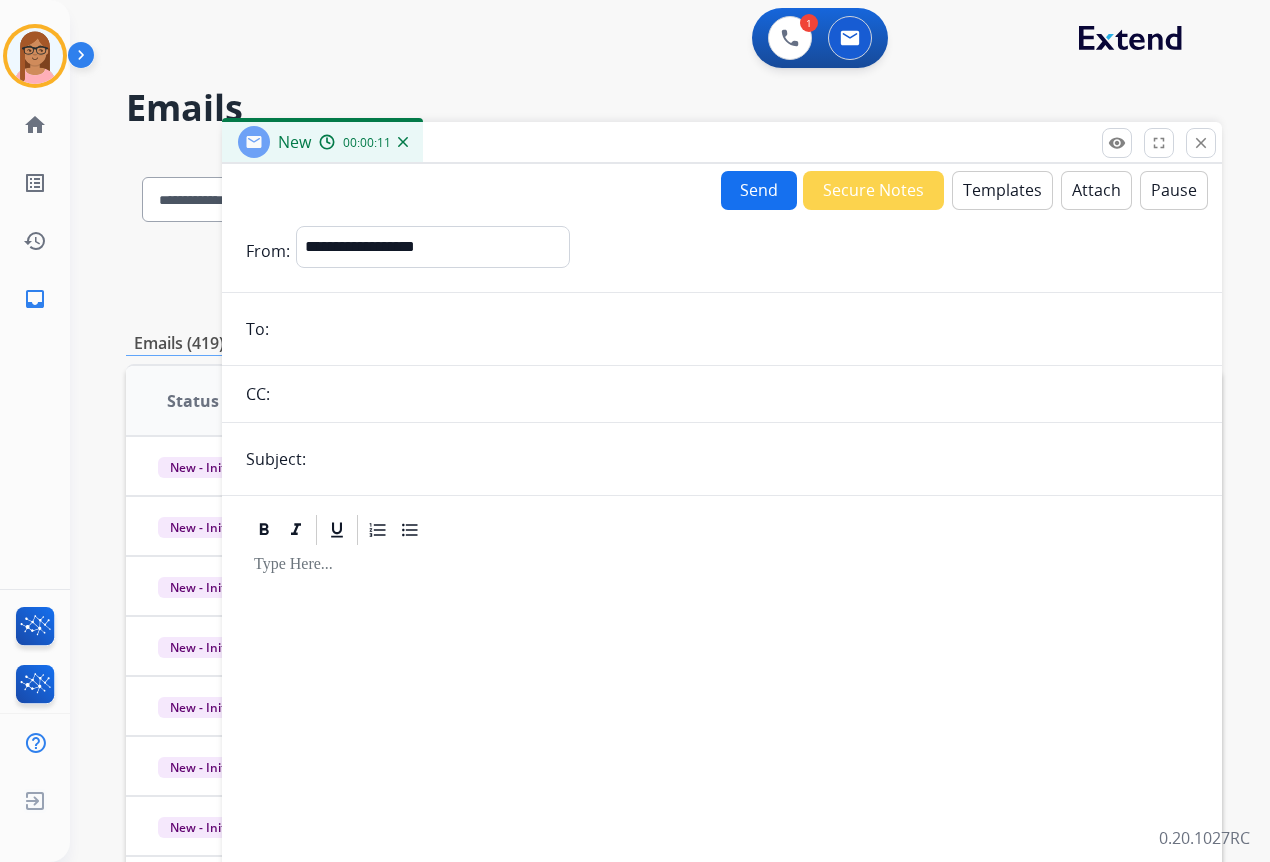 click at bounding box center (736, 329) 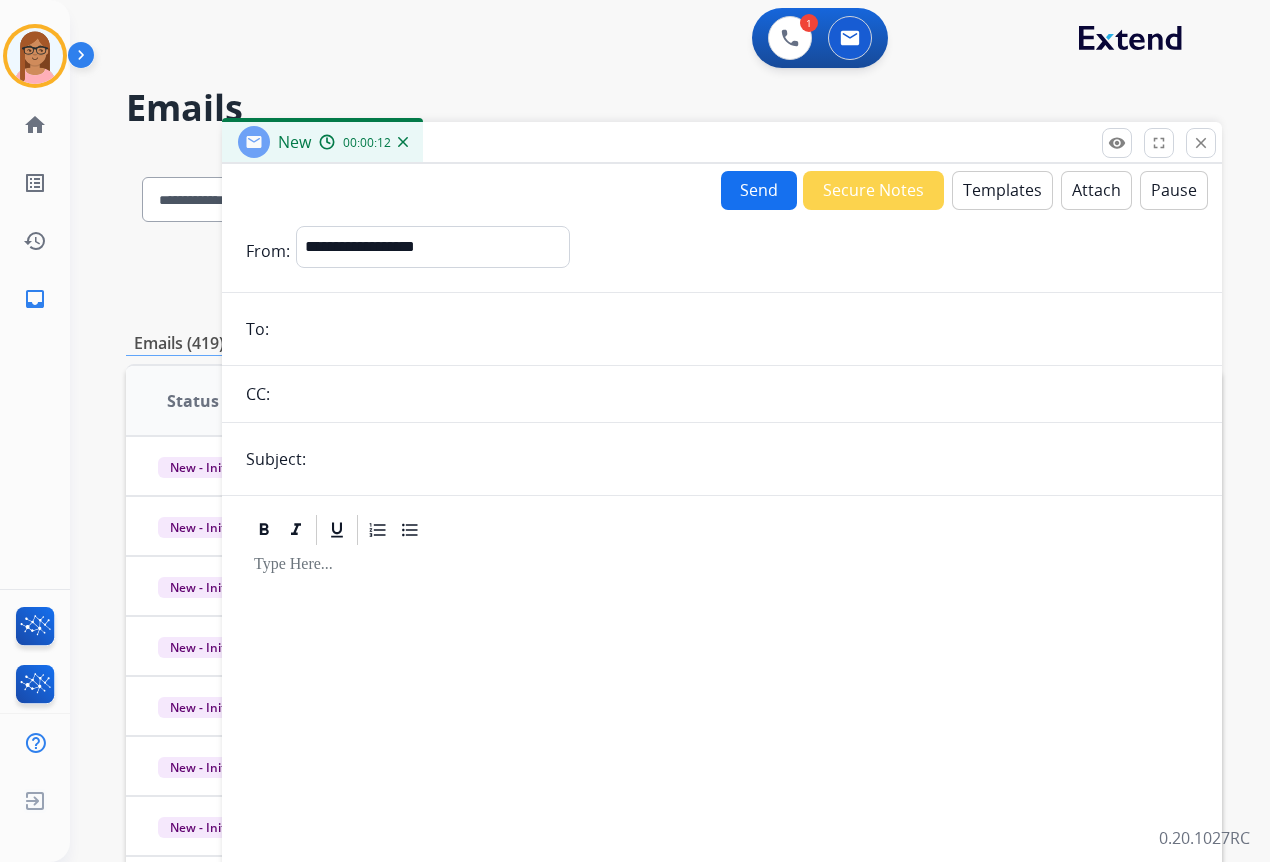 paste on "**********" 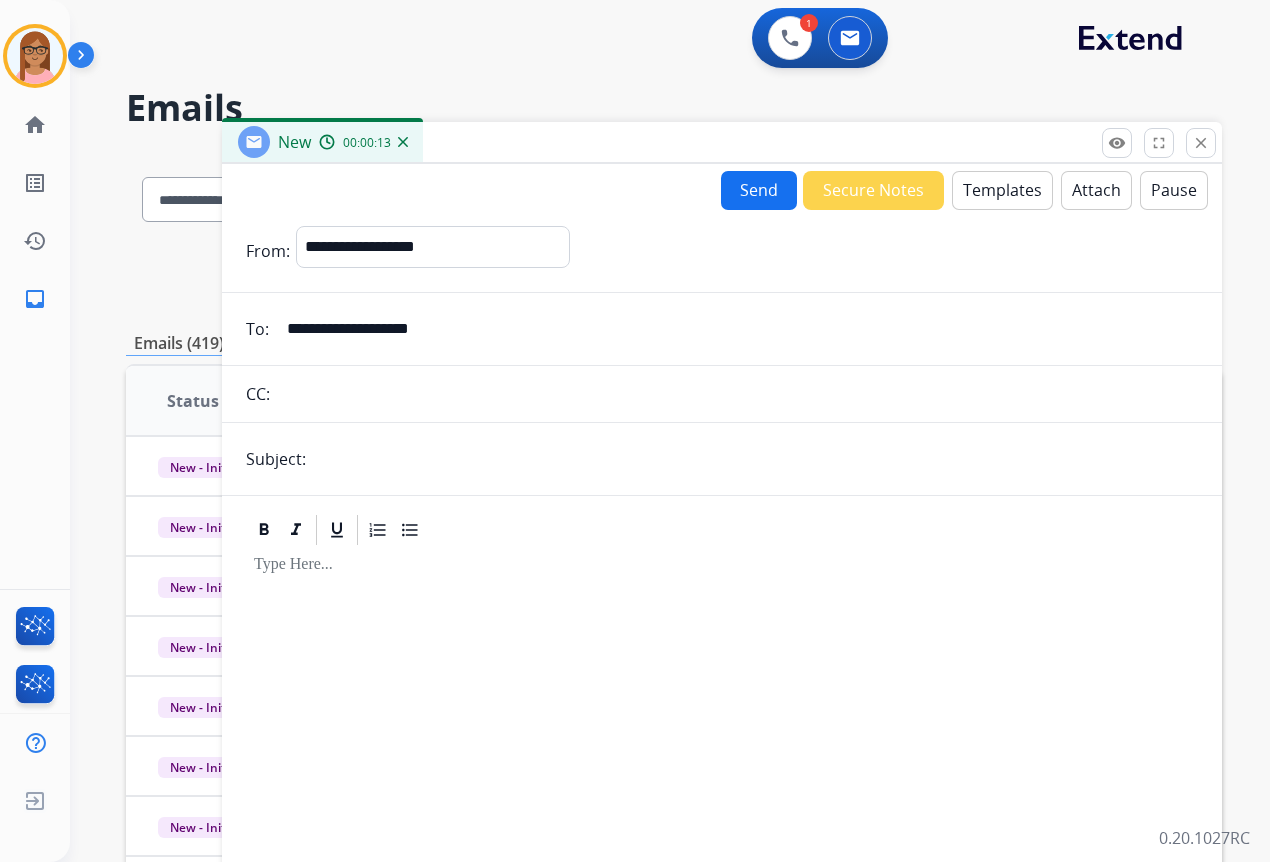type on "**********" 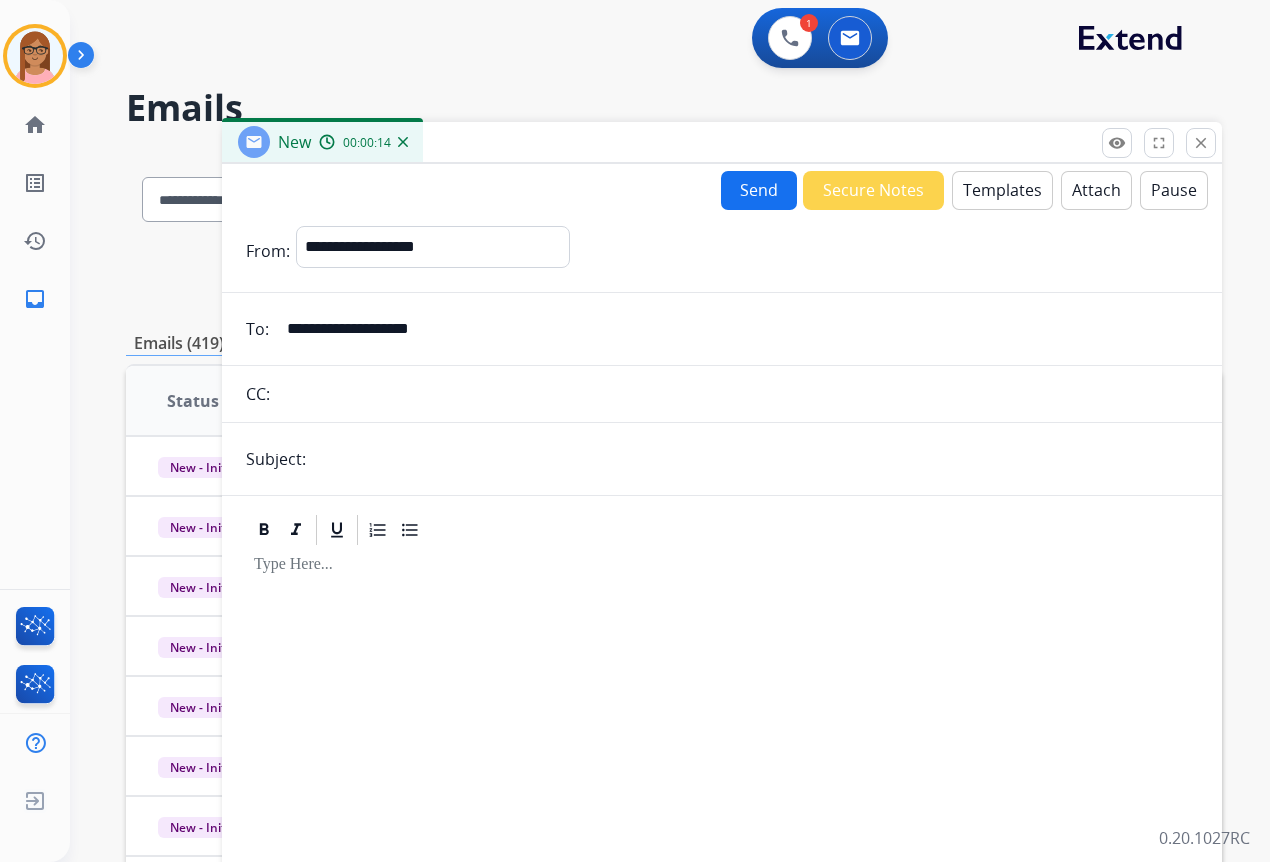 click on "Subject:" at bounding box center [722, 459] 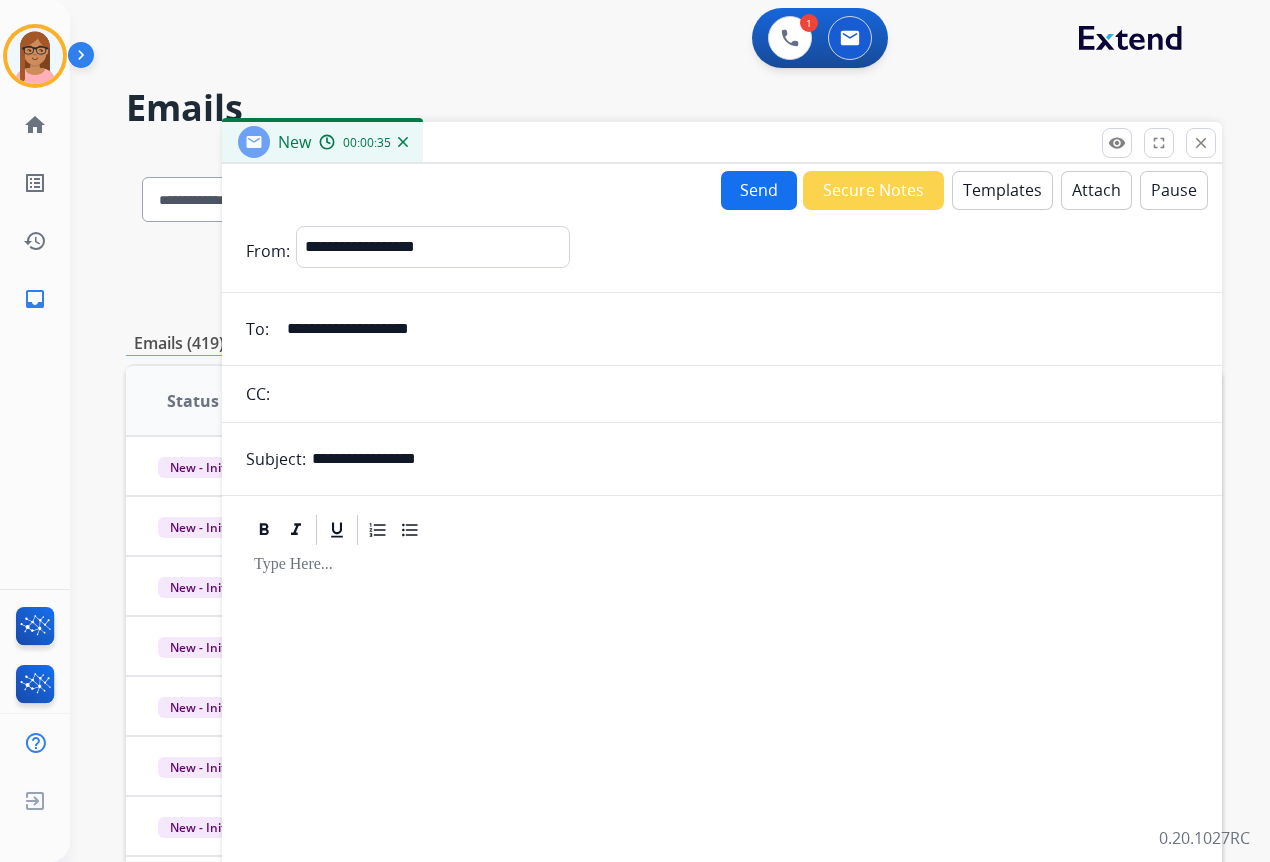 type on "**********" 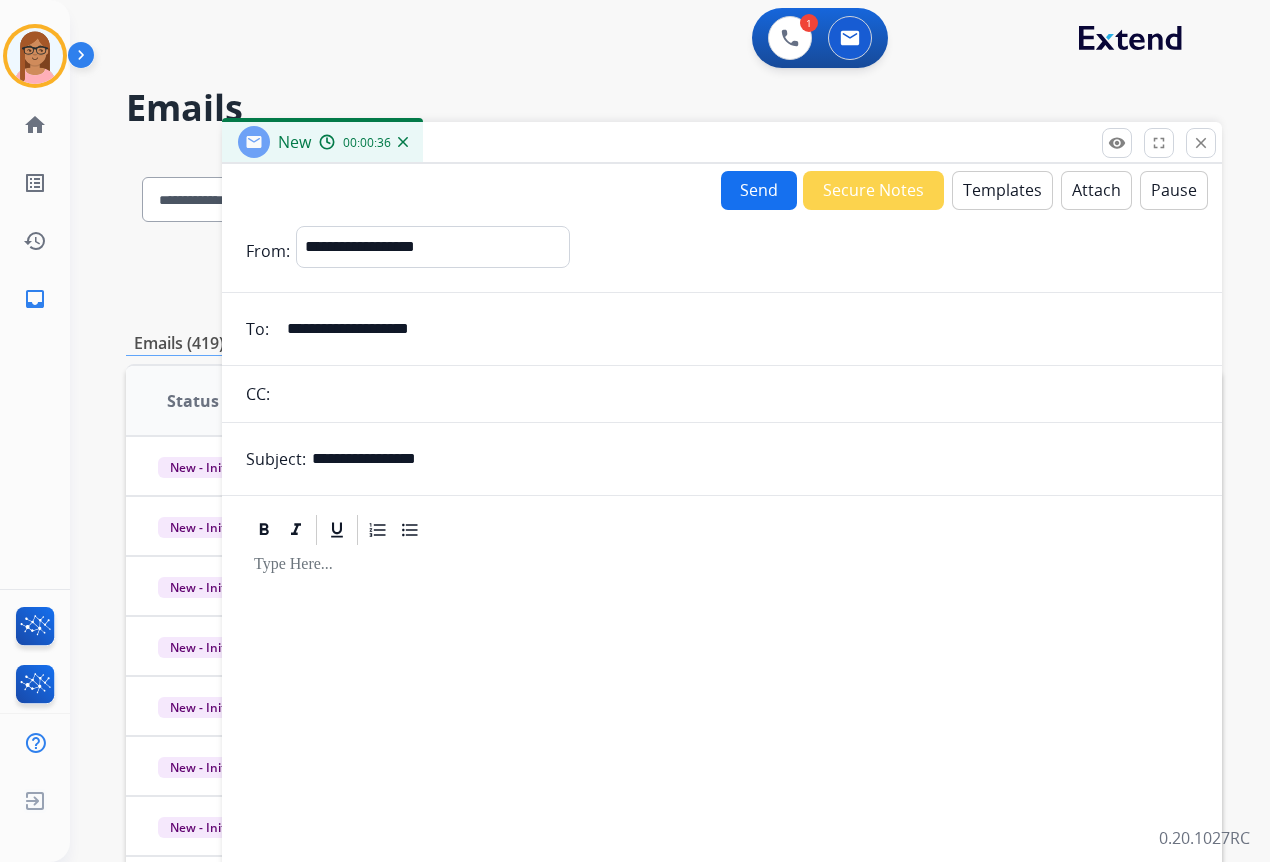 click on "Templates" at bounding box center (1002, 190) 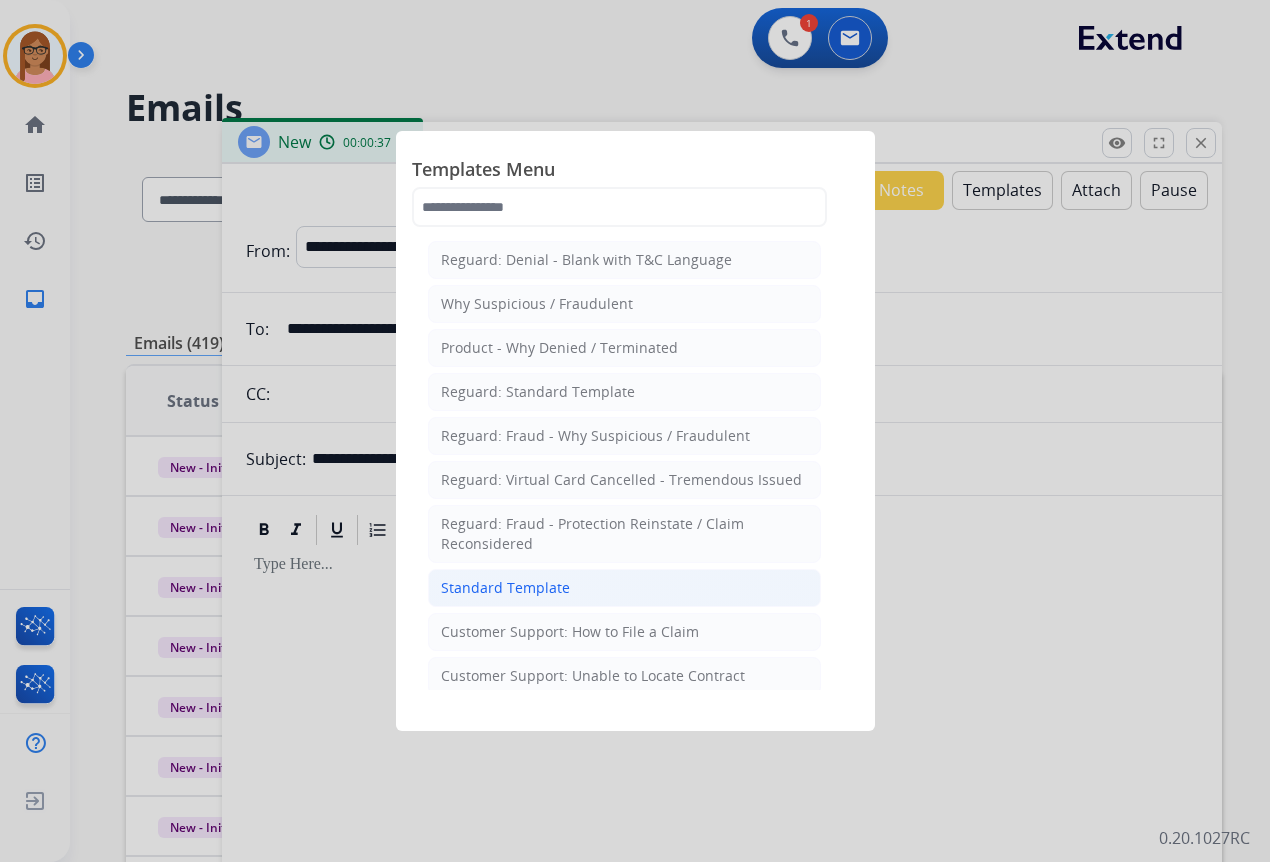 click on "Standard Template" 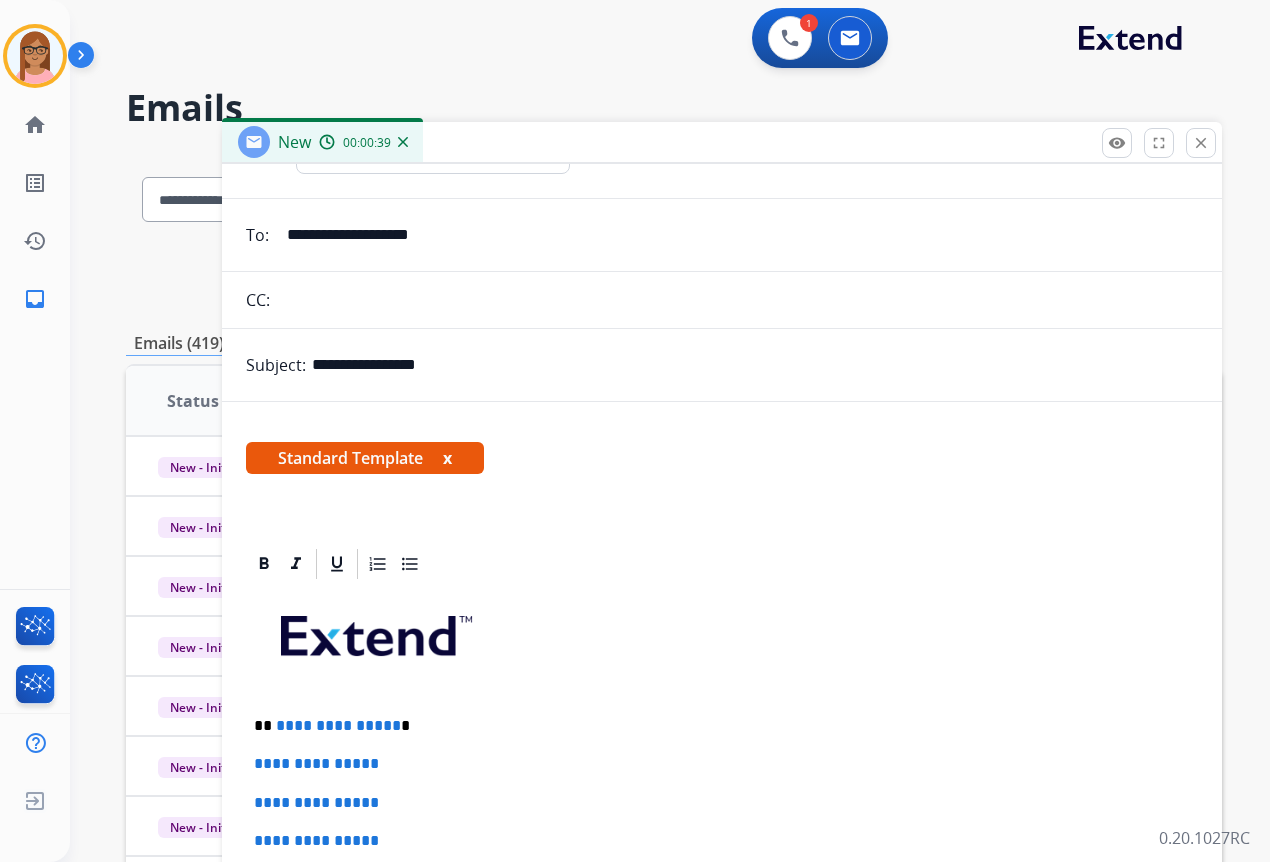 scroll, scrollTop: 250, scrollLeft: 0, axis: vertical 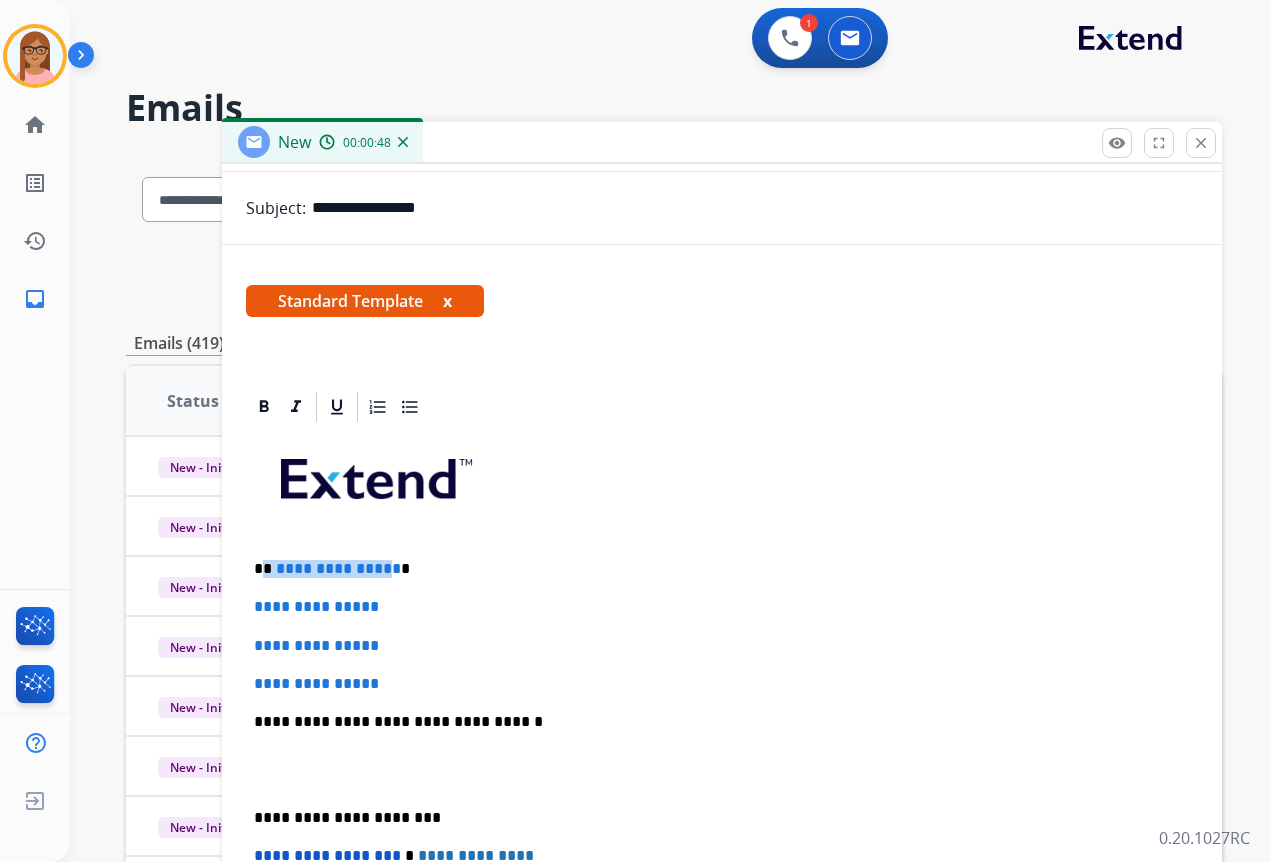 drag, startPoint x: 266, startPoint y: 570, endPoint x: 382, endPoint y: 568, distance: 116.01724 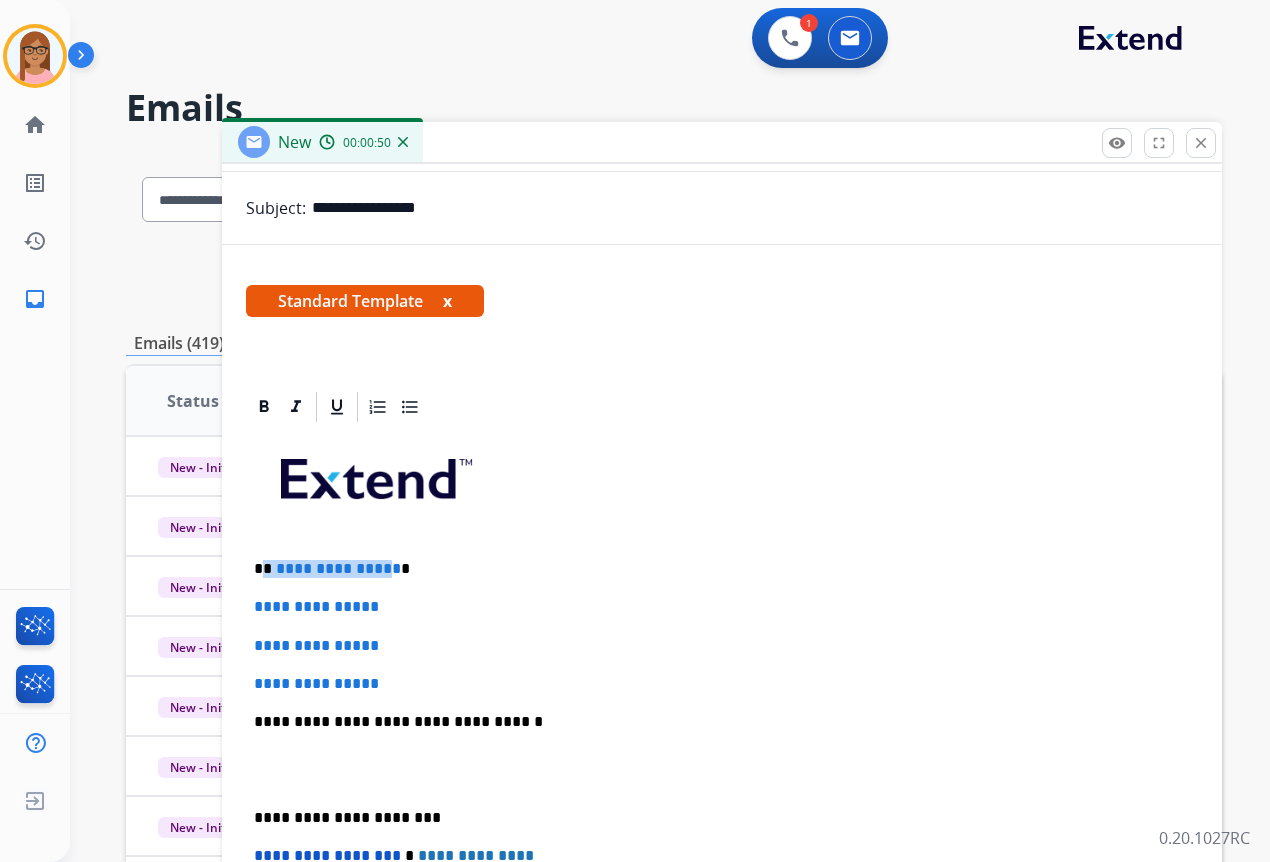 type 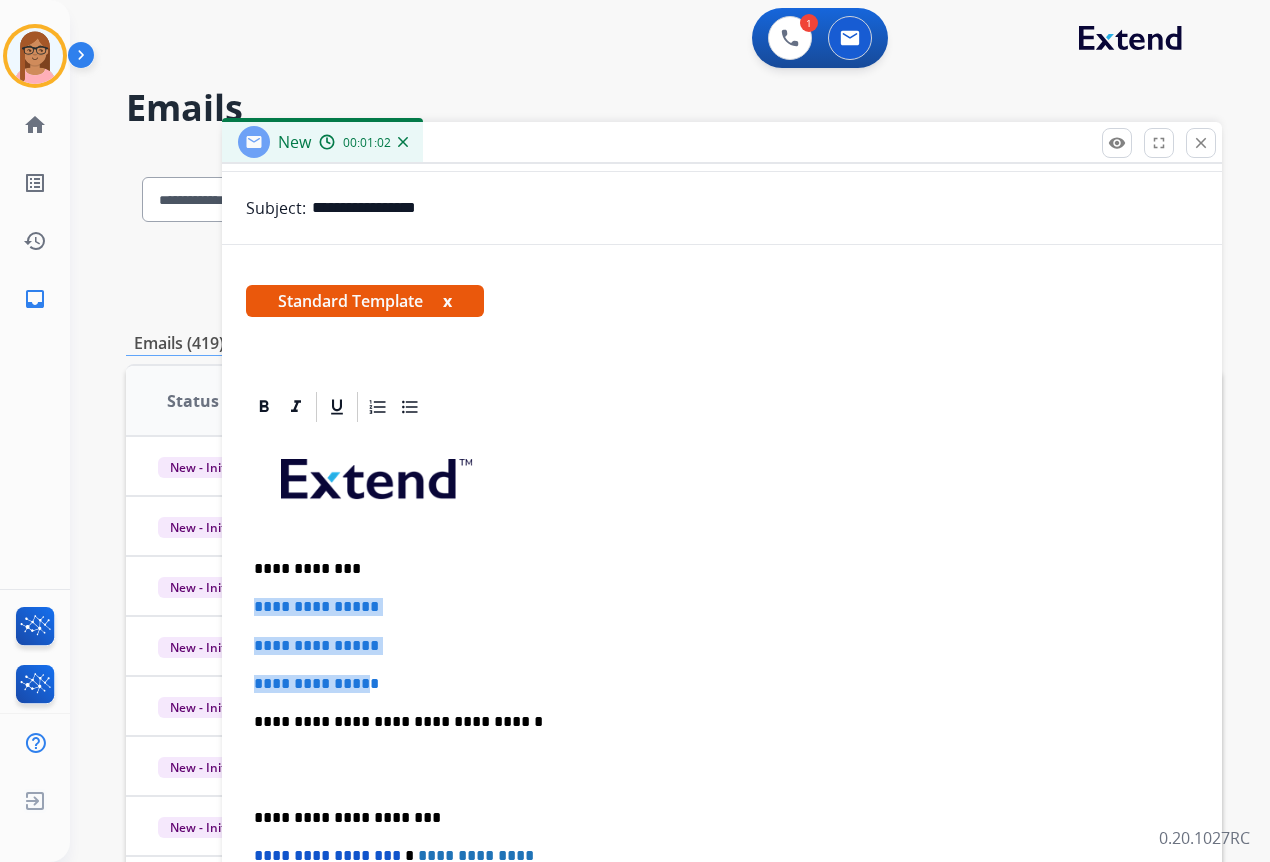 drag, startPoint x: 250, startPoint y: 606, endPoint x: 392, endPoint y: 678, distance: 159.21056 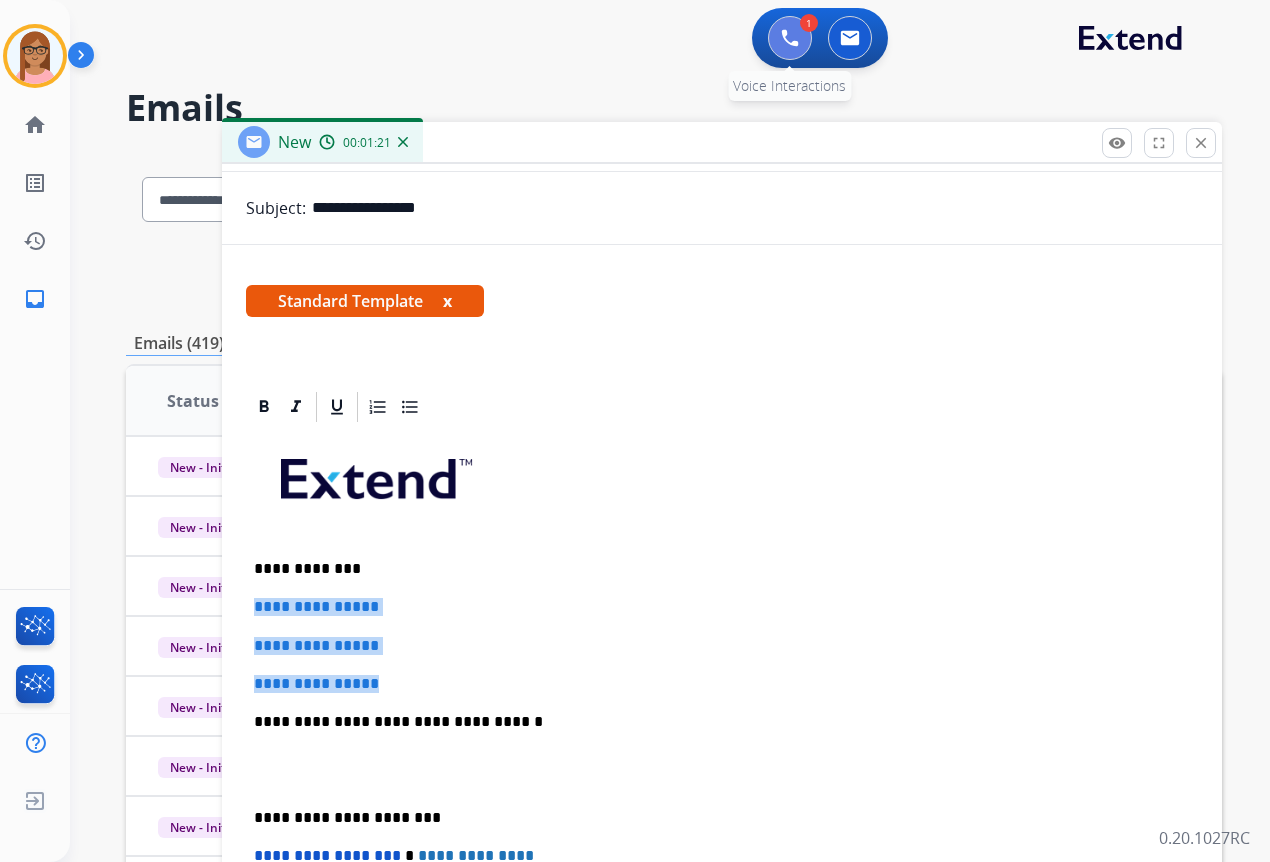 click at bounding box center (790, 38) 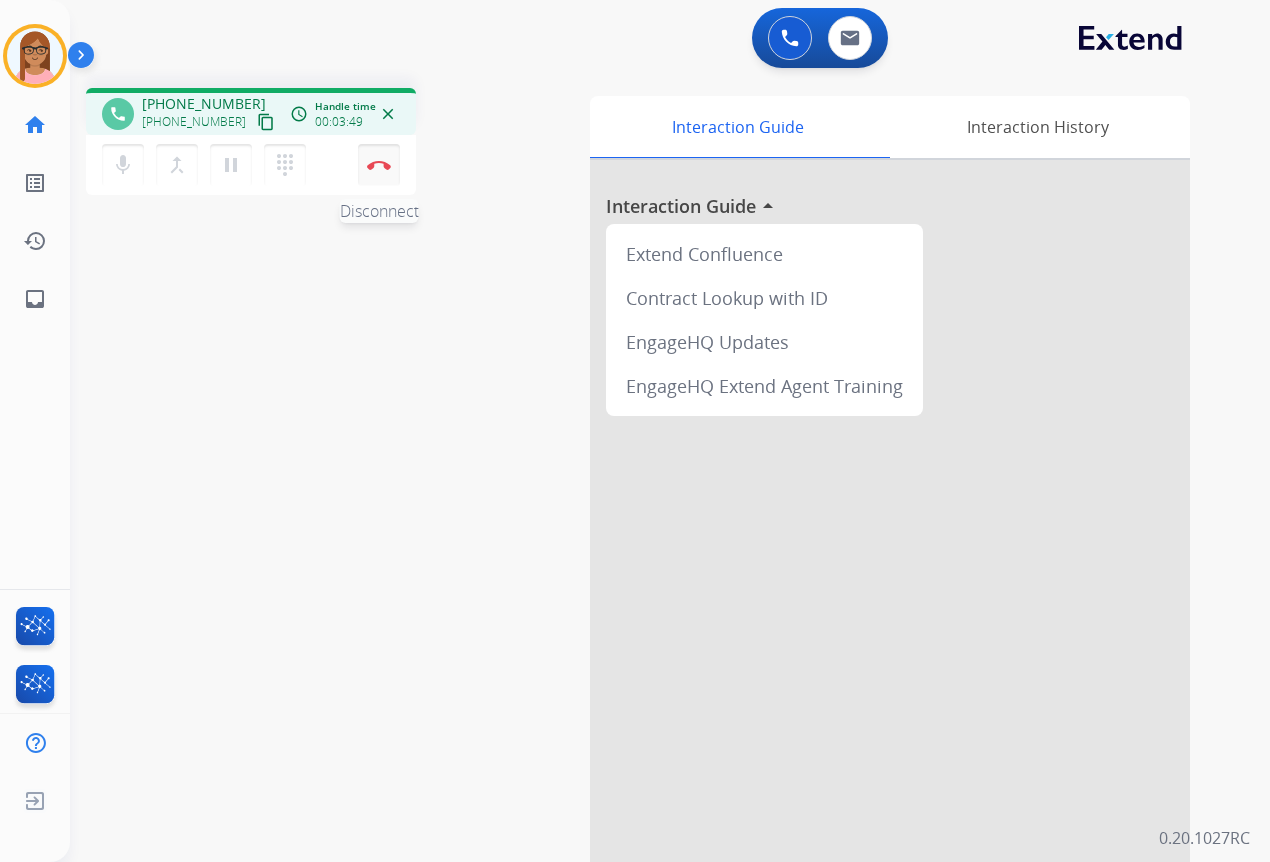 click at bounding box center (379, 165) 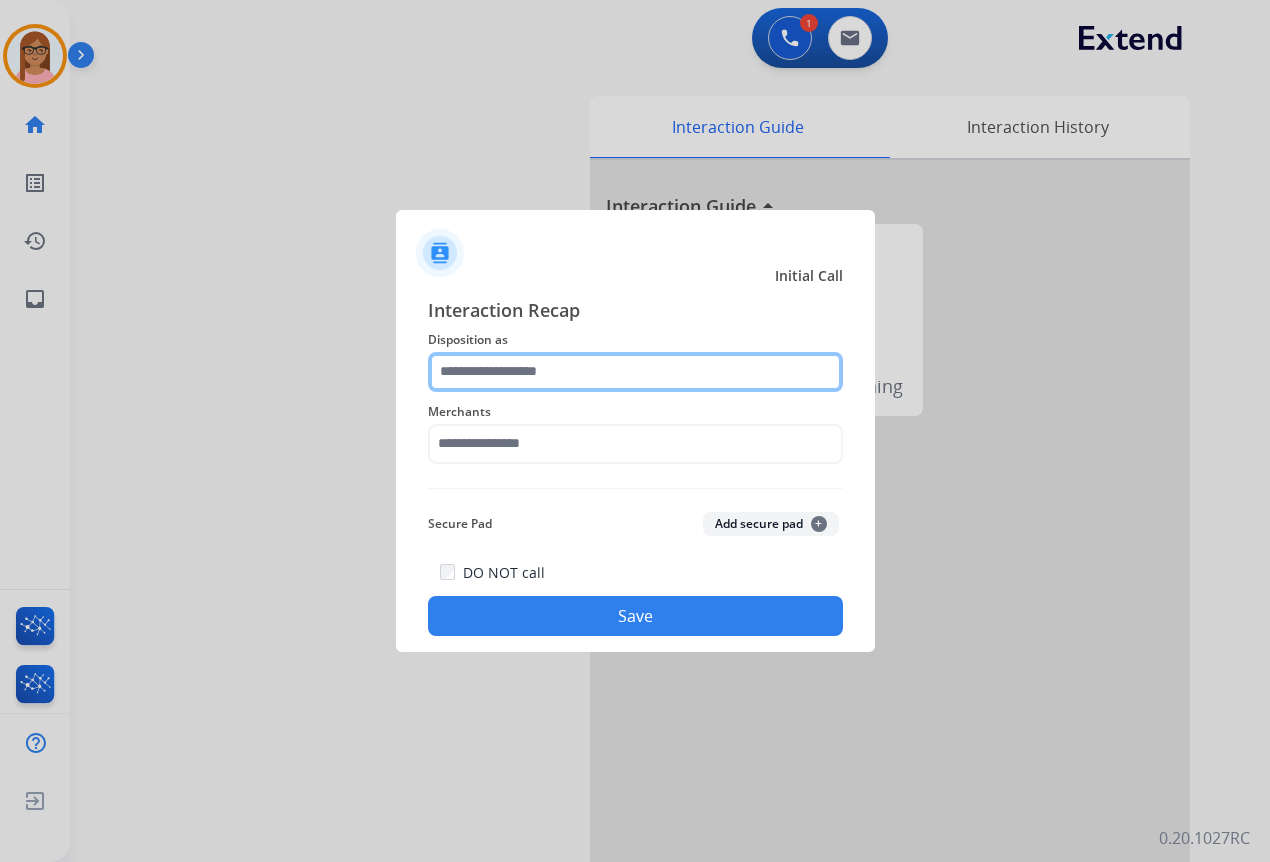 click 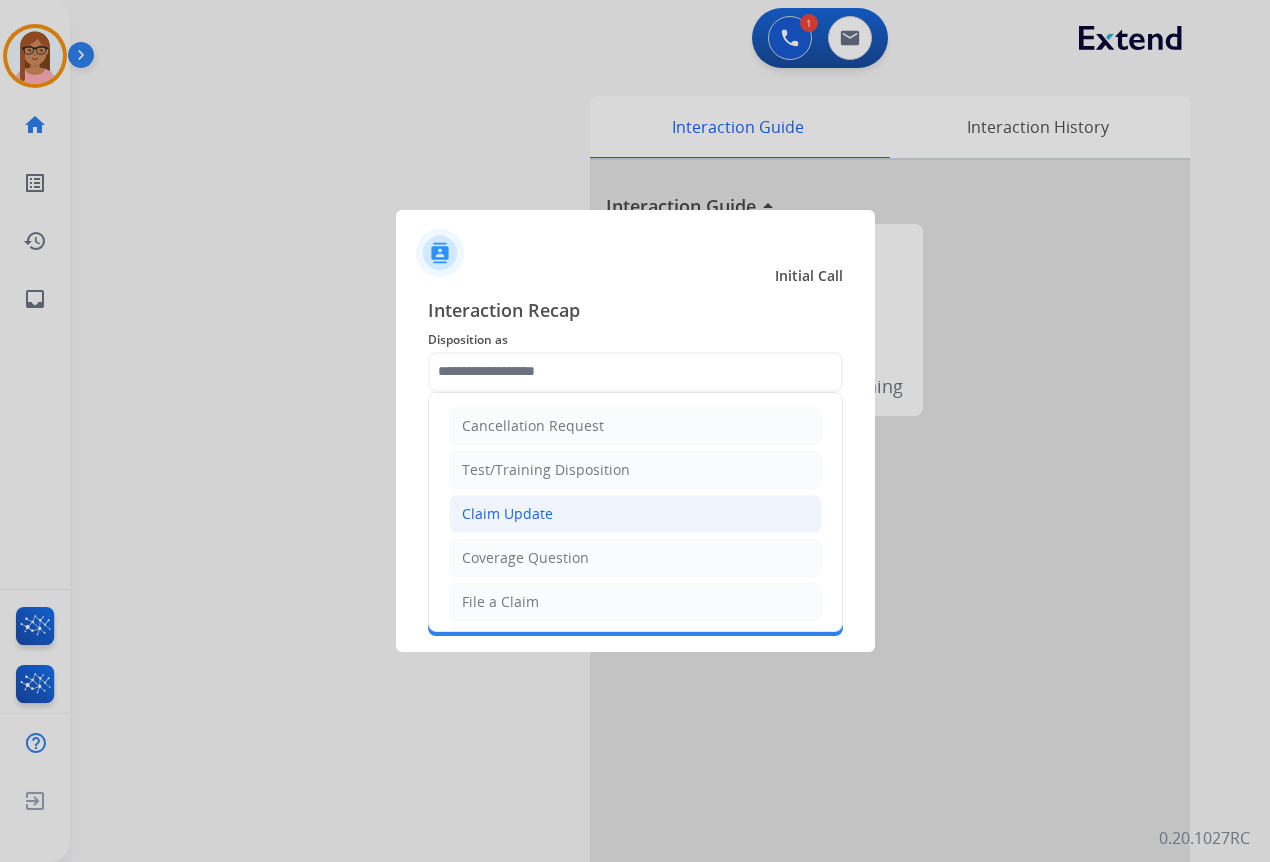 click on "Claim Update" 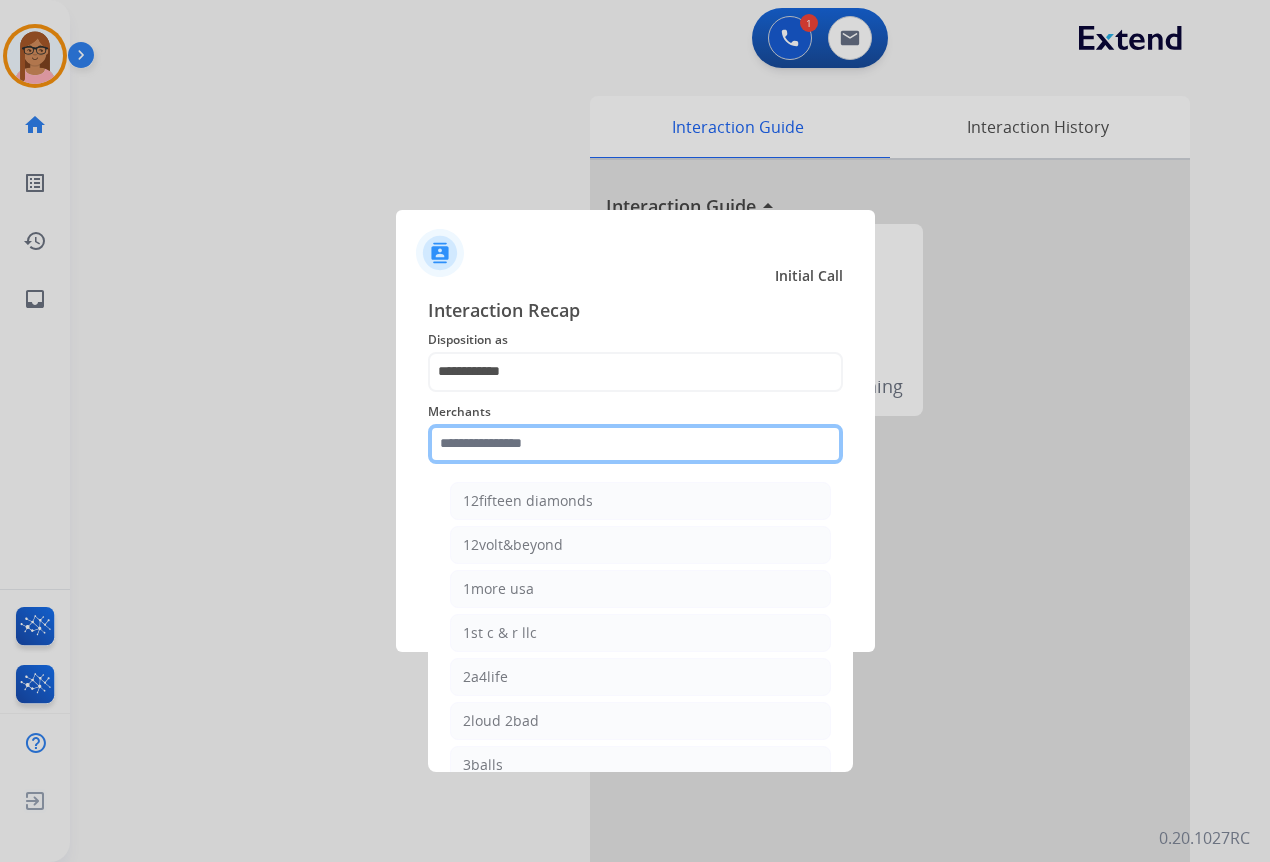 click 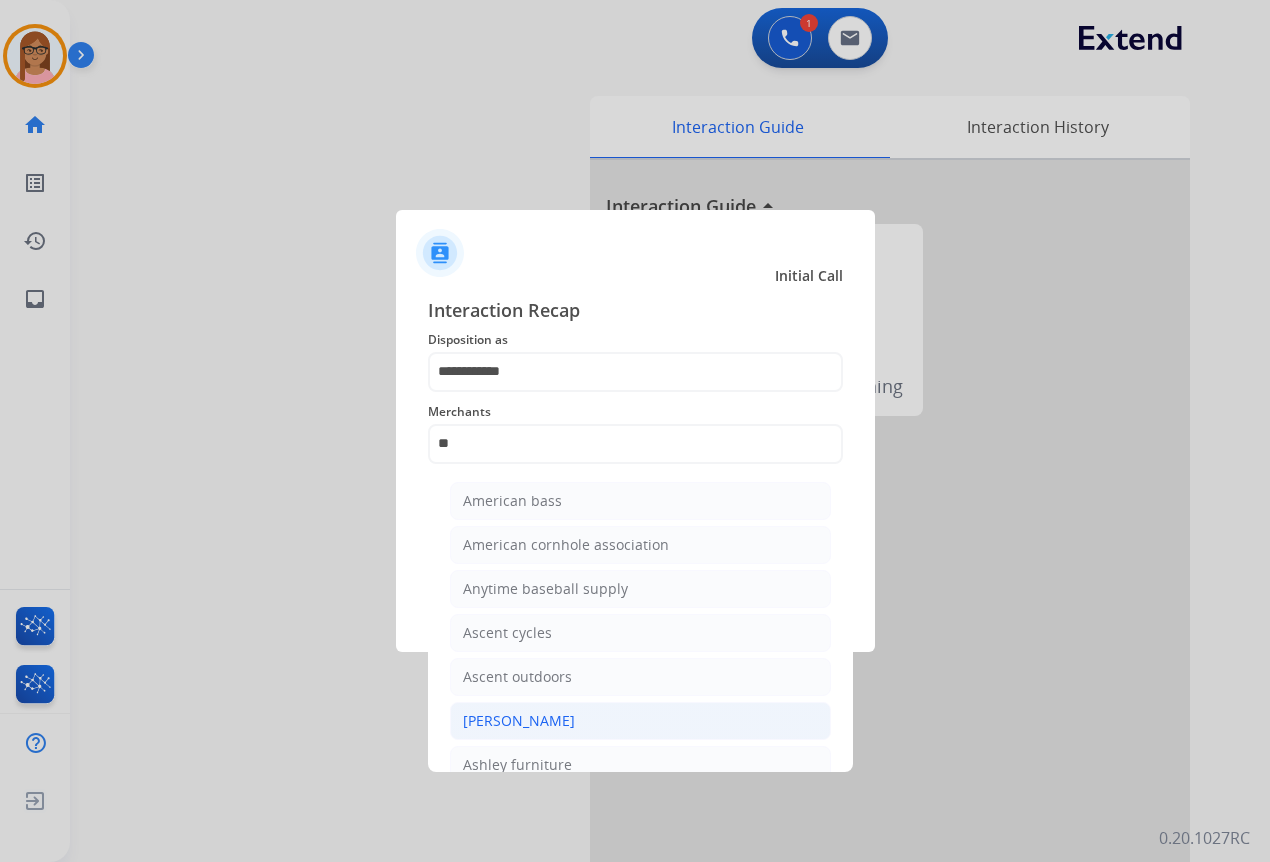 click on "[PERSON_NAME]" 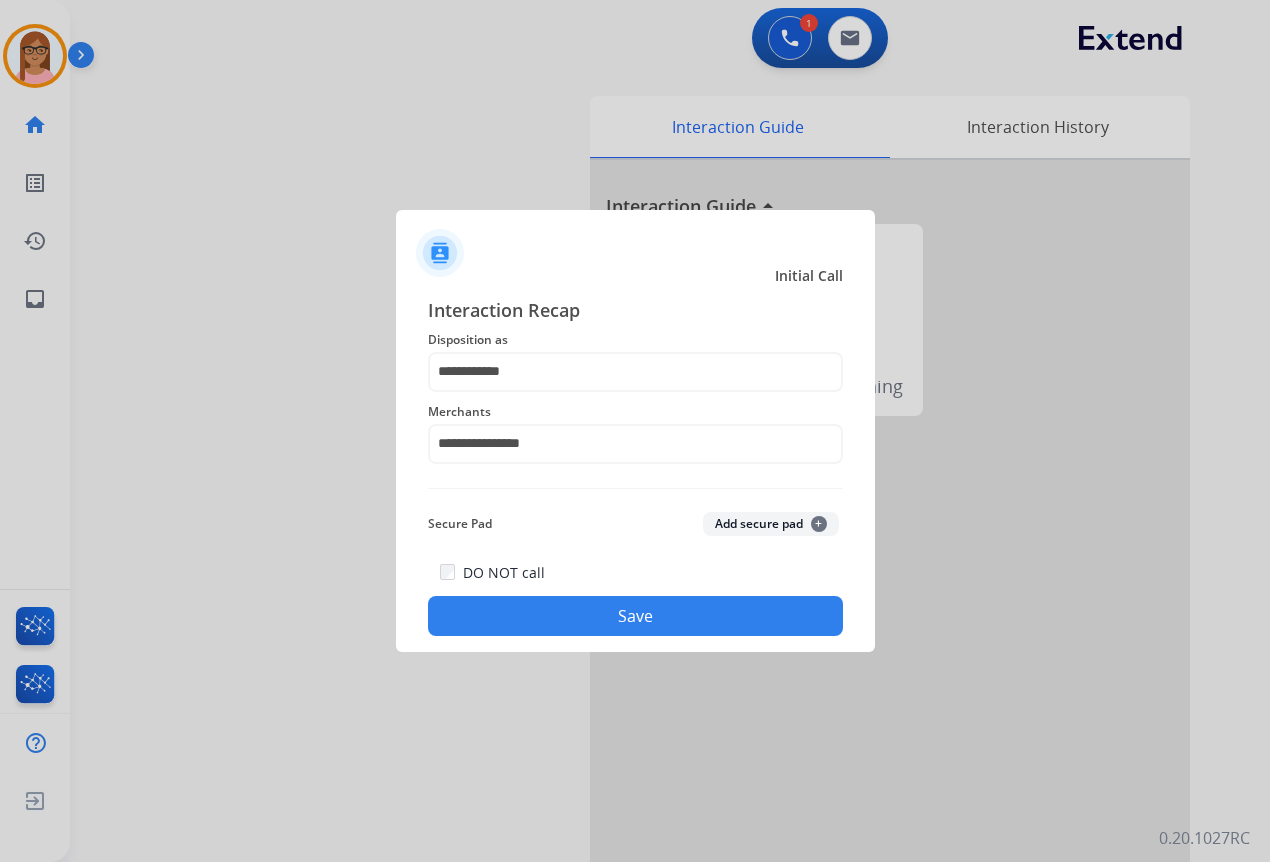click on "Save" 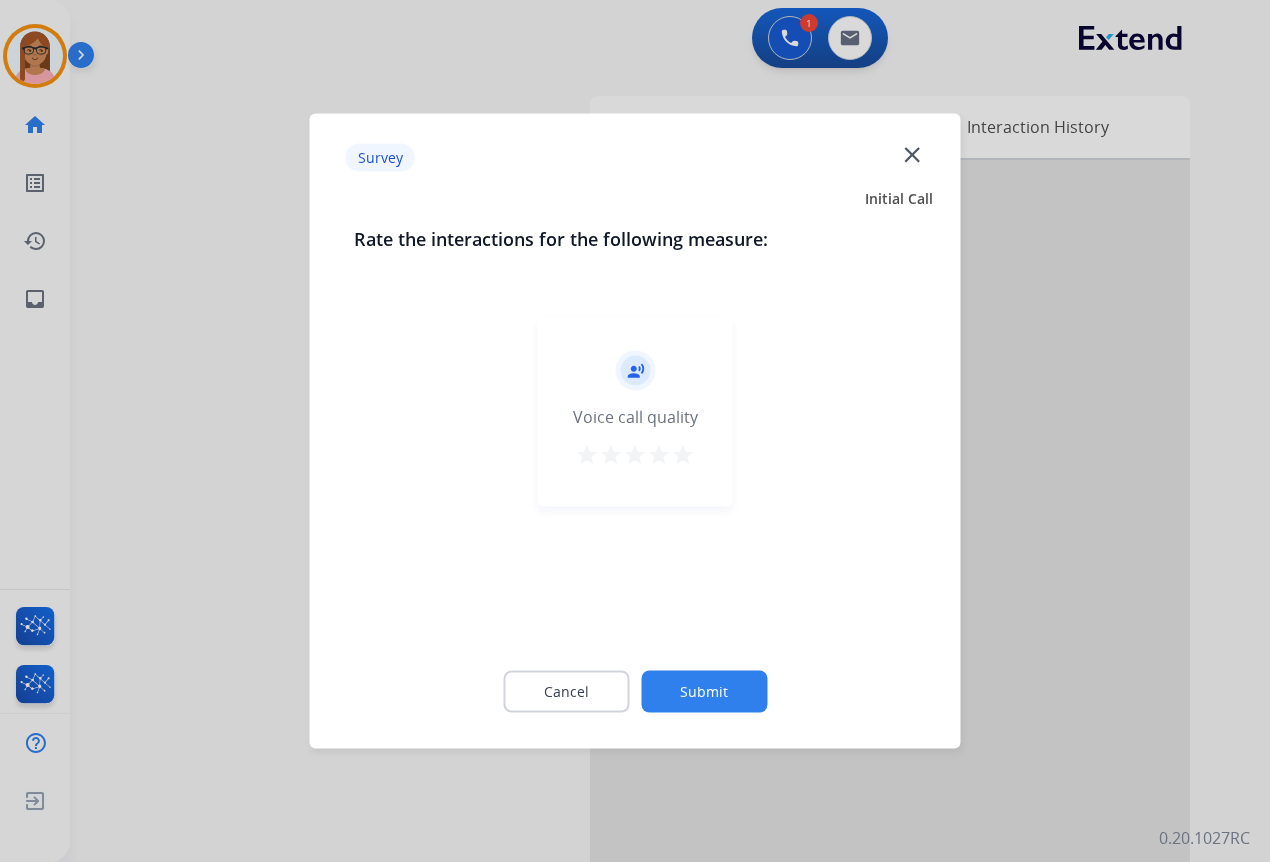 click on "record_voice_over   Voice call quality   star   star   star   star   star" 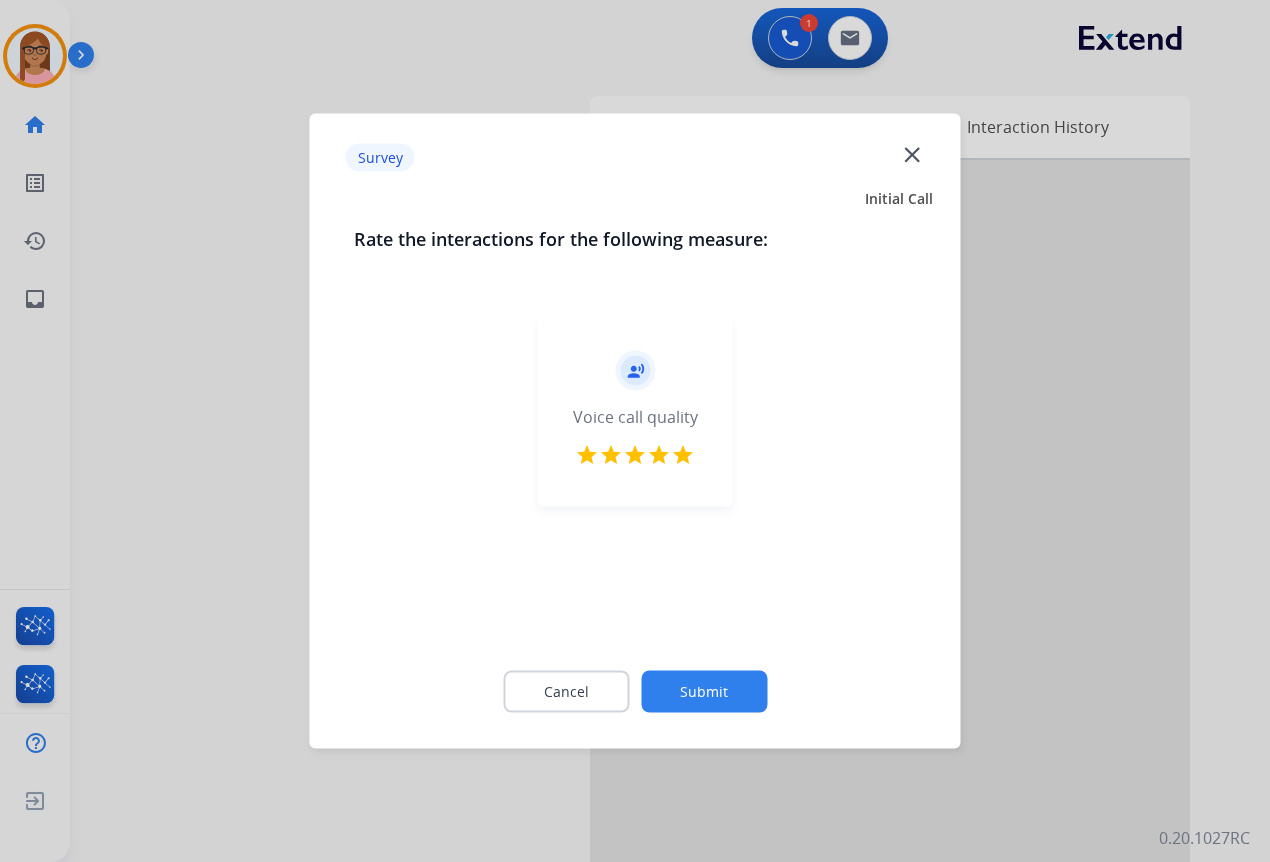click on "Submit" 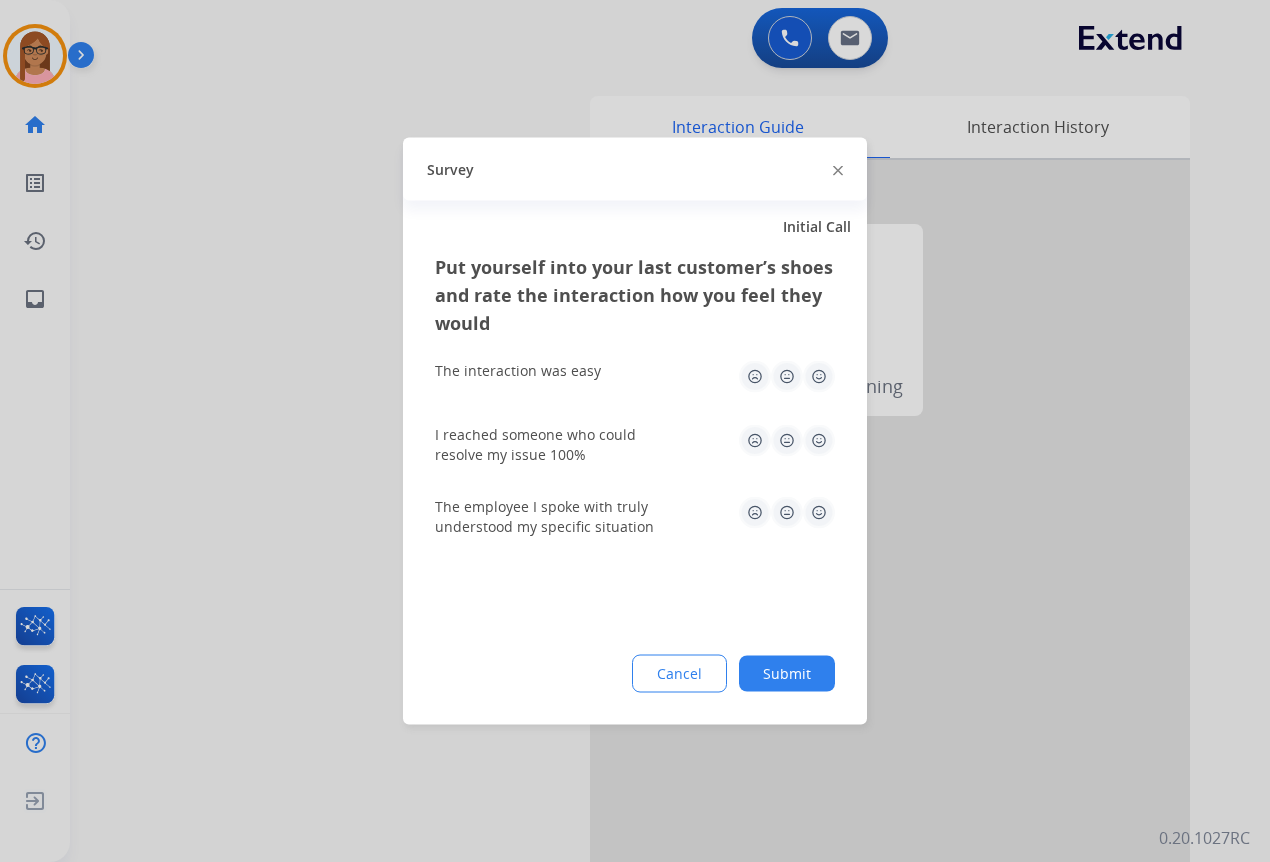 click 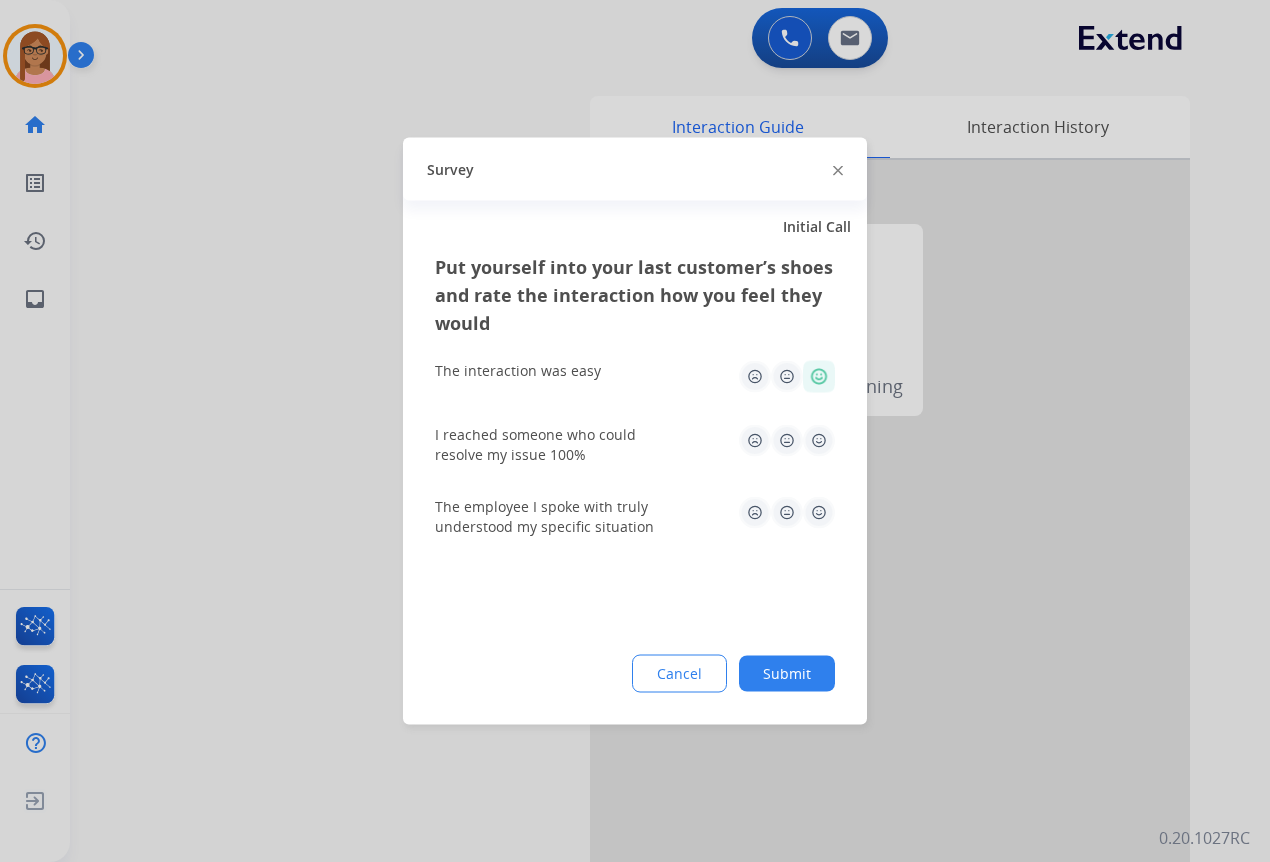 click 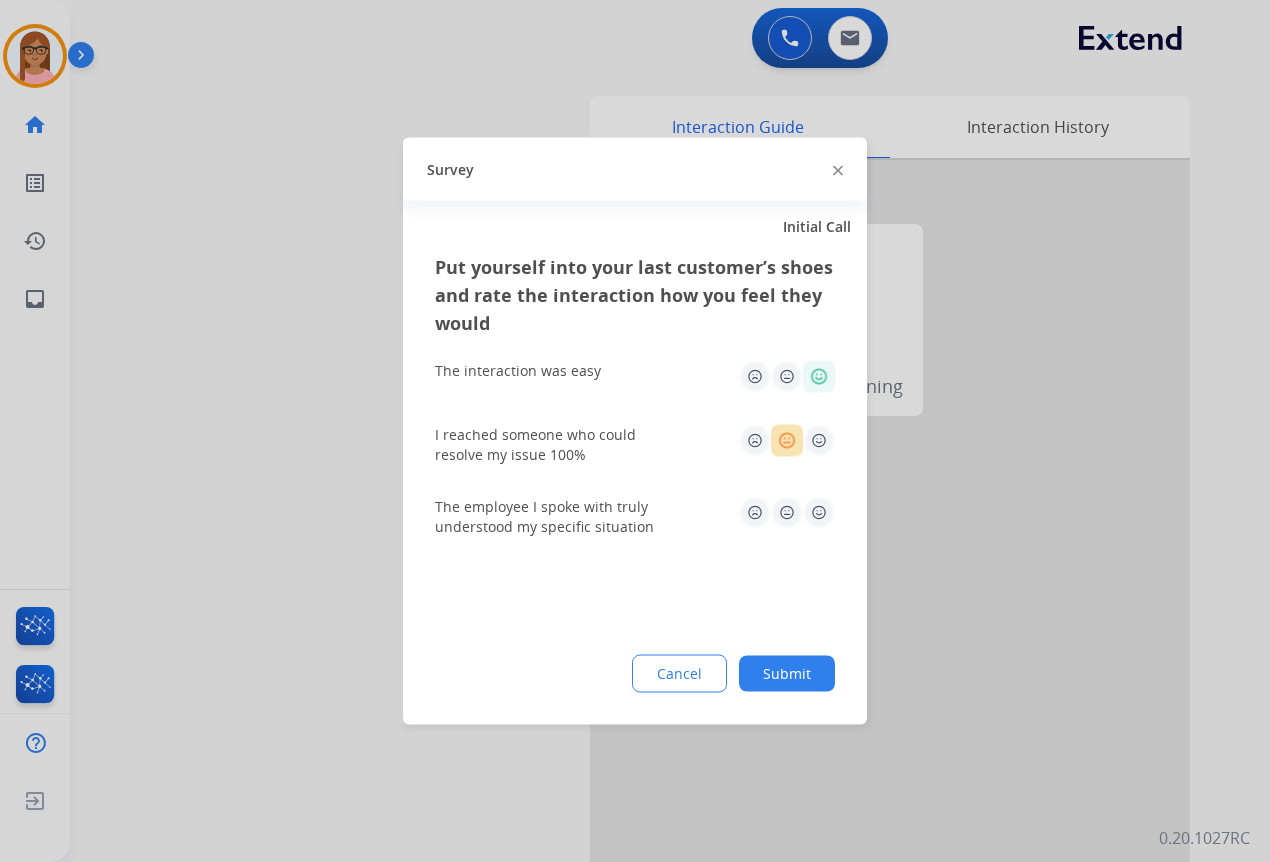 click 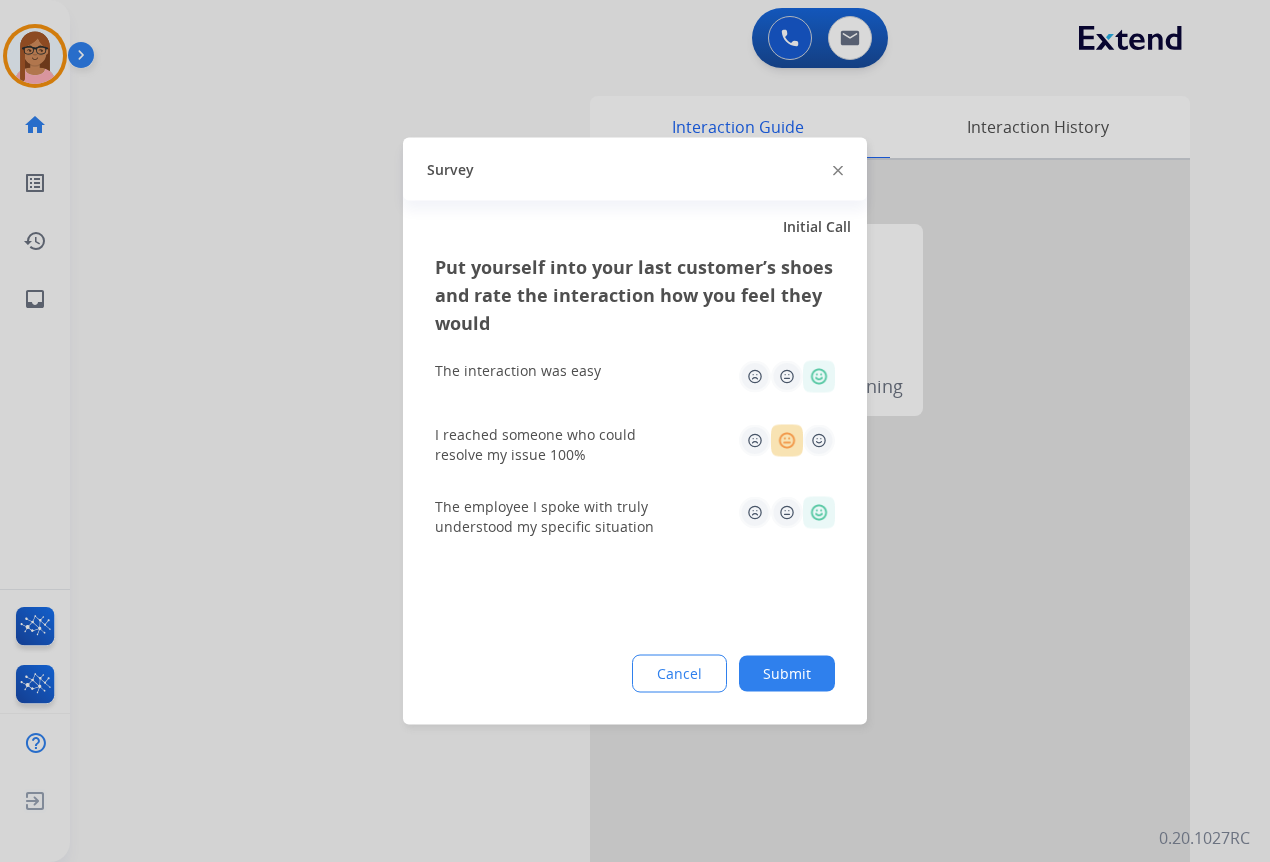 click on "Submit" 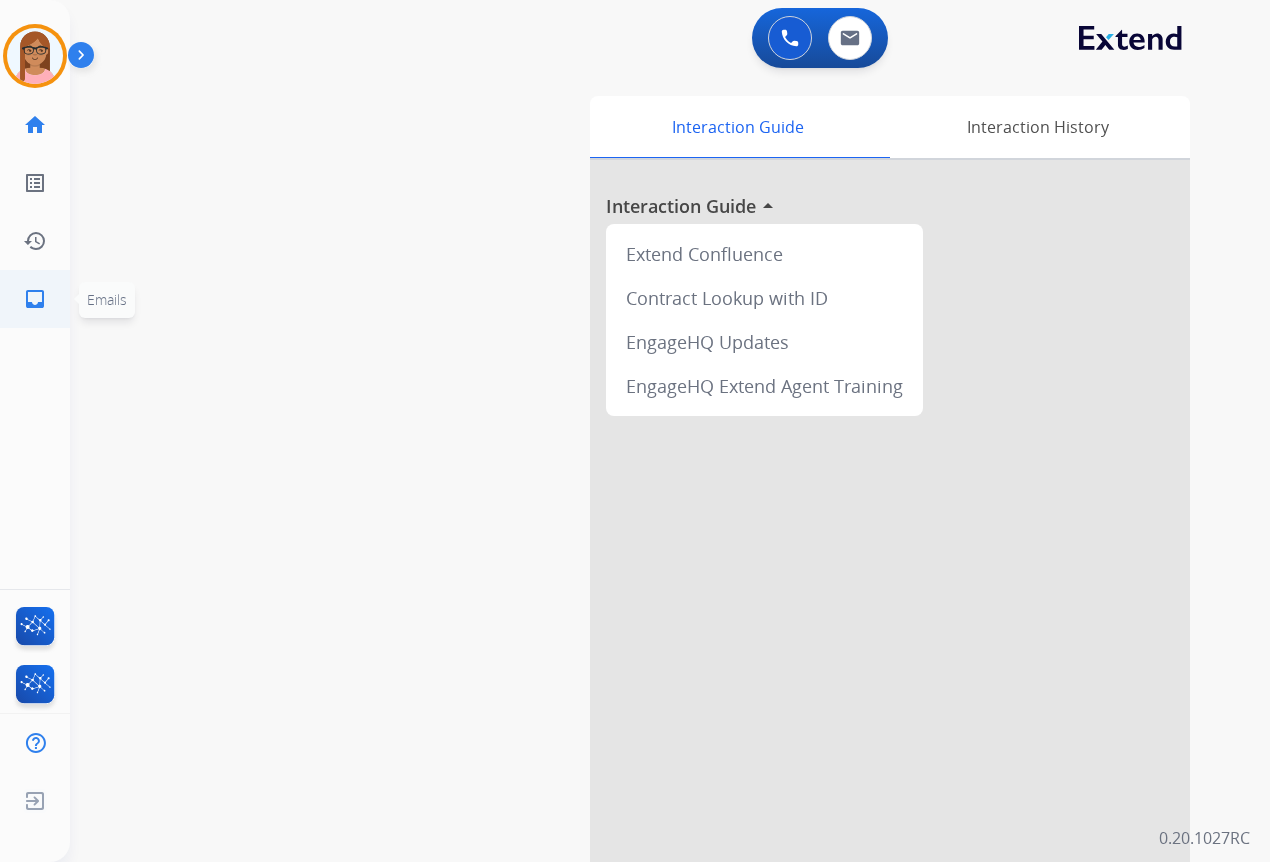click on "inbox" 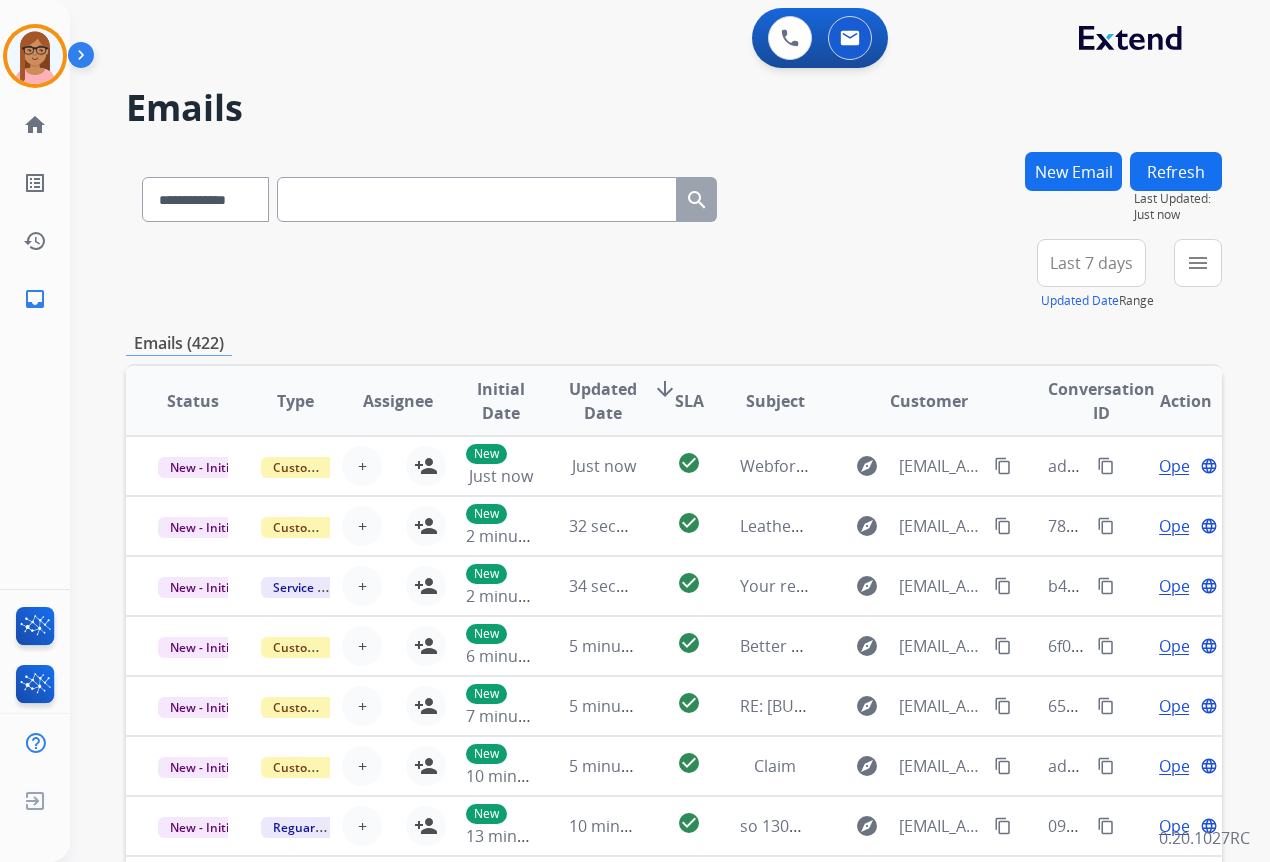 click on "New Email" at bounding box center (1073, 171) 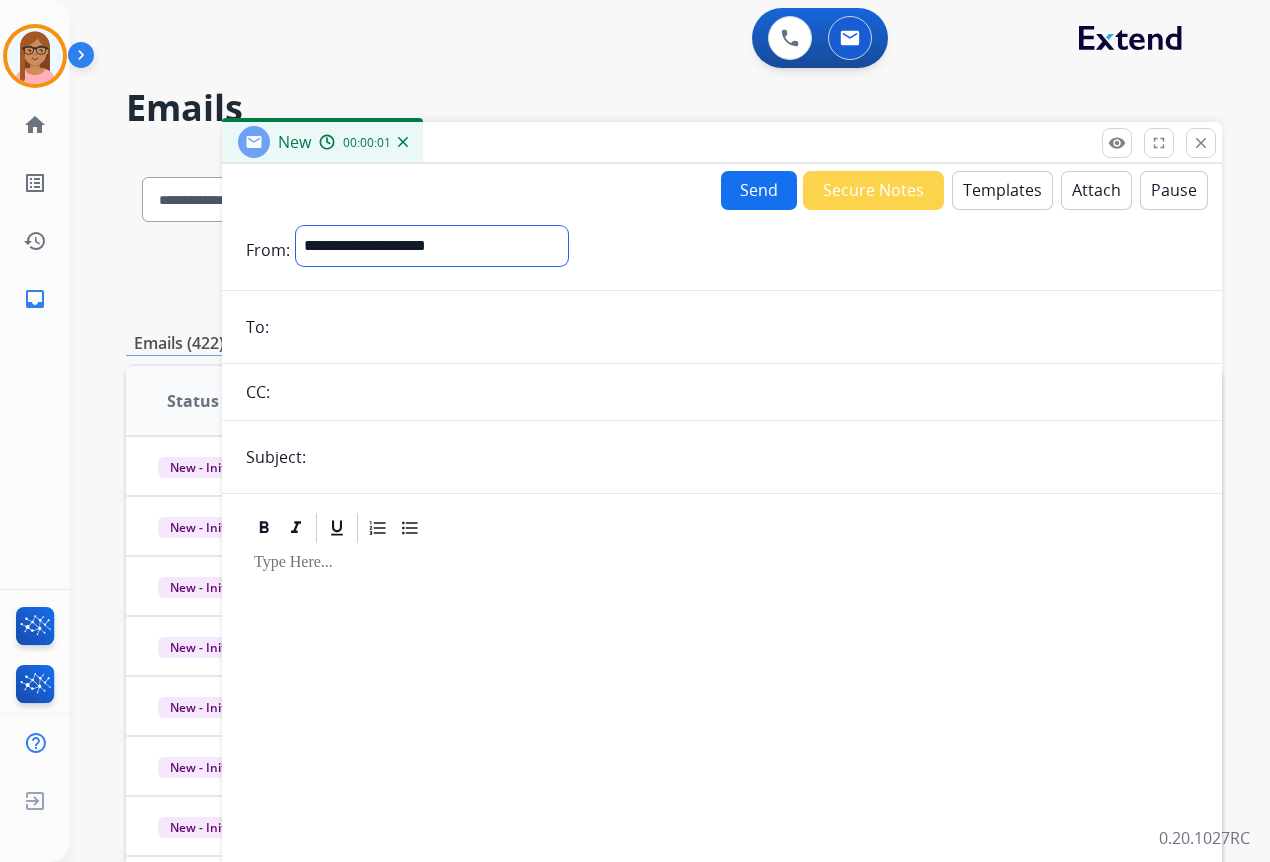 click on "**********" at bounding box center (432, 246) 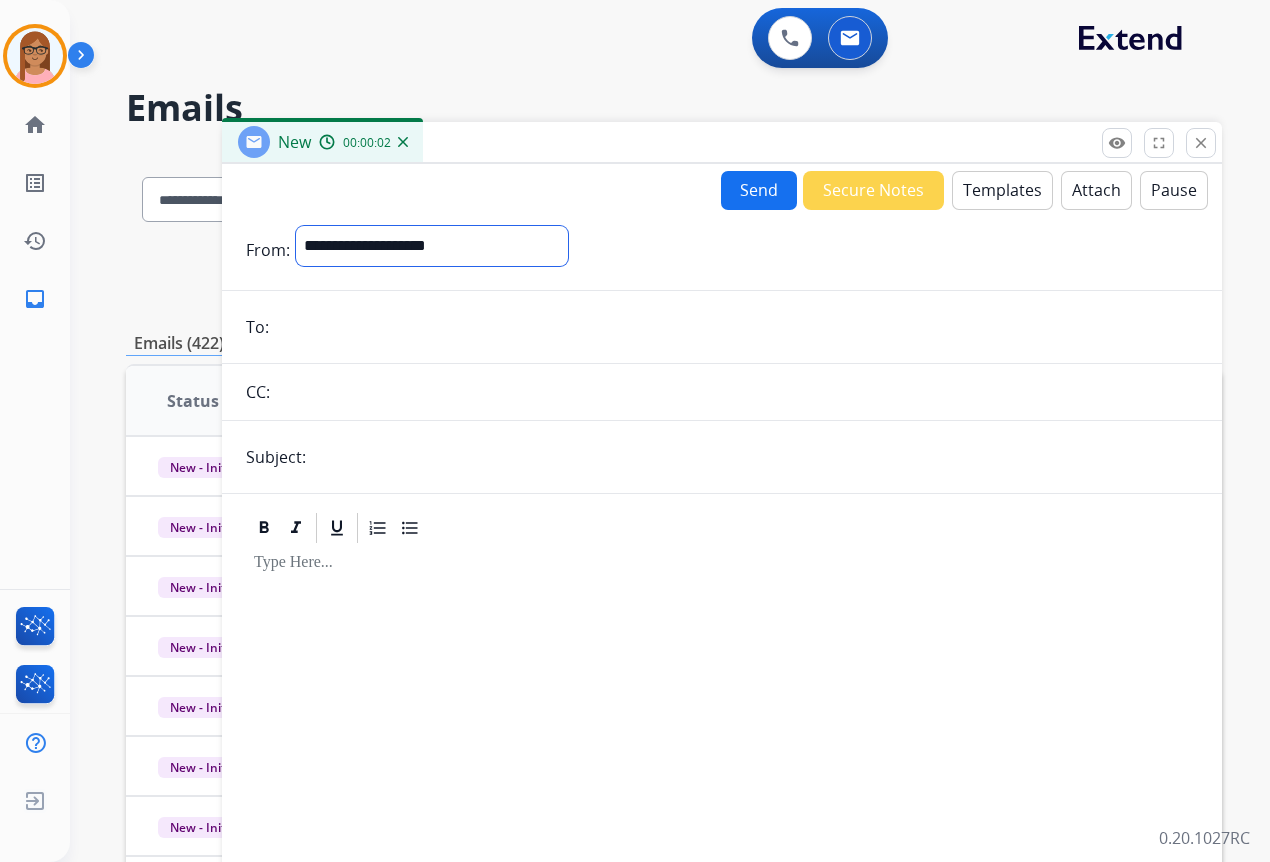 select on "**********" 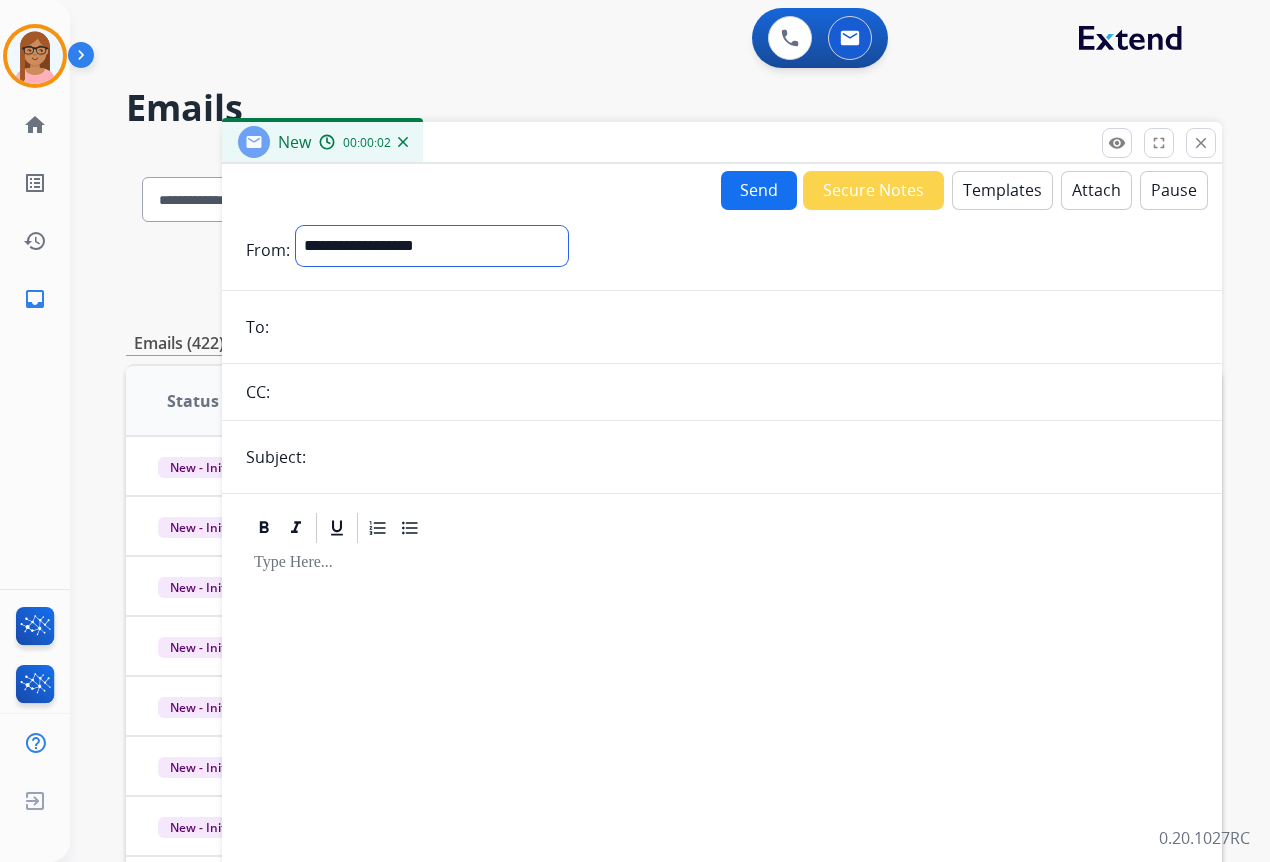 click on "**********" at bounding box center [432, 246] 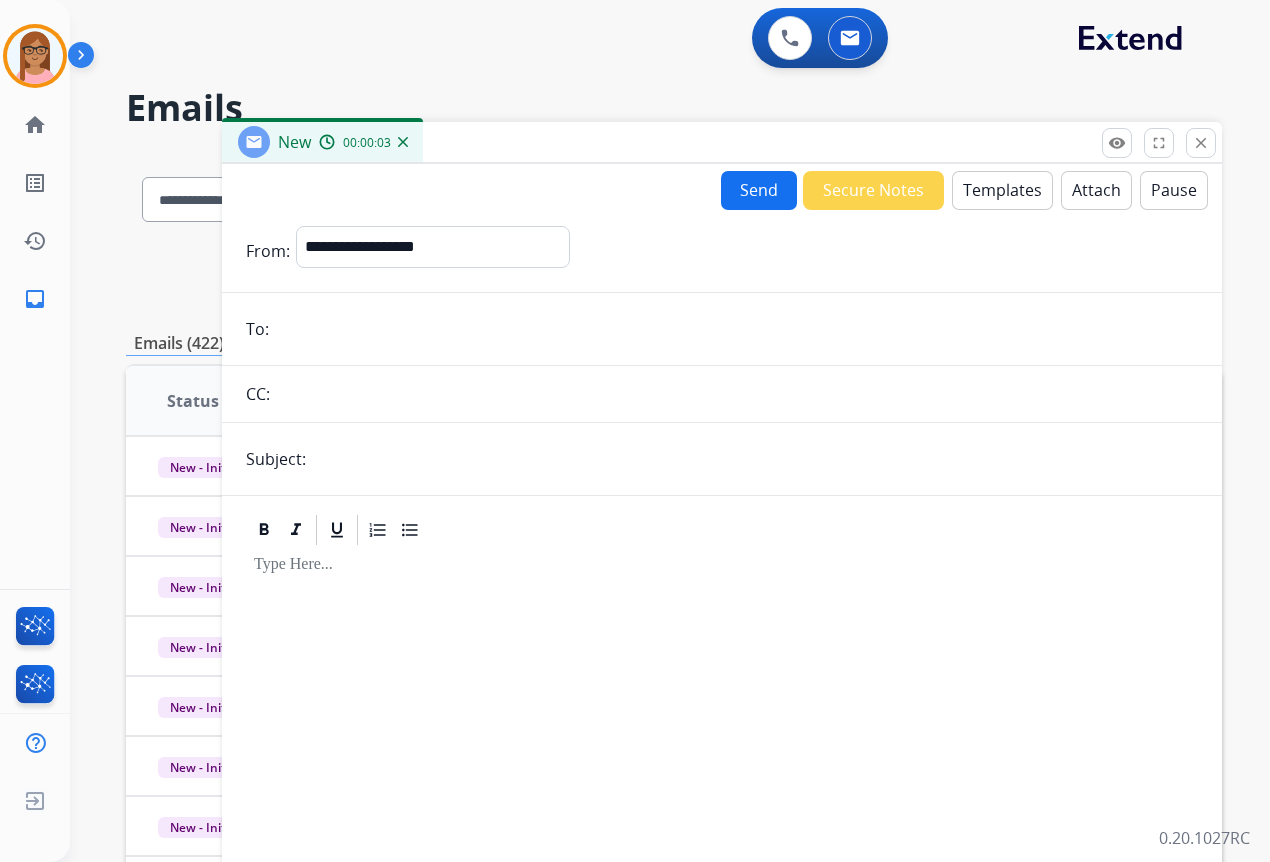 click at bounding box center [736, 329] 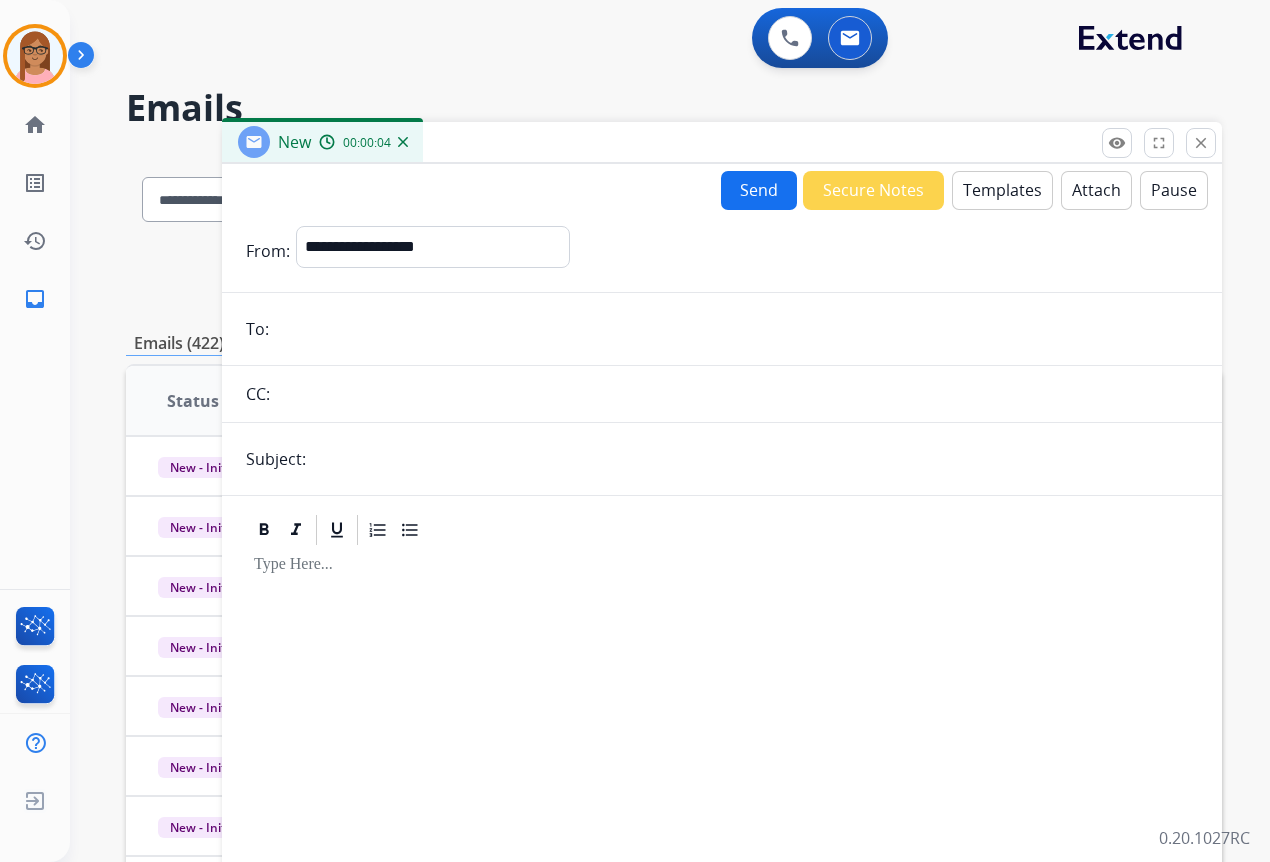 paste on "**********" 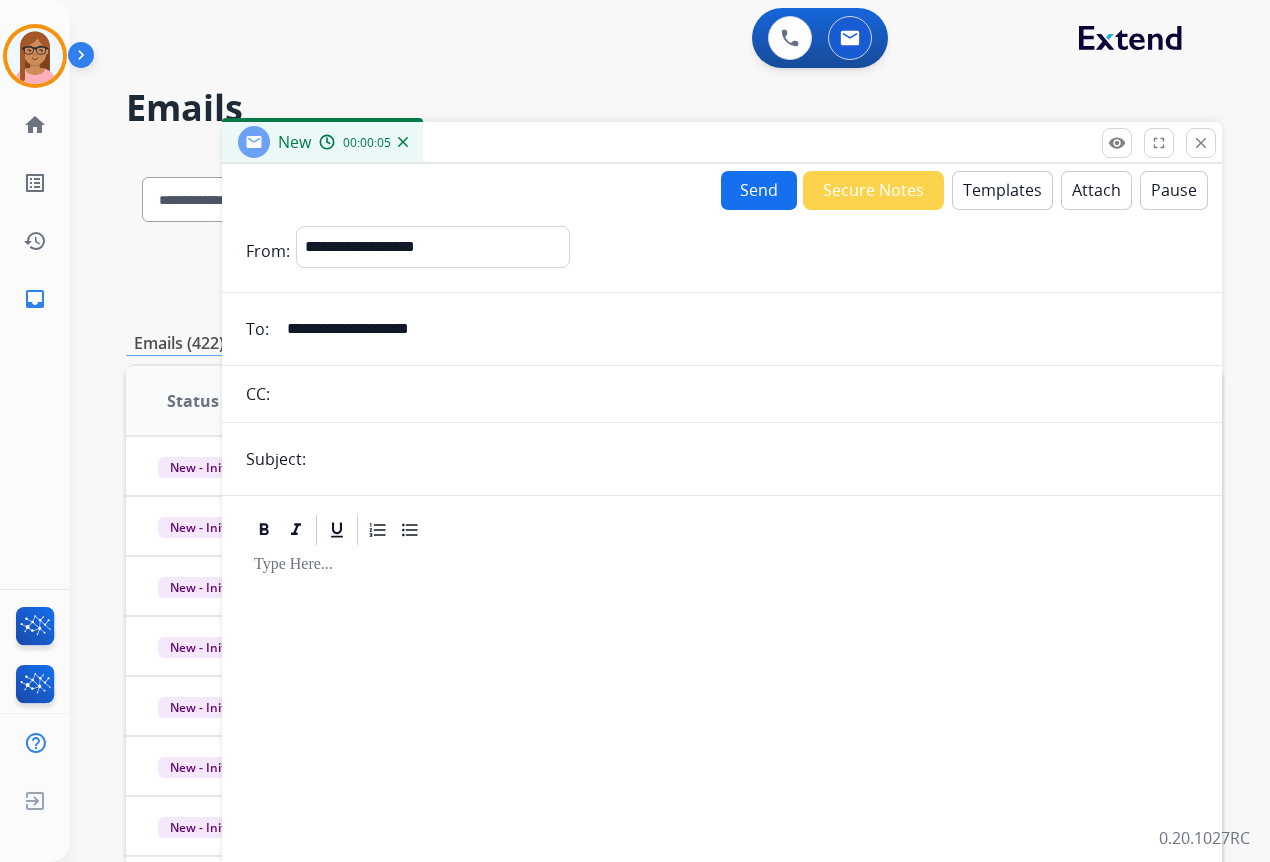 type on "**********" 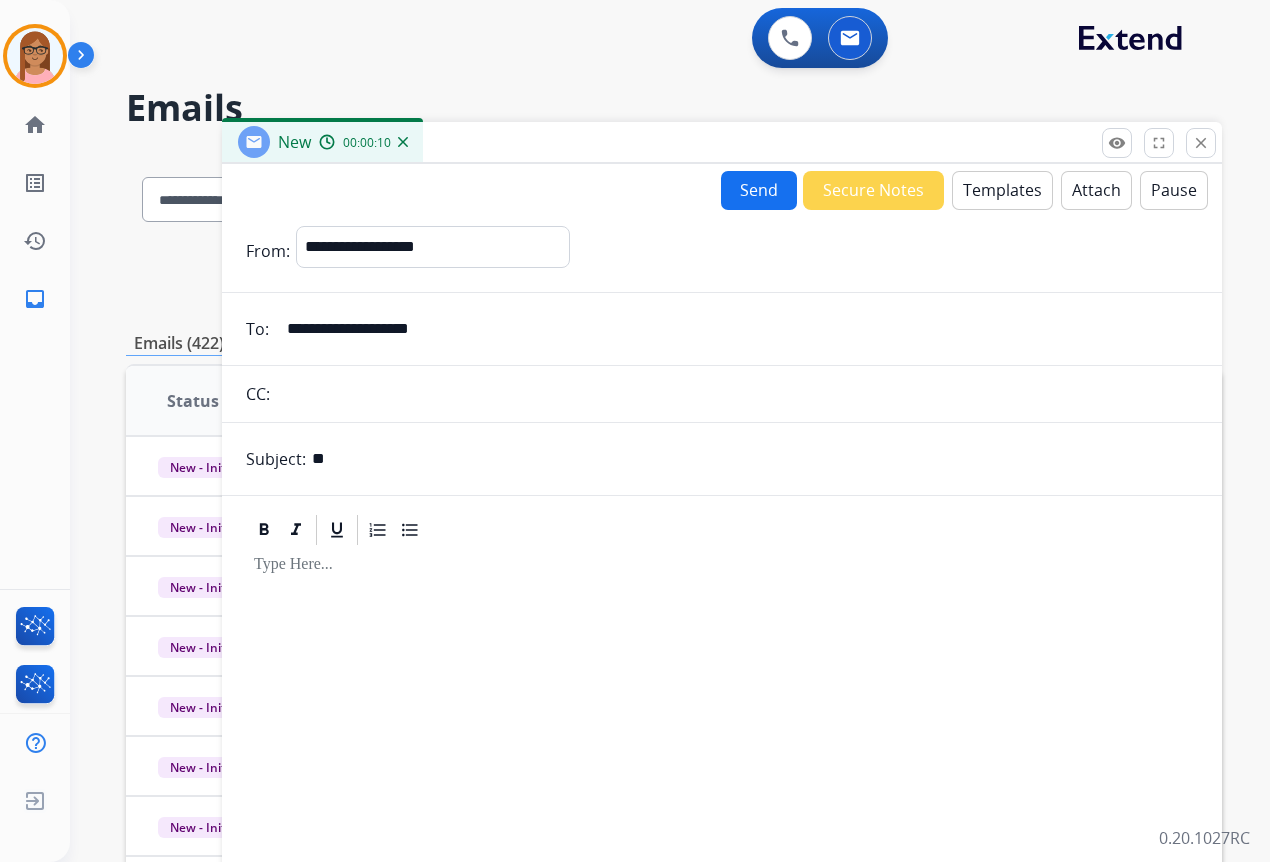 type on "**********" 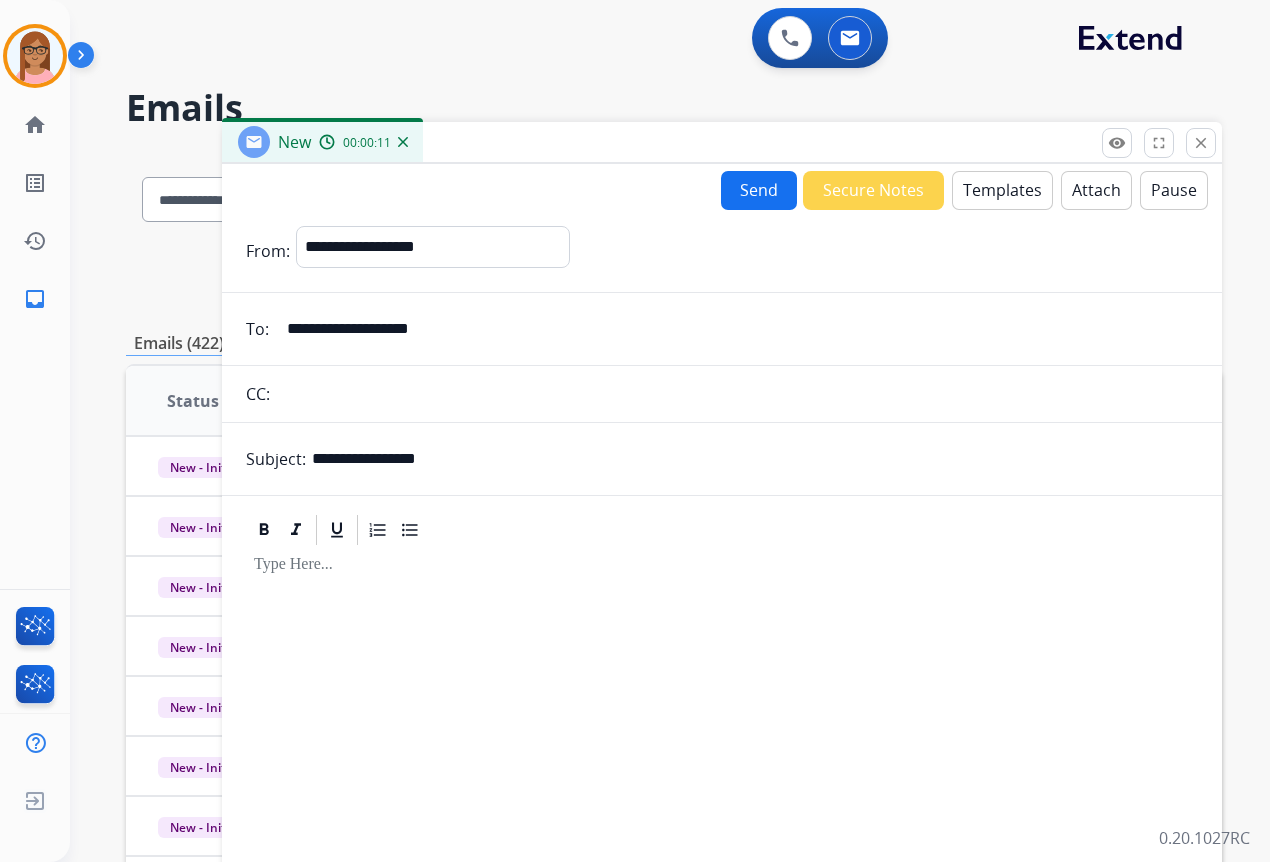 click at bounding box center (722, 719) 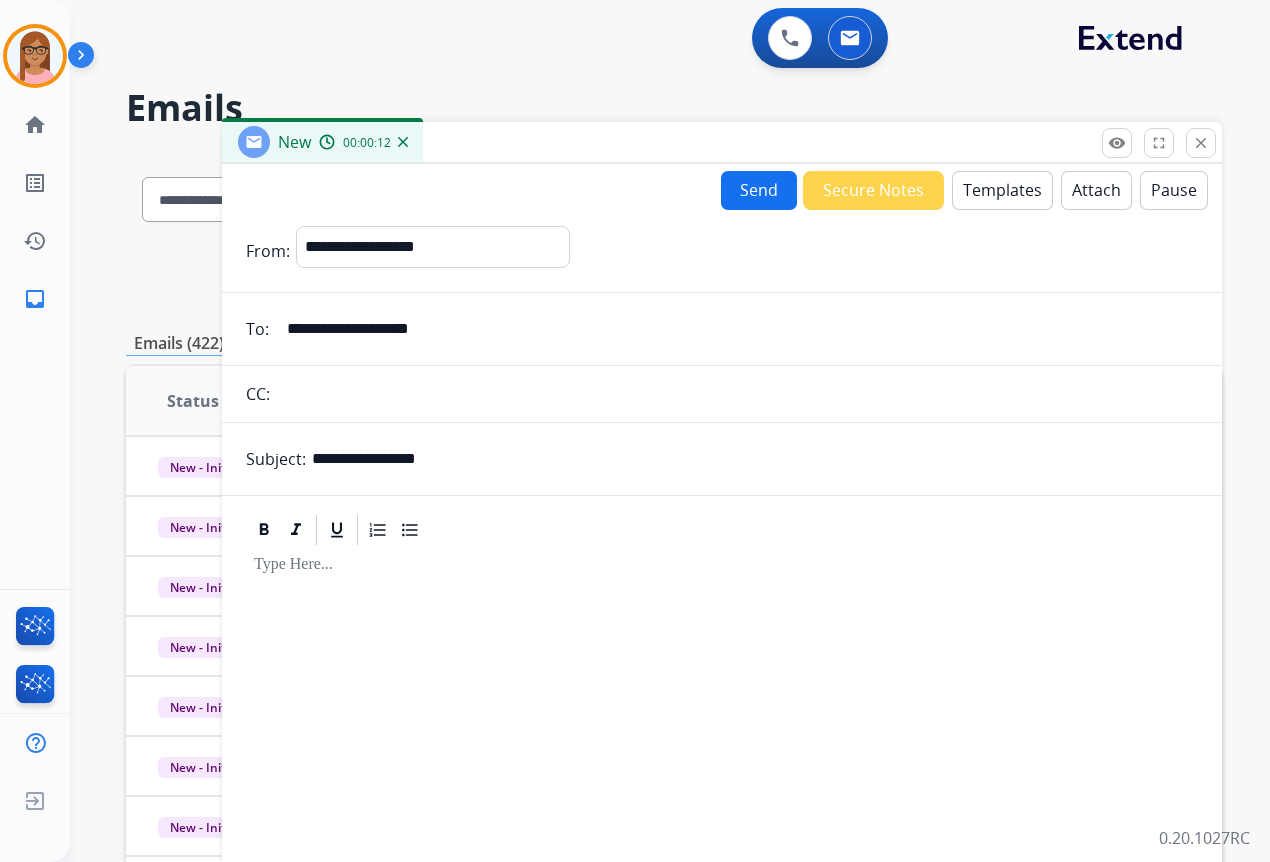 click on "Templates" at bounding box center [1002, 190] 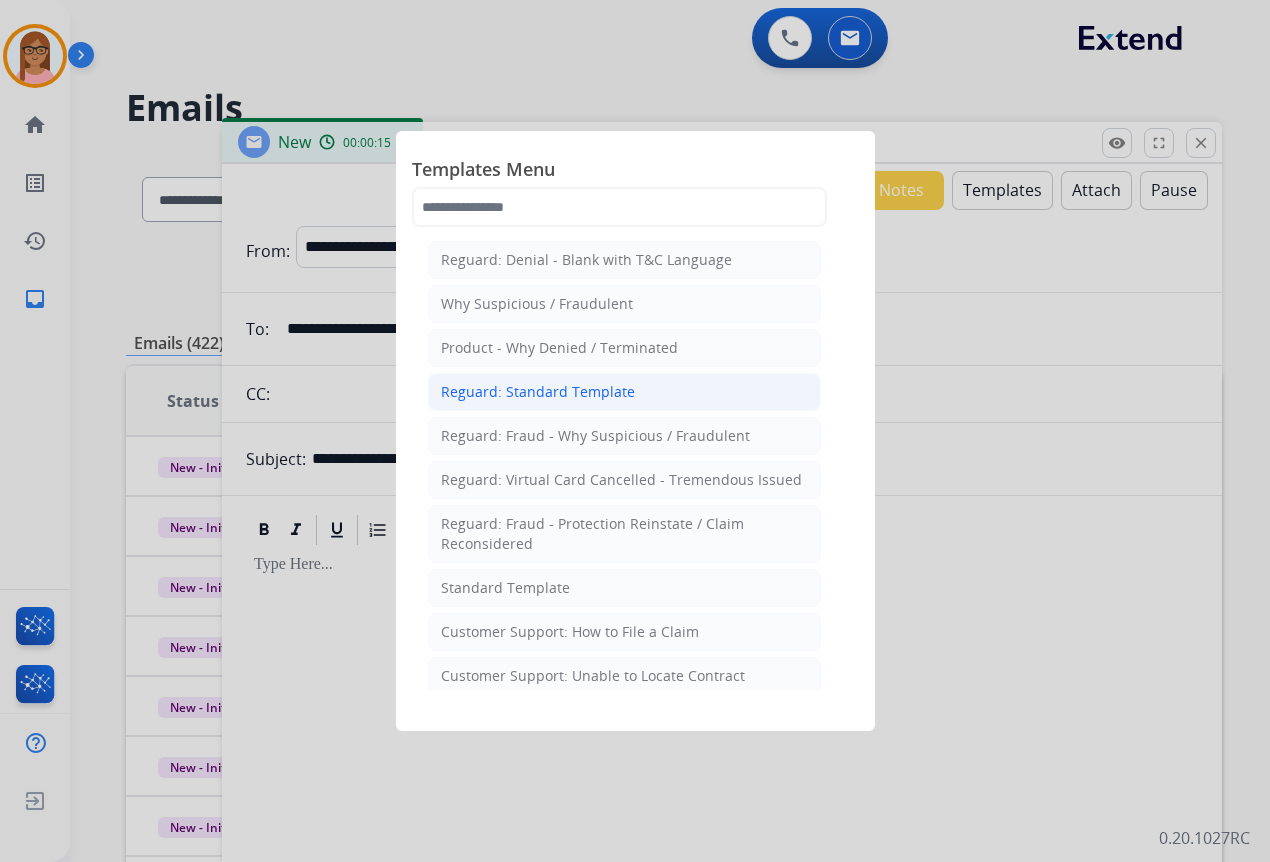 click on "Reguard: Standard Template" 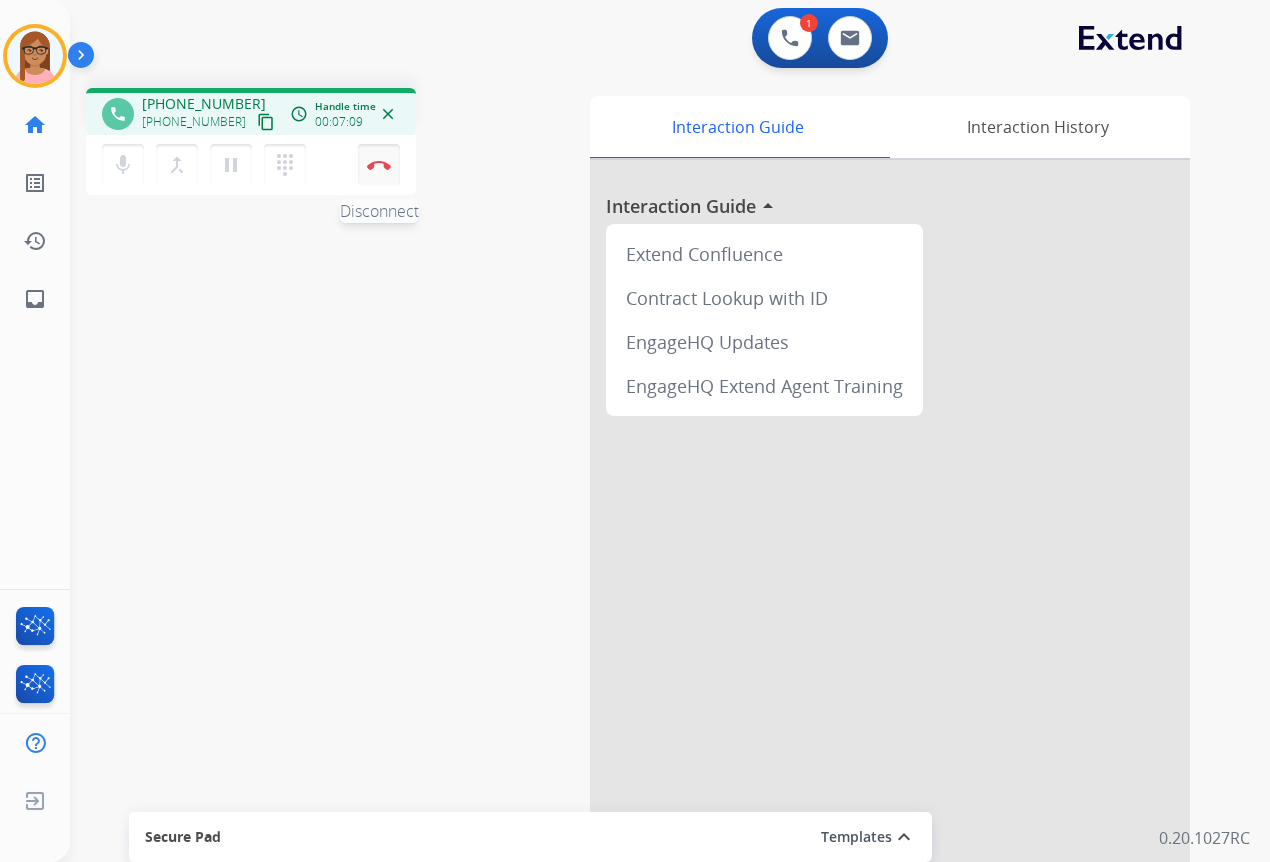 click on "Disconnect" at bounding box center [379, 165] 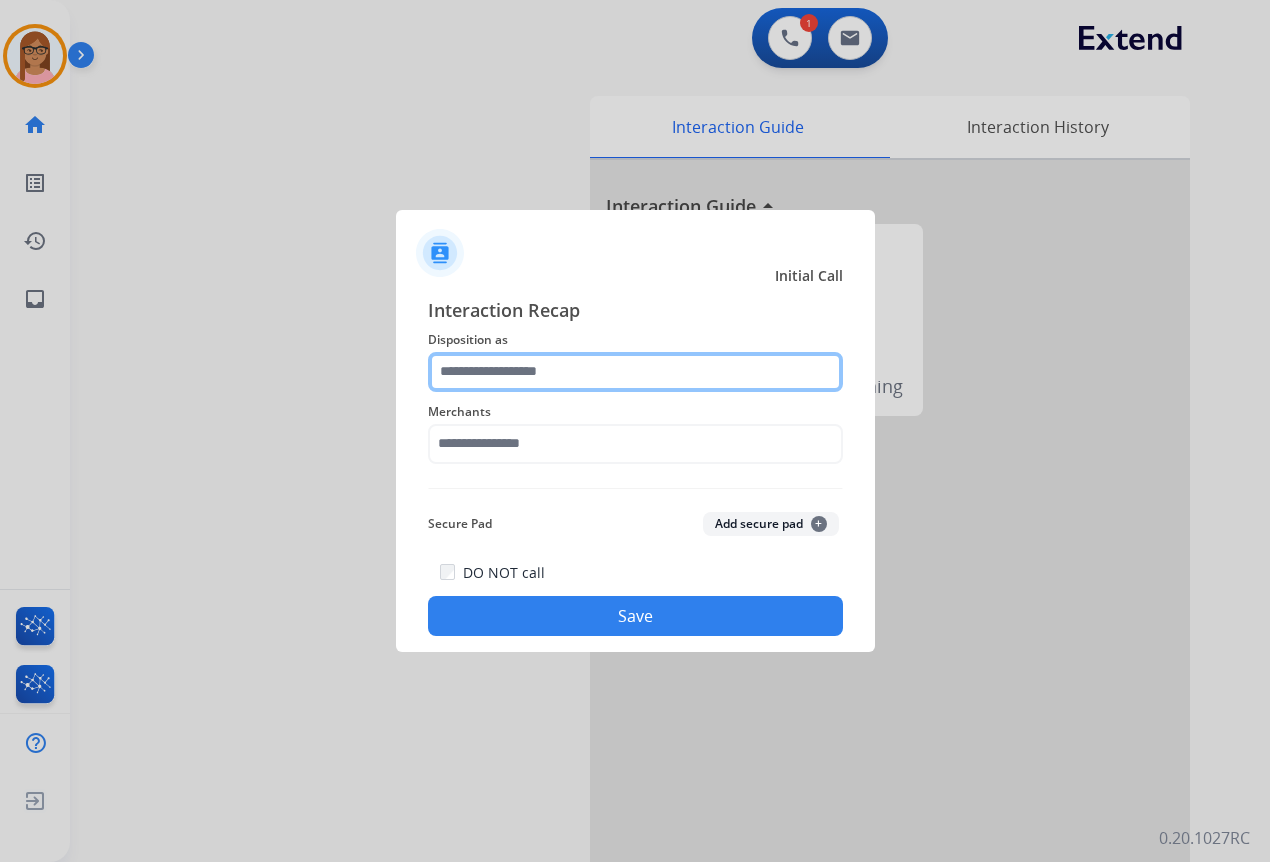 click 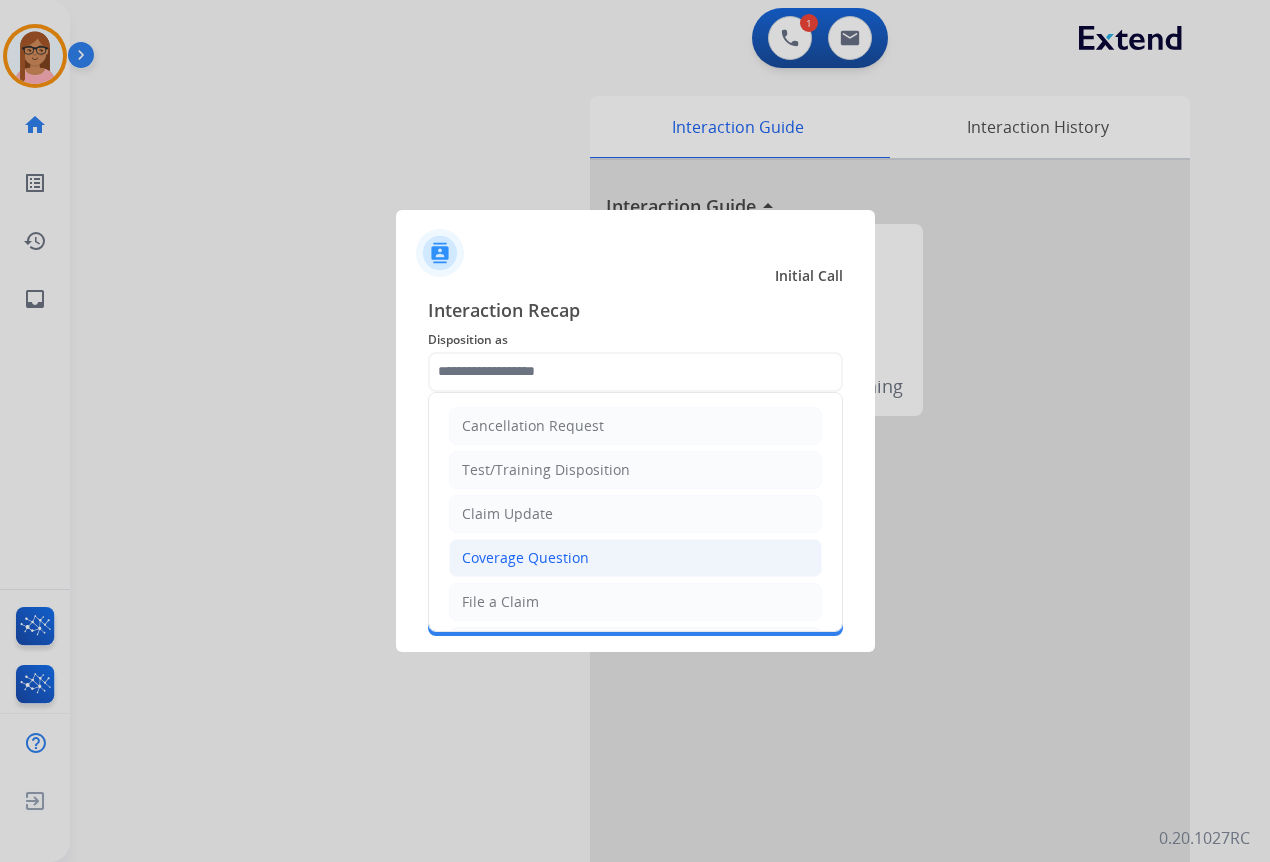 click on "Coverage Question" 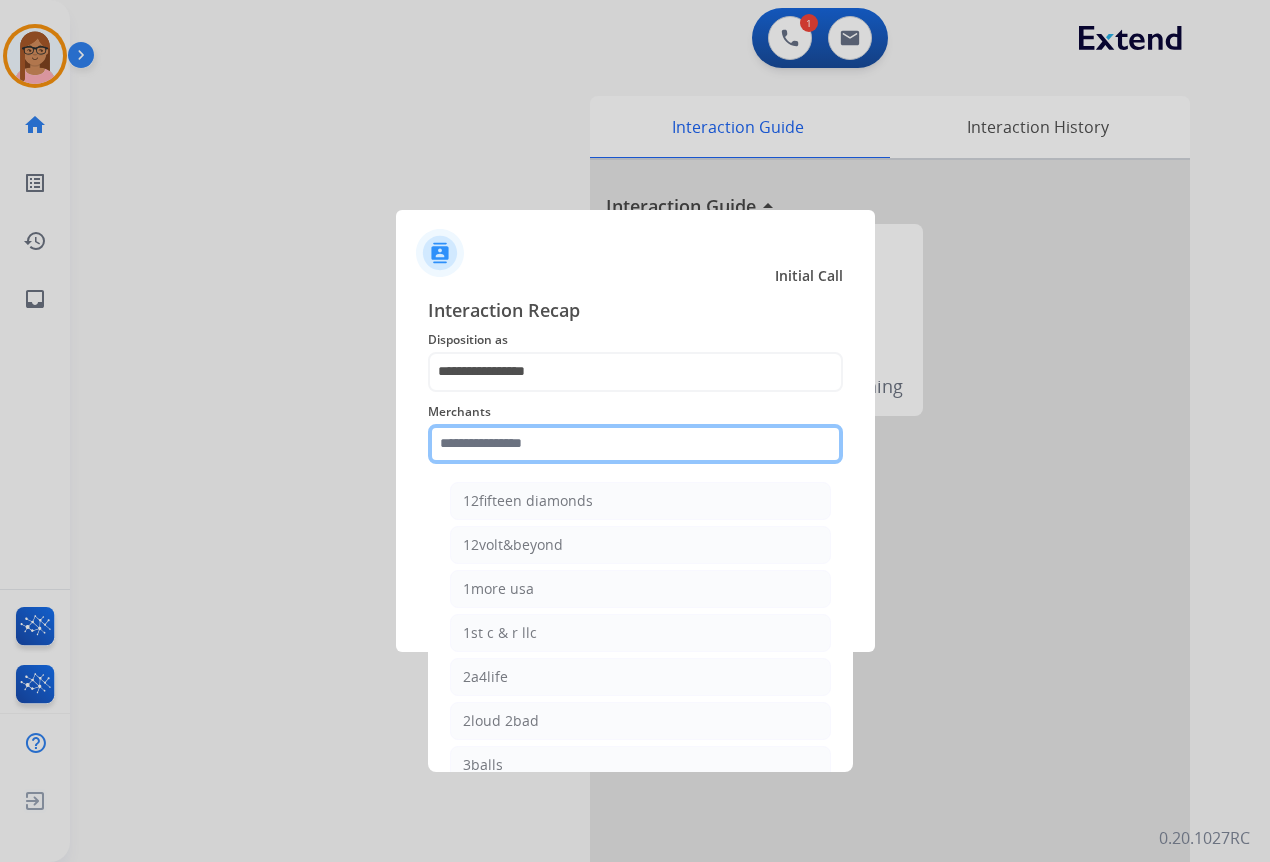 click 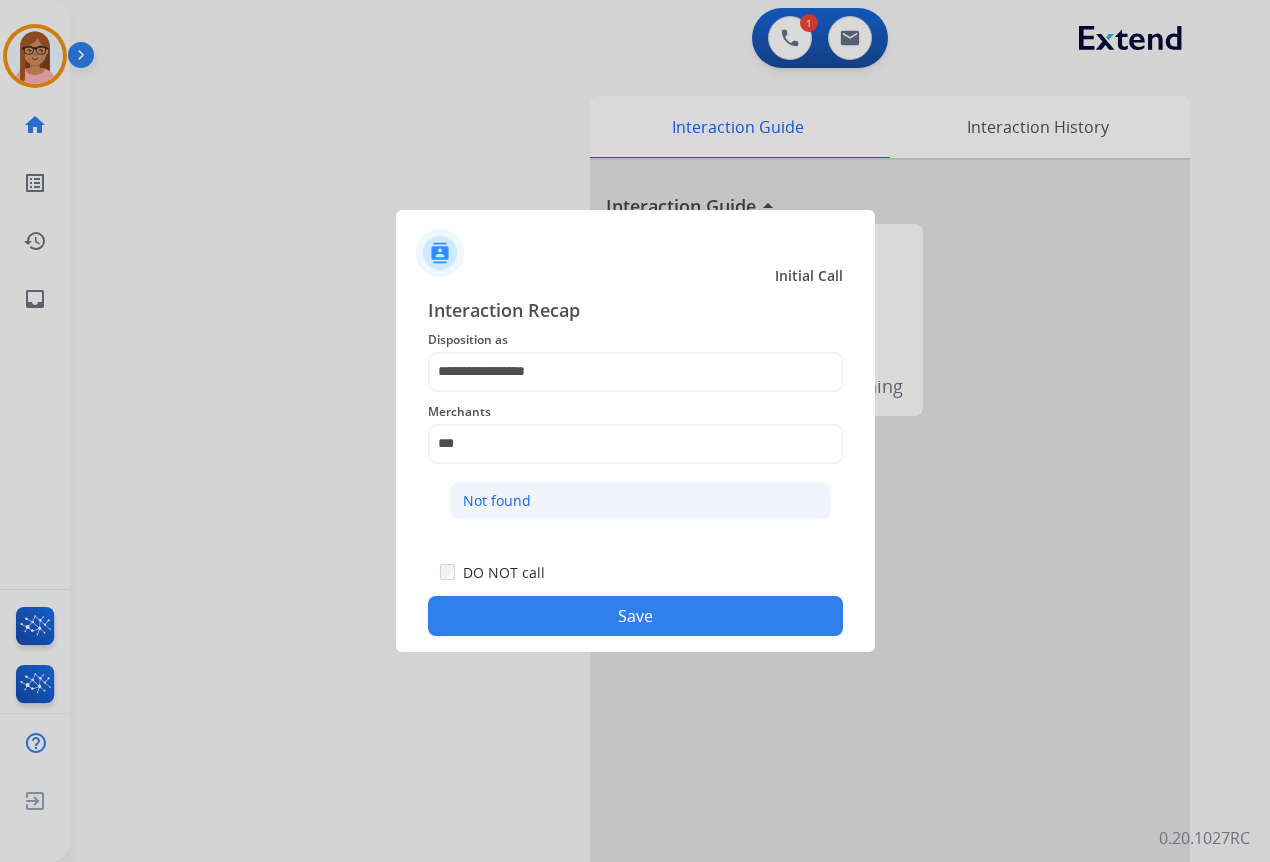 click on "Not found" 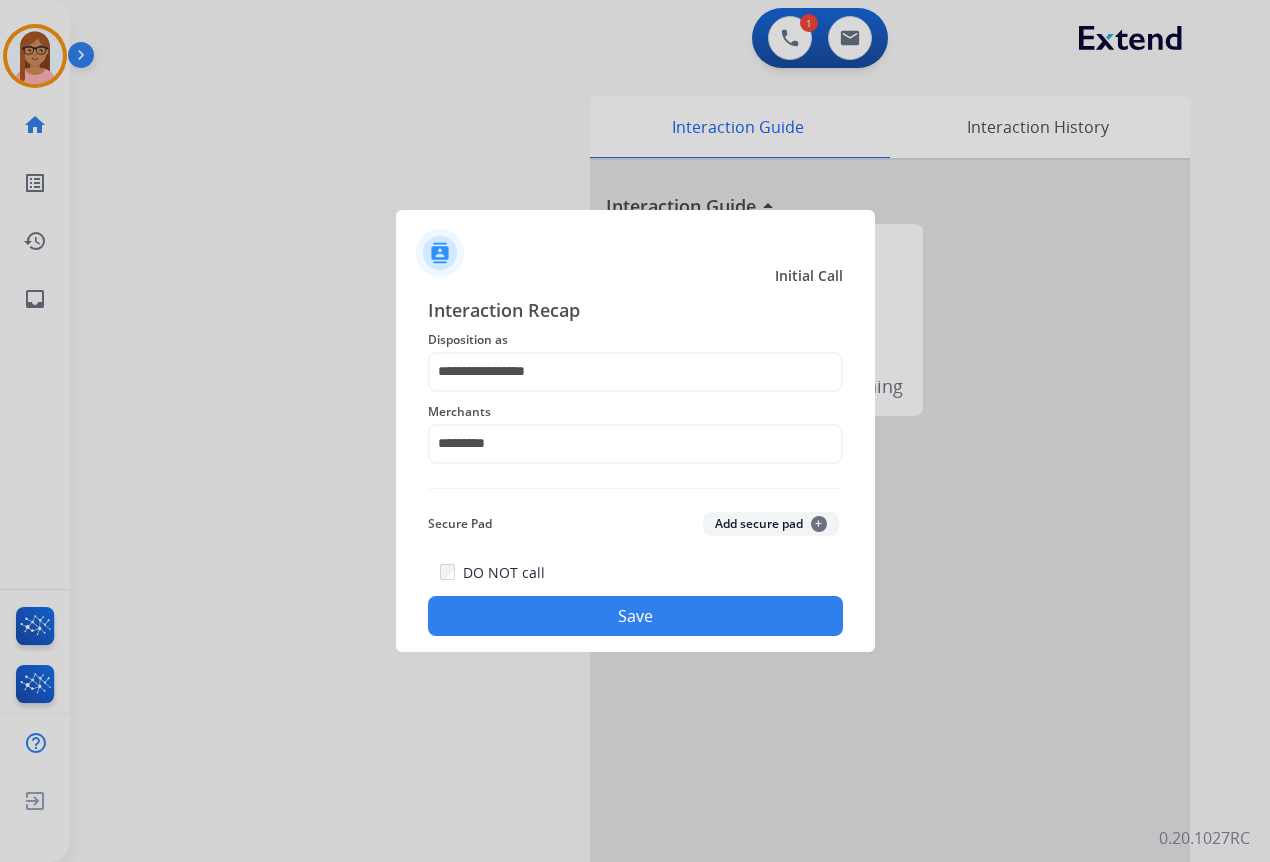 click on "Save" 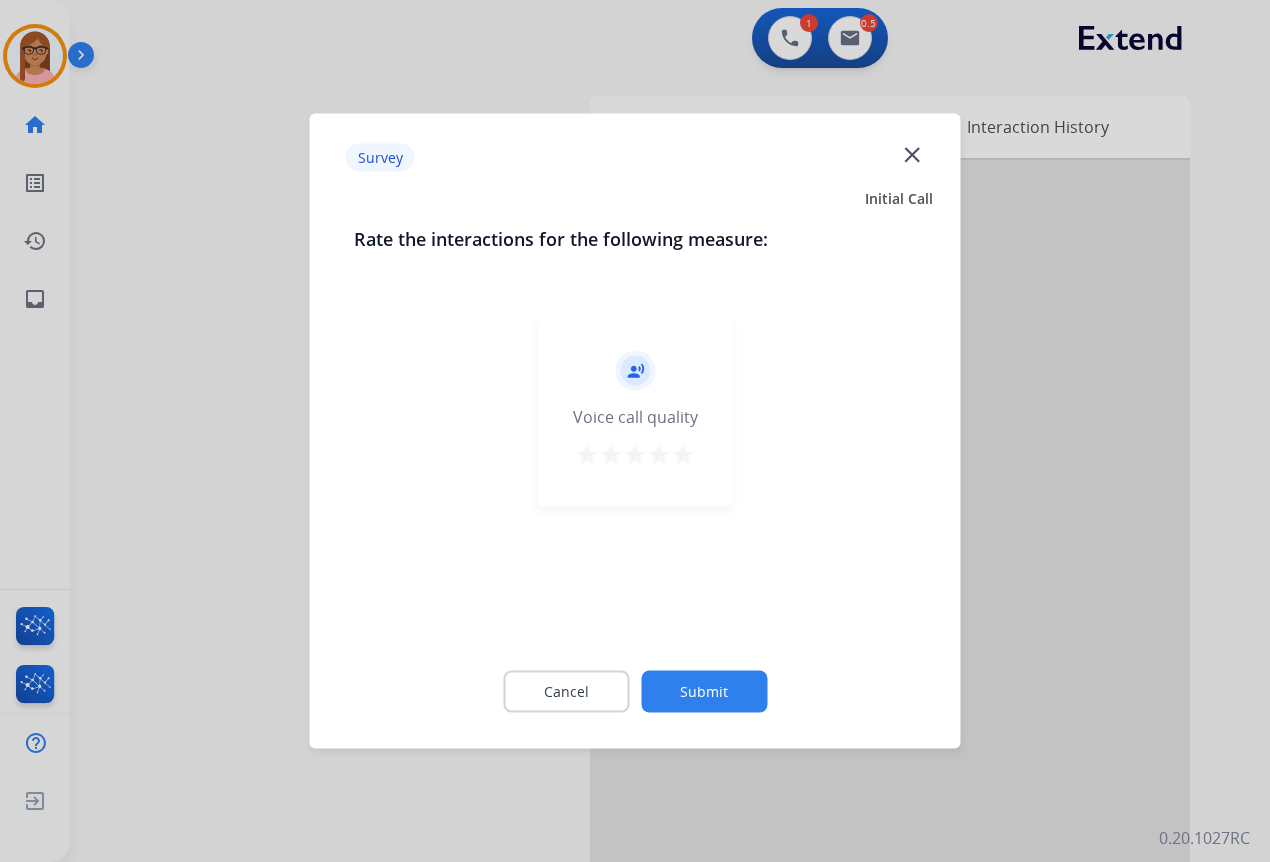 click on "star" at bounding box center [683, 455] 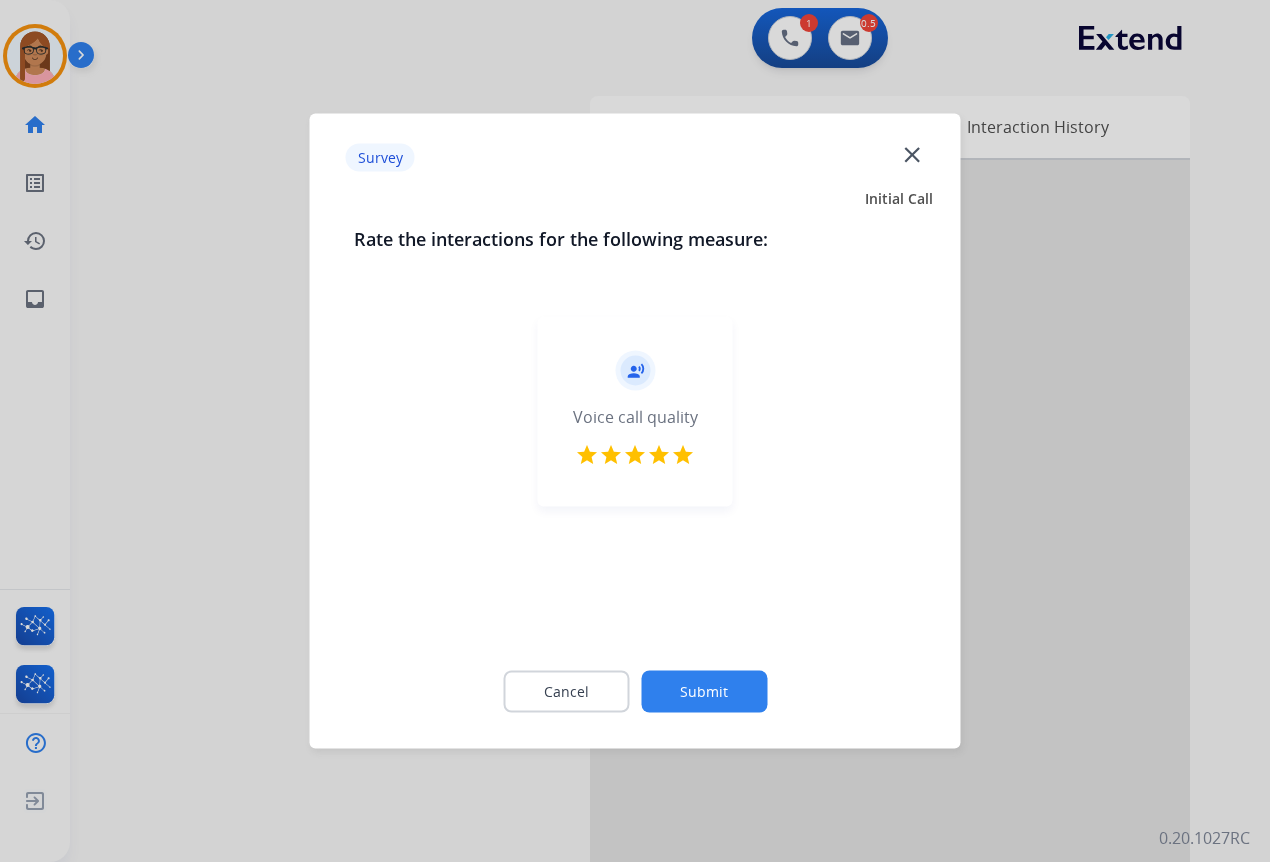 click on "Submit" 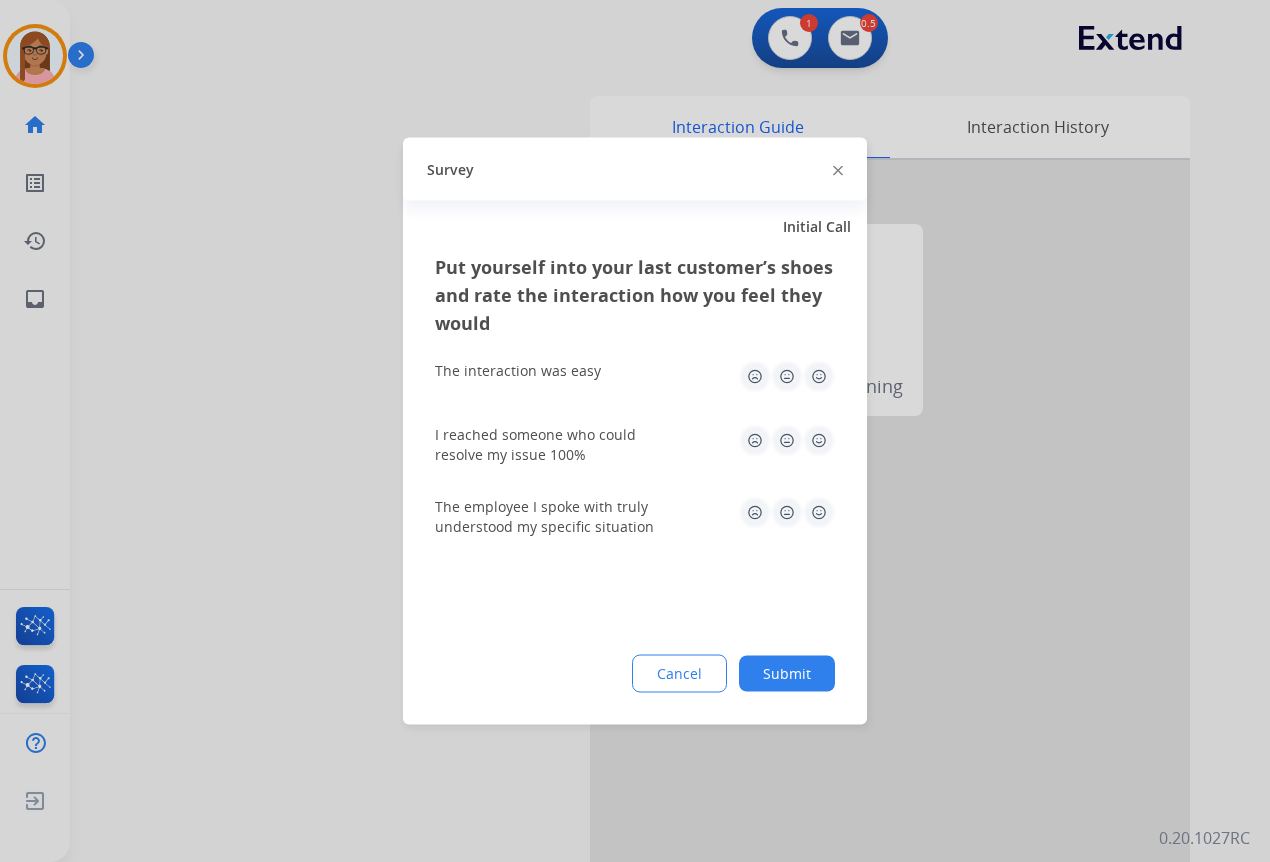 click 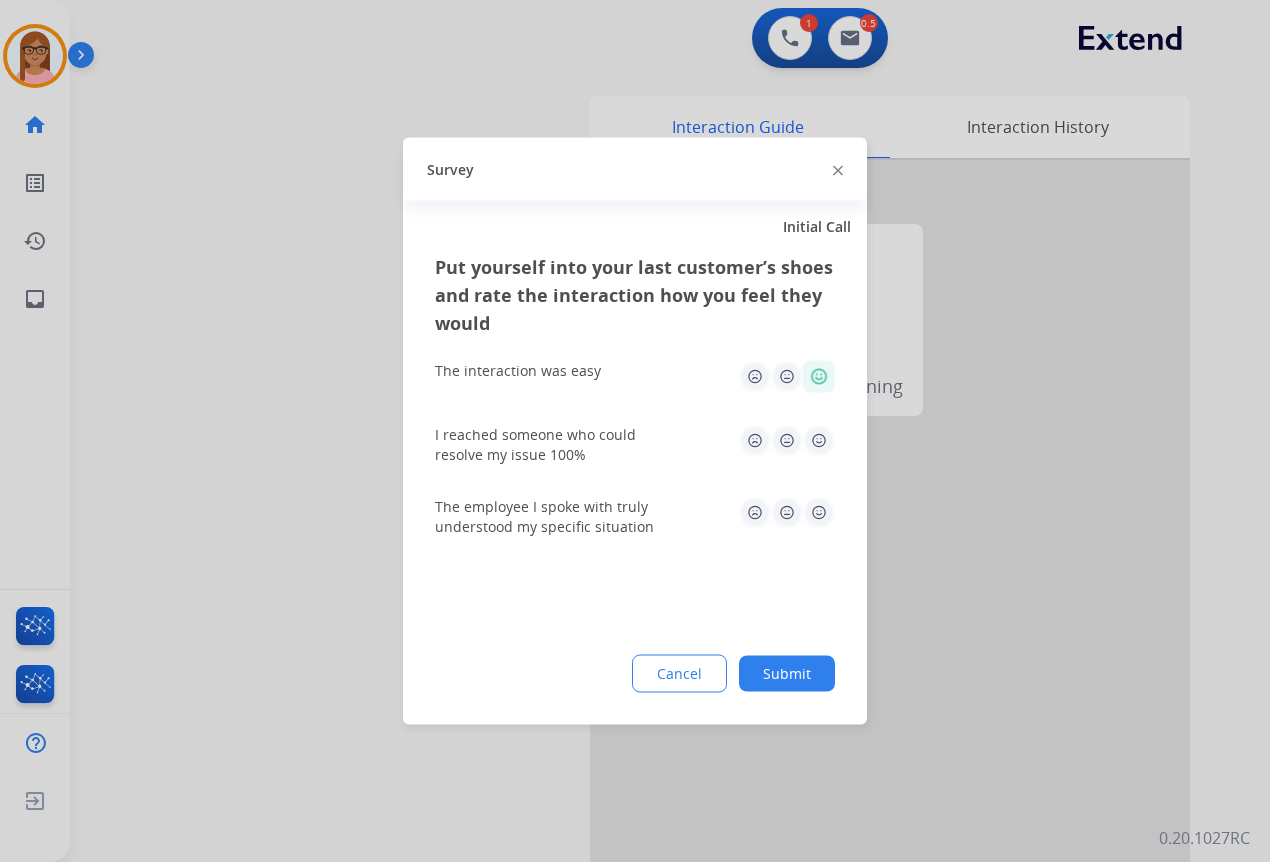 click 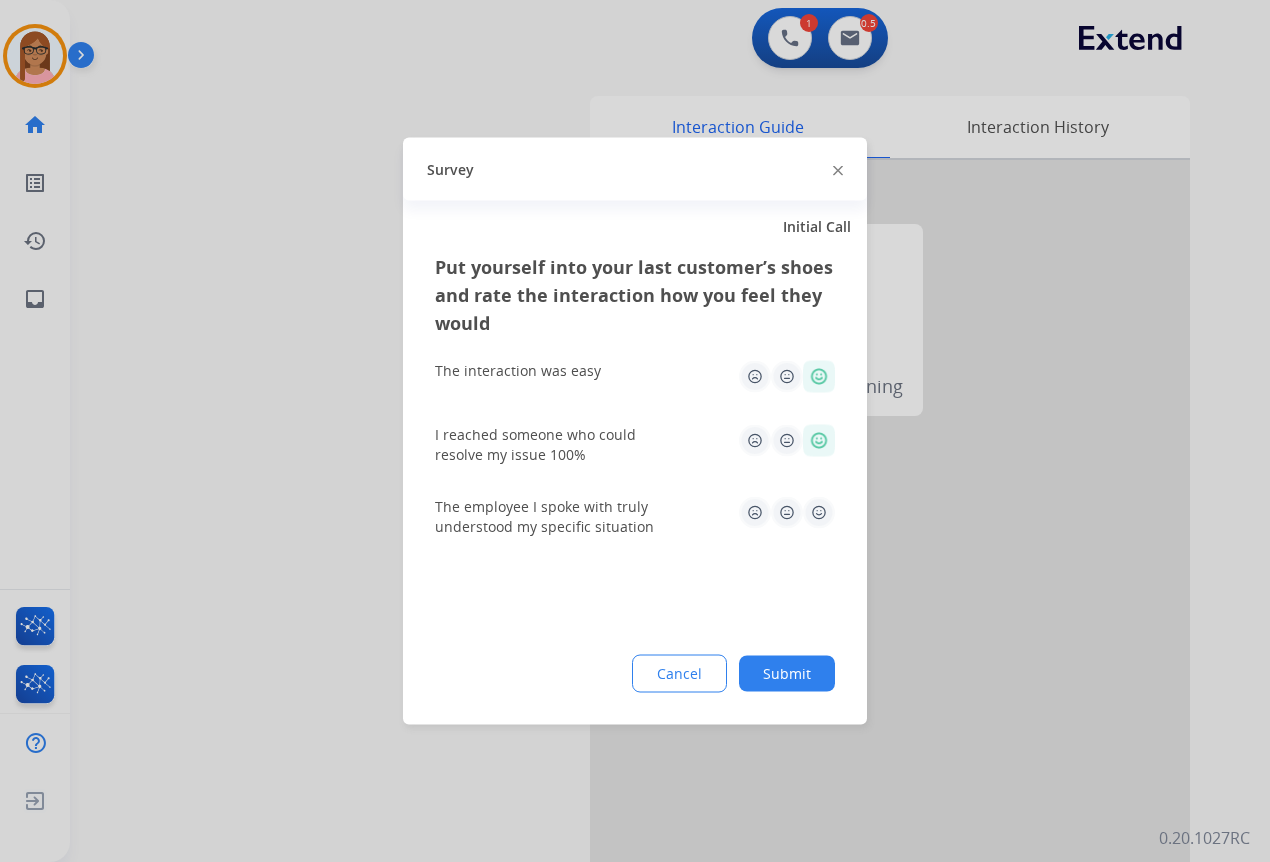 click 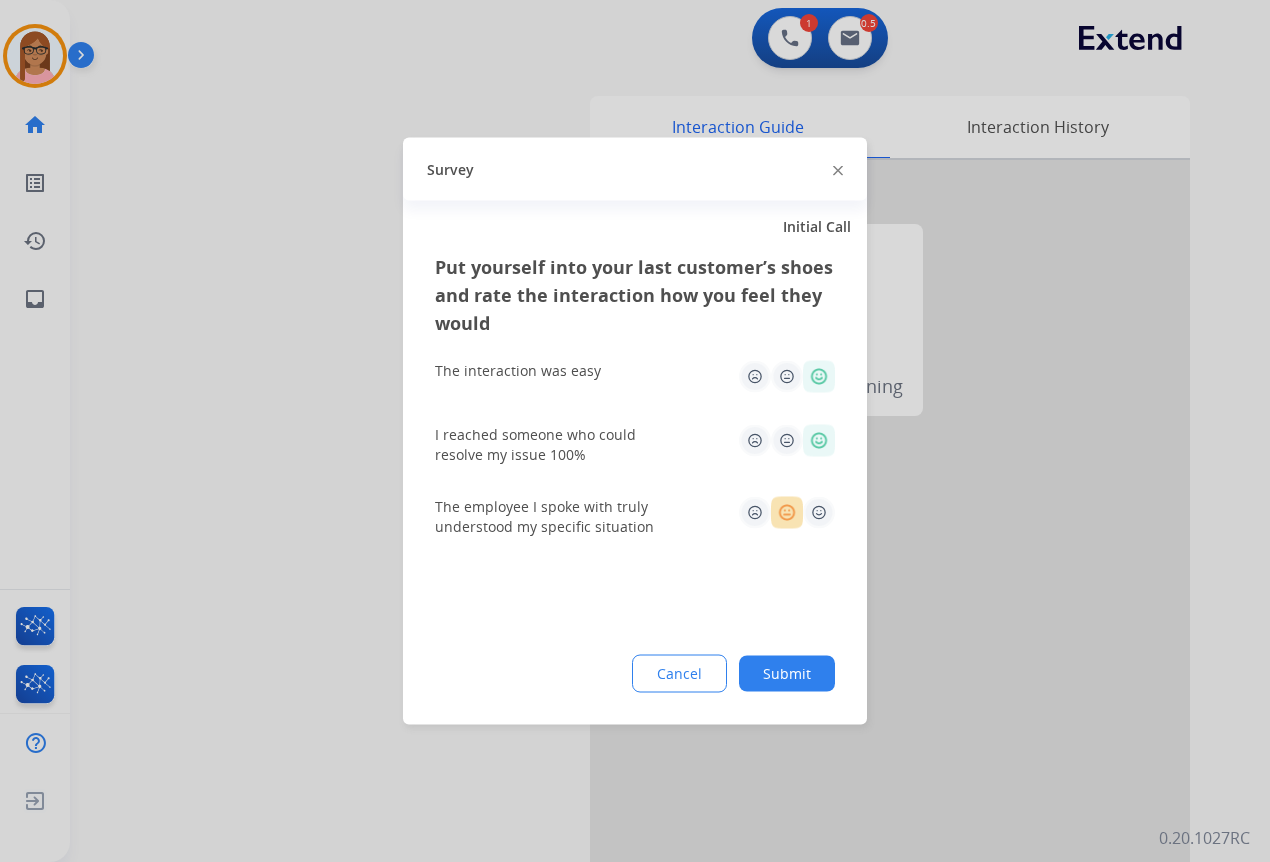 click 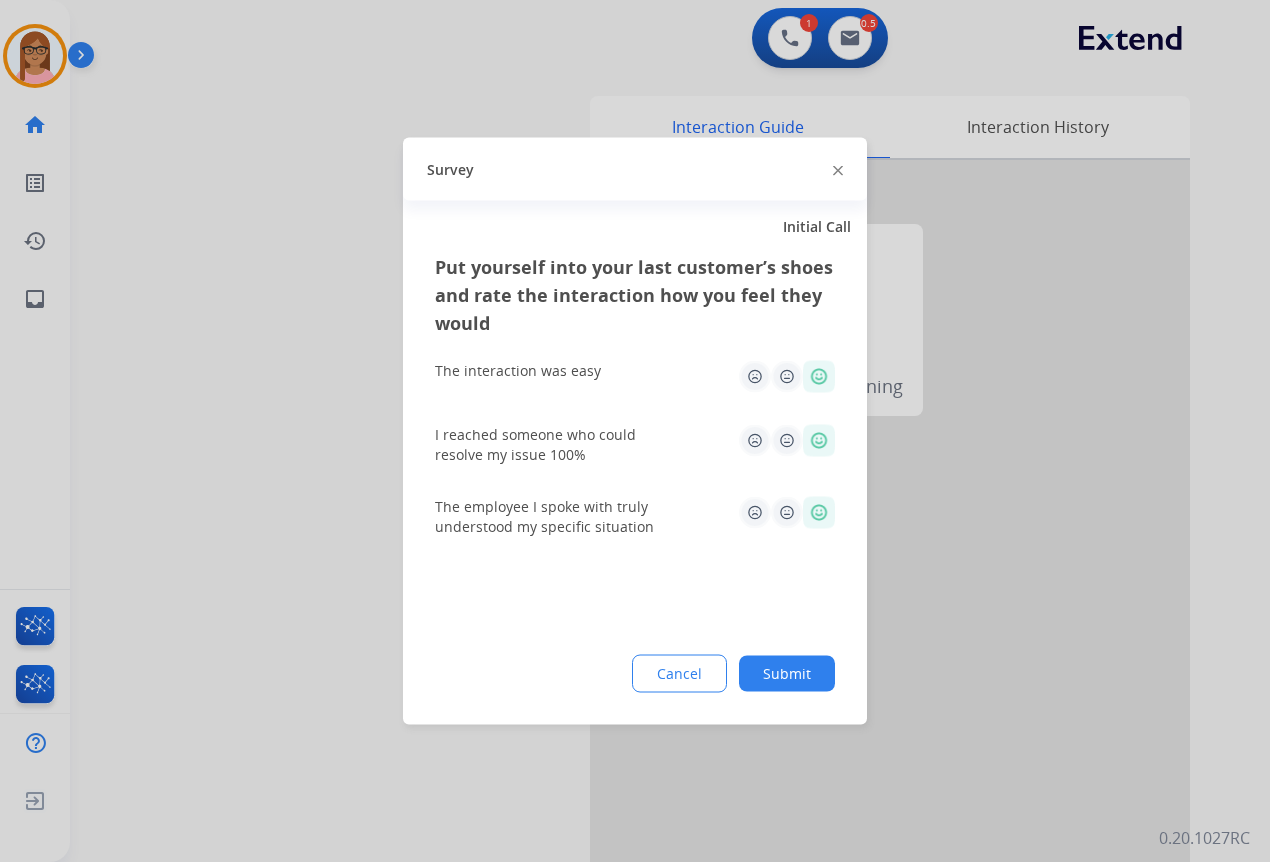 click 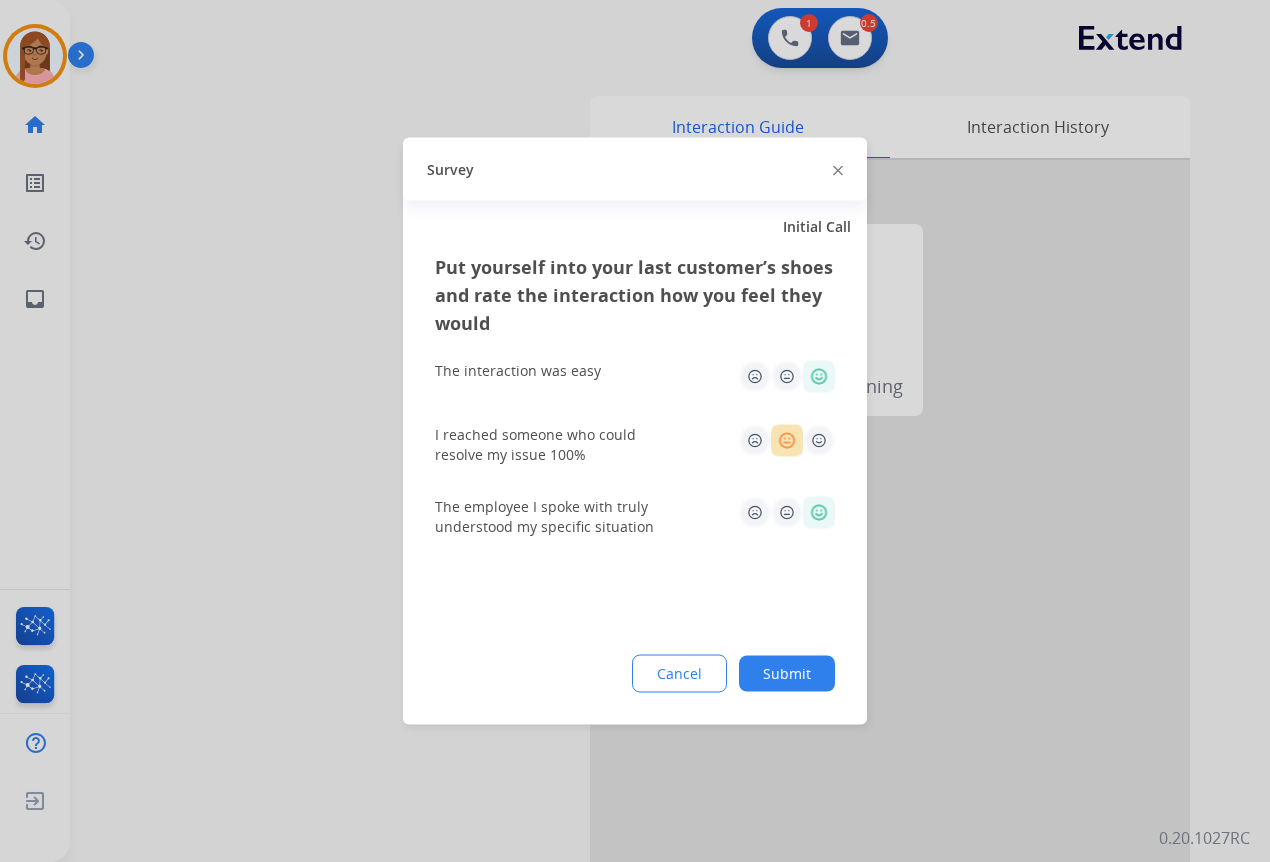 click on "Submit" 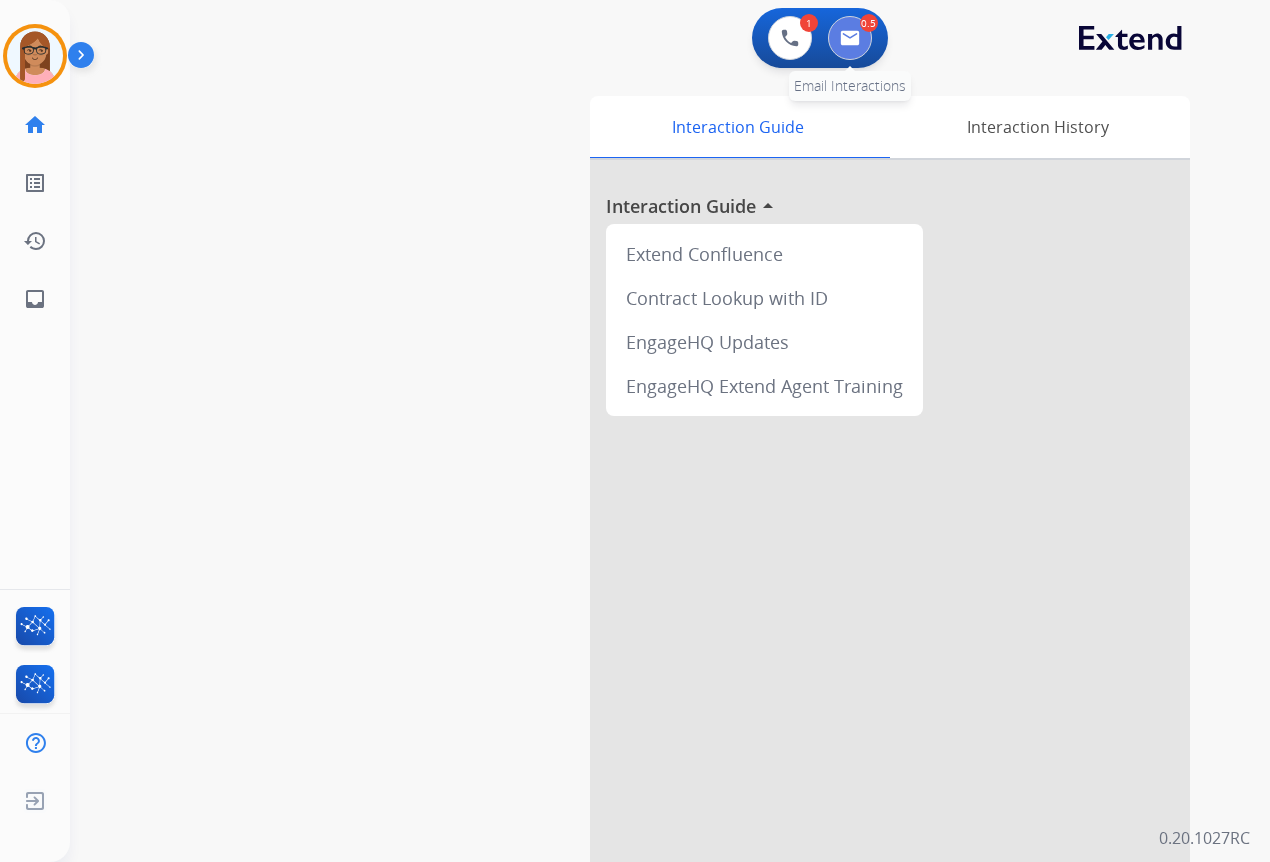 click at bounding box center (850, 38) 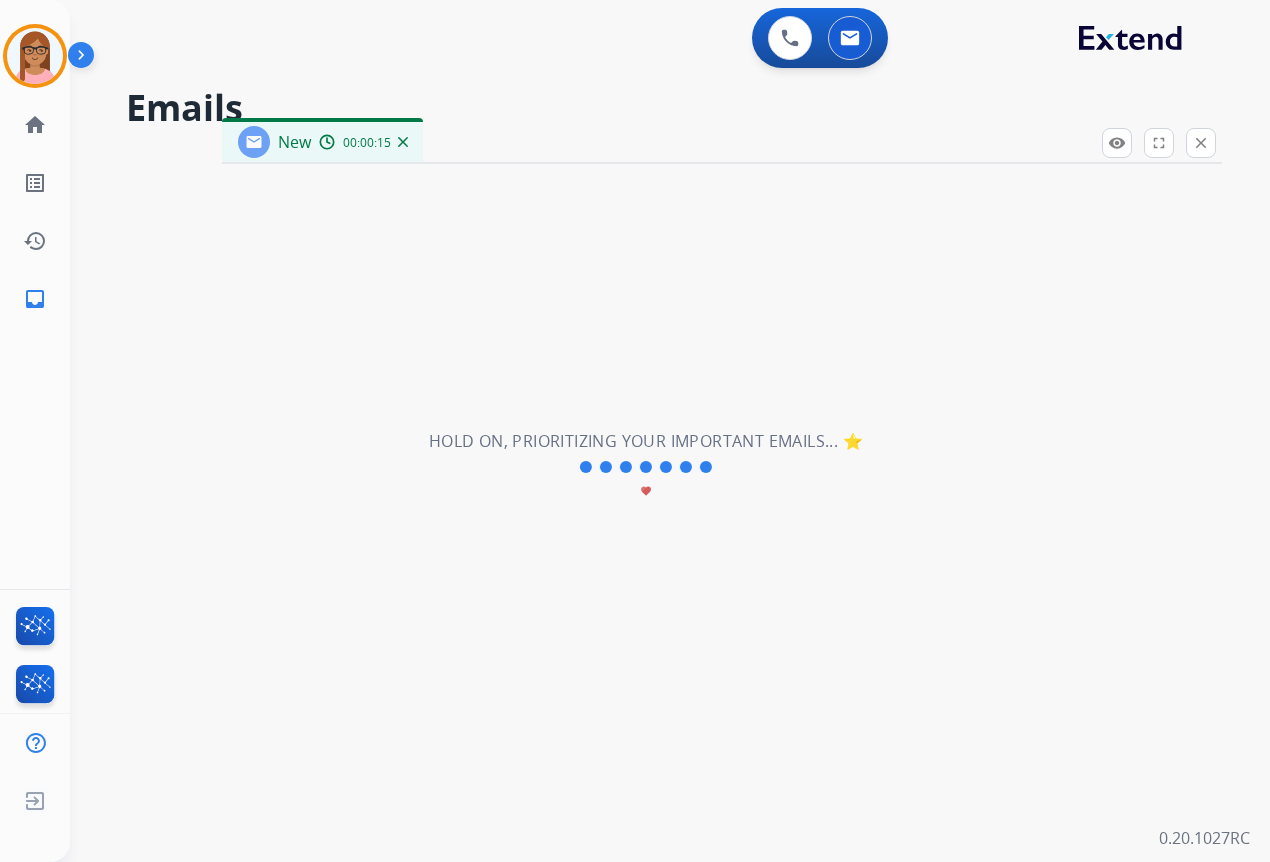 select on "**********" 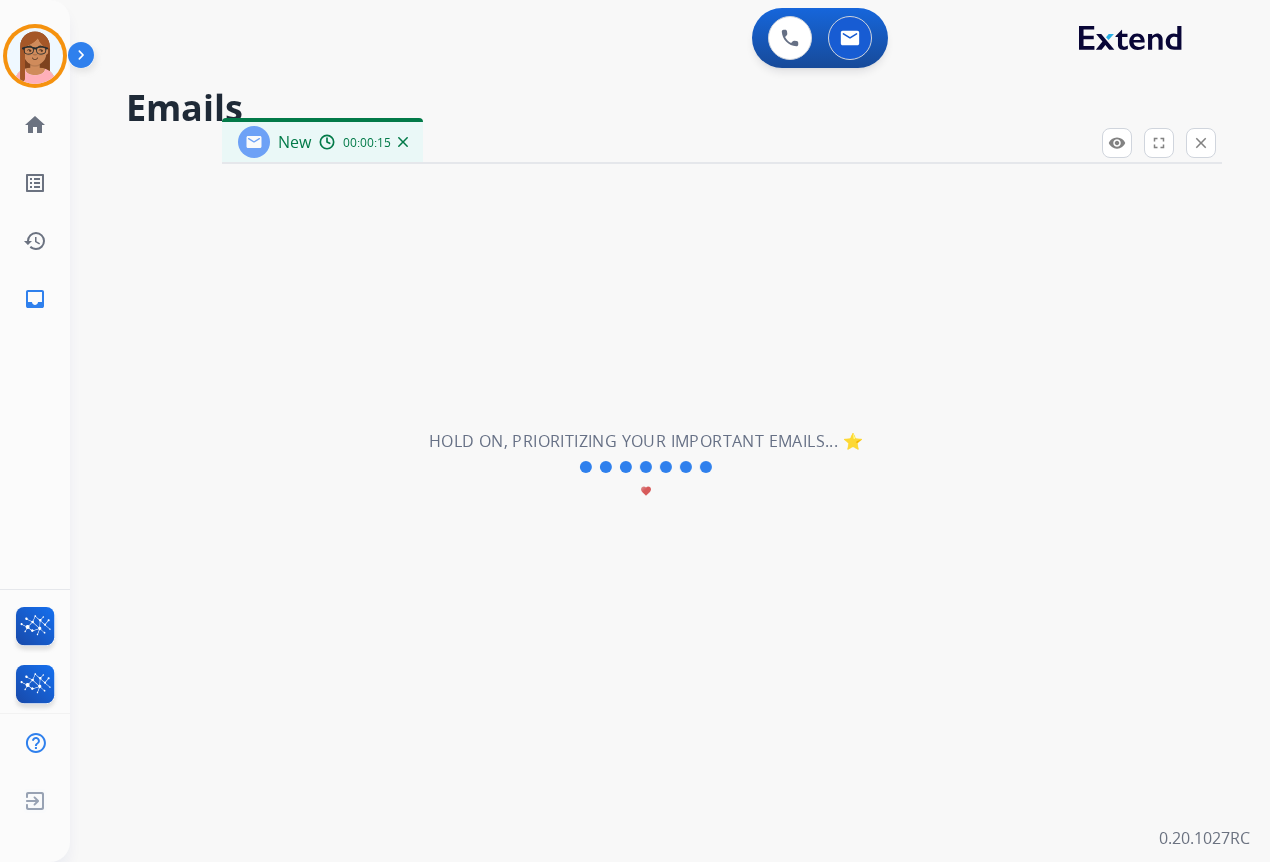 click on "New  00:00:15" at bounding box center [322, 142] 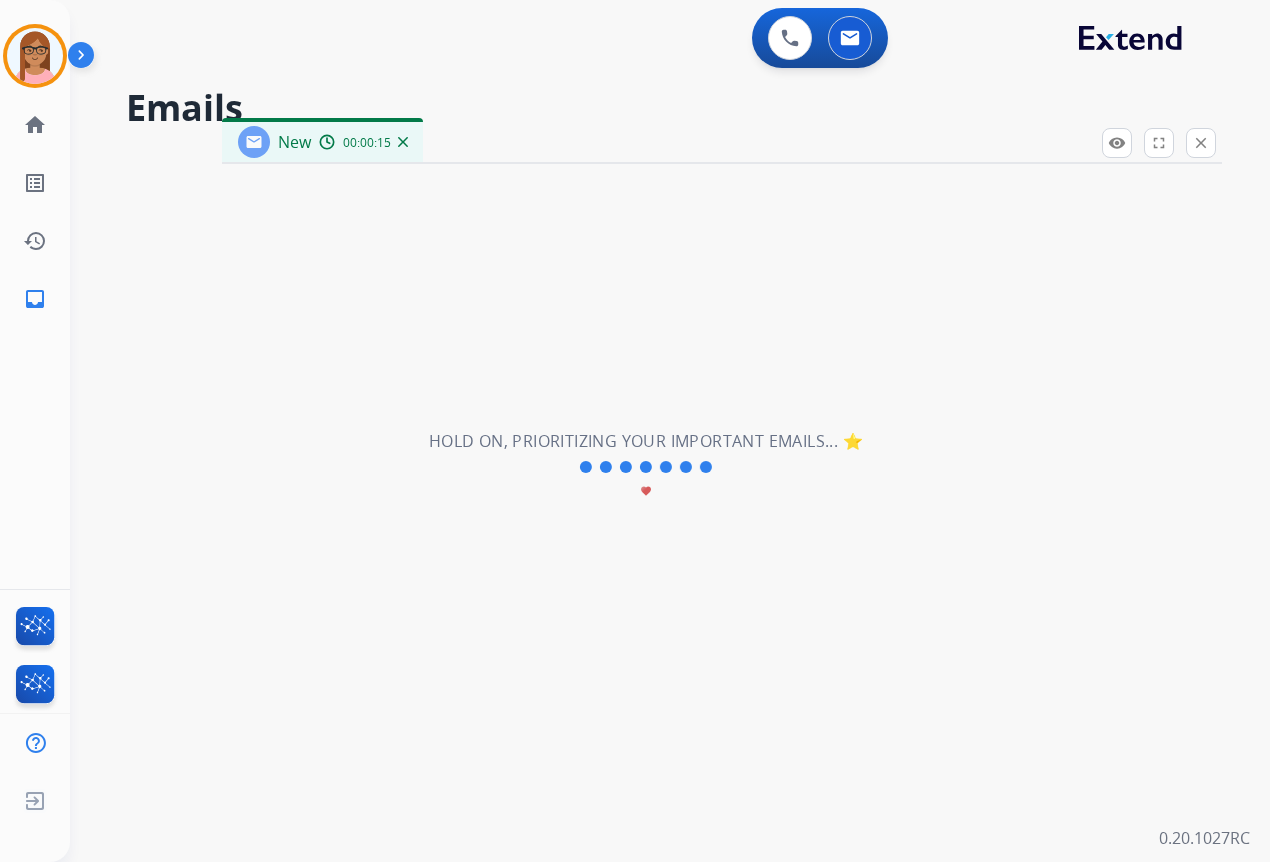 click at bounding box center (403, 142) 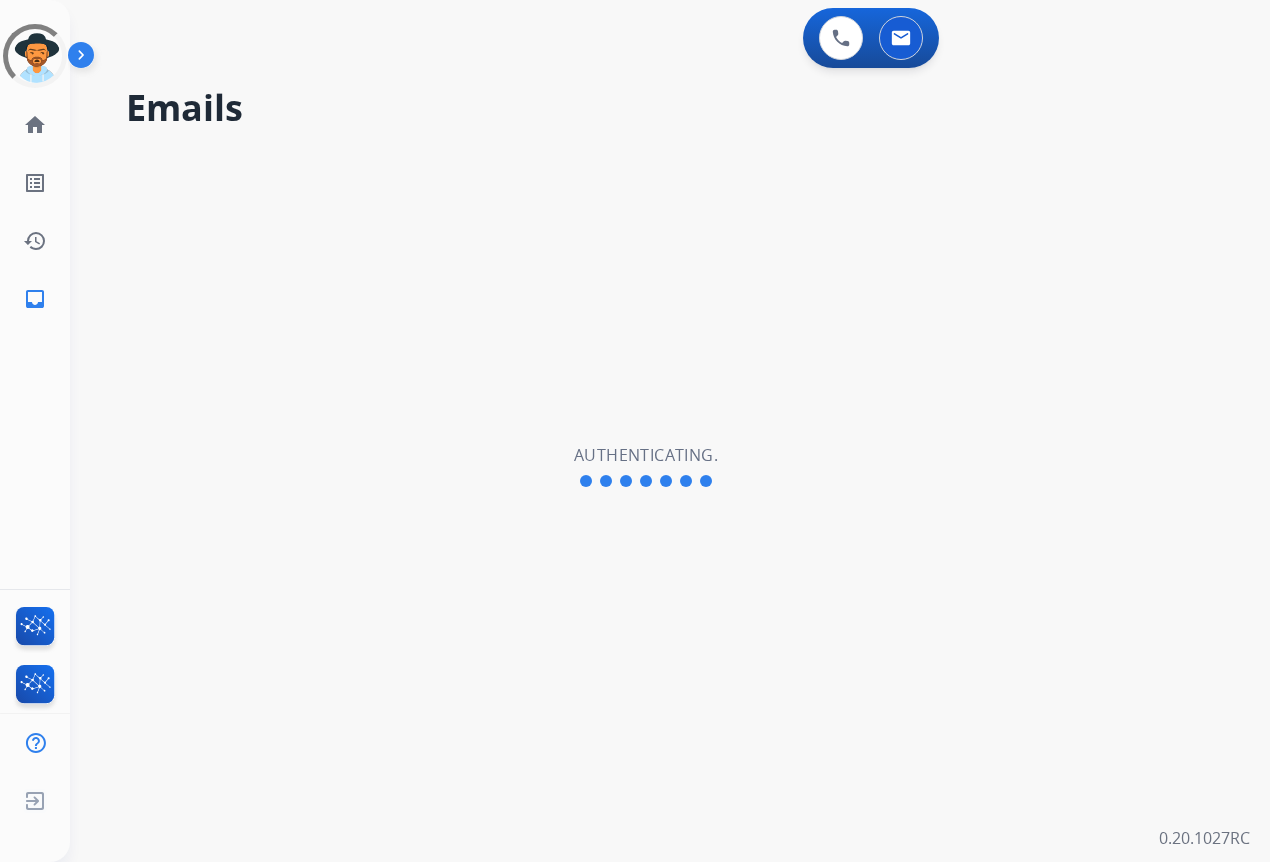 scroll, scrollTop: 0, scrollLeft: 0, axis: both 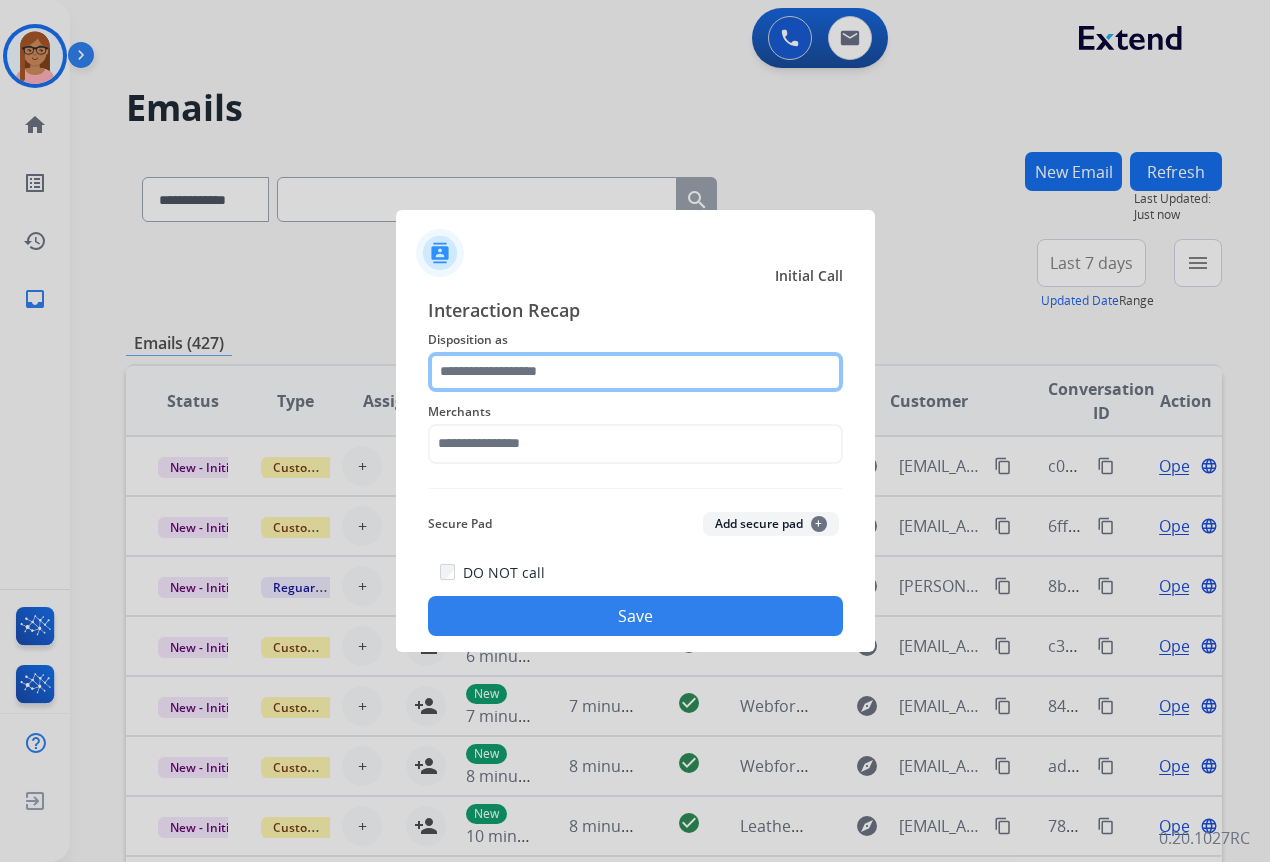click 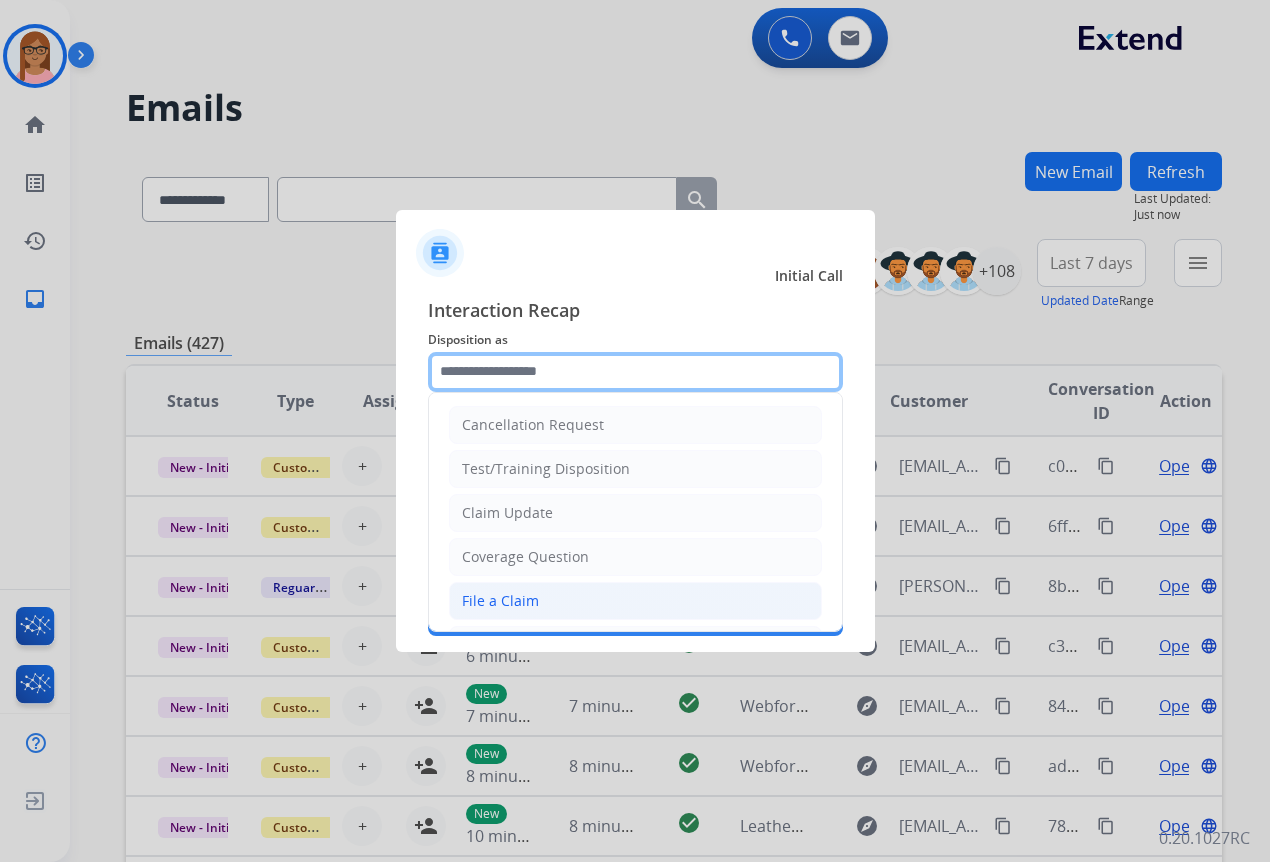 scroll, scrollTop: 0, scrollLeft: 0, axis: both 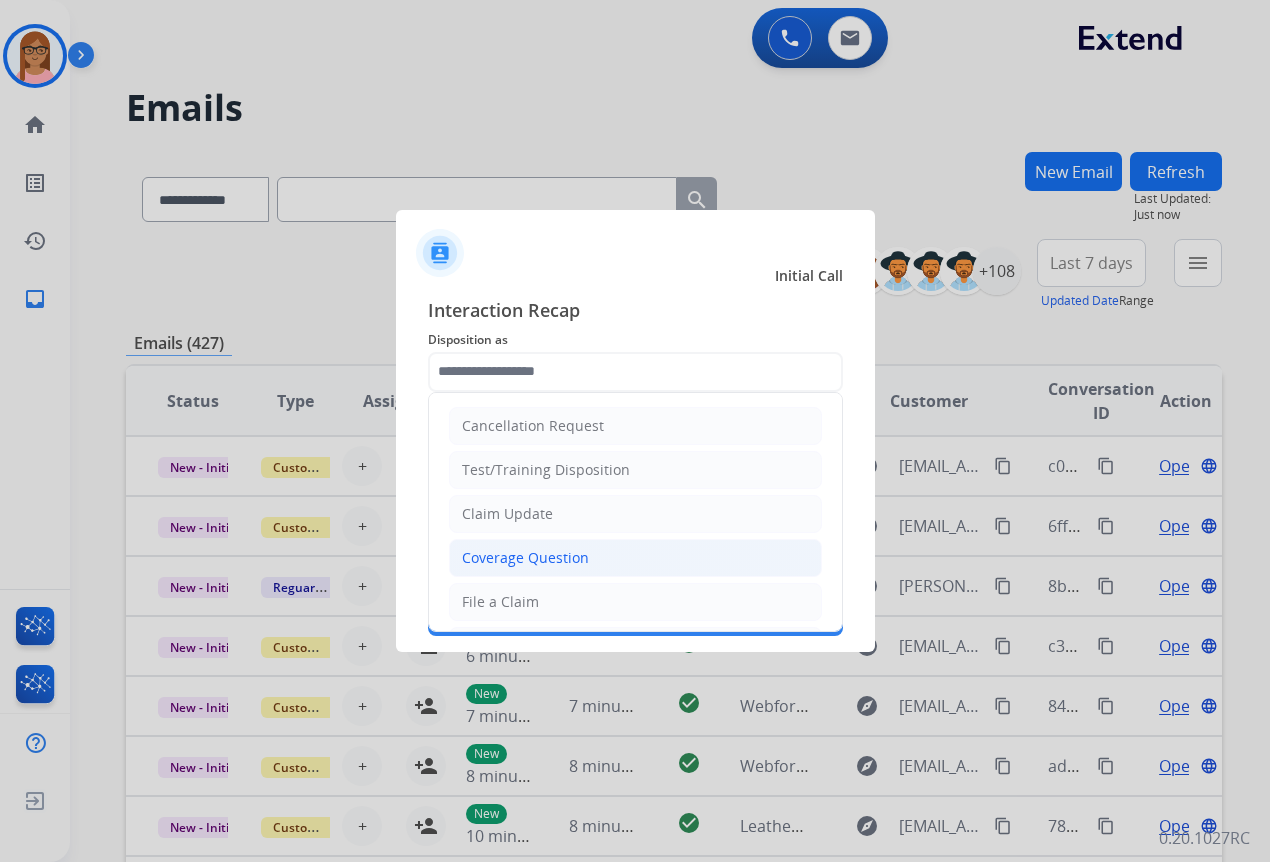 click on "Coverage Question" 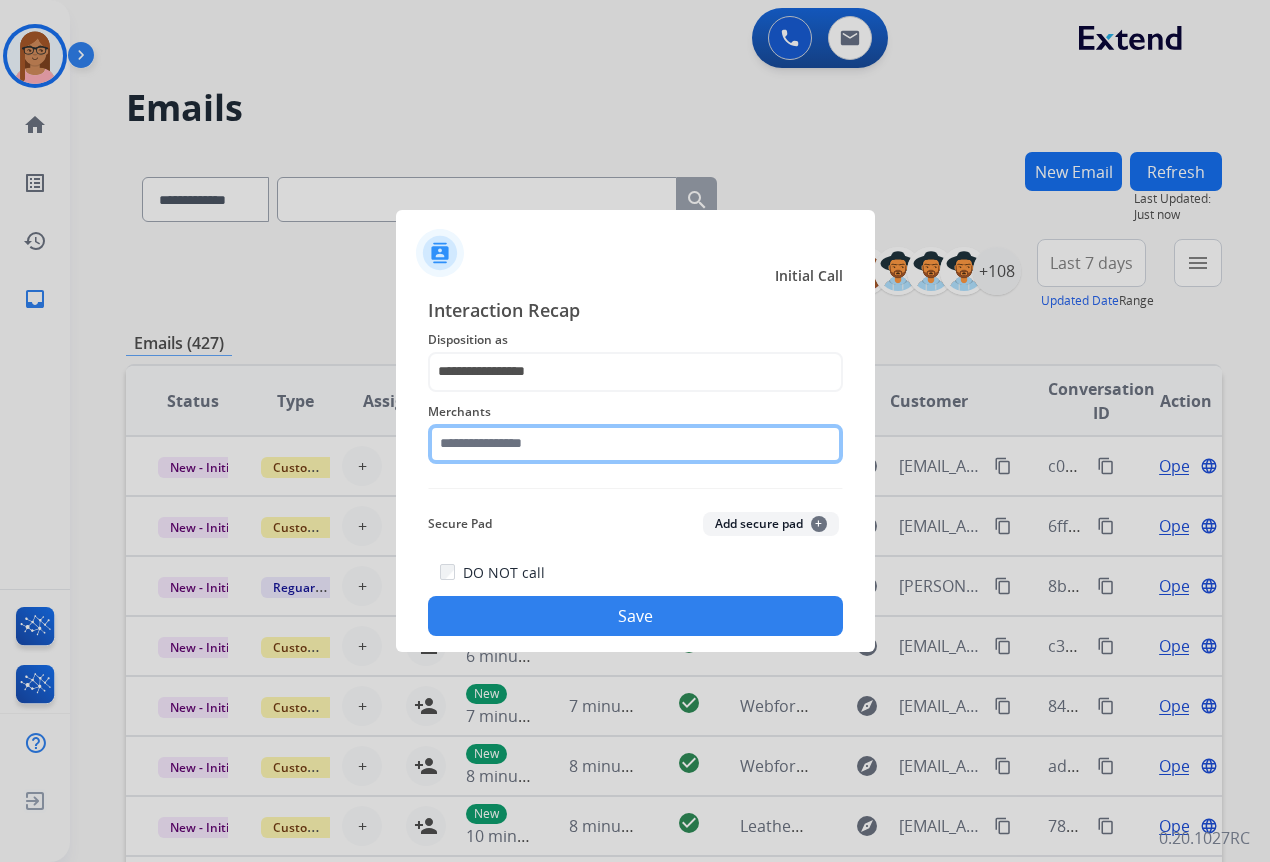 click 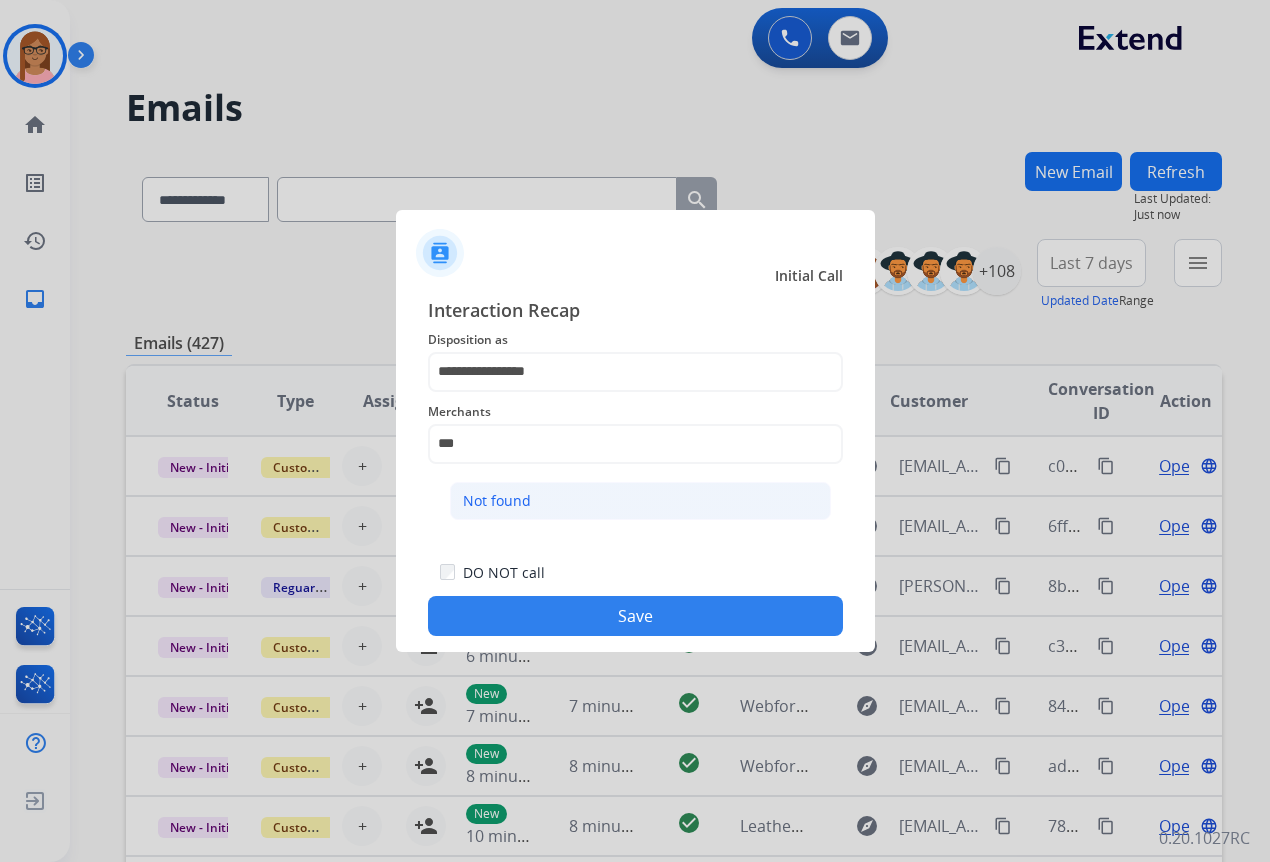 click on "Not found" 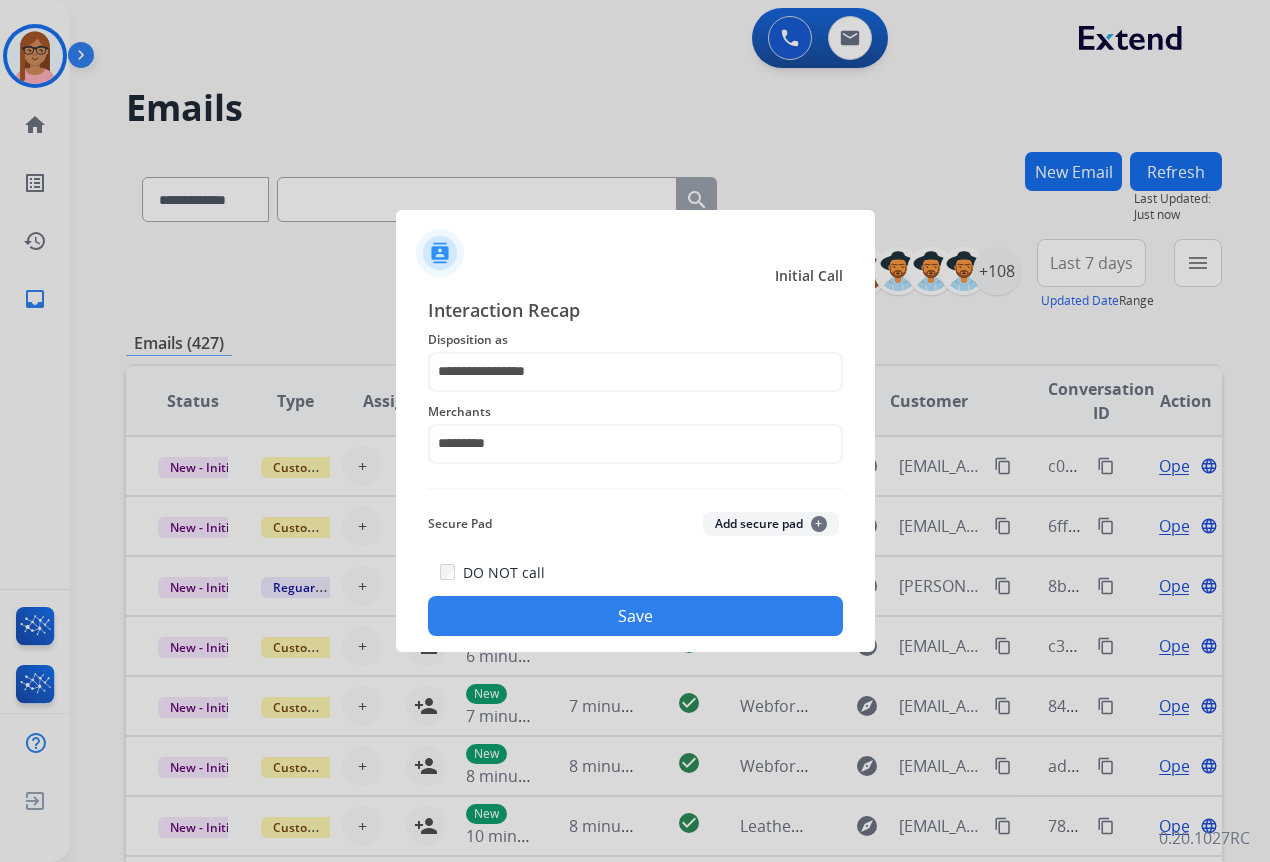 click on "Save" 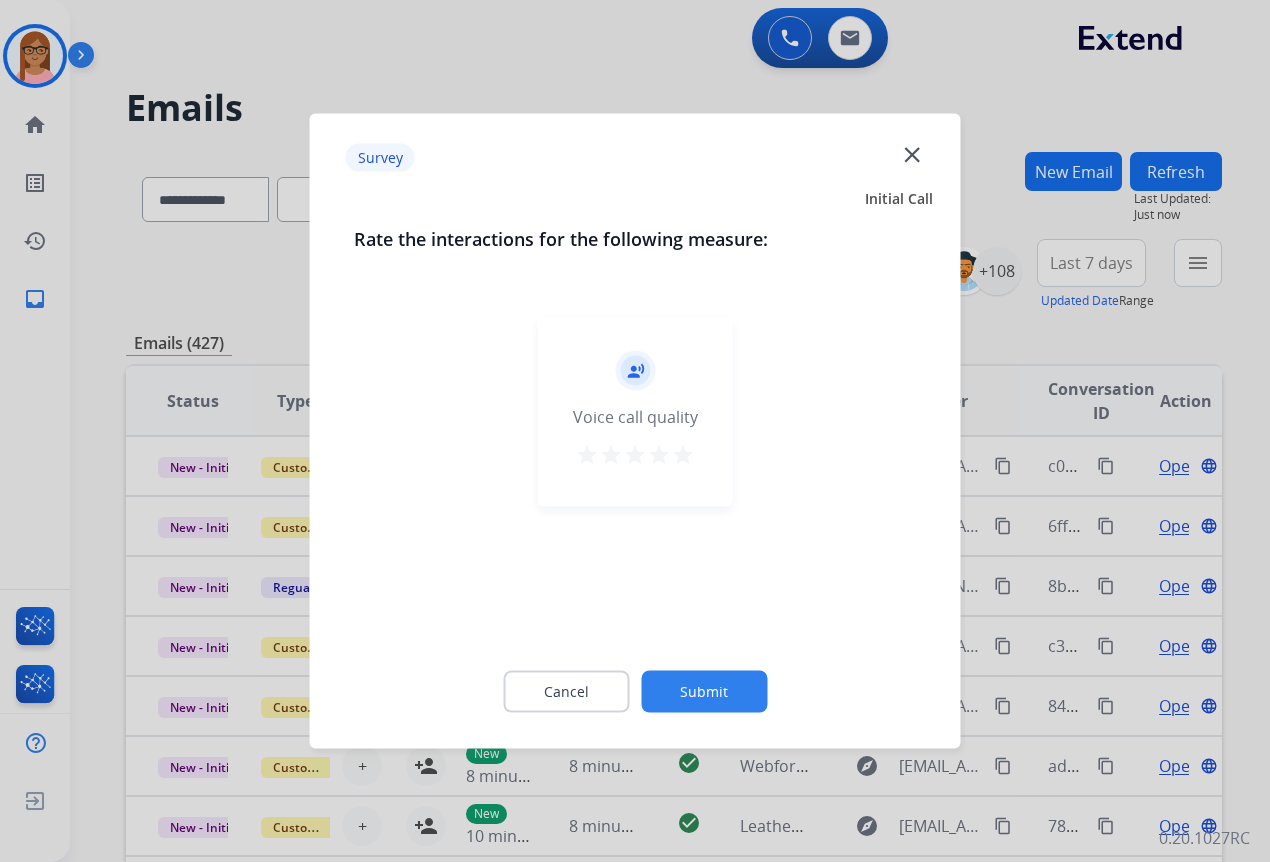 click on "Submit" 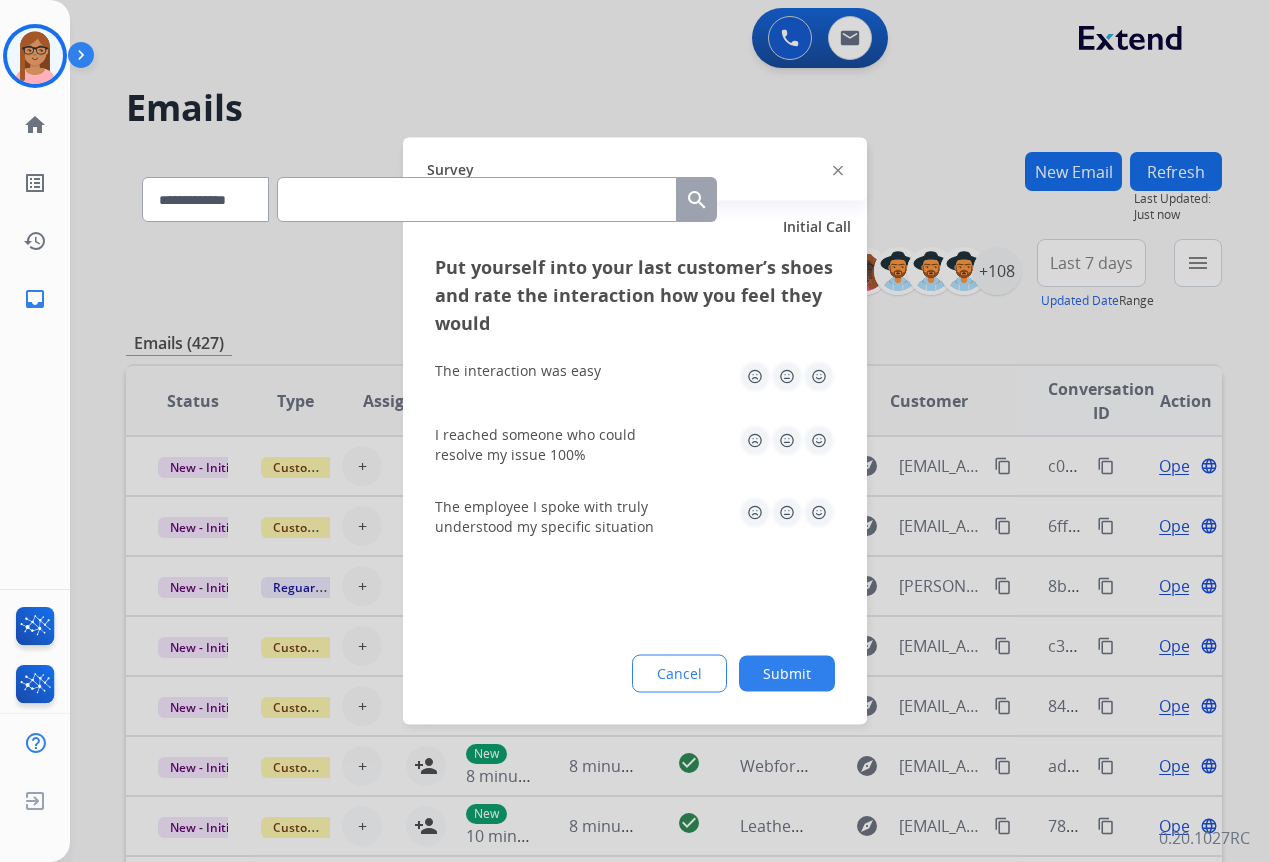 click 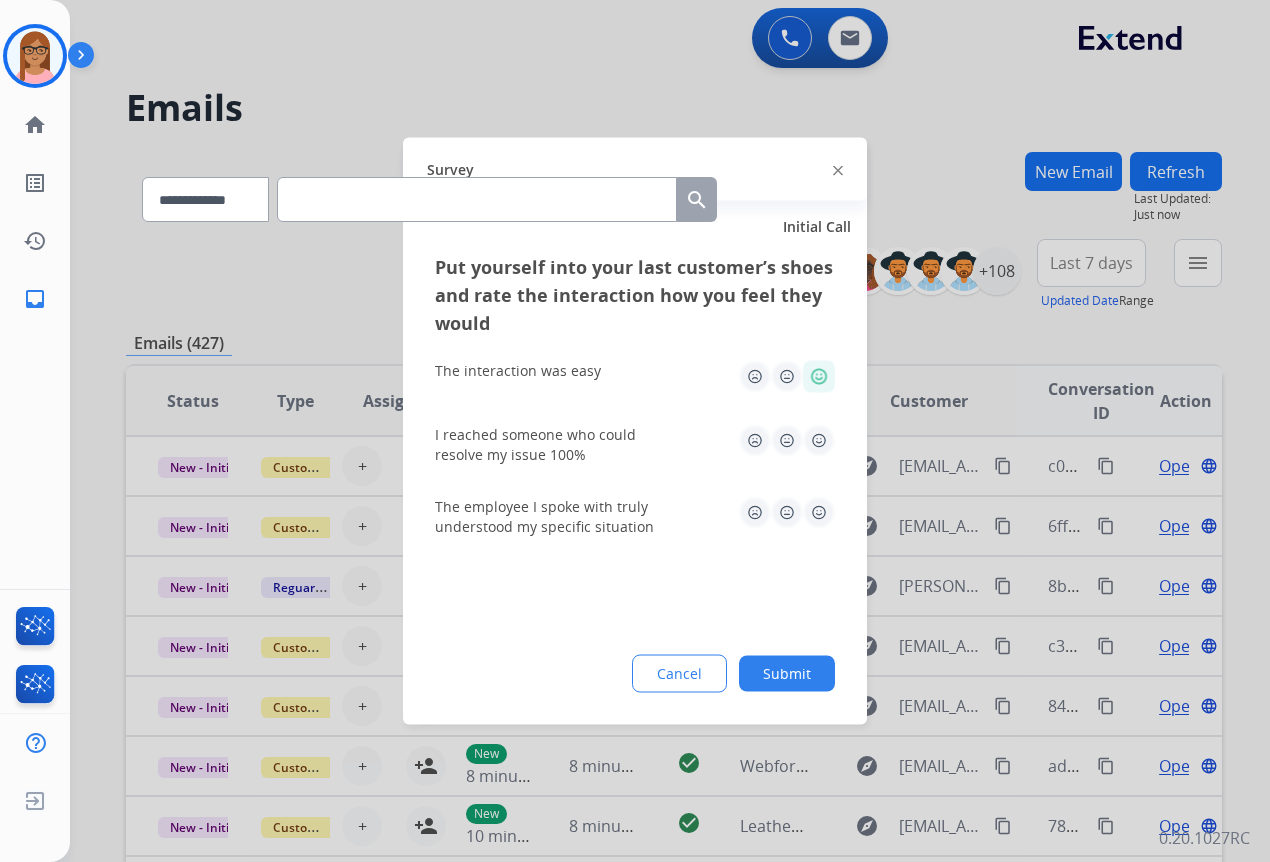 click 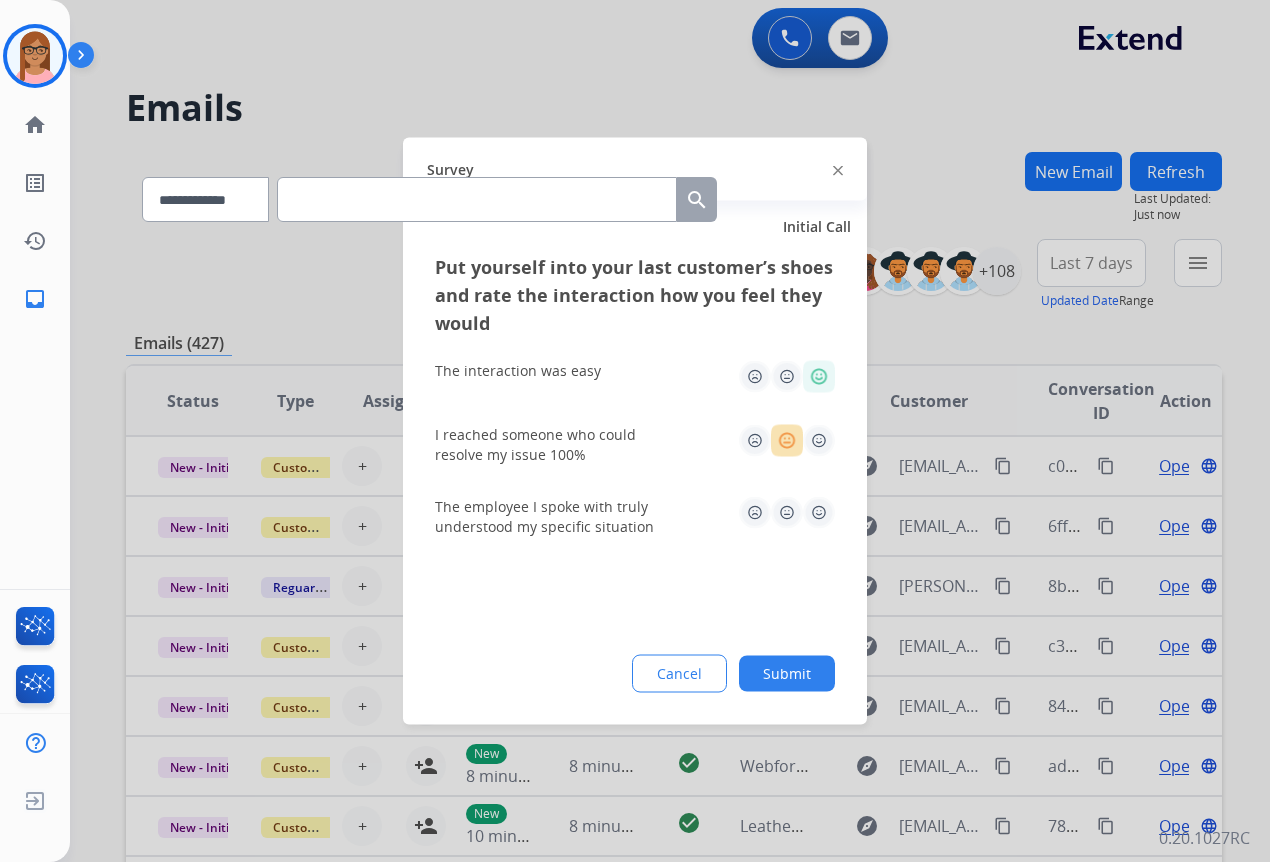click 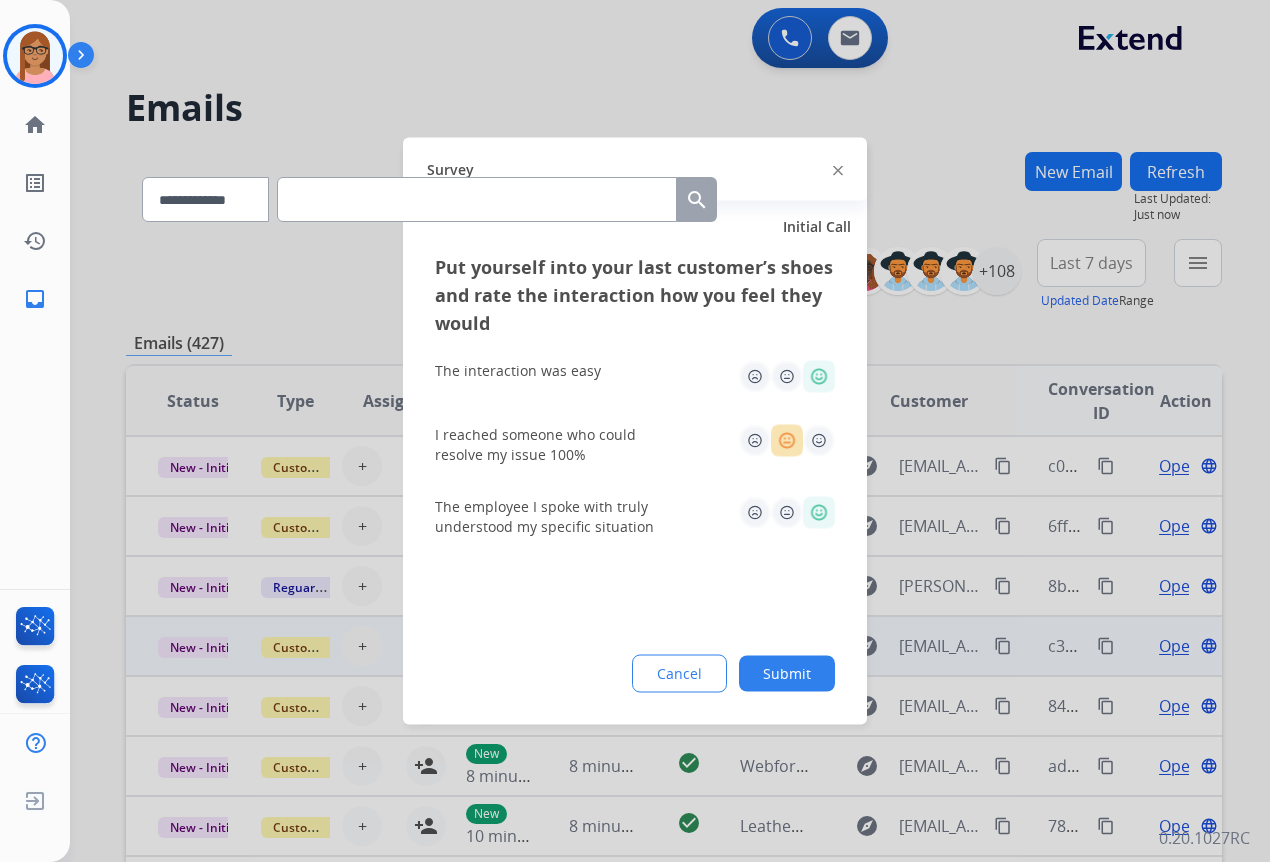 click on "Submit" 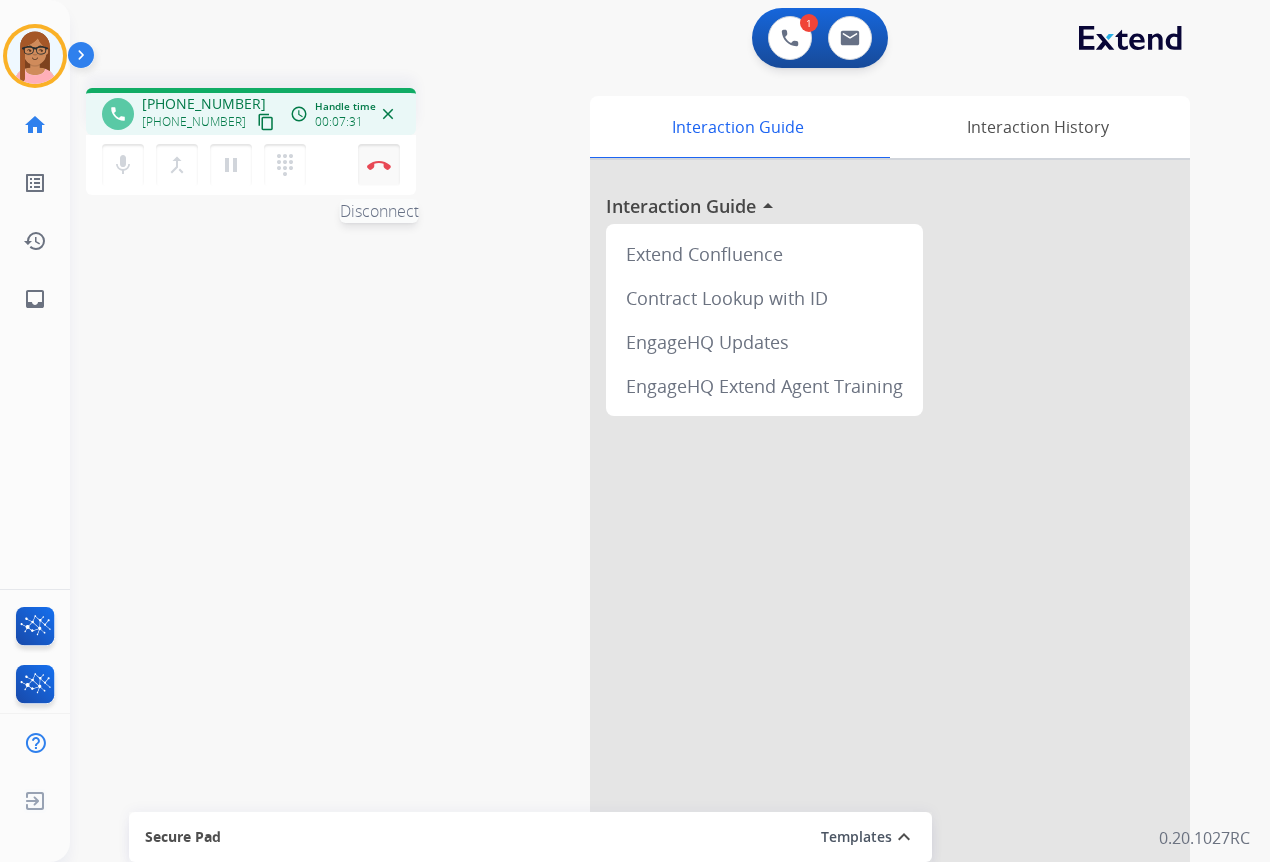 click on "Disconnect" at bounding box center (379, 165) 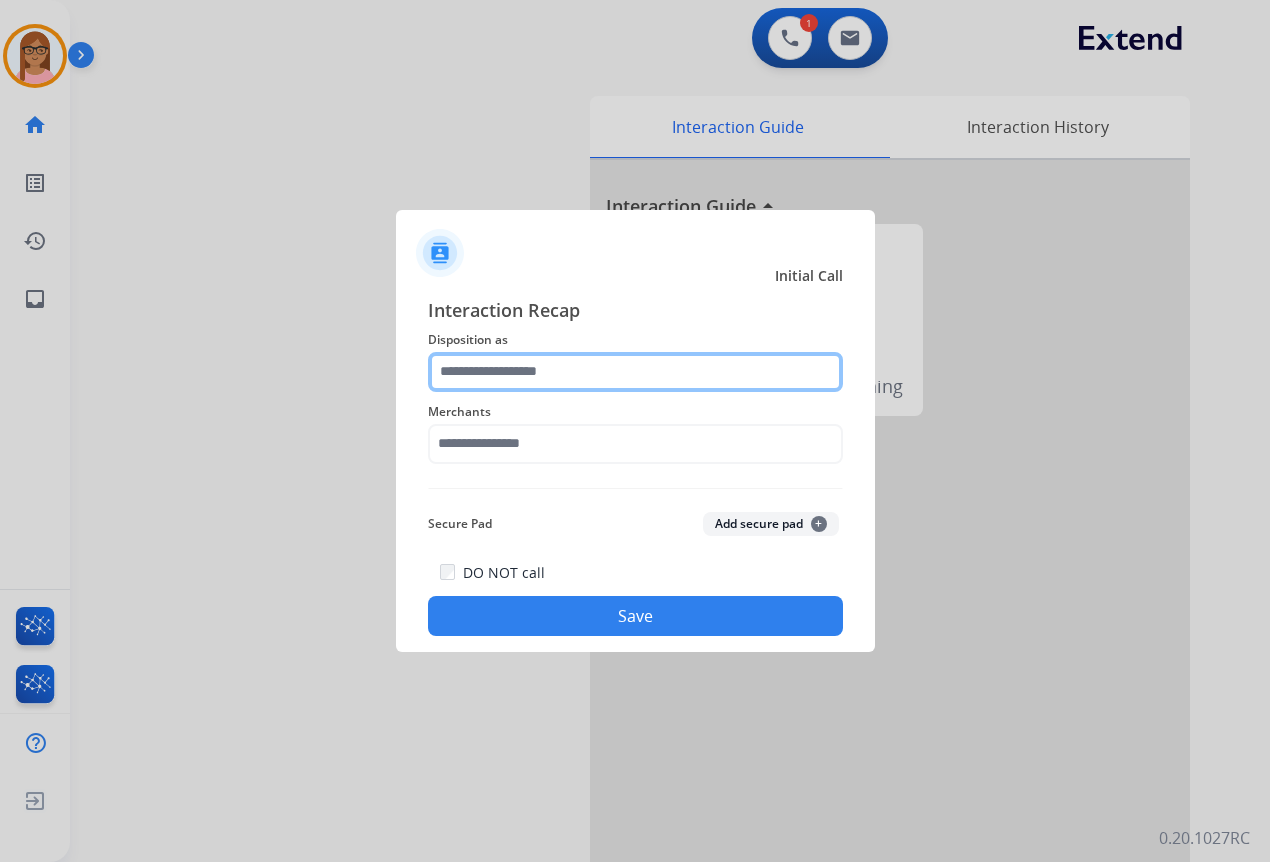 click 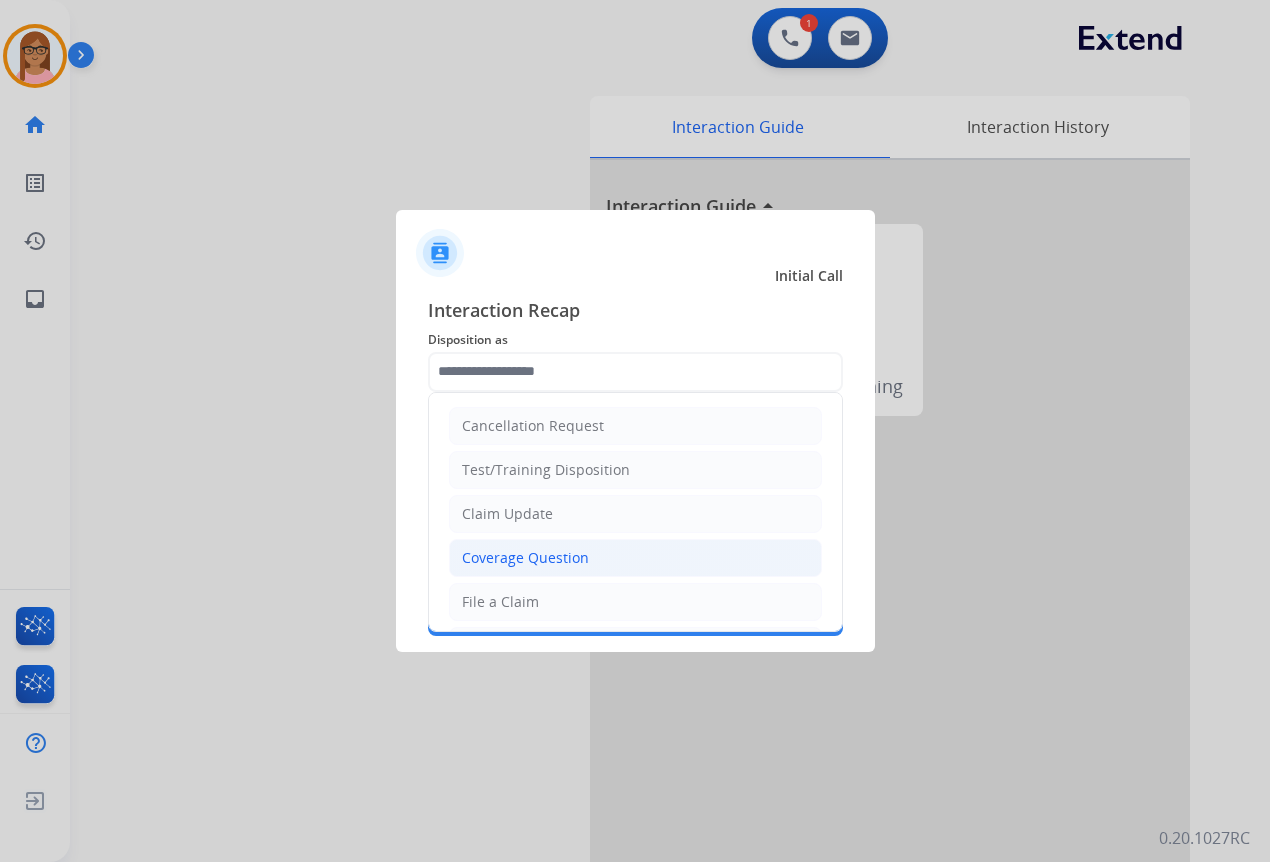 drag, startPoint x: 503, startPoint y: 558, endPoint x: 503, endPoint y: 537, distance: 21 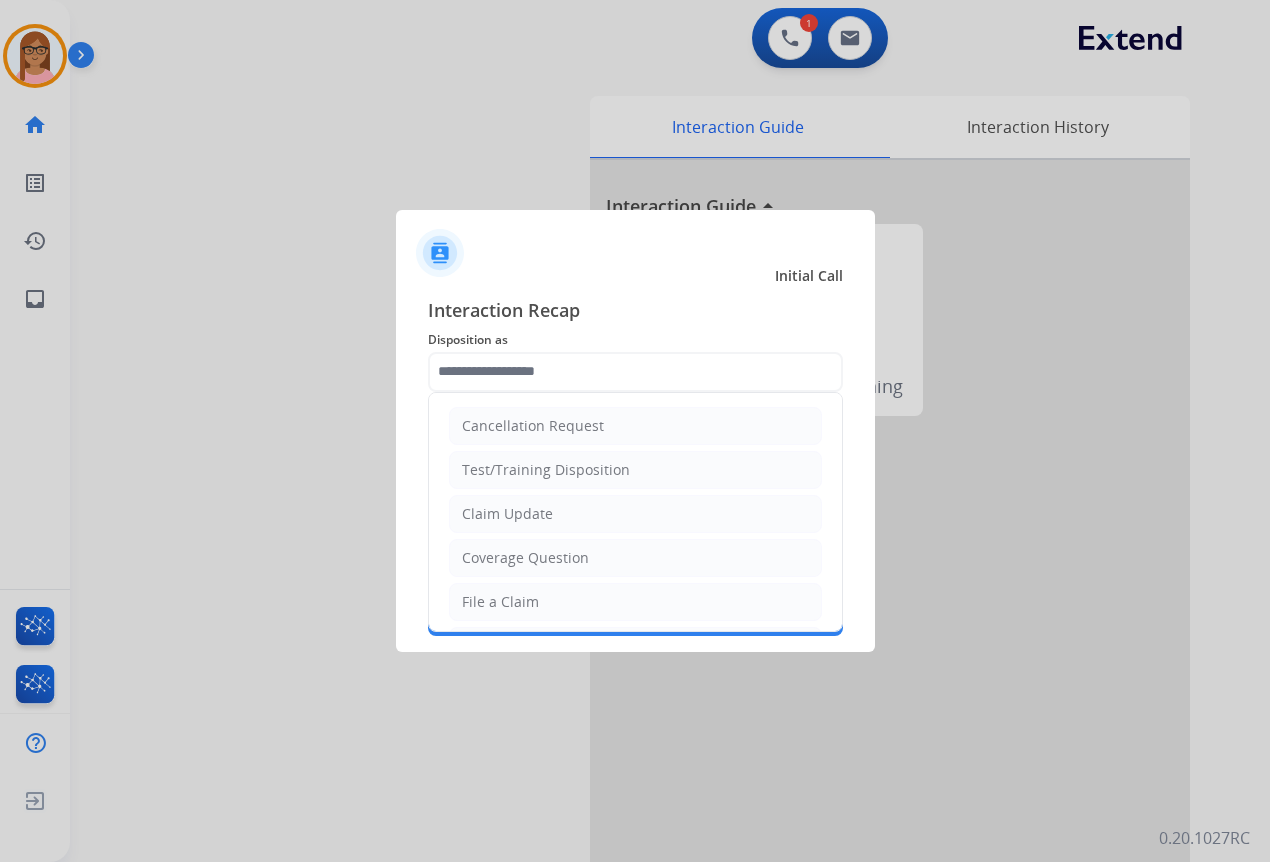 click on "Coverage Question" 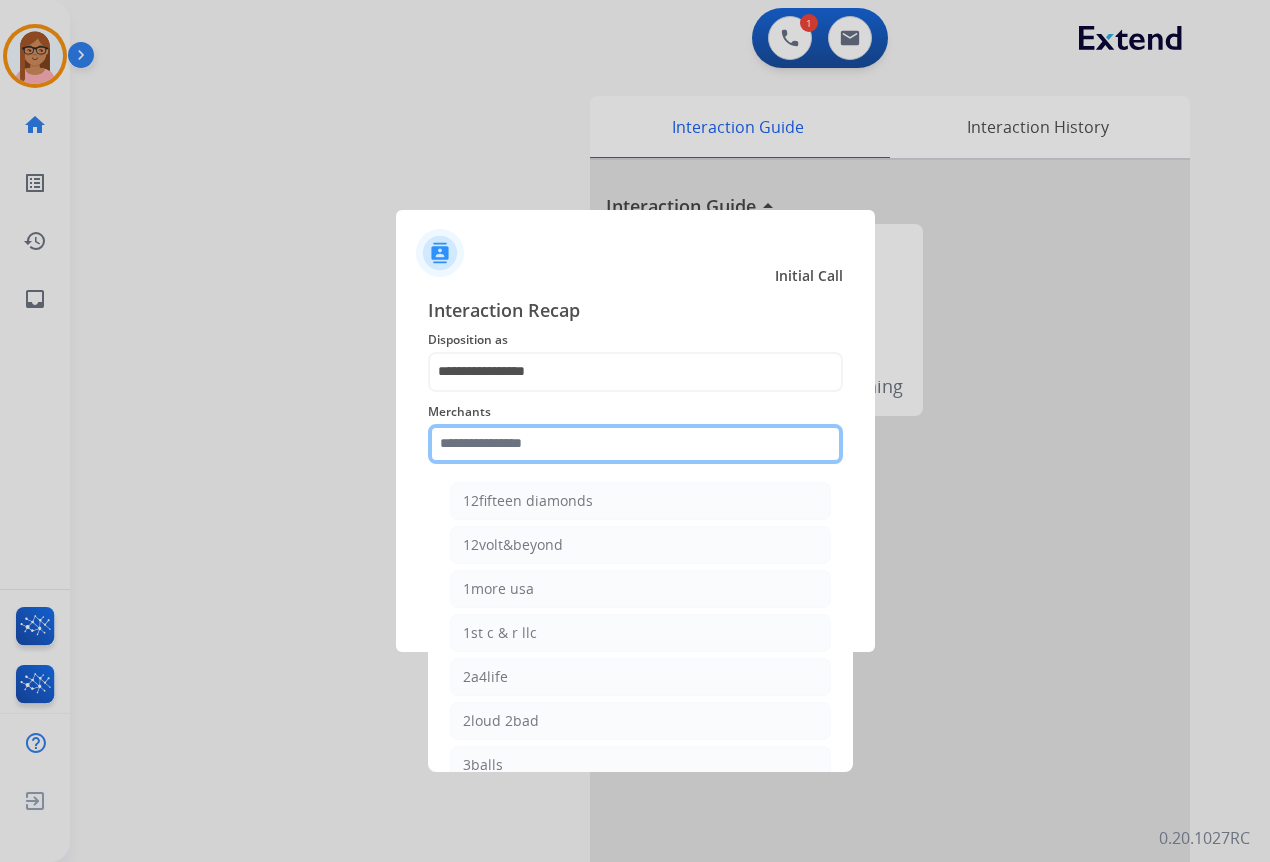click 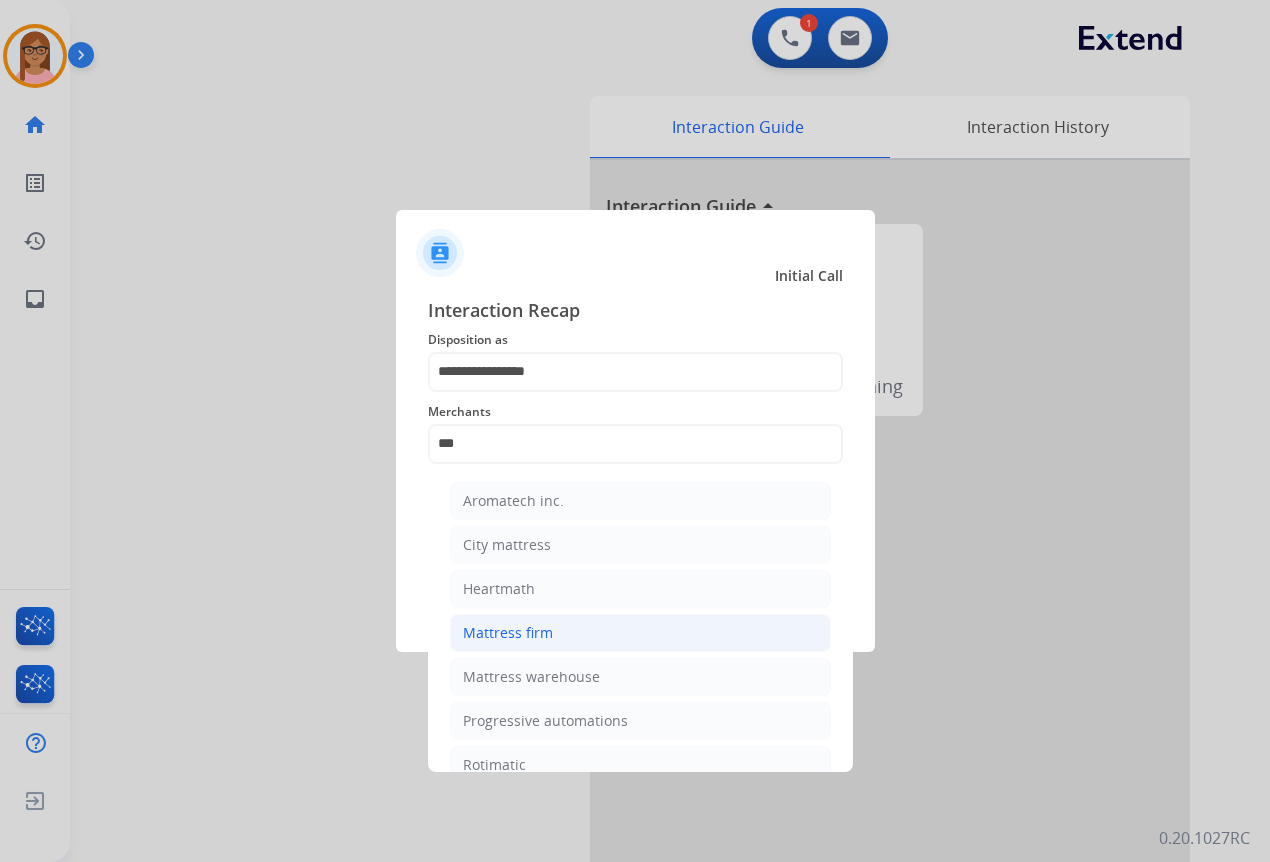 click on "Mattress firm" 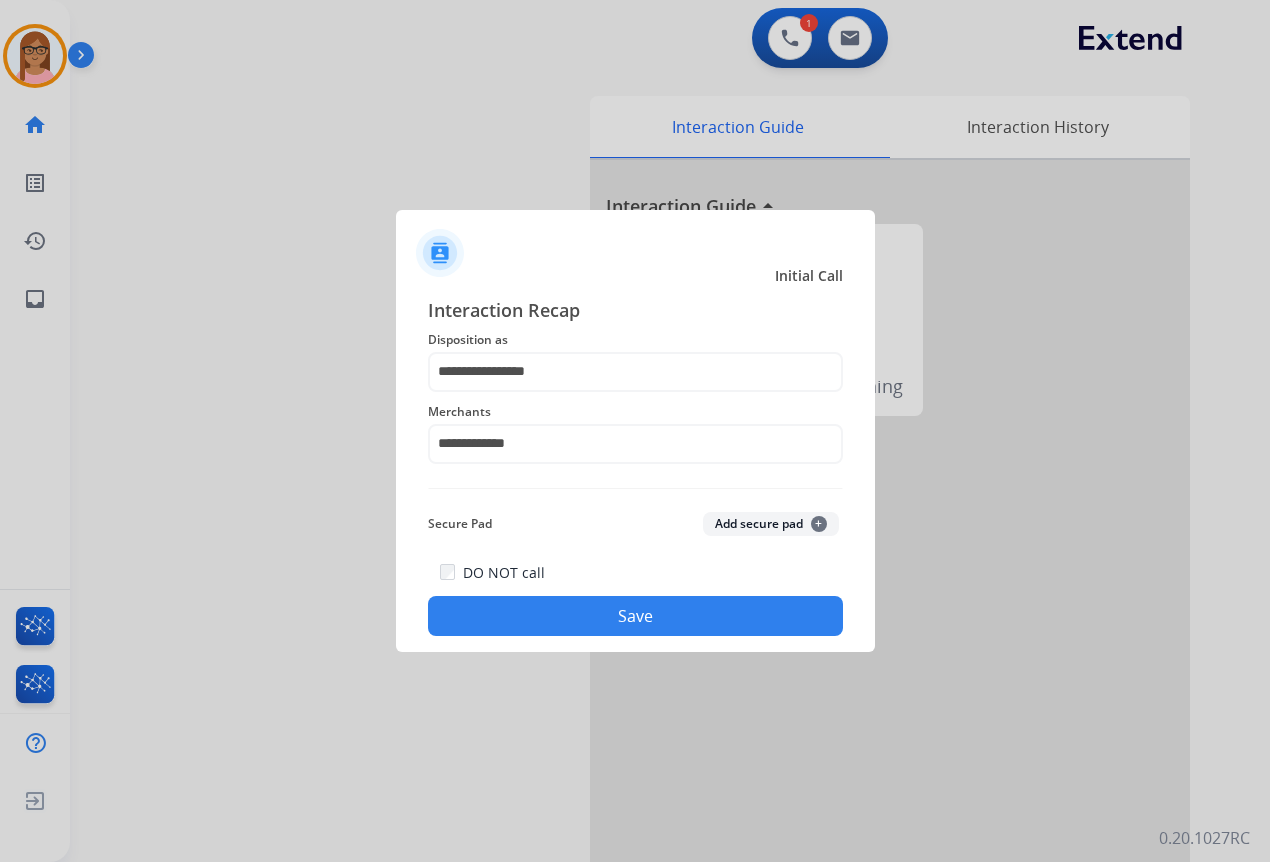 click on "Save" 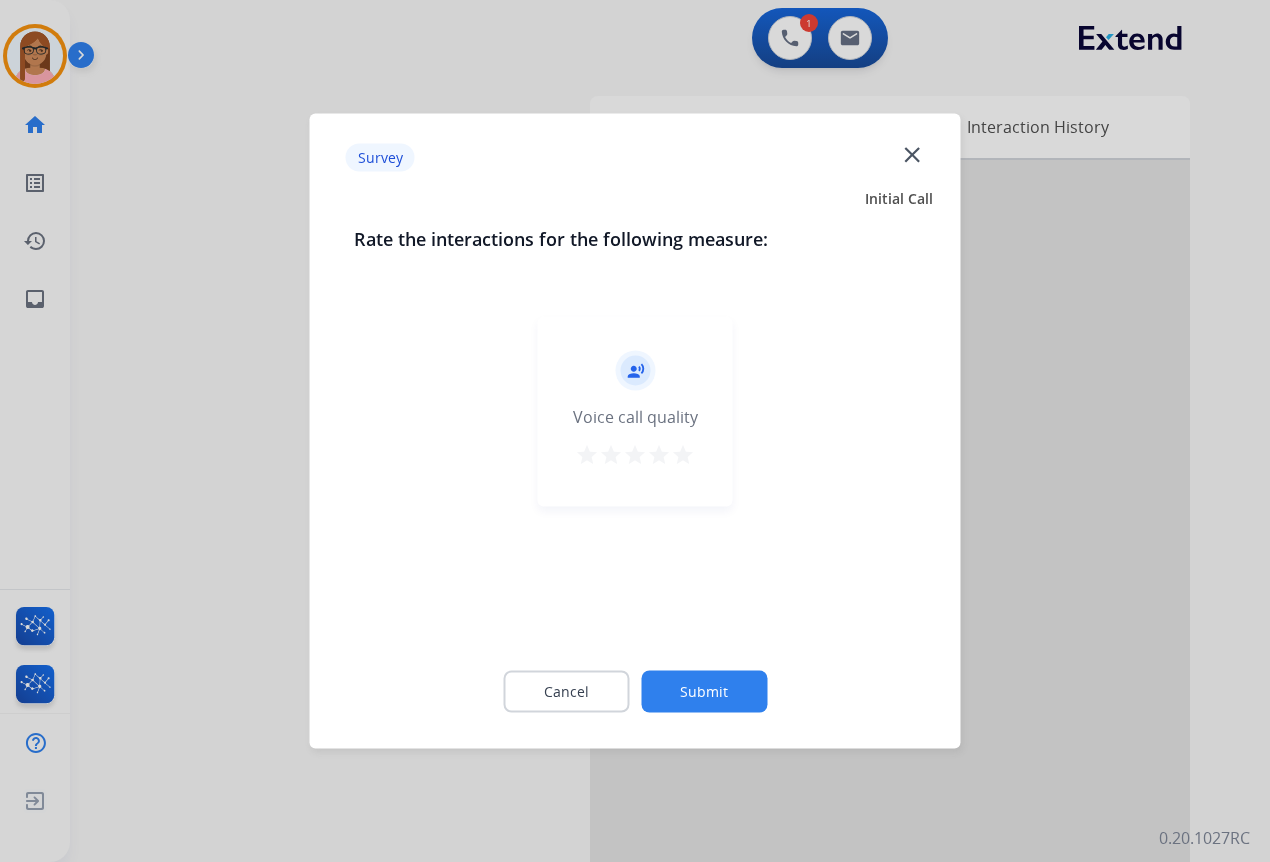 click on "Submit" 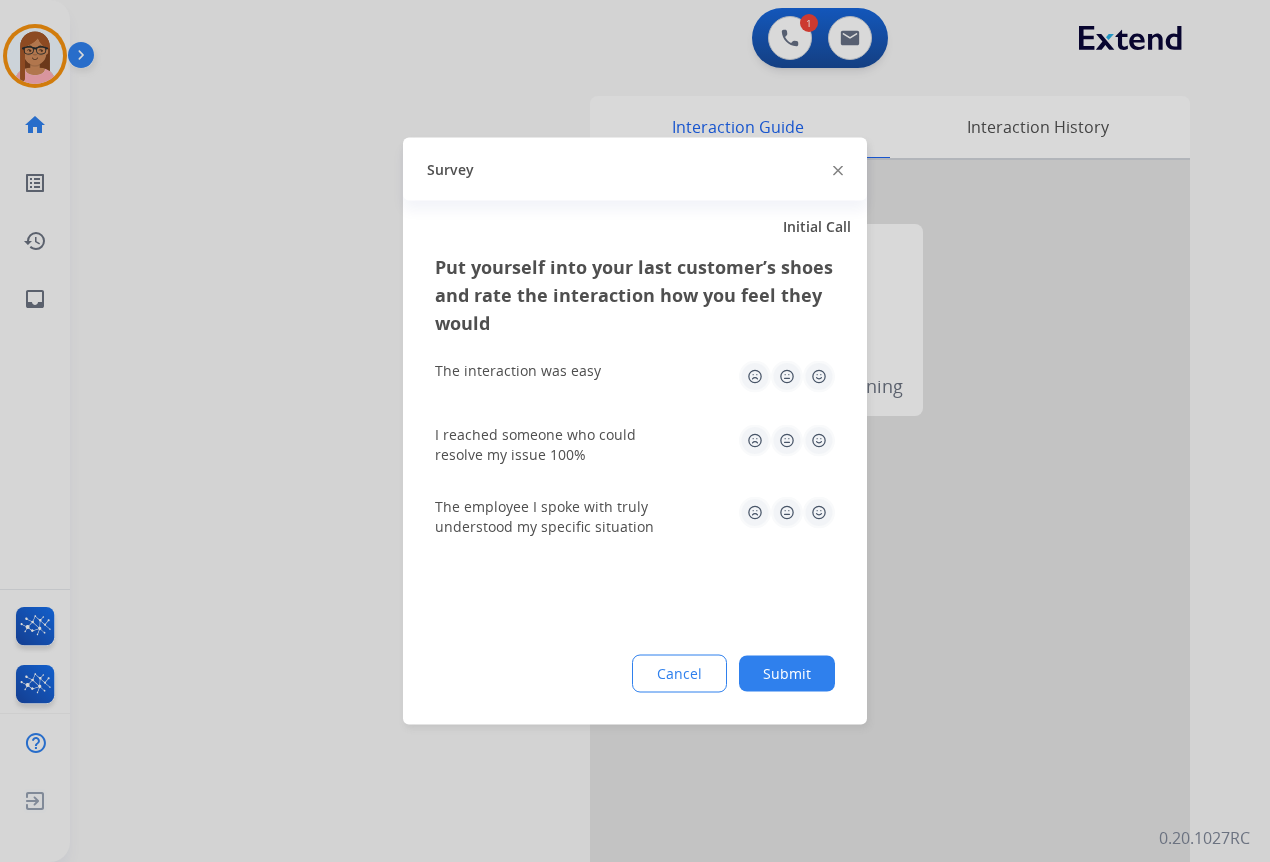 drag, startPoint x: 825, startPoint y: 378, endPoint x: 822, endPoint y: 426, distance: 48.09366 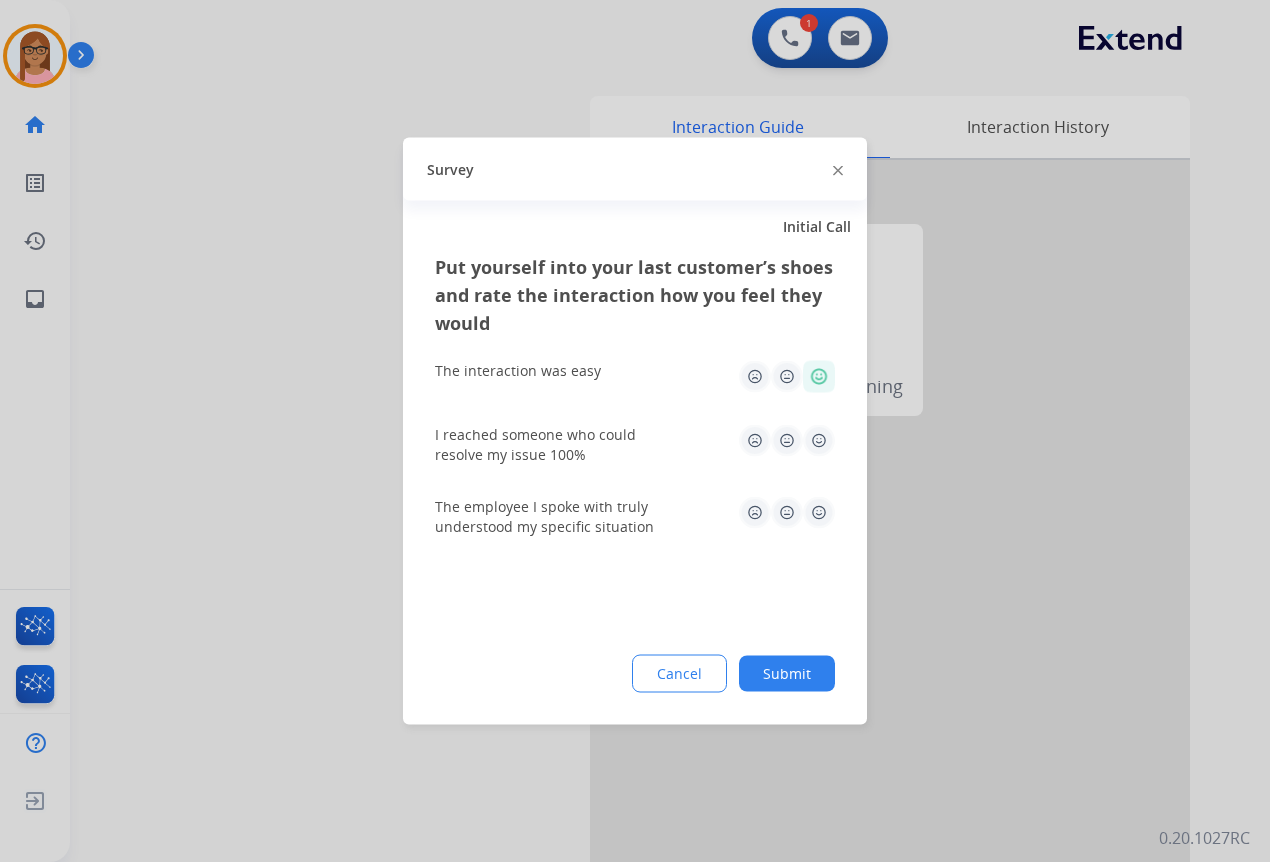 click 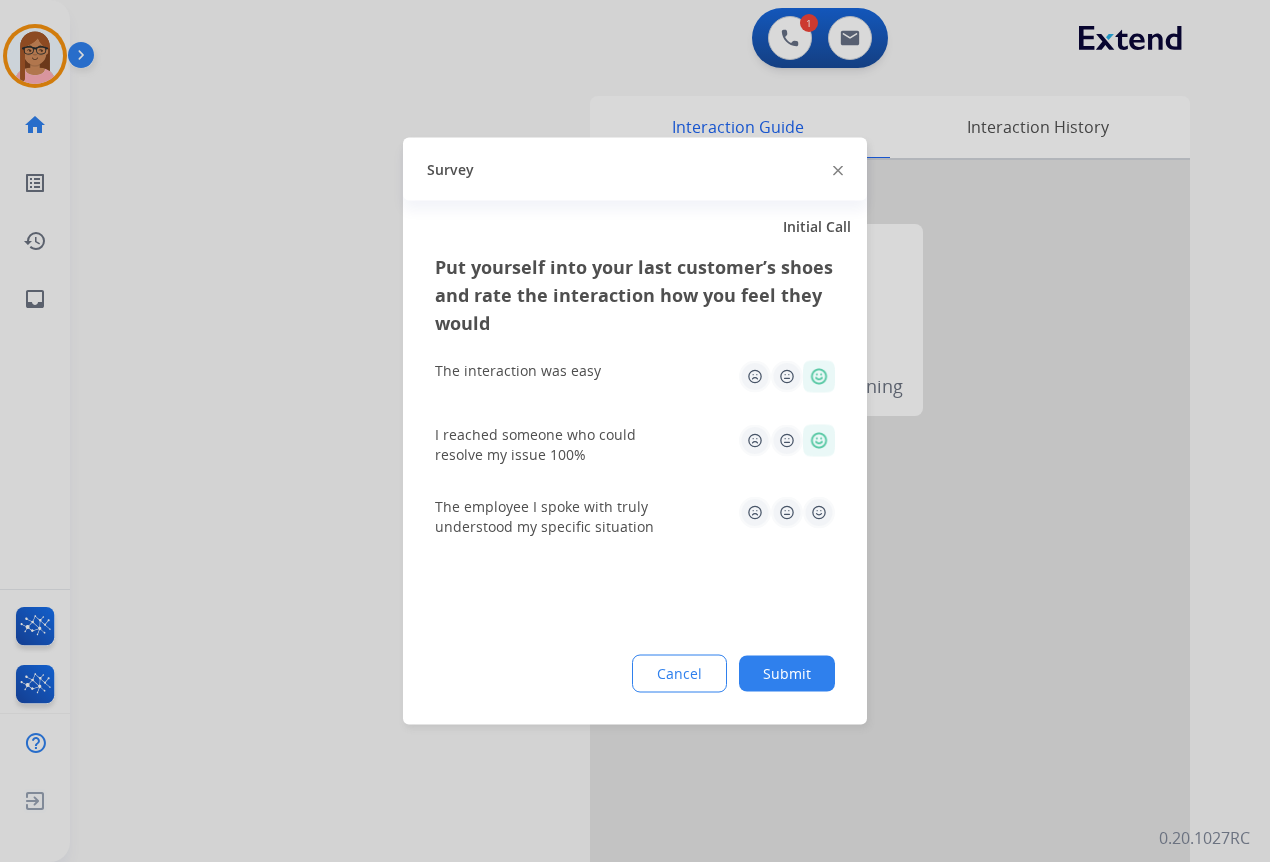click 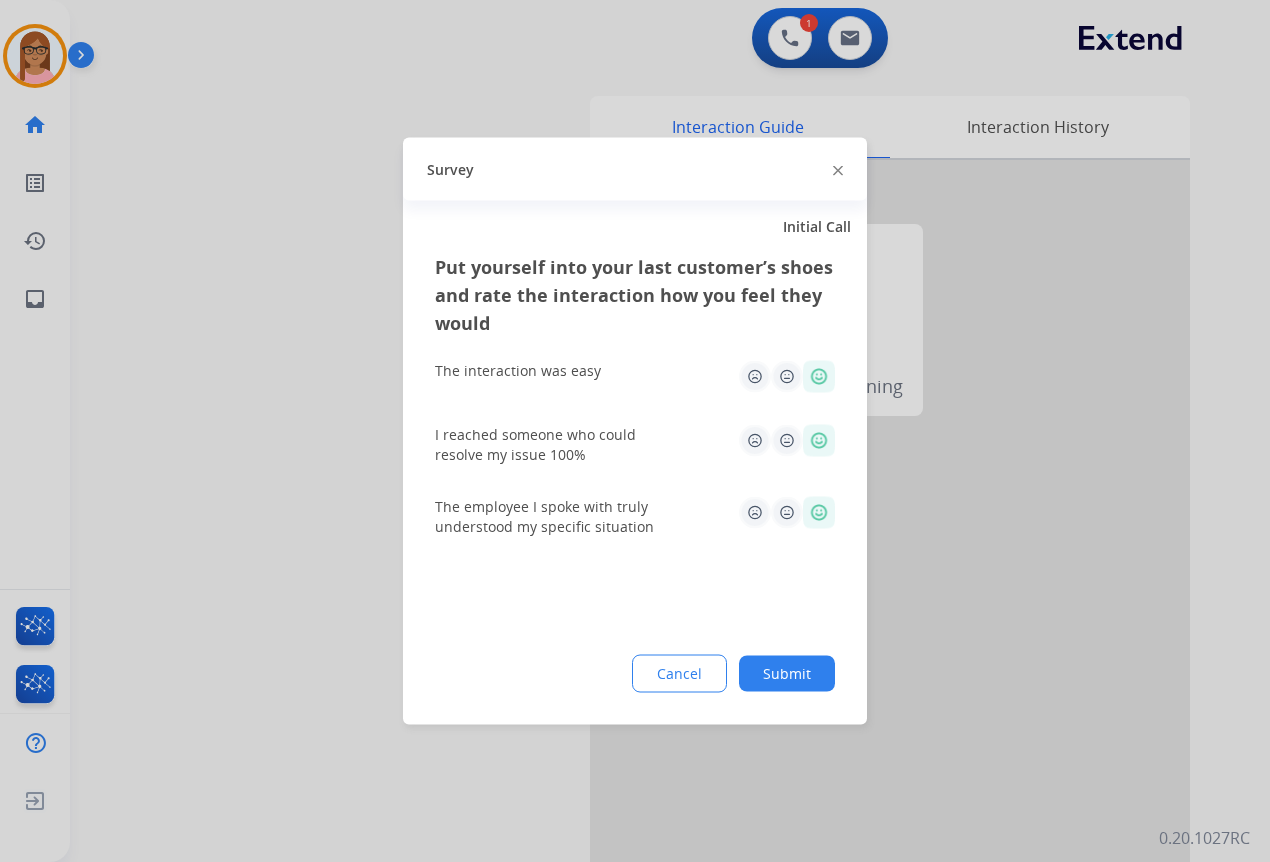 click on "Submit" 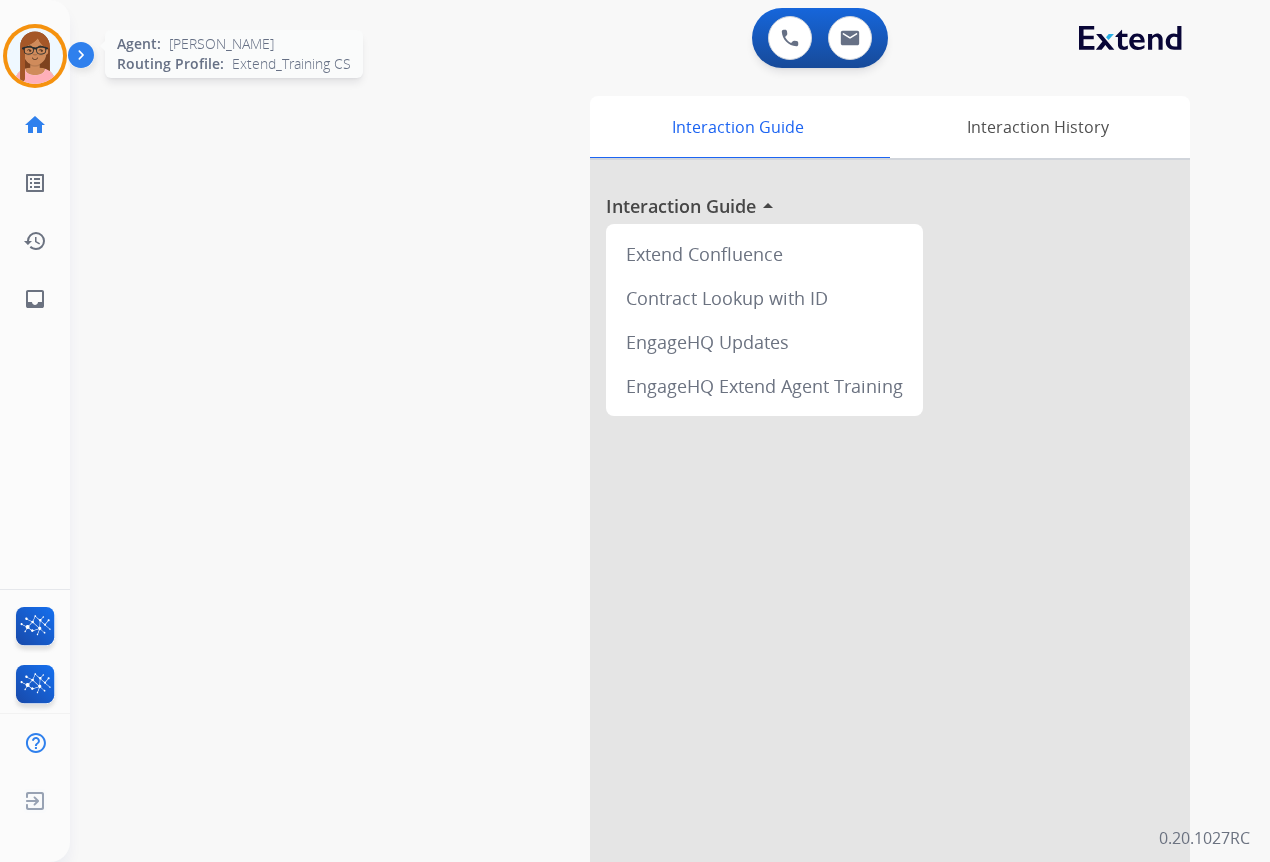 click at bounding box center [35, 56] 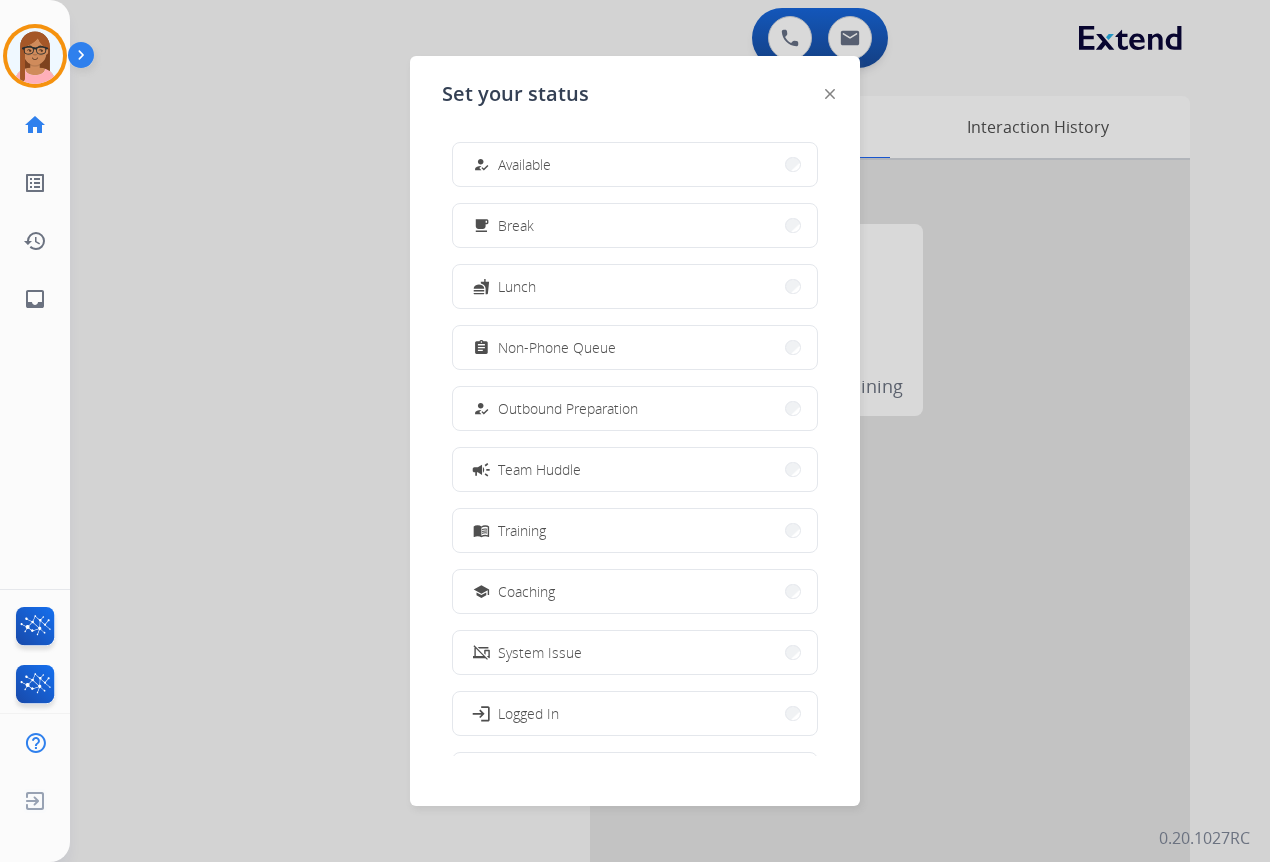click on "Non-Phone Queue" at bounding box center (557, 347) 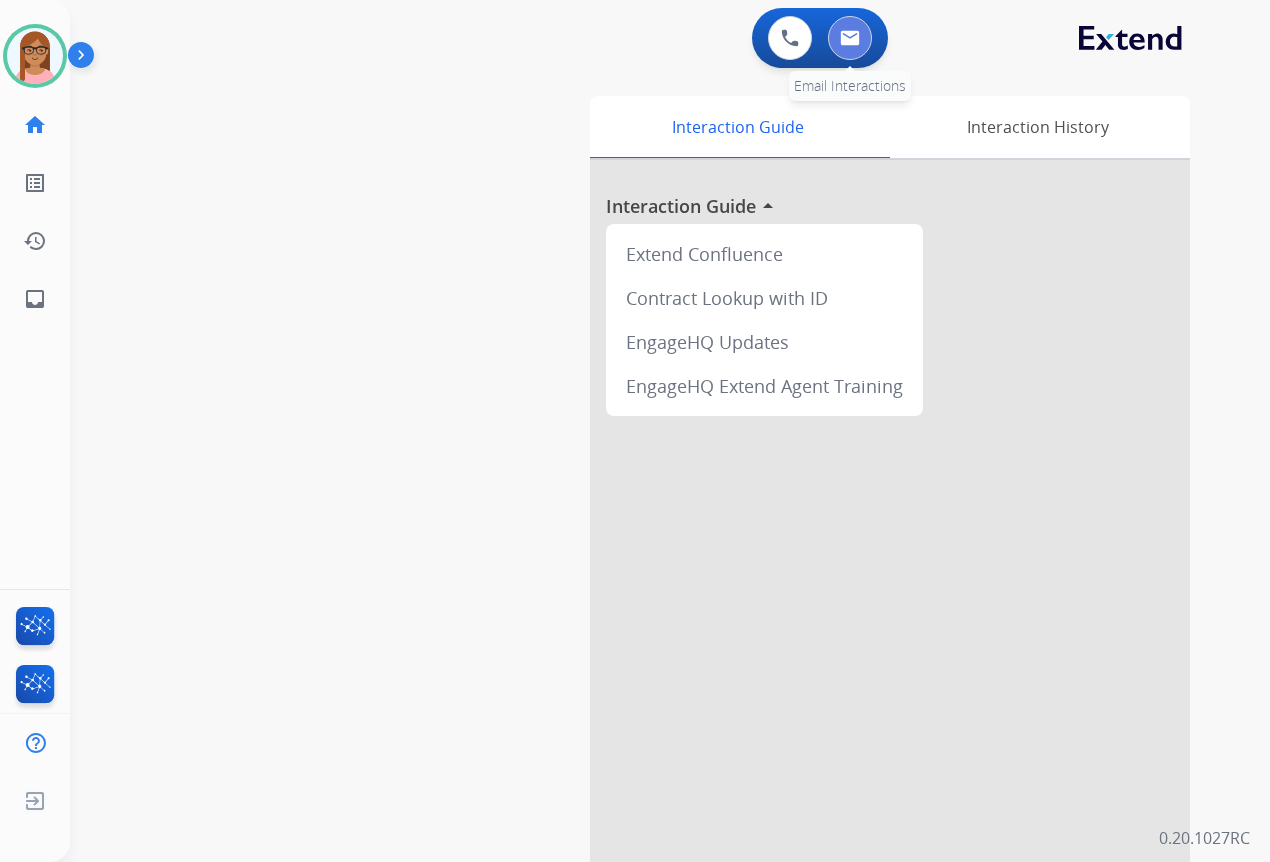 click at bounding box center [850, 38] 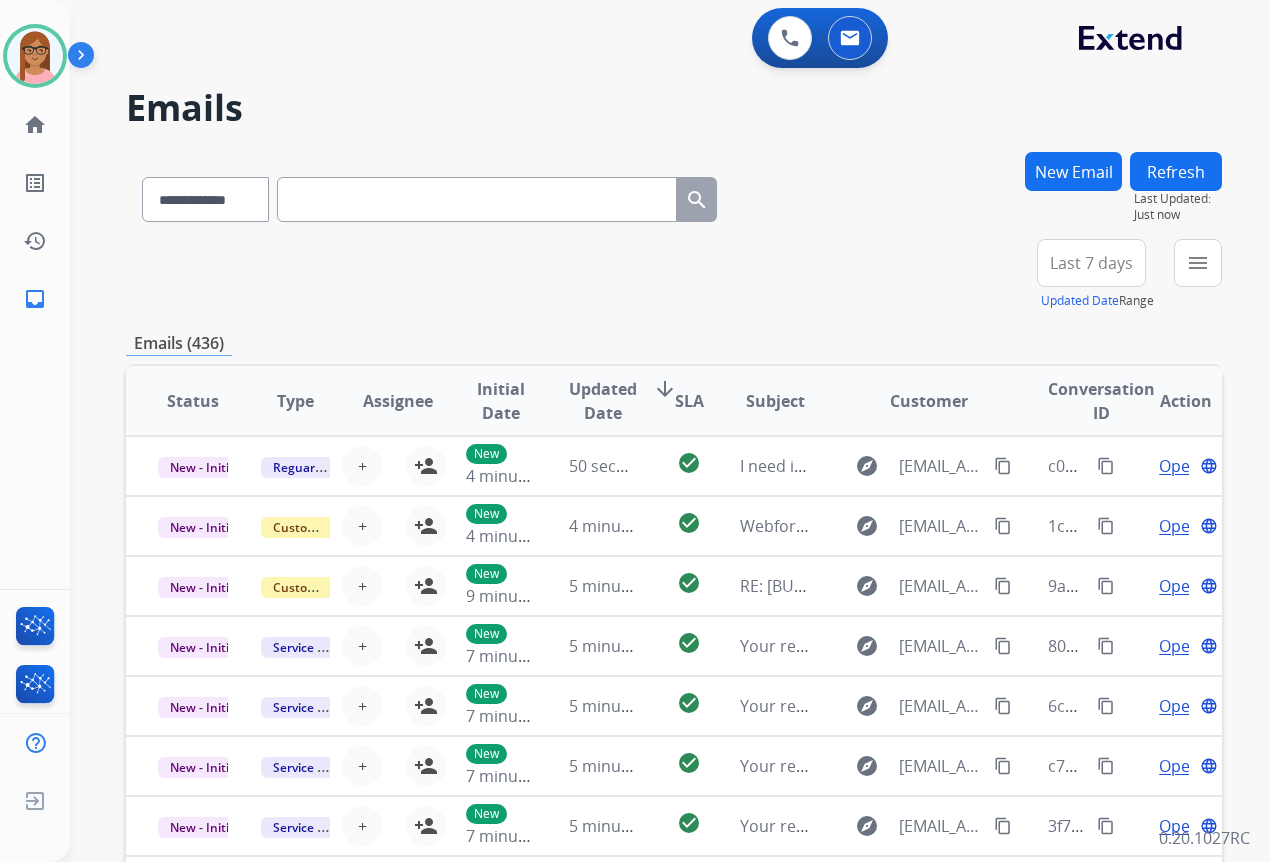 click on "New Email" at bounding box center [1073, 171] 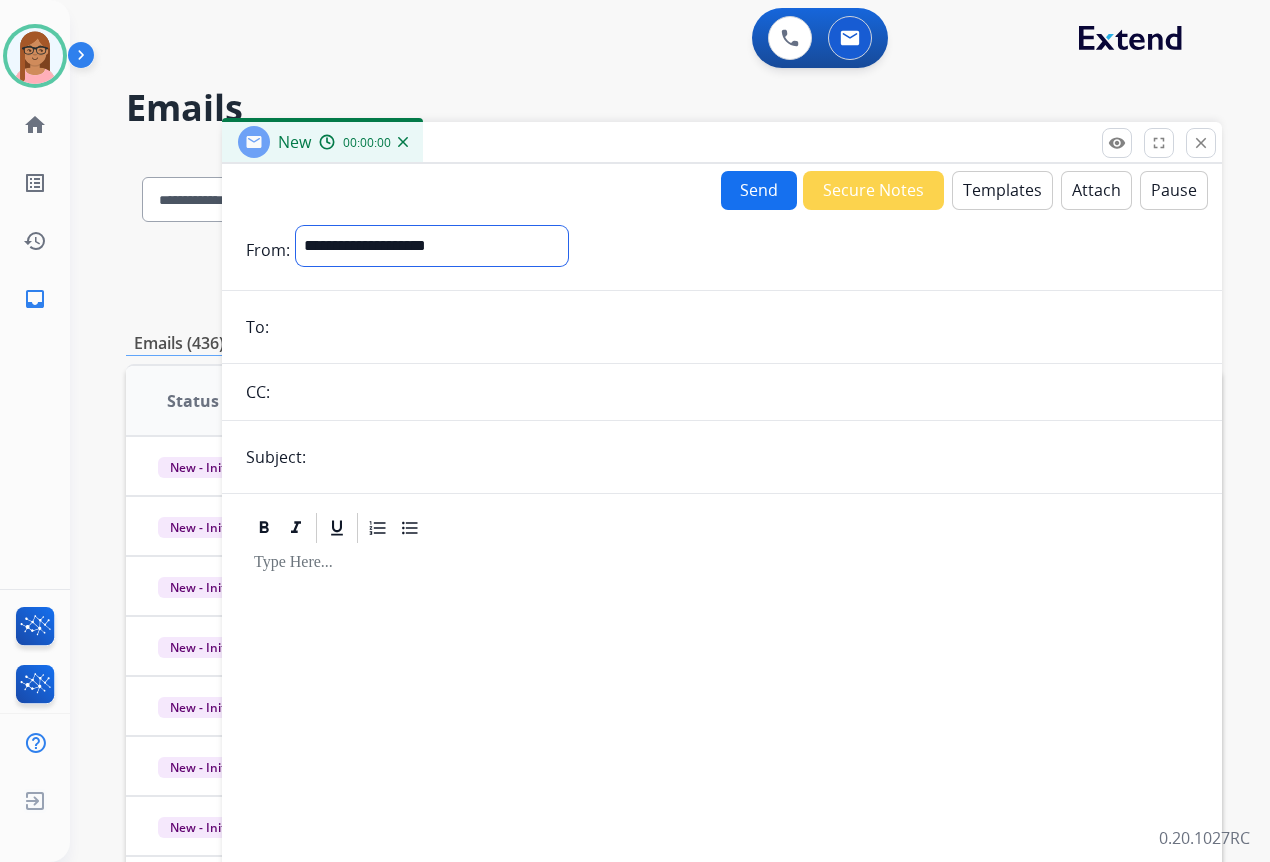 click on "**********" at bounding box center [432, 246] 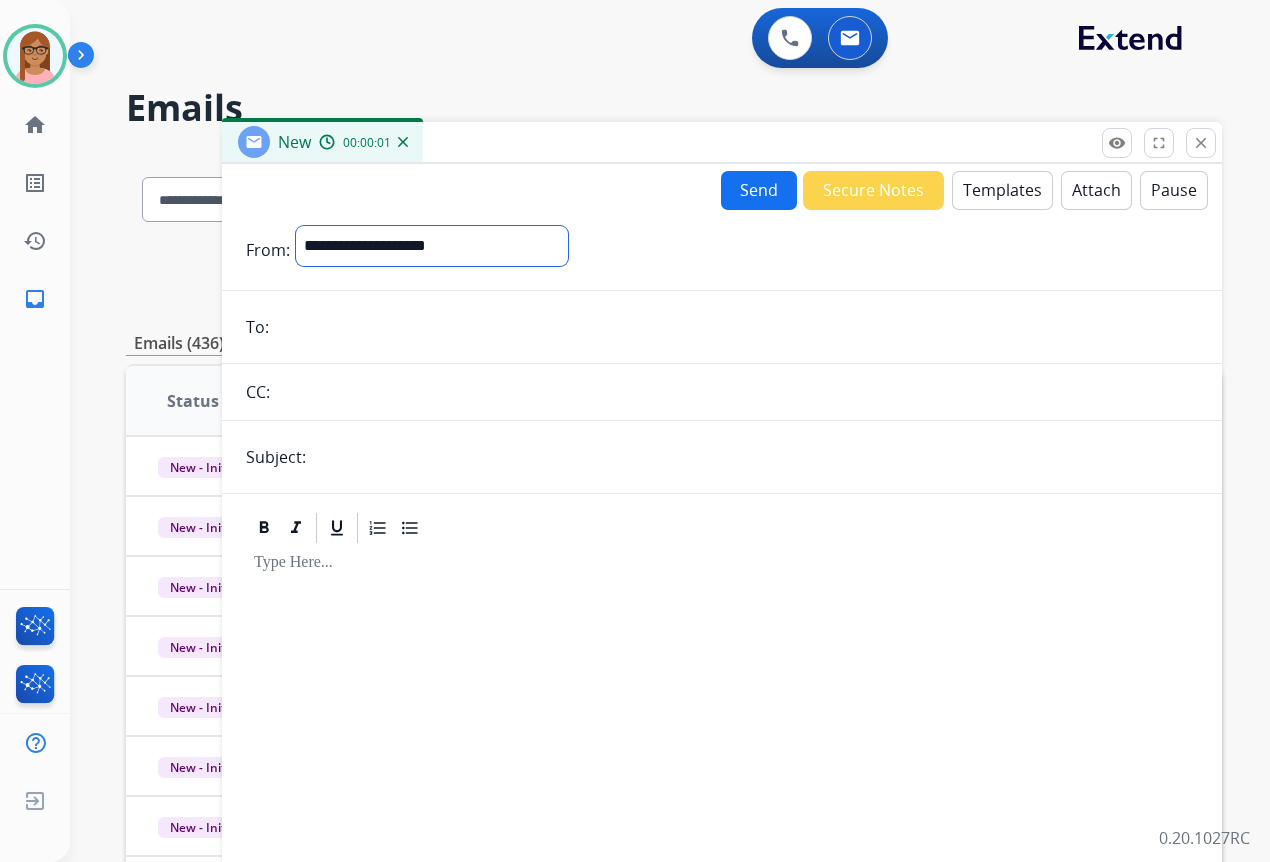 select on "**********" 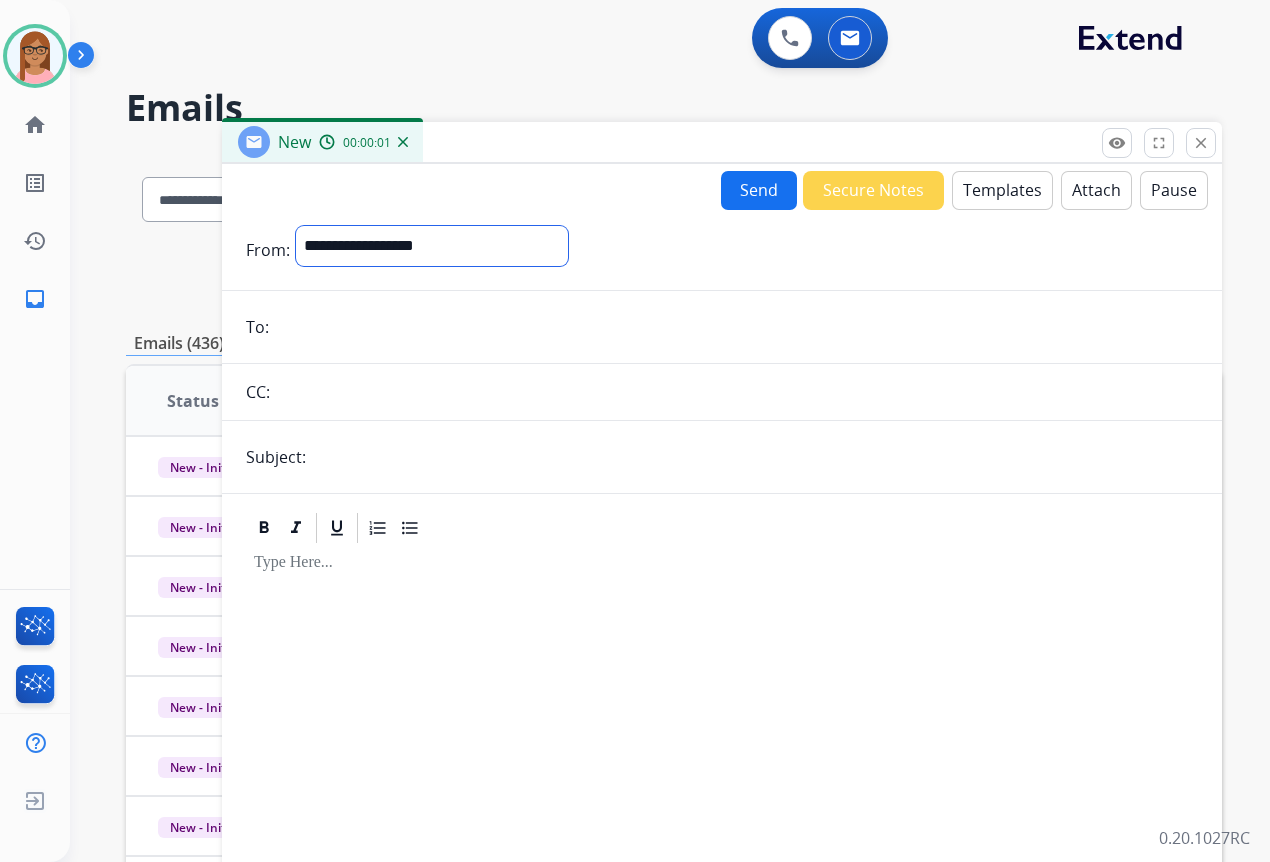 click on "**********" at bounding box center (432, 246) 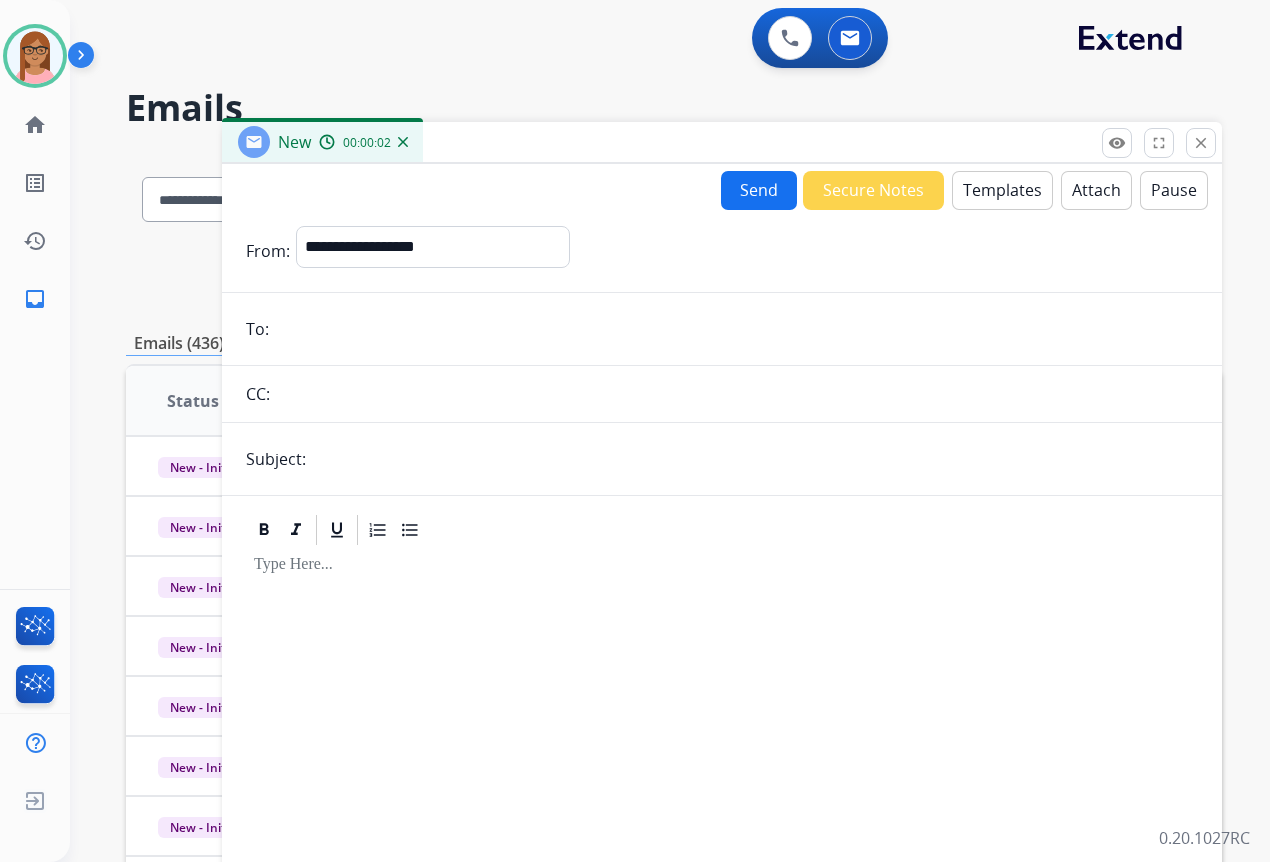 click at bounding box center [736, 329] 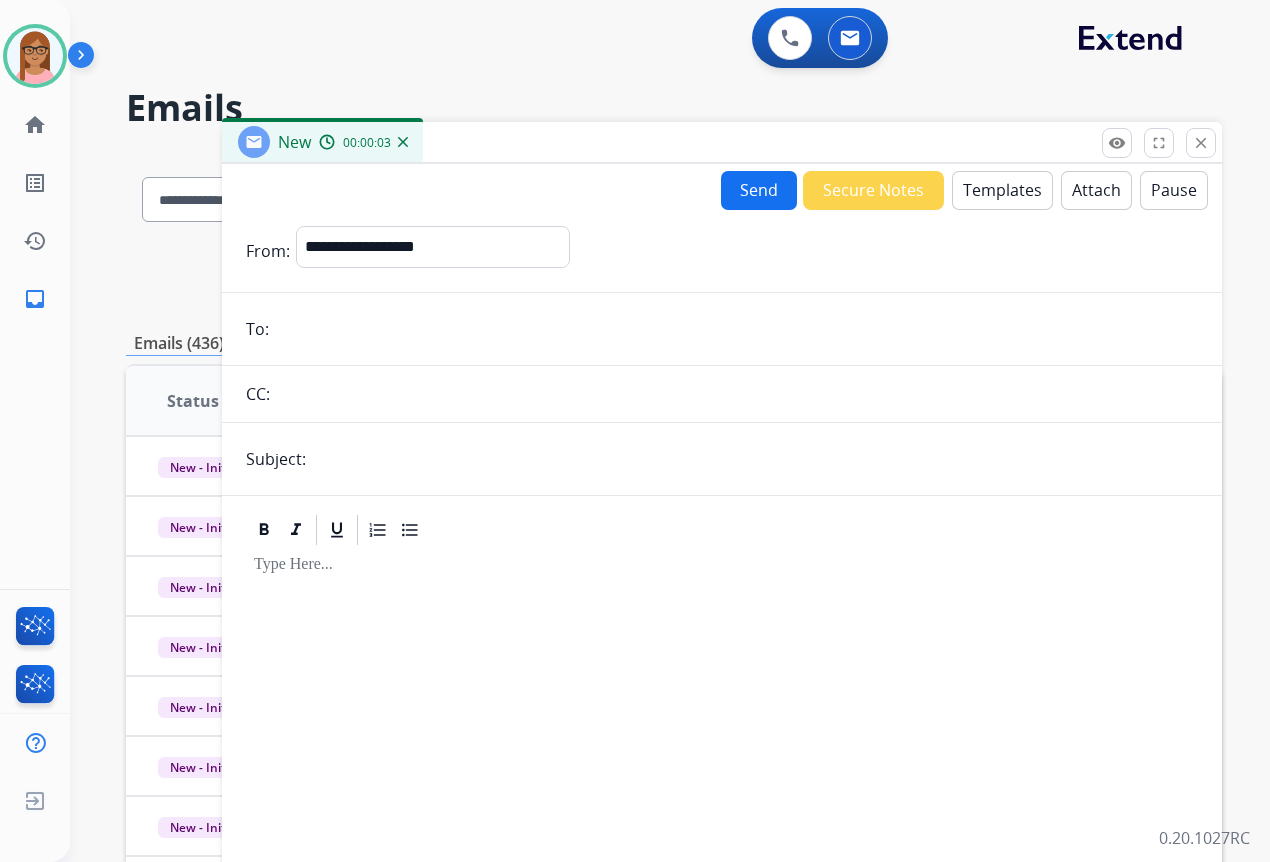 paste on "**********" 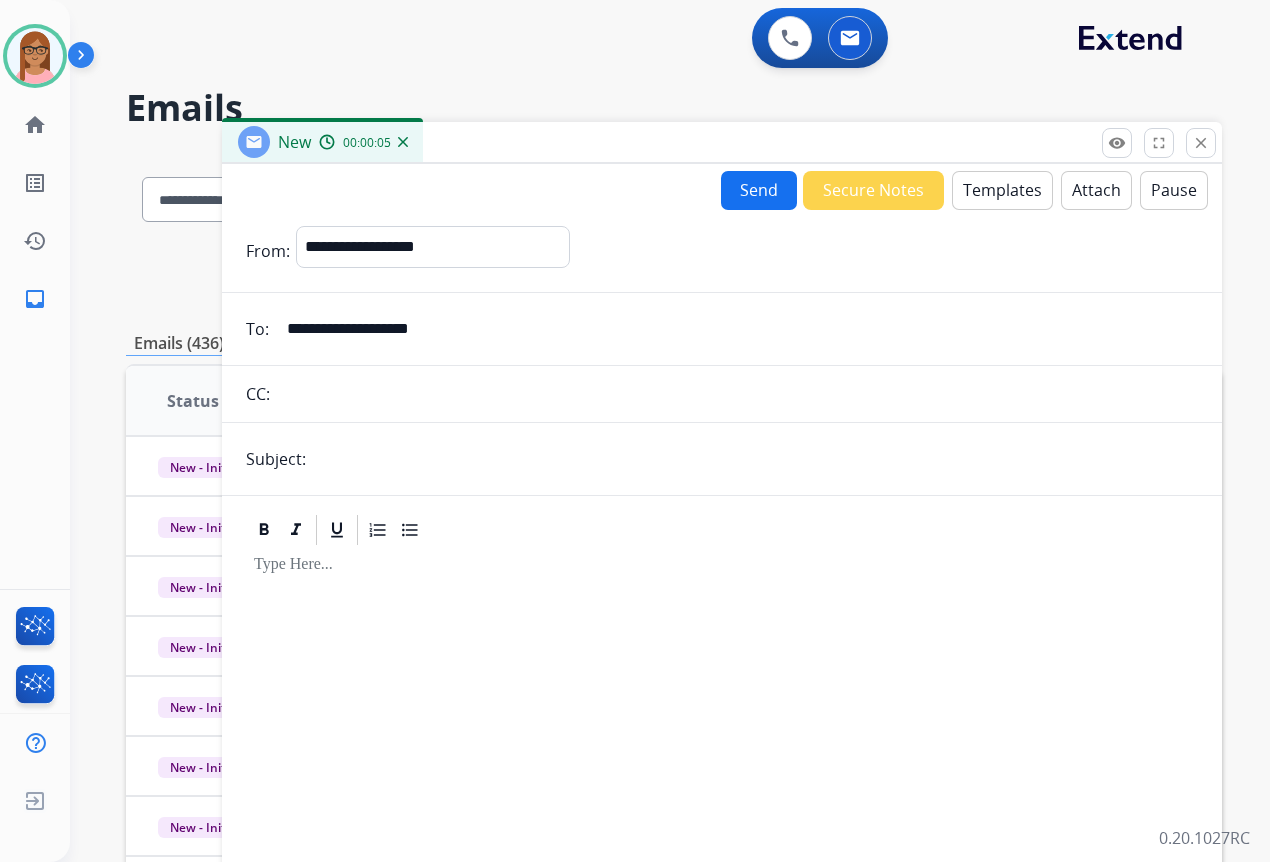 type on "**********" 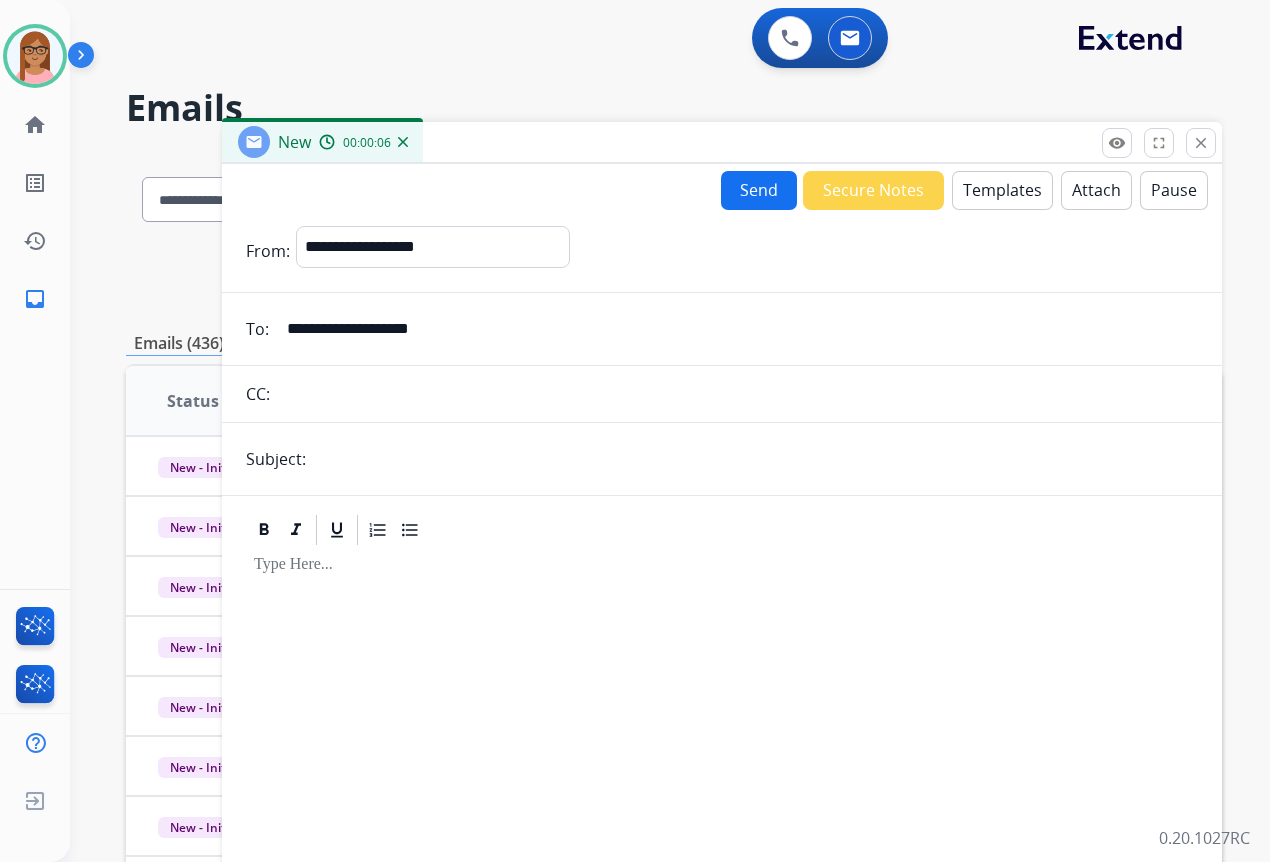 type on "**********" 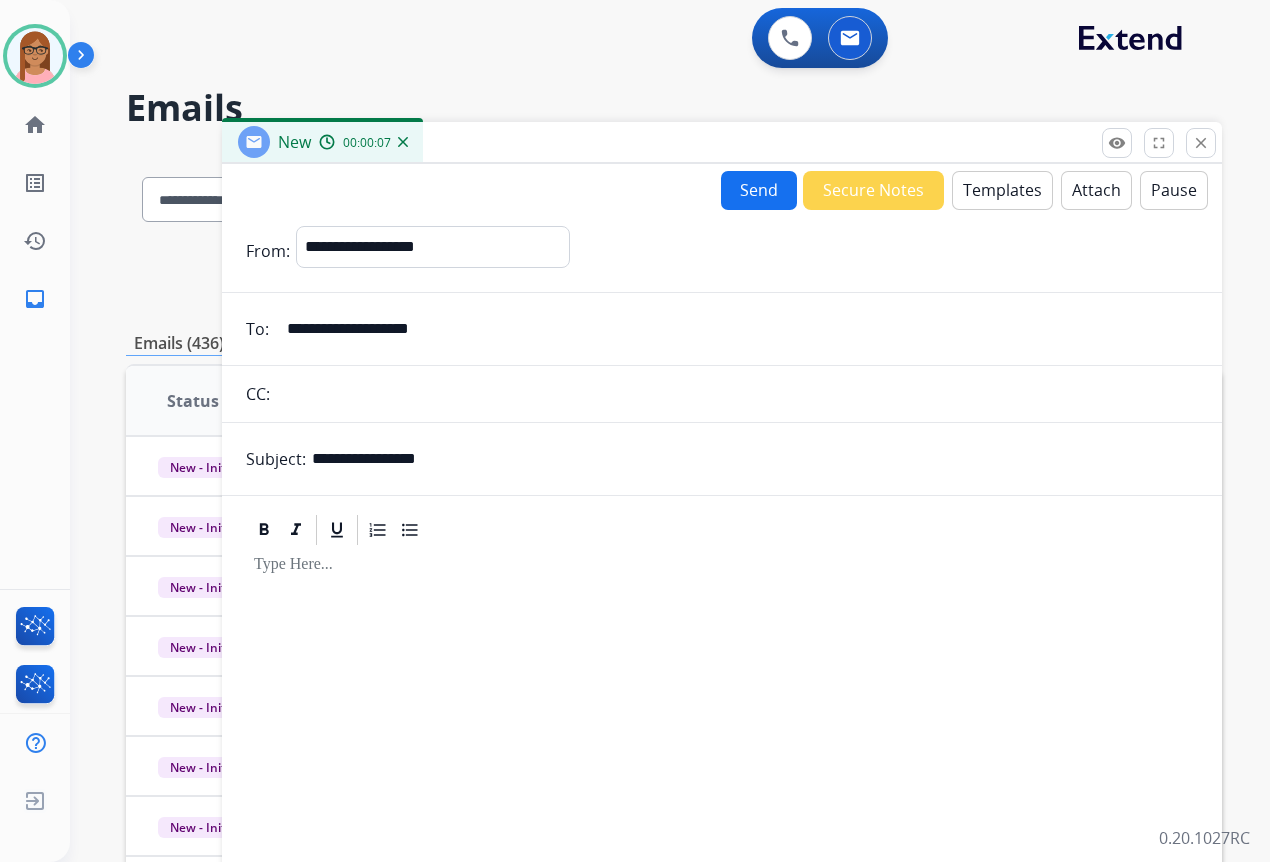 click at bounding box center [722, 719] 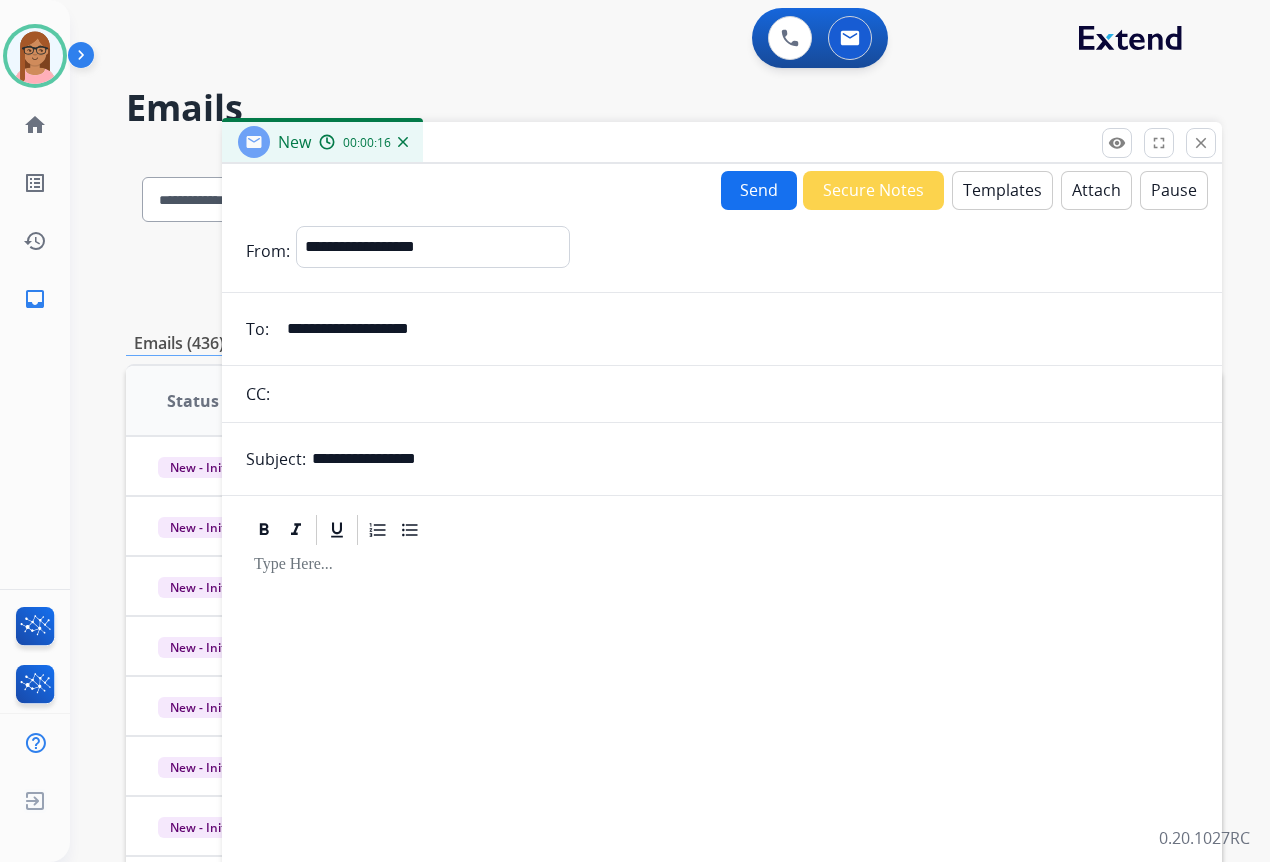 click on "Templates" at bounding box center (1002, 190) 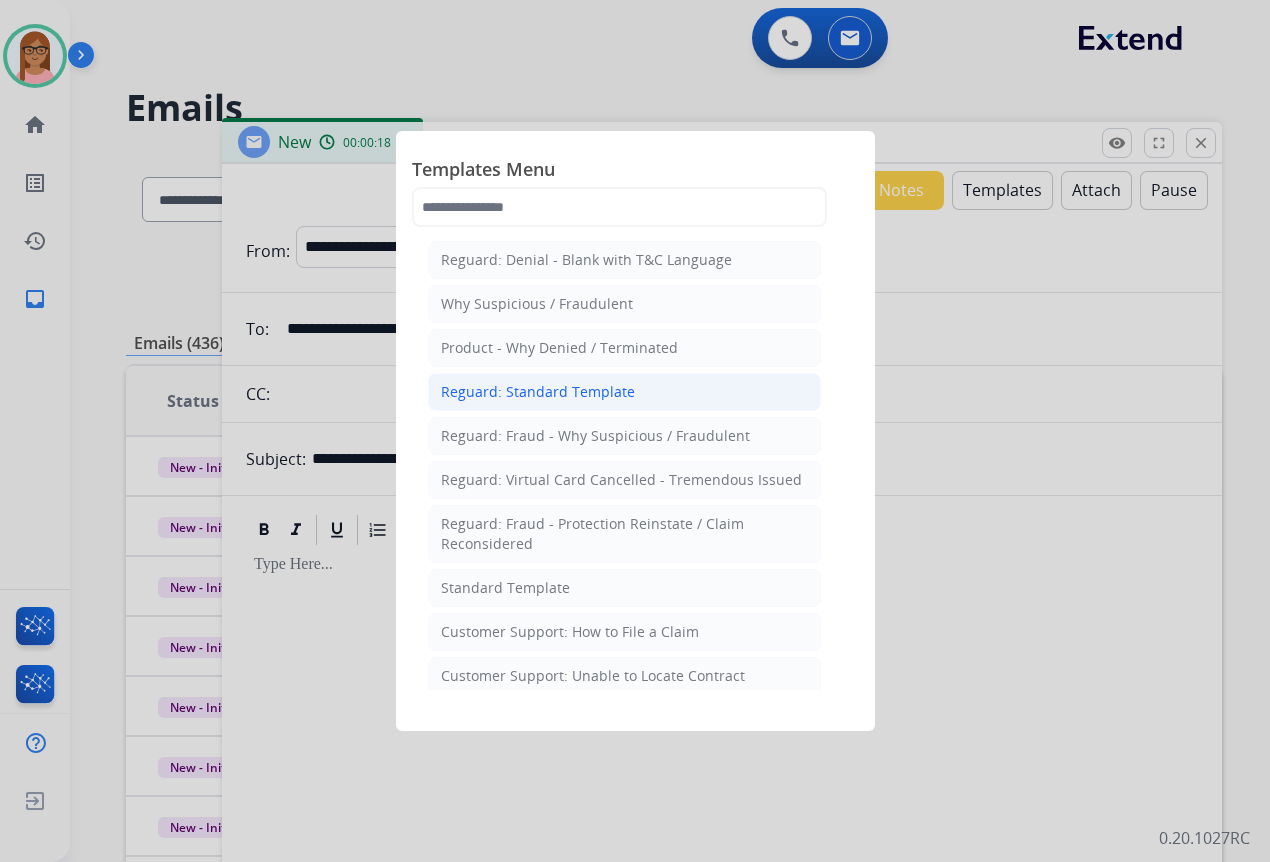 click on "Reguard: Standard Template" 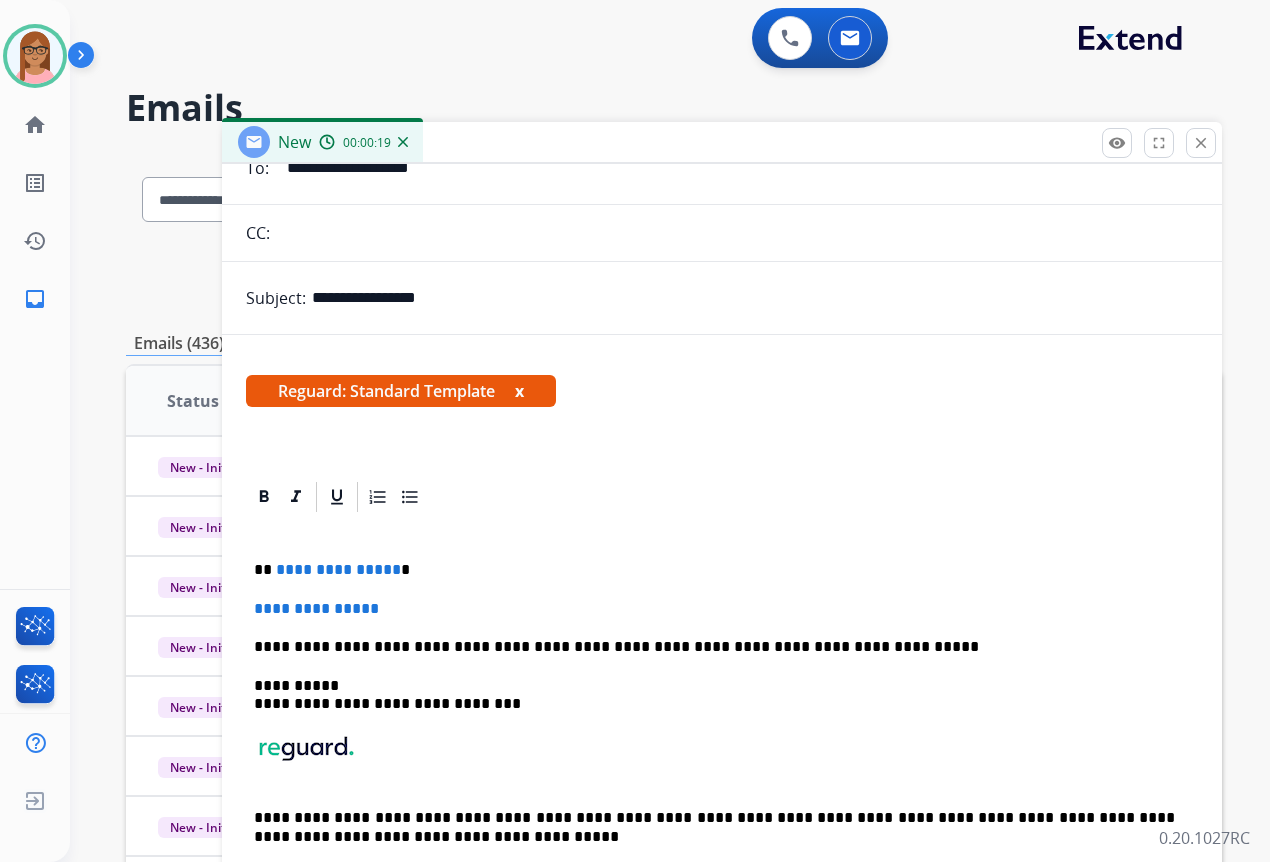 scroll, scrollTop: 170, scrollLeft: 0, axis: vertical 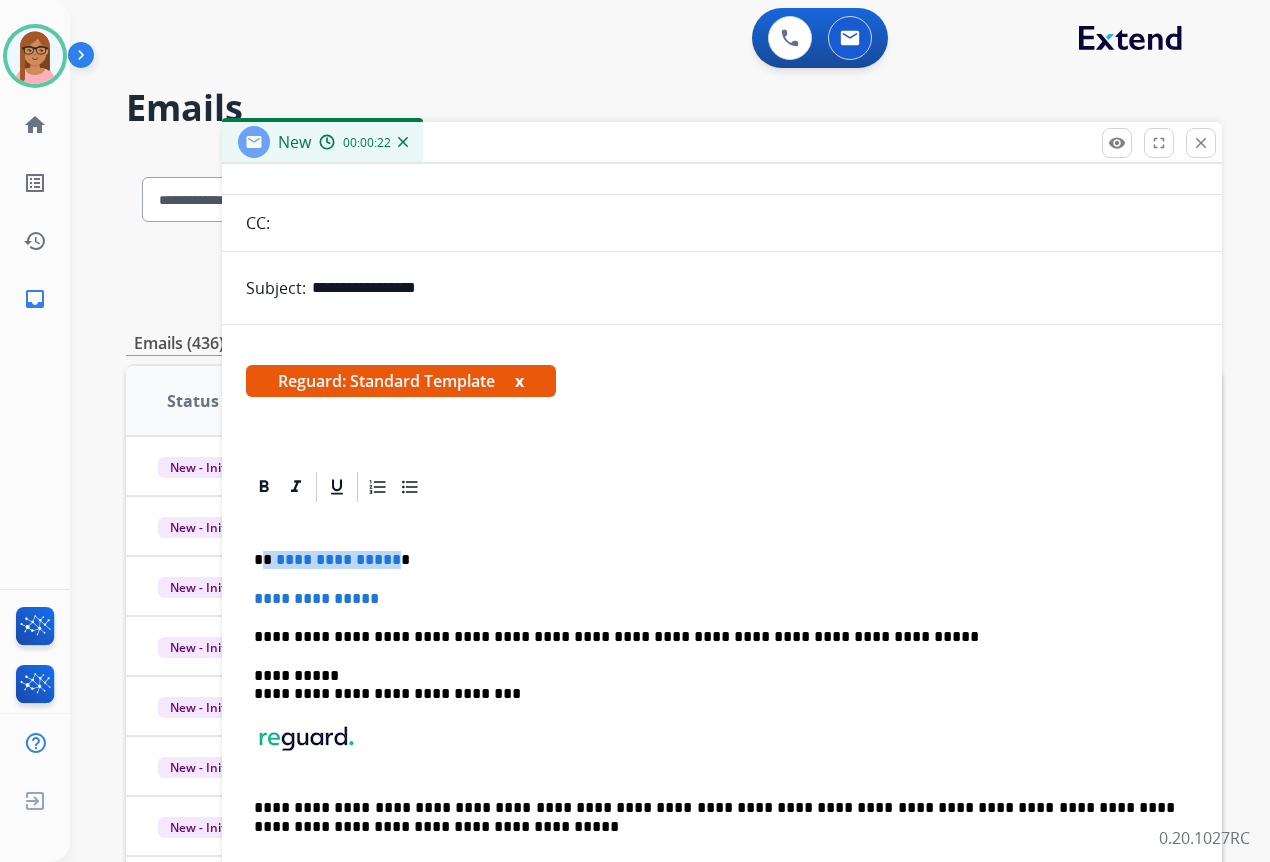 drag, startPoint x: 266, startPoint y: 560, endPoint x: 387, endPoint y: 551, distance: 121.33425 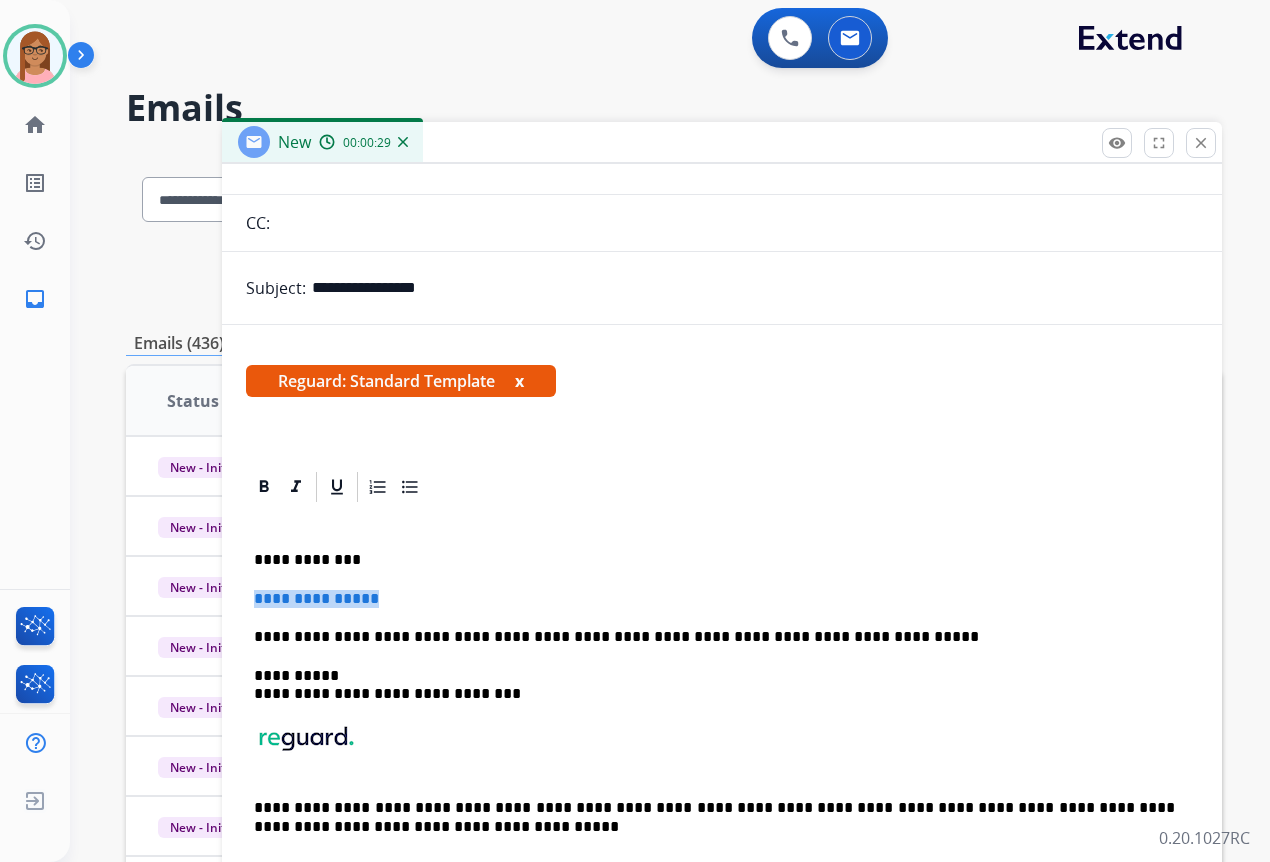 drag, startPoint x: 253, startPoint y: 603, endPoint x: 393, endPoint y: 595, distance: 140.22838 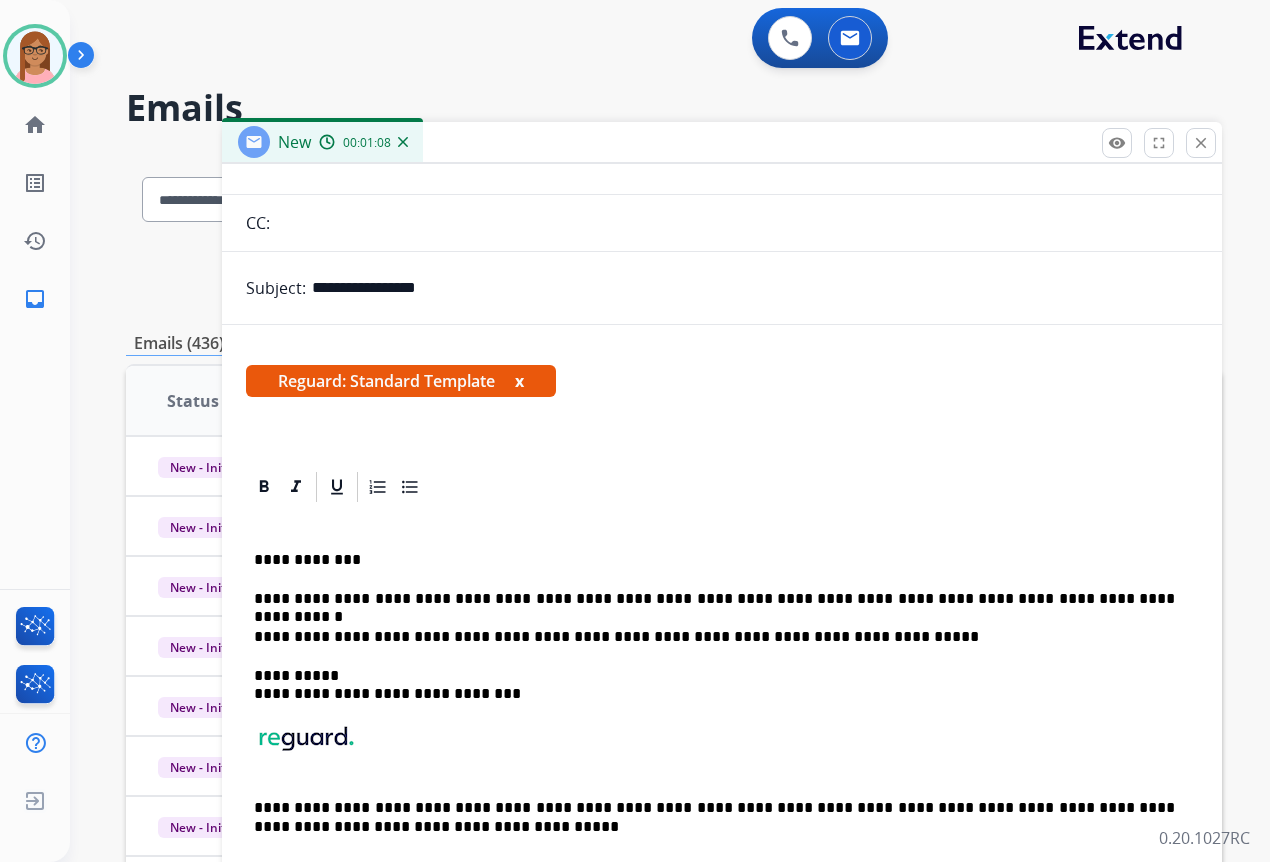 scroll, scrollTop: 0, scrollLeft: 0, axis: both 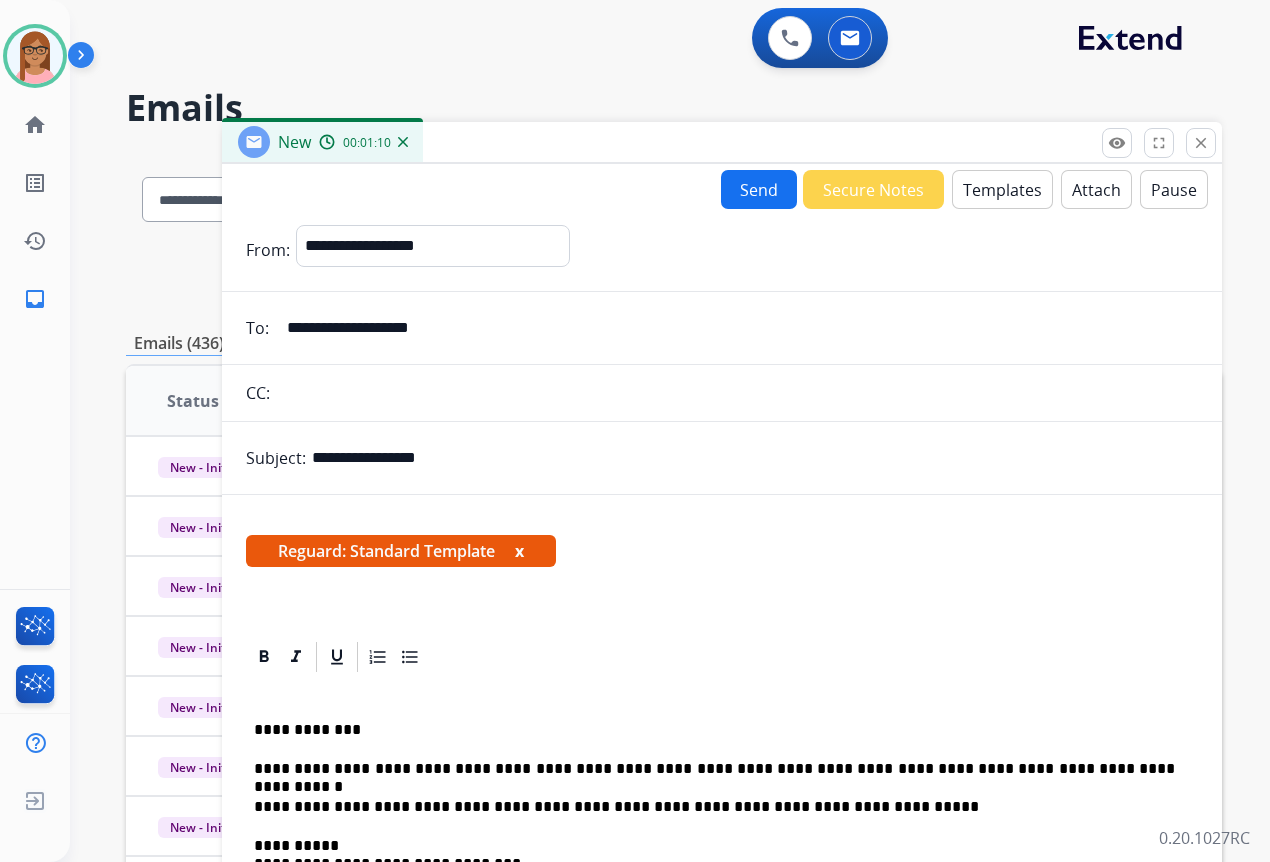 click on "Send" at bounding box center (759, 189) 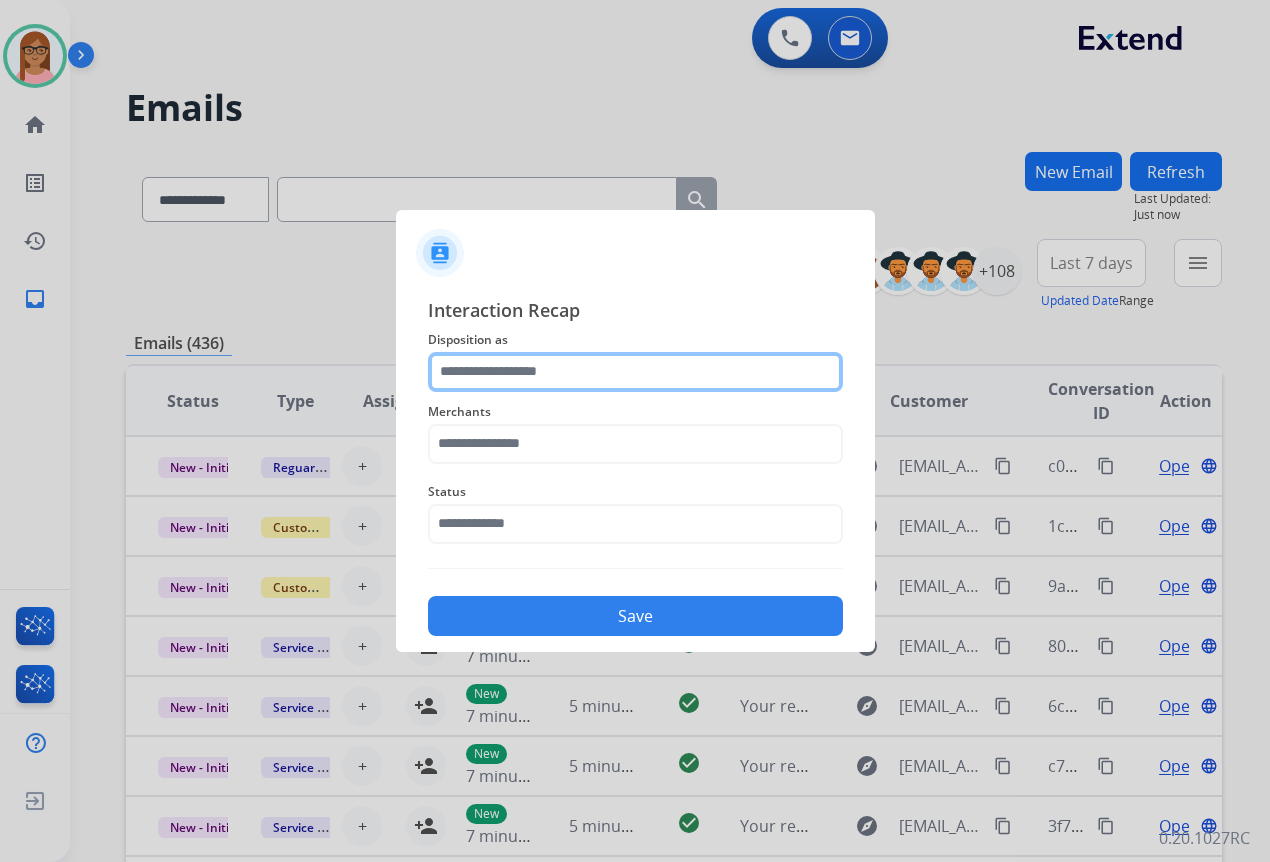 click 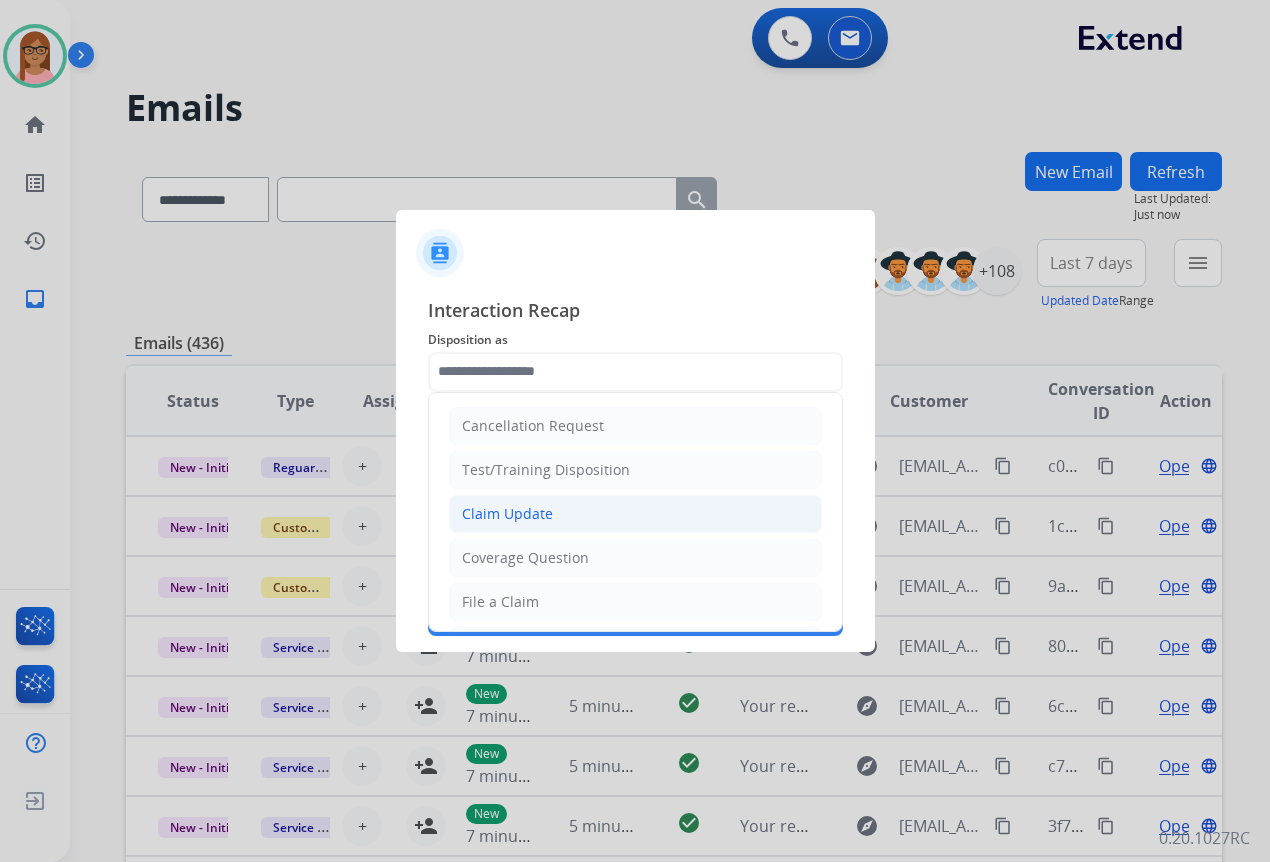 click on "Claim Update" 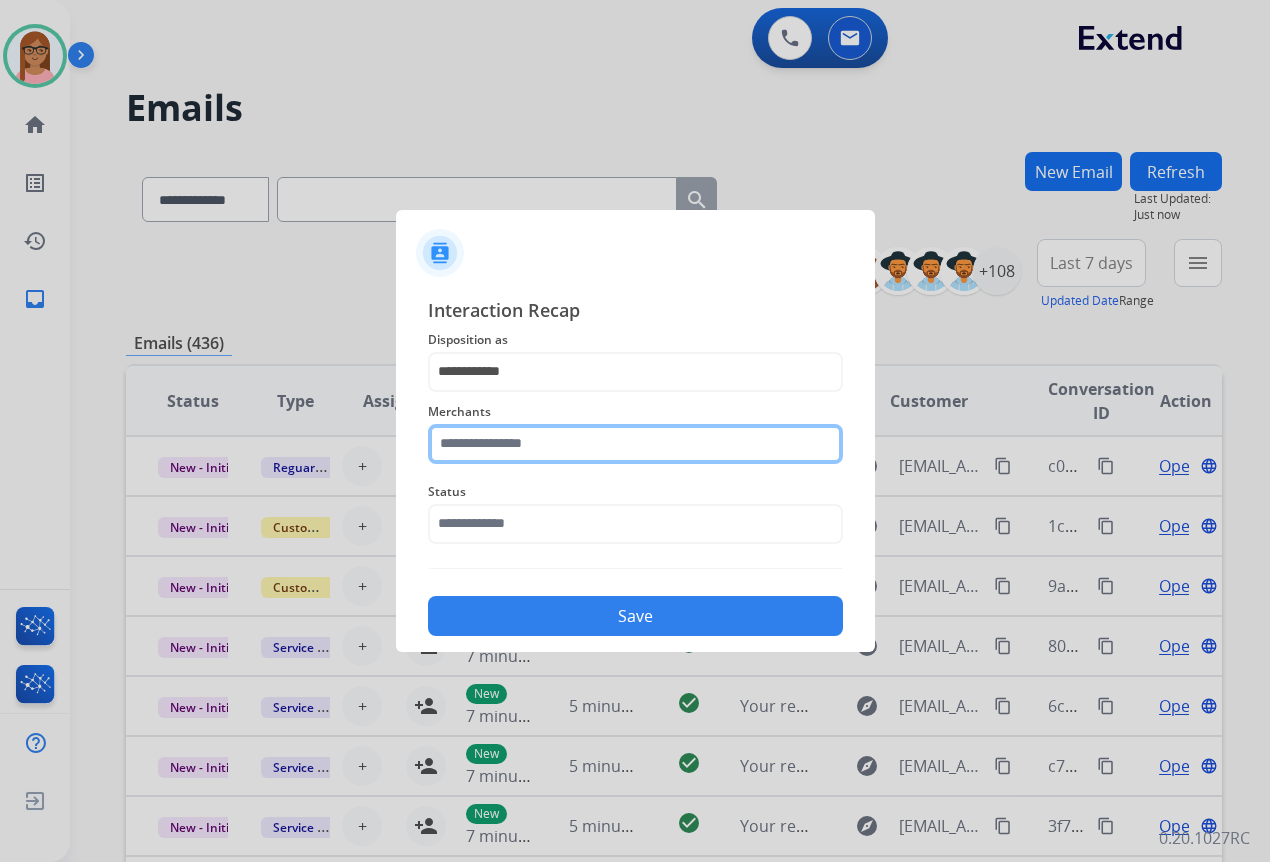click 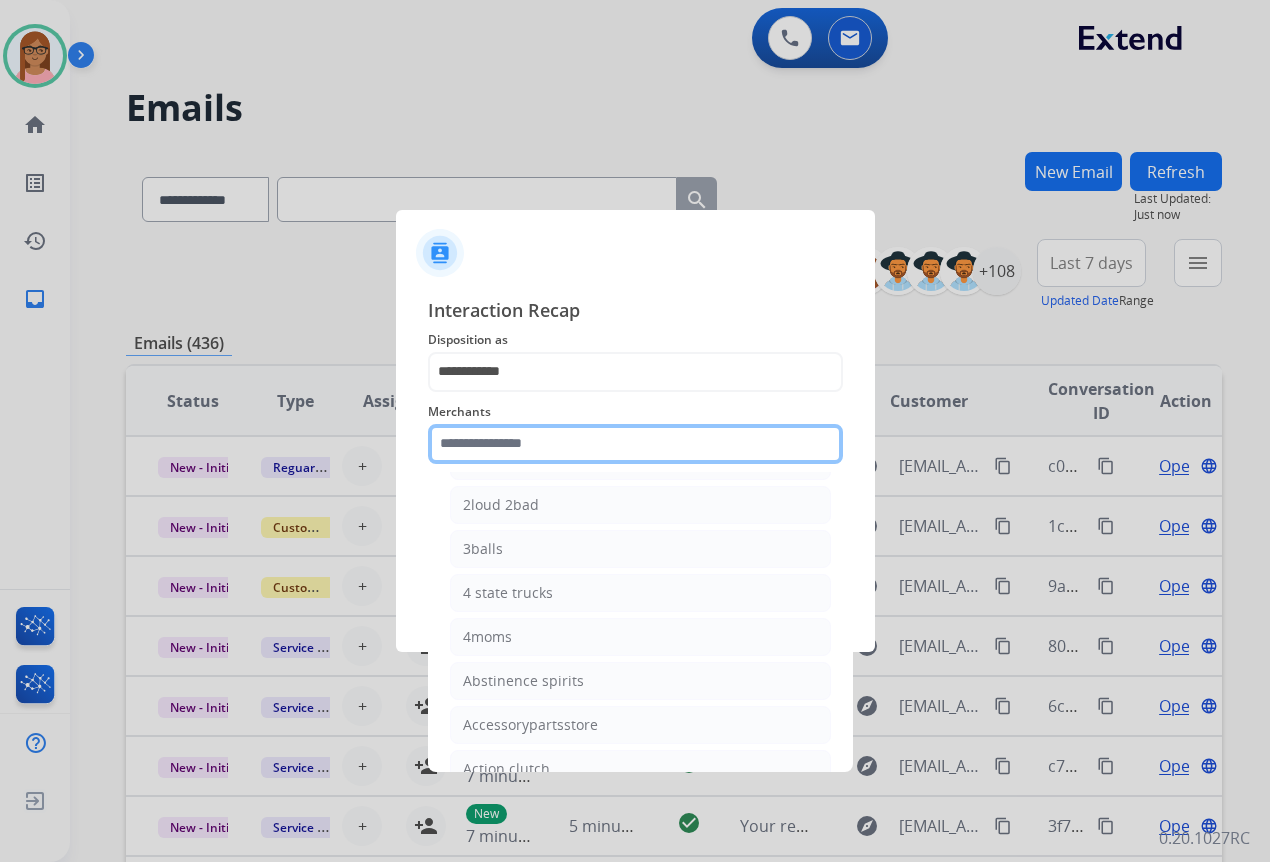 scroll, scrollTop: 250, scrollLeft: 0, axis: vertical 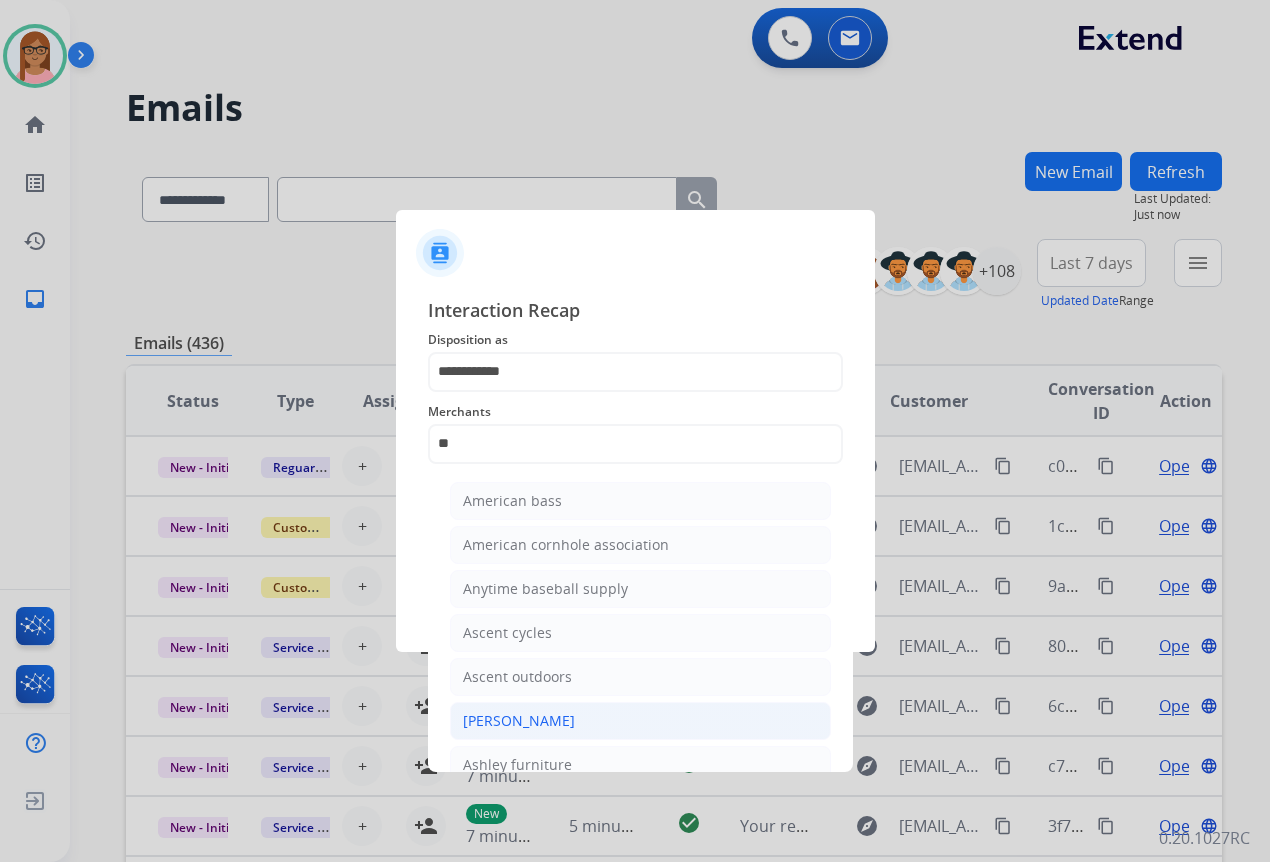 click on "[PERSON_NAME]" 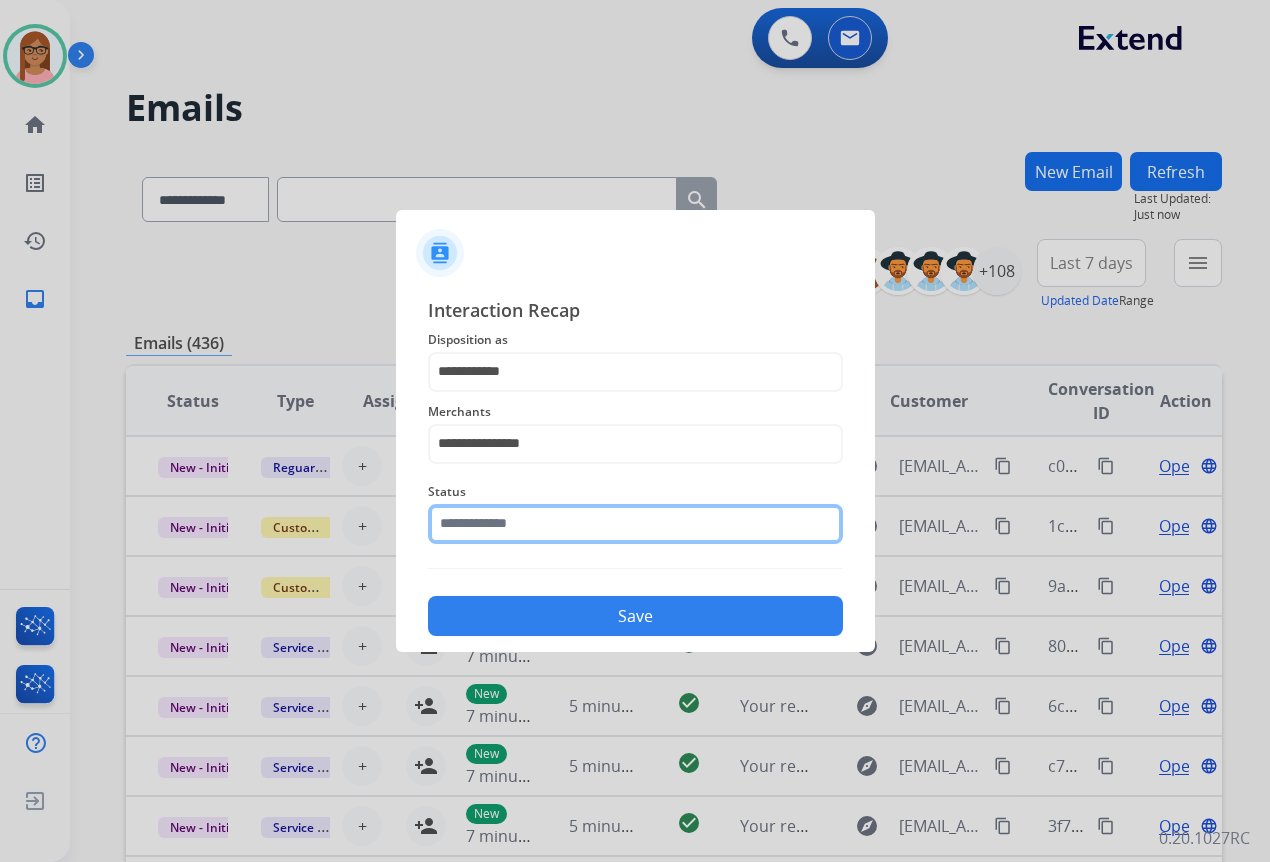 click 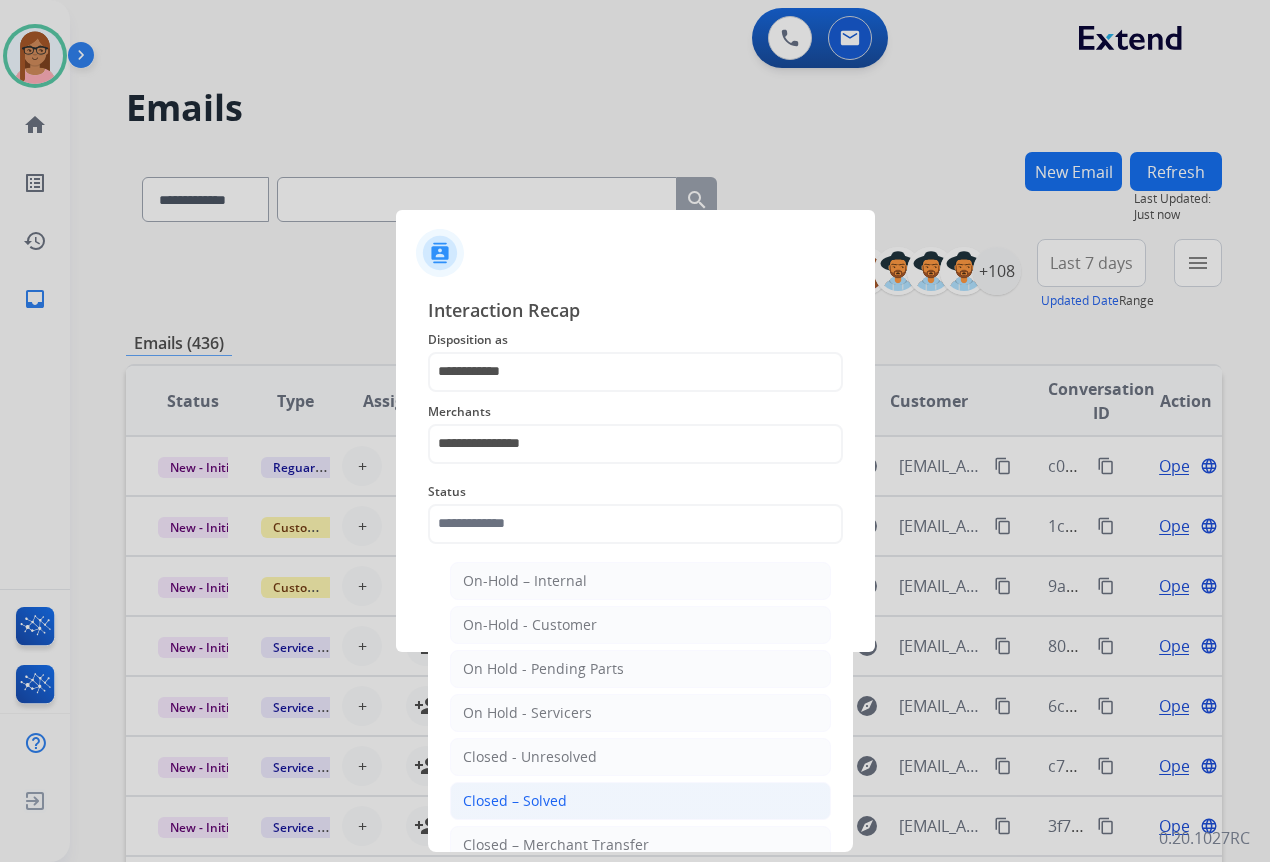 click on "Closed – Solved" 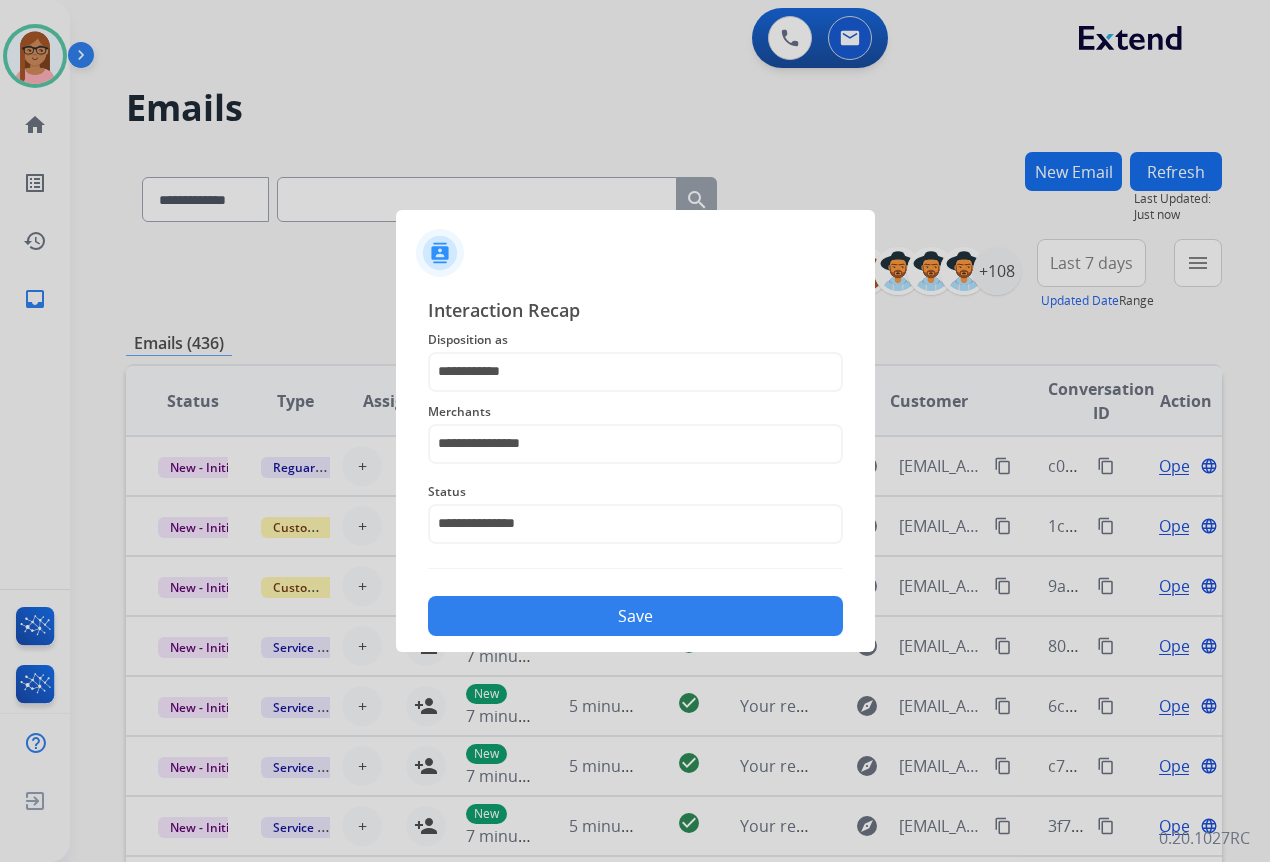 click on "Save" 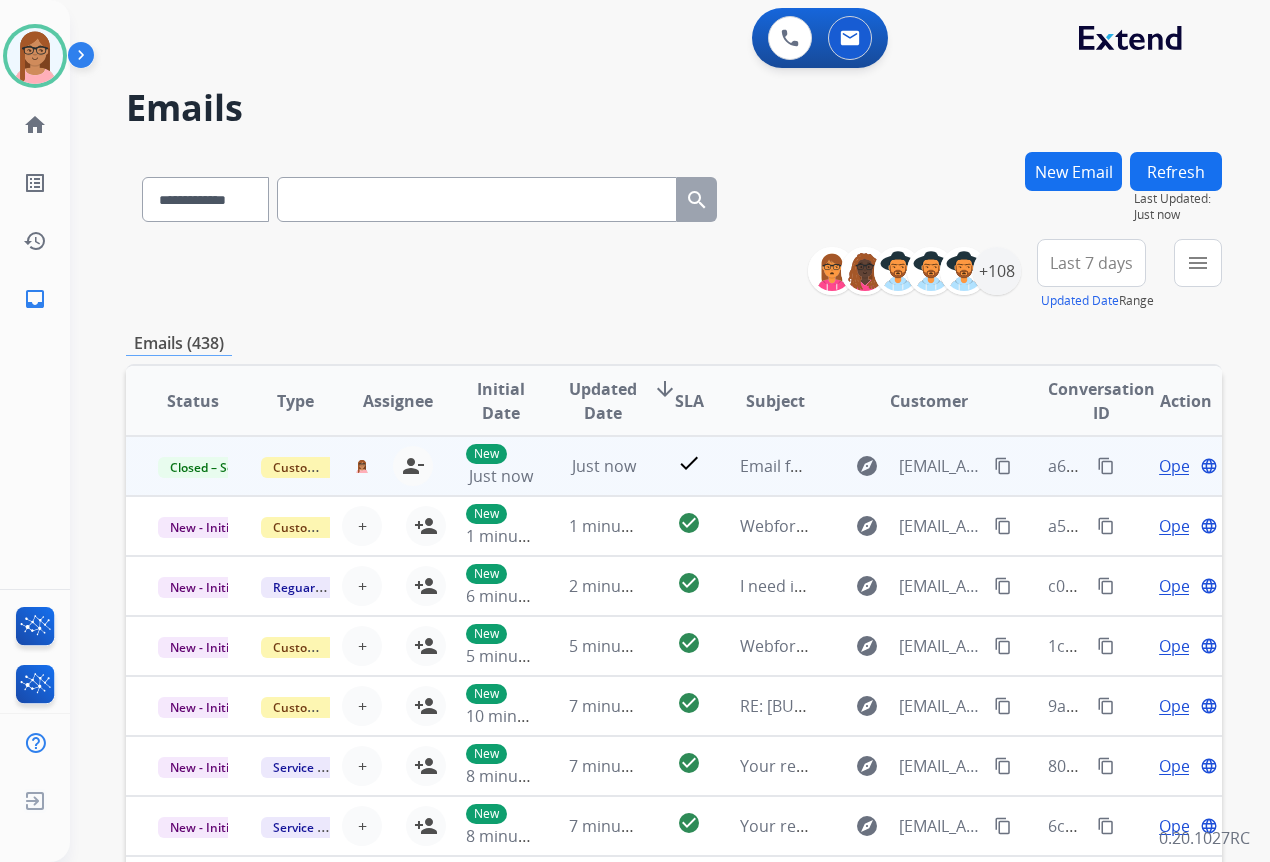 click on "content_copy" at bounding box center (1106, 466) 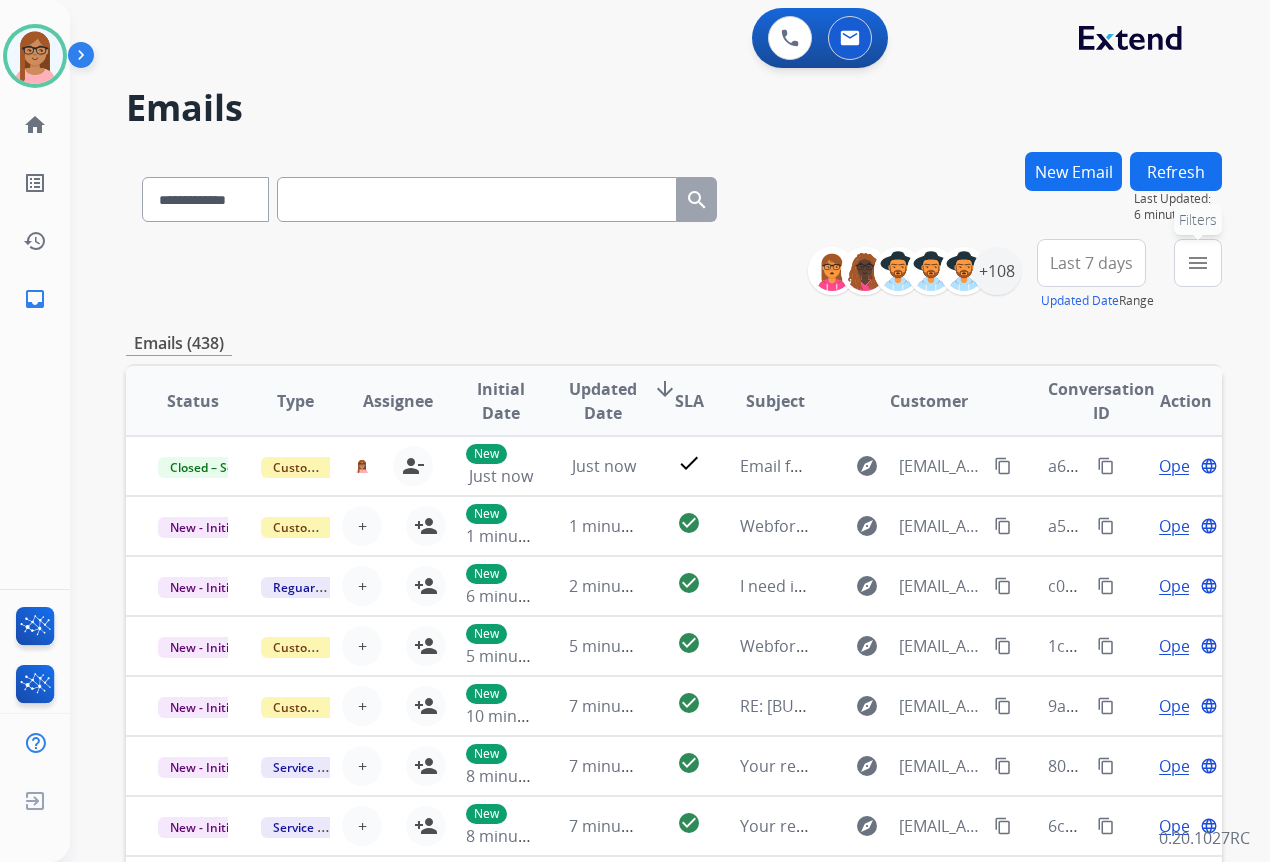 click on "menu  Filters" at bounding box center (1198, 263) 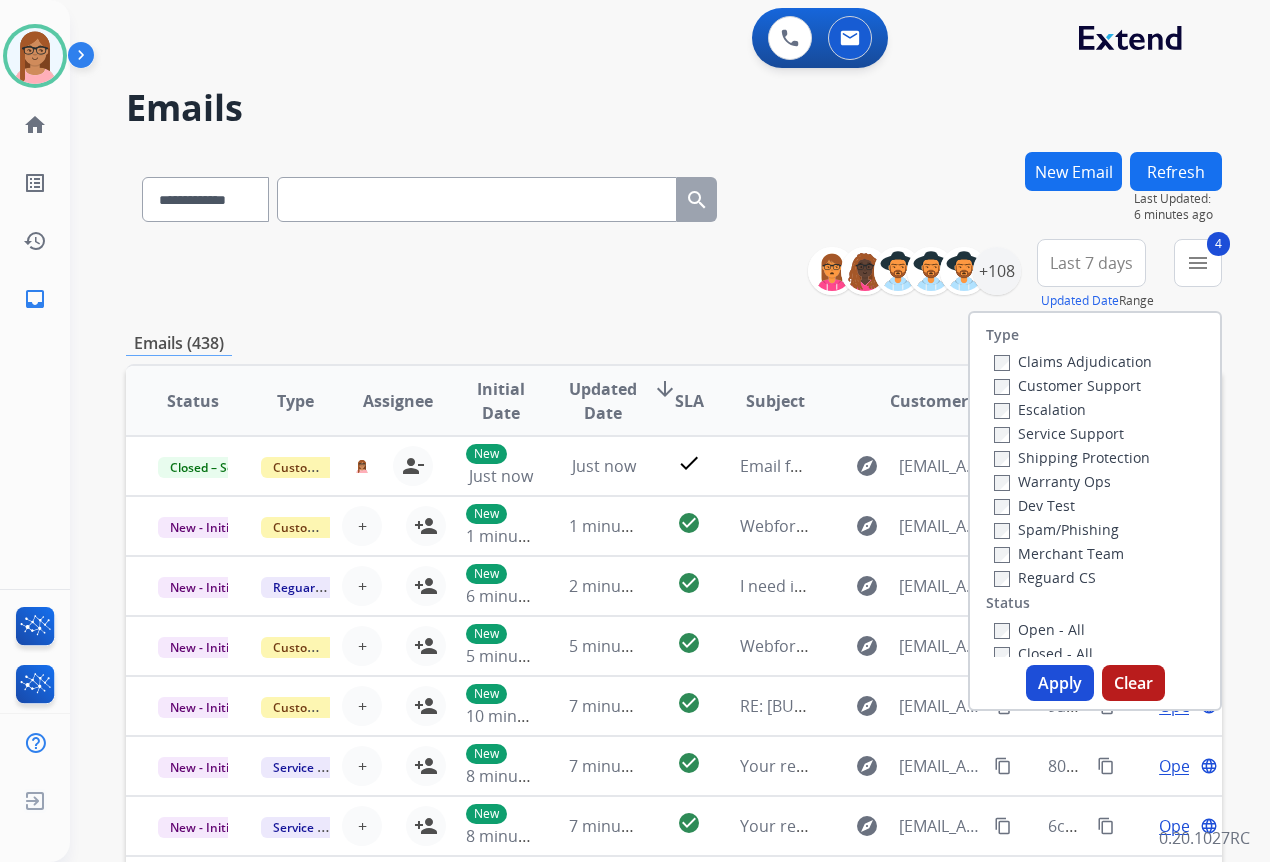 click on "Apply" at bounding box center [1060, 683] 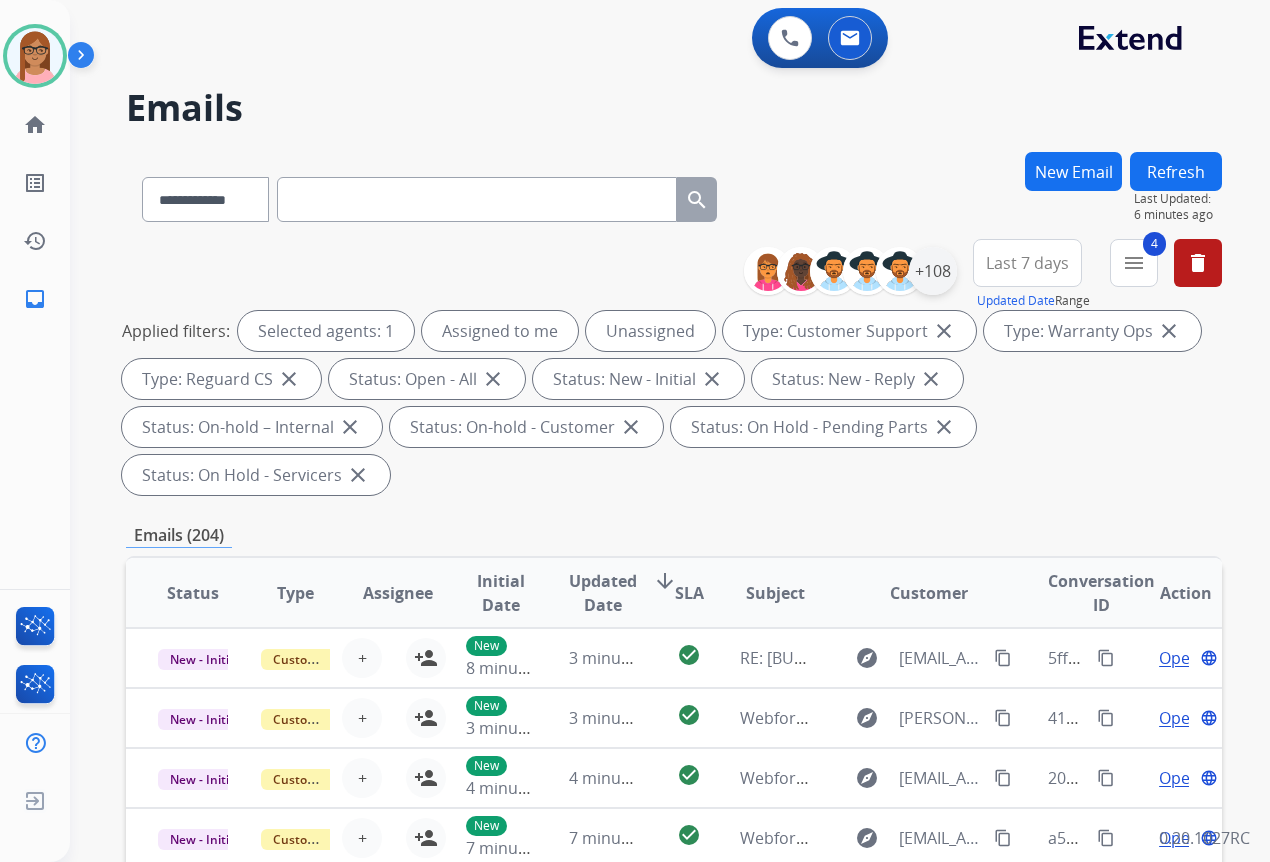 click on "+108" at bounding box center (933, 271) 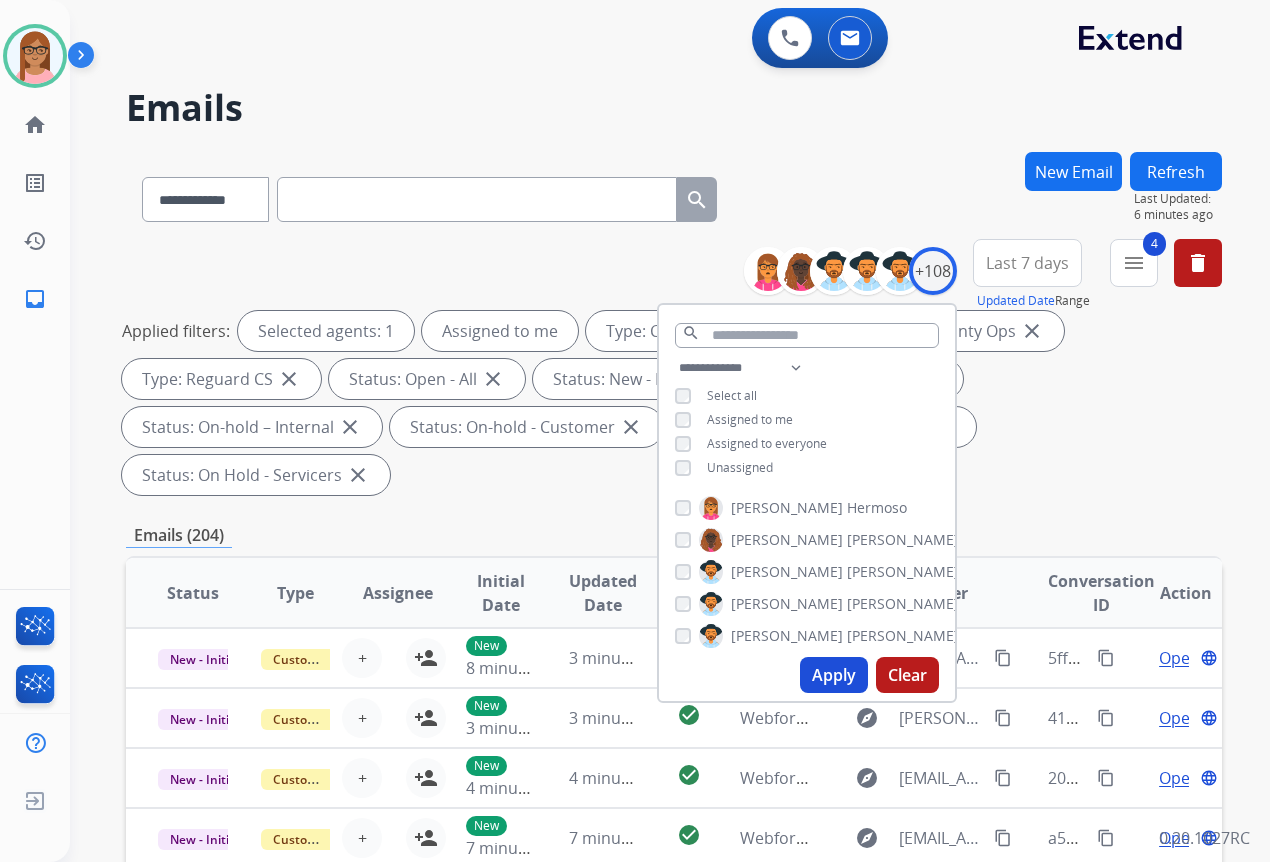 click on "Apply" at bounding box center (834, 675) 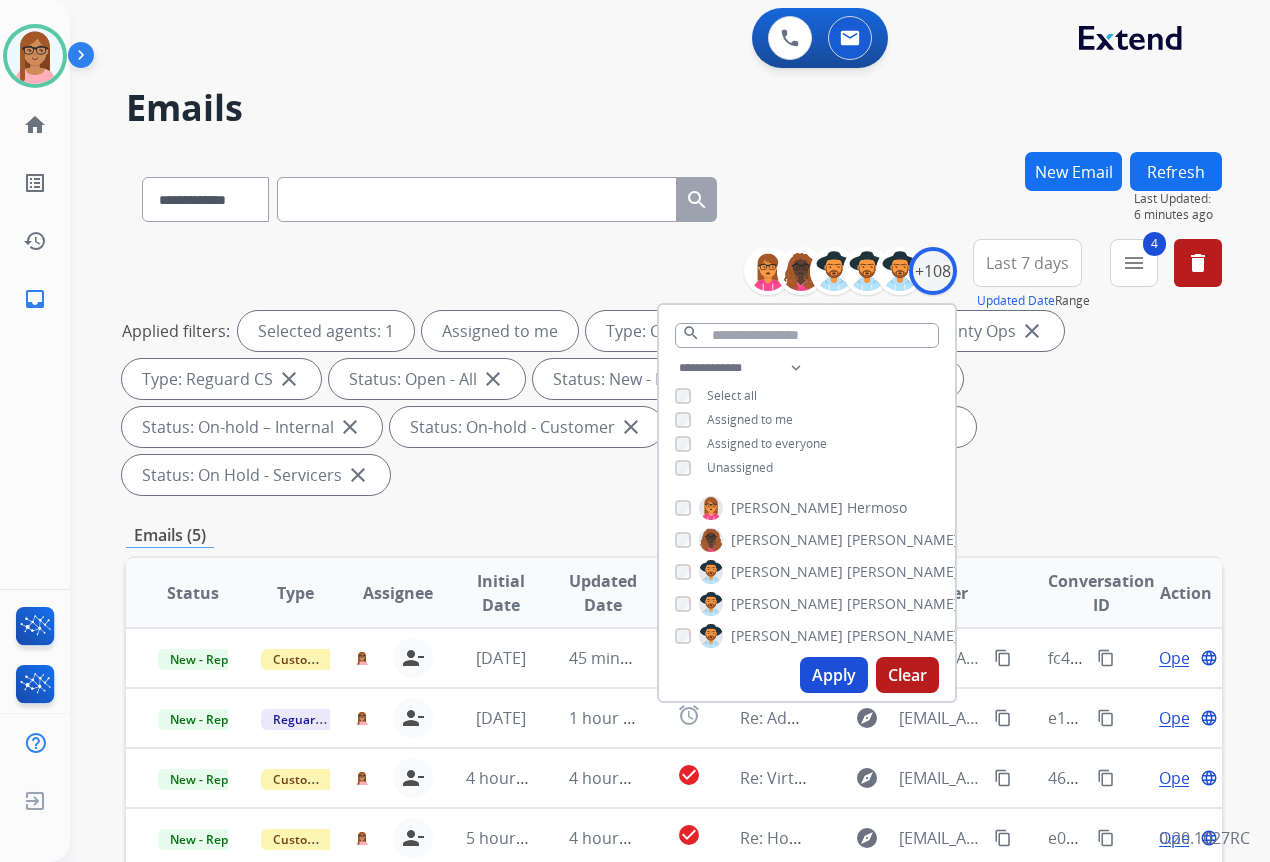 click on "**********" at bounding box center (674, 371) 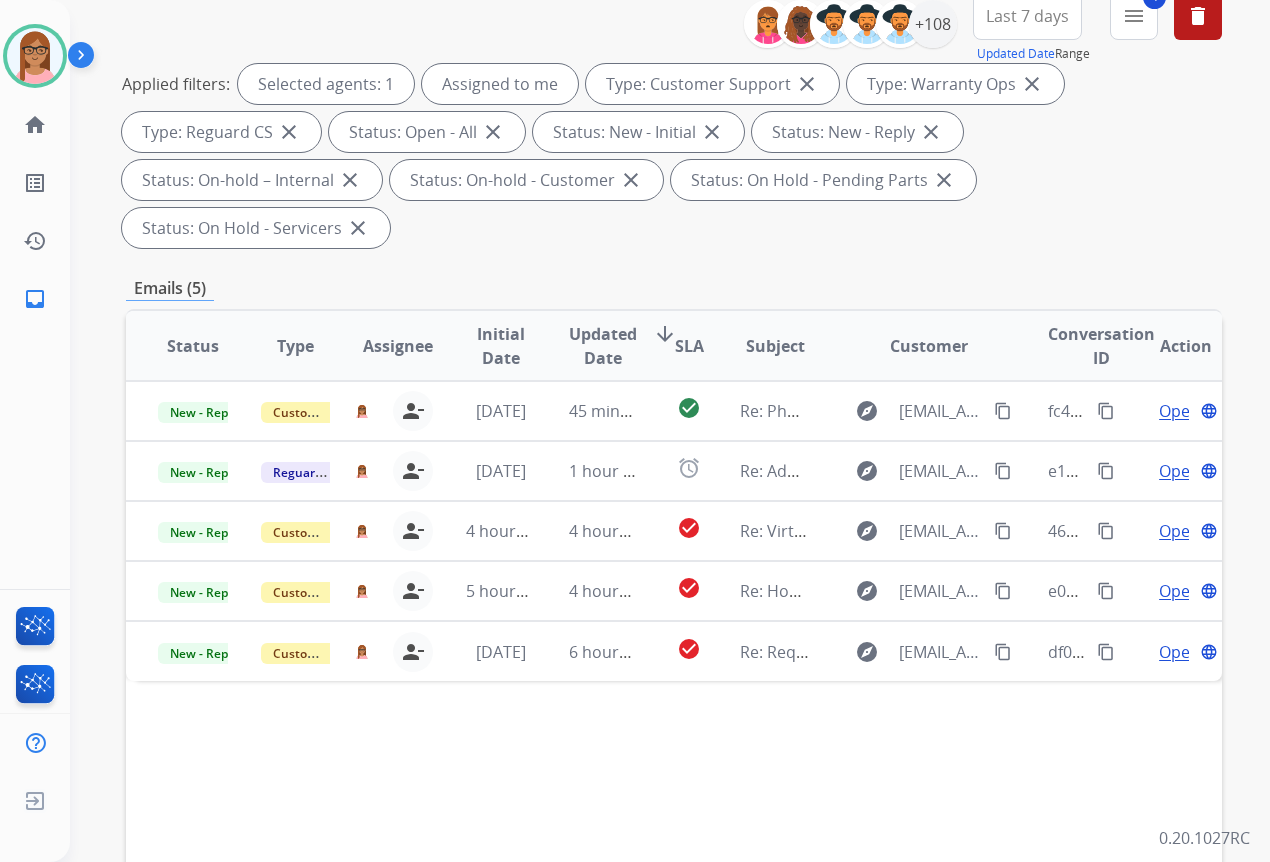 scroll, scrollTop: 250, scrollLeft: 0, axis: vertical 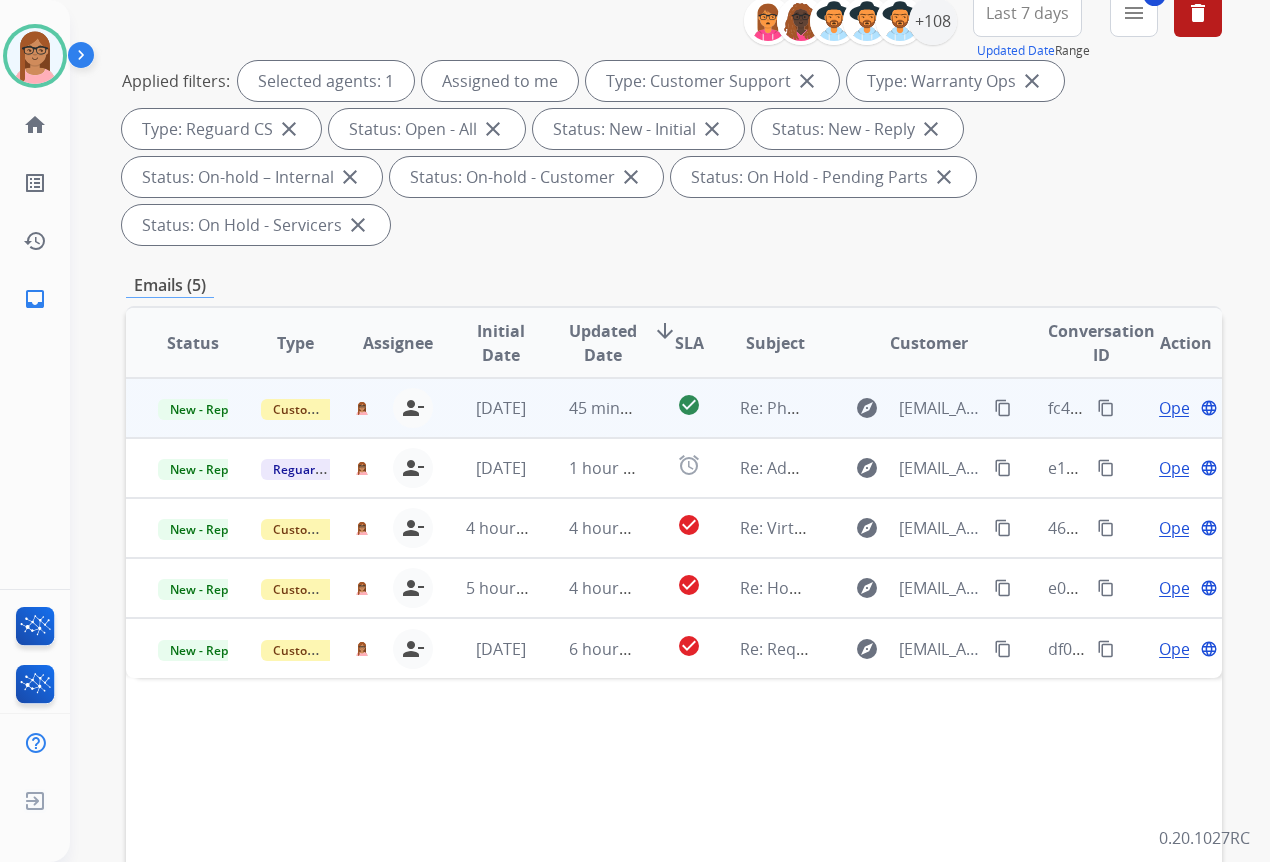 click on "Open" at bounding box center [1179, 408] 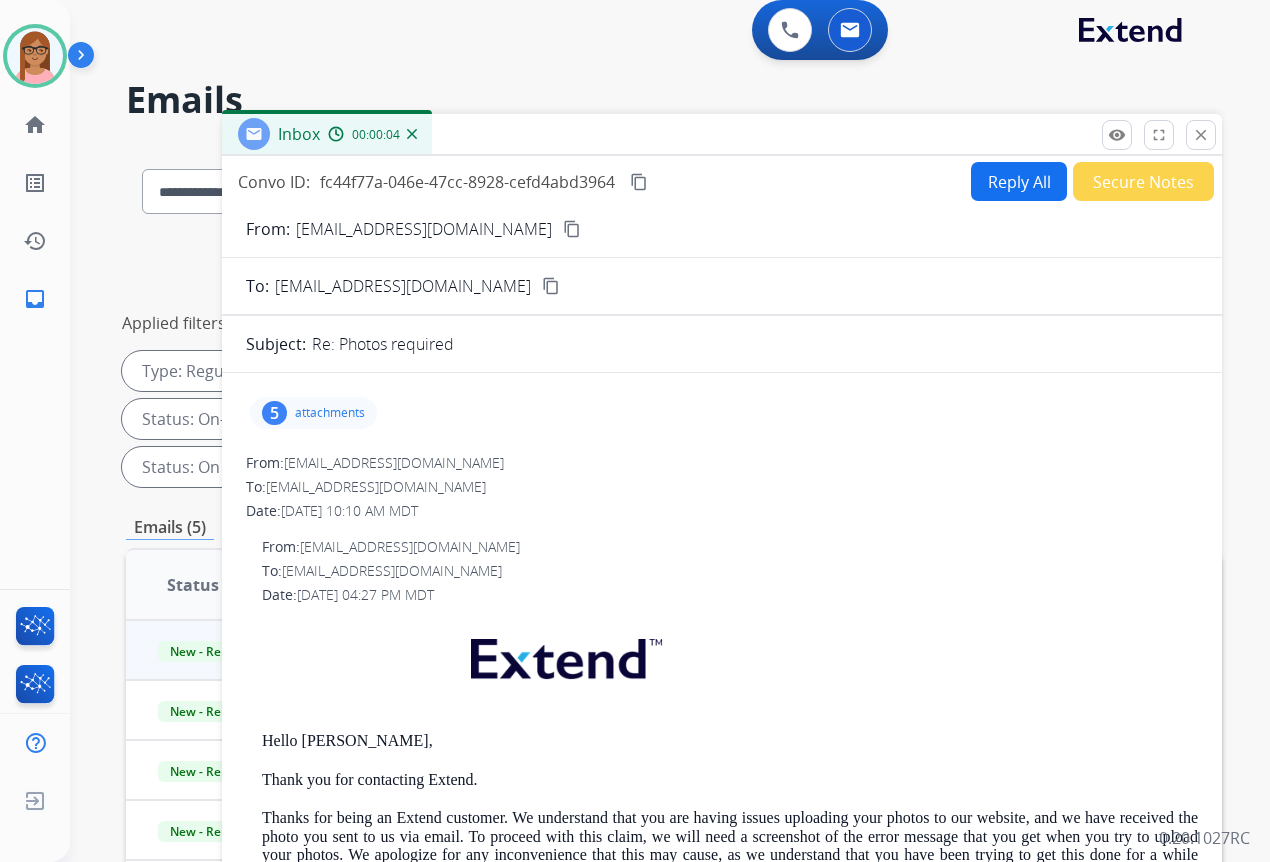 scroll, scrollTop: 0, scrollLeft: 0, axis: both 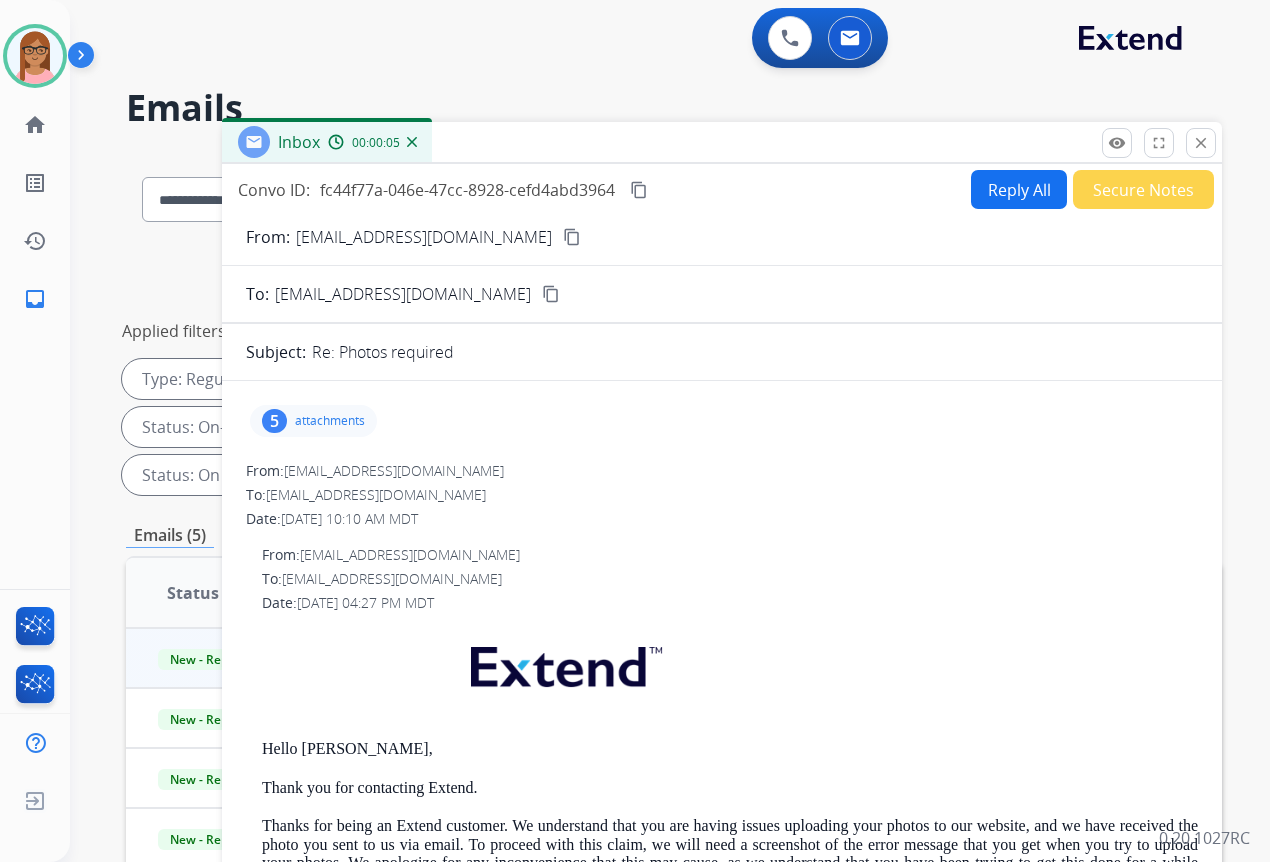 click on "Reply All" at bounding box center (1019, 189) 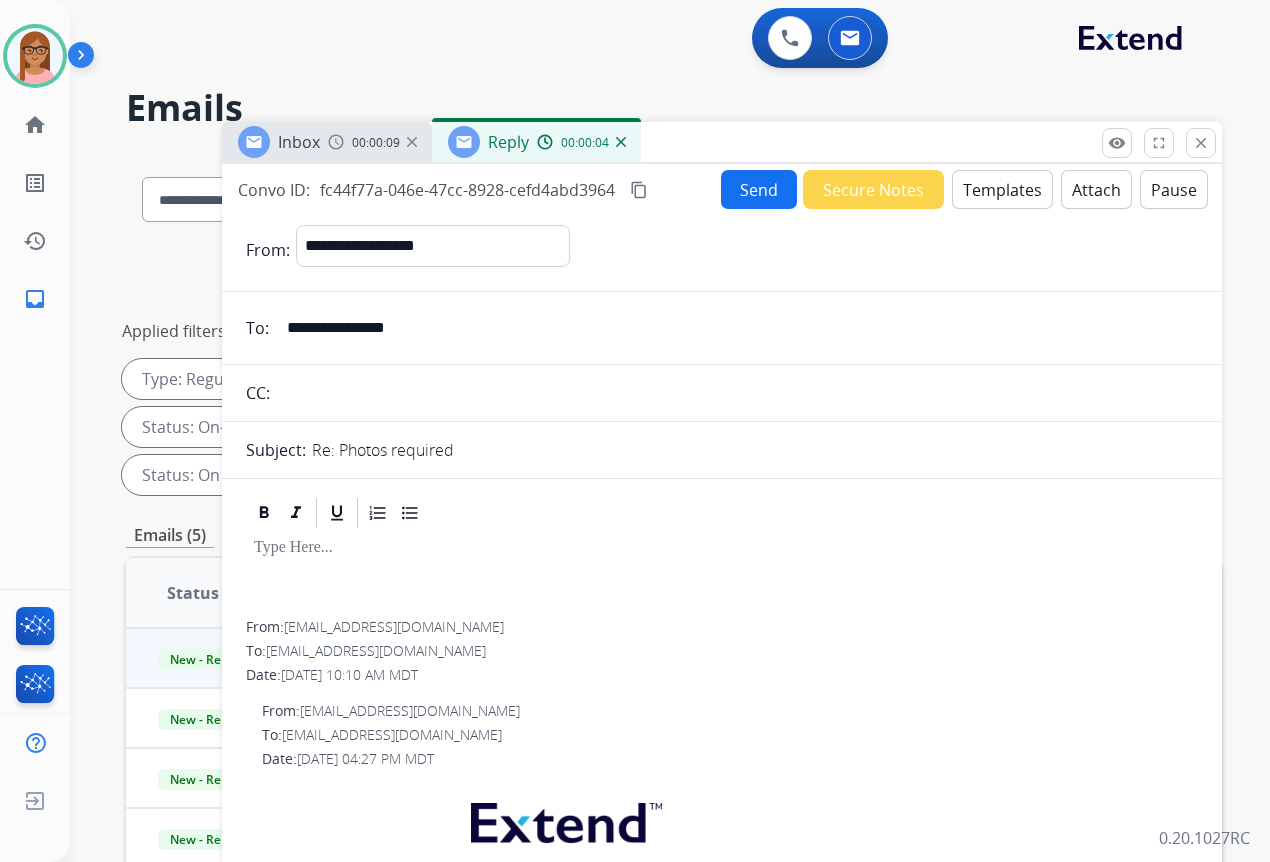click on "Templates" at bounding box center [1002, 189] 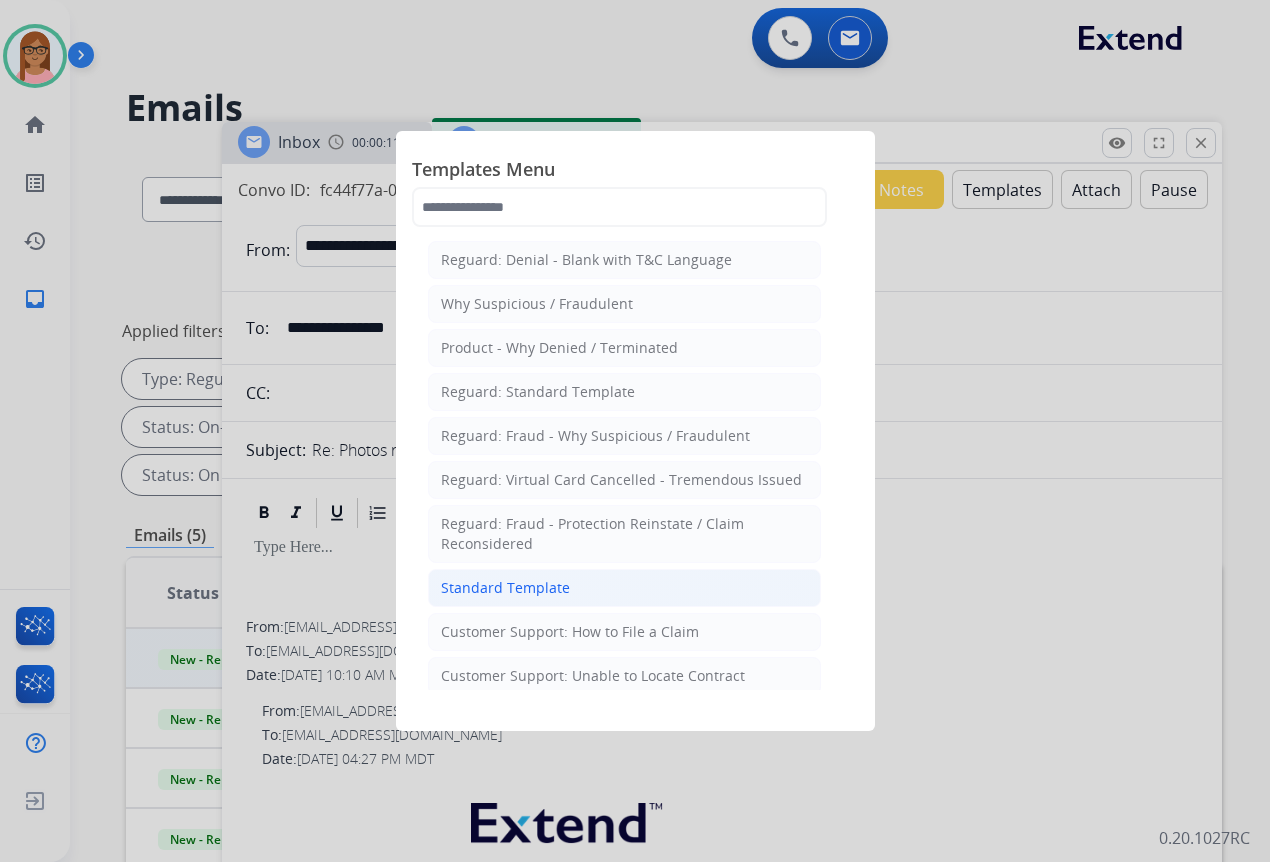 click on "Standard Template" 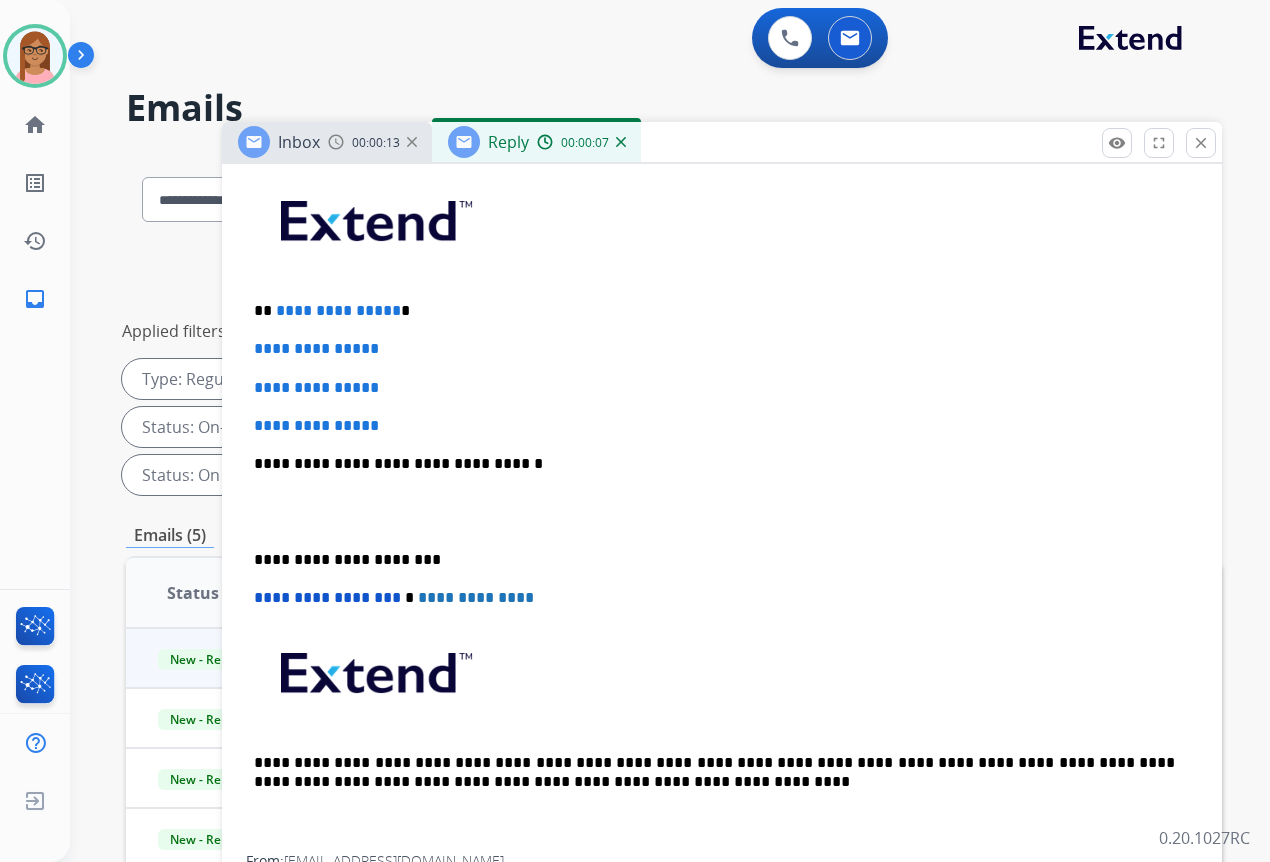 scroll, scrollTop: 500, scrollLeft: 0, axis: vertical 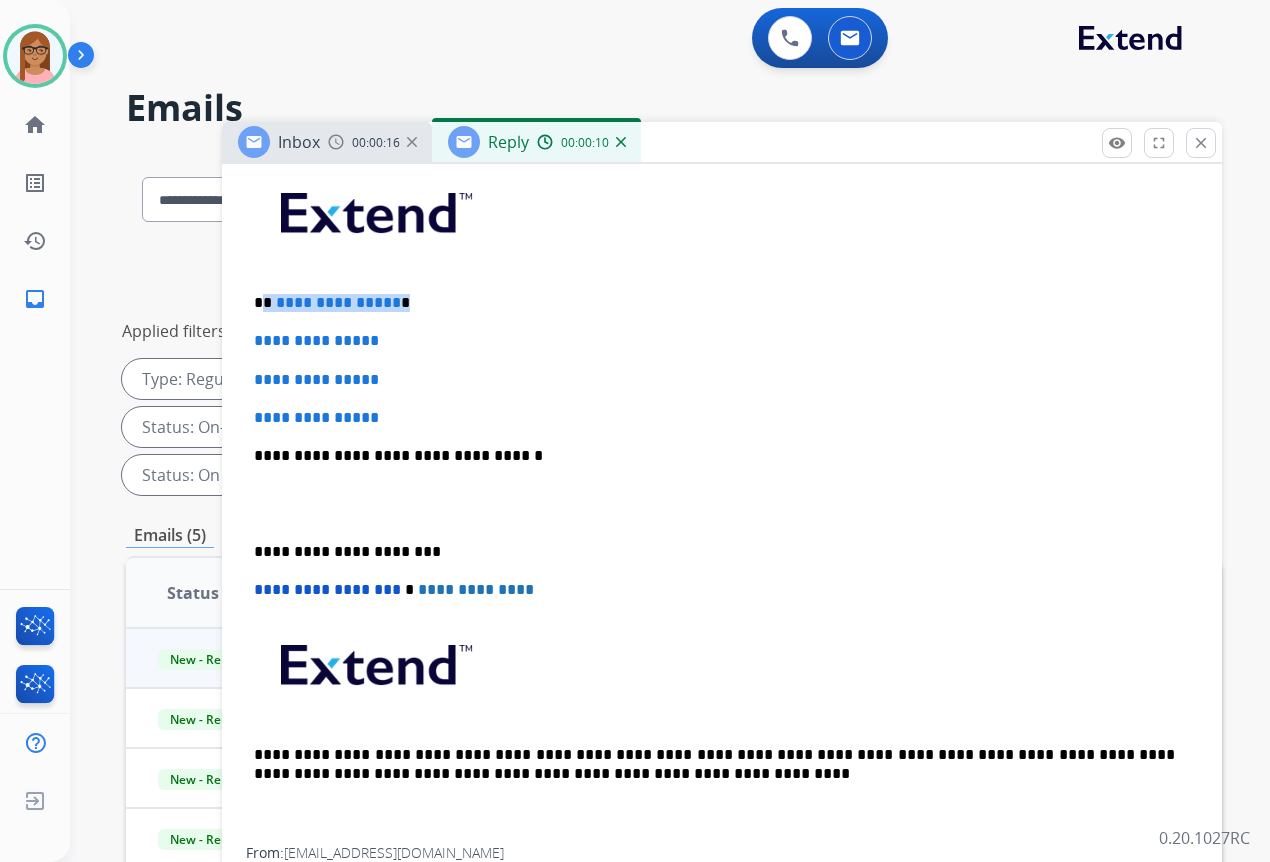 drag, startPoint x: 266, startPoint y: 301, endPoint x: 393, endPoint y: 298, distance: 127.03543 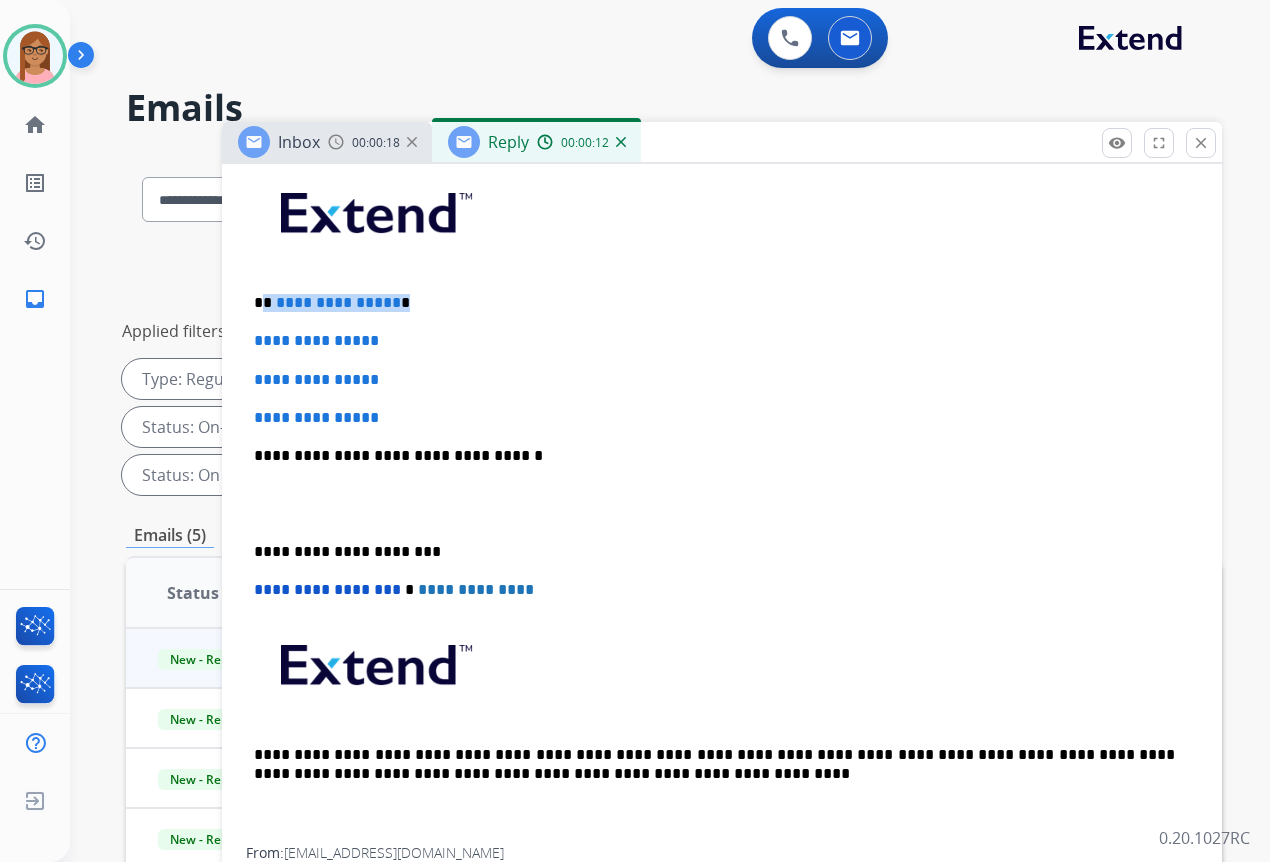 type 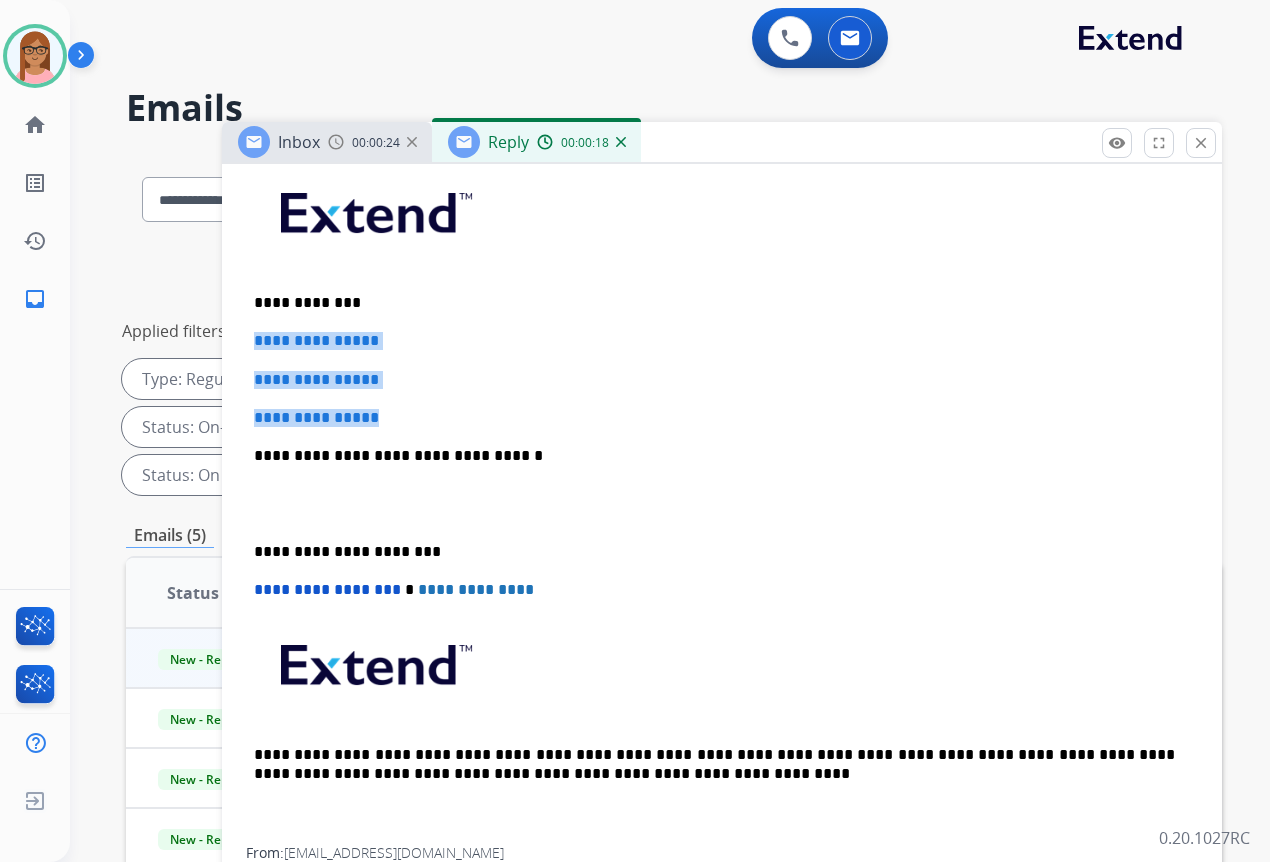drag, startPoint x: 253, startPoint y: 346, endPoint x: 393, endPoint y: 405, distance: 151.92432 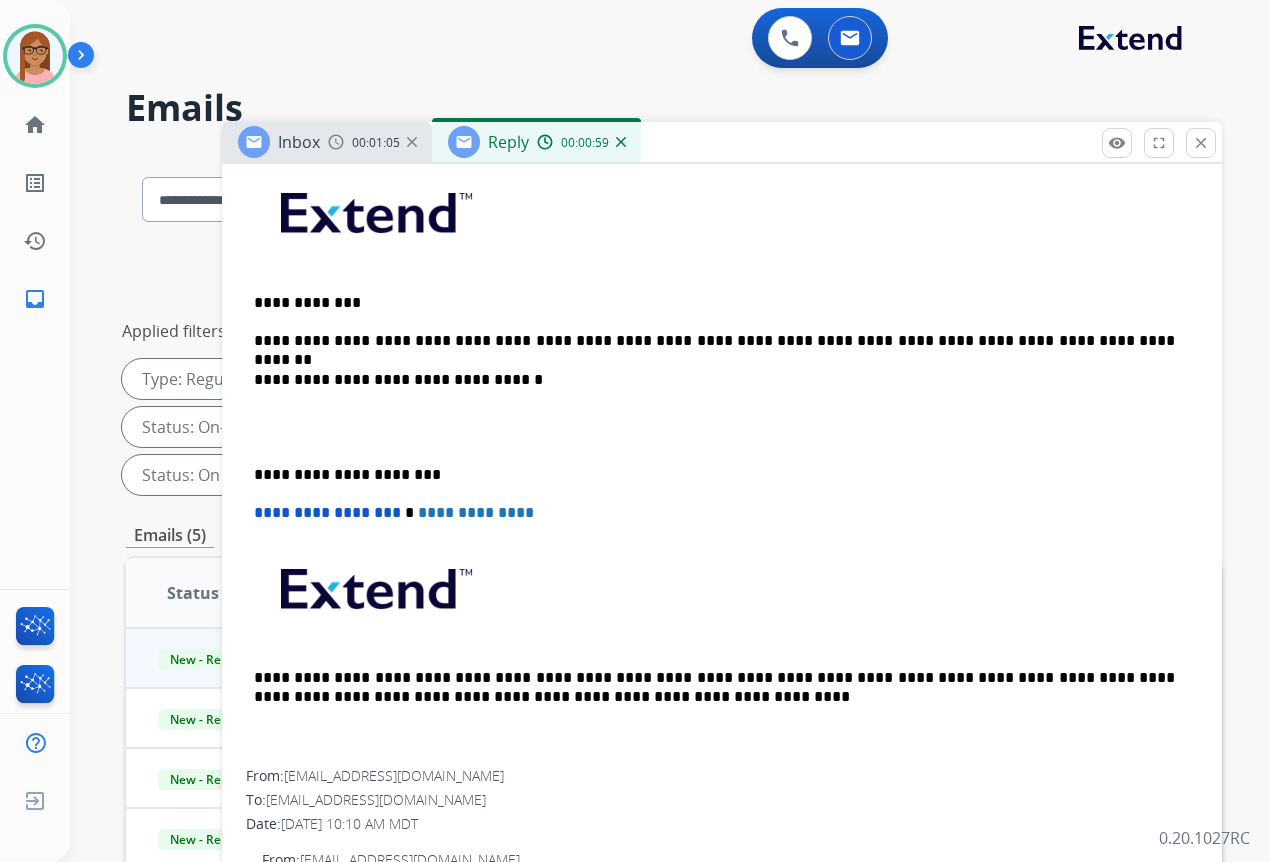 click on "**********" at bounding box center [722, 464] 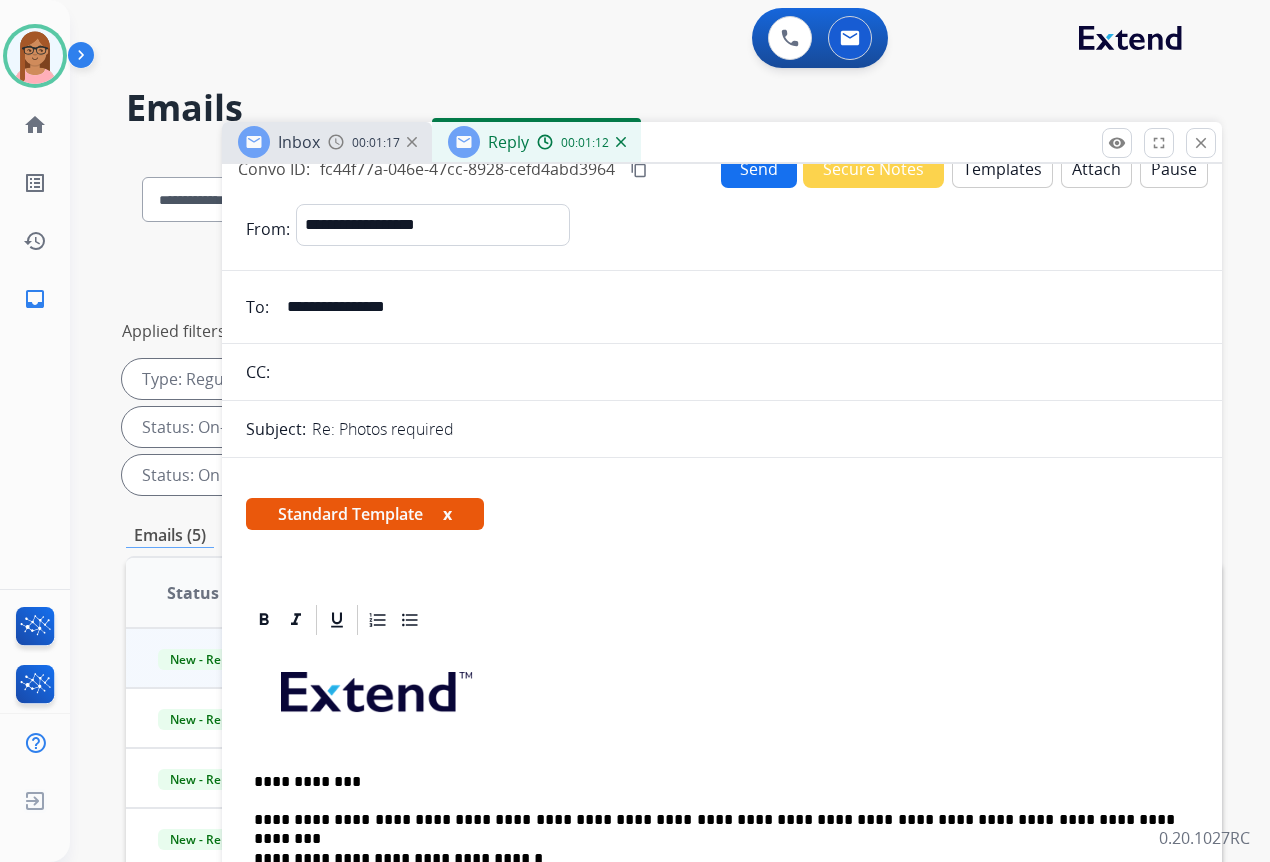 scroll, scrollTop: 0, scrollLeft: 0, axis: both 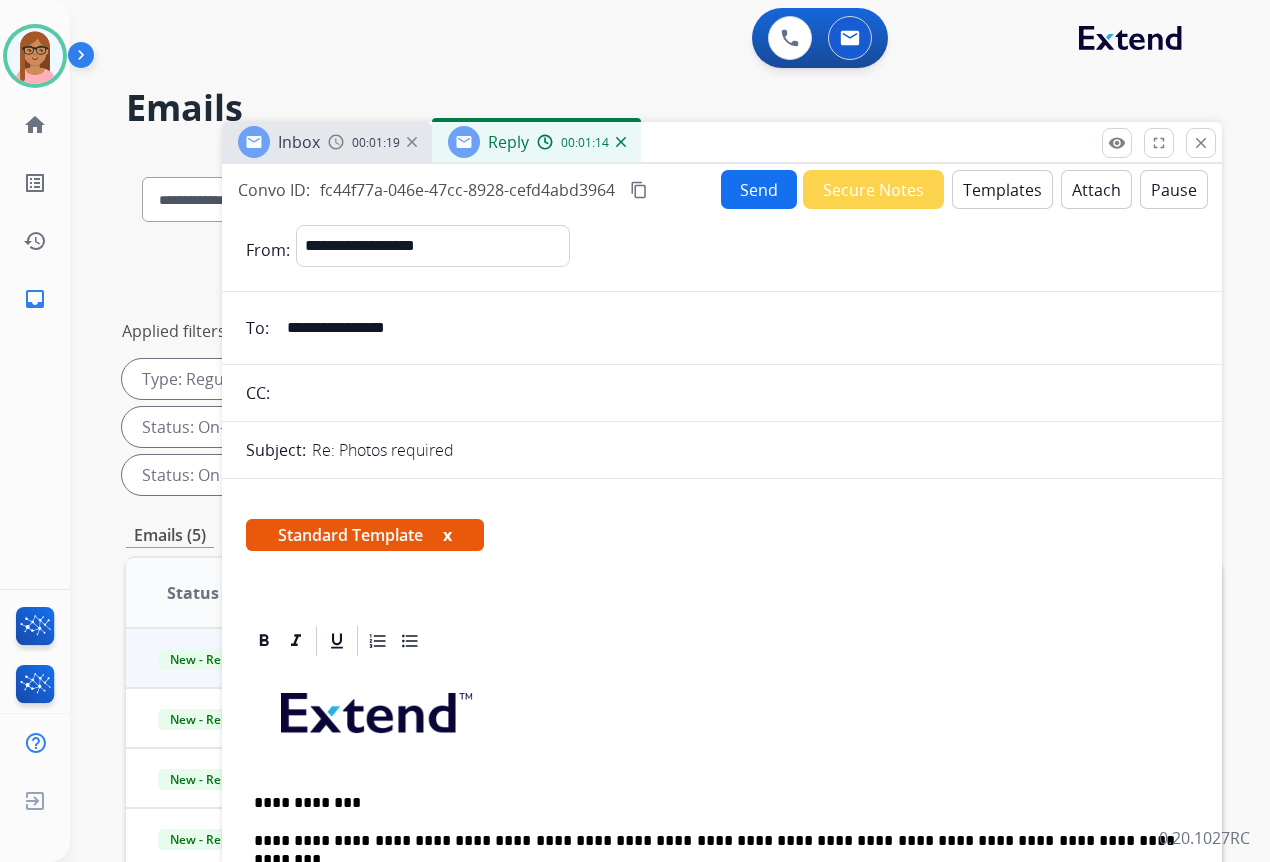 click on "Send" at bounding box center [759, 189] 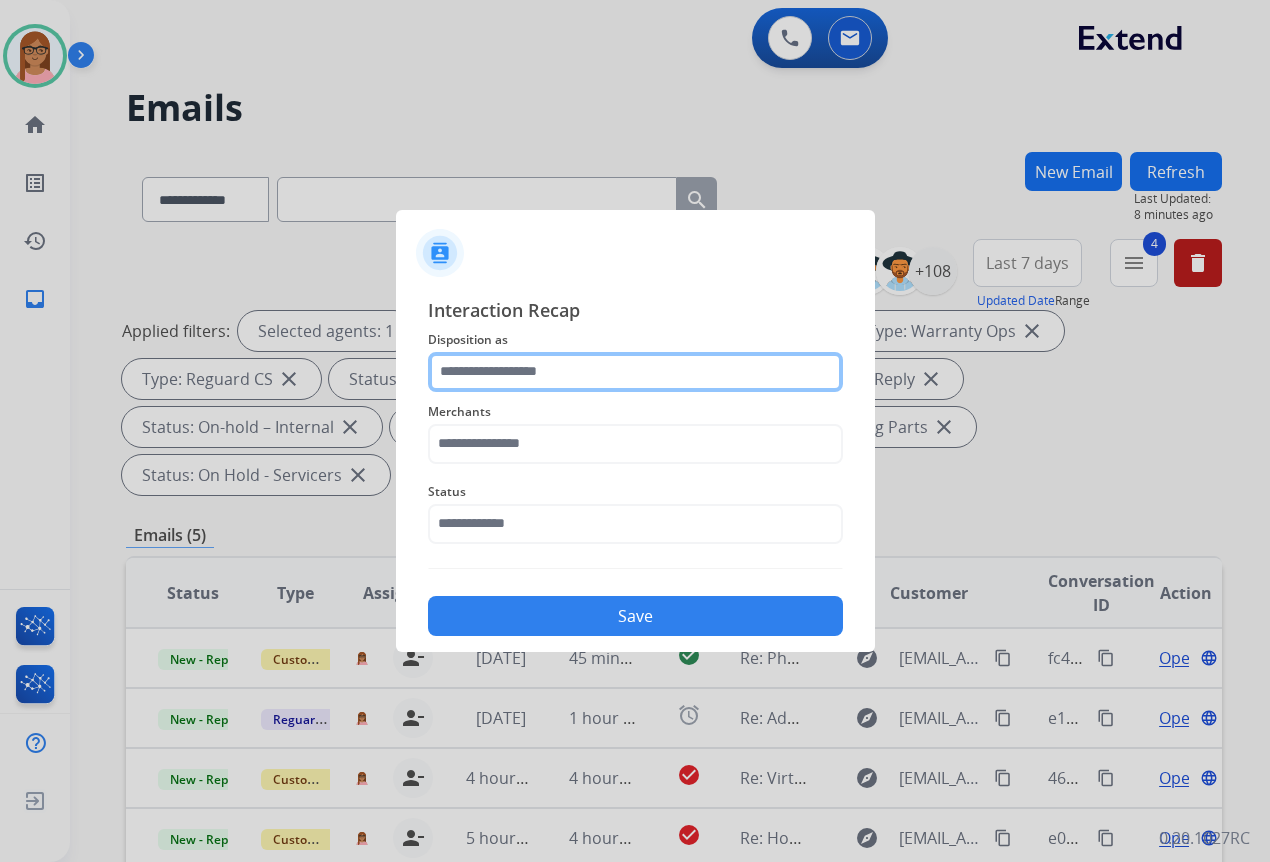 click 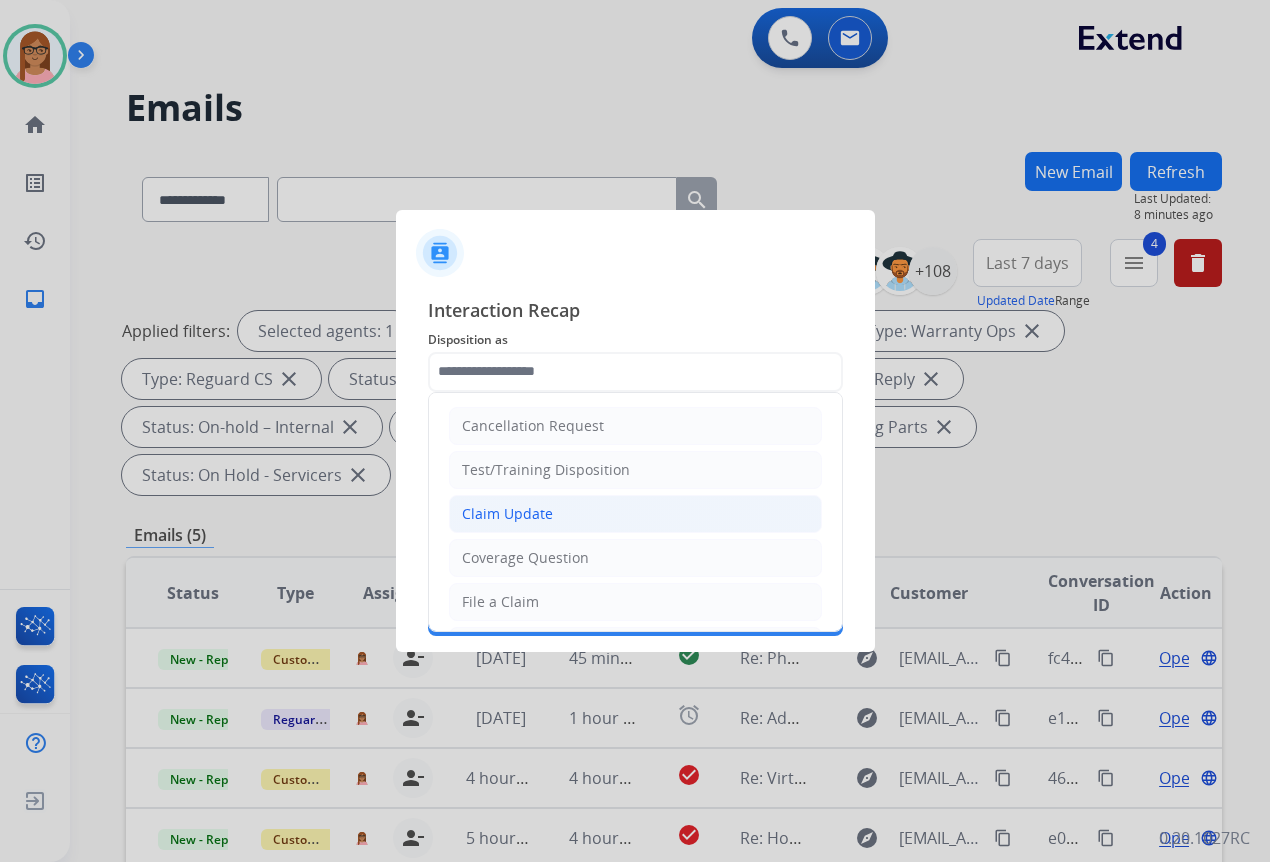 click on "Claim Update" 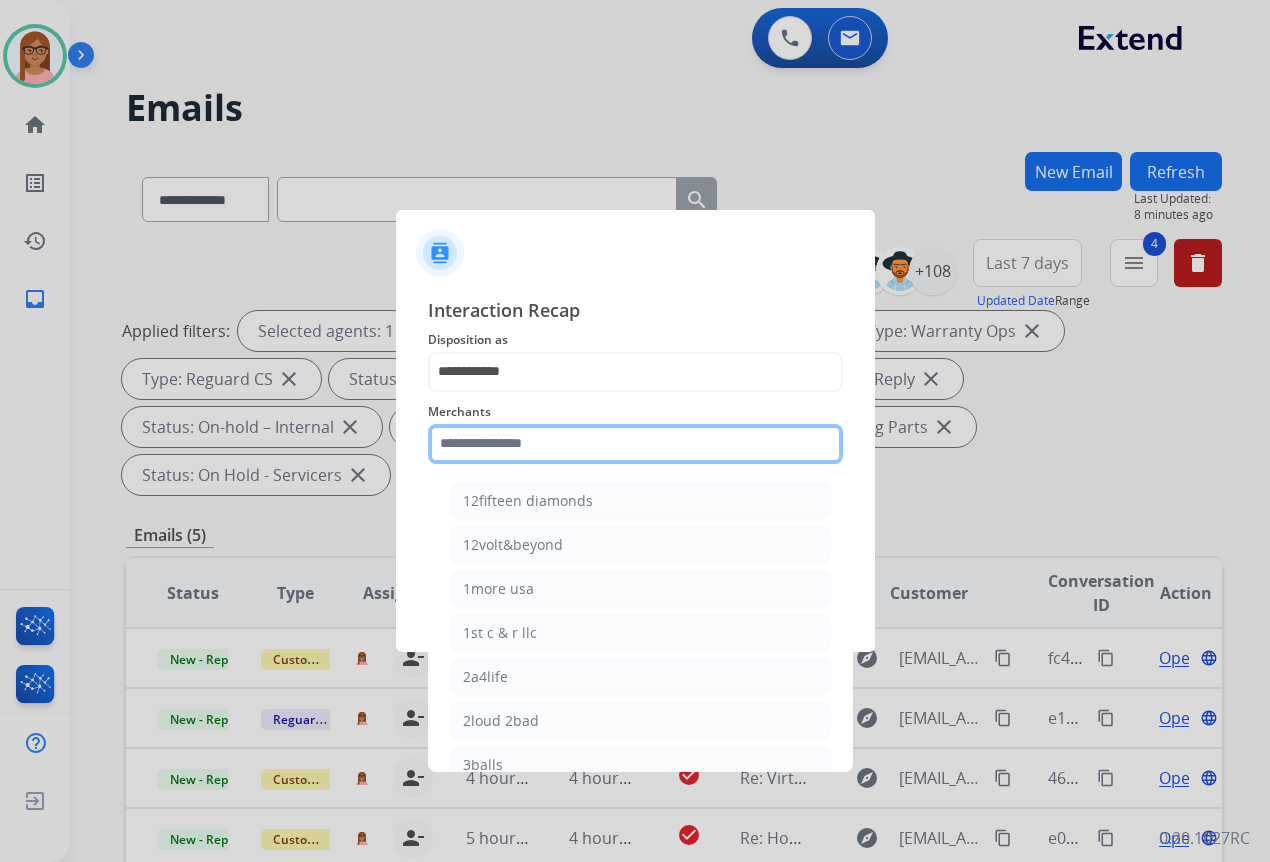 click 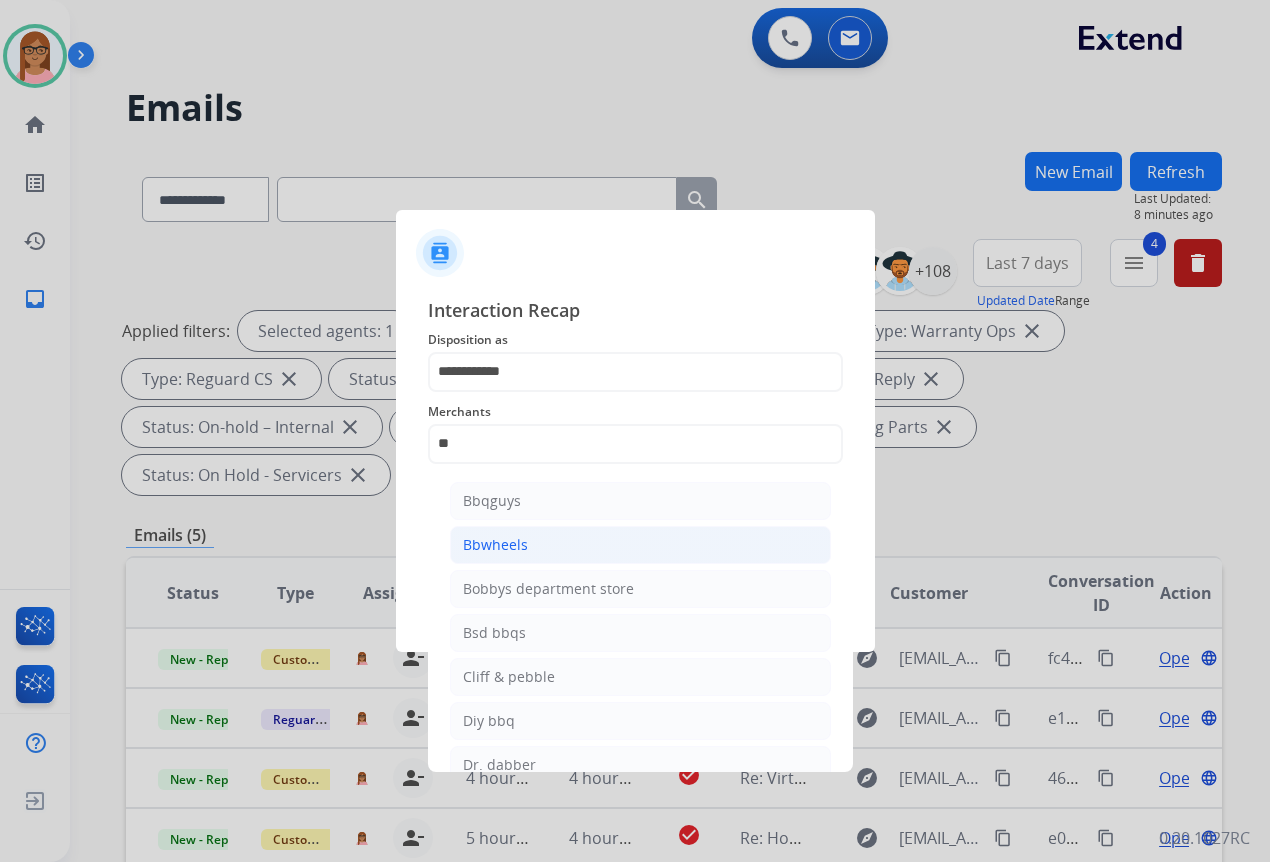 click on "Bbwheels" 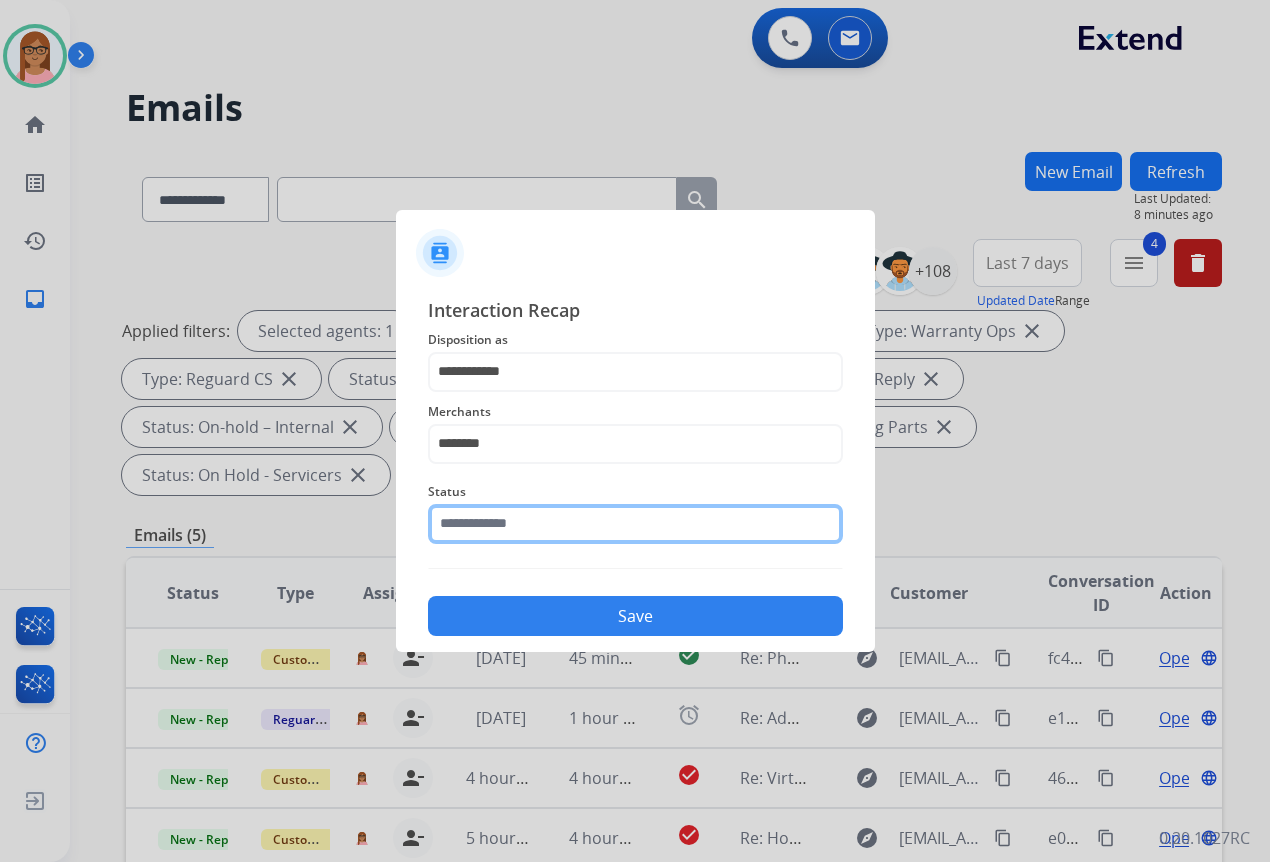 click 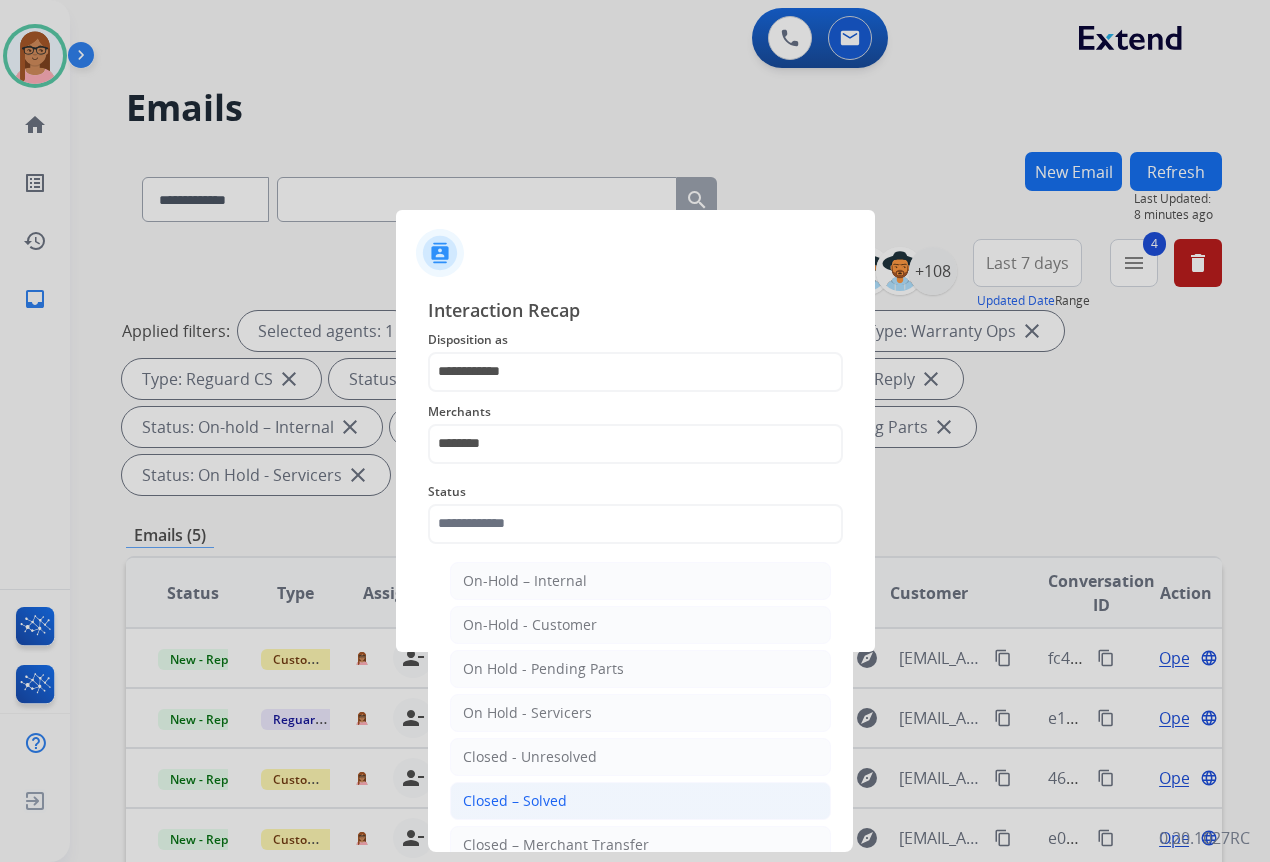 click on "Closed – Solved" 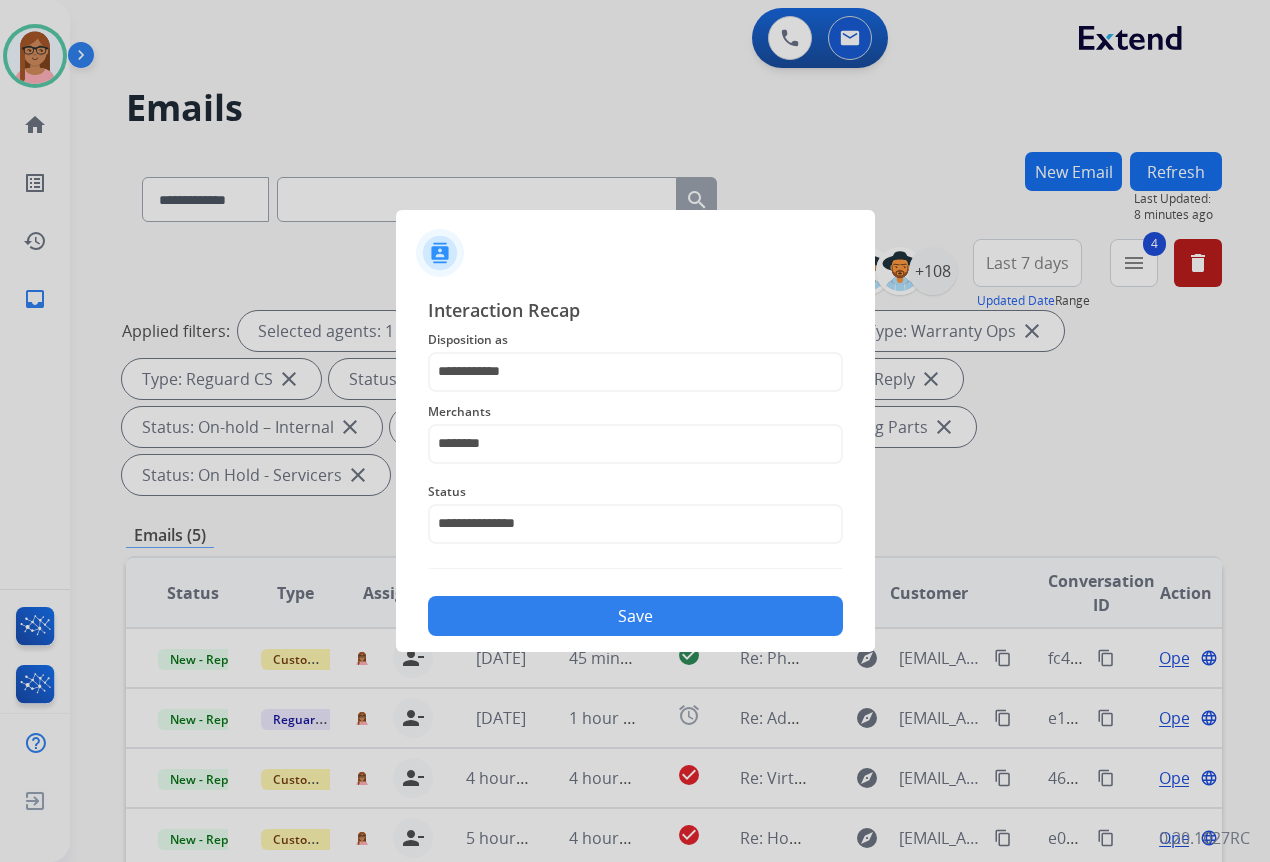 click on "Save" 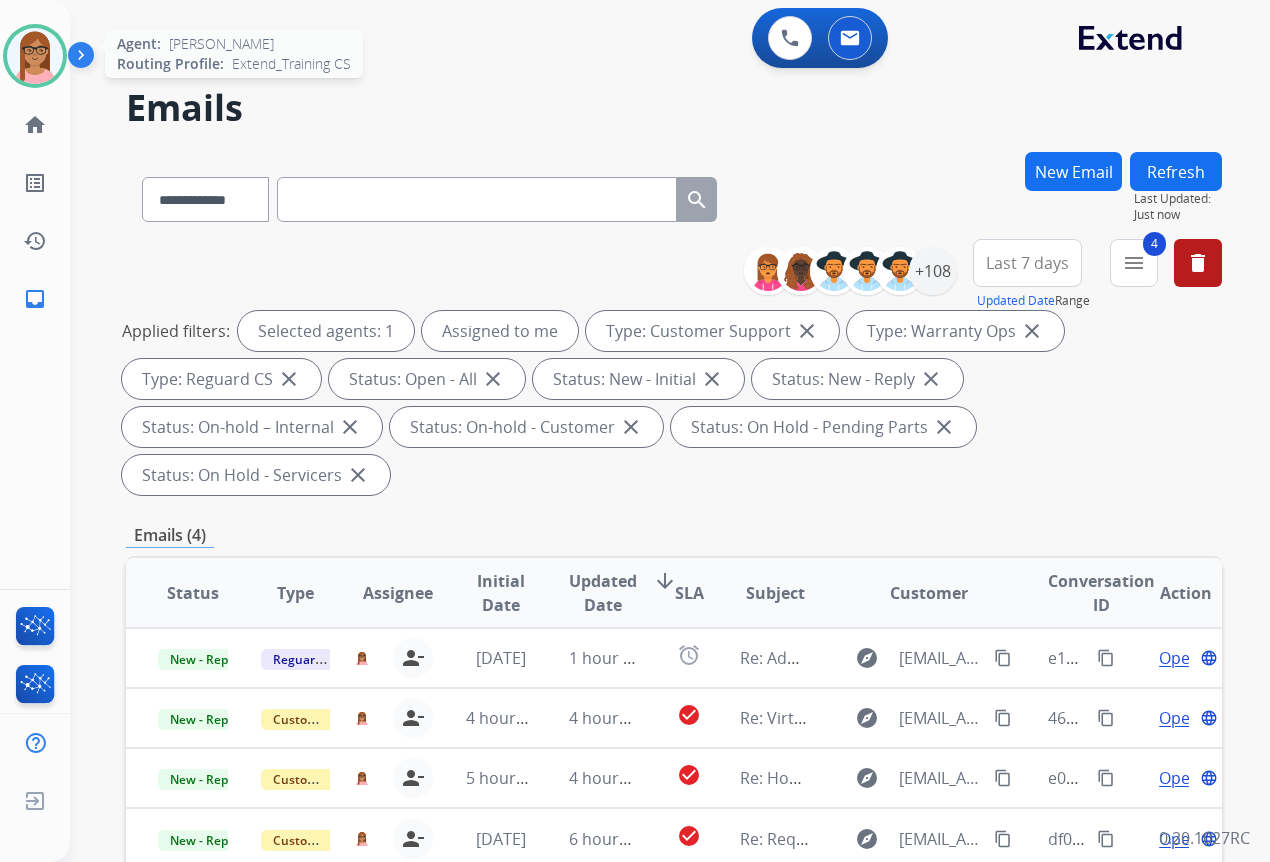 click at bounding box center (35, 56) 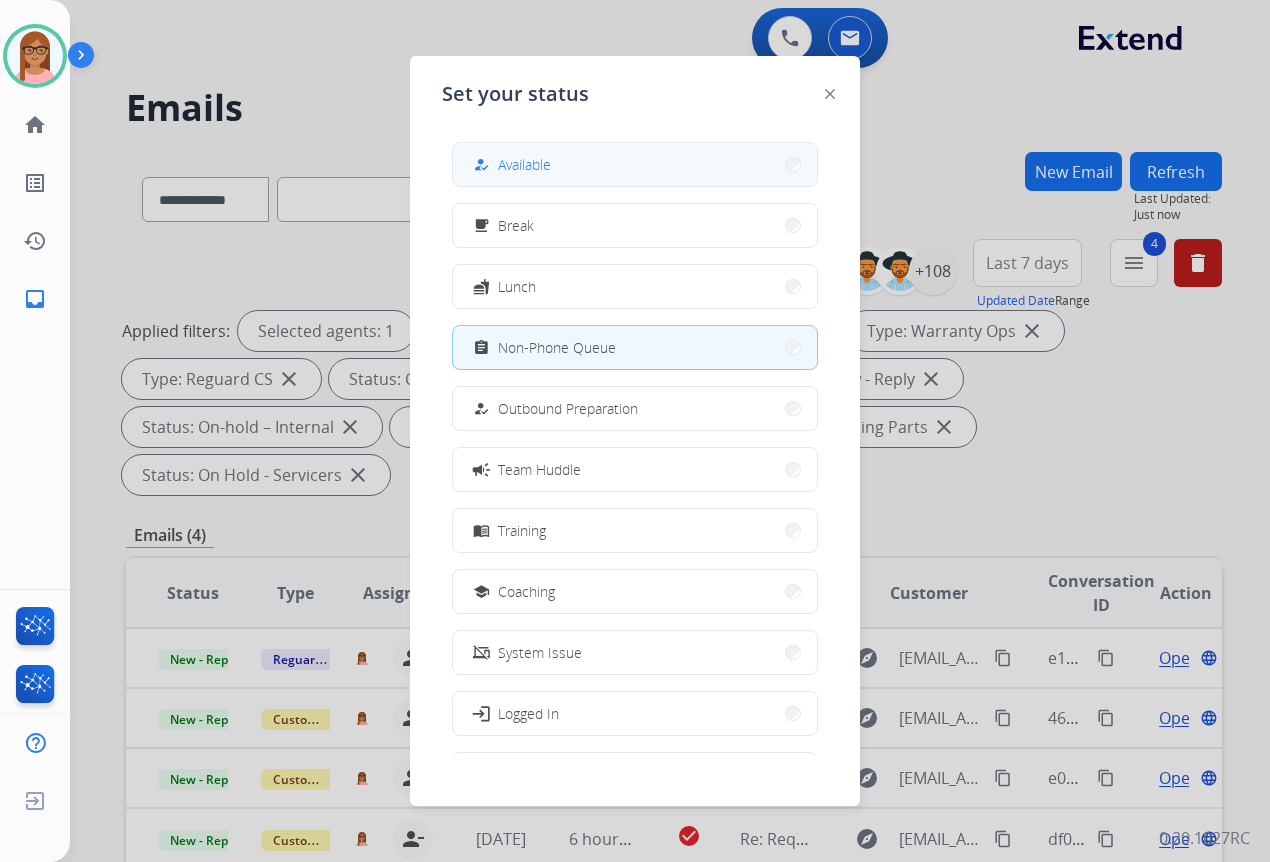 click on "how_to_reg Available" at bounding box center [635, 164] 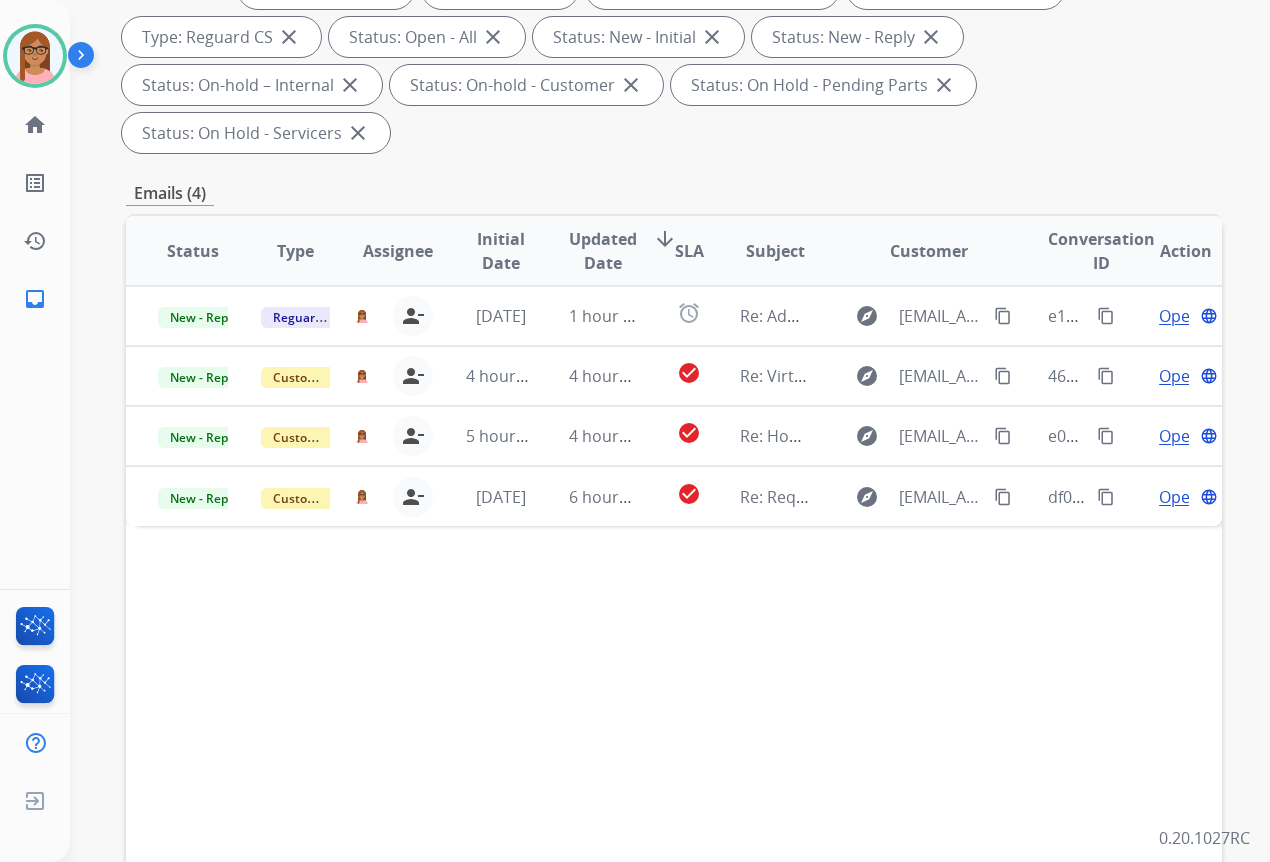 scroll, scrollTop: 250, scrollLeft: 0, axis: vertical 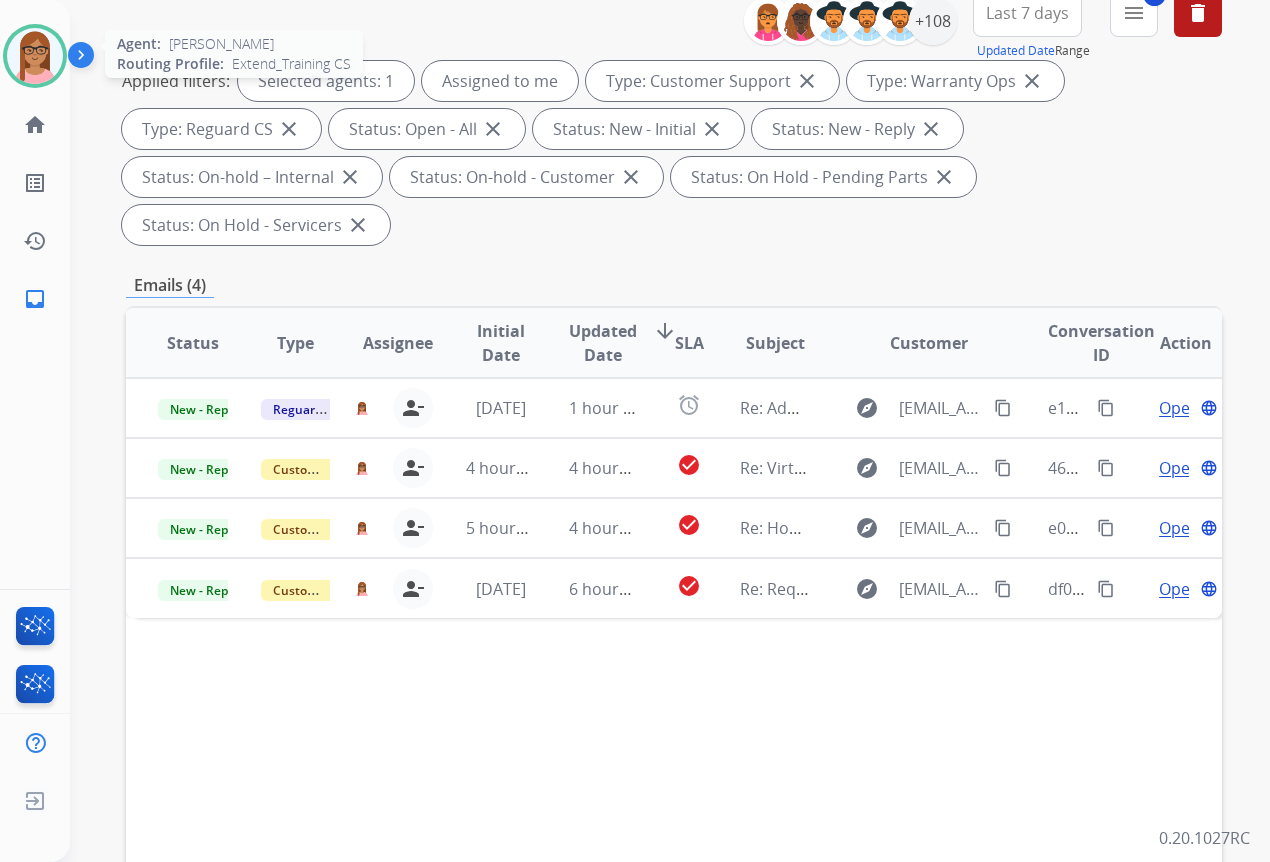click at bounding box center (35, 56) 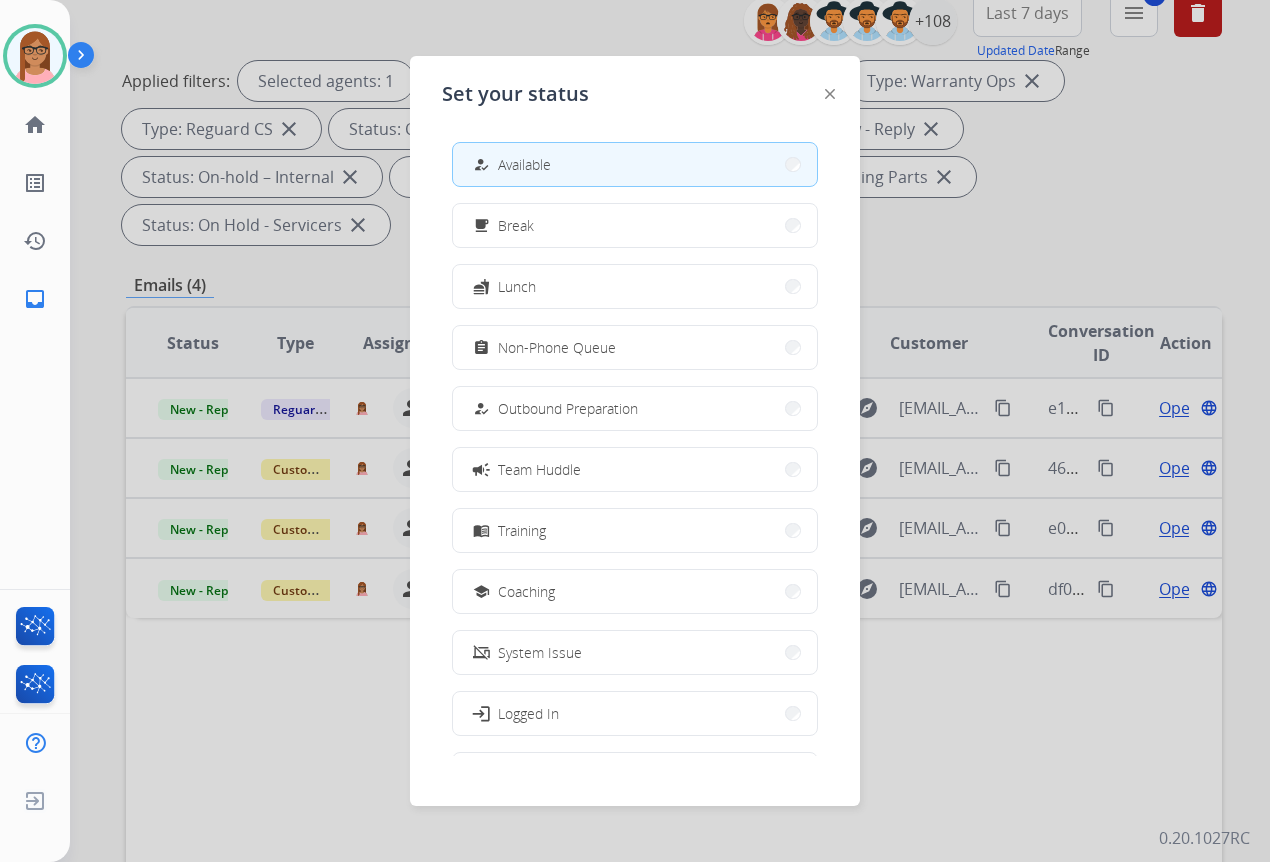 click at bounding box center (635, 431) 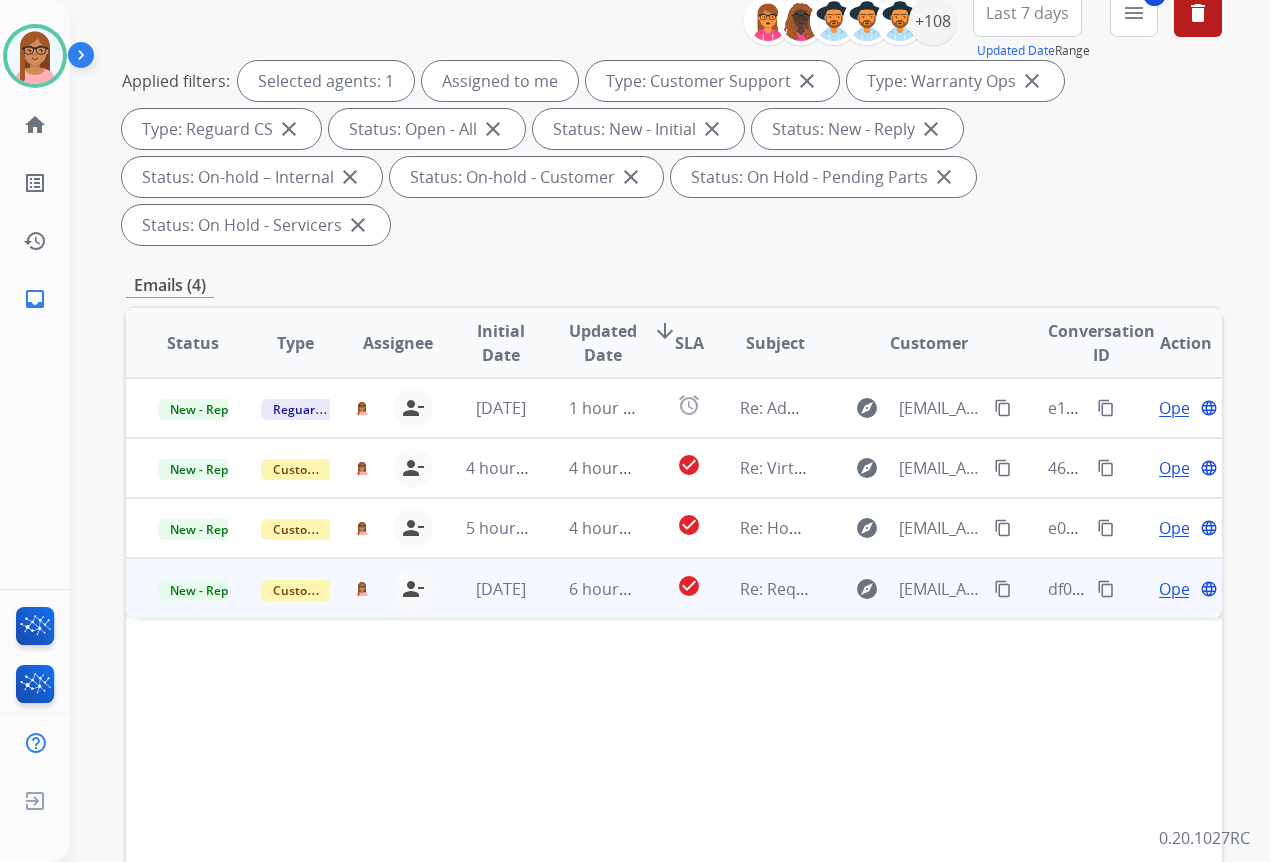 click on "Open language" at bounding box center [1170, 588] 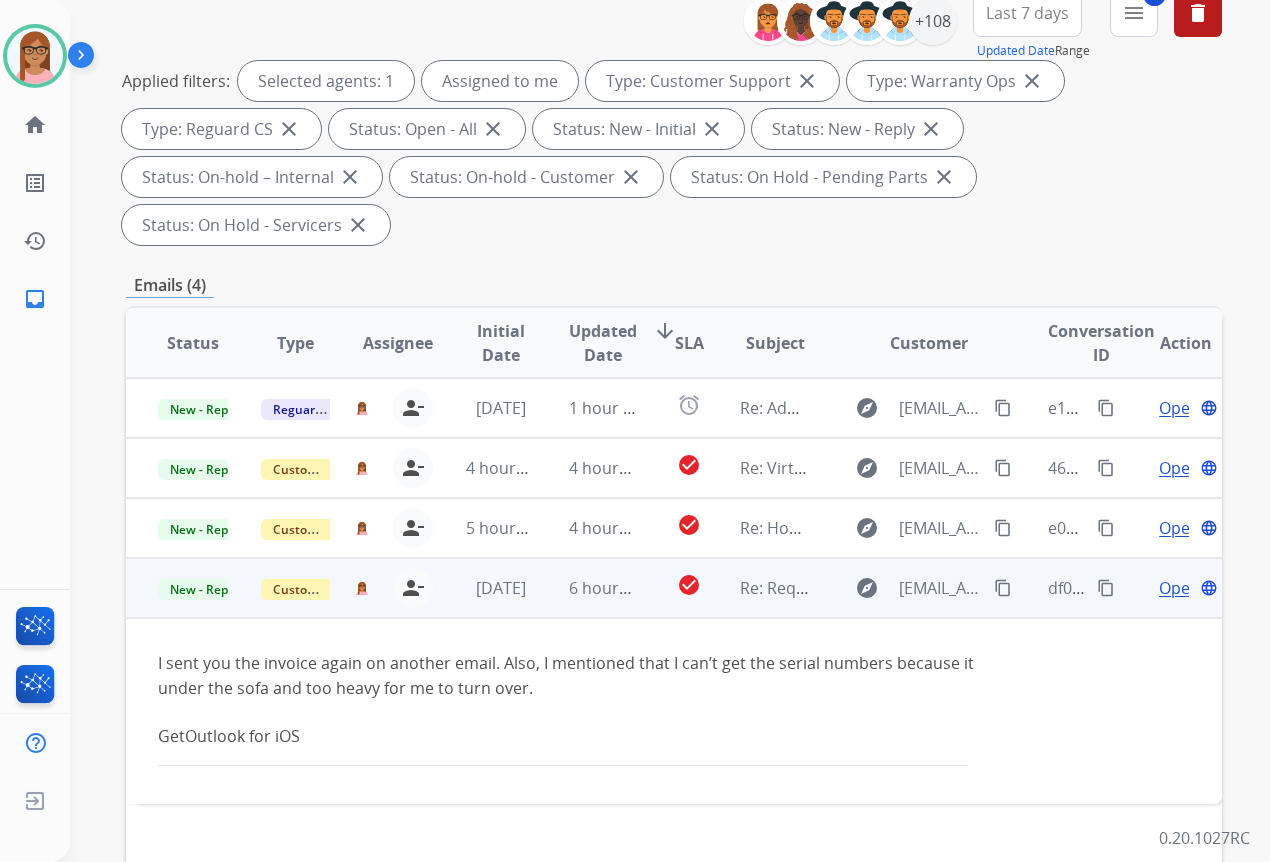 click on "Open" at bounding box center (1179, 588) 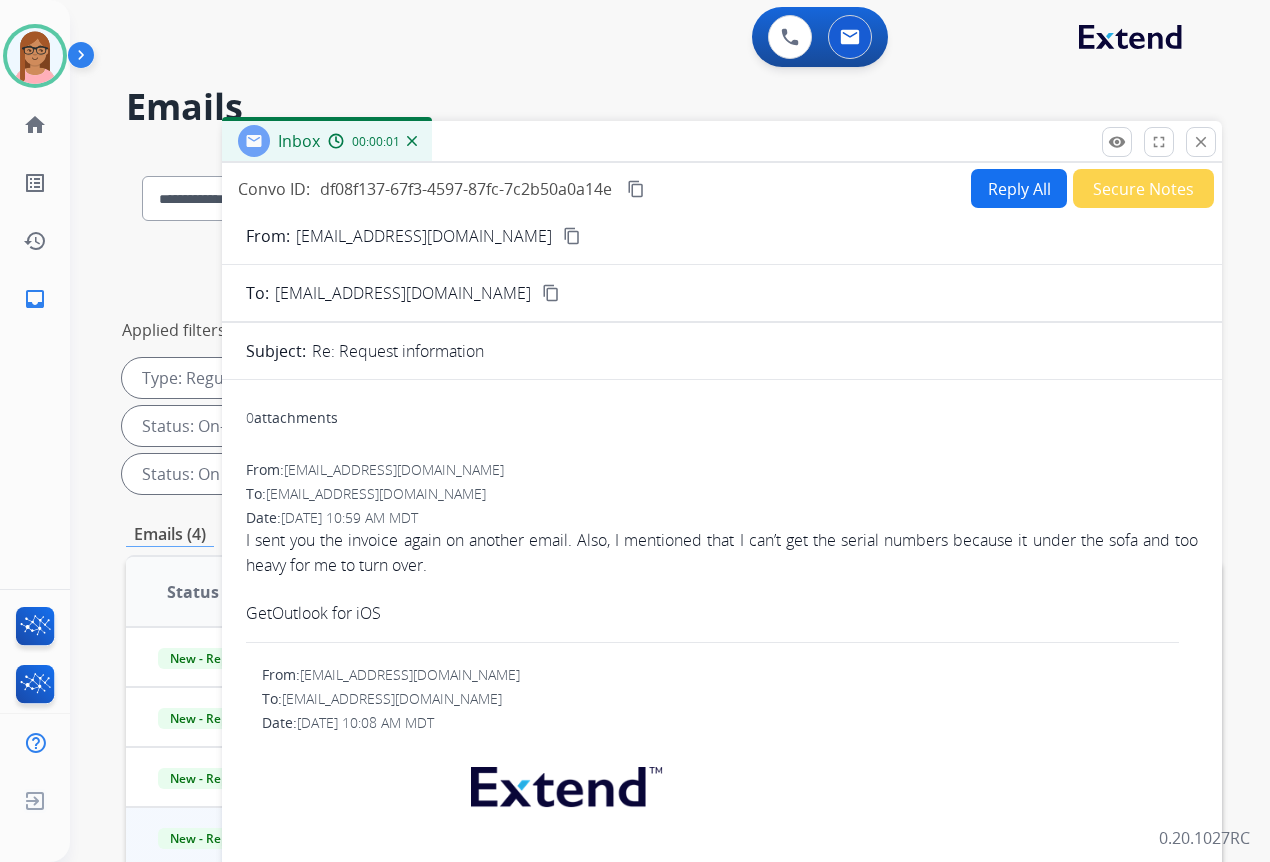 scroll, scrollTop: 0, scrollLeft: 0, axis: both 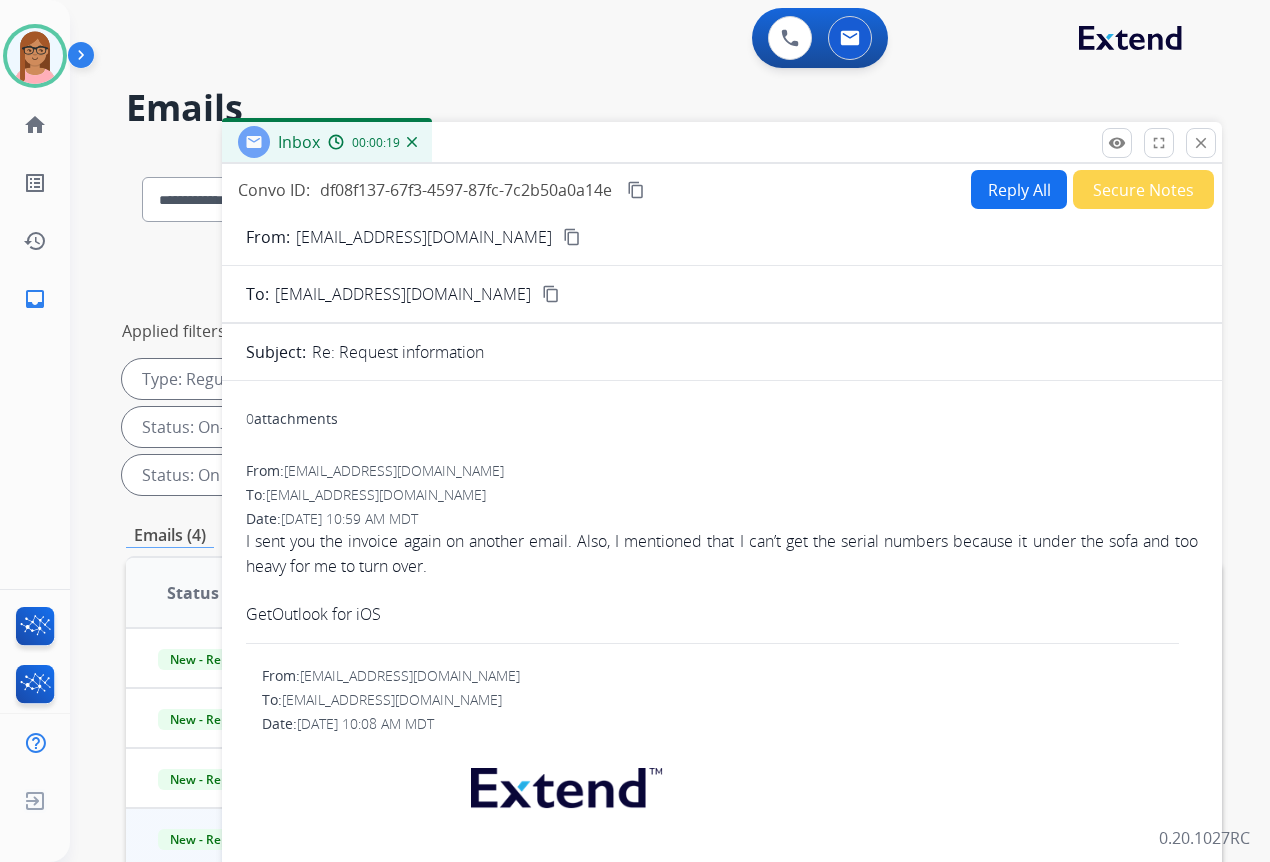 click on "content_copy" at bounding box center [572, 237] 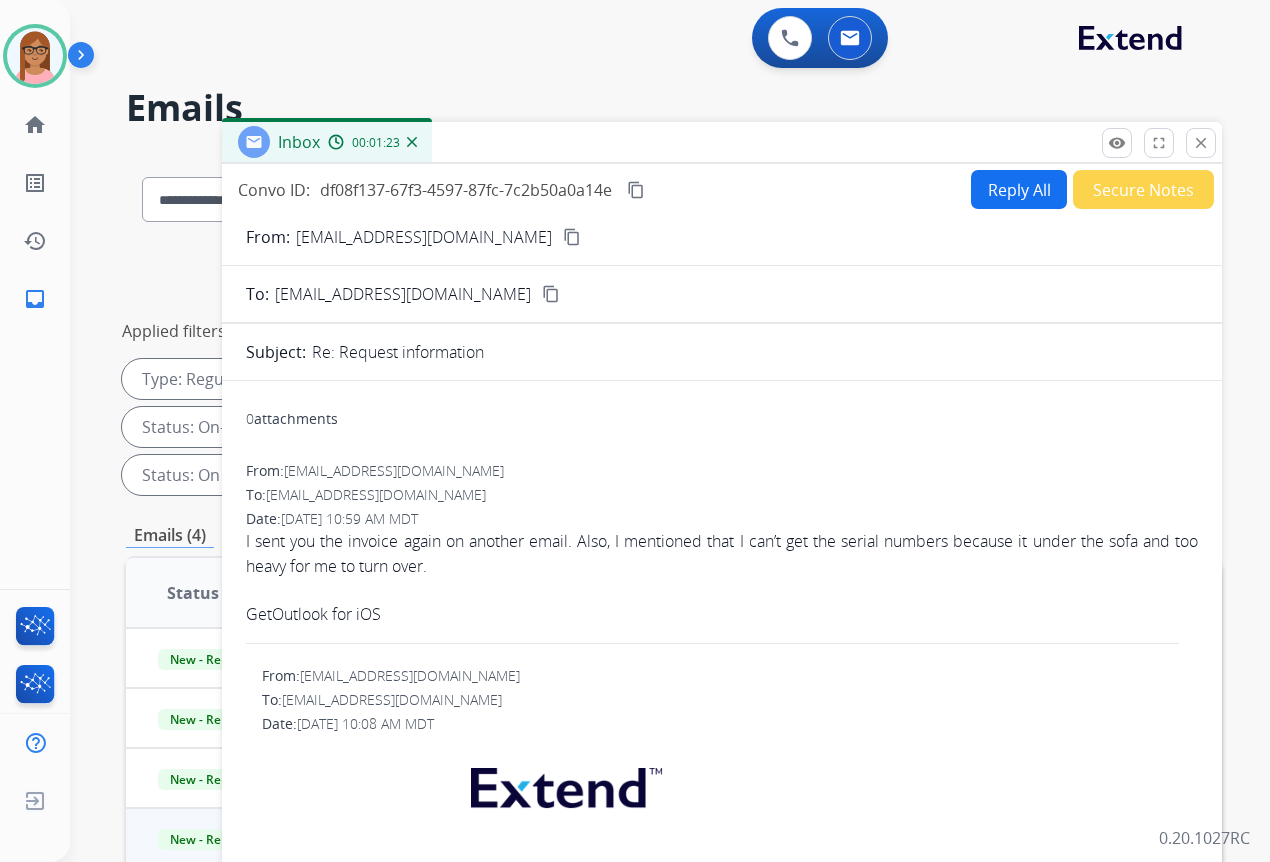 click on "Reply All" at bounding box center [1019, 189] 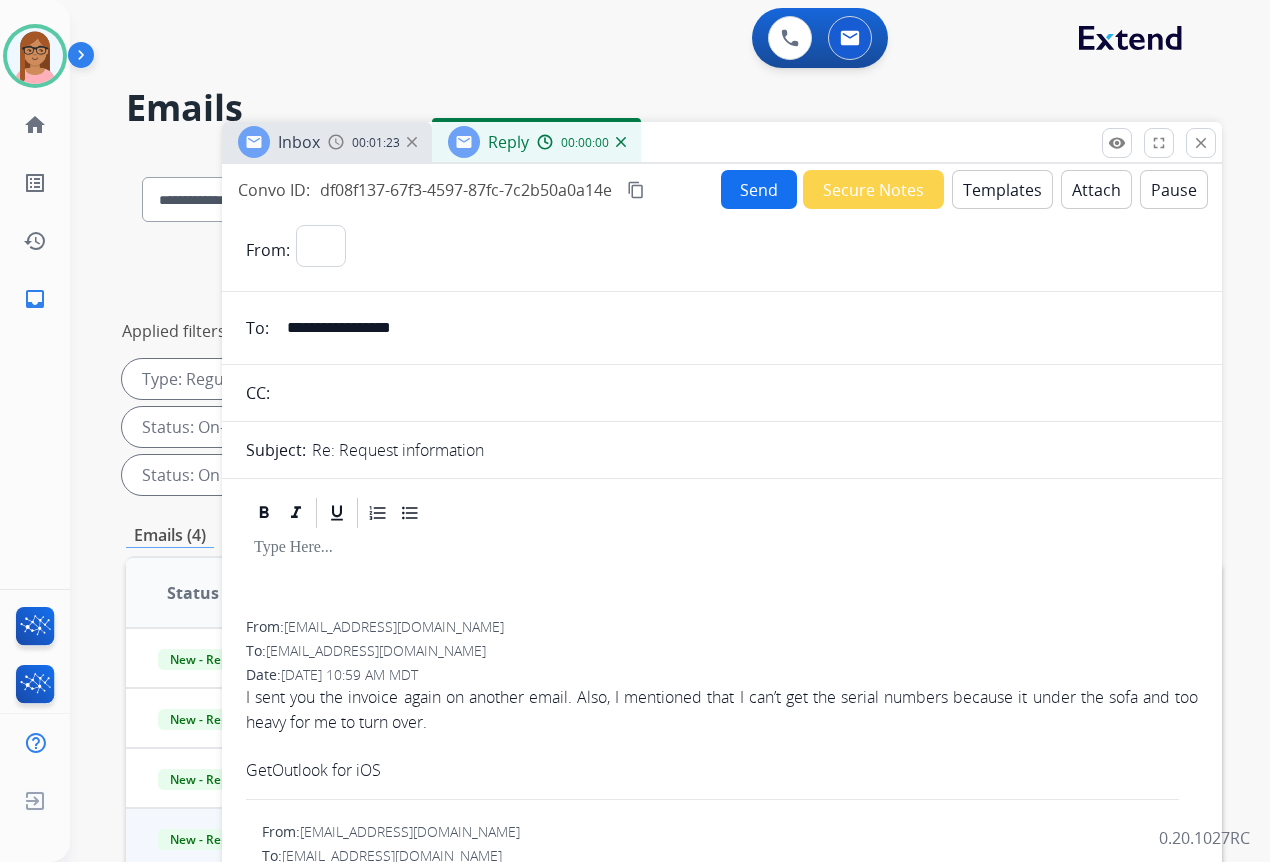select on "**********" 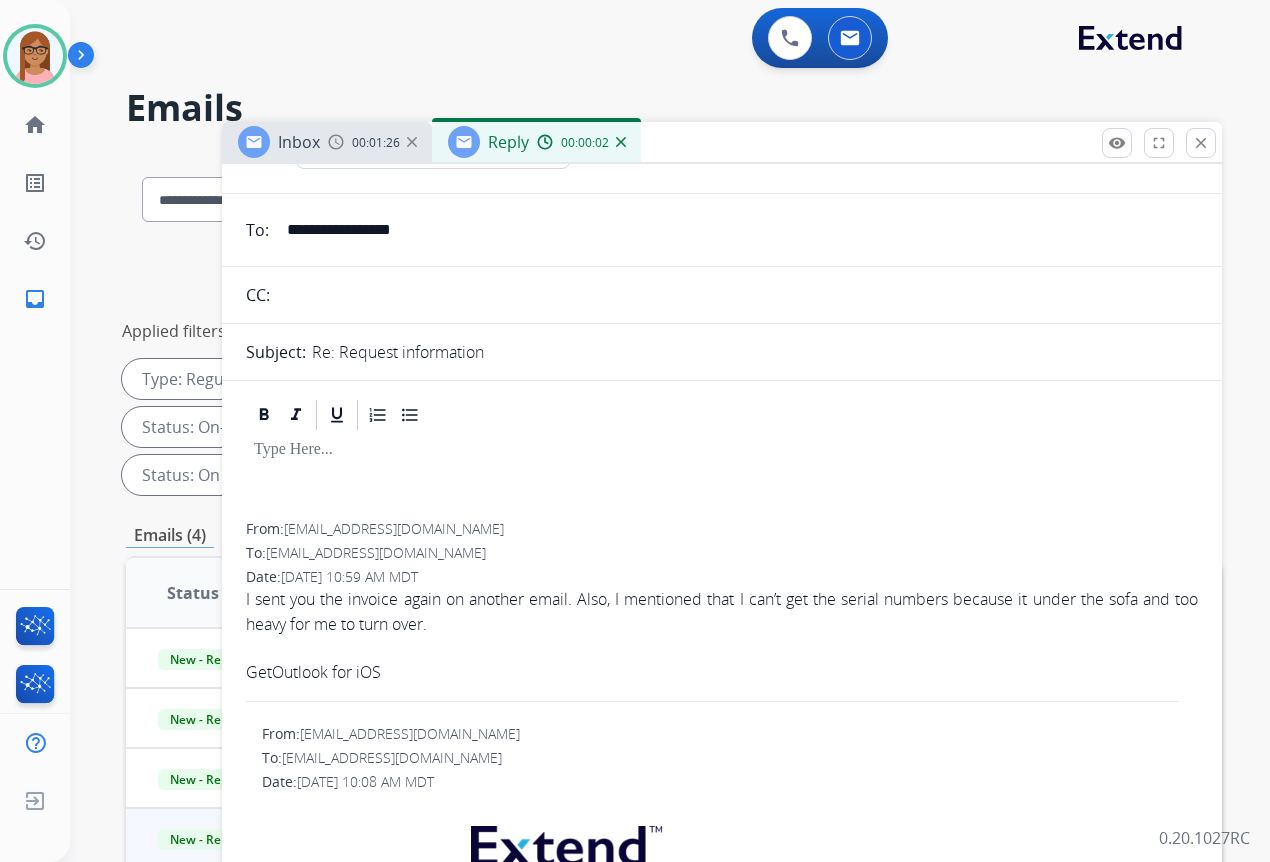 scroll, scrollTop: 0, scrollLeft: 0, axis: both 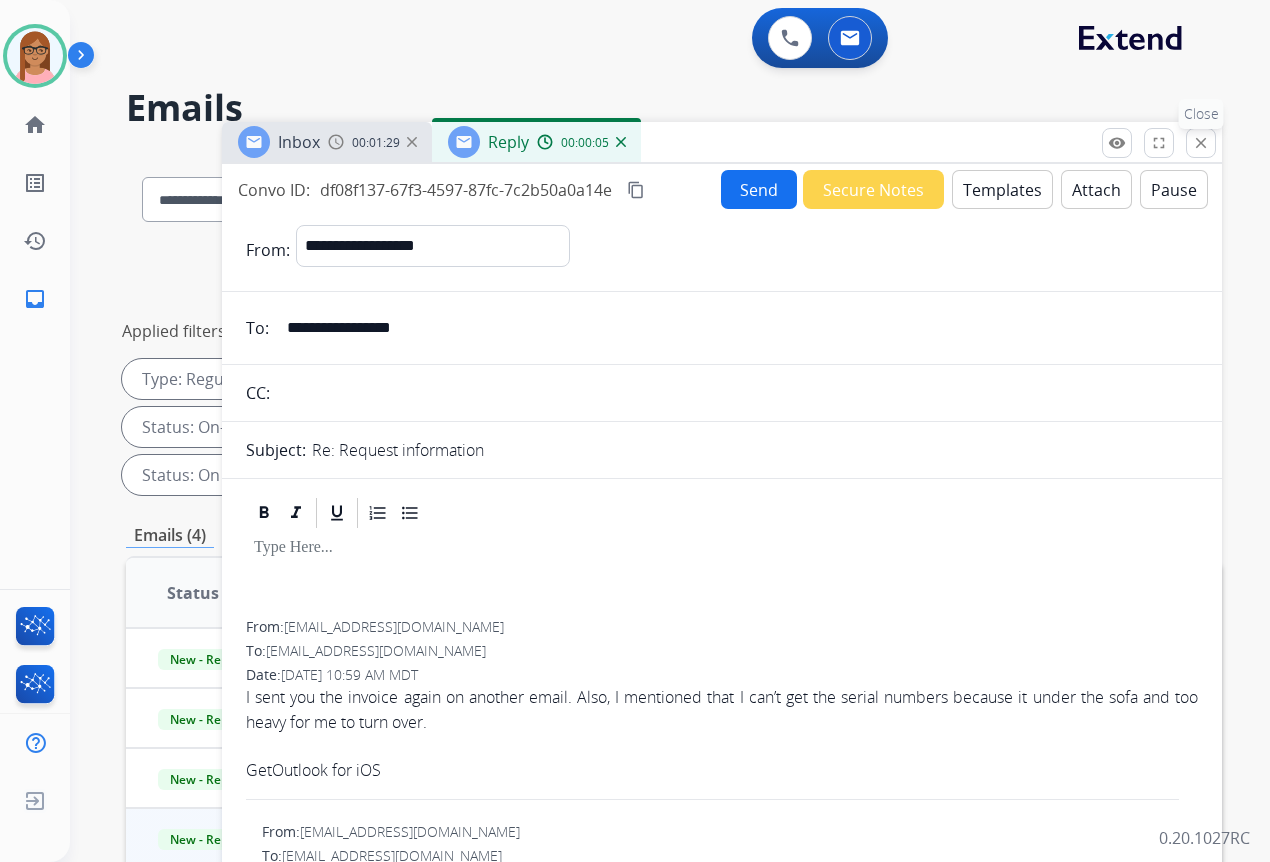 click on "close" at bounding box center [1201, 143] 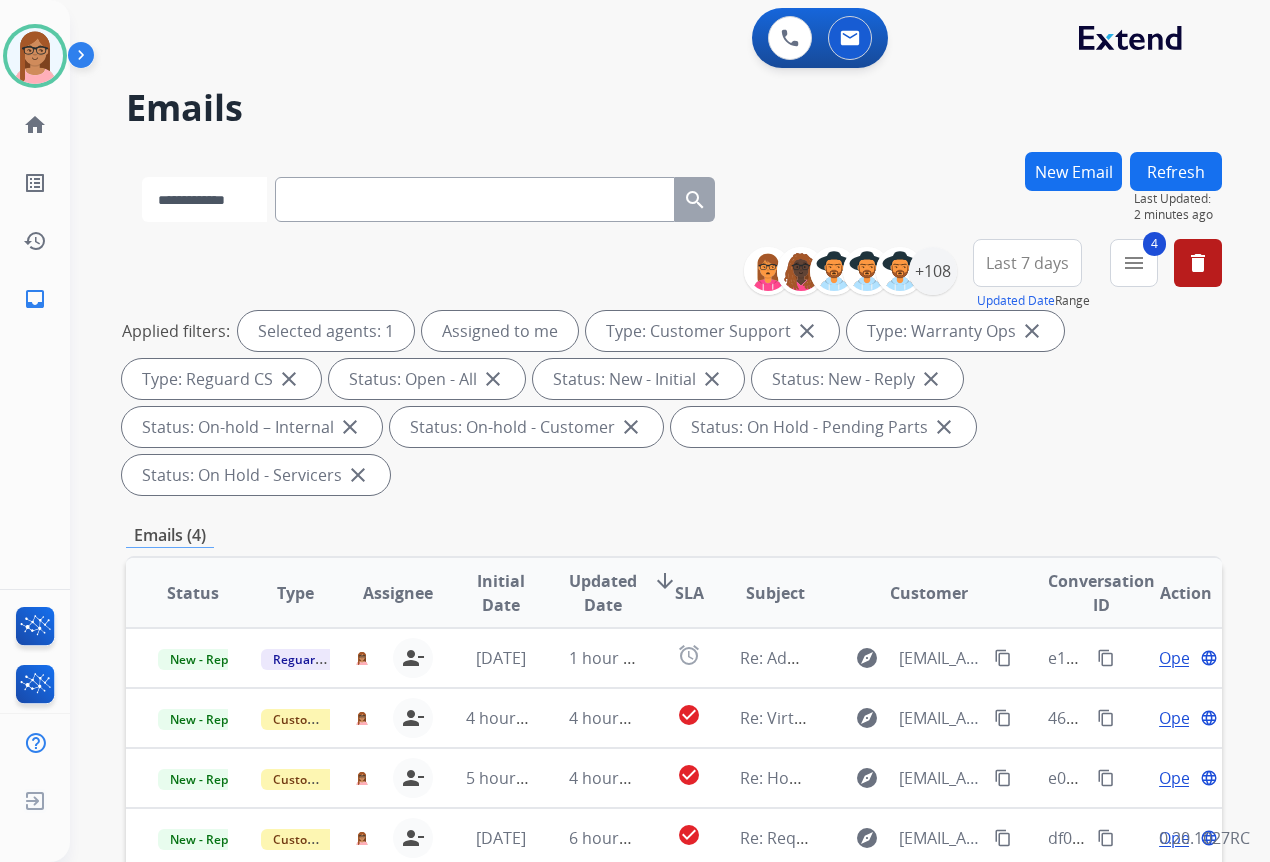 click on "**********" at bounding box center [204, 199] 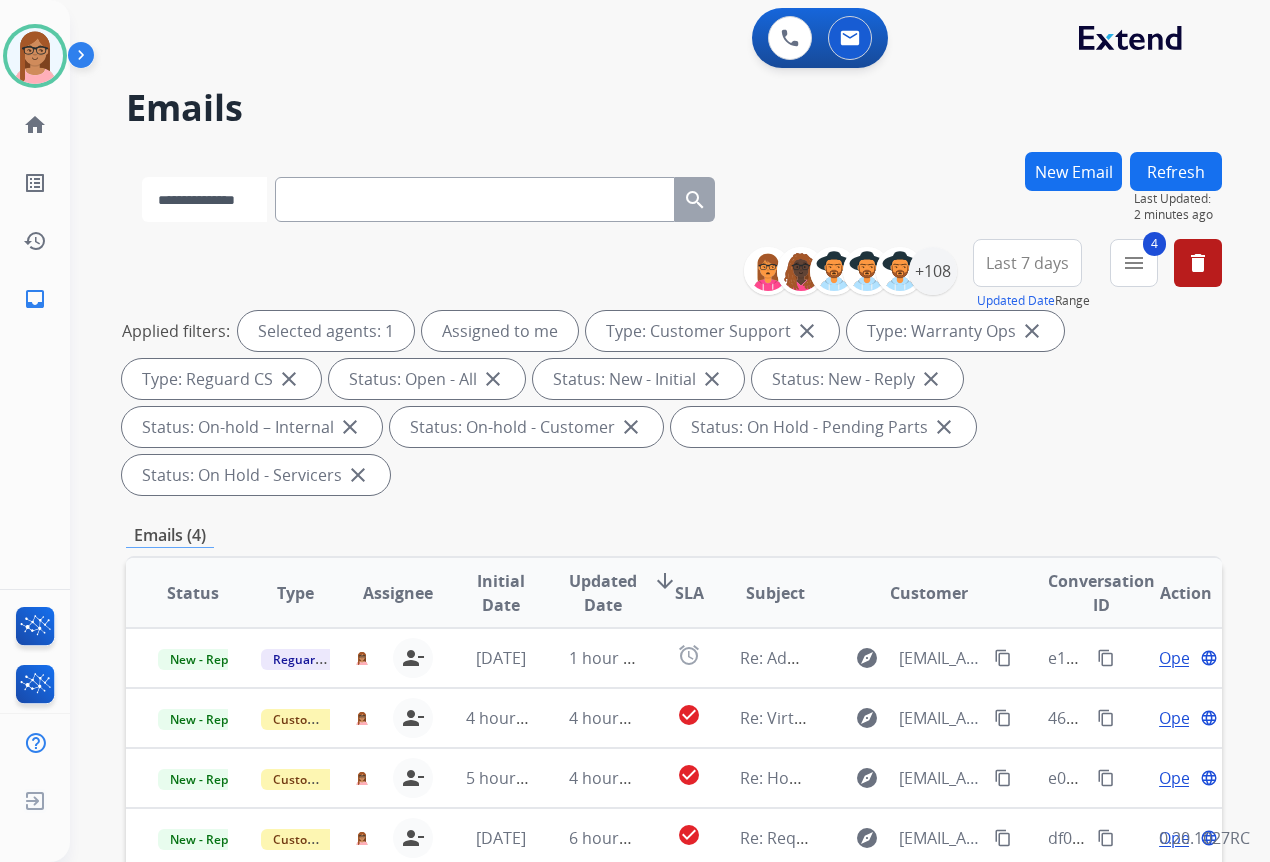 click on "**********" at bounding box center (204, 199) 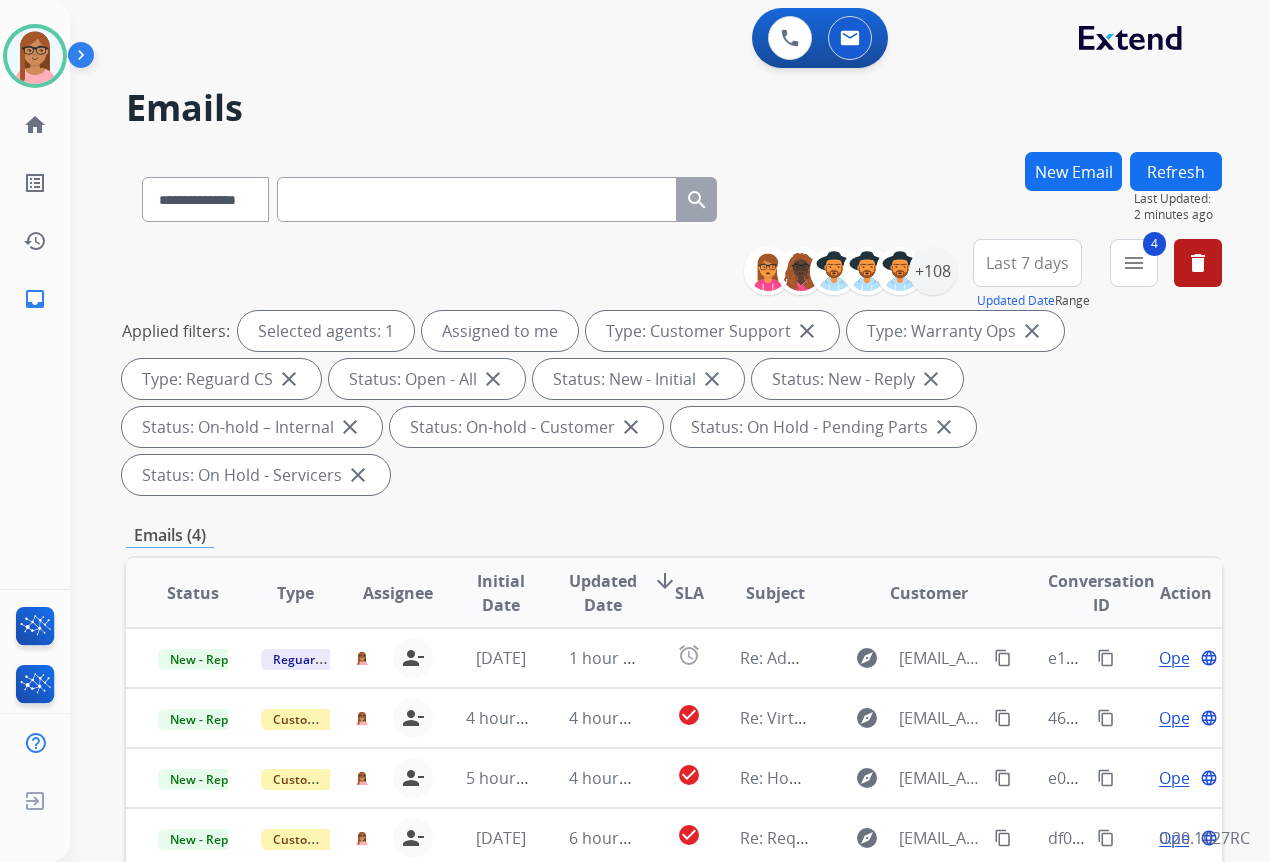 click at bounding box center (477, 199) 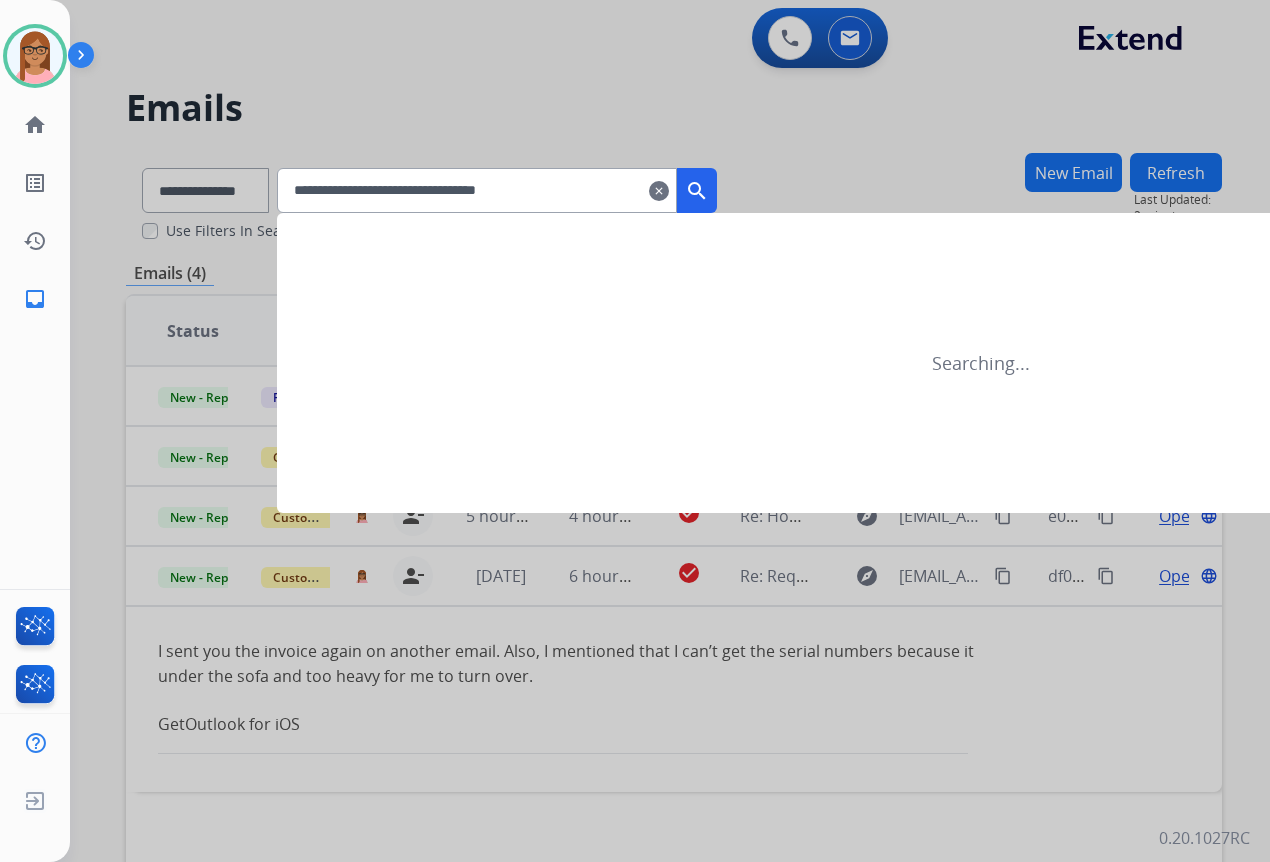 type on "**********" 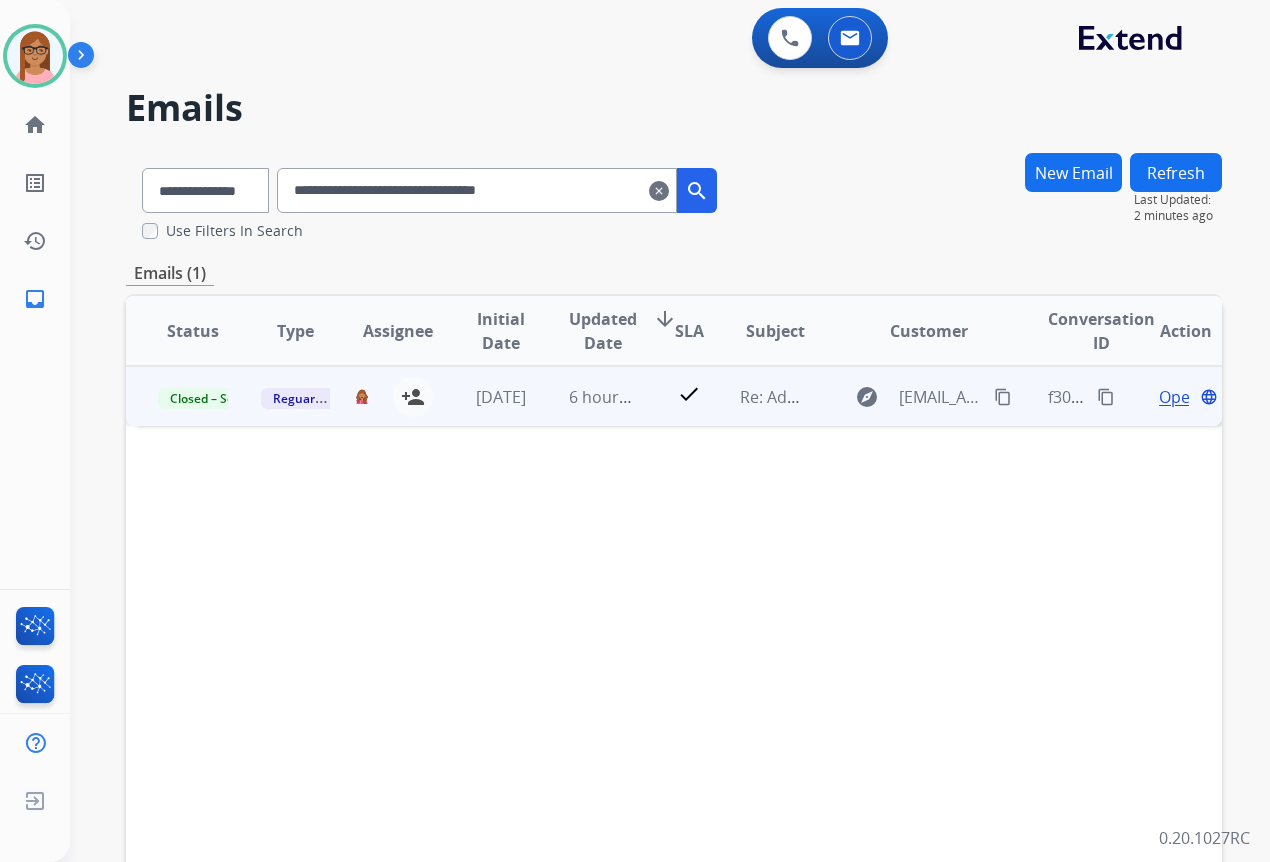 click on "Open" at bounding box center [1179, 397] 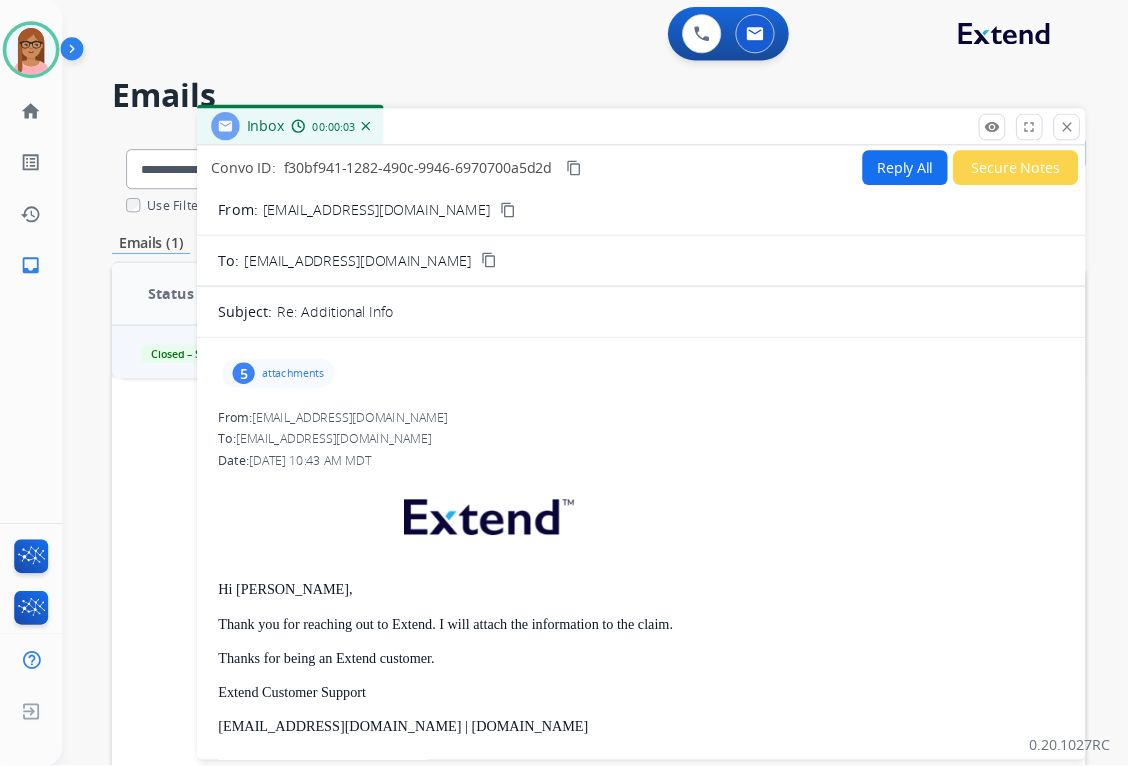 scroll, scrollTop: 0, scrollLeft: 0, axis: both 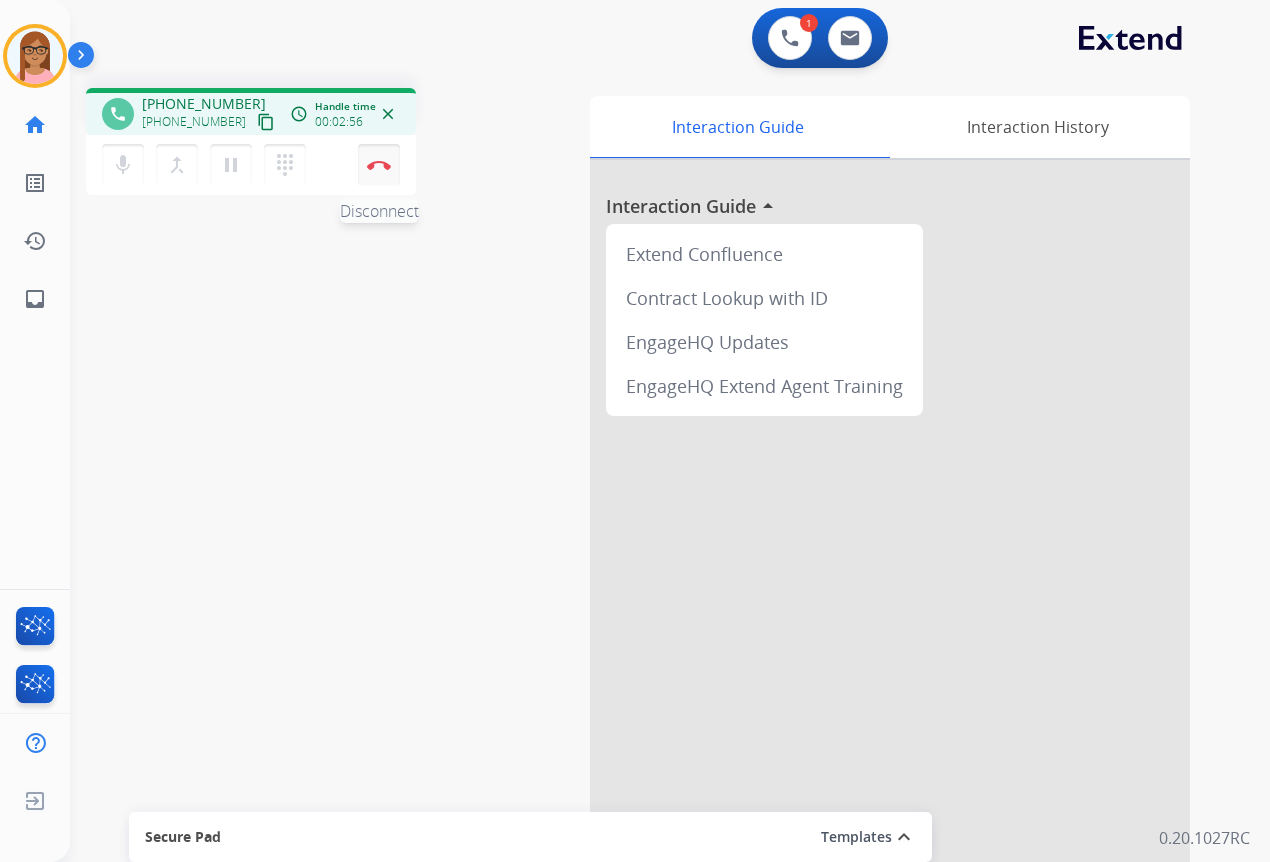 click on "Disconnect" at bounding box center (379, 165) 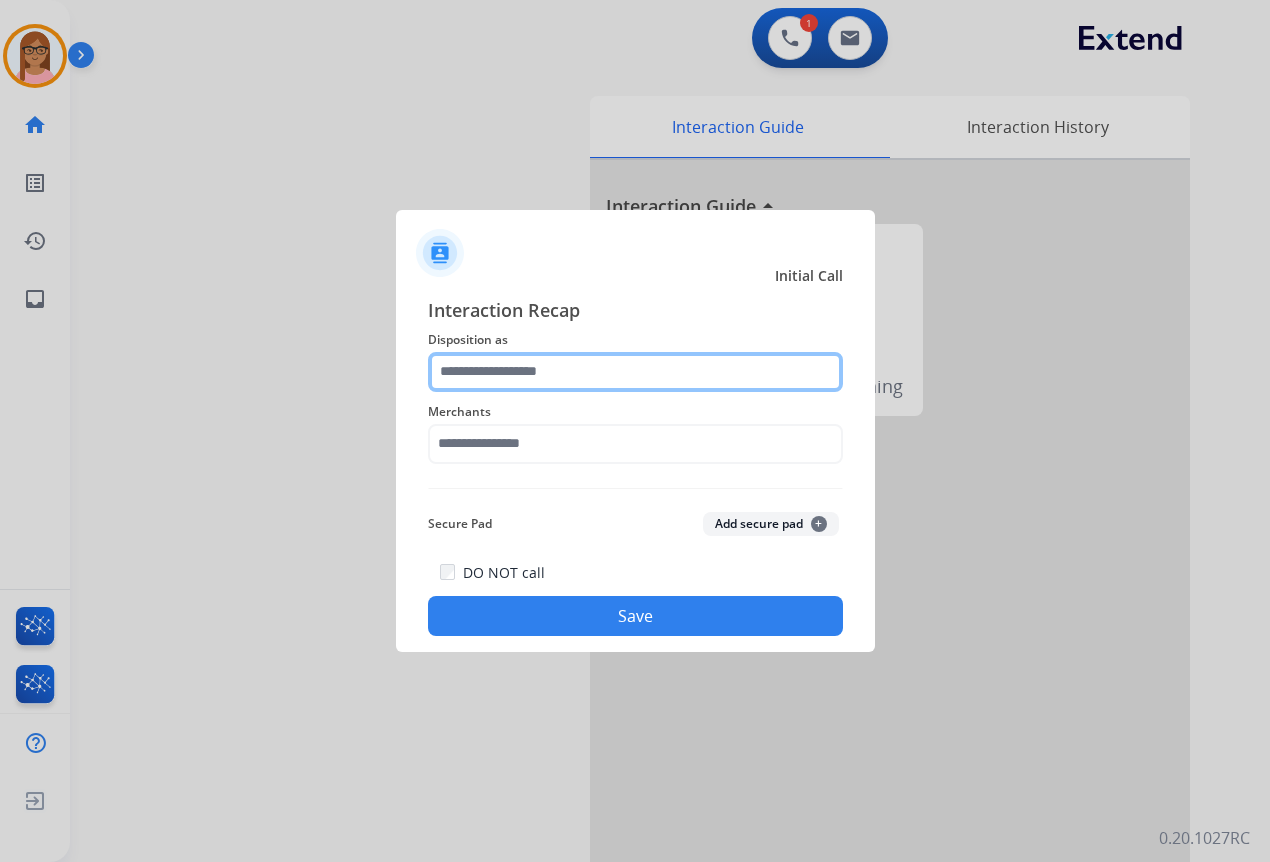 click 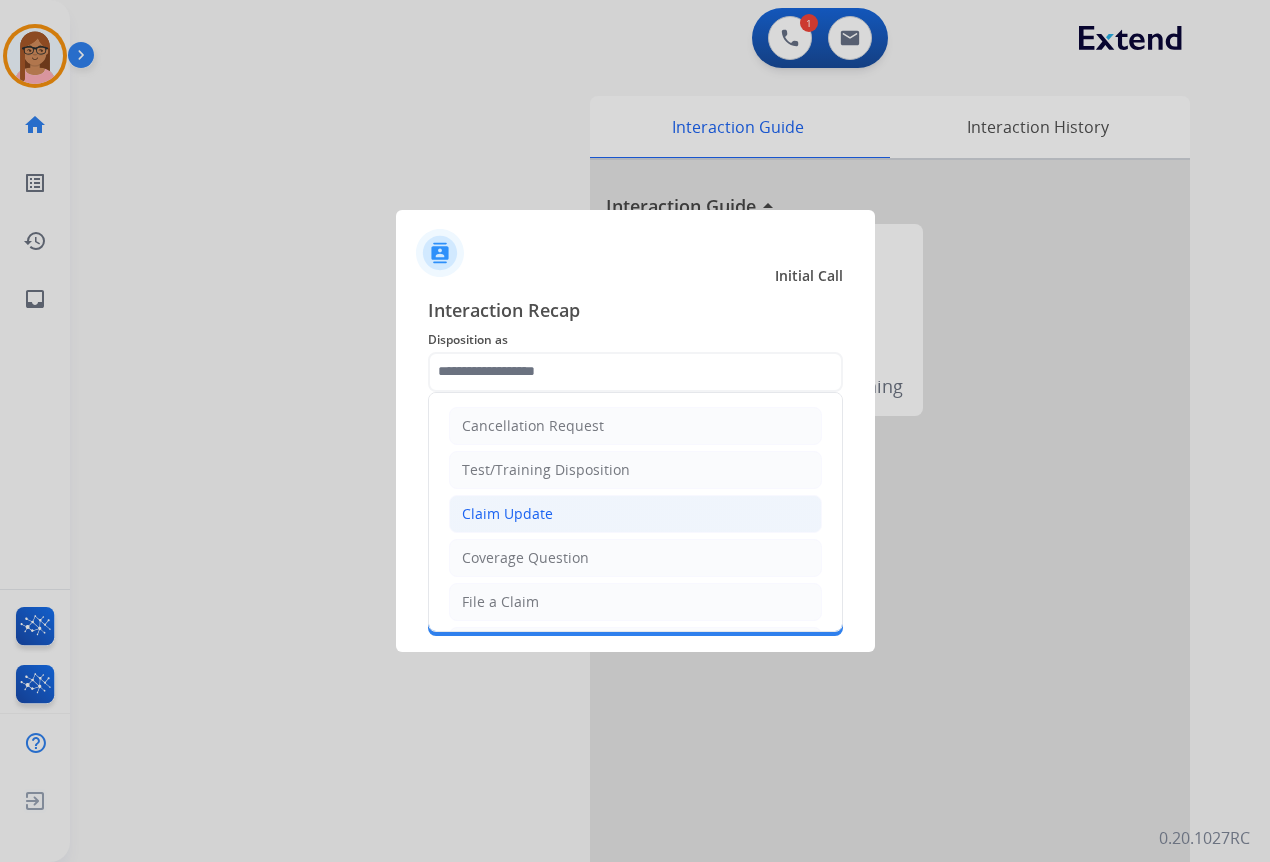 click on "Claim Update" 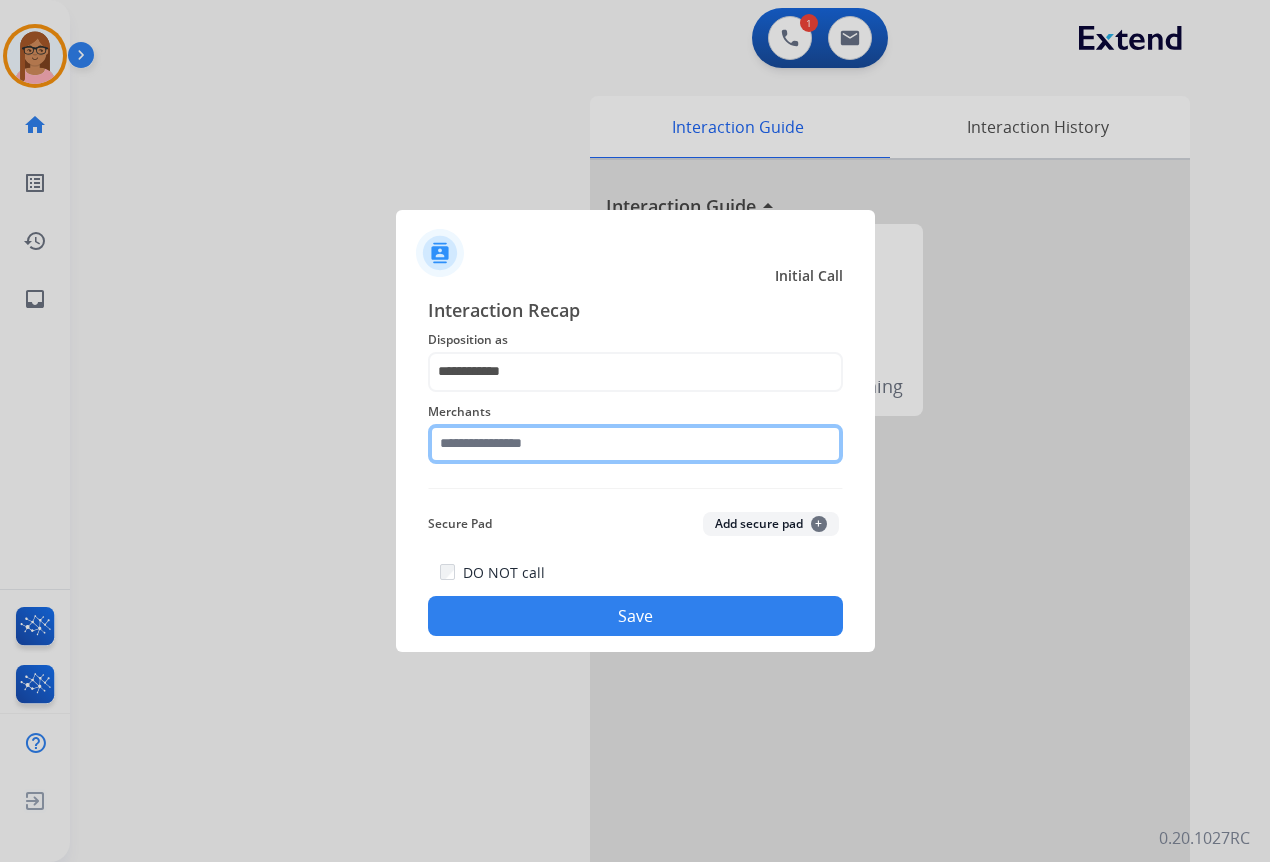 click 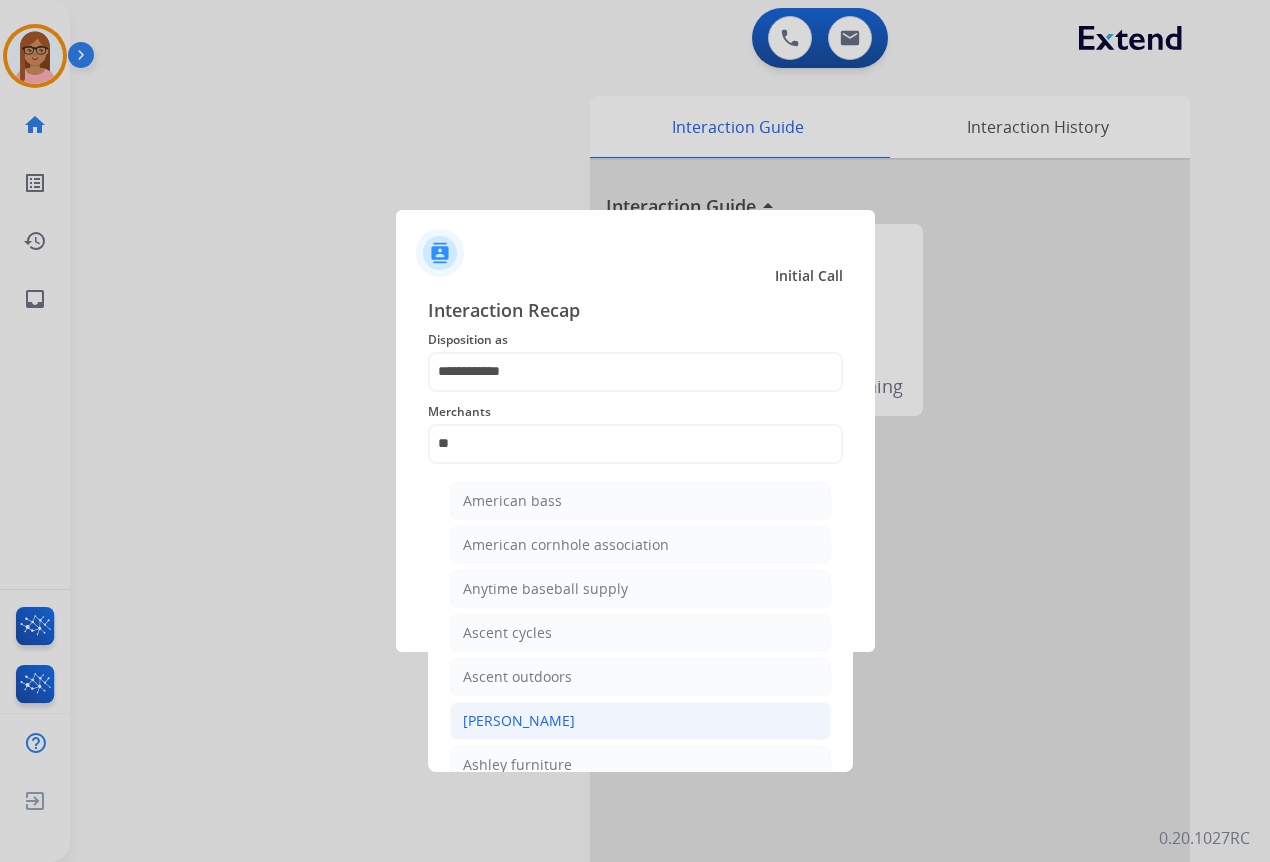 click on "[PERSON_NAME]" 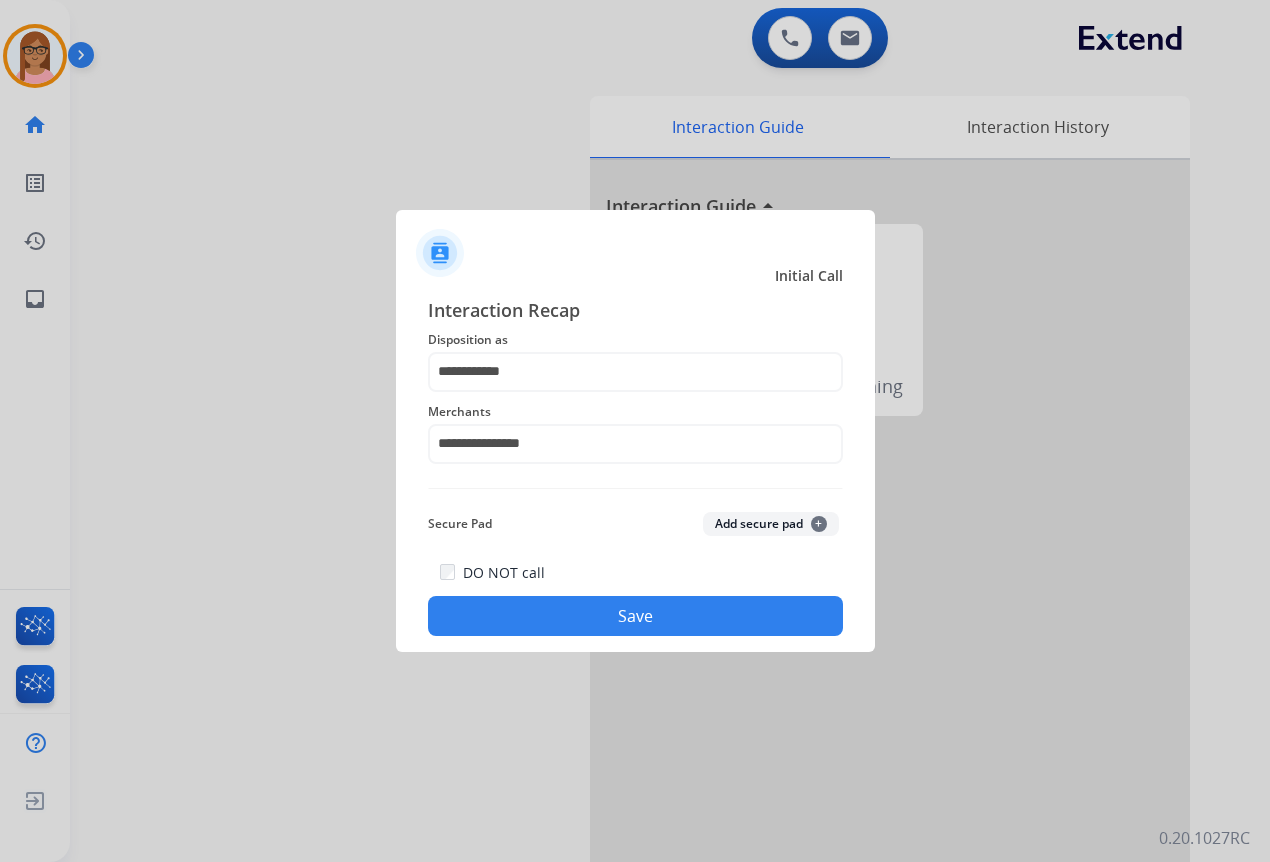 click on "Save" 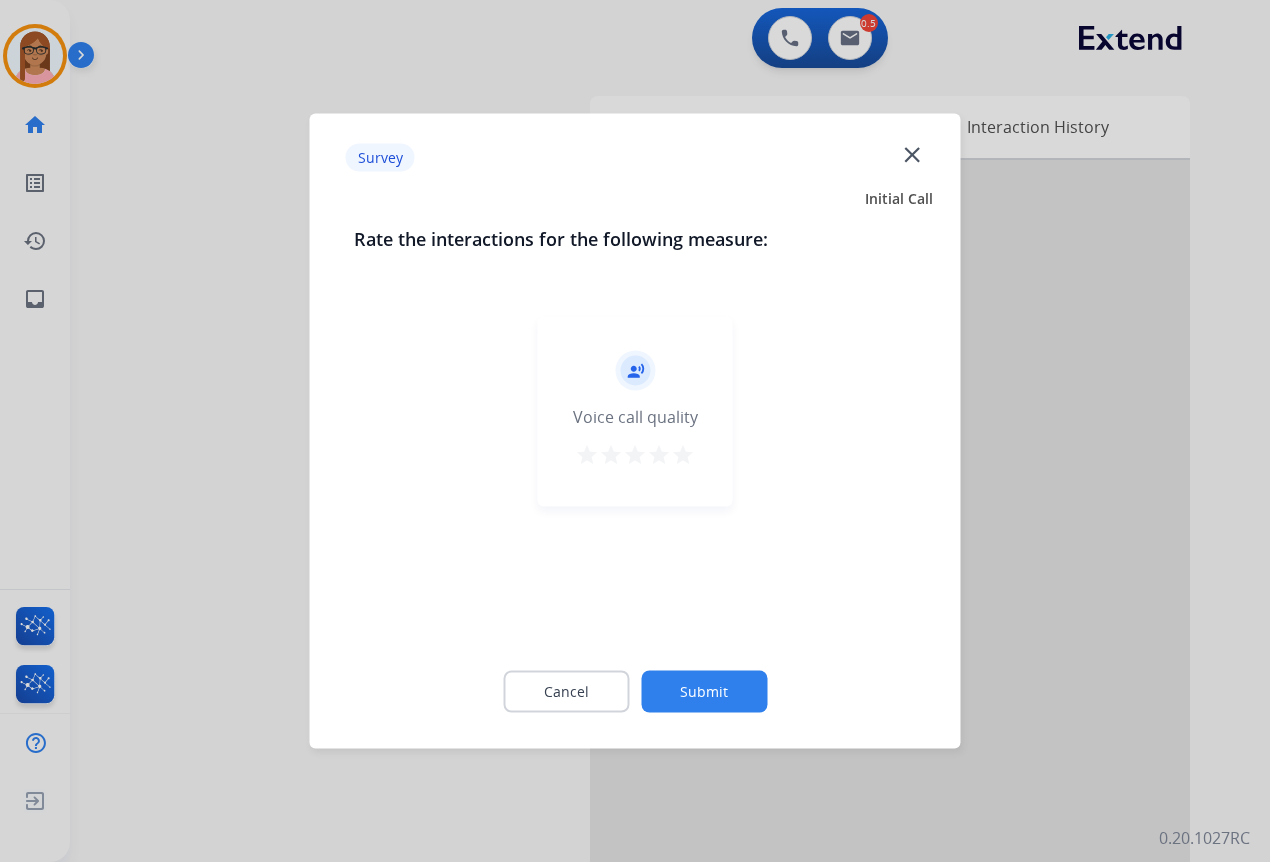 click on "star" at bounding box center (683, 455) 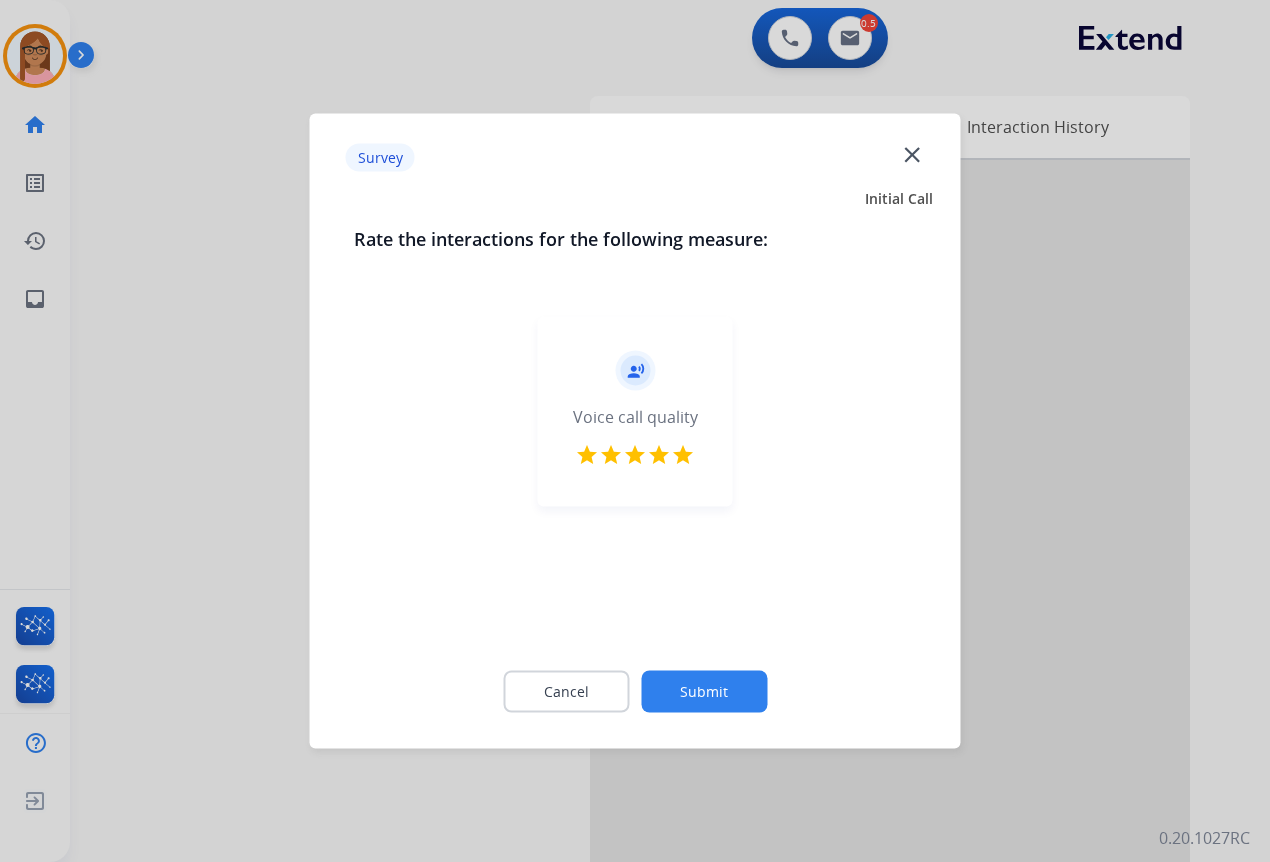 click on "Submit" 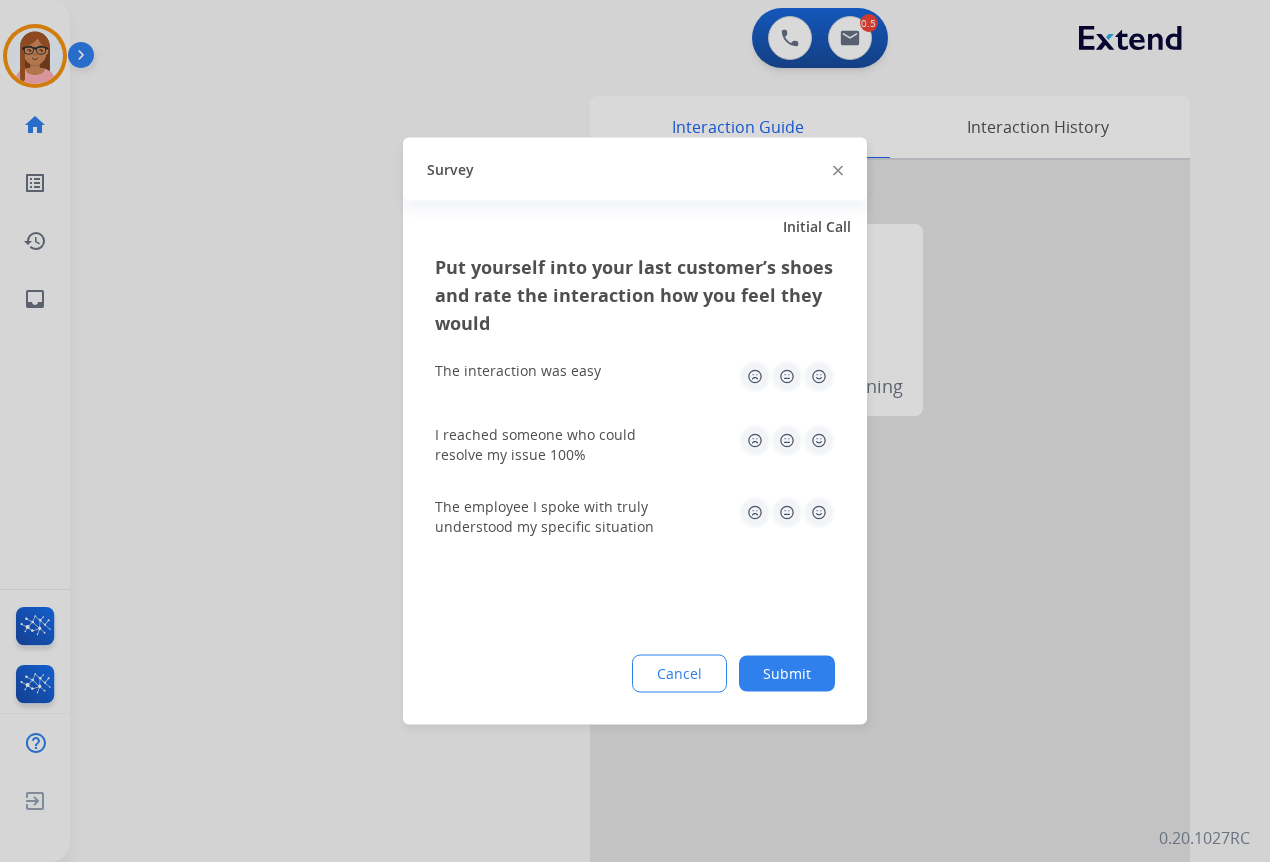 click 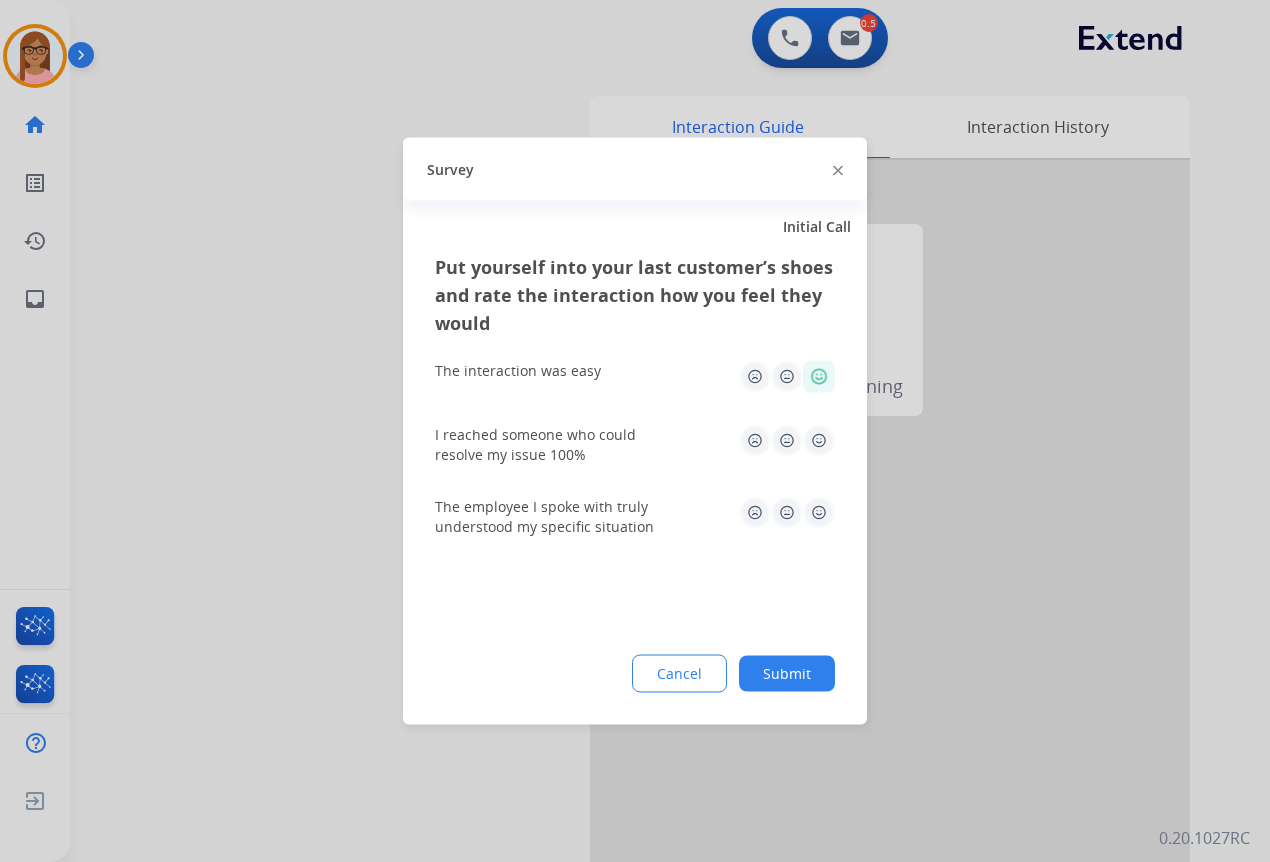 drag, startPoint x: 822, startPoint y: 433, endPoint x: 821, endPoint y: 456, distance: 23.021729 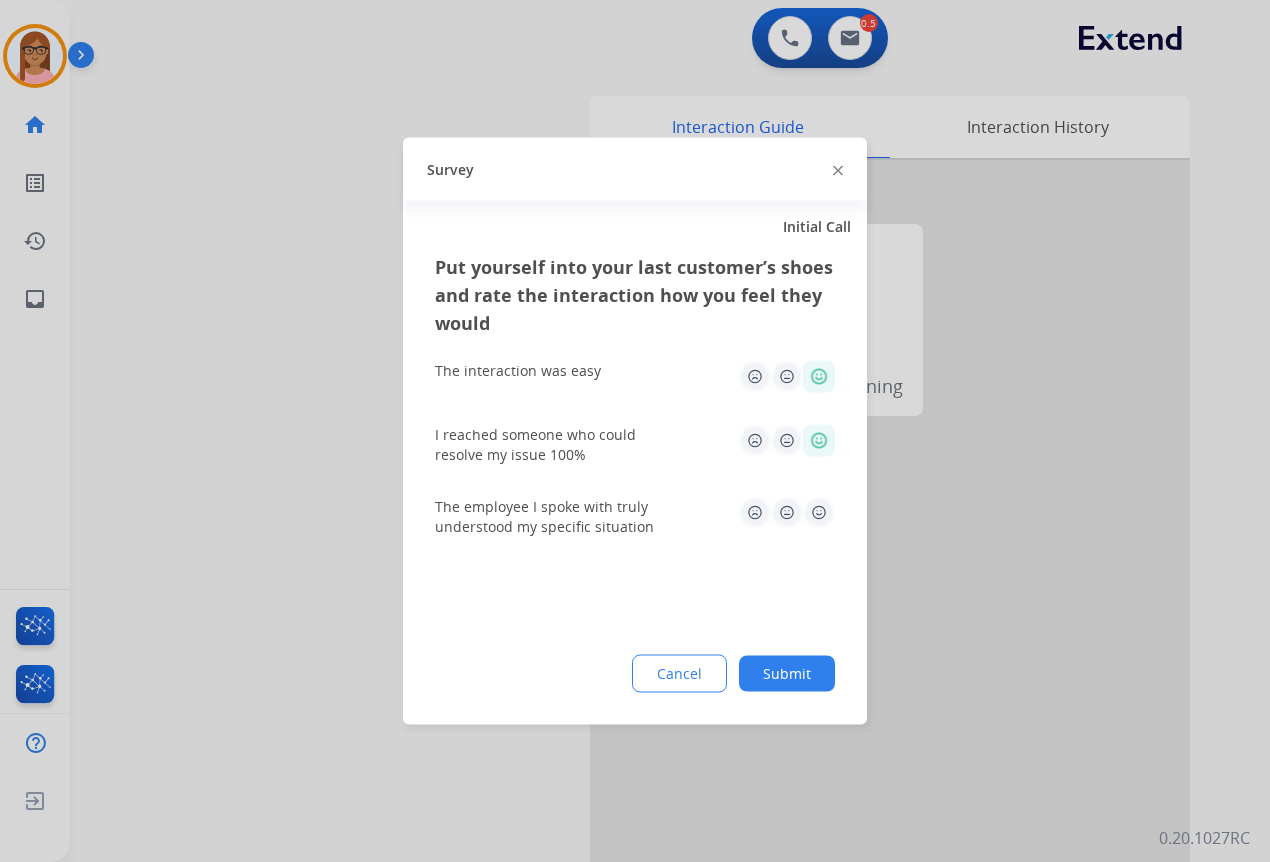 click 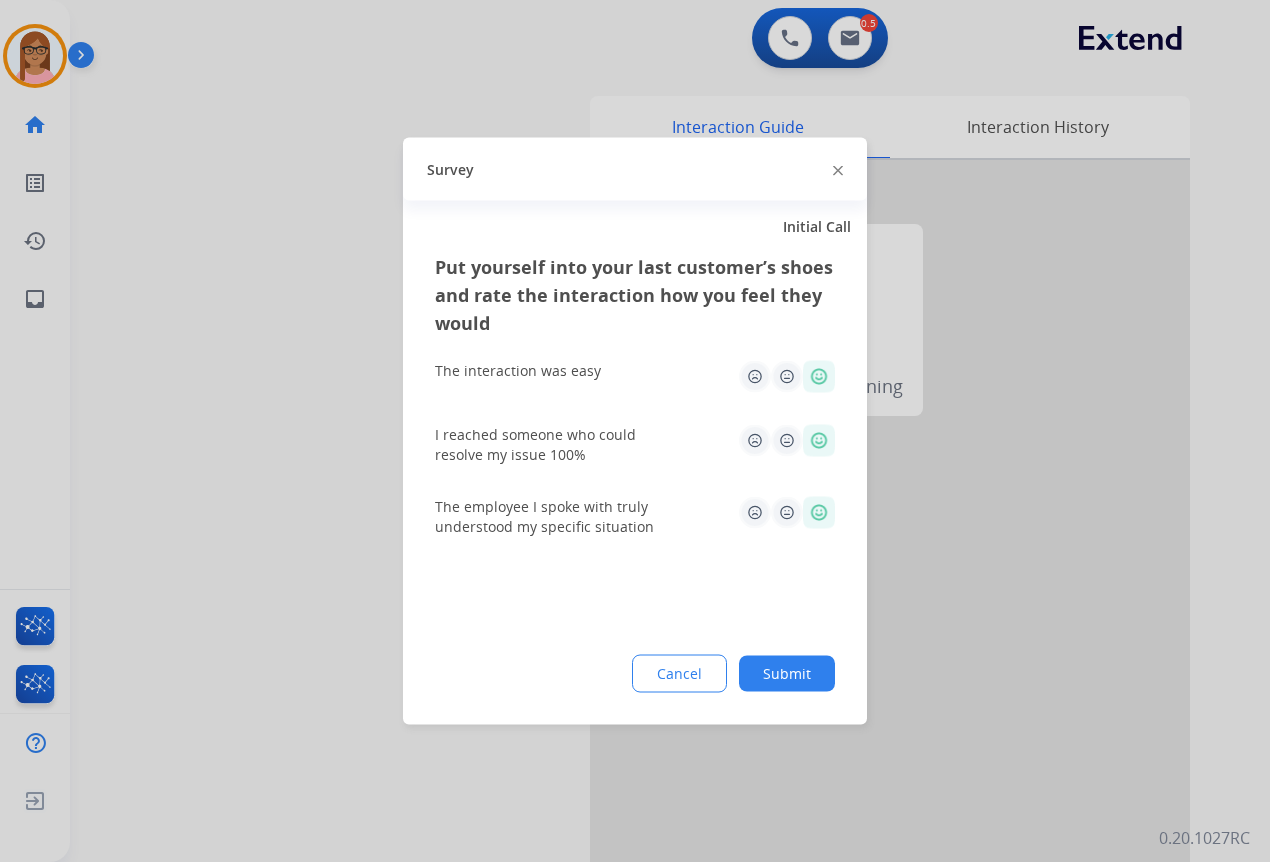 click on "Submit" 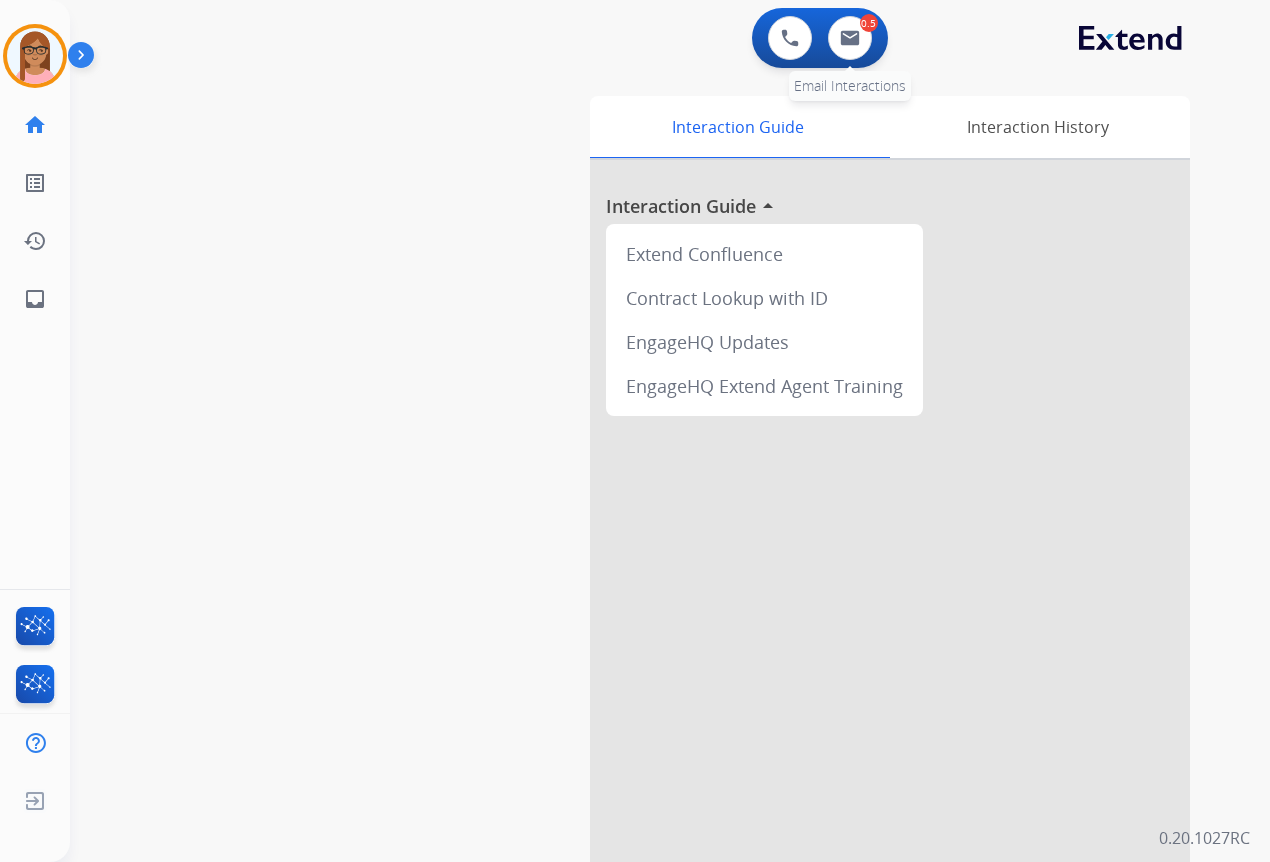 click on "0.5 Email Interactions" at bounding box center [850, 38] 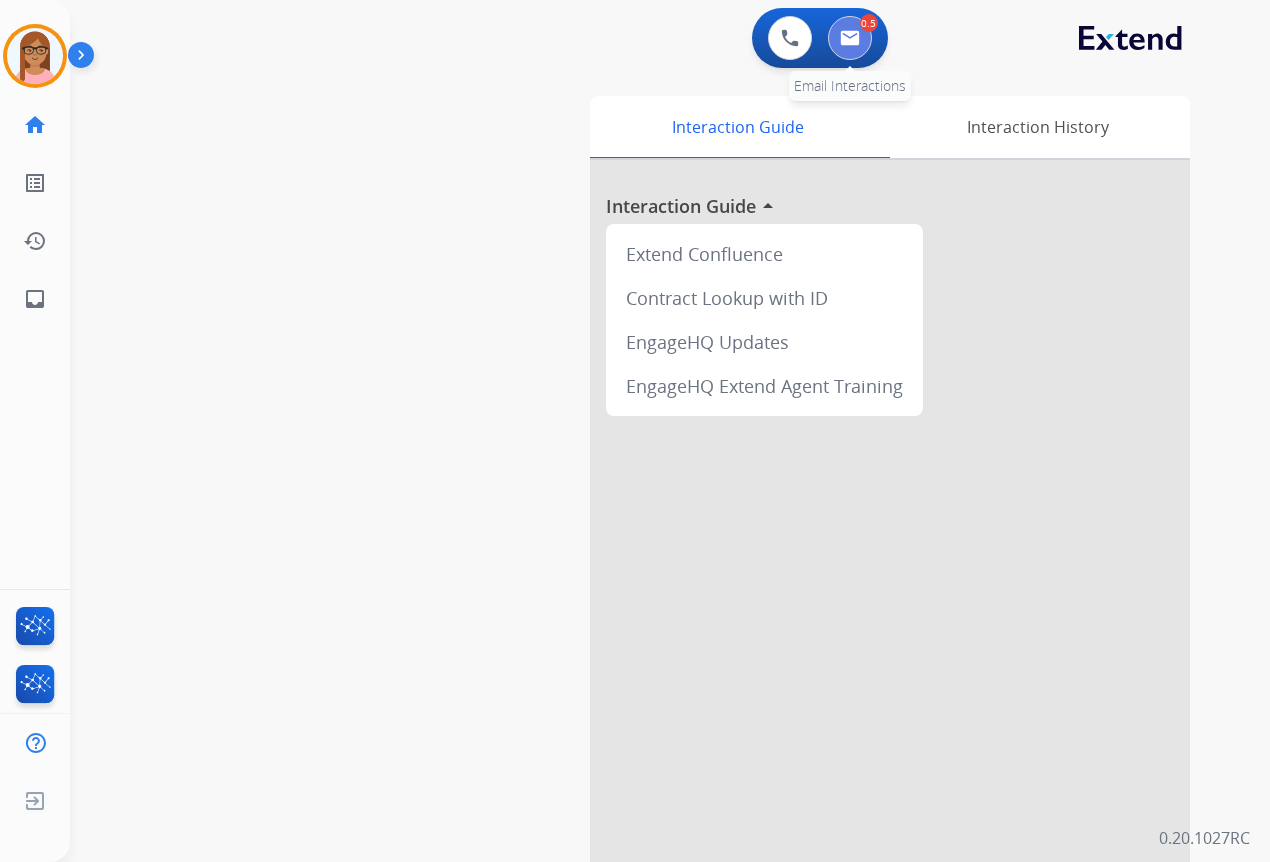 click at bounding box center [850, 38] 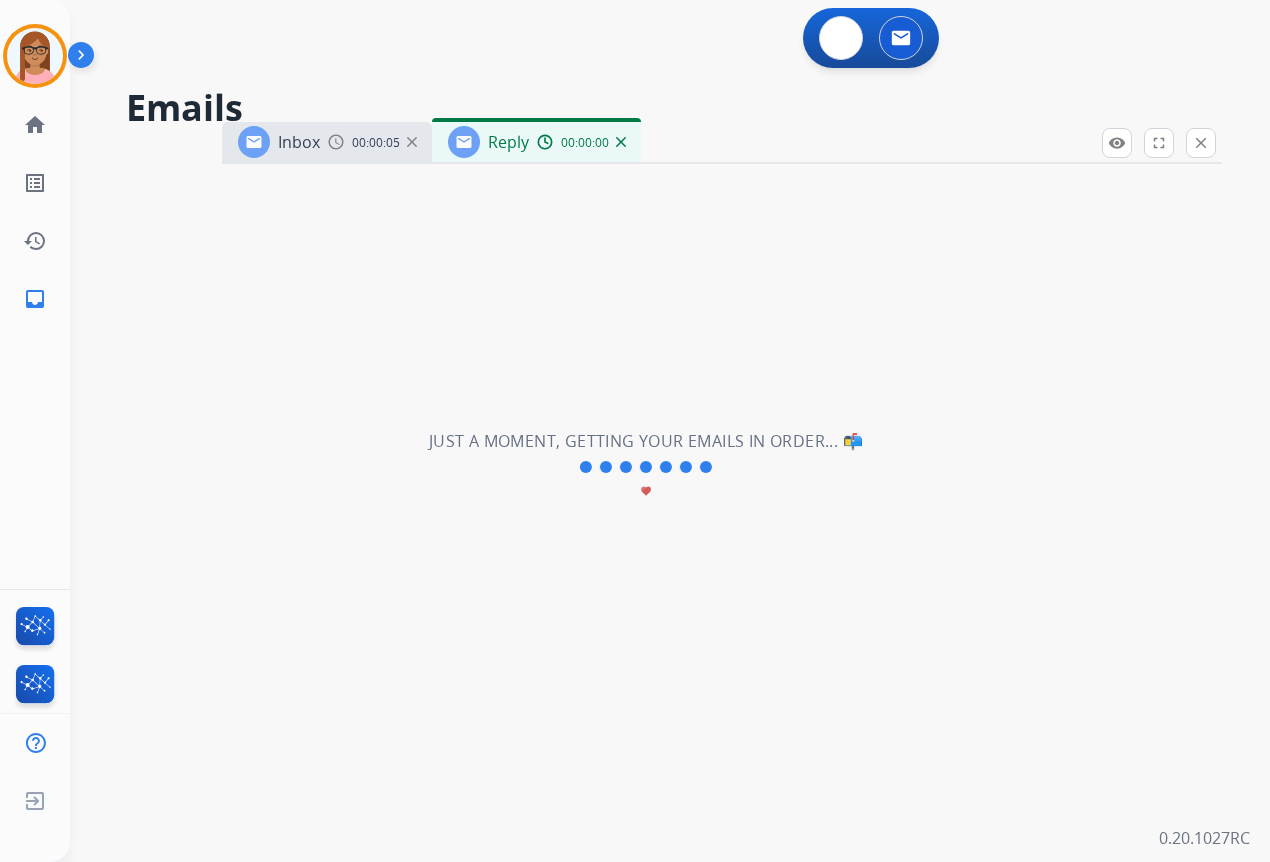 select on "**********" 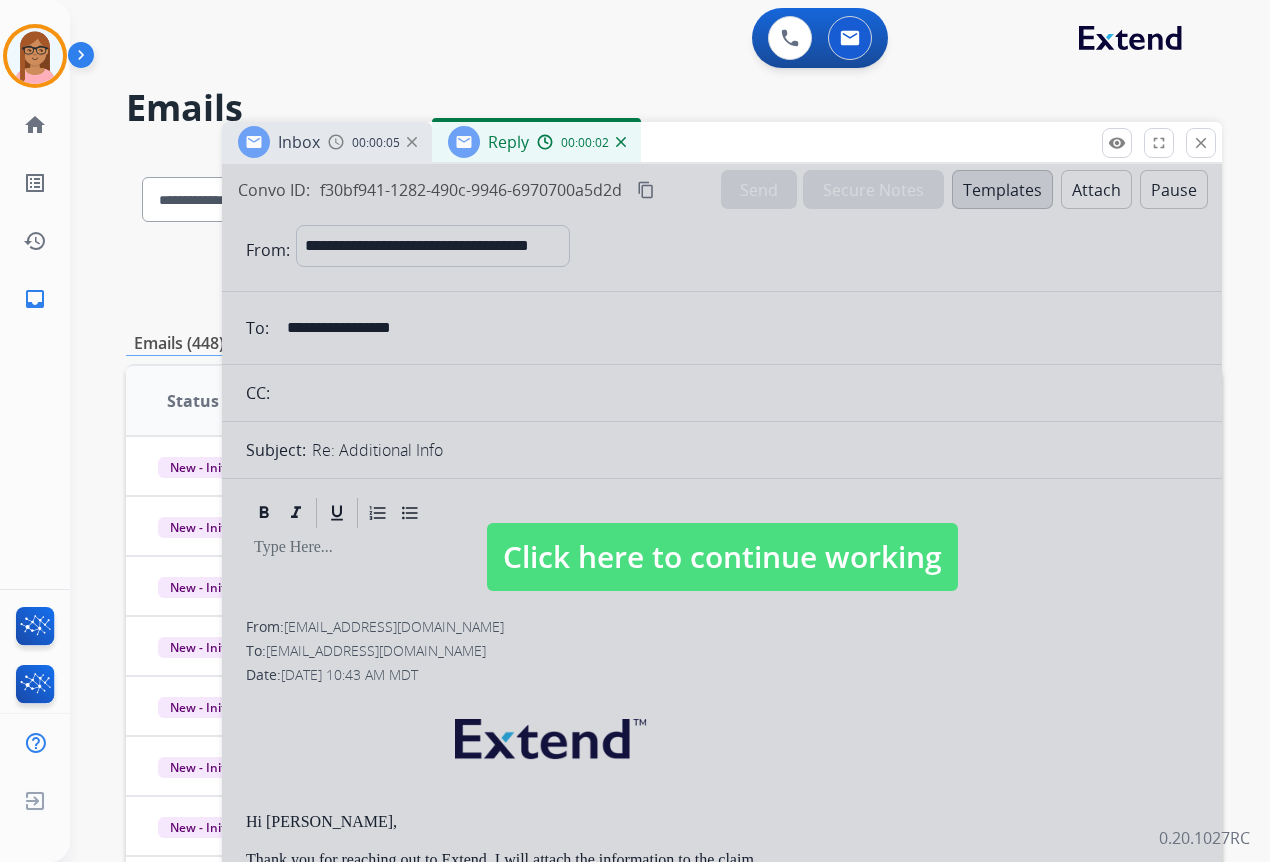 click at bounding box center (722, 537) 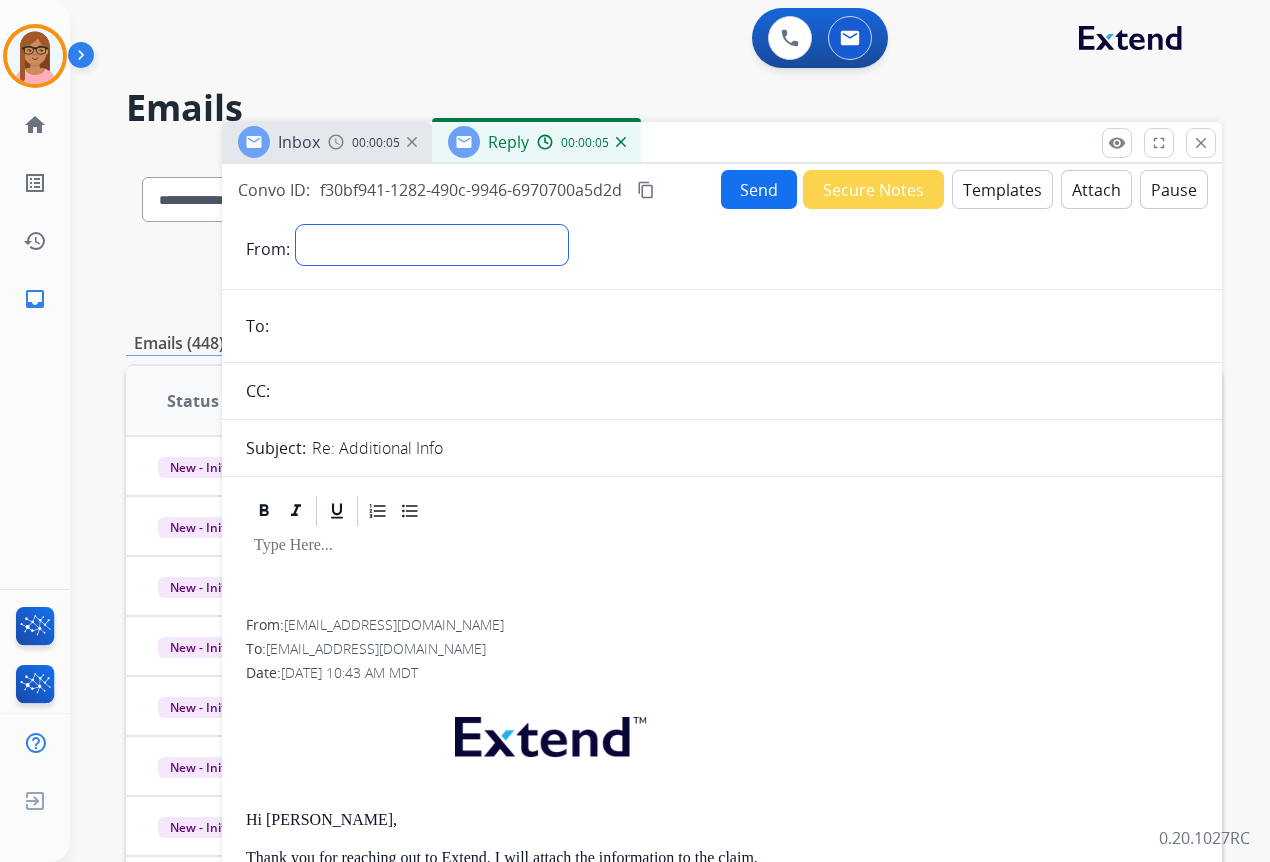 click on "**********" at bounding box center (432, 245) 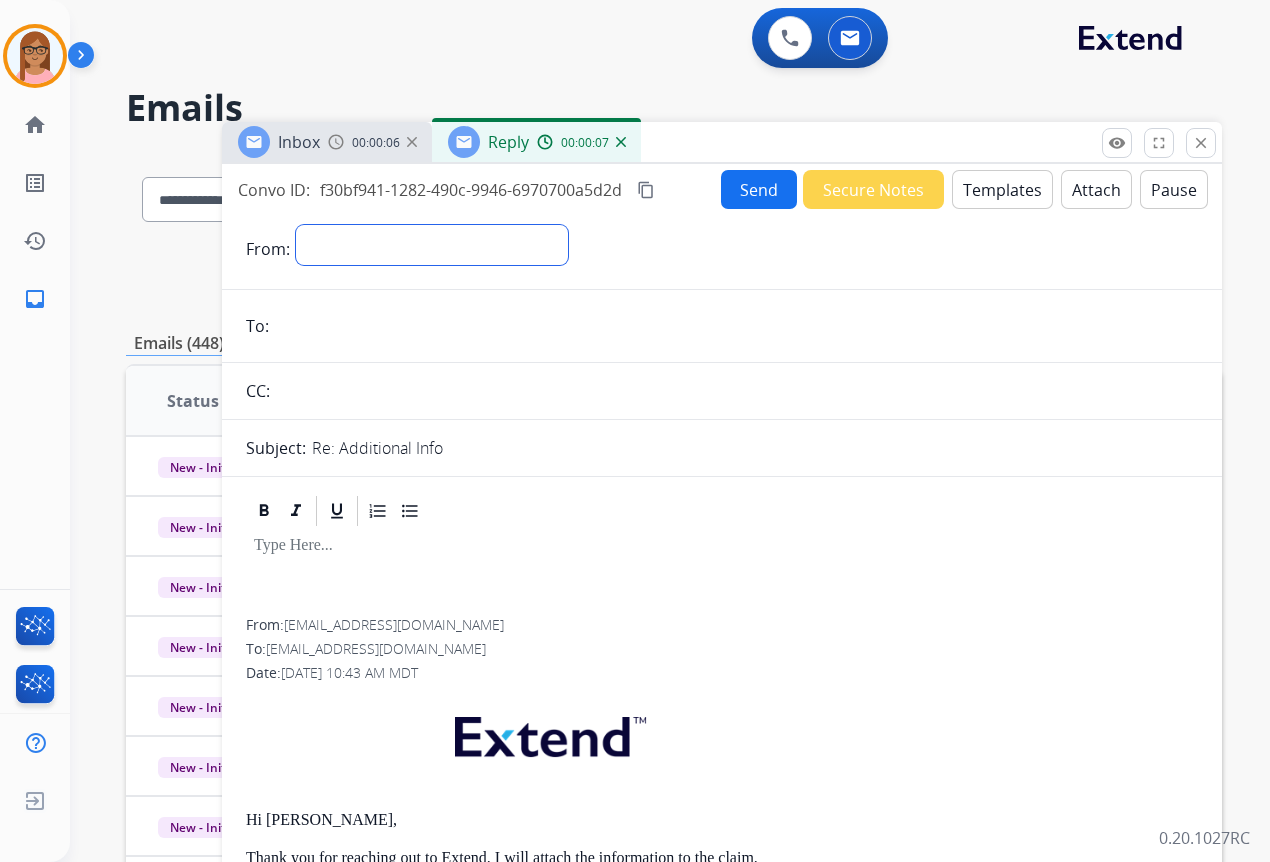 select on "**********" 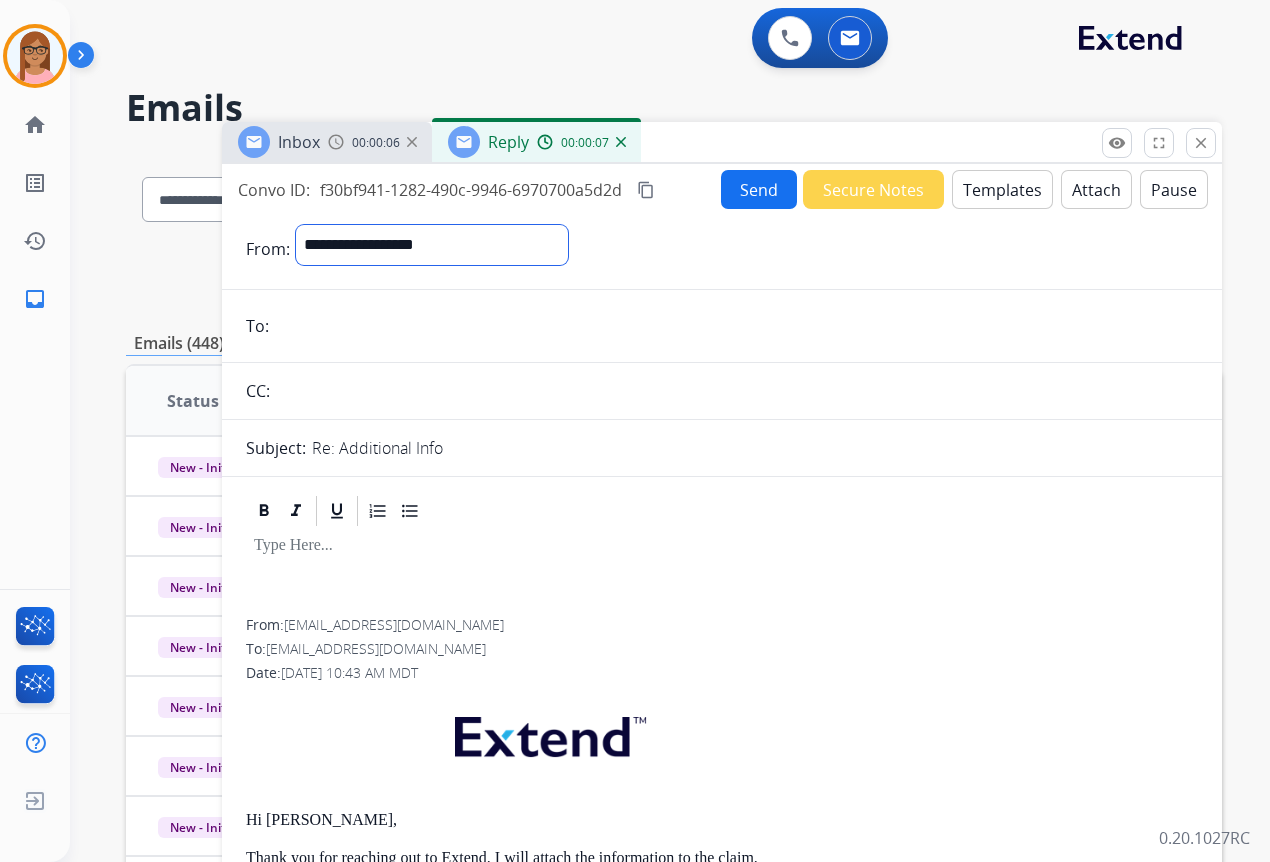 click on "**********" at bounding box center [432, 245] 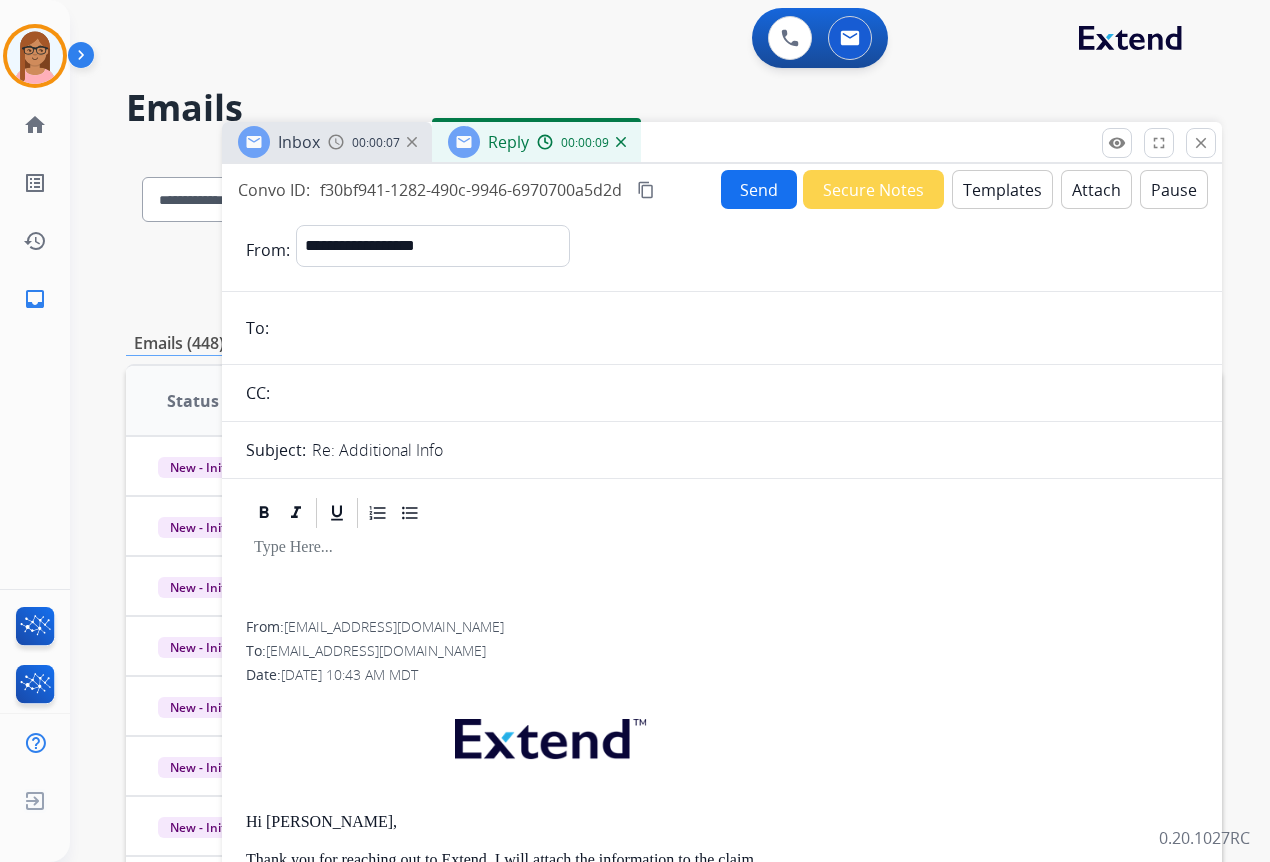 click on "**********" at bounding box center [722, 1490] 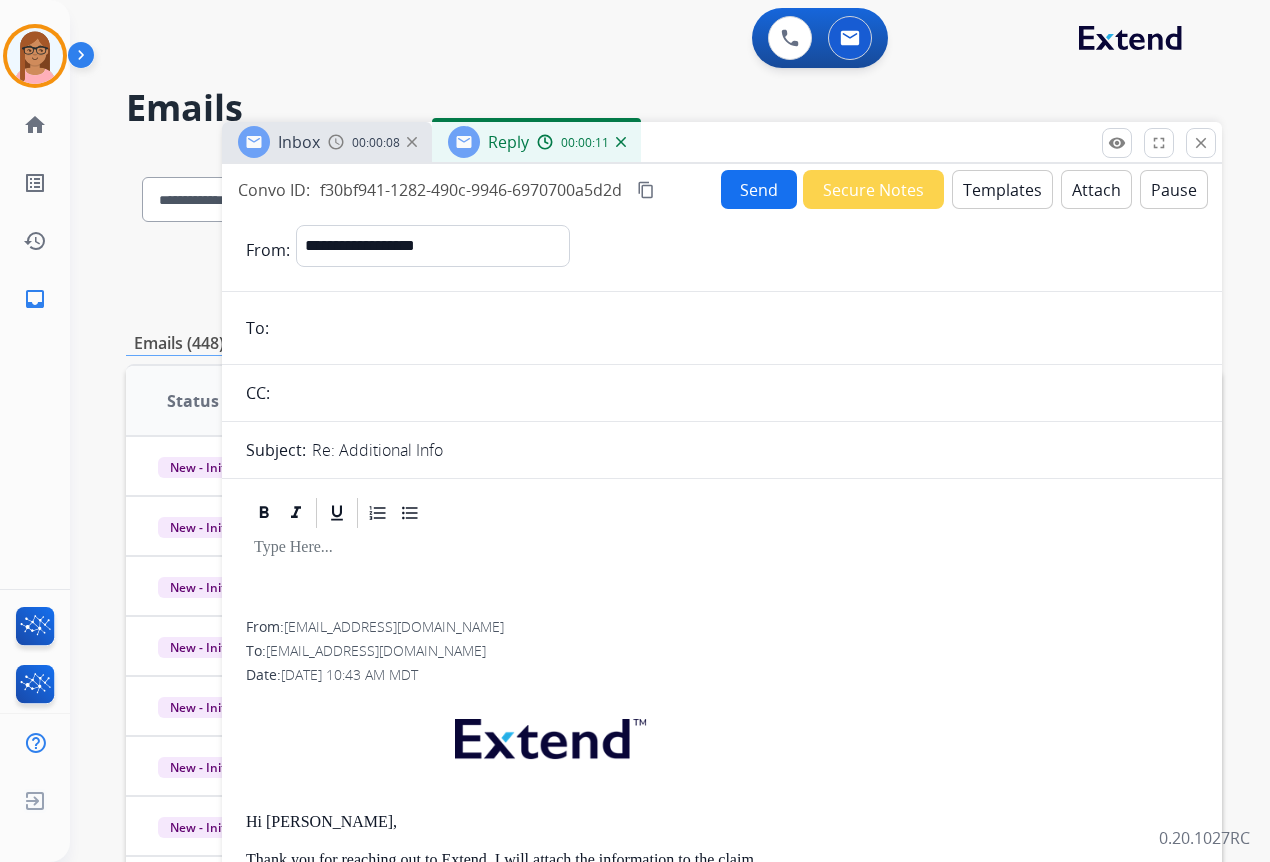 click at bounding box center [736, 328] 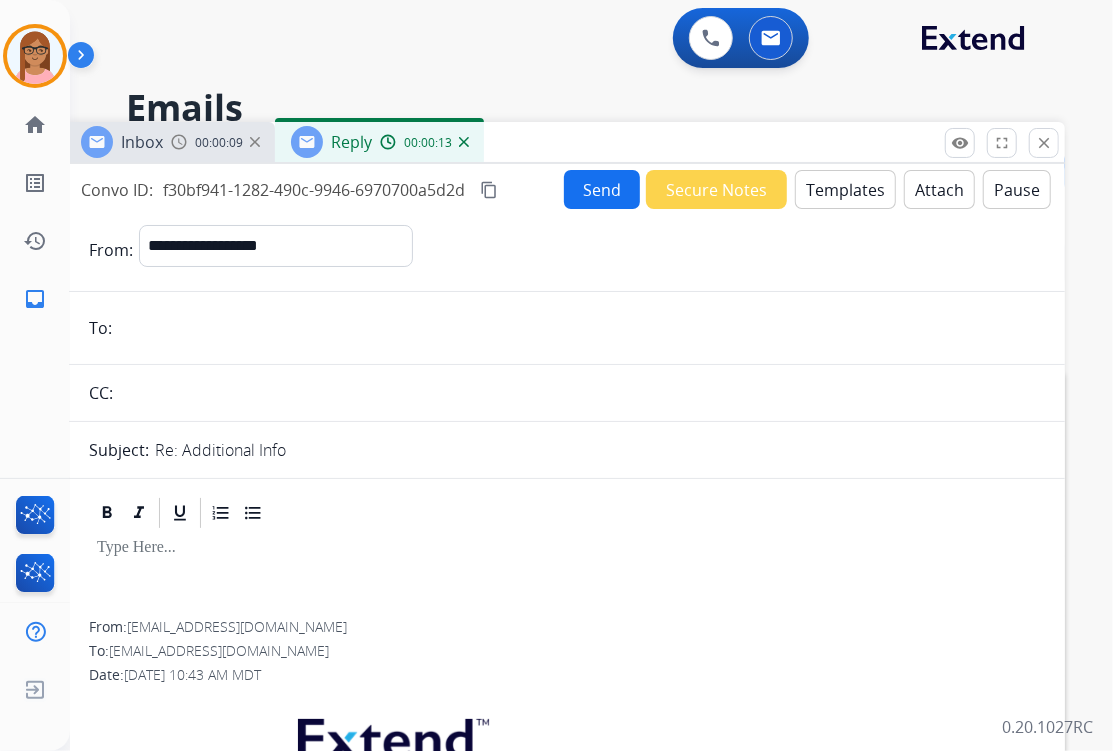 paste on "**********" 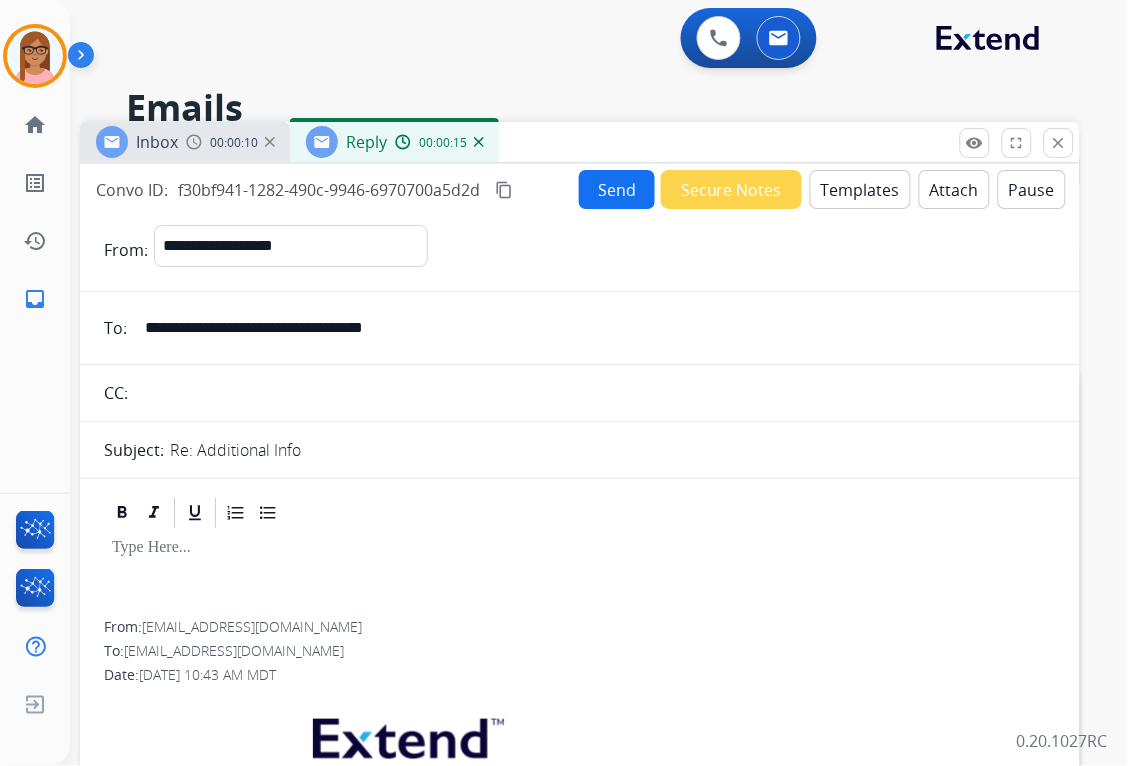 click on "**********" at bounding box center [594, 328] 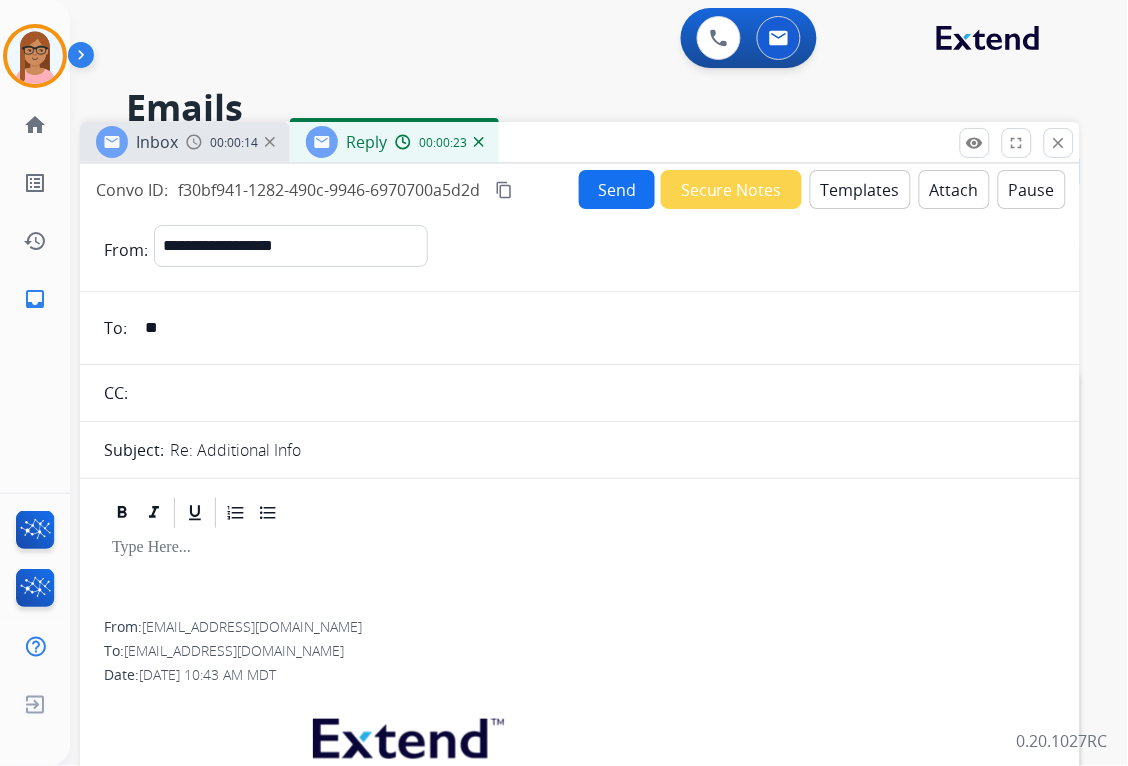 type on "*" 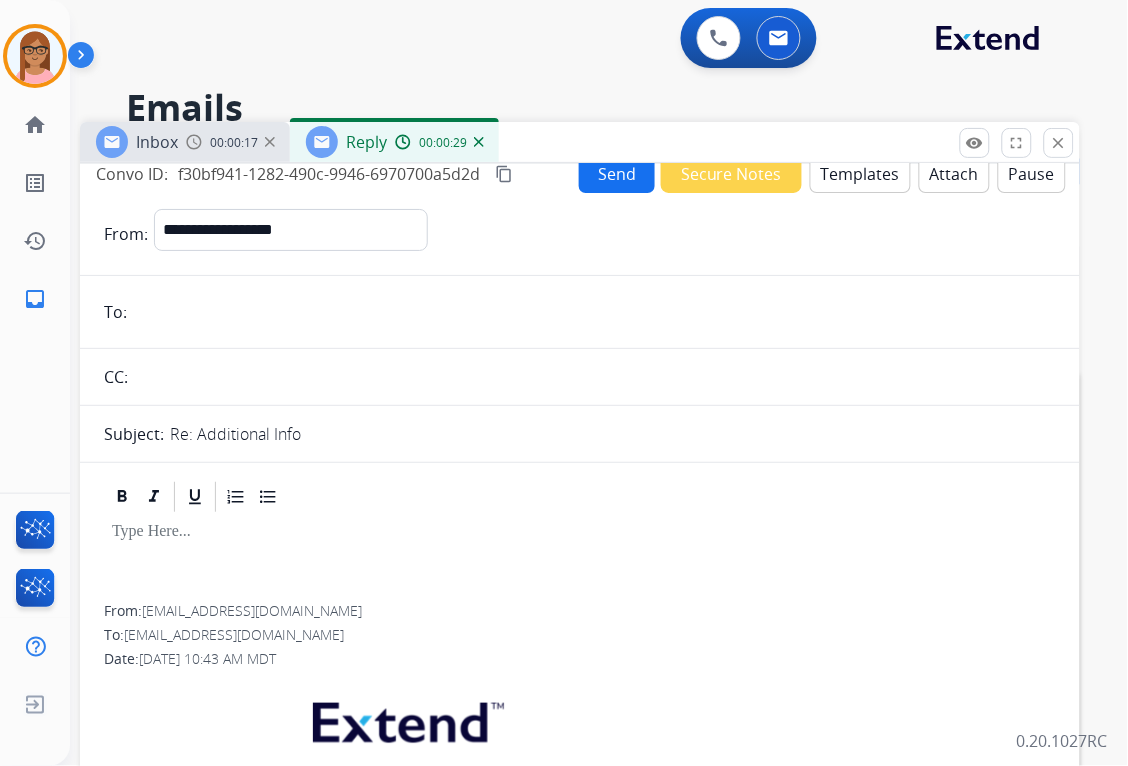 scroll, scrollTop: 0, scrollLeft: 0, axis: both 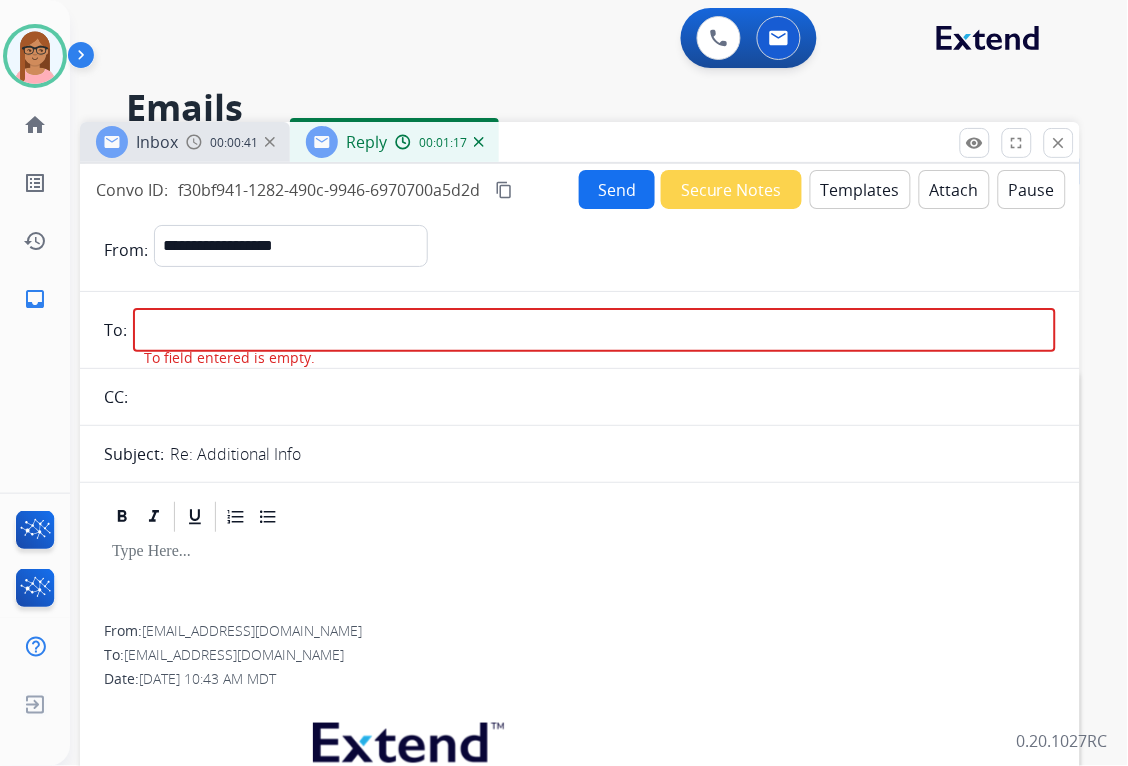 click at bounding box center [594, 330] 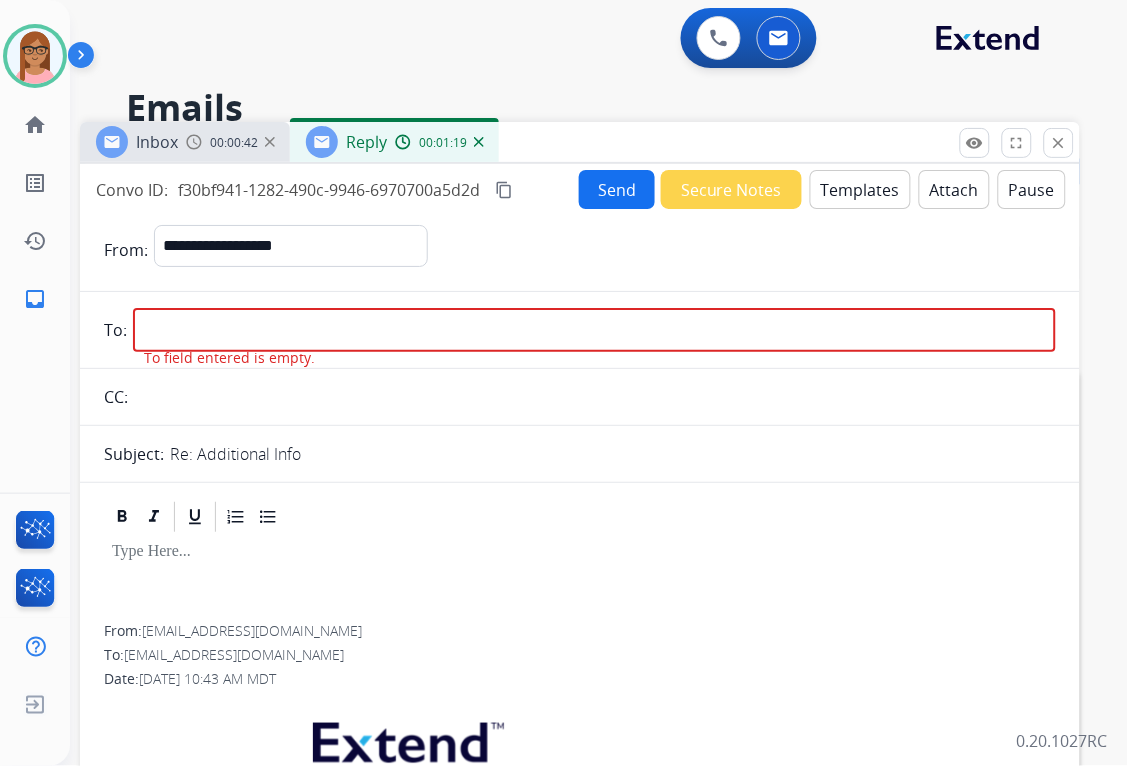 paste on "**********" 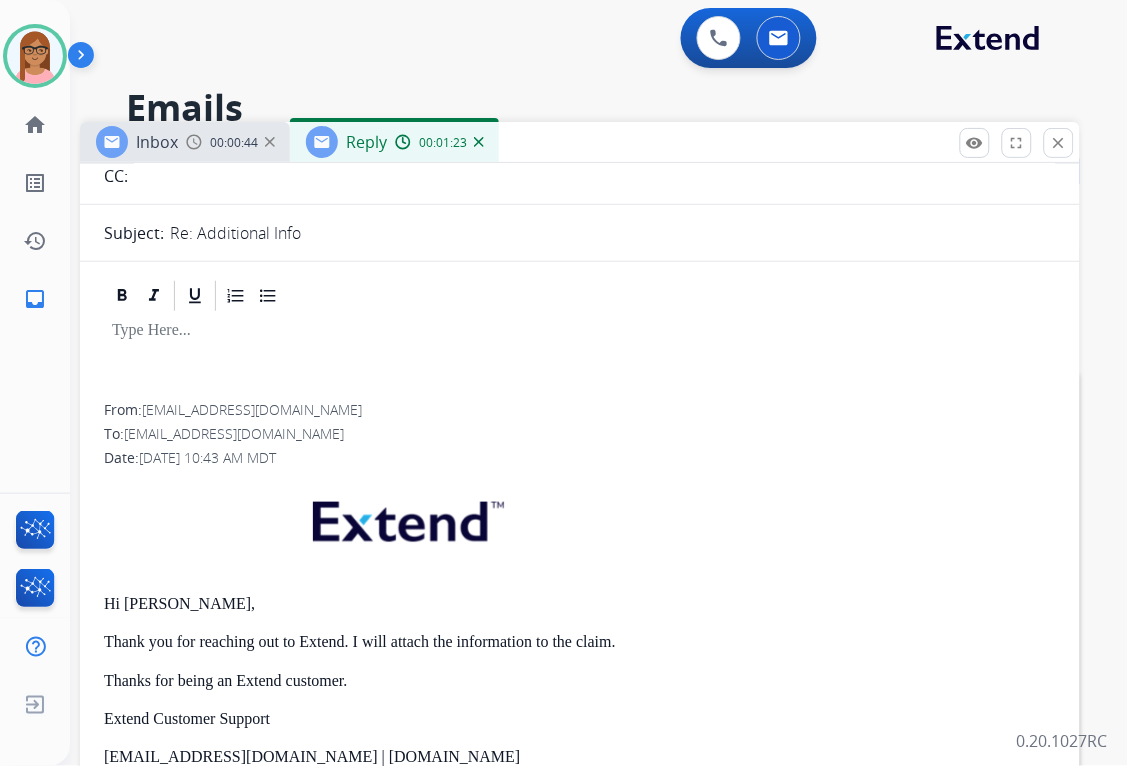 scroll, scrollTop: 222, scrollLeft: 0, axis: vertical 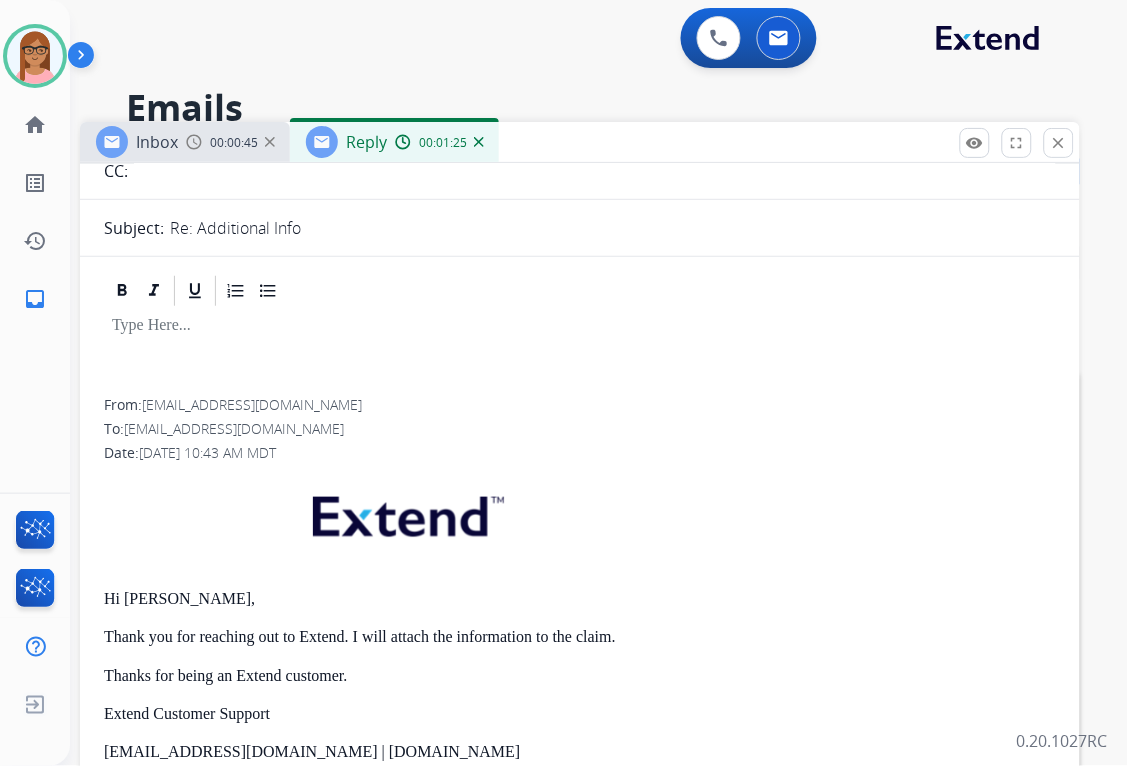 type on "**********" 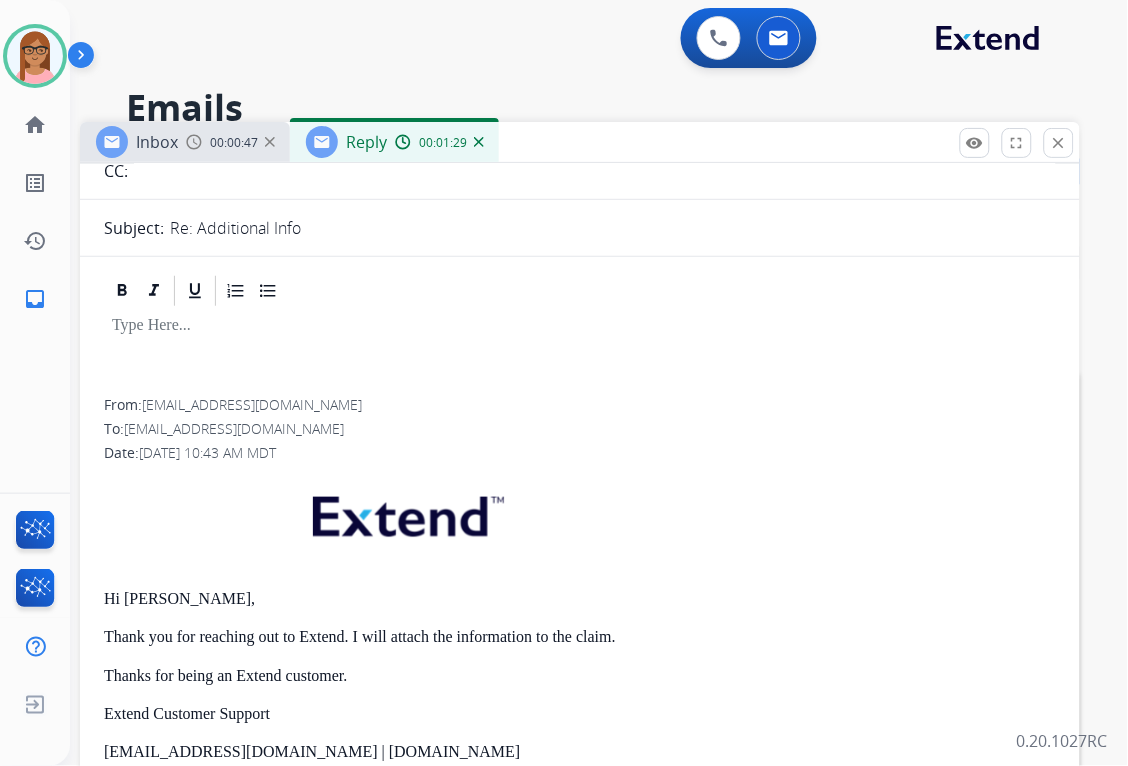scroll, scrollTop: 0, scrollLeft: 0, axis: both 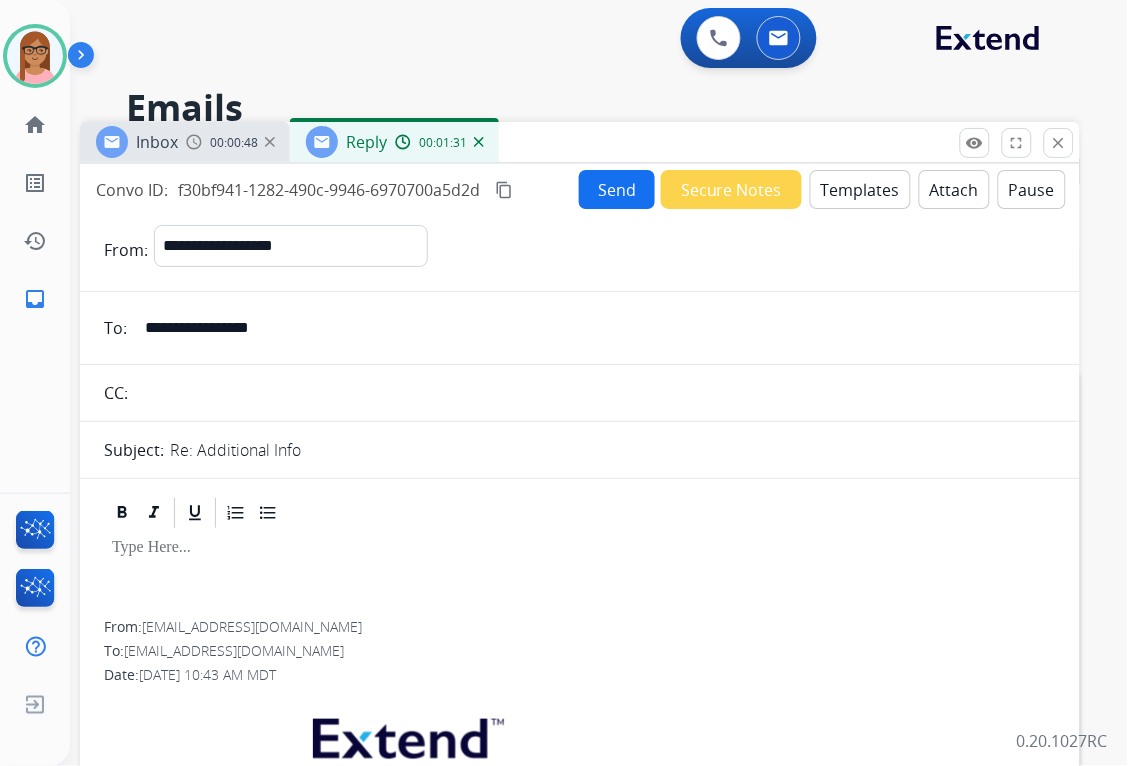 click on "Templates" at bounding box center (860, 189) 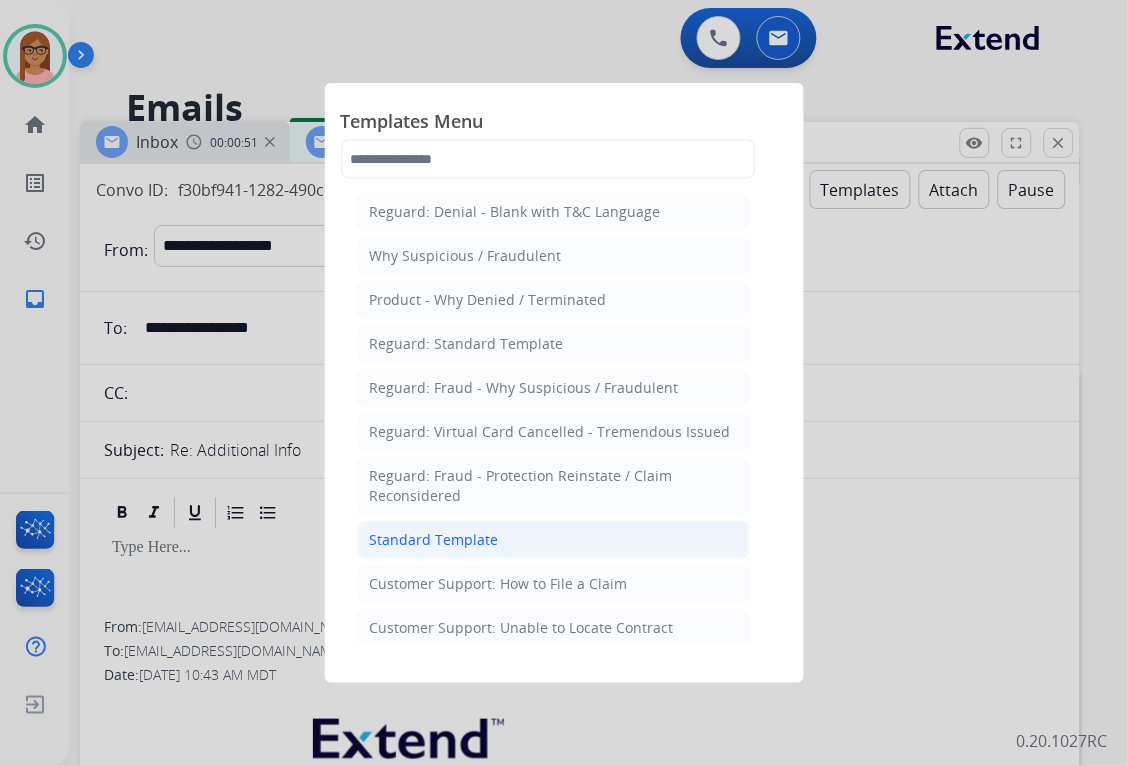 click on "Standard Template" 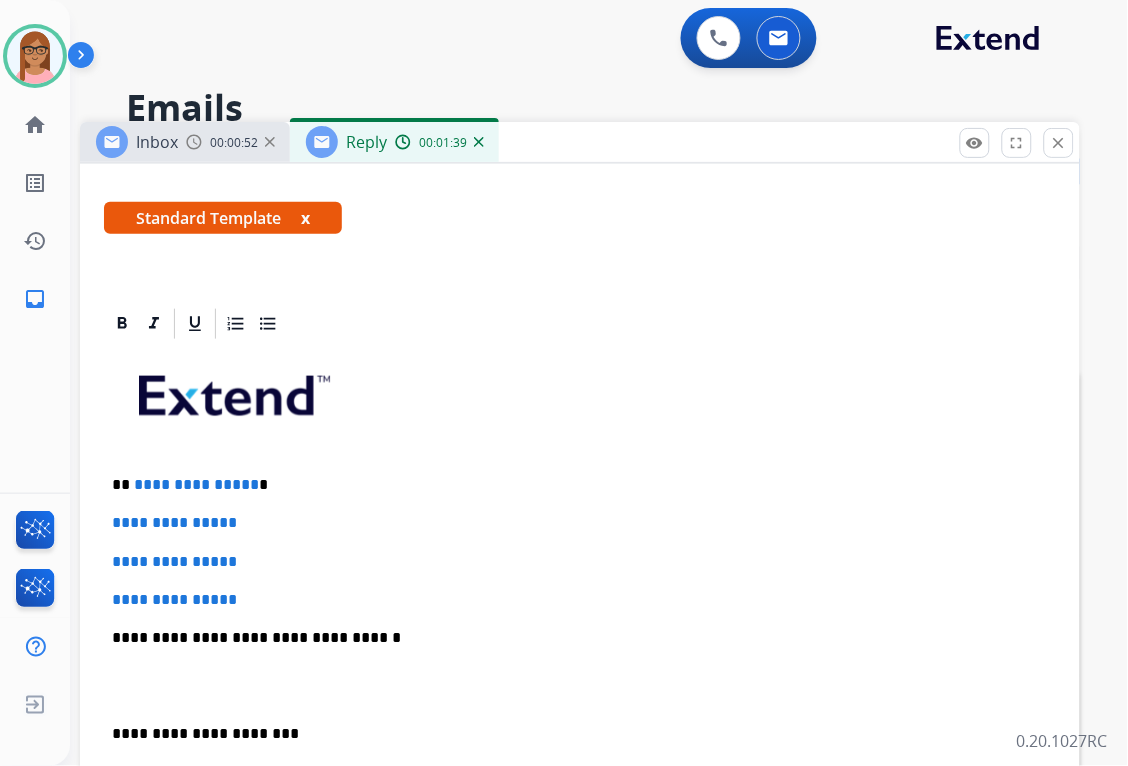 scroll, scrollTop: 333, scrollLeft: 0, axis: vertical 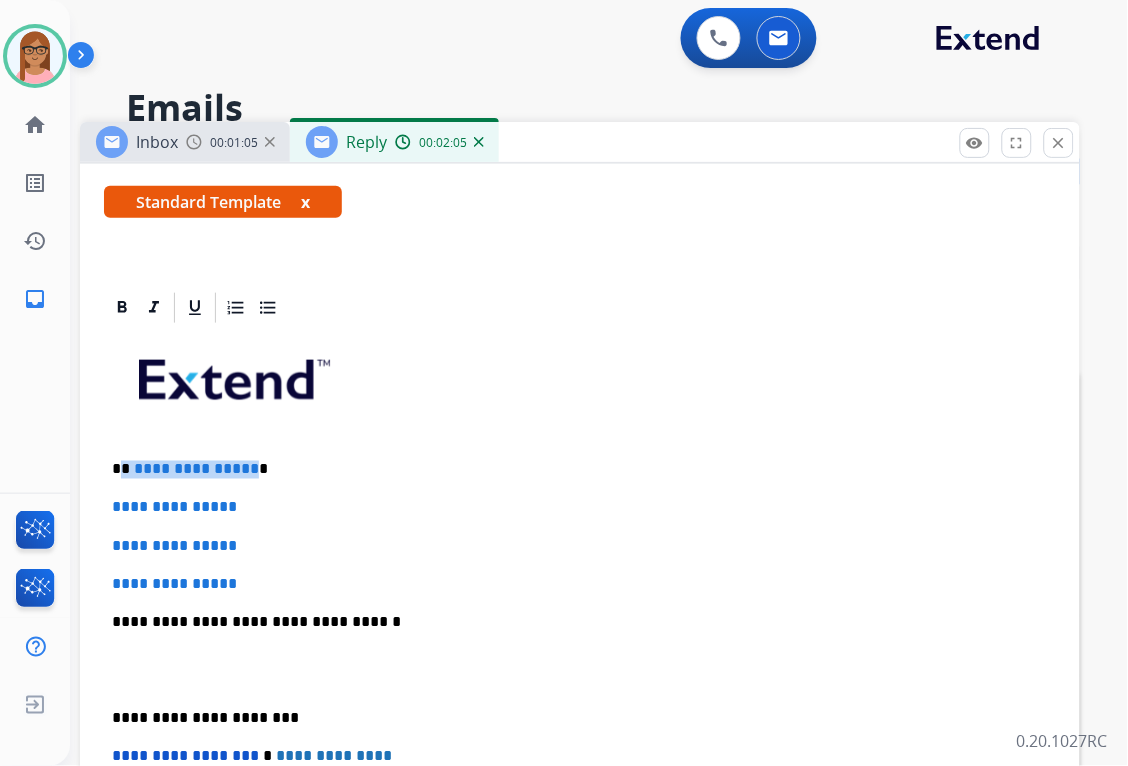 drag, startPoint x: 122, startPoint y: 466, endPoint x: 247, endPoint y: 474, distance: 125.25574 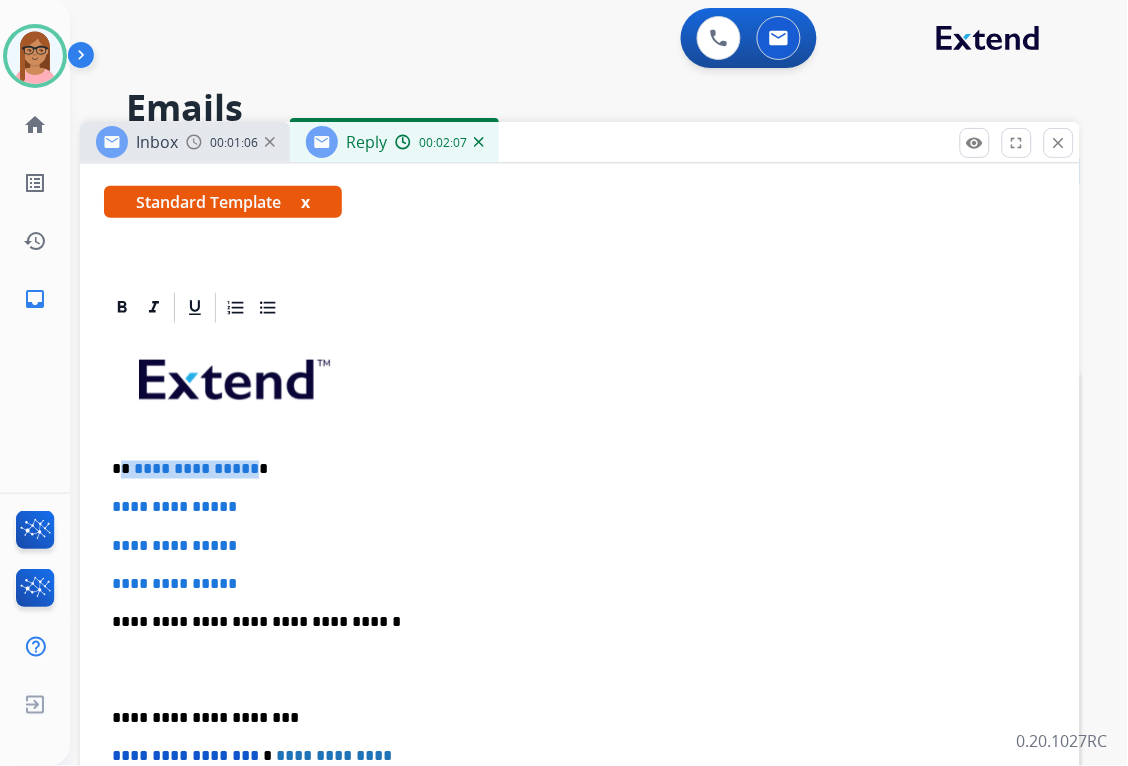 type 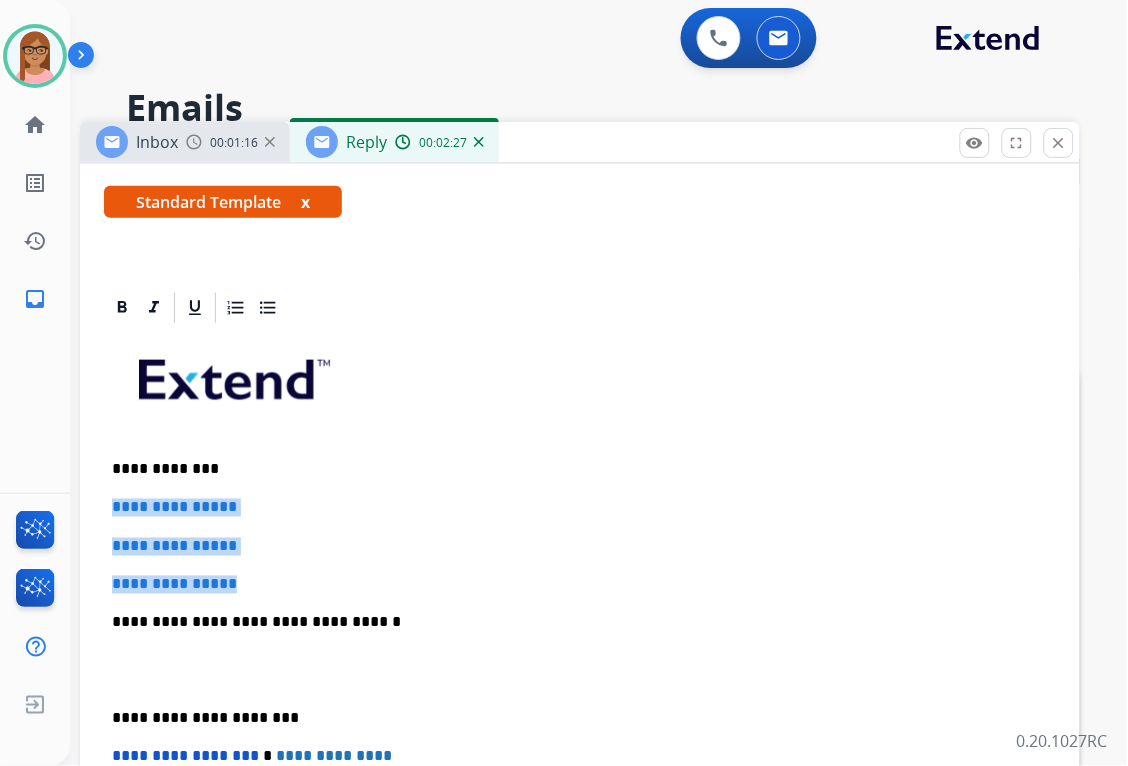 drag, startPoint x: 108, startPoint y: 500, endPoint x: 260, endPoint y: 570, distance: 167.34396 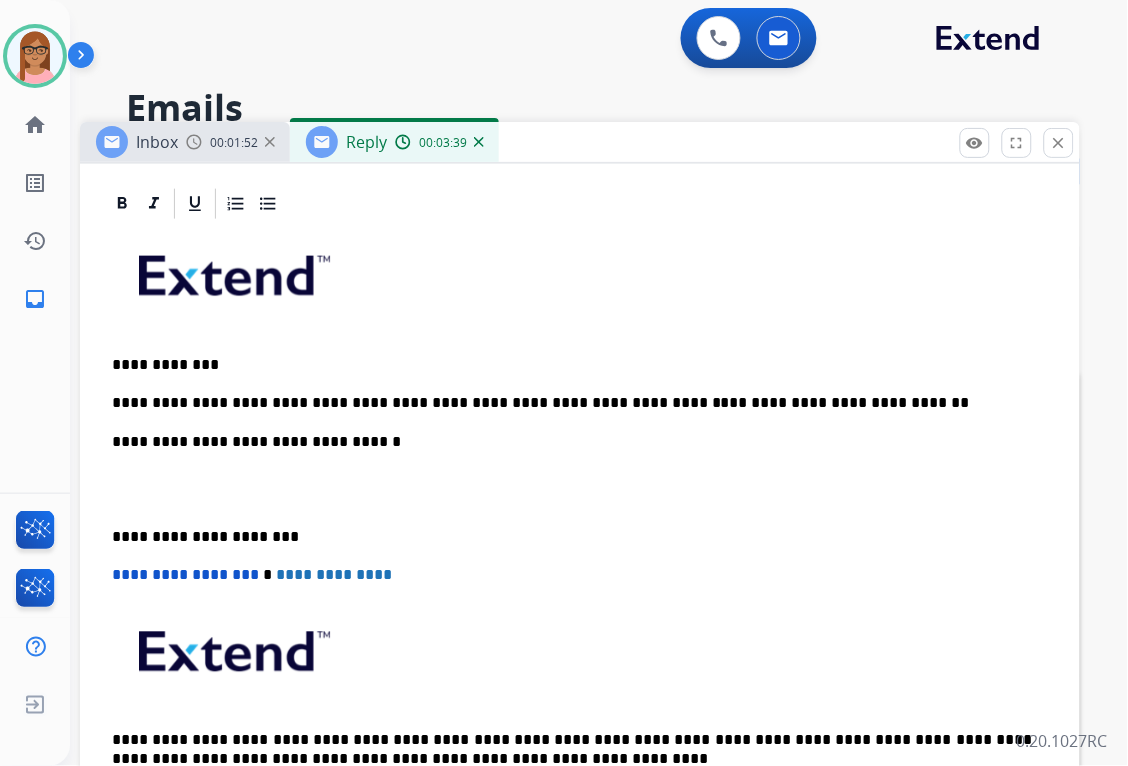 scroll, scrollTop: 444, scrollLeft: 0, axis: vertical 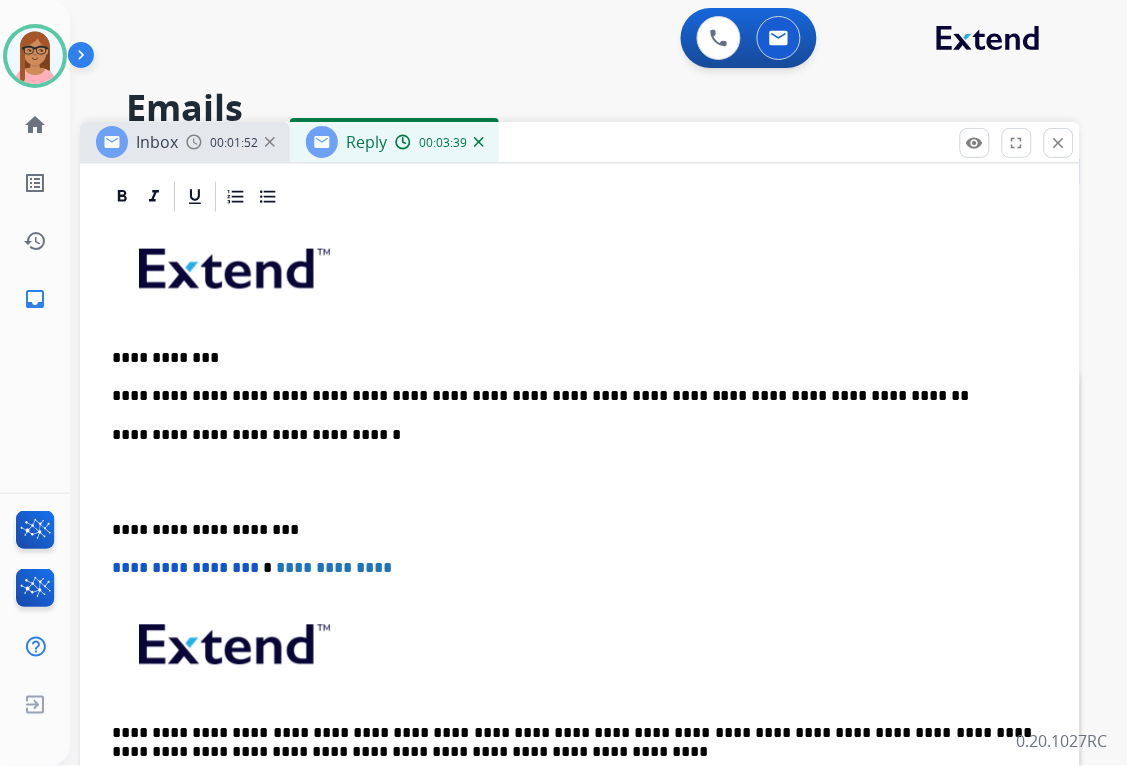click on "**********" at bounding box center [580, 520] 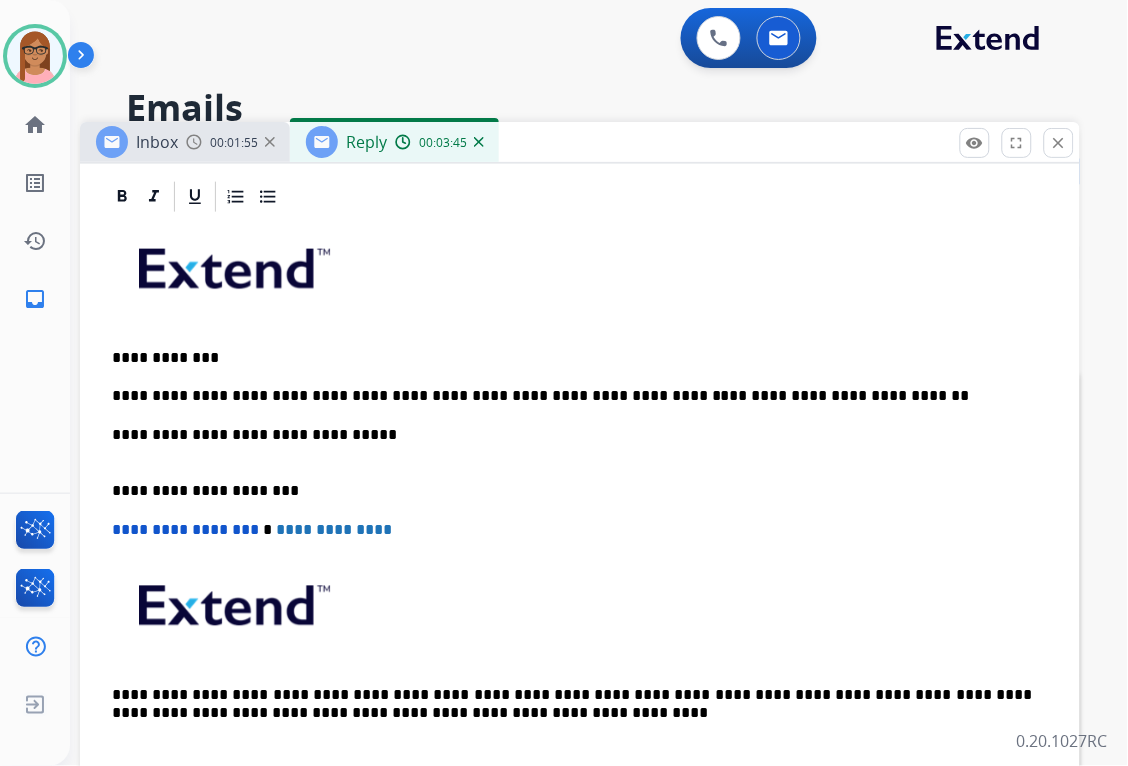 click on "**********" at bounding box center [572, 445] 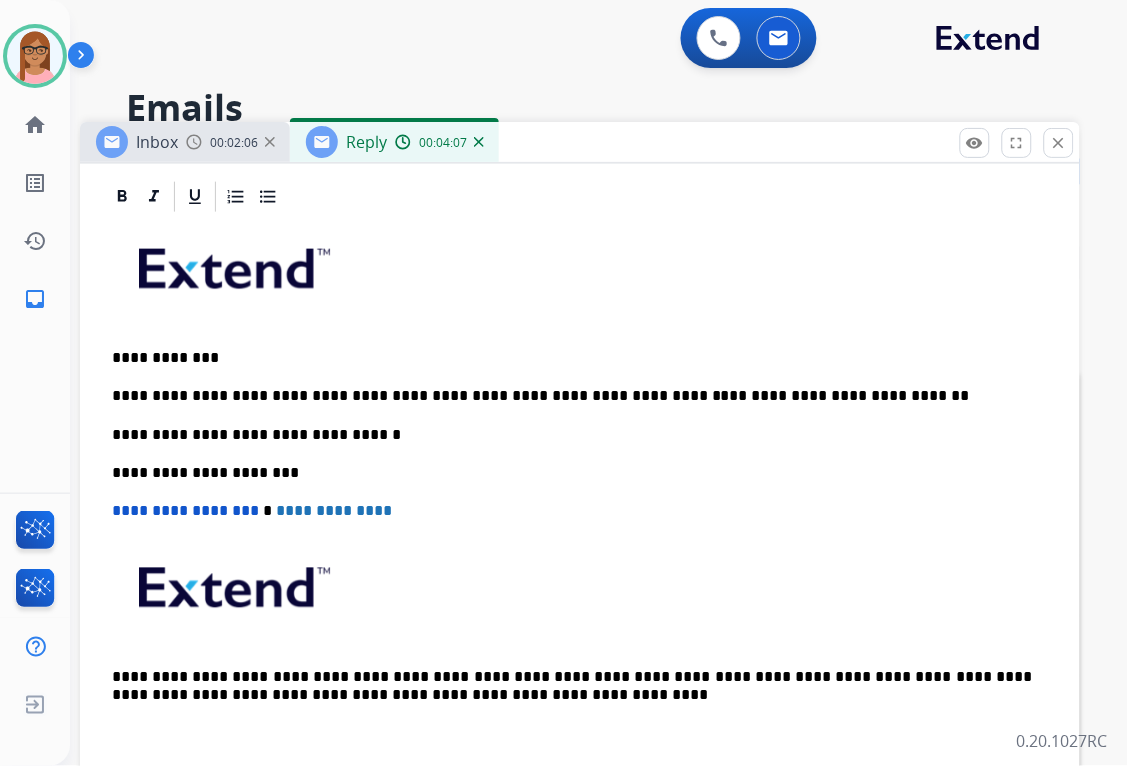 scroll, scrollTop: 0, scrollLeft: 0, axis: both 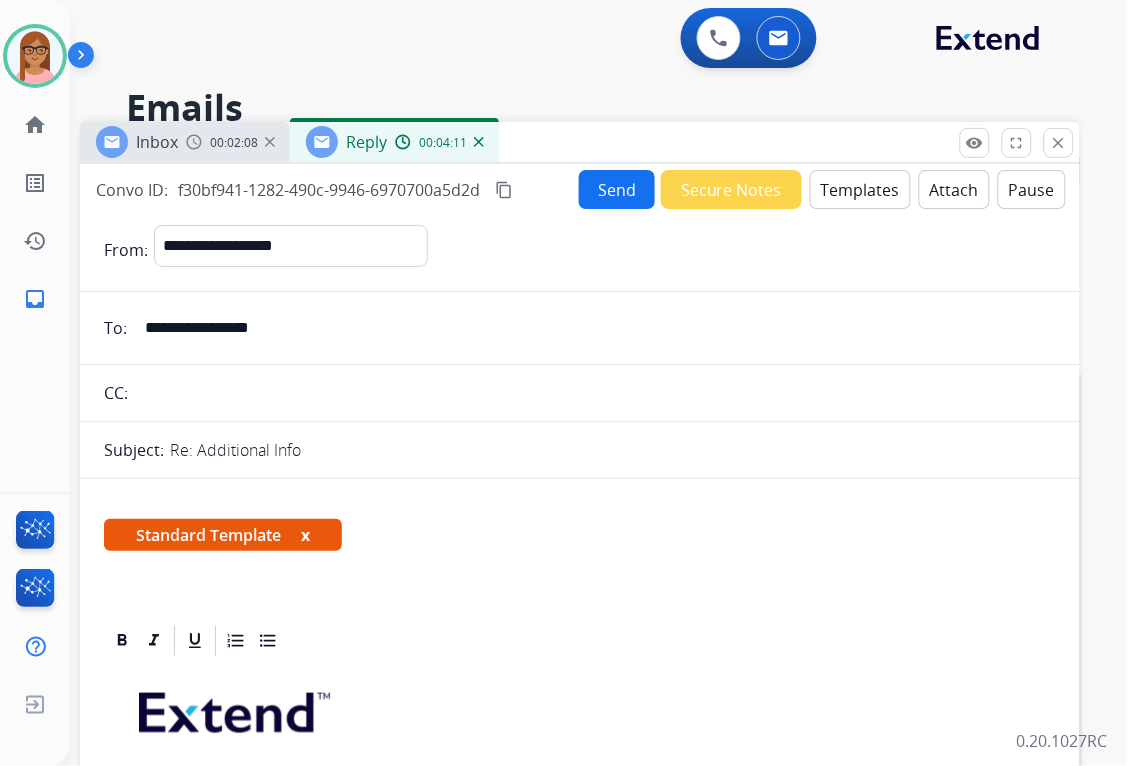 click on "Send" at bounding box center (617, 189) 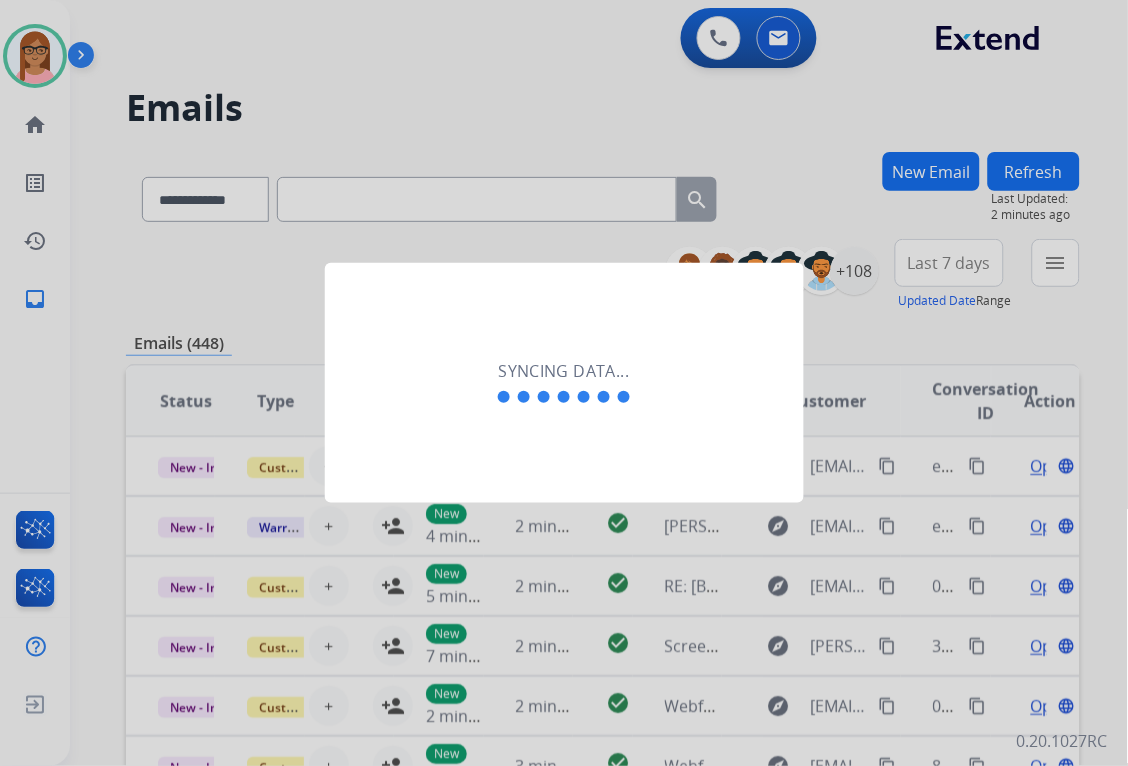 drag, startPoint x: 467, startPoint y: 400, endPoint x: 440, endPoint y: 386, distance: 30.413813 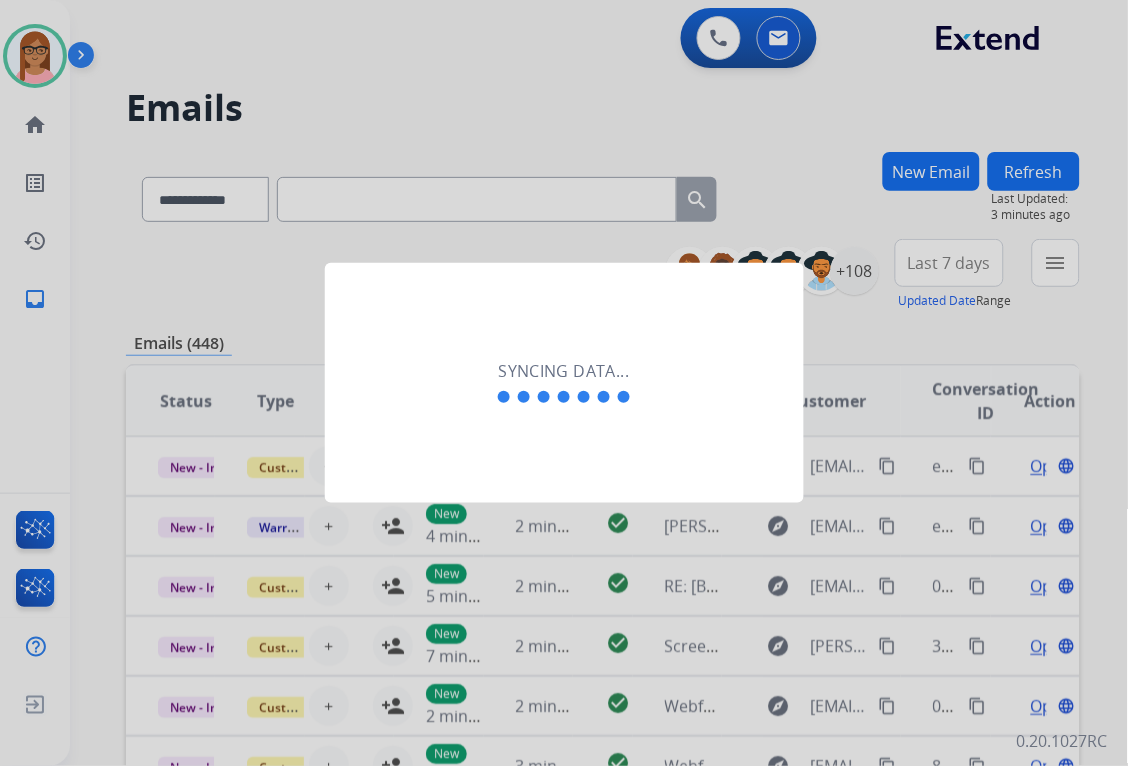 drag, startPoint x: 298, startPoint y: 231, endPoint x: 181, endPoint y: 247, distance: 118.08895 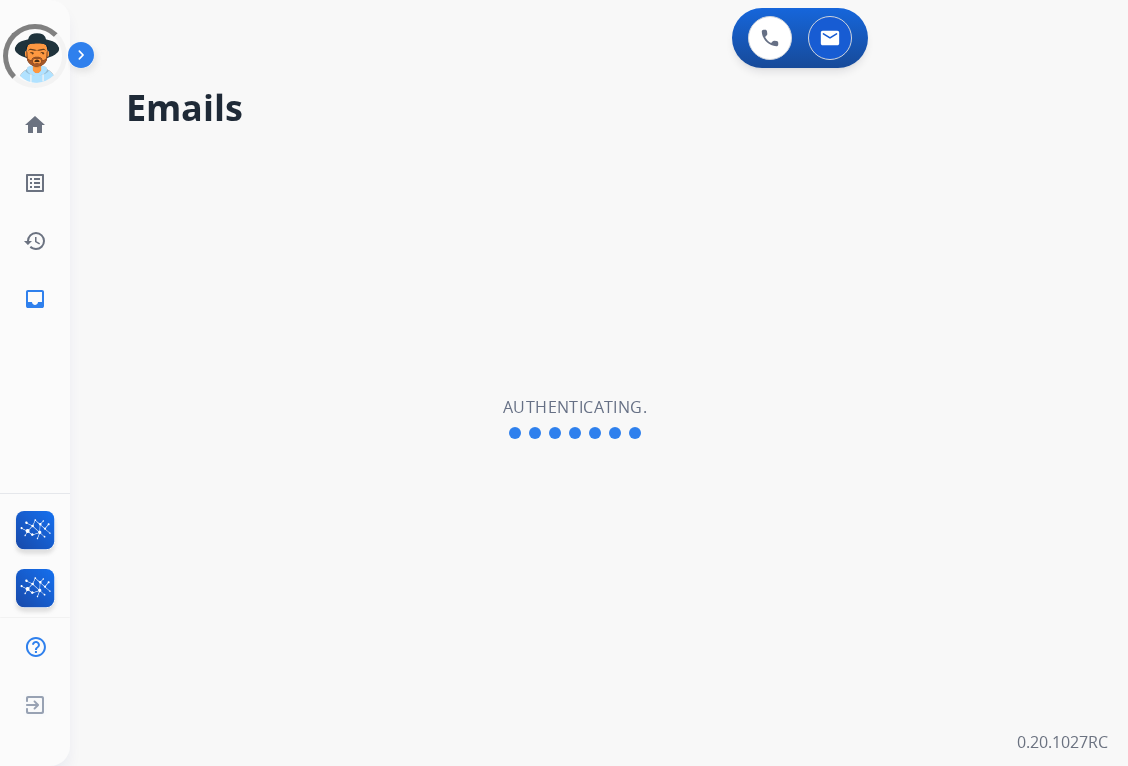 scroll, scrollTop: 0, scrollLeft: 0, axis: both 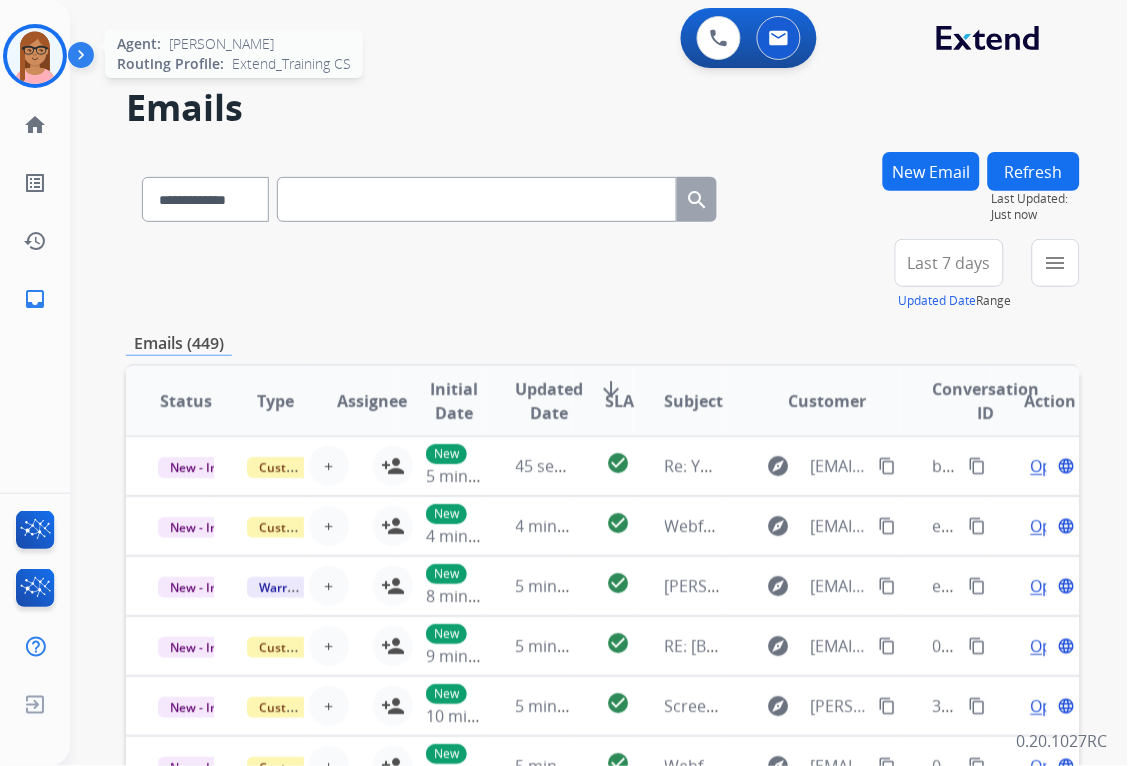 click at bounding box center [35, 56] 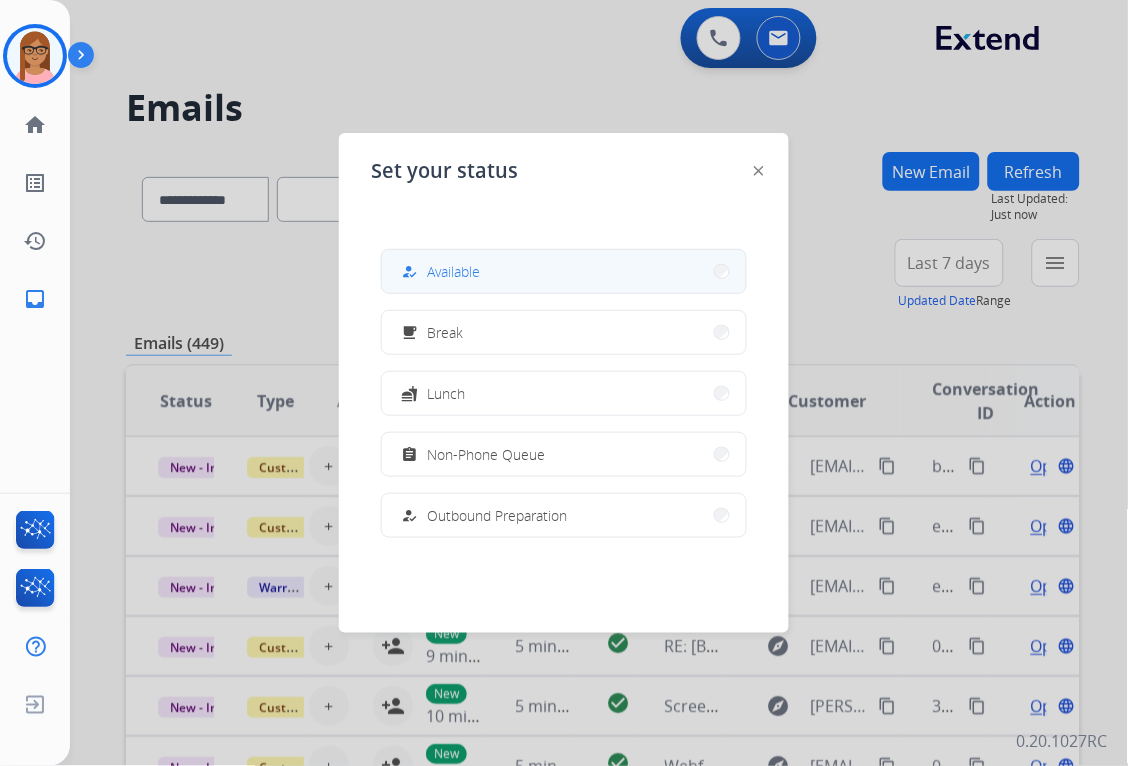 click on "how_to_reg Available" at bounding box center [564, 271] 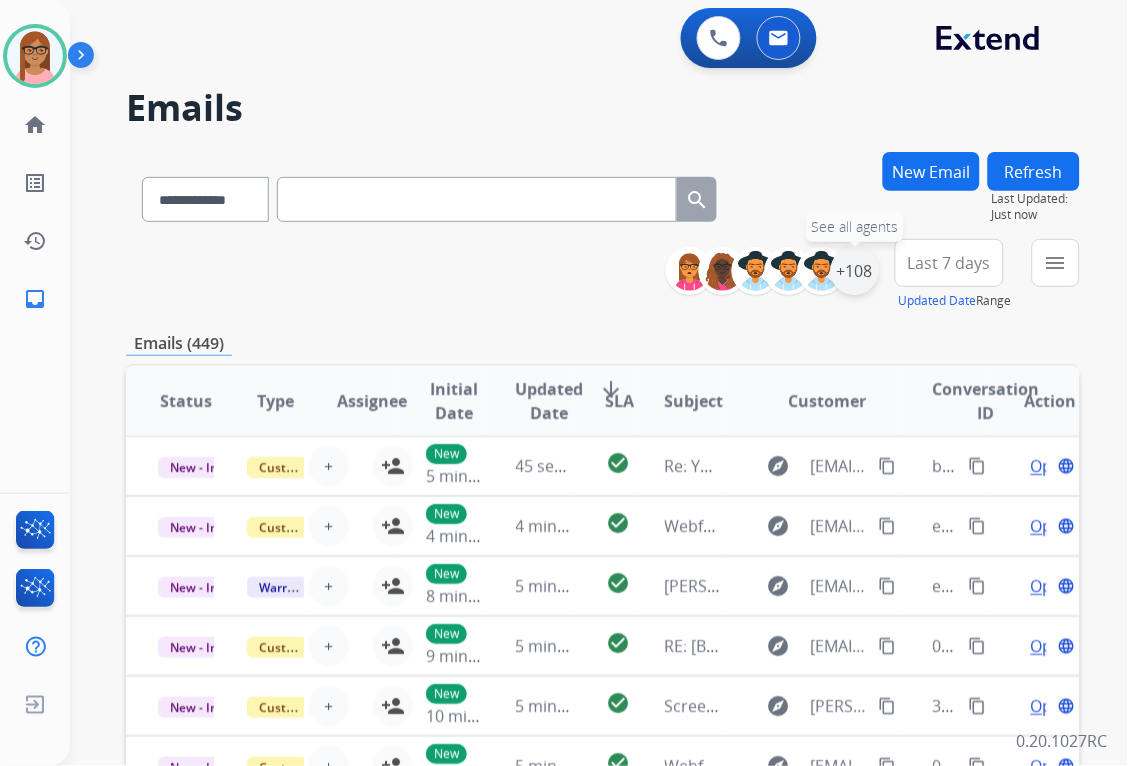 click on "+108" at bounding box center (855, 271) 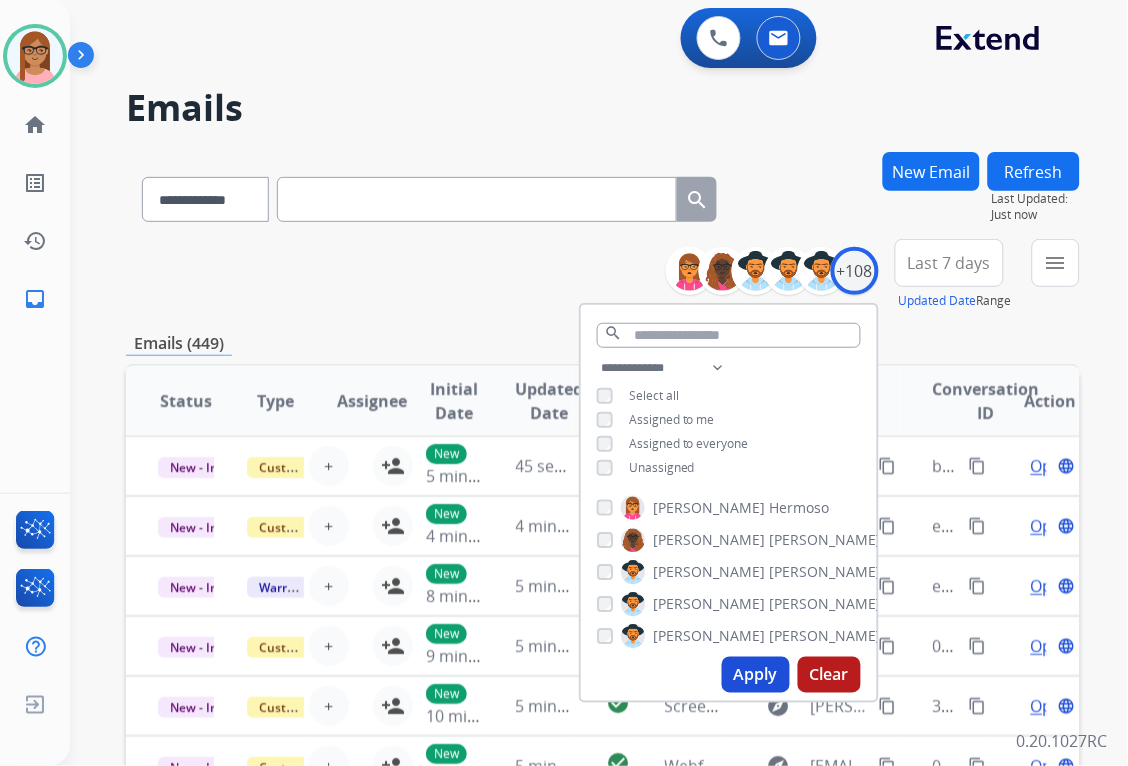 click on "Apply" at bounding box center (756, 675) 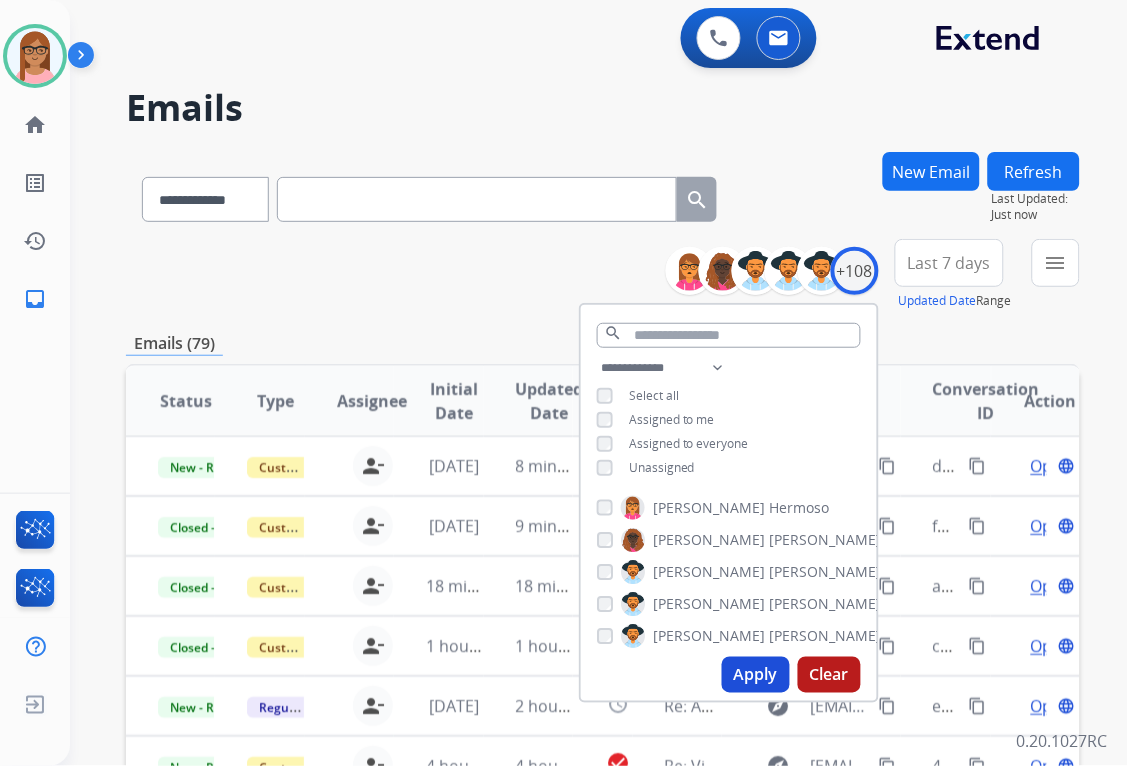 click on "Emails (79)" at bounding box center [603, 343] 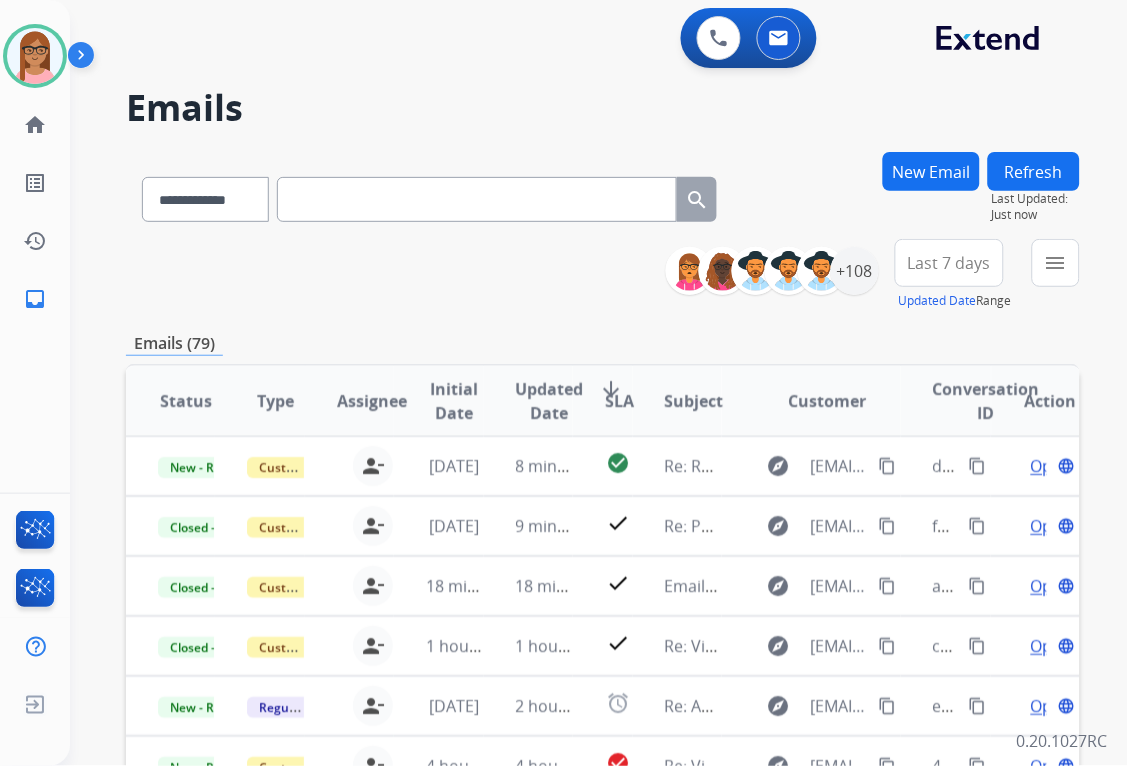 scroll, scrollTop: 1, scrollLeft: 0, axis: vertical 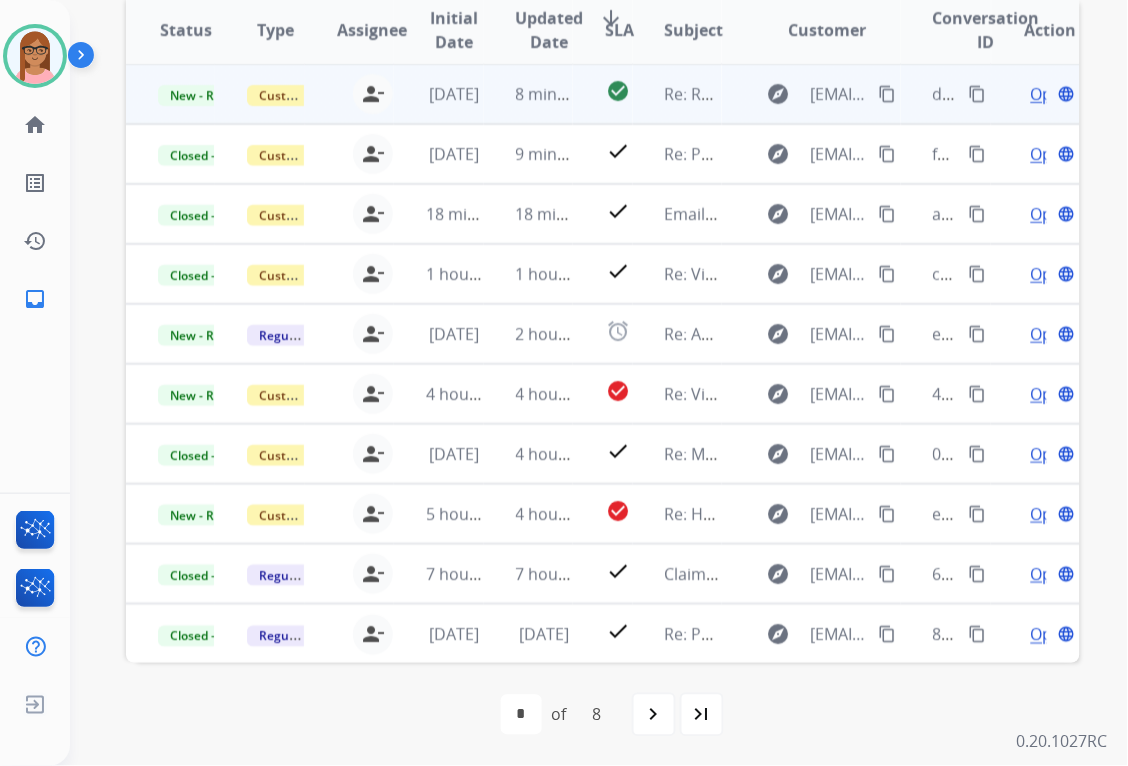 click on "Open" at bounding box center [1051, 94] 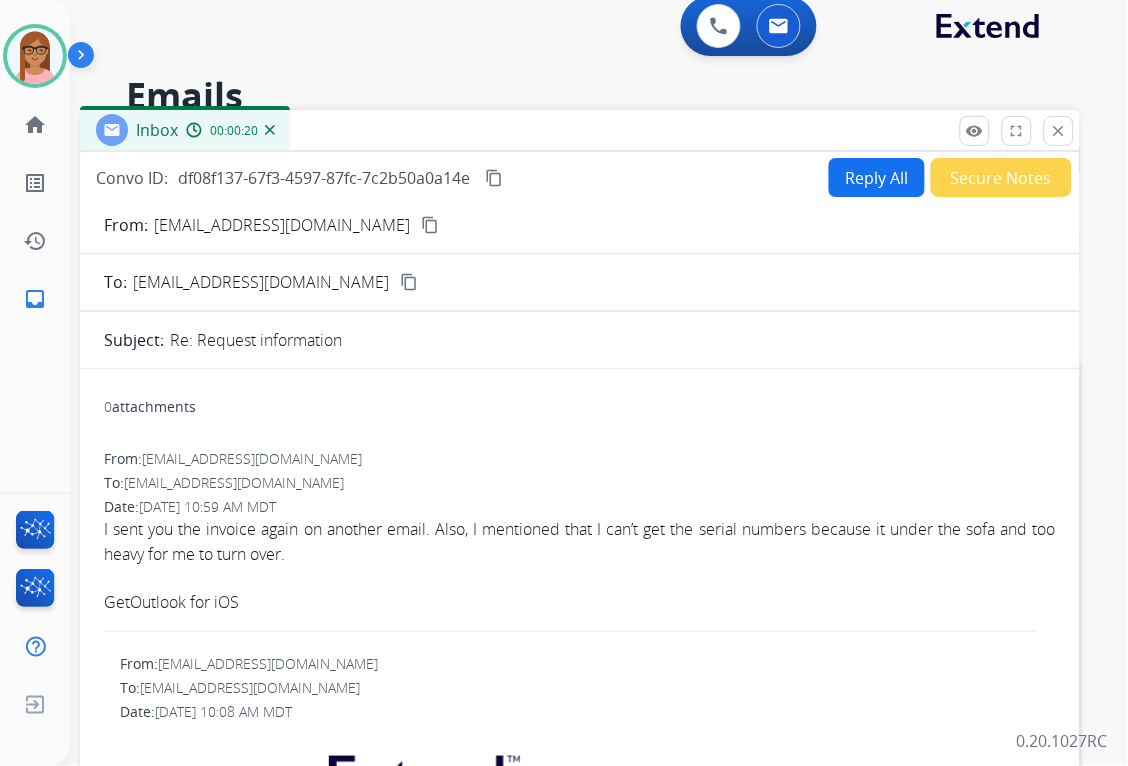 scroll, scrollTop: 0, scrollLeft: 0, axis: both 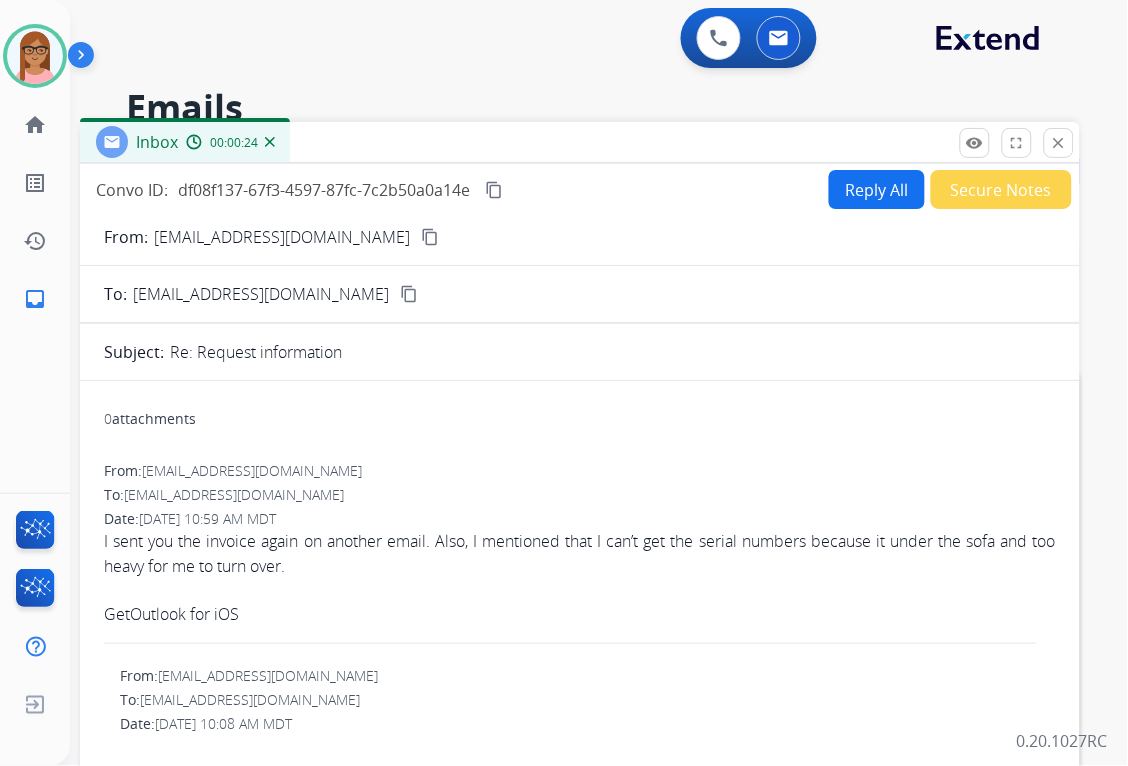 click on "Reply All" at bounding box center [877, 189] 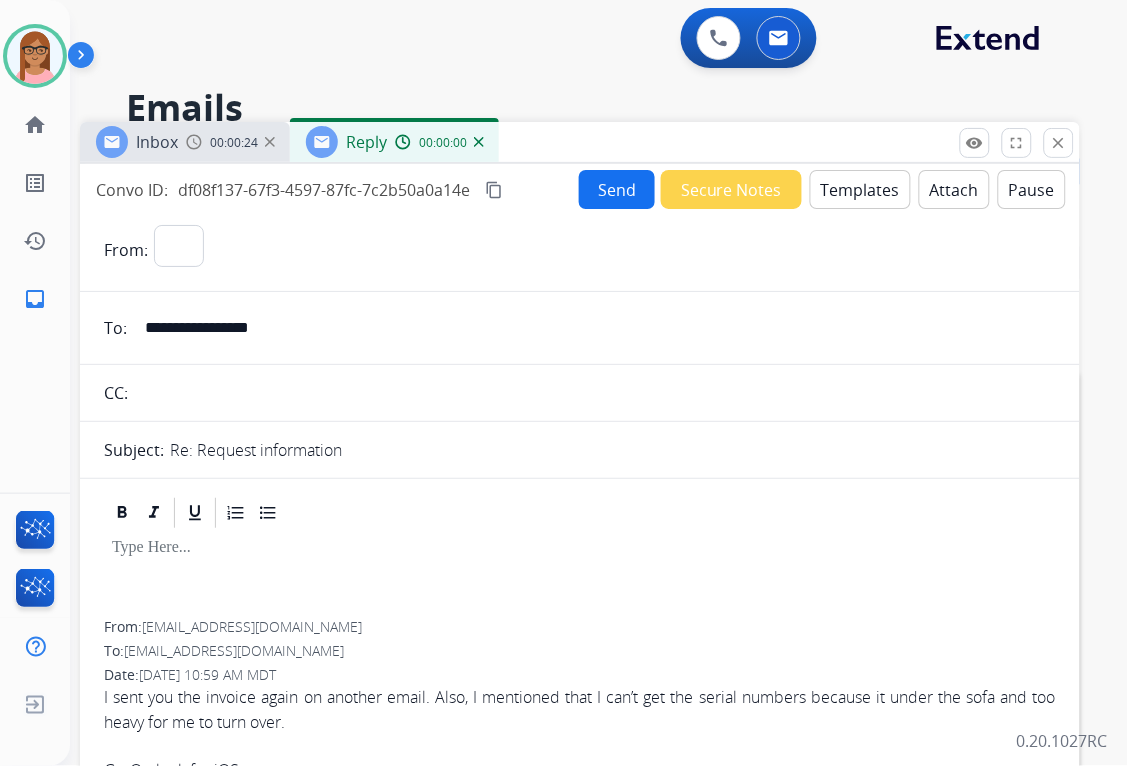 select on "**********" 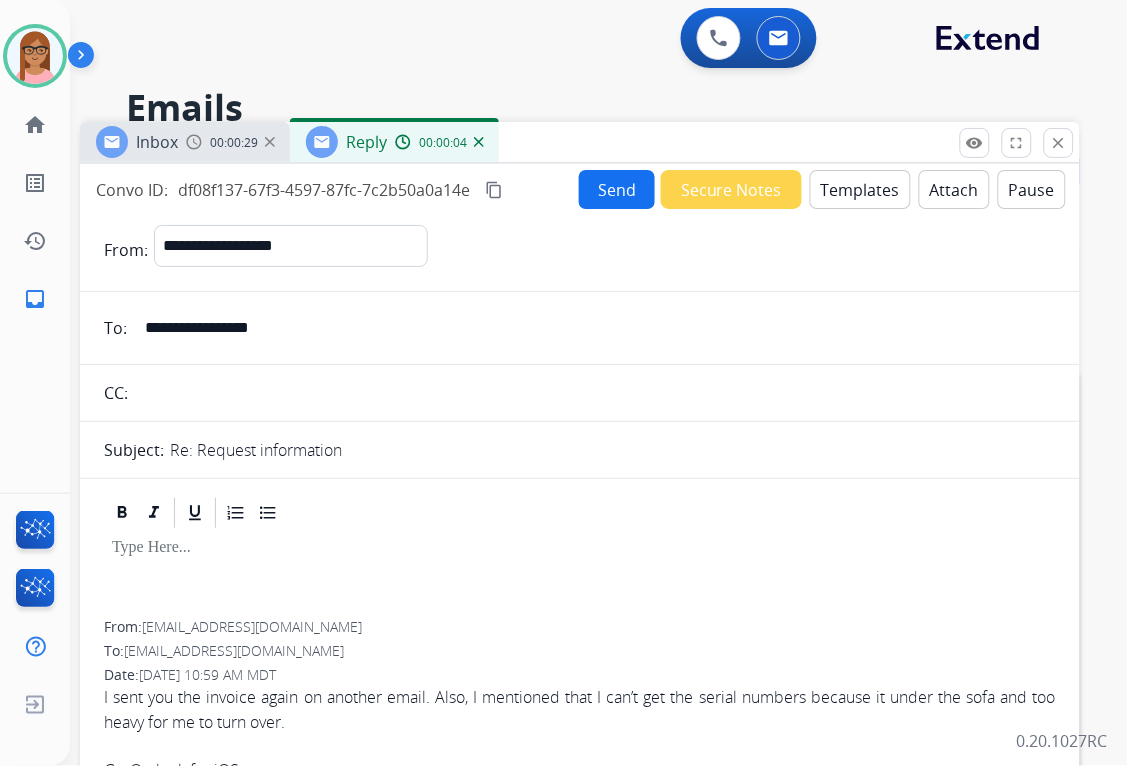 click on "Templates" at bounding box center (860, 189) 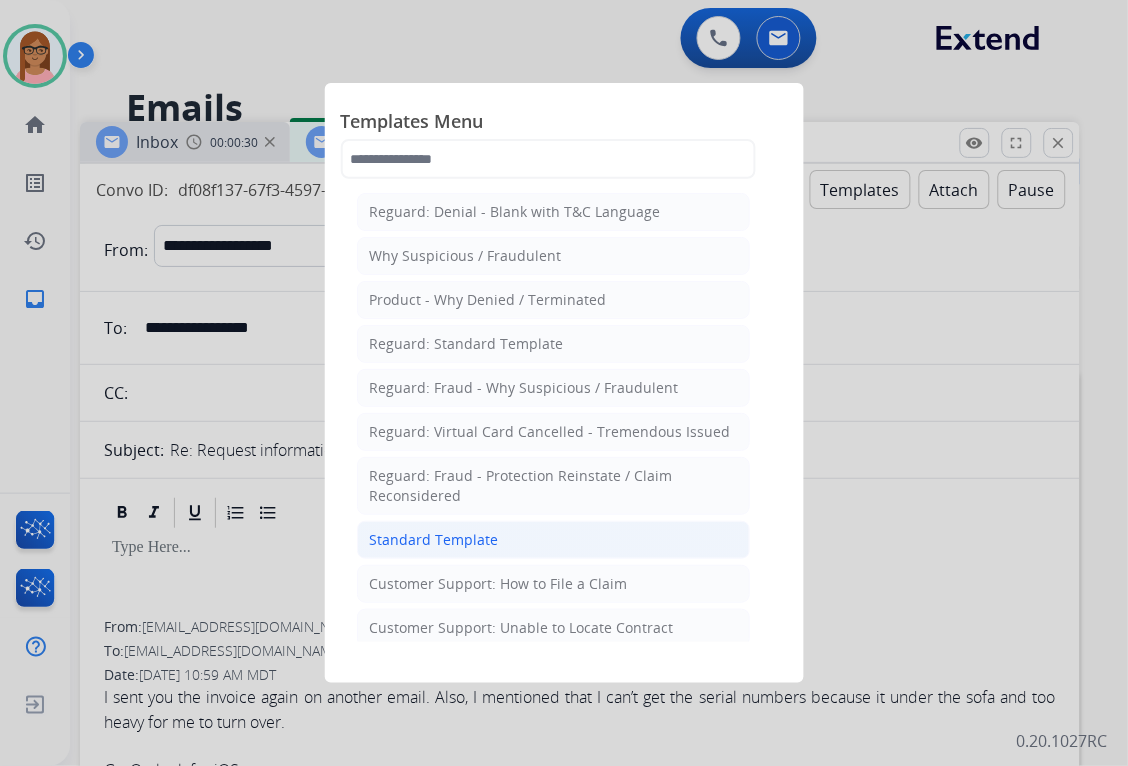 click on "Standard Template" 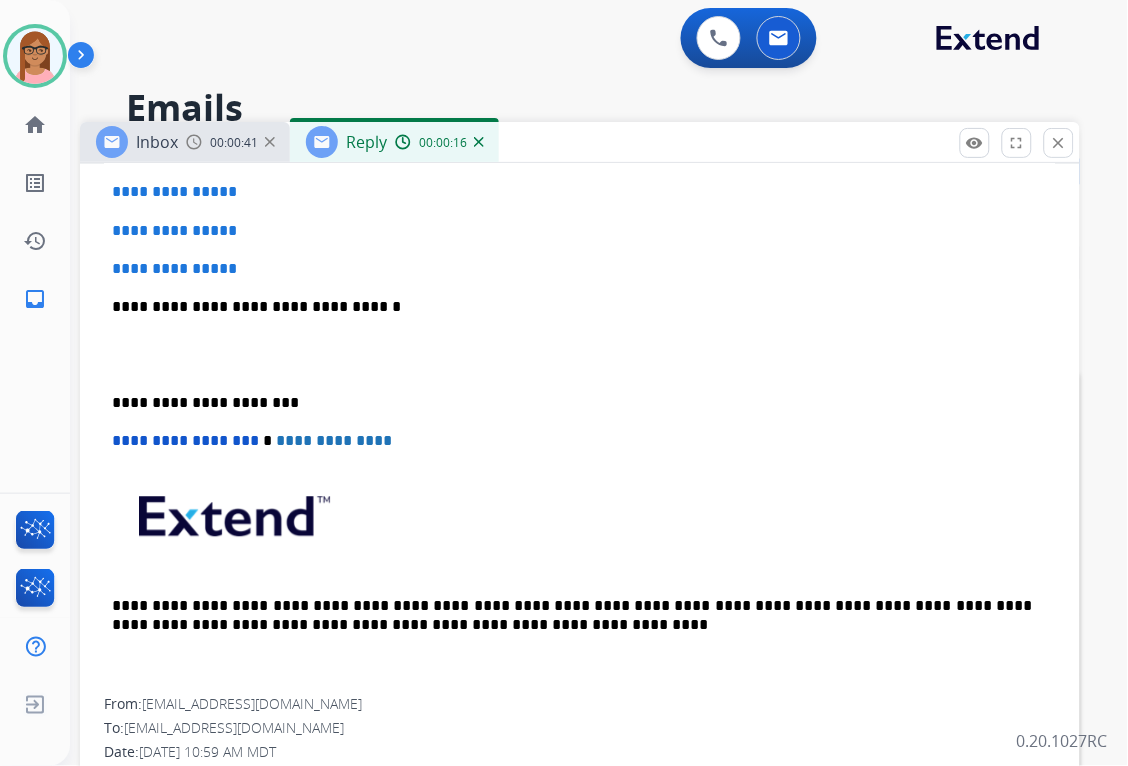 scroll, scrollTop: 333, scrollLeft: 0, axis: vertical 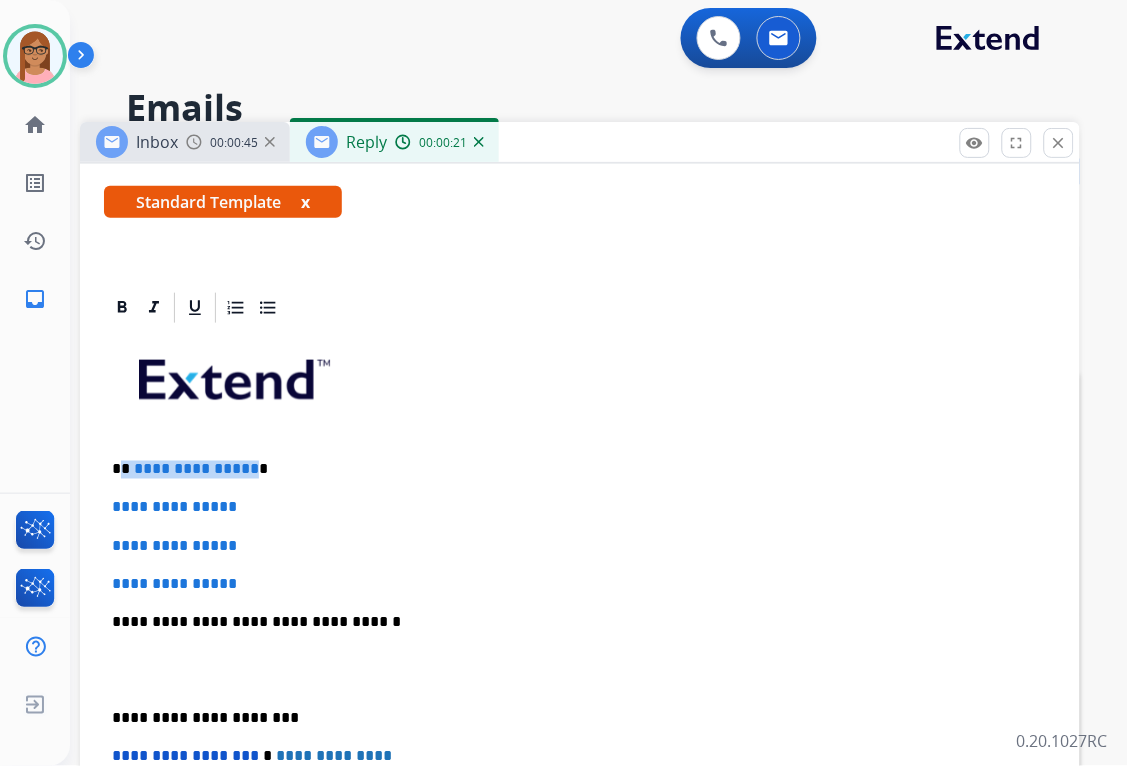 drag, startPoint x: 123, startPoint y: 471, endPoint x: 246, endPoint y: 474, distance: 123.03658 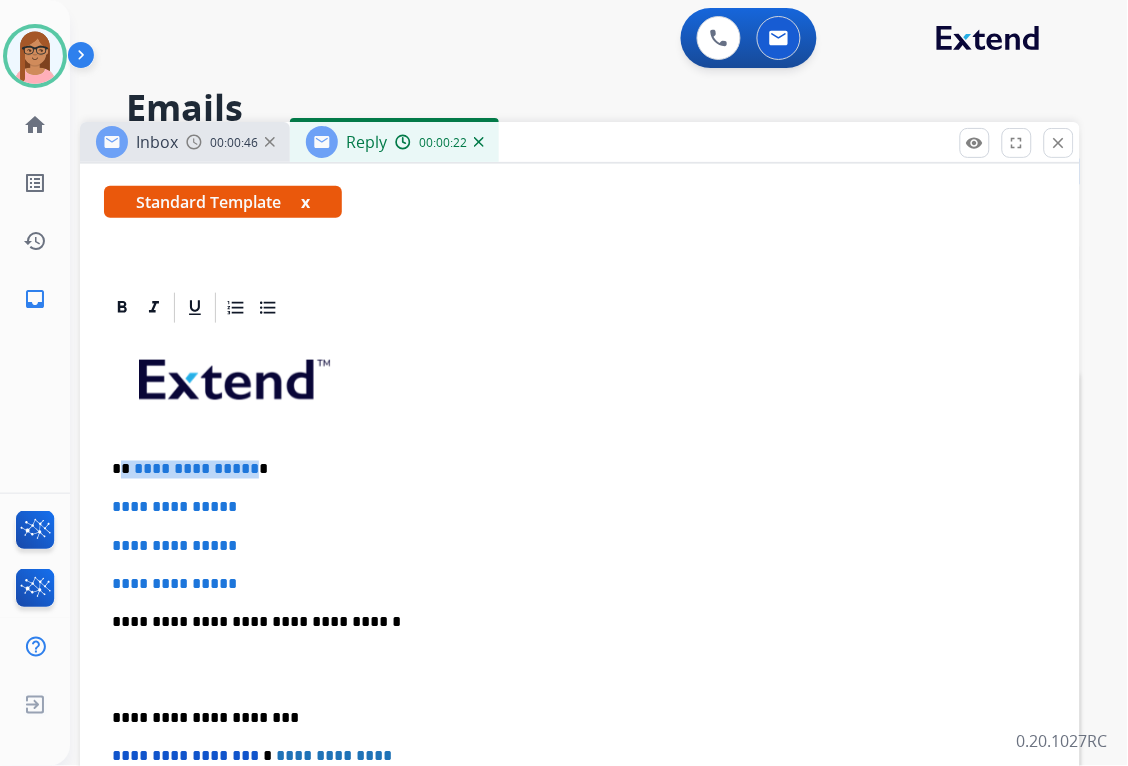 type 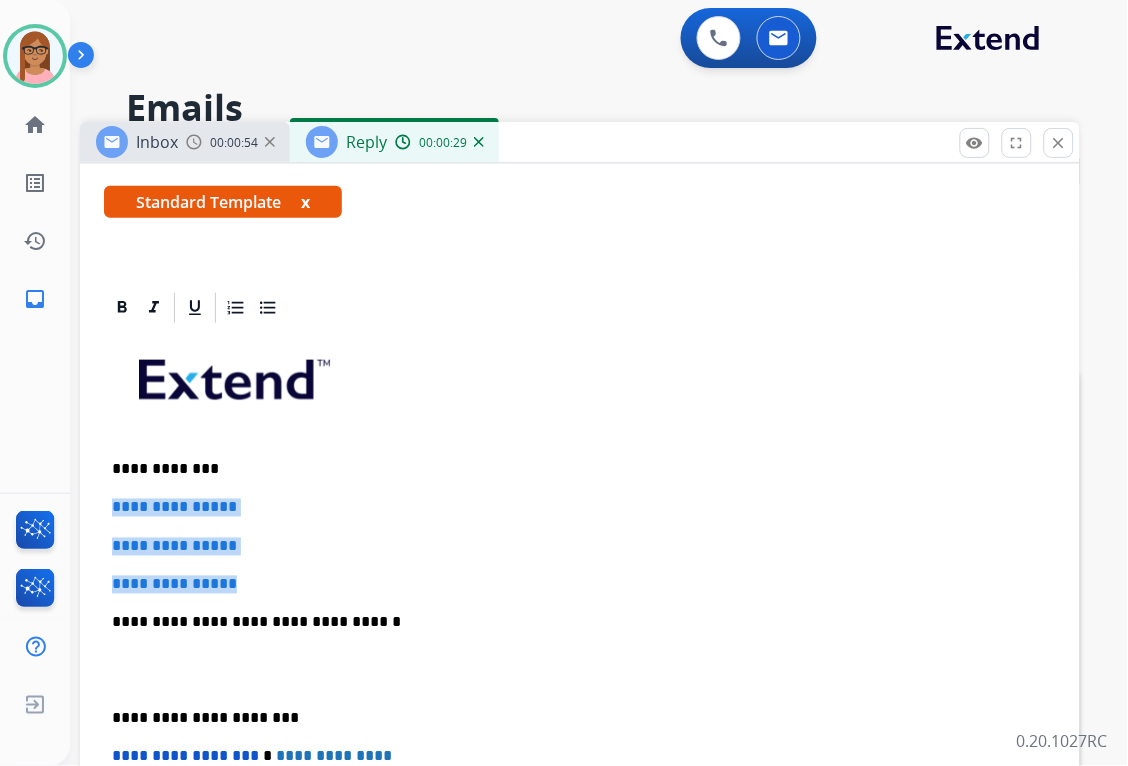 drag, startPoint x: 111, startPoint y: 503, endPoint x: 265, endPoint y: 571, distance: 168.34488 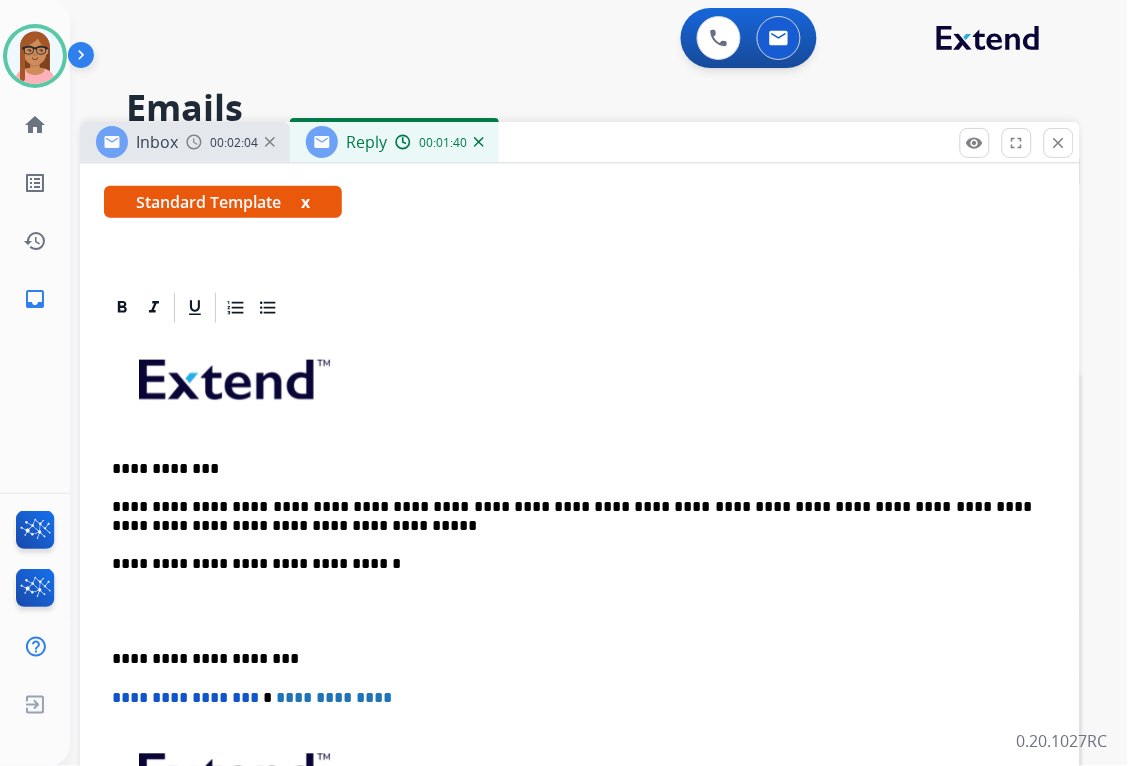 click on "**********" at bounding box center (572, 517) 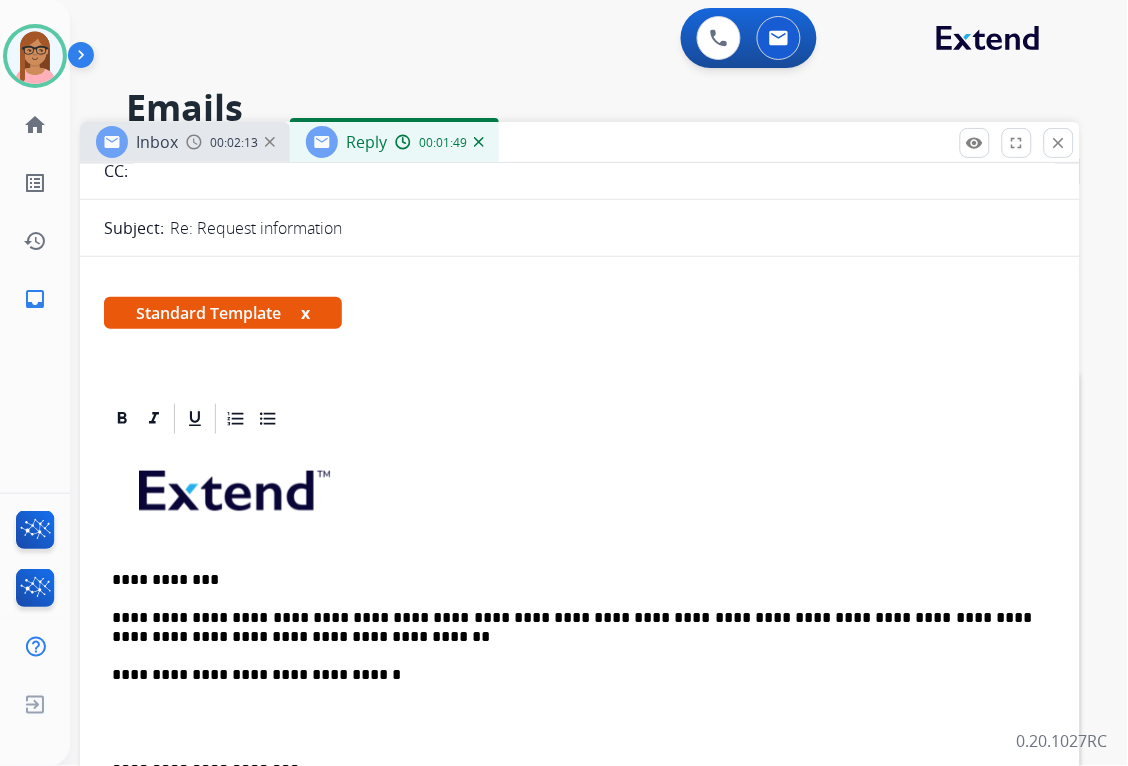 scroll, scrollTop: 0, scrollLeft: 0, axis: both 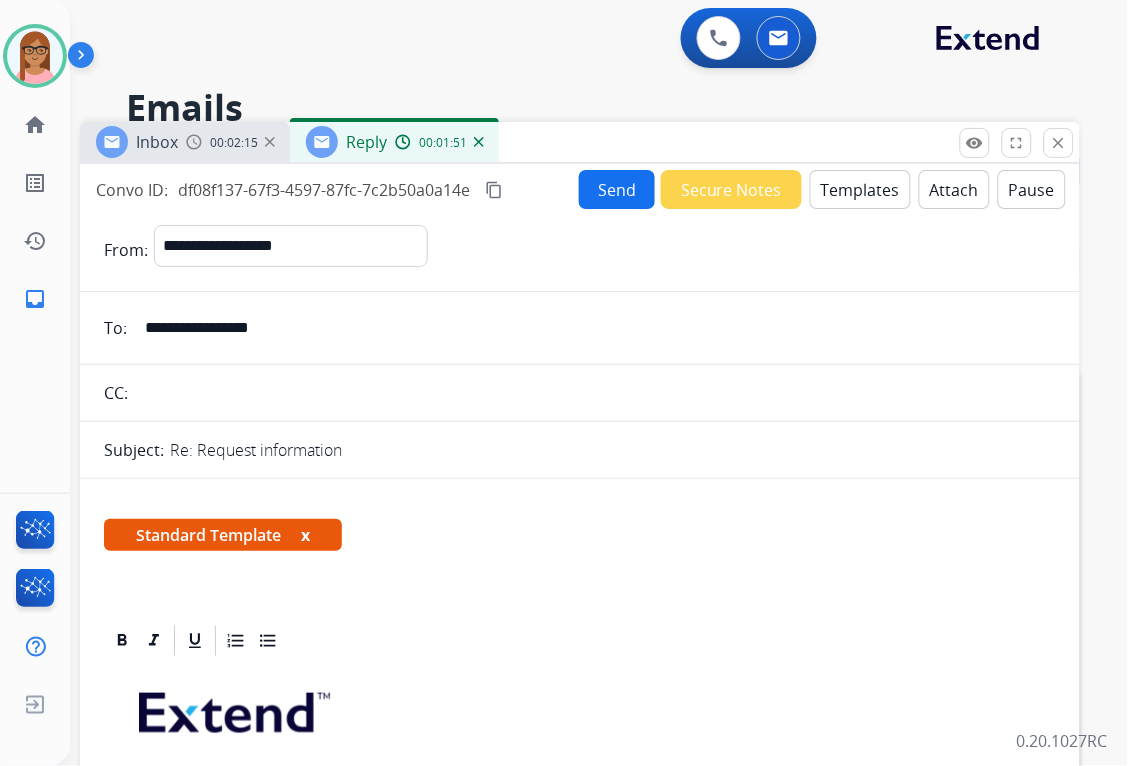 click on "Send" at bounding box center (617, 189) 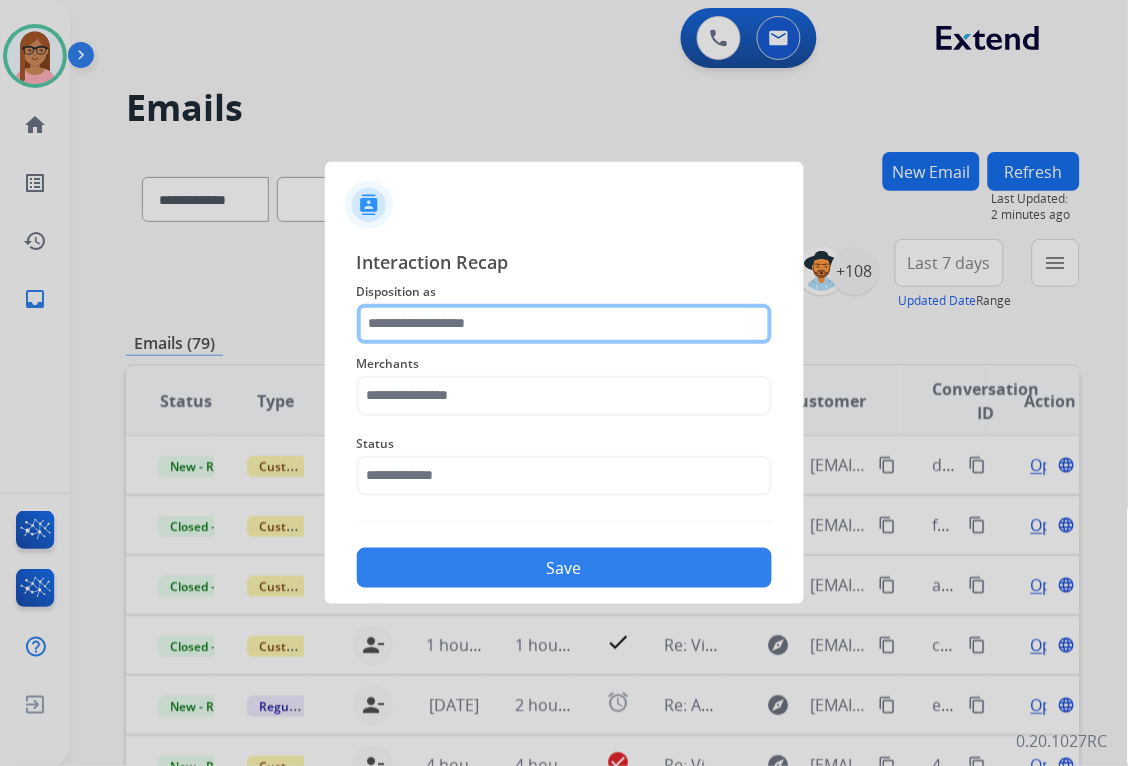 click 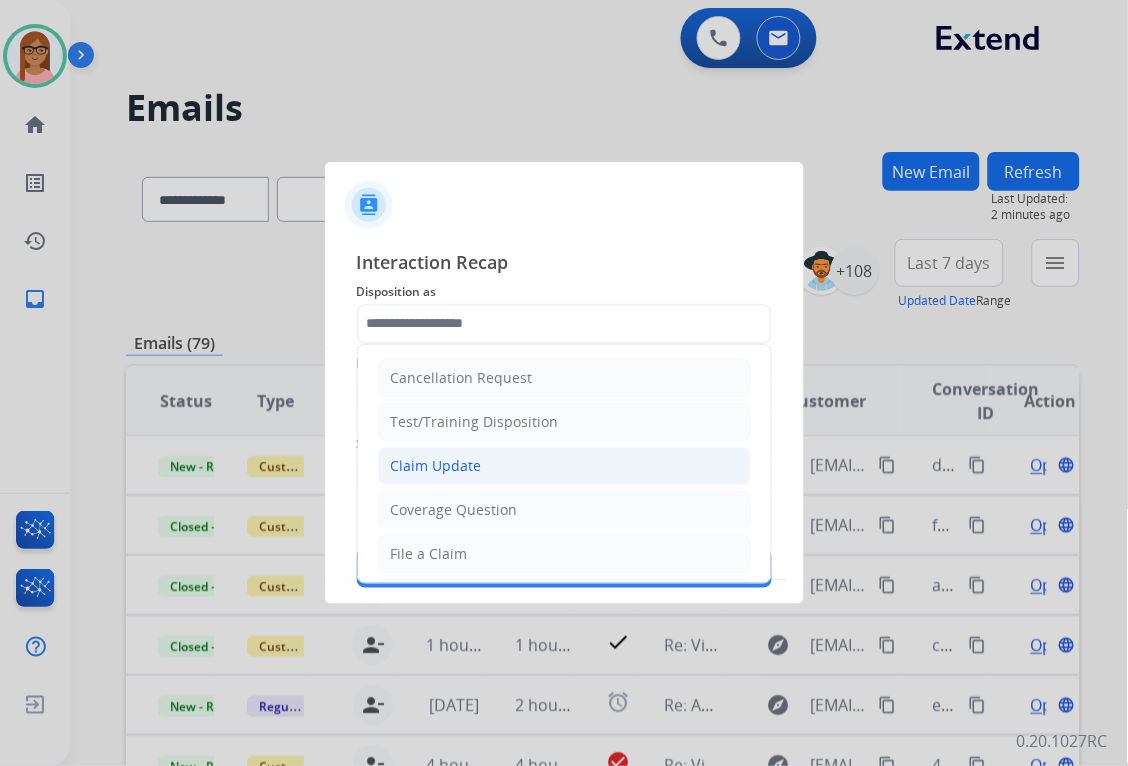 click on "Claim Update" 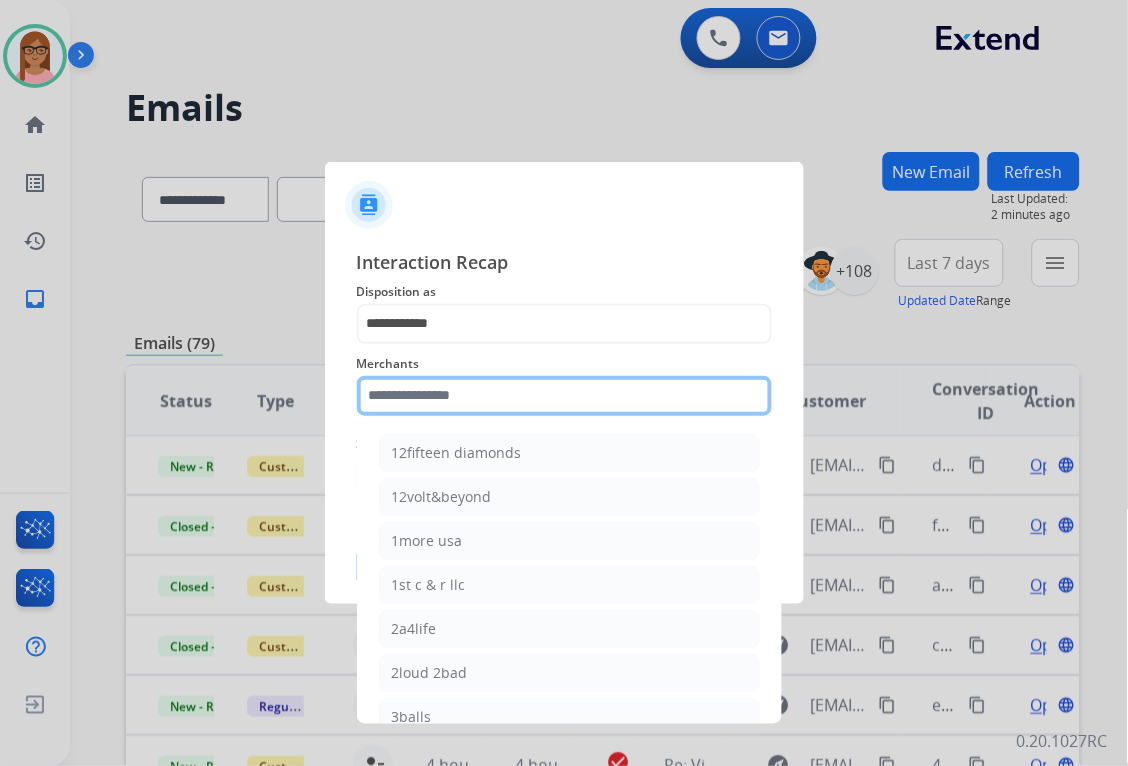 click 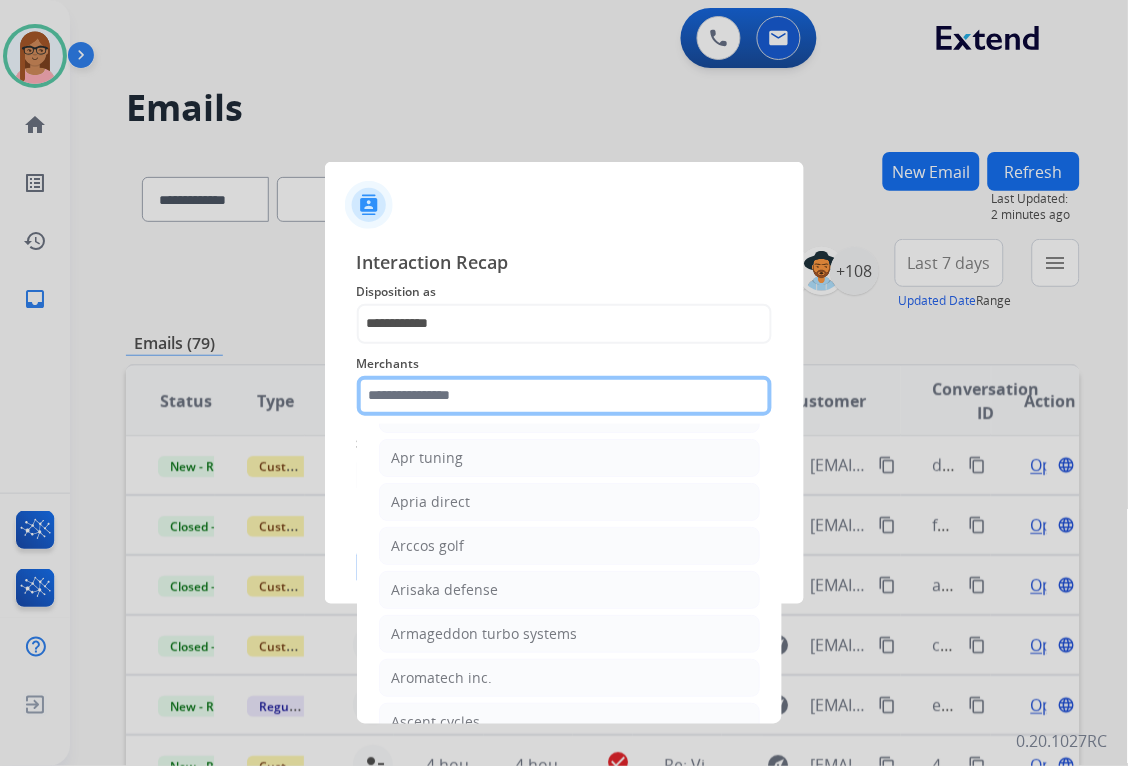 scroll, scrollTop: 2777, scrollLeft: 0, axis: vertical 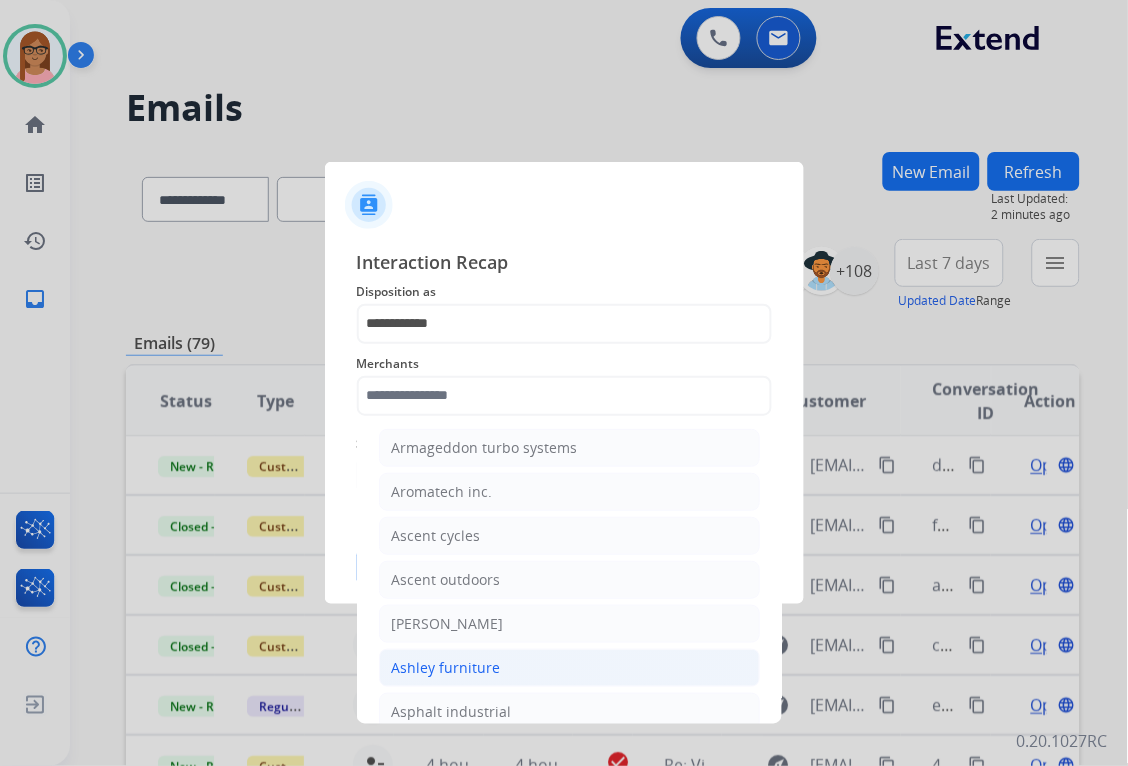 click on "Ashley furniture" 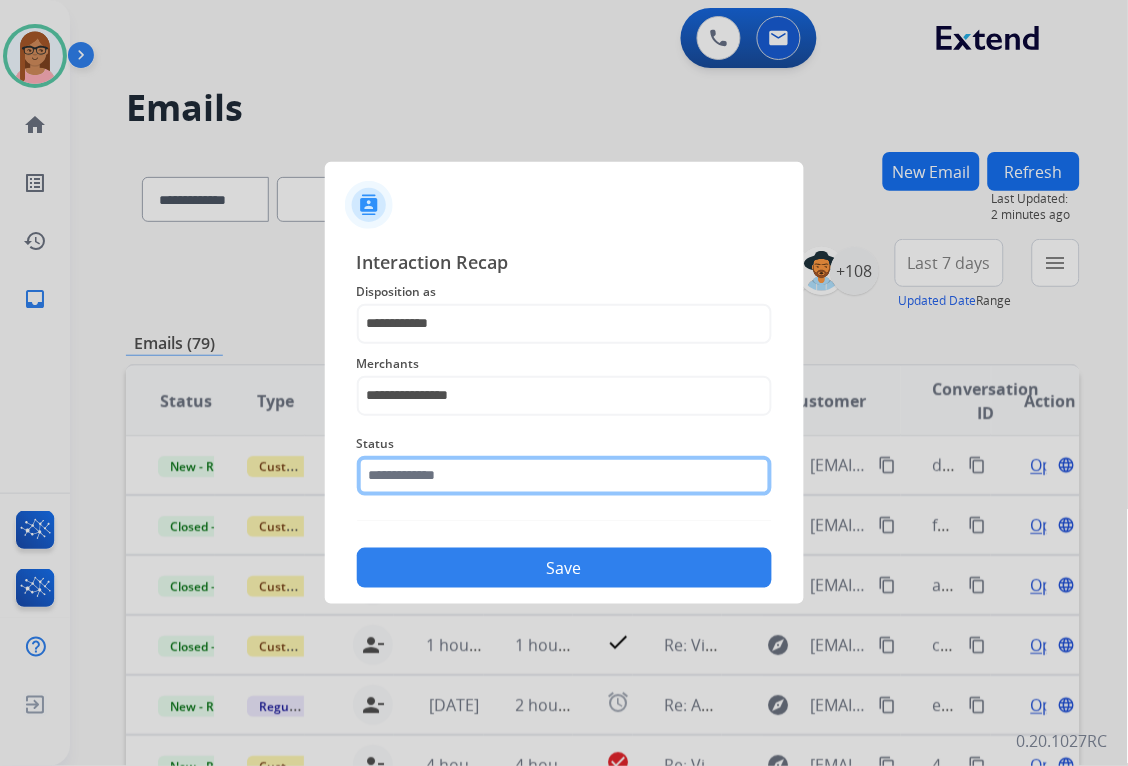 click 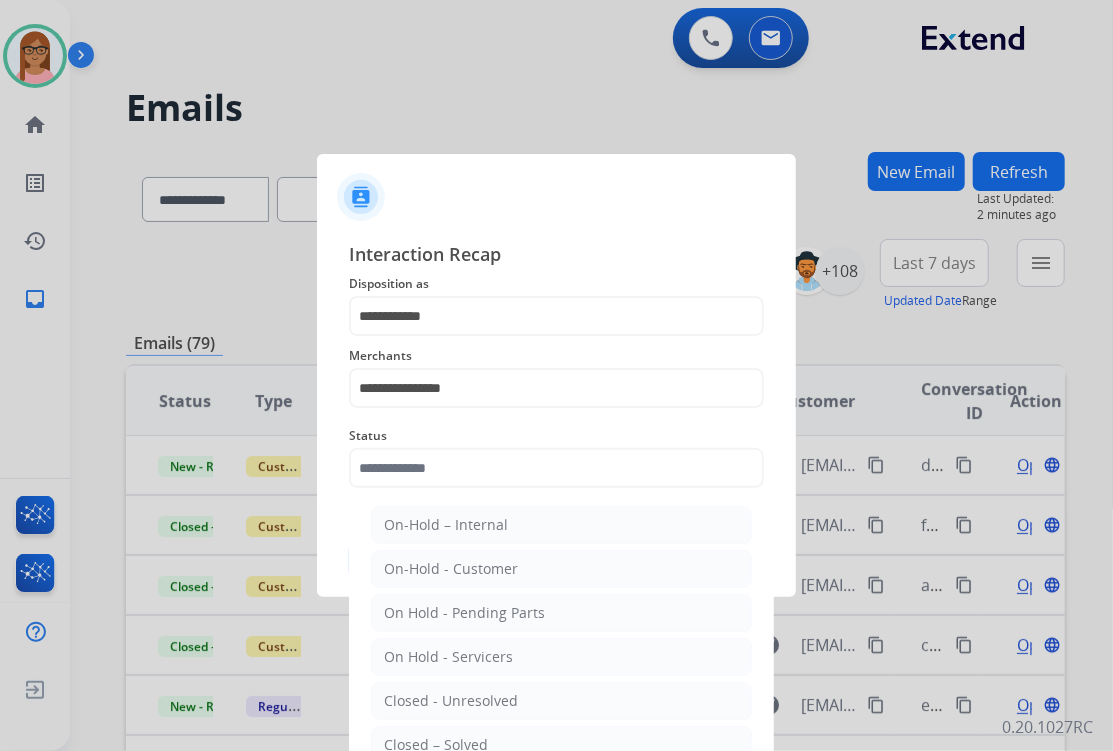 click on "Closed – Solved" 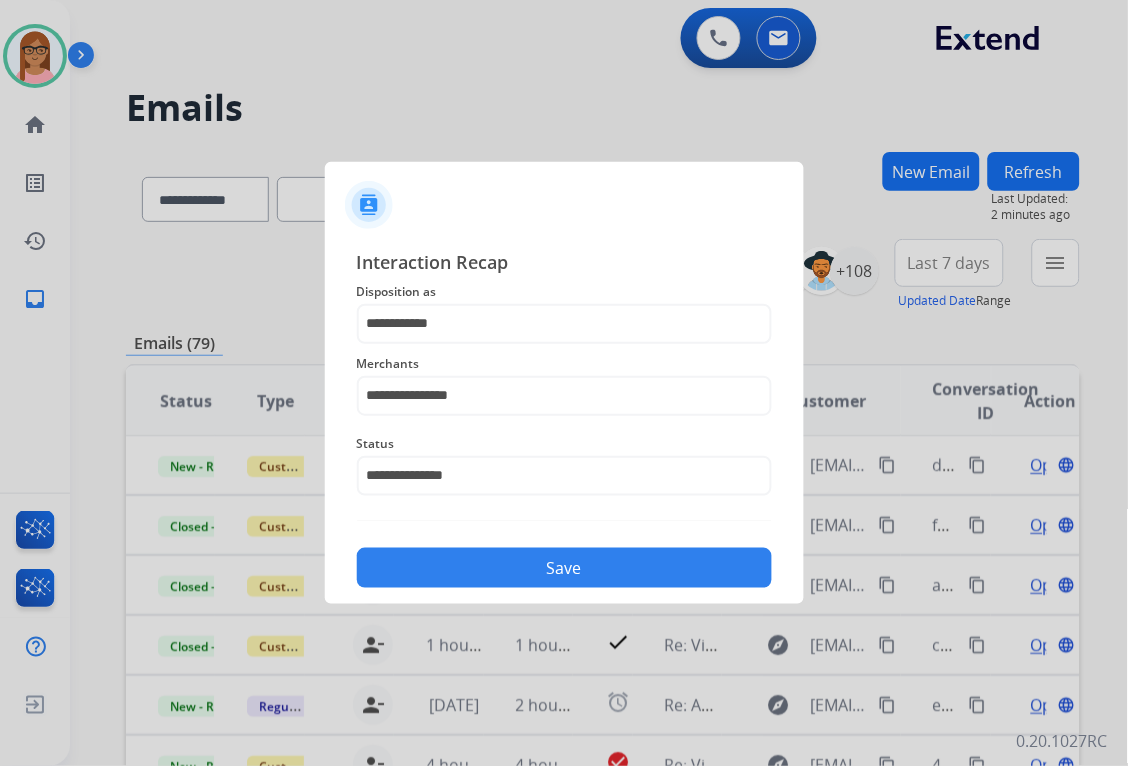 click on "Save" 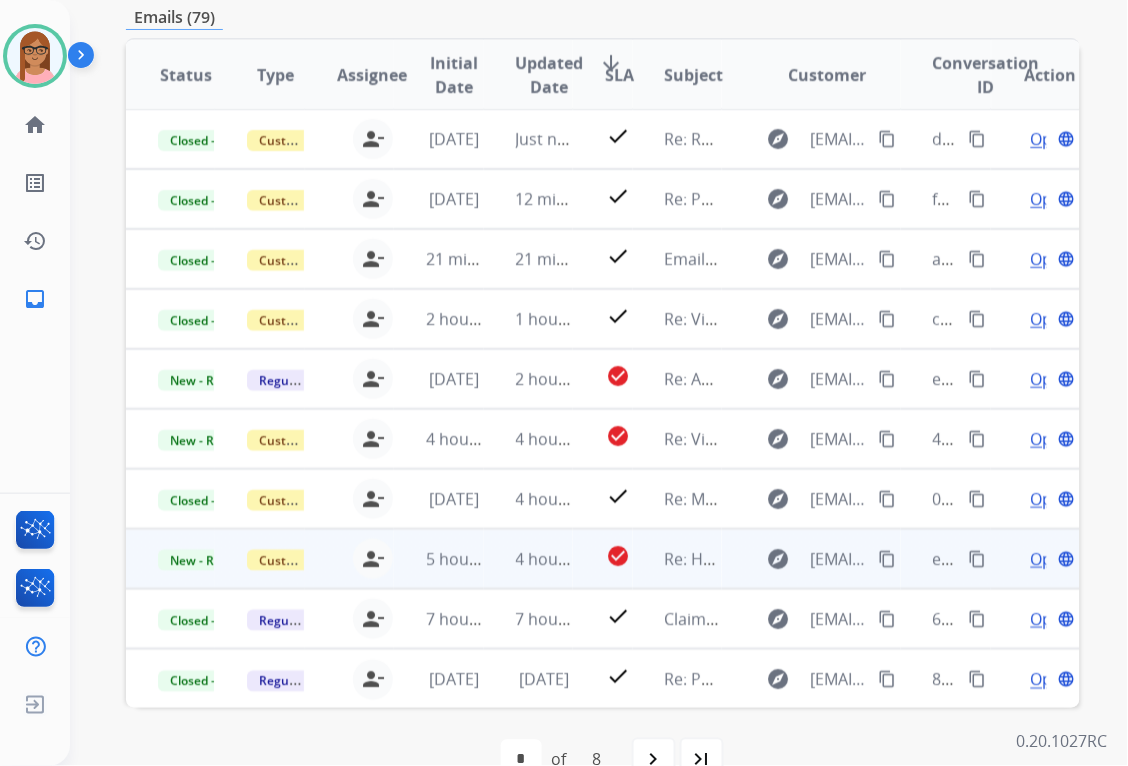 scroll, scrollTop: 371, scrollLeft: 0, axis: vertical 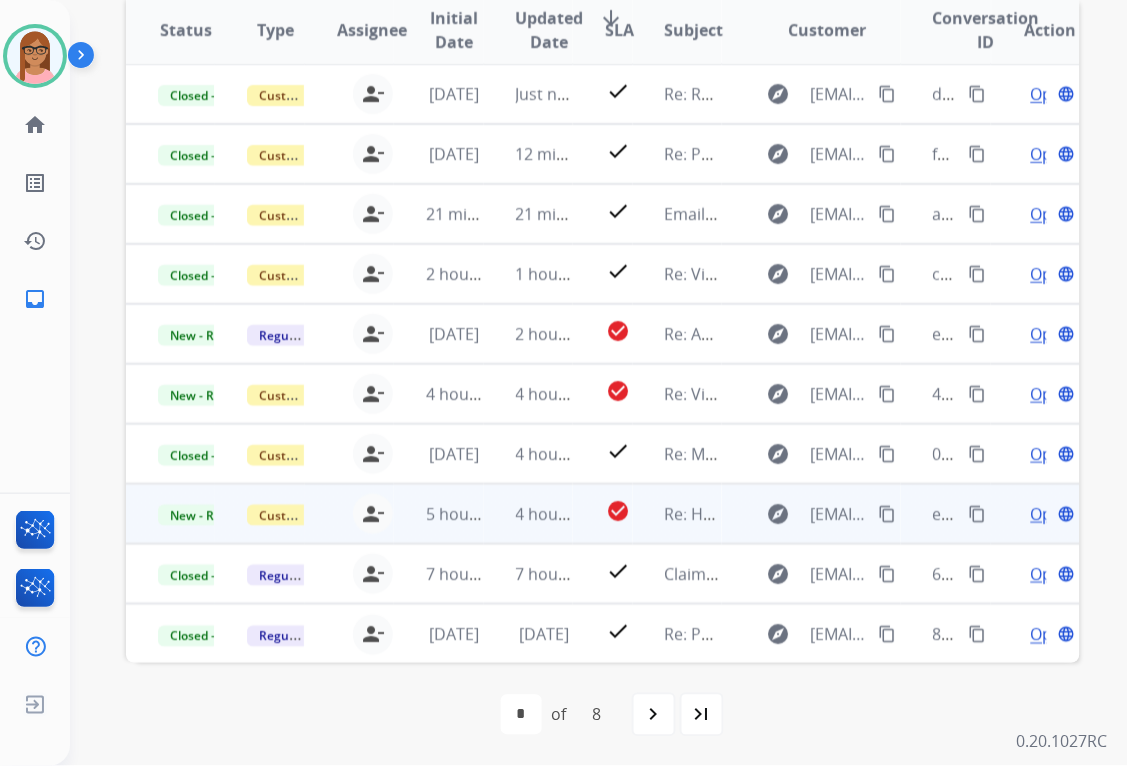 click on "Open" at bounding box center (1051, 514) 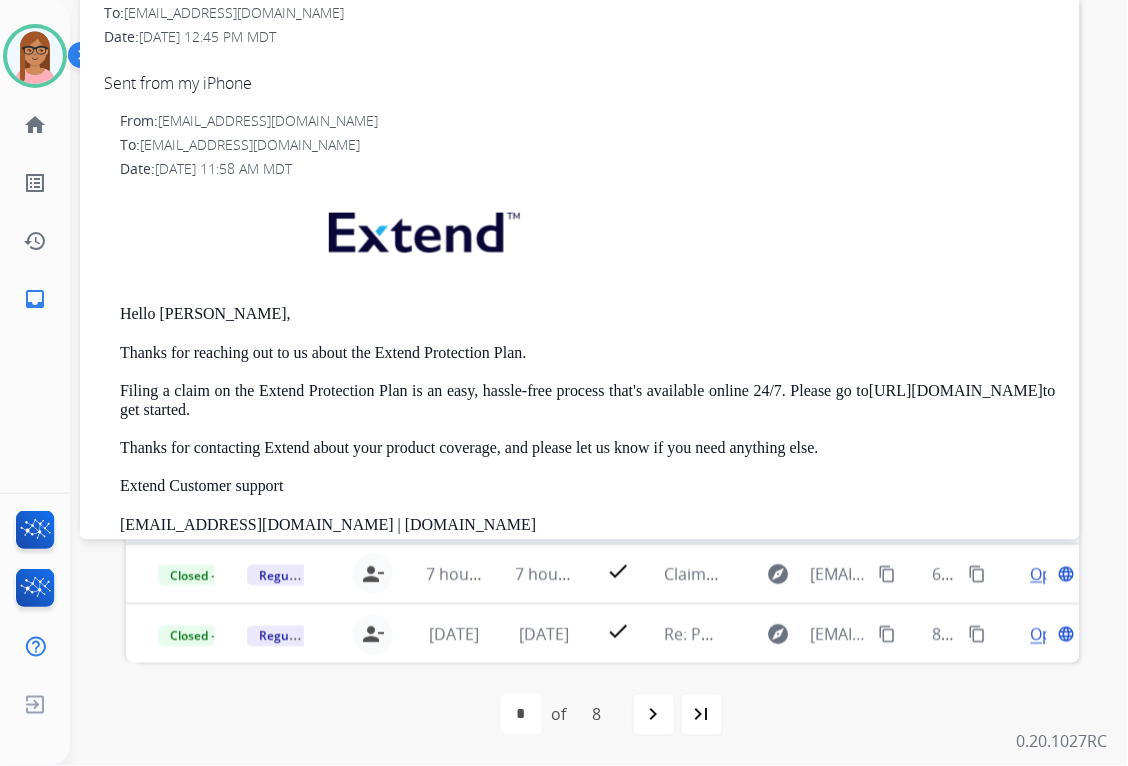 scroll, scrollTop: 0, scrollLeft: 0, axis: both 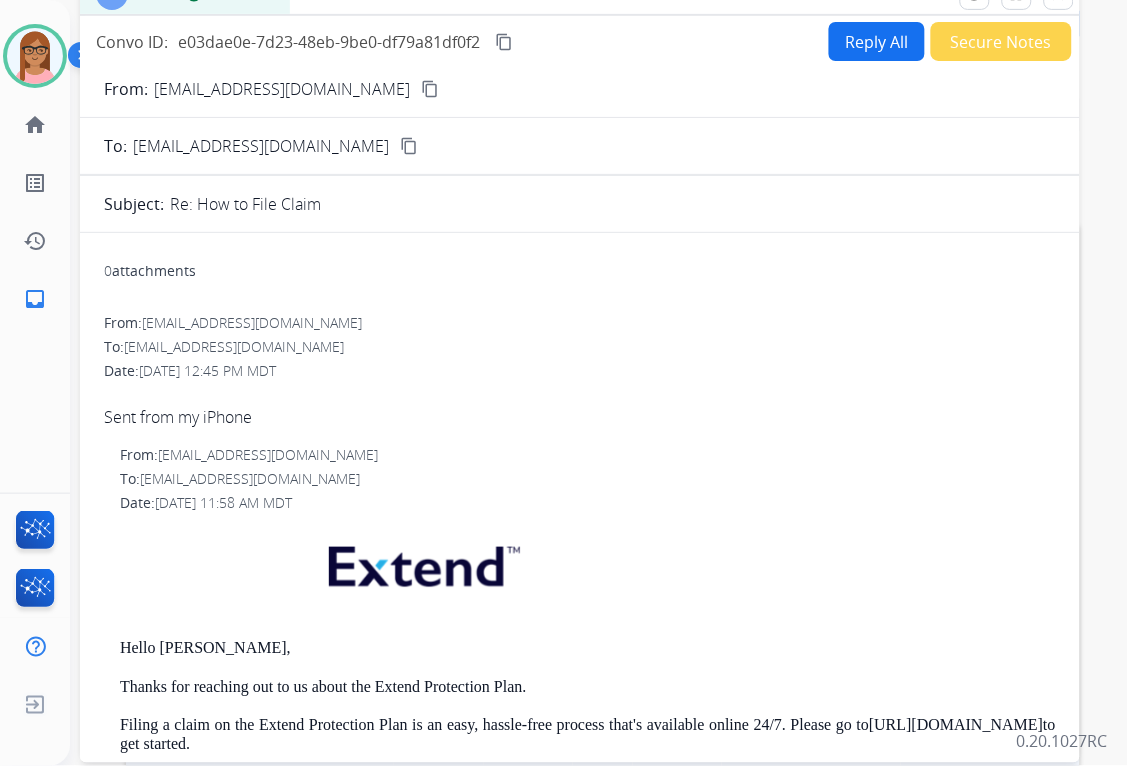 click on "content_copy" at bounding box center (430, 89) 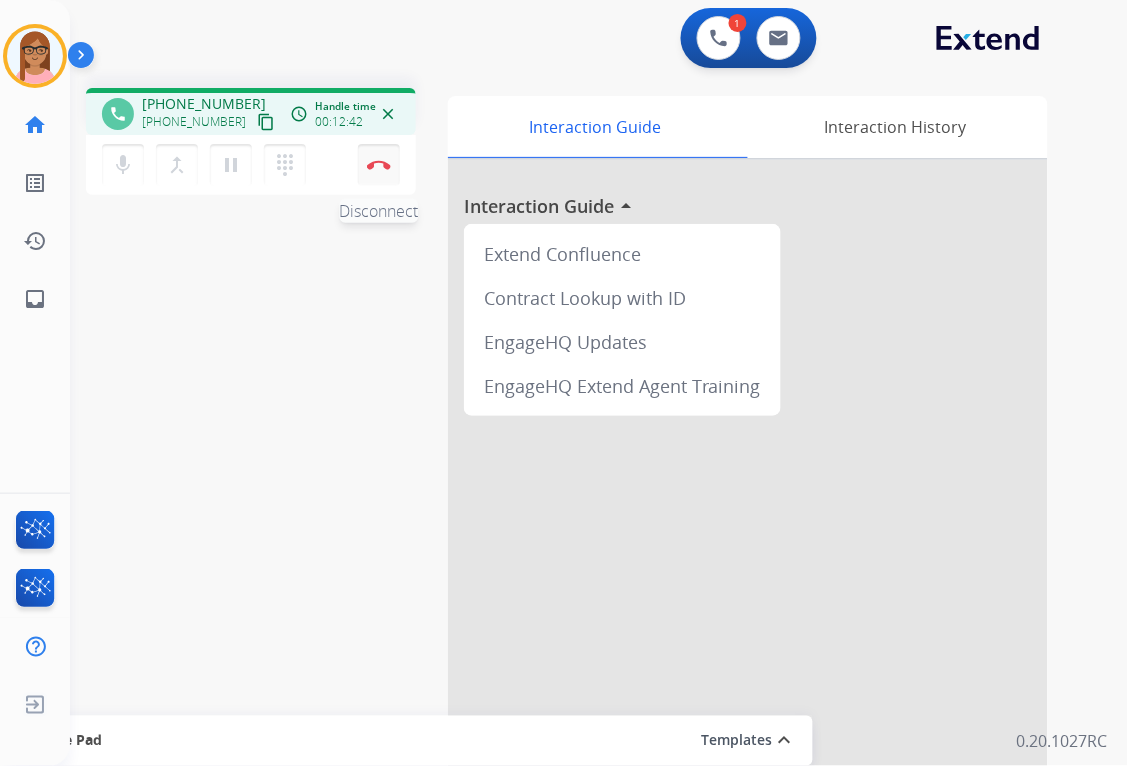 click at bounding box center [379, 165] 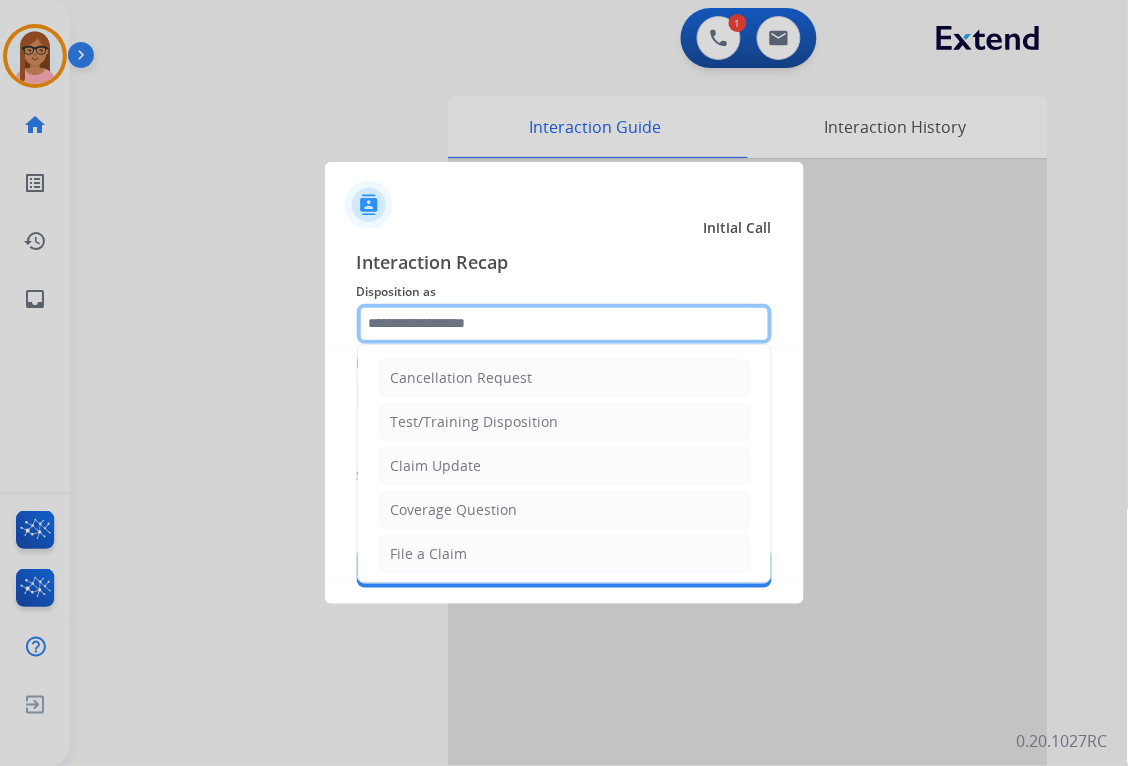 click 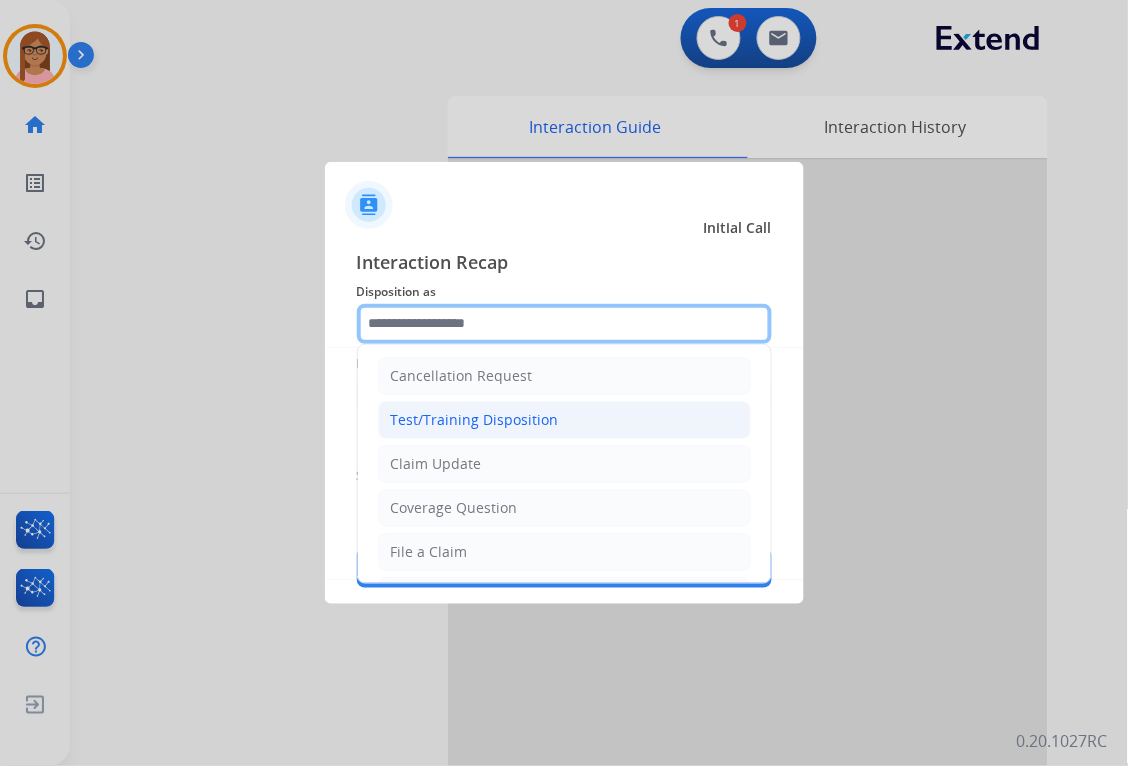 scroll, scrollTop: 0, scrollLeft: 0, axis: both 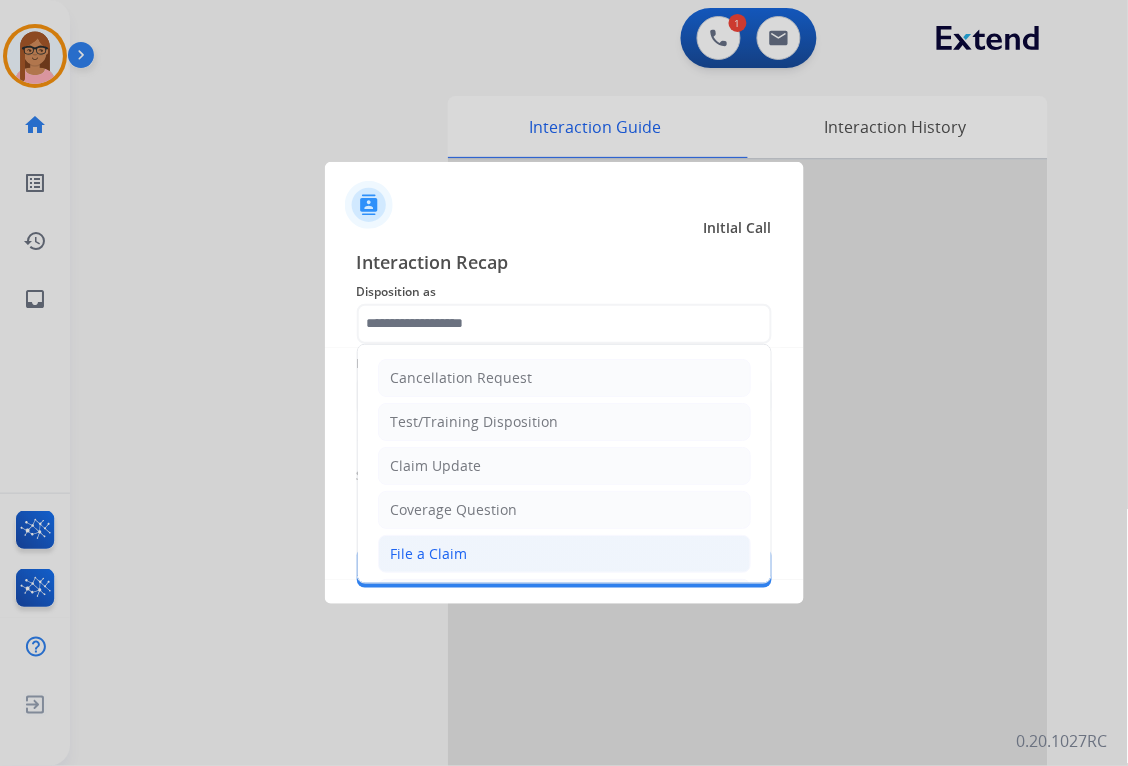 click on "File a Claim" 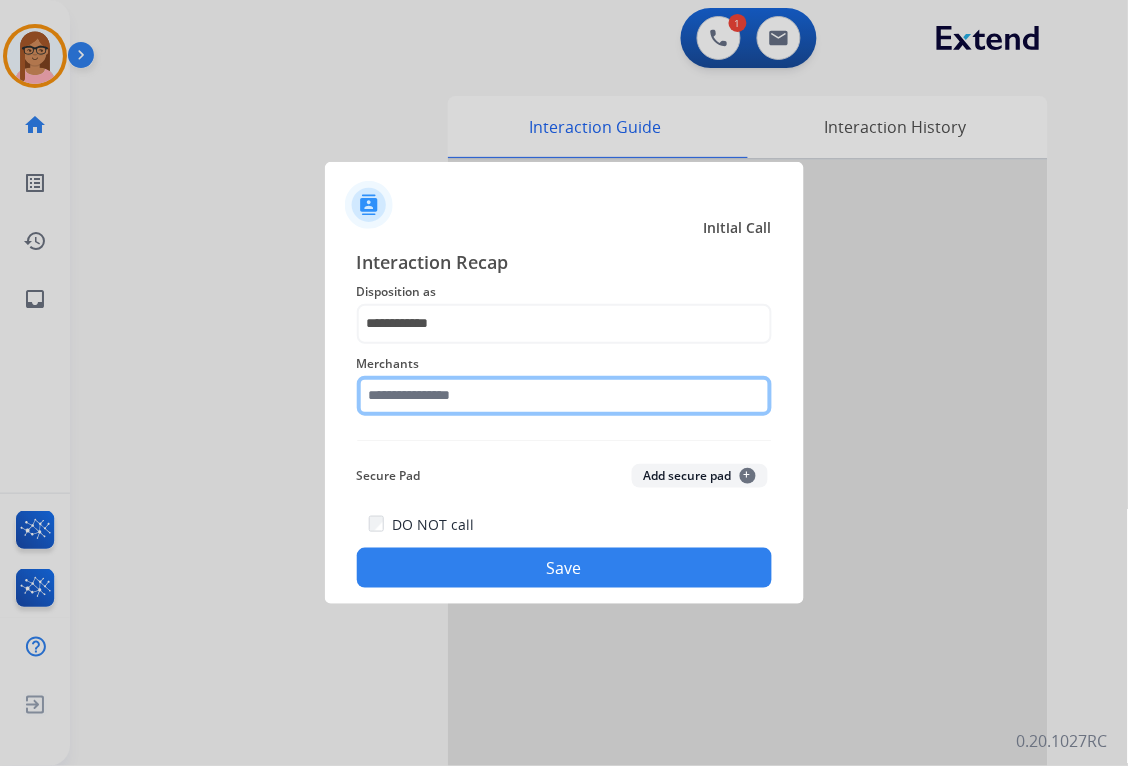 click 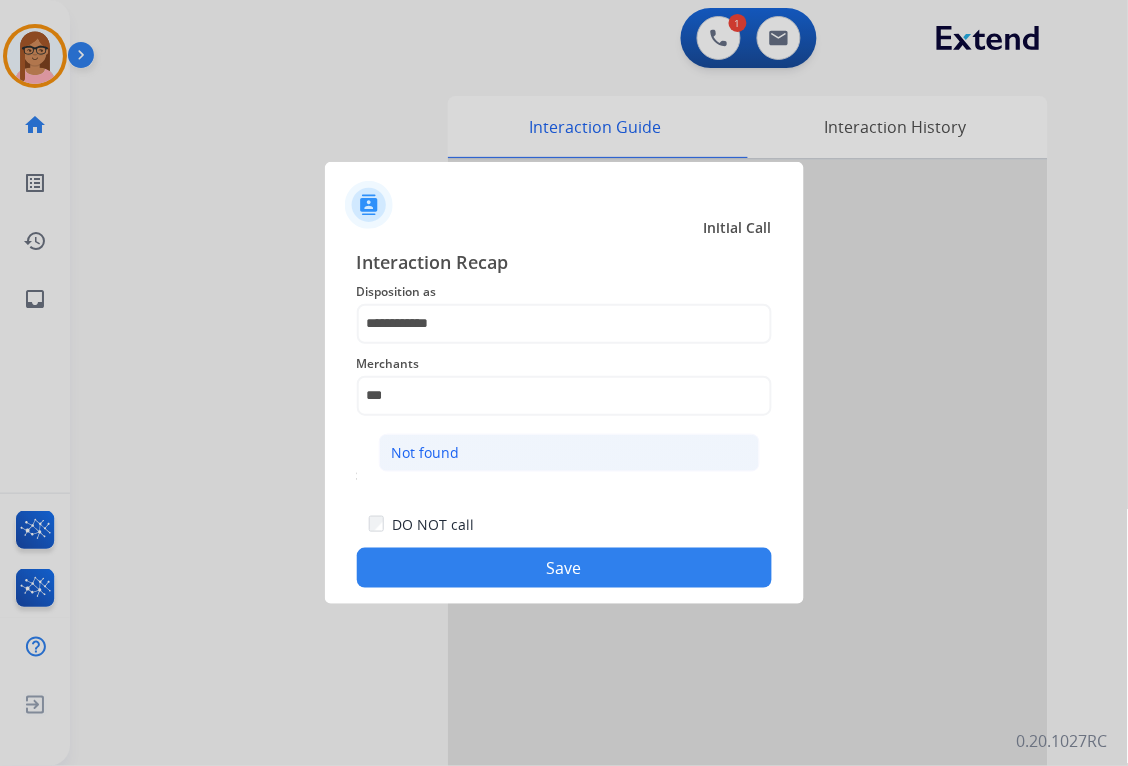 click on "Not found" 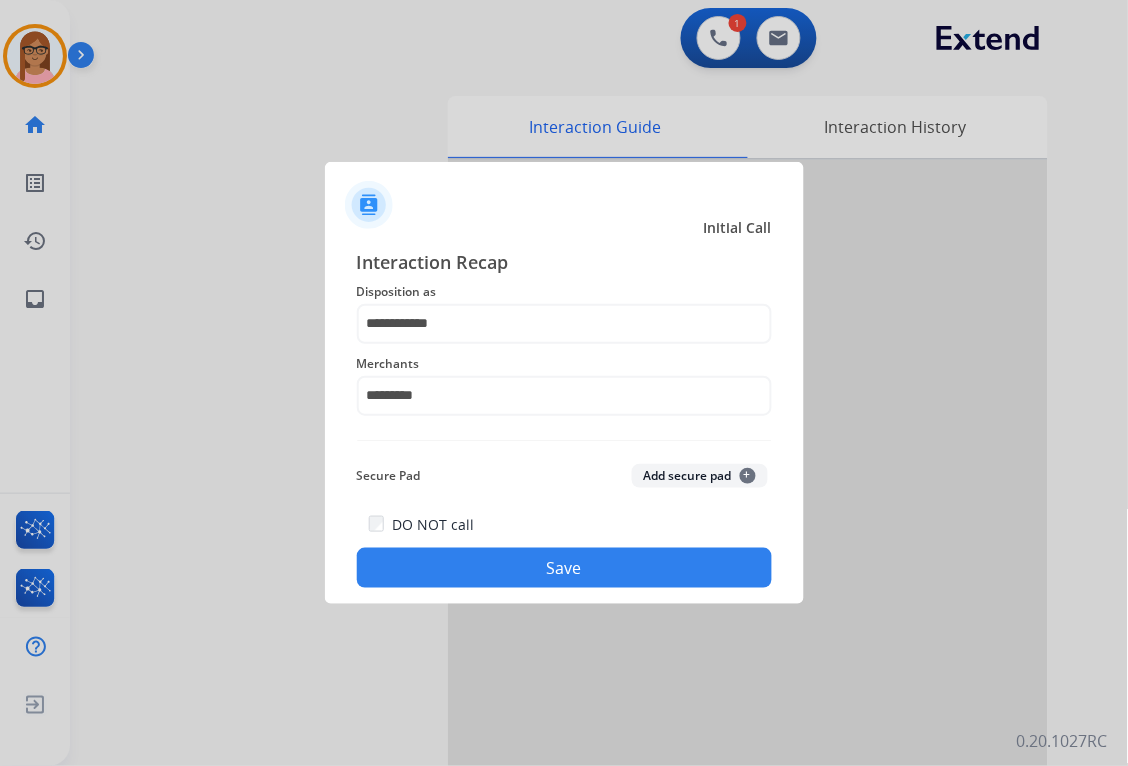 click on "Save" 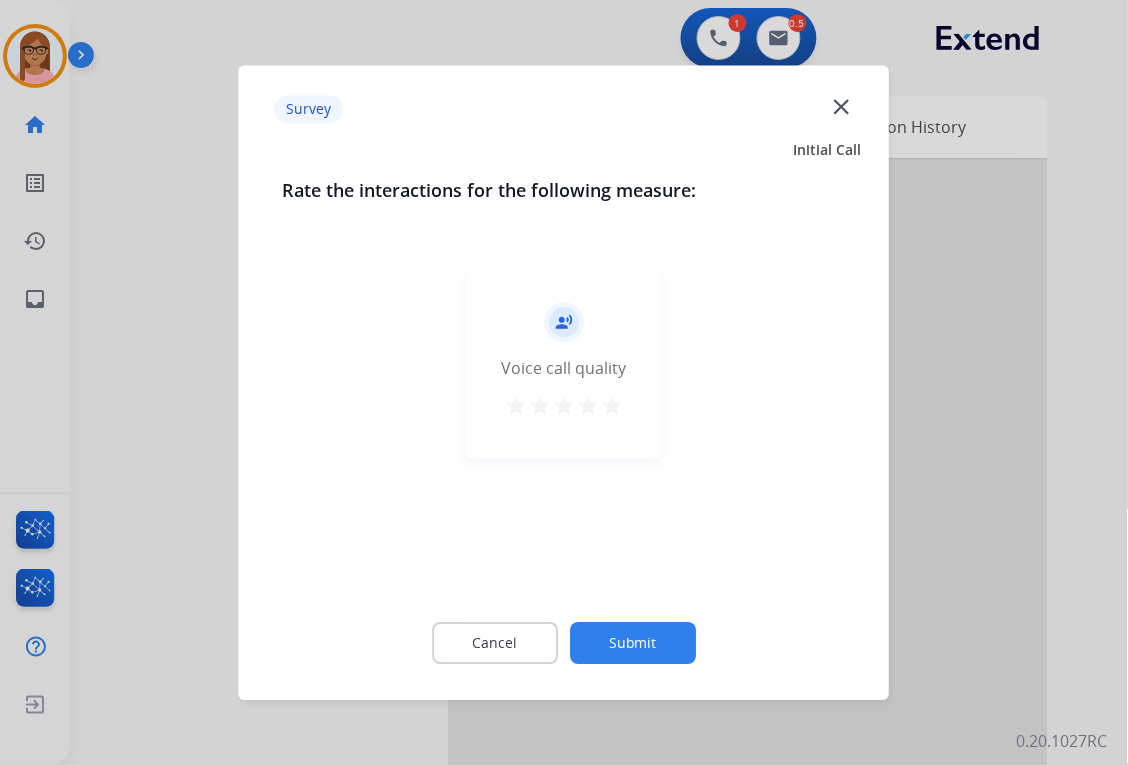 click on "star" at bounding box center (588, 407) 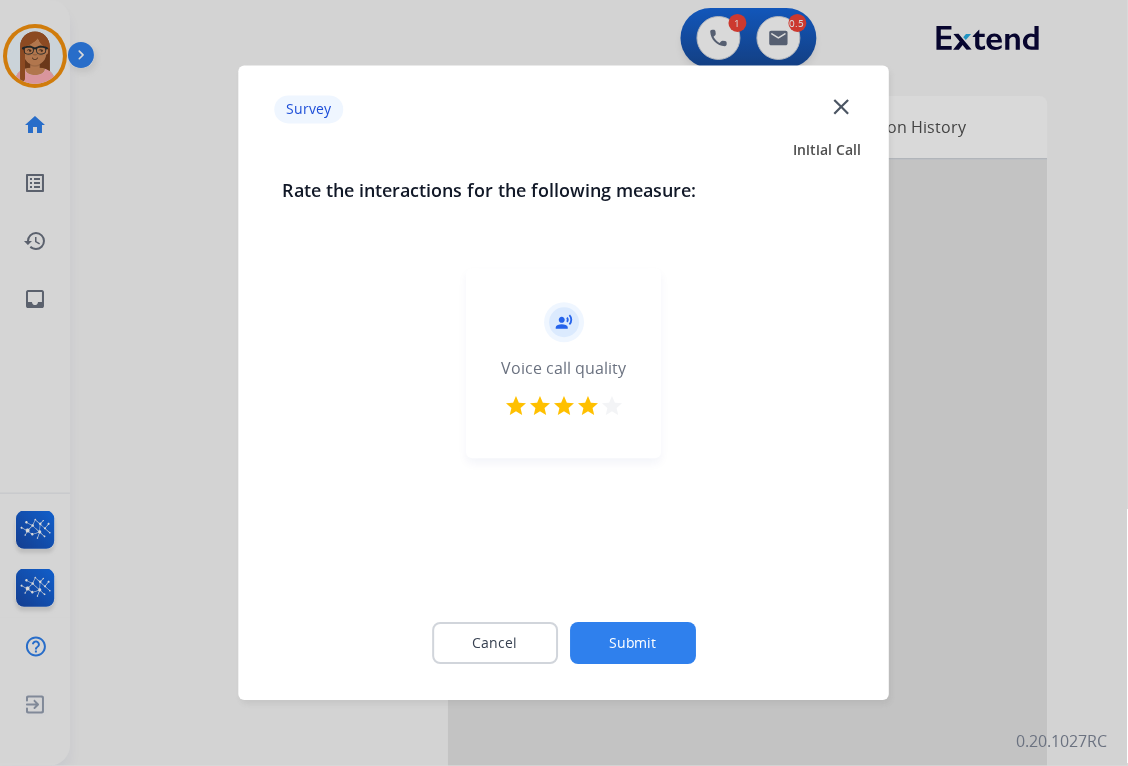click on "Submit" 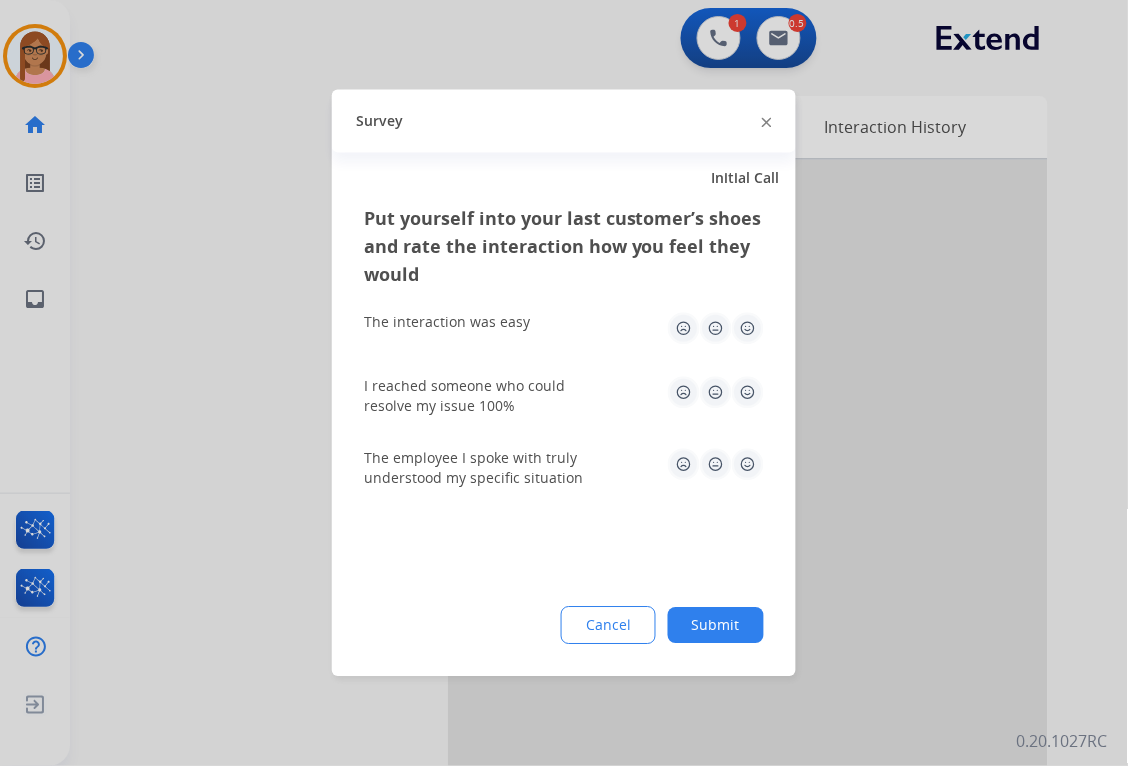 click 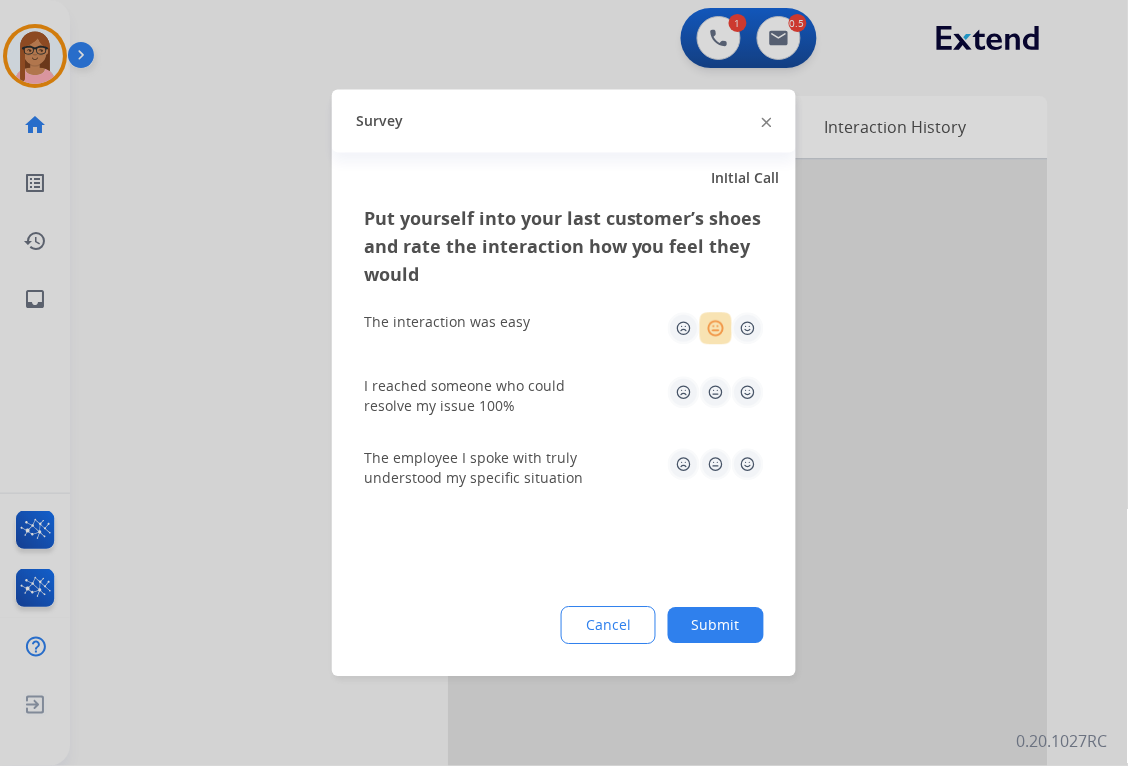 click 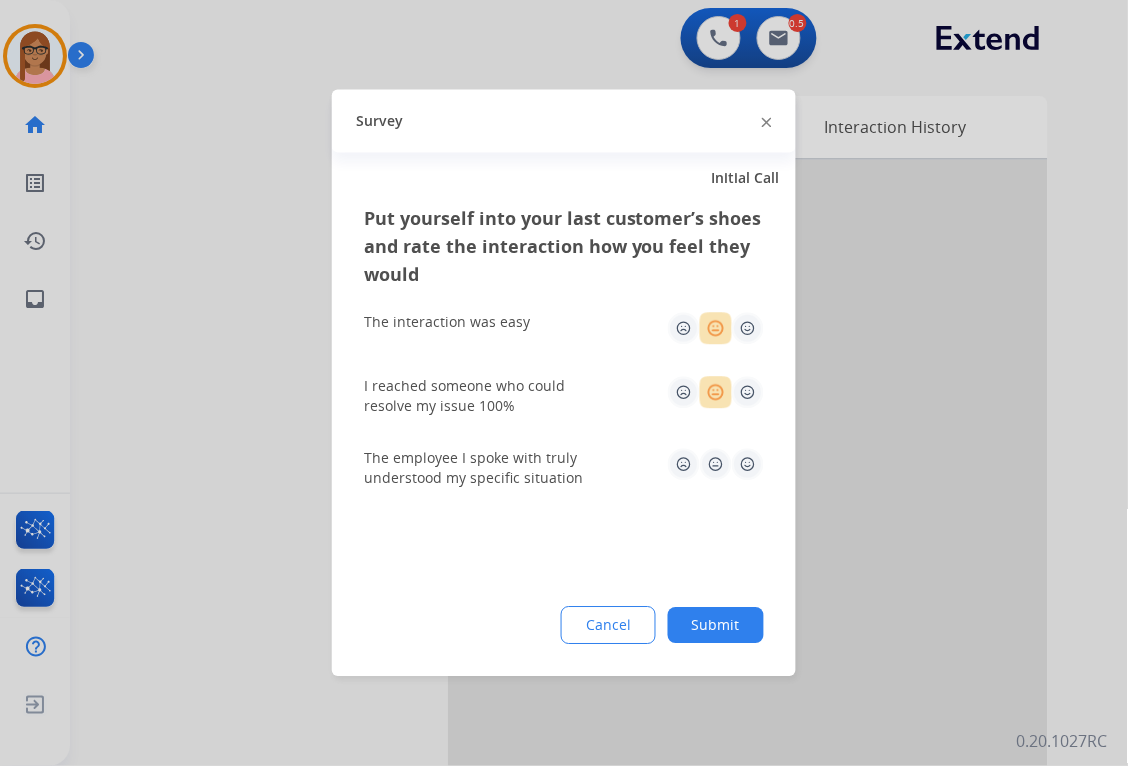 click 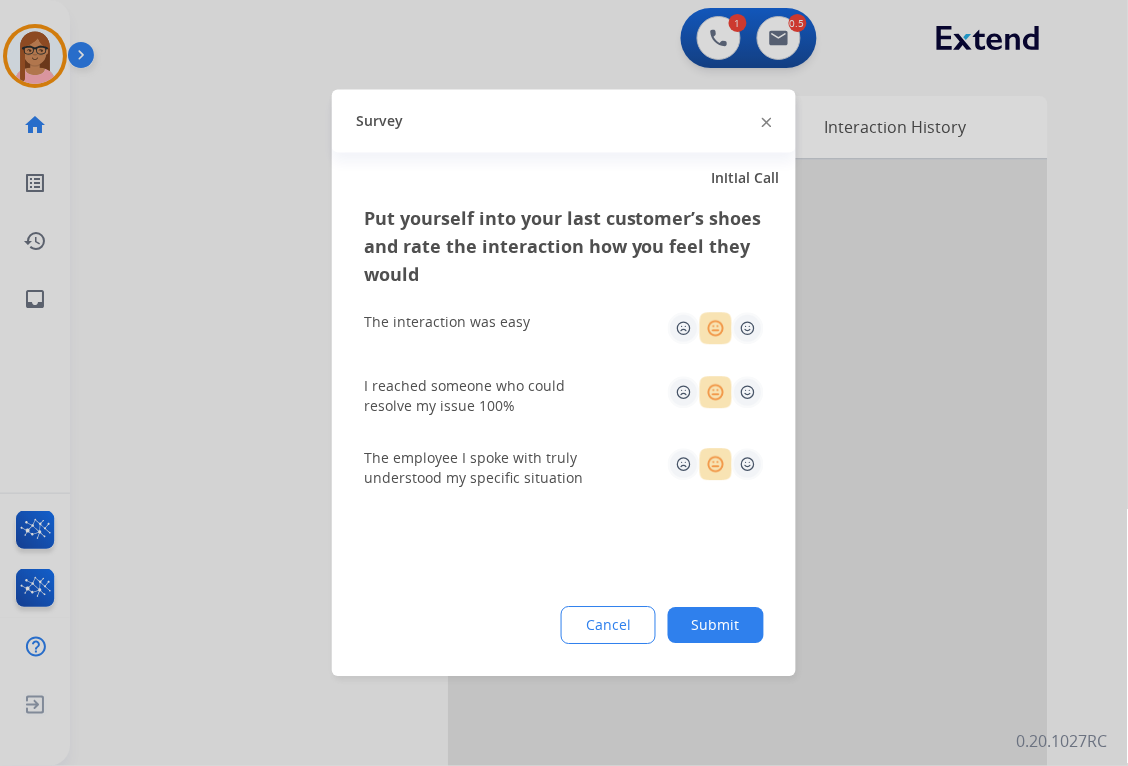 click on "Submit" 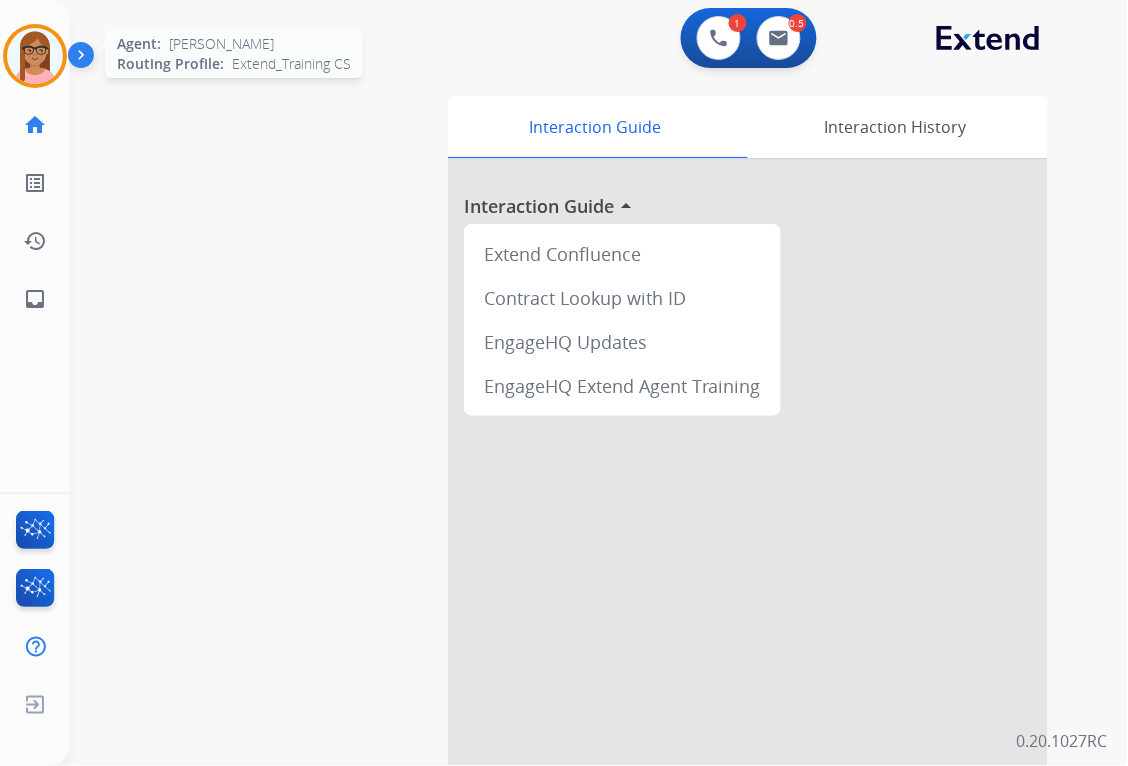 click at bounding box center (35, 56) 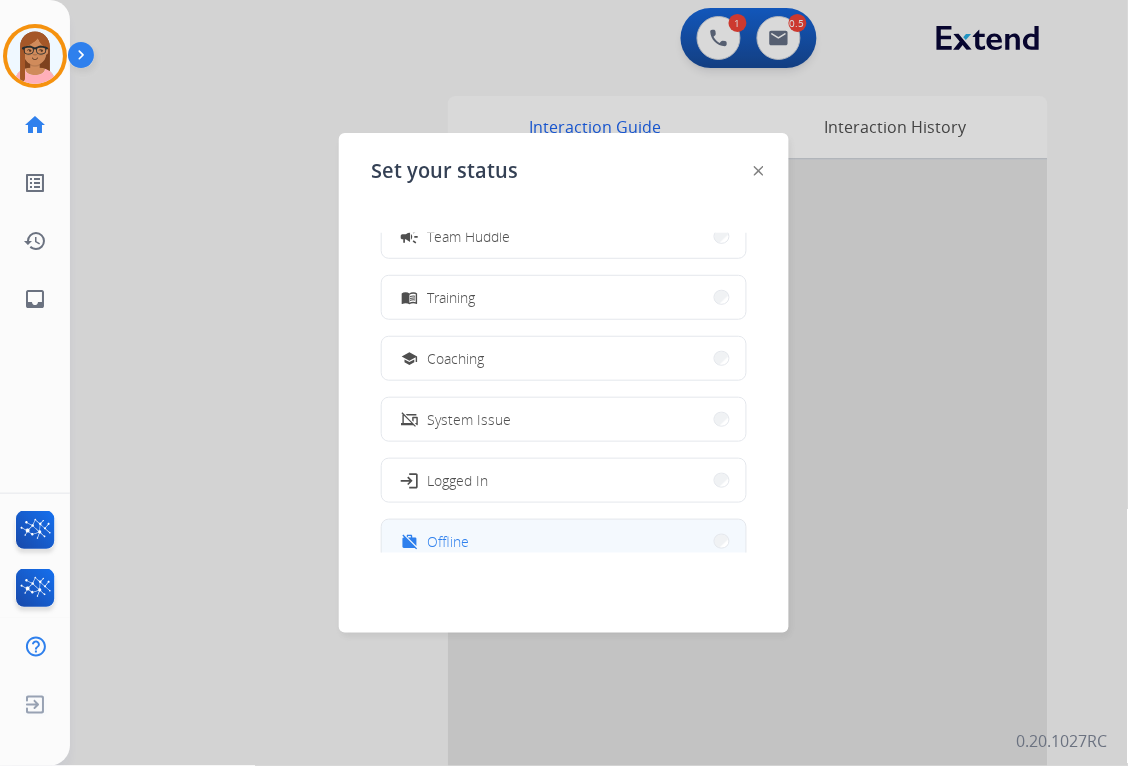 scroll, scrollTop: 376, scrollLeft: 0, axis: vertical 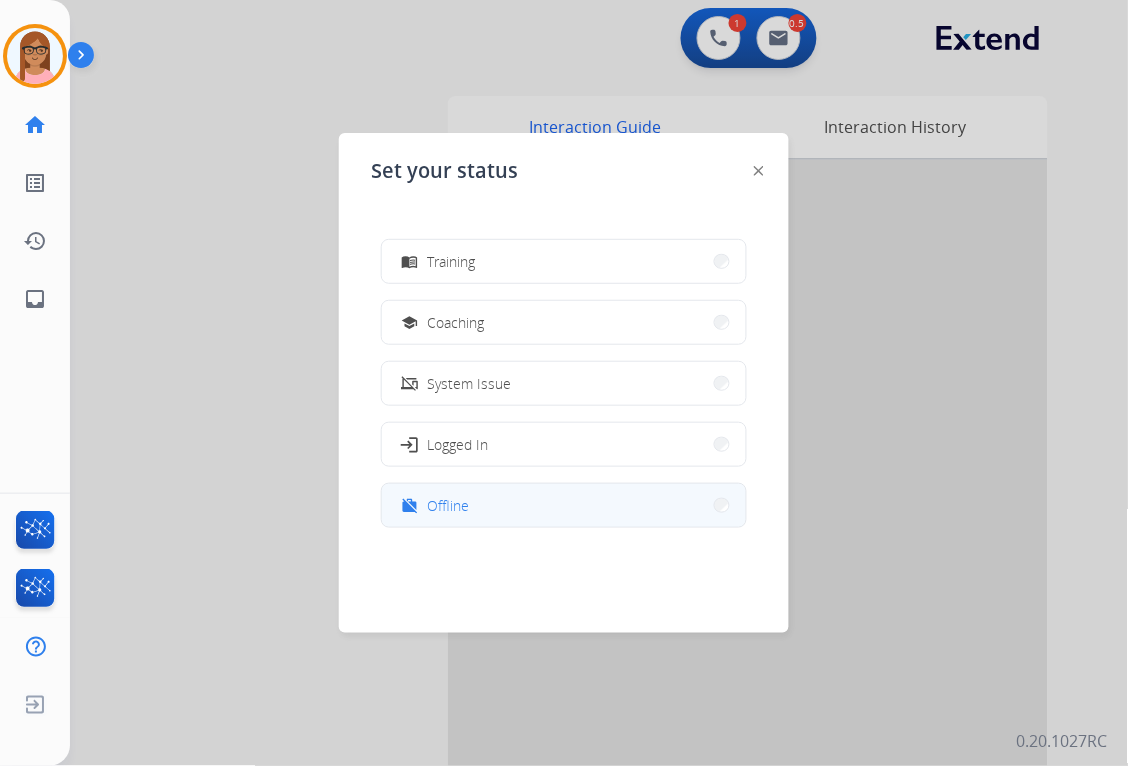 click on "work_off Offline" at bounding box center [564, 505] 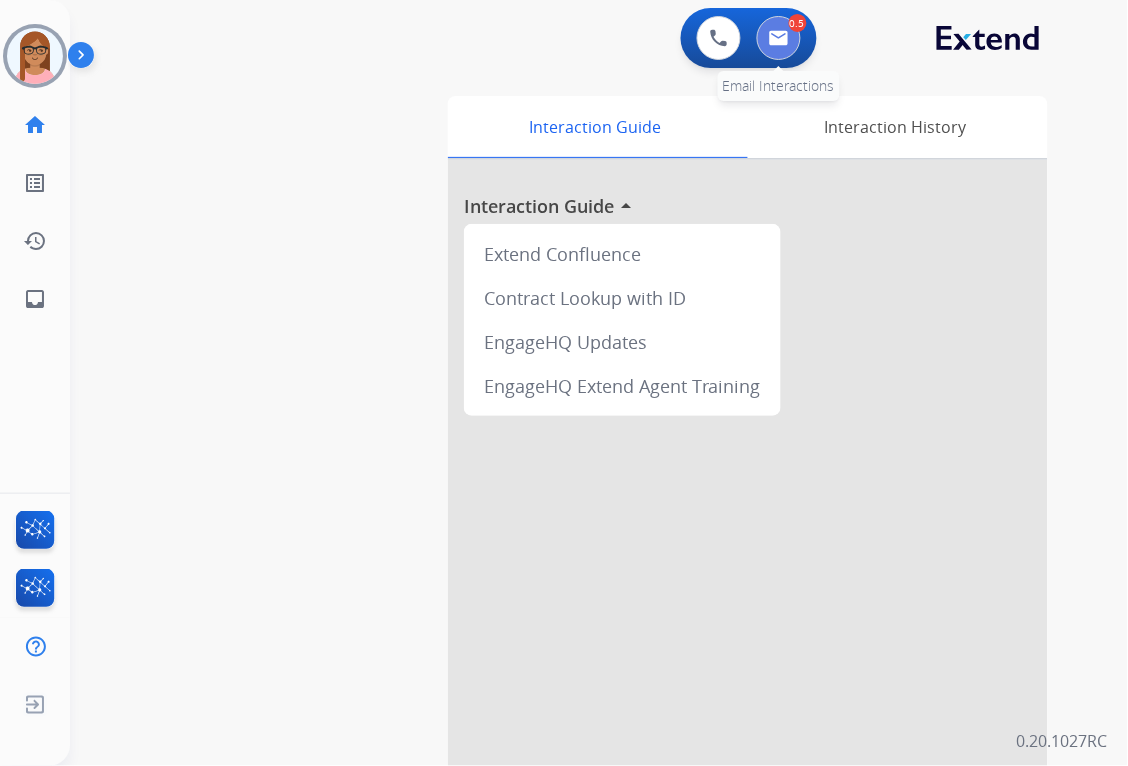 click at bounding box center [779, 38] 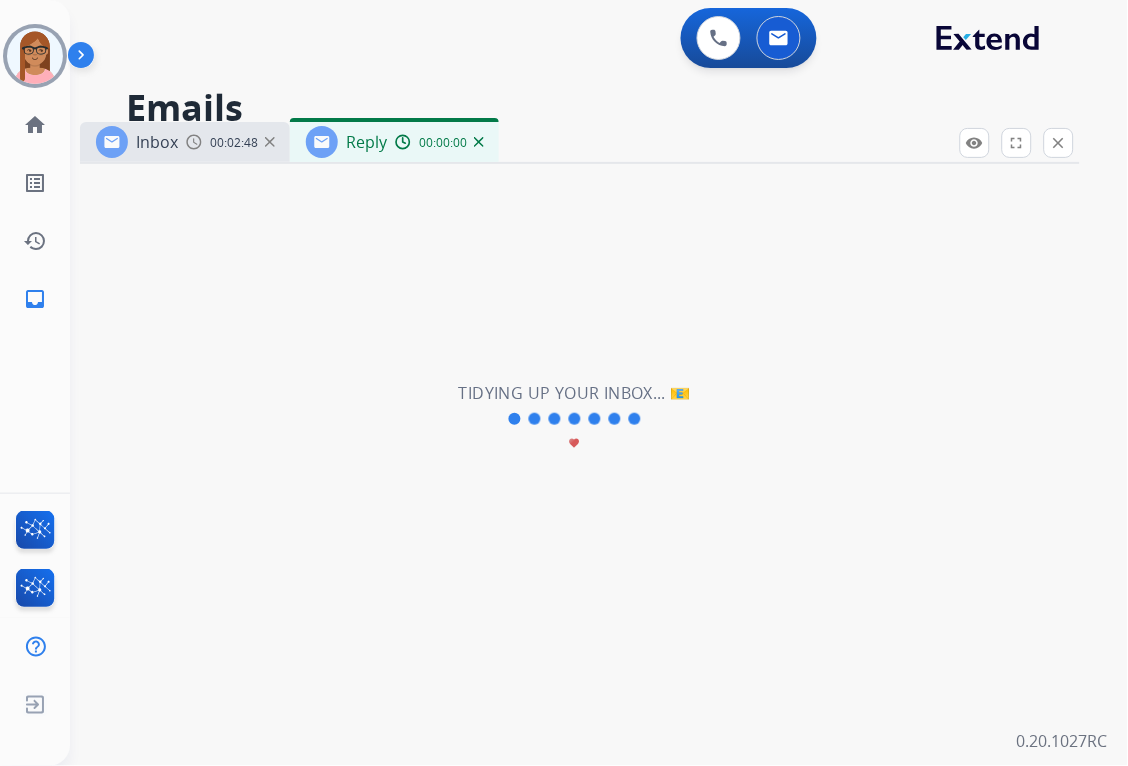 select on "**********" 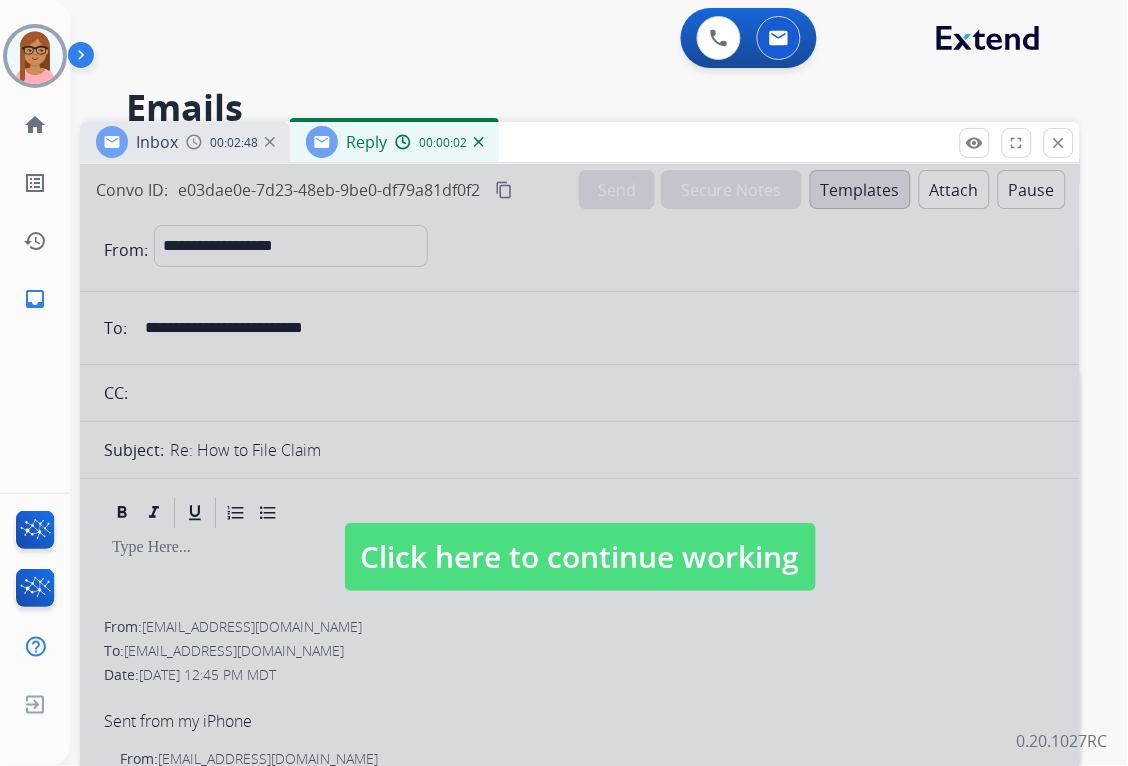 click at bounding box center (580, 537) 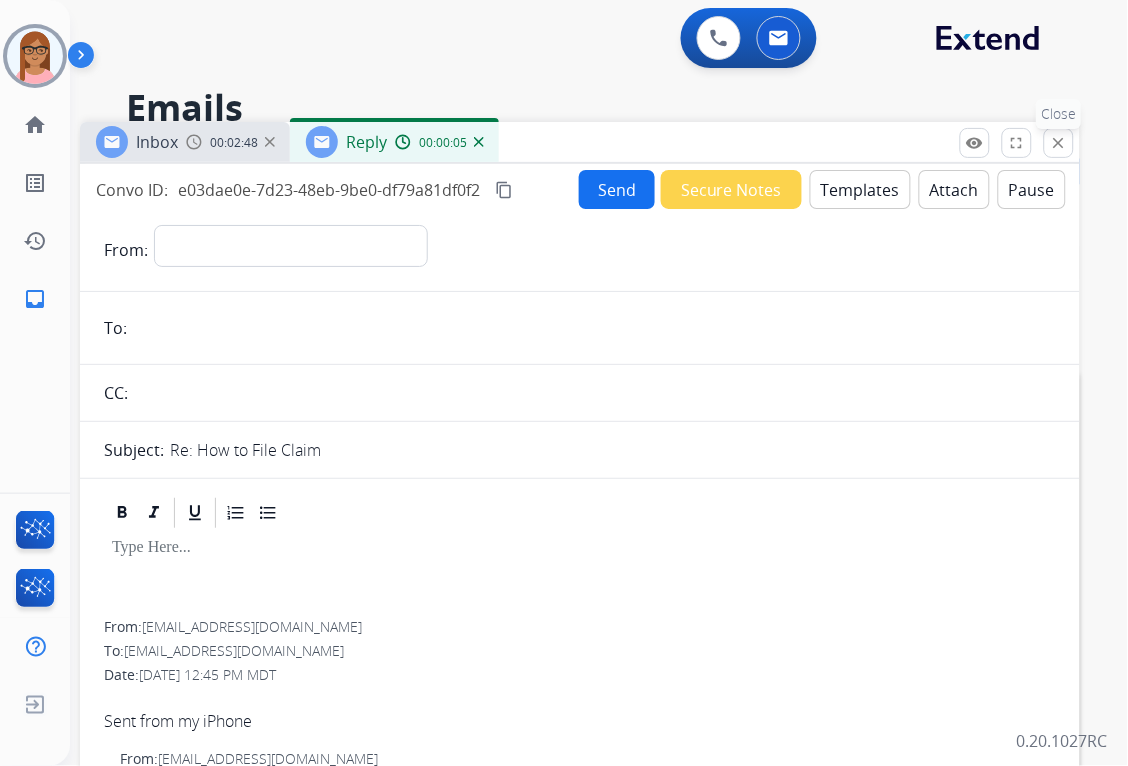 click on "close" at bounding box center [1059, 143] 